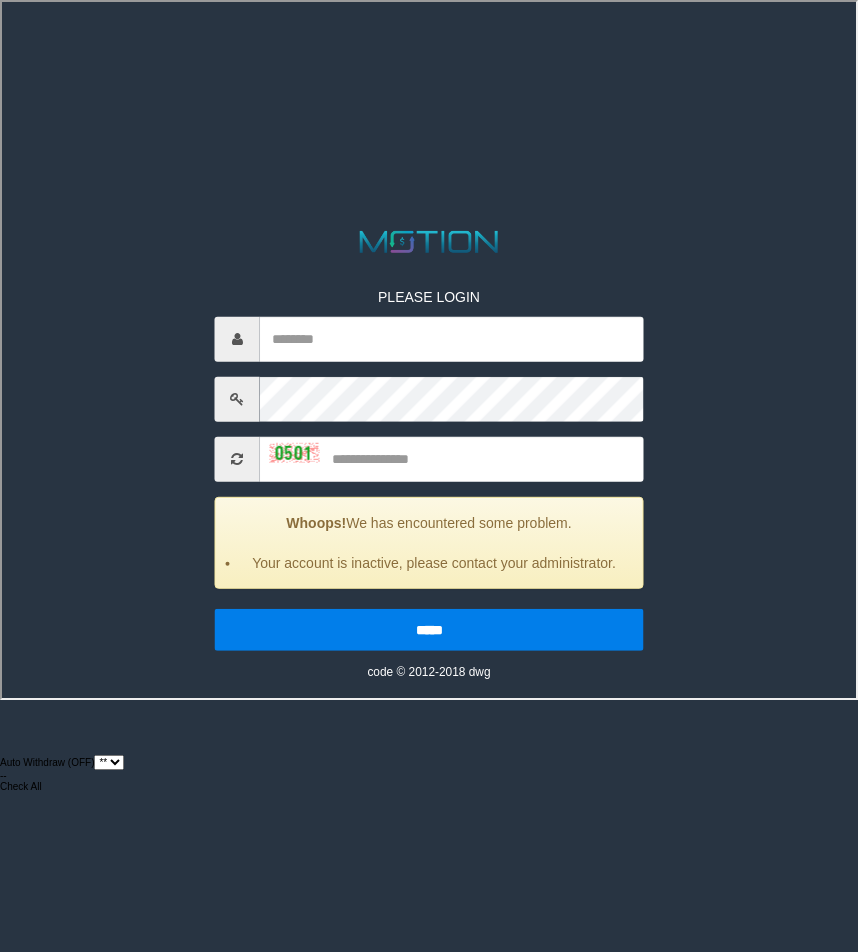 select on "**" 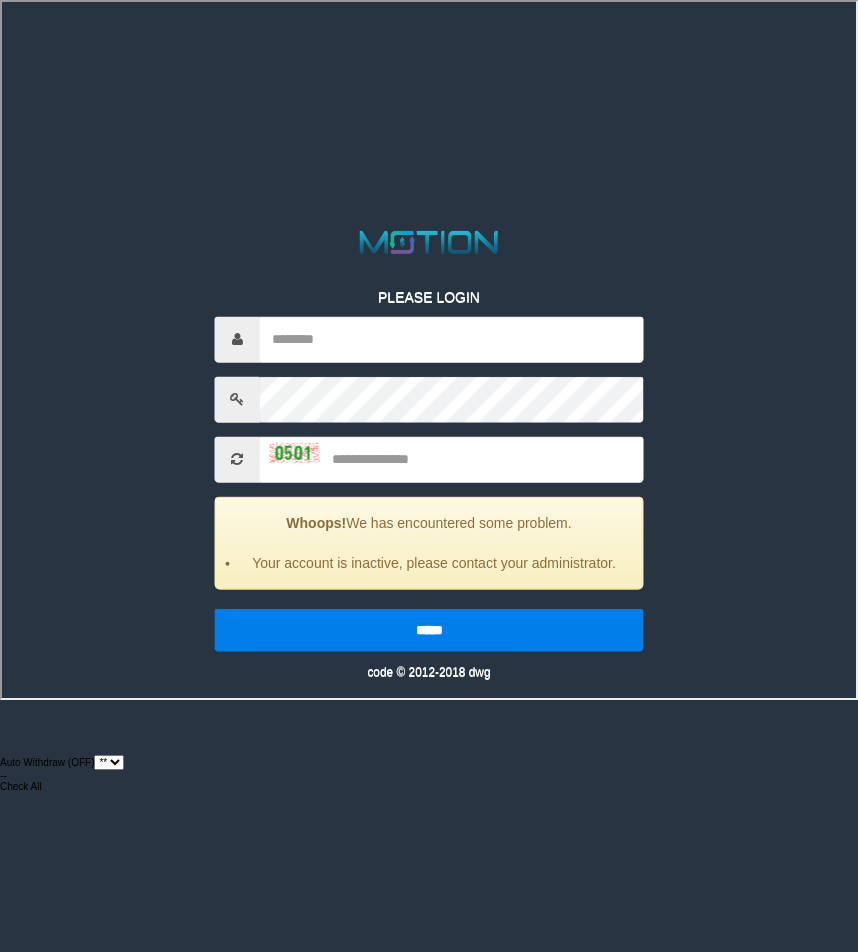 scroll, scrollTop: 0, scrollLeft: 0, axis: both 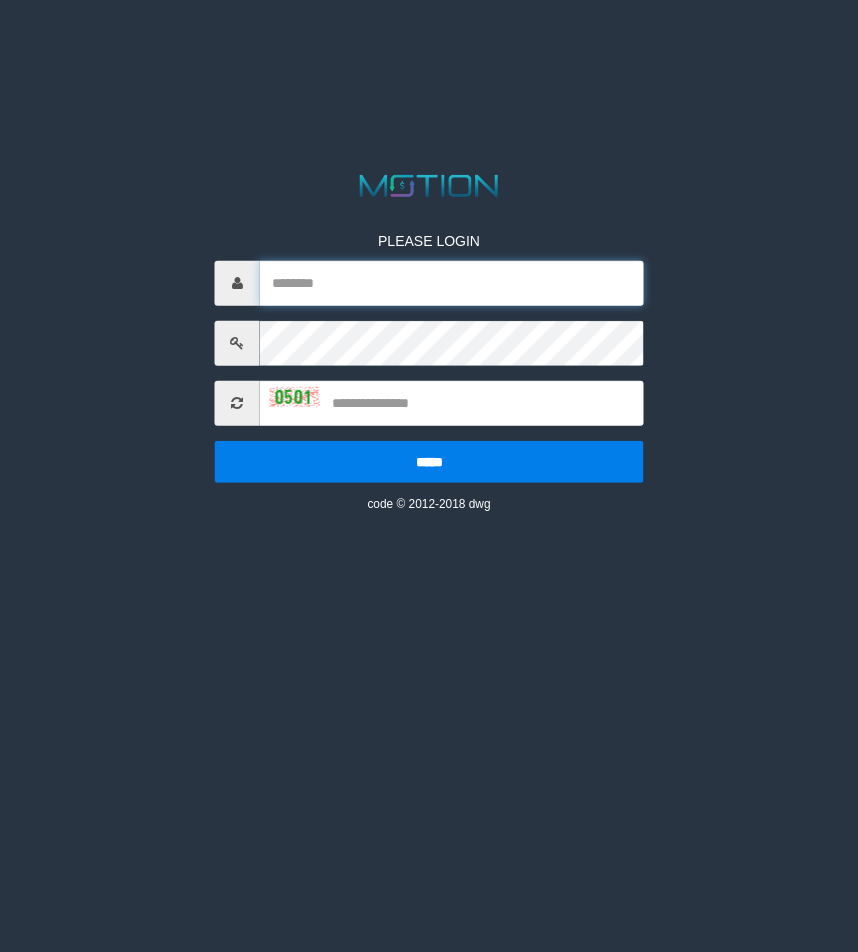 type on "*********" 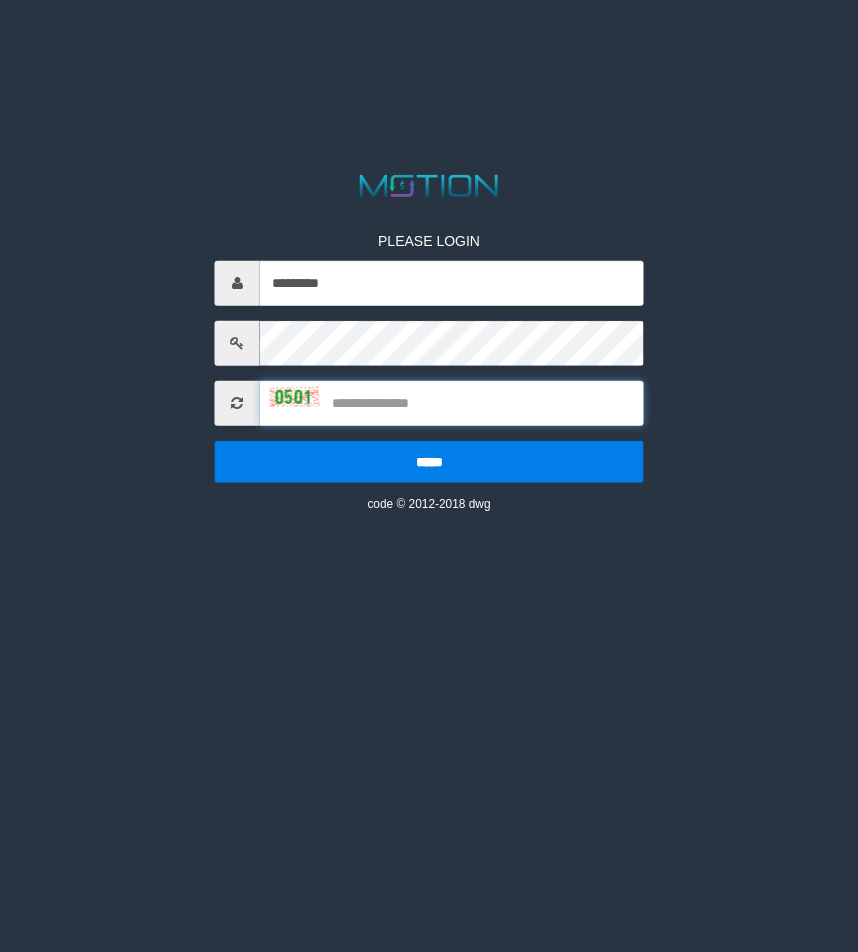 click at bounding box center (452, 402) 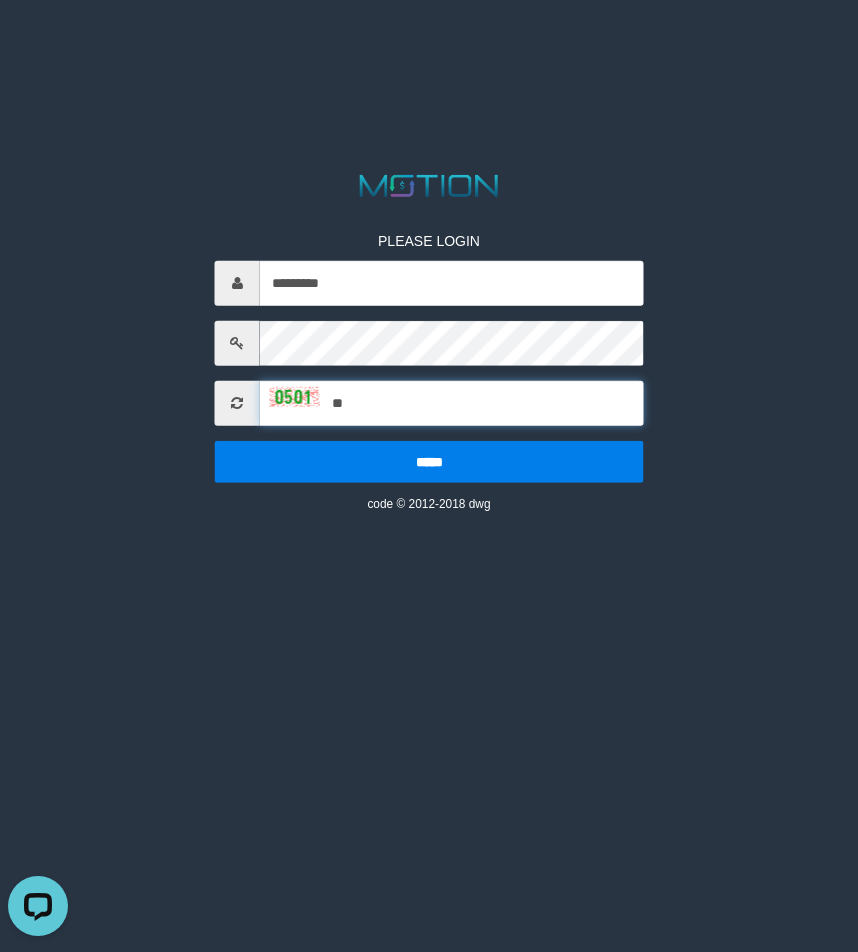 scroll, scrollTop: 0, scrollLeft: 0, axis: both 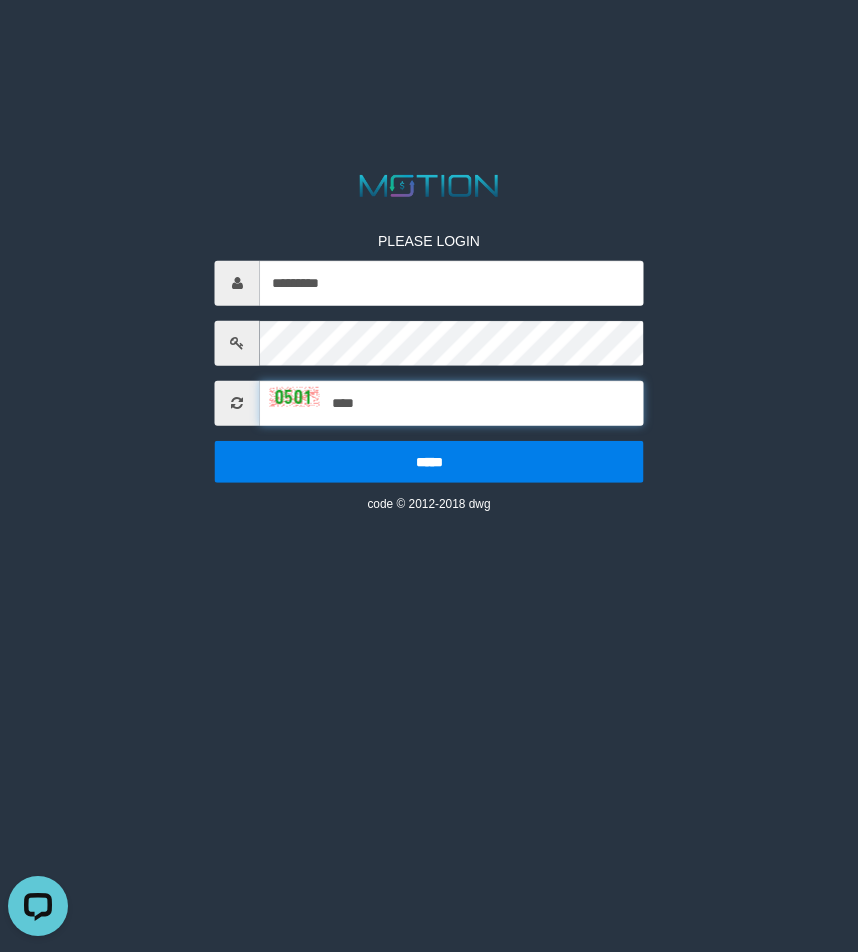 type on "****" 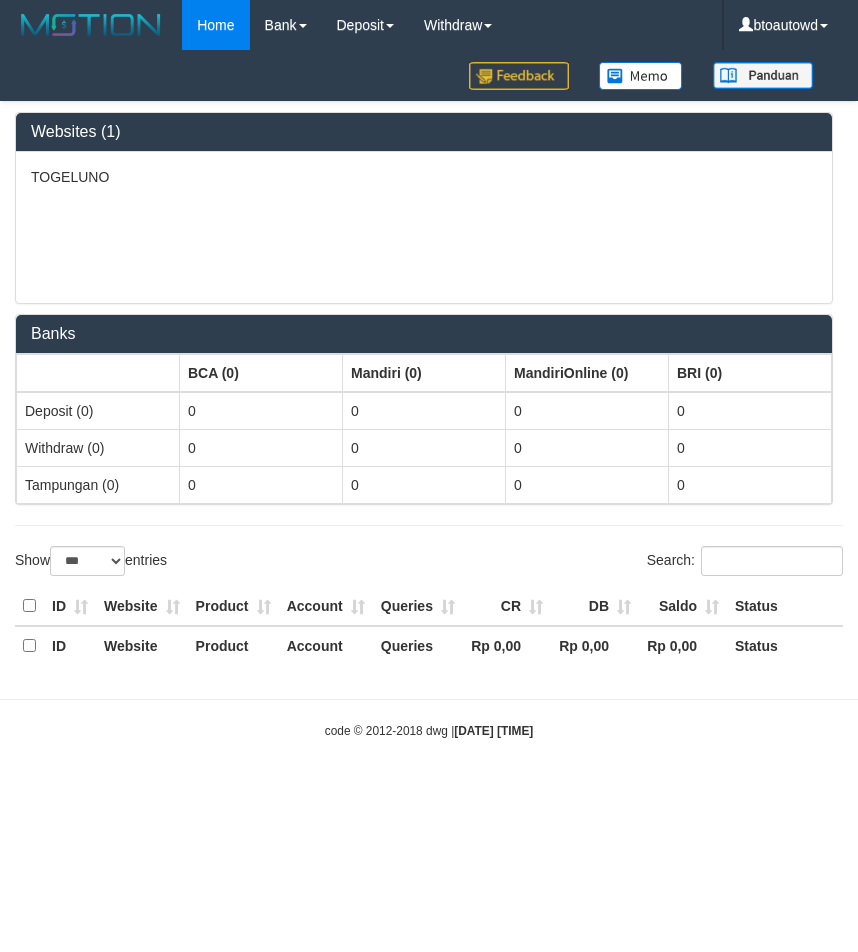 select on "***" 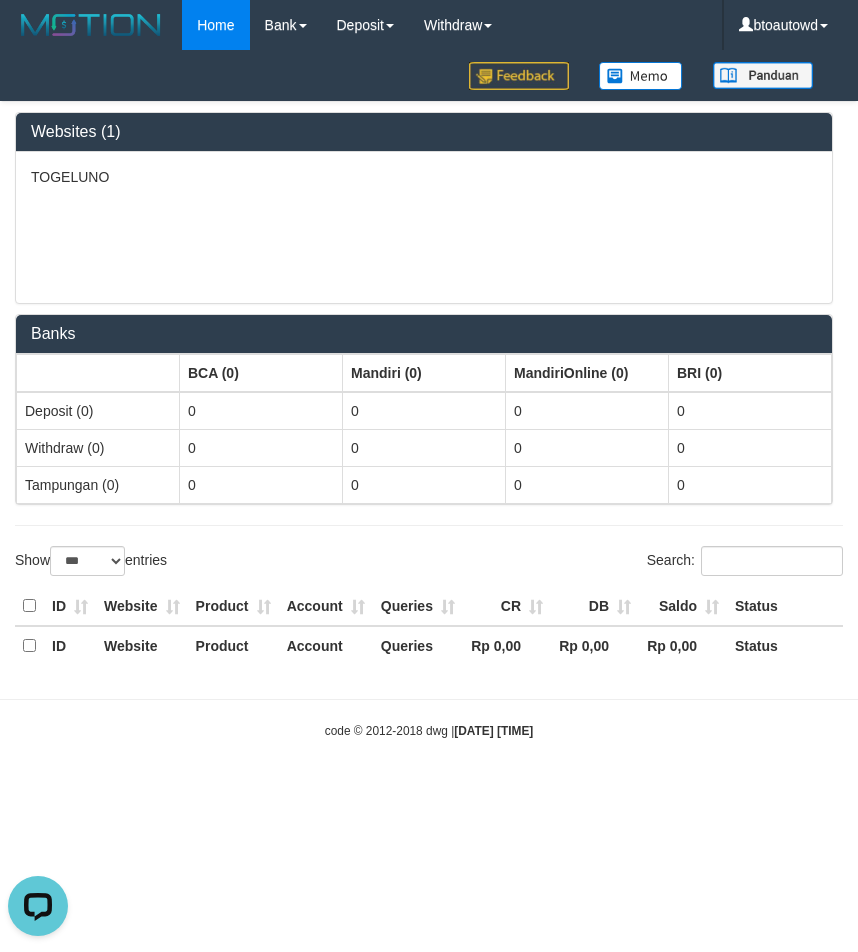 scroll, scrollTop: 0, scrollLeft: 0, axis: both 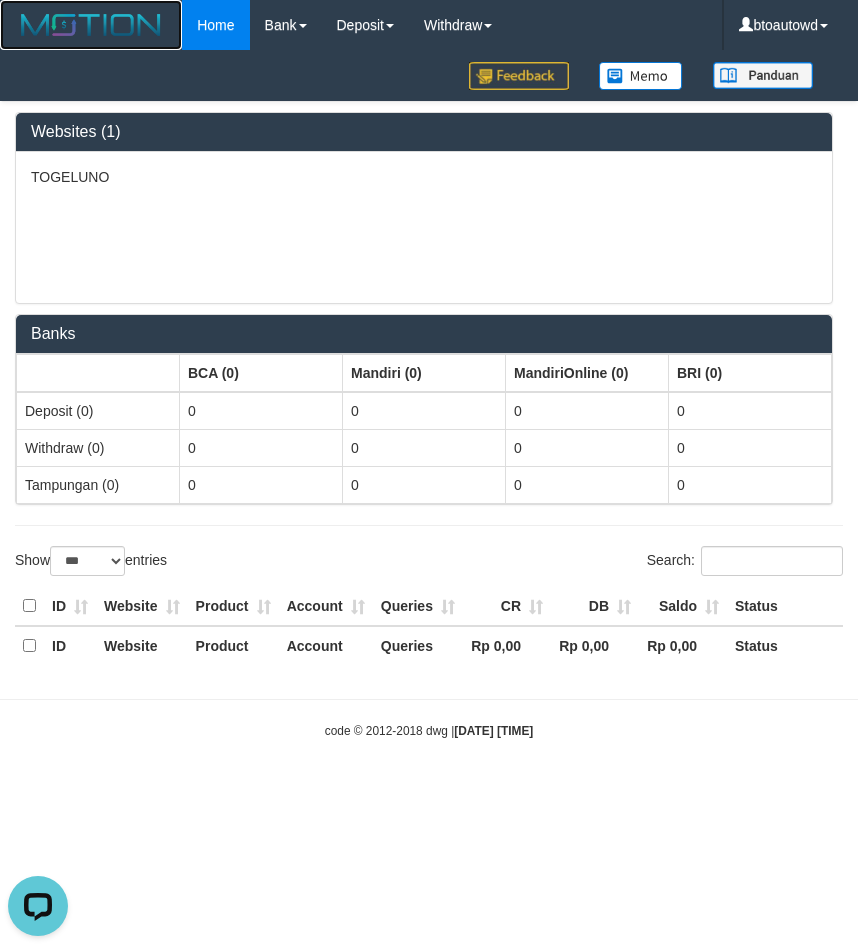 click at bounding box center (91, 25) 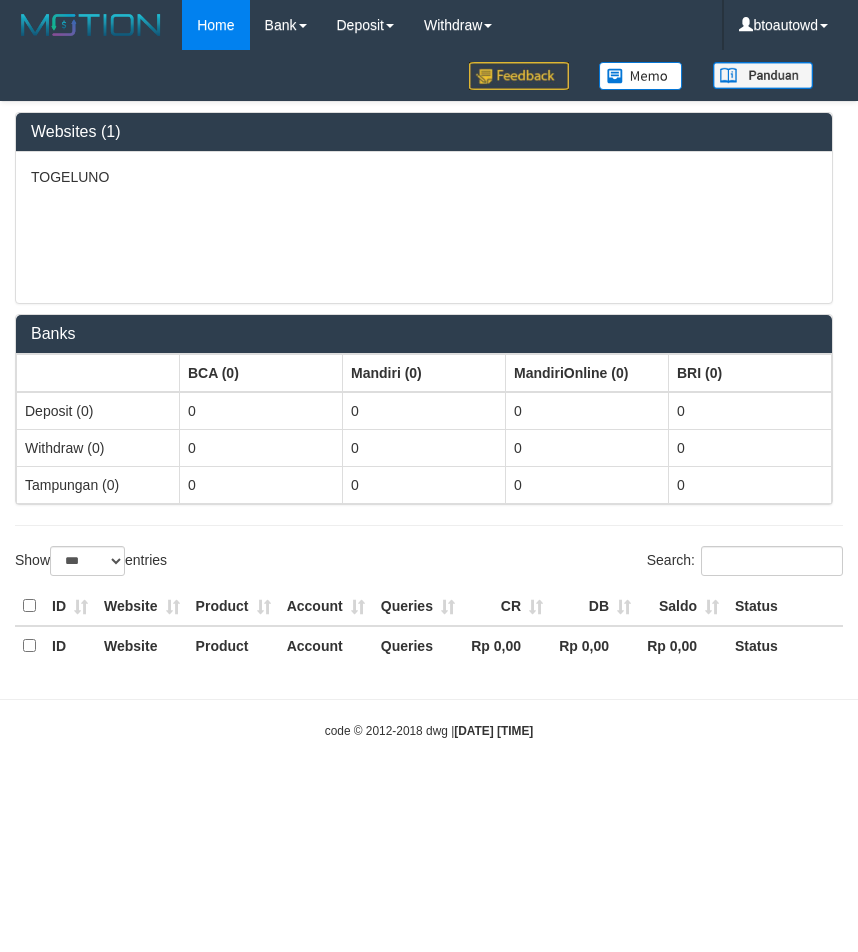 select on "***" 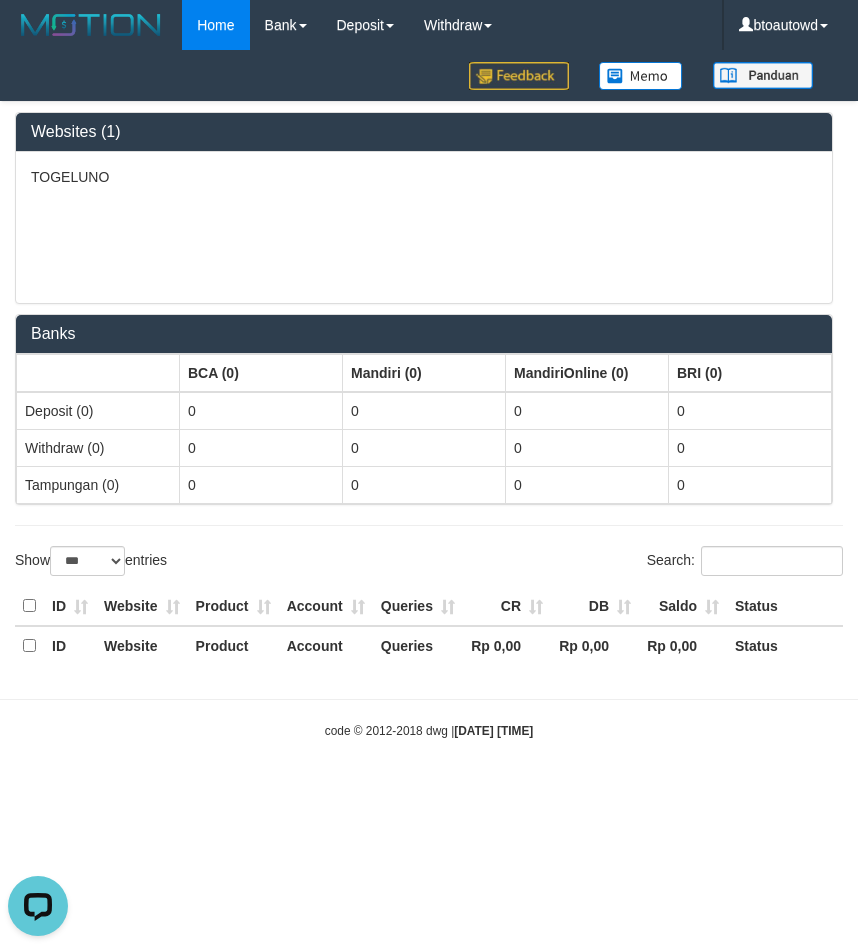 scroll, scrollTop: 0, scrollLeft: 0, axis: both 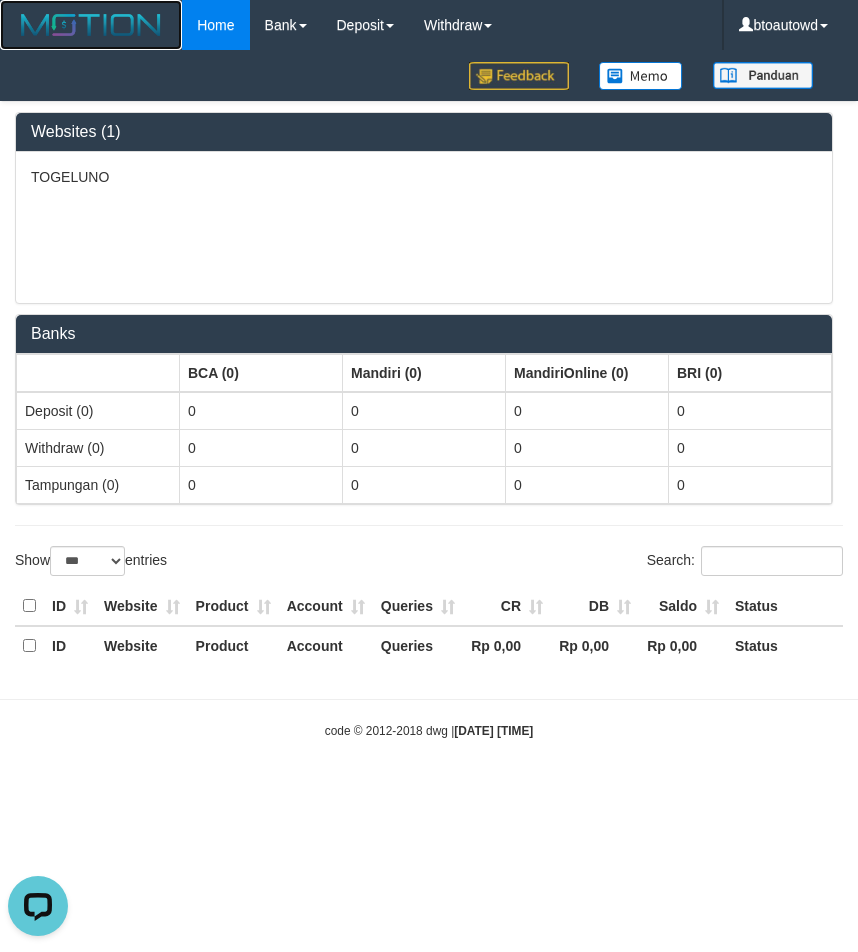 click at bounding box center (91, 25) 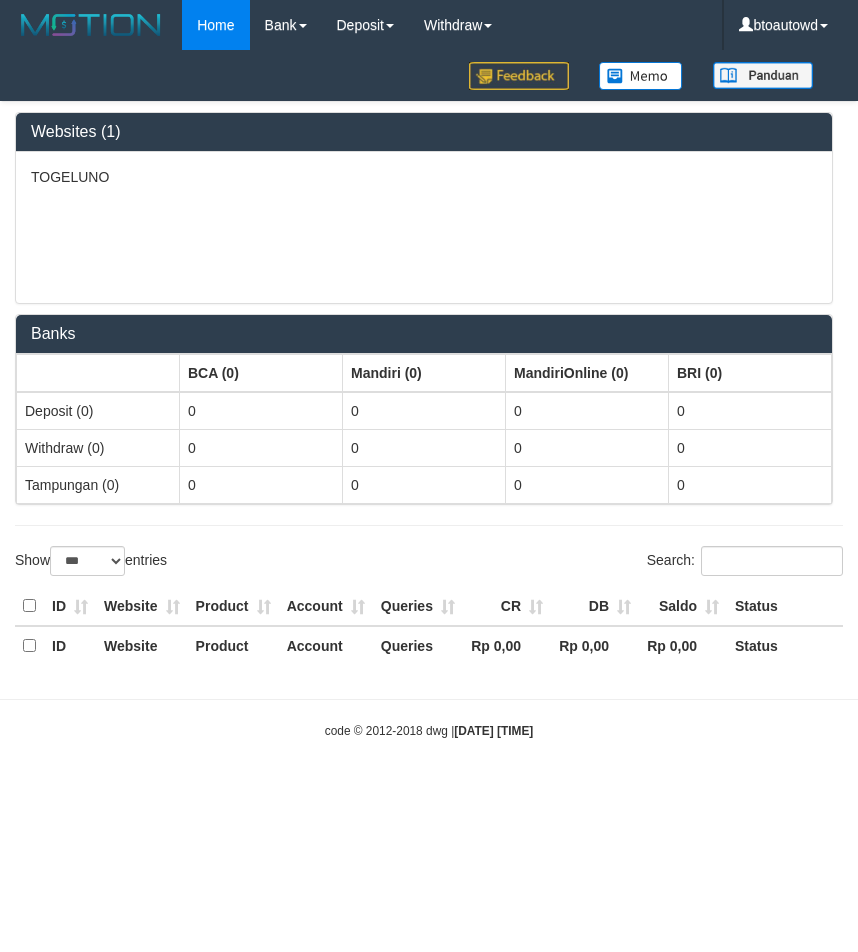 select on "***" 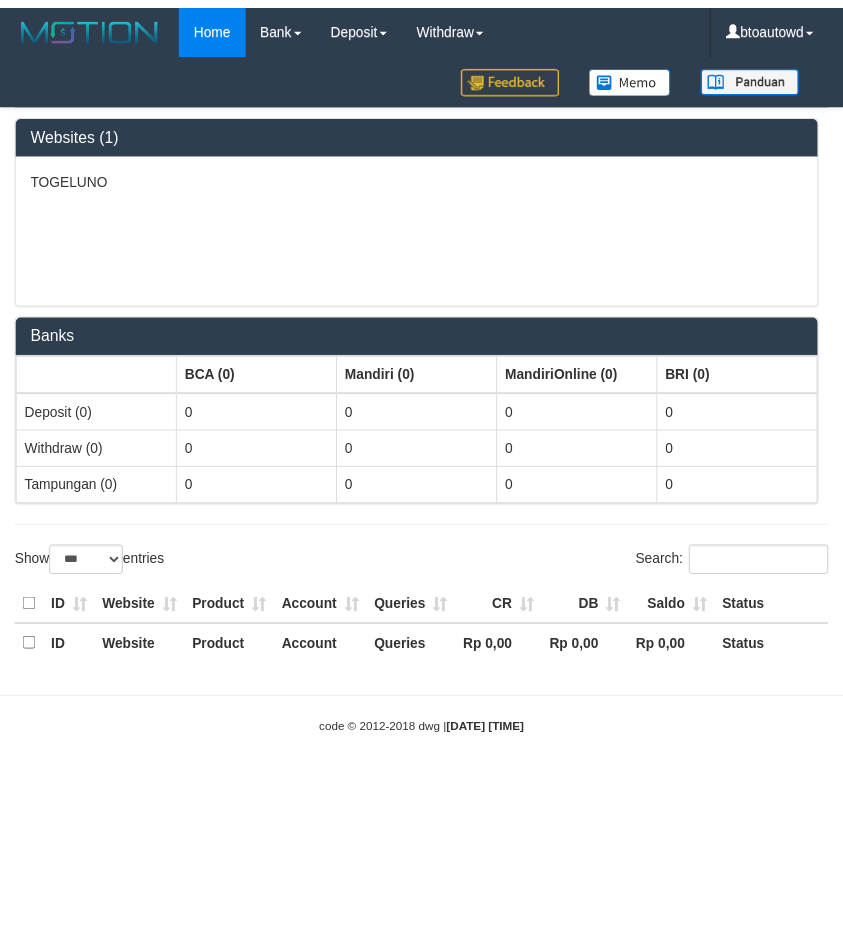 scroll, scrollTop: 0, scrollLeft: 0, axis: both 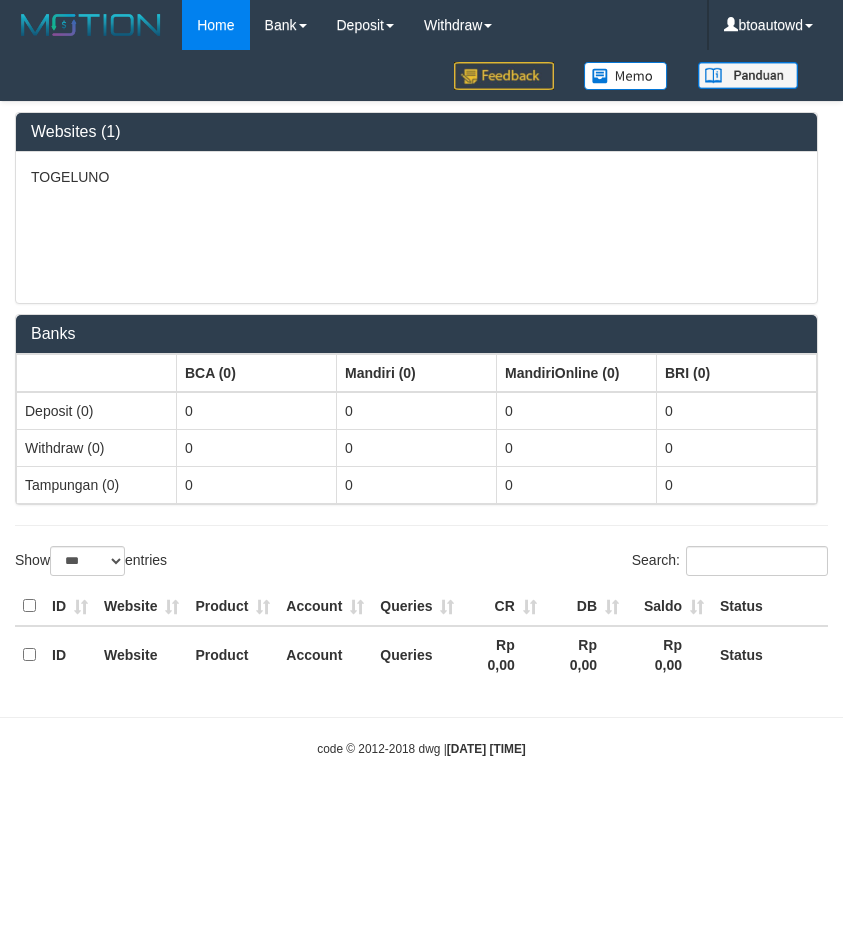select on "**" 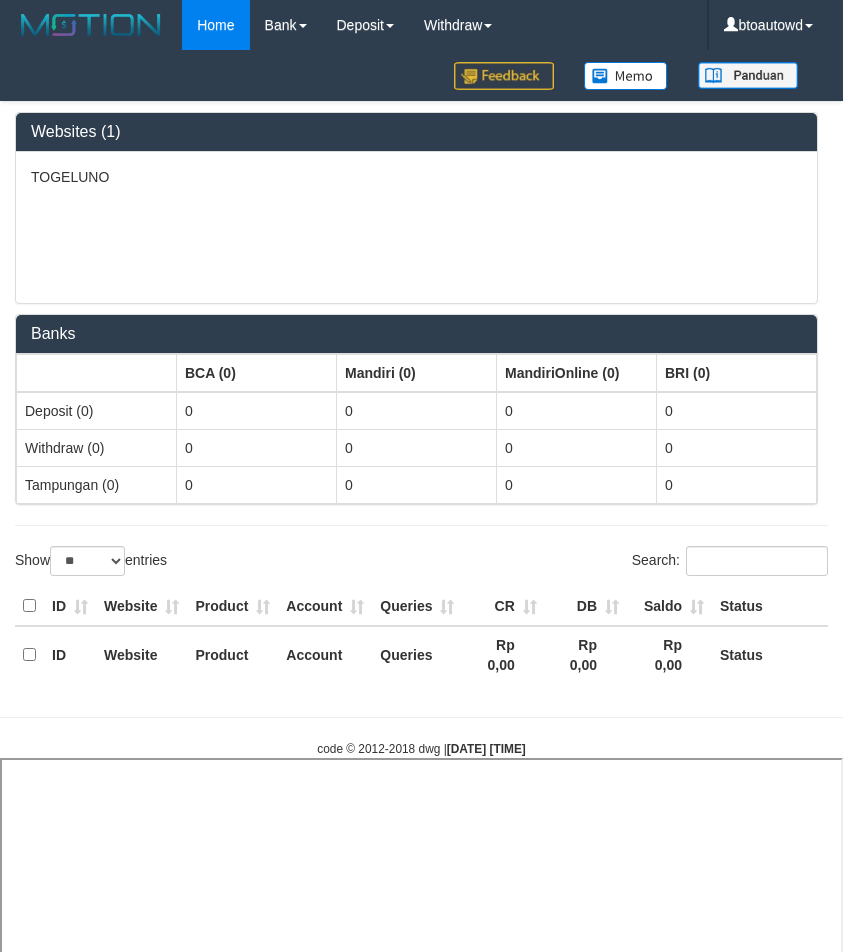 select 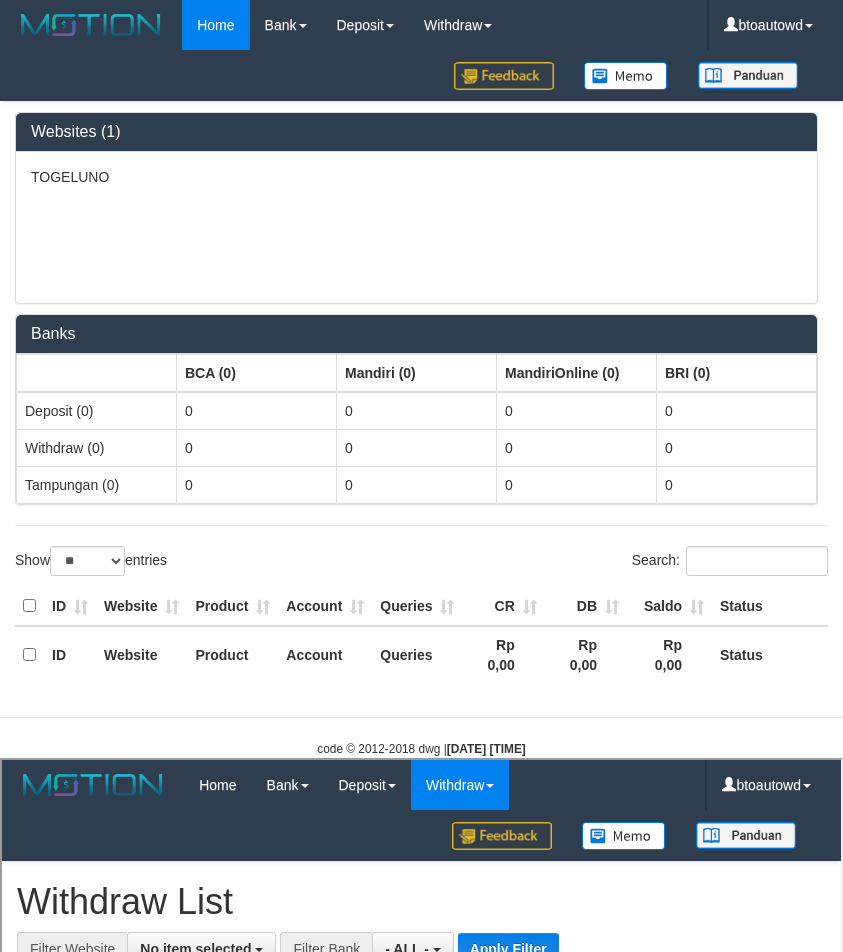 scroll, scrollTop: 0, scrollLeft: 0, axis: both 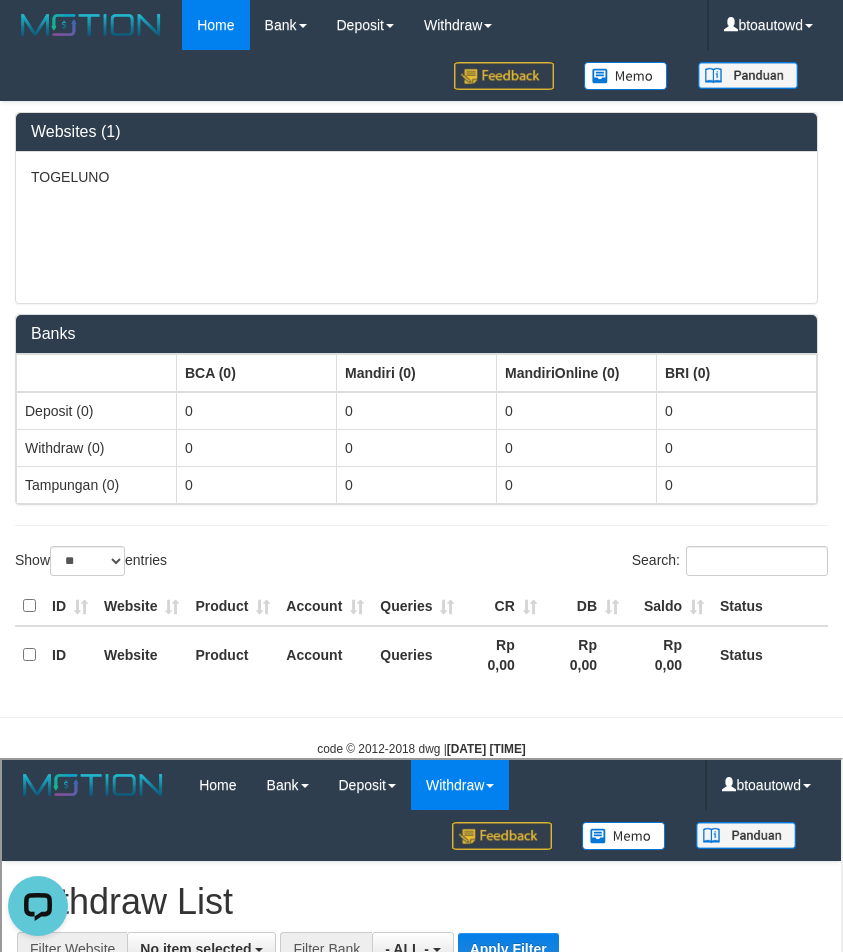 click on "Auto Withdraw (OFF)" at bounding box center [47, 1520] 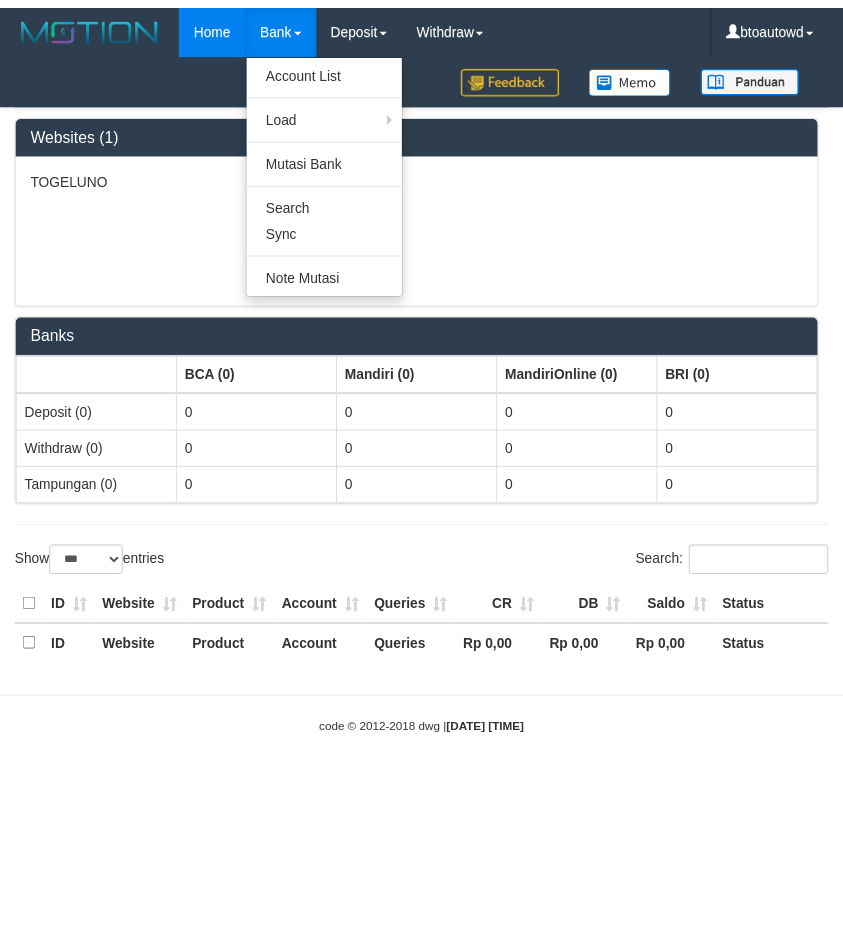 scroll, scrollTop: 0, scrollLeft: 0, axis: both 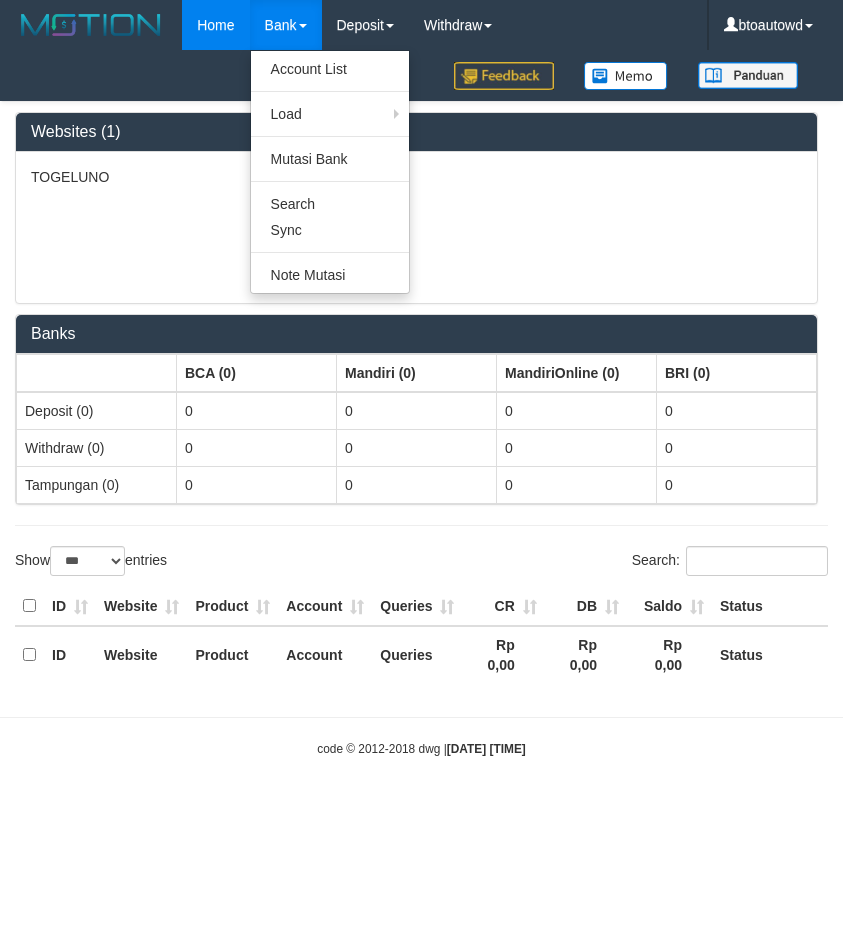 select on "**" 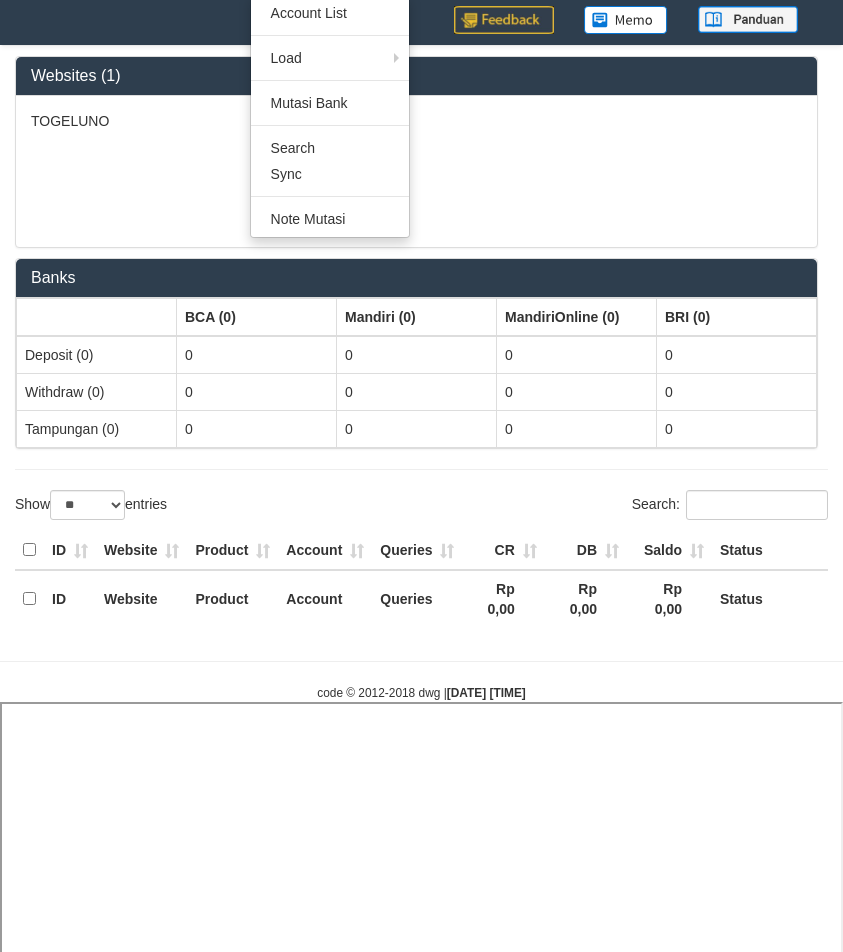 scroll, scrollTop: 100, scrollLeft: 0, axis: vertical 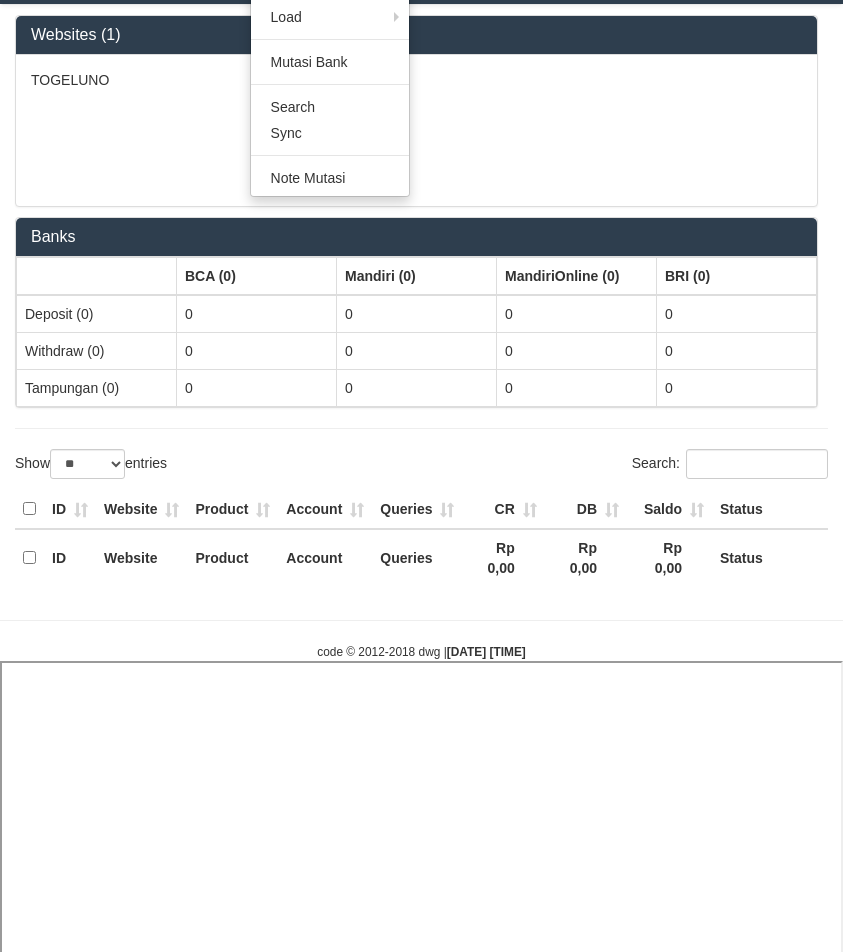 select 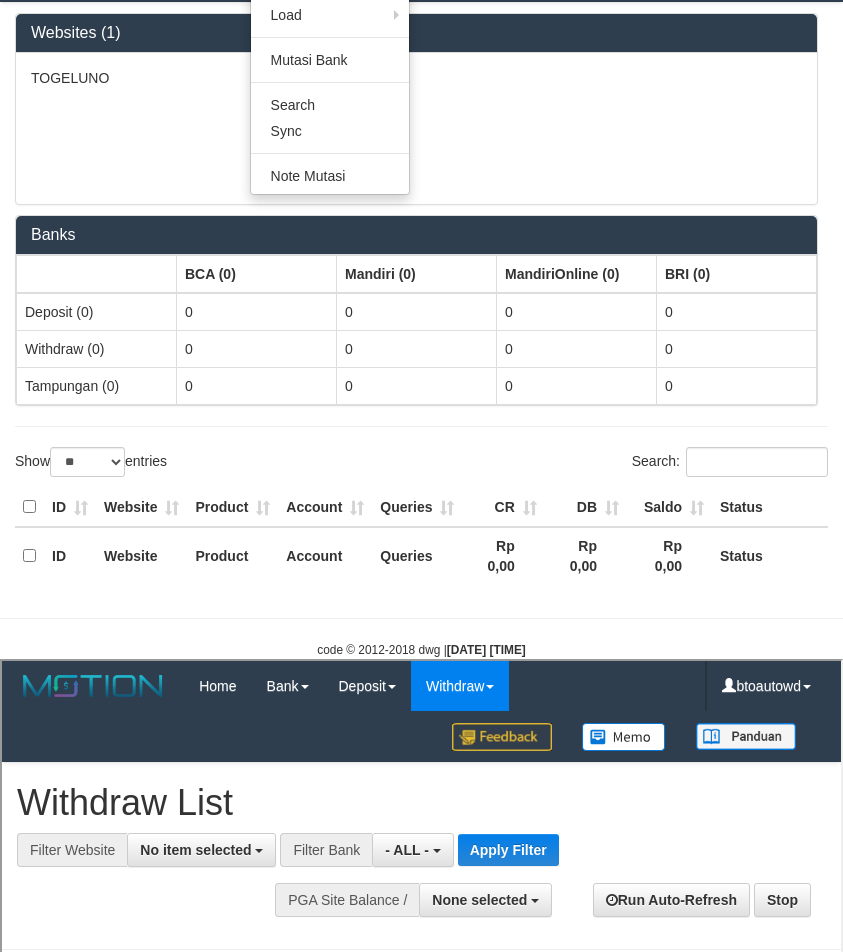 scroll, scrollTop: 0, scrollLeft: 0, axis: both 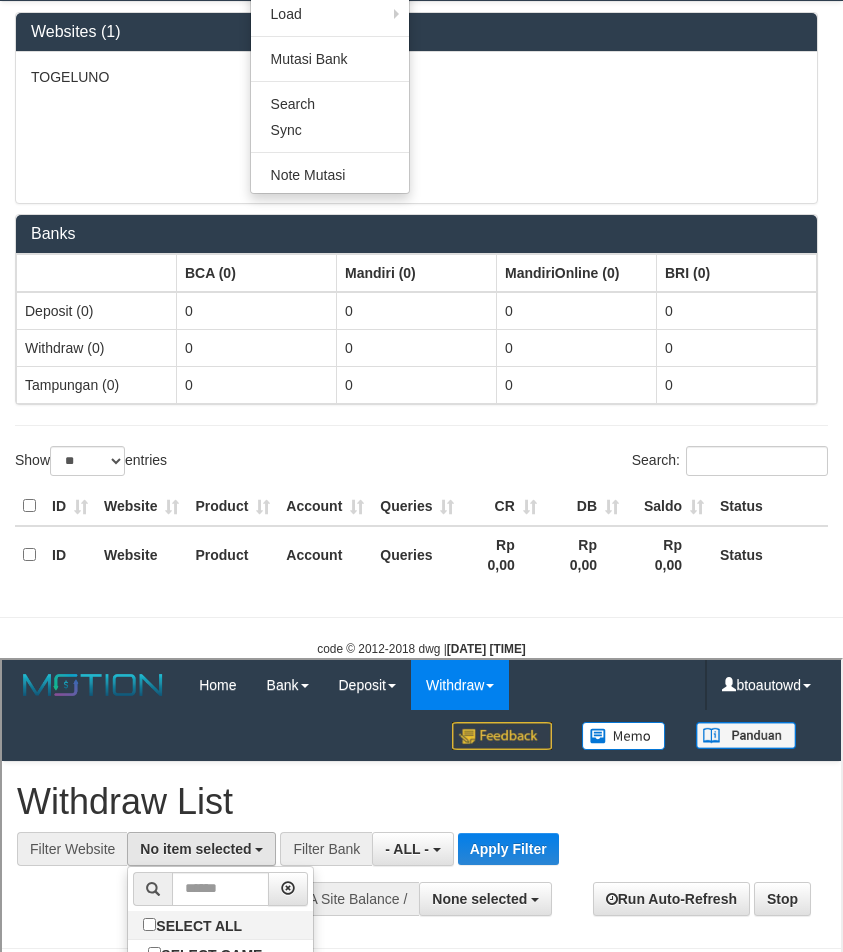 select on "****" 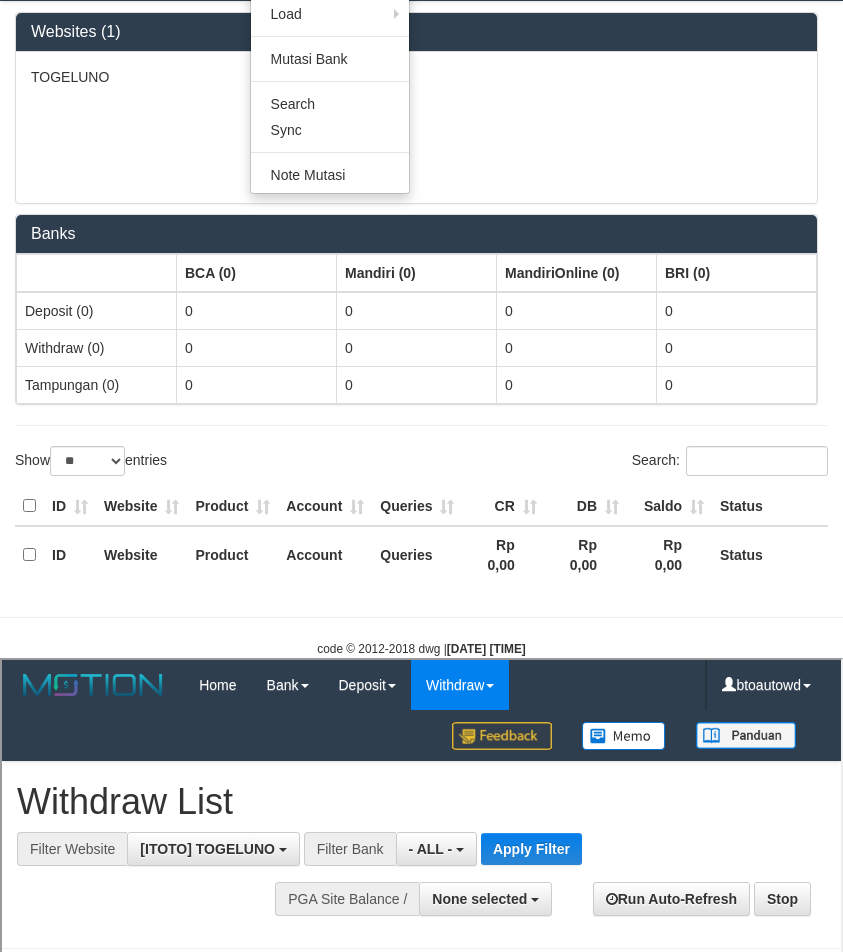 scroll, scrollTop: 18, scrollLeft: 0, axis: vertical 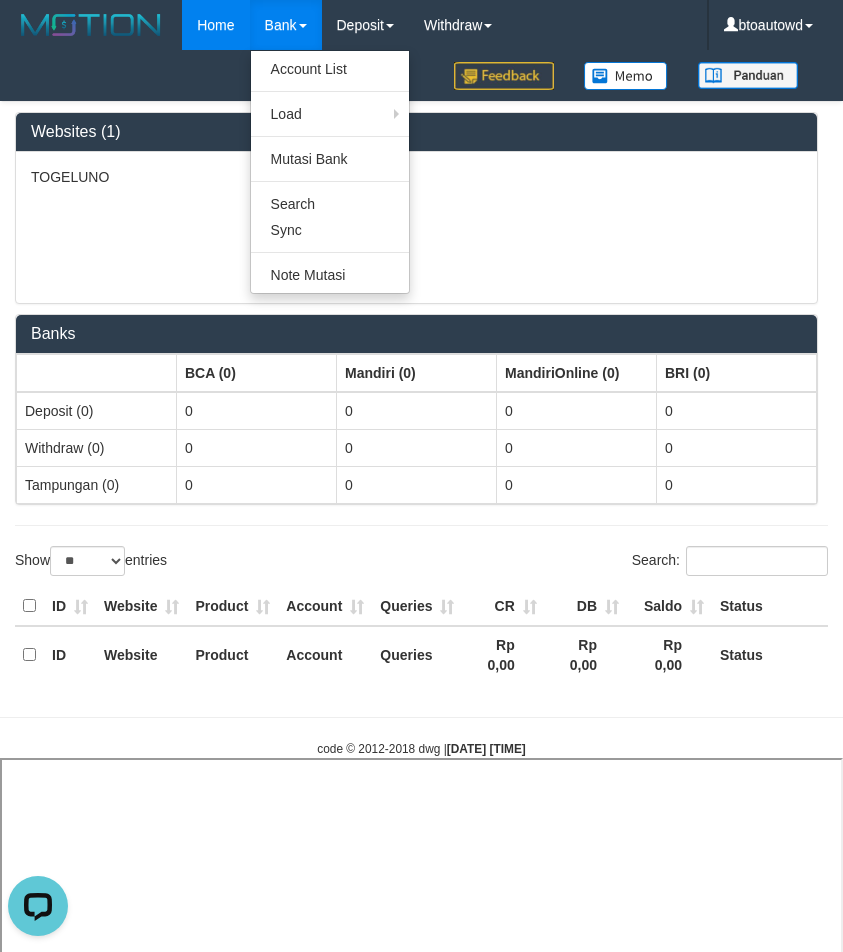 select 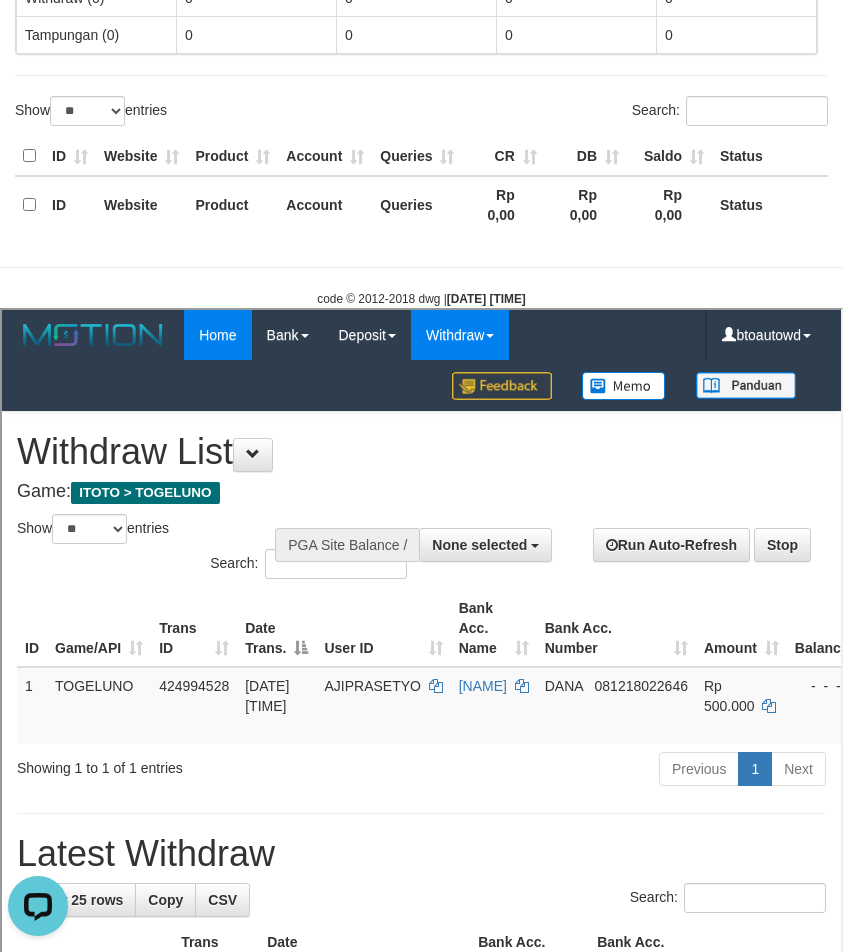 scroll, scrollTop: 561, scrollLeft: 0, axis: vertical 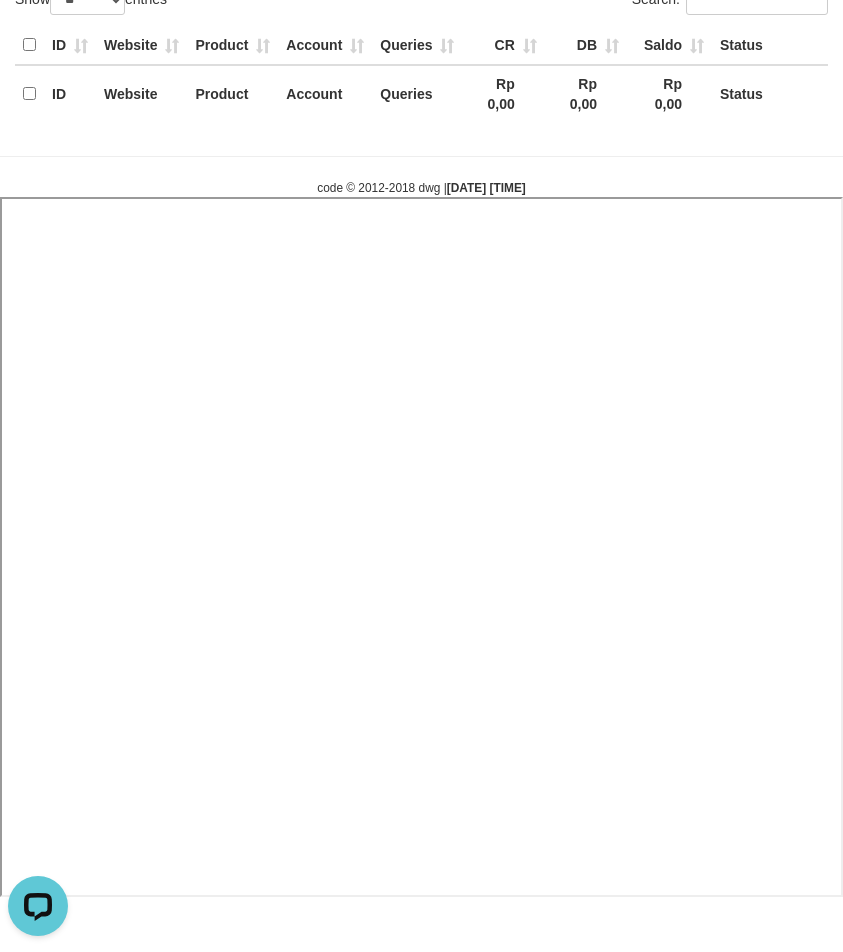 select 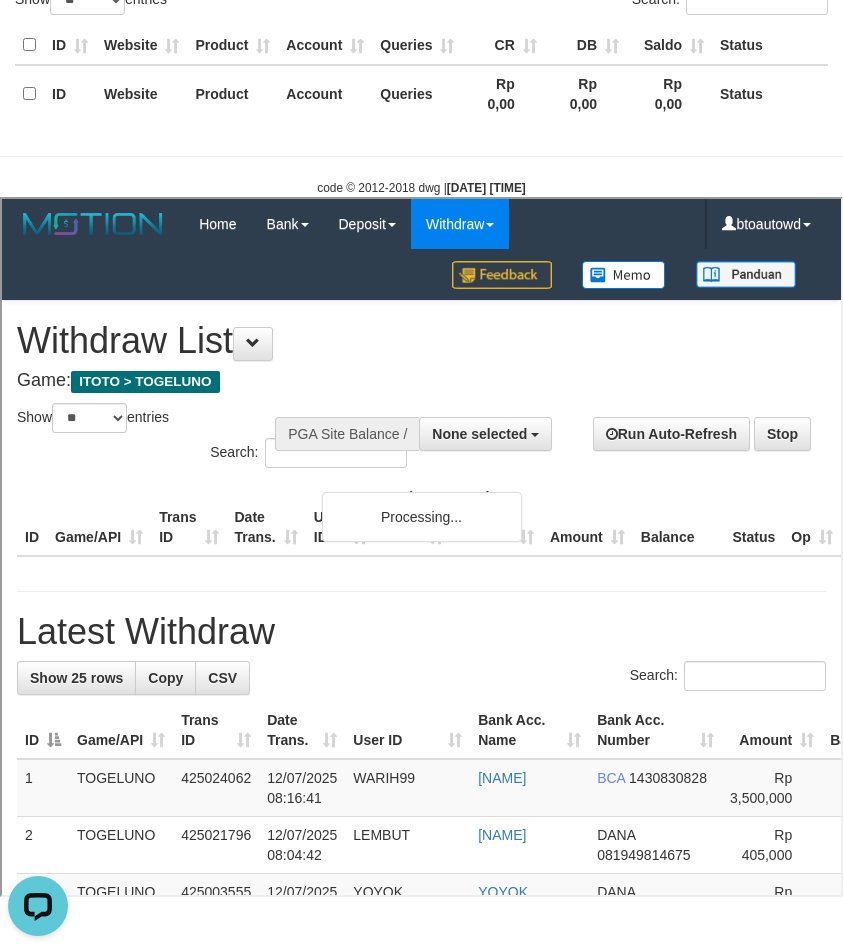 scroll, scrollTop: 0, scrollLeft: 0, axis: both 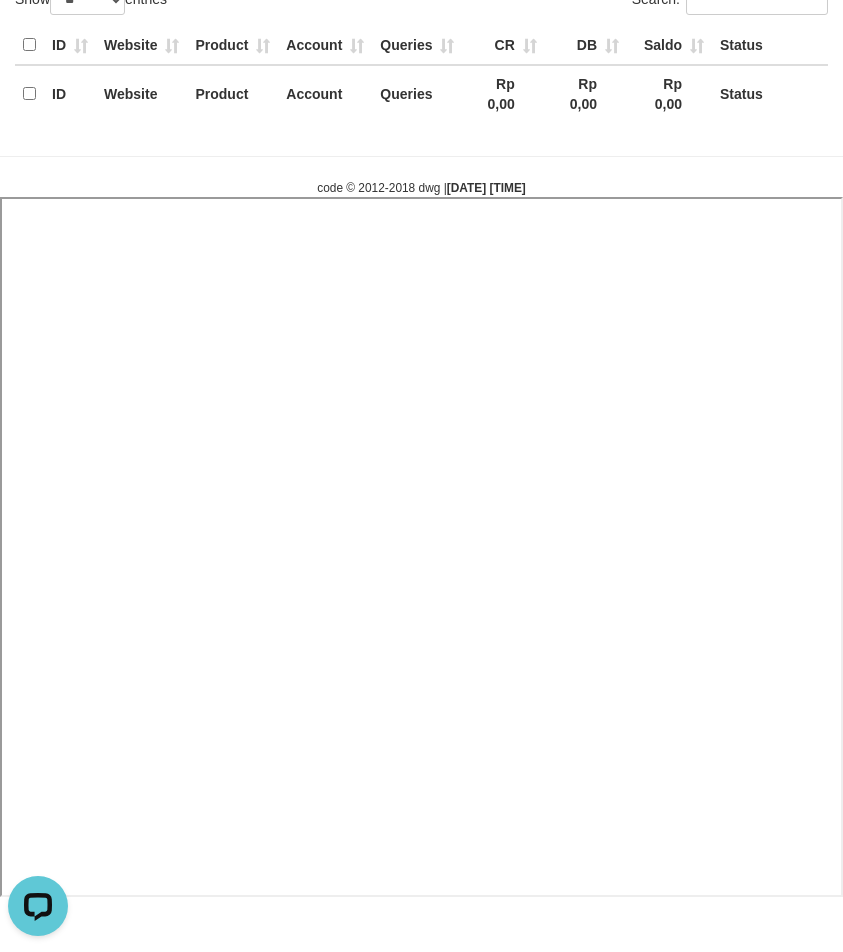 select 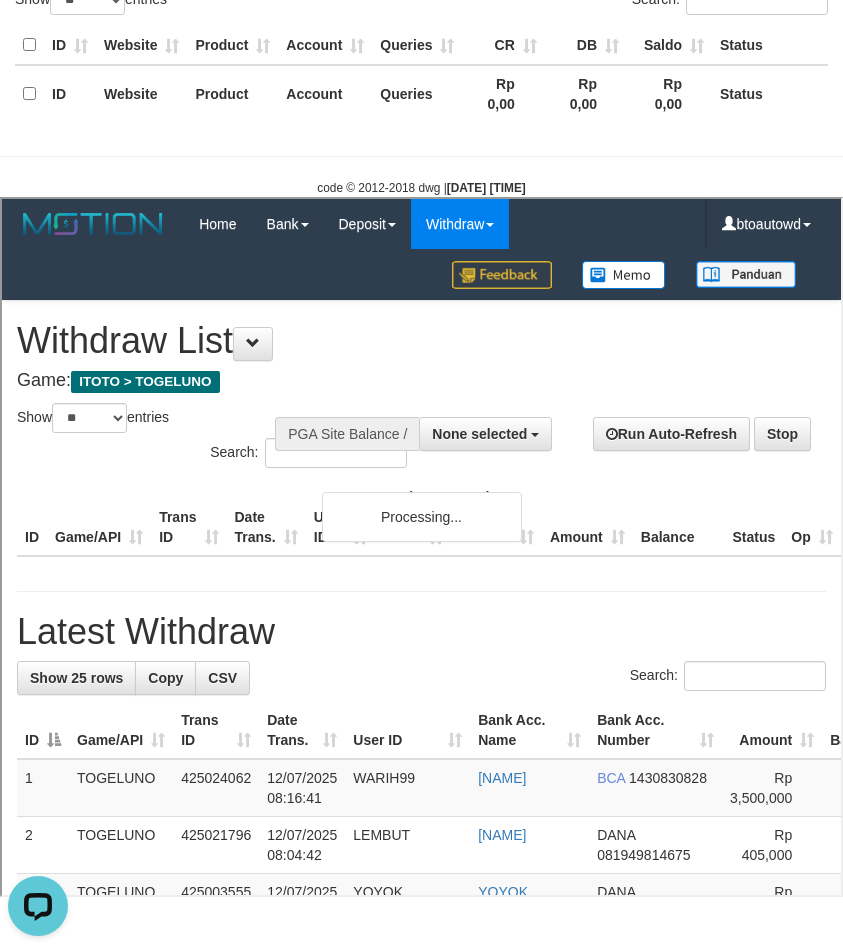 scroll, scrollTop: 0, scrollLeft: 0, axis: both 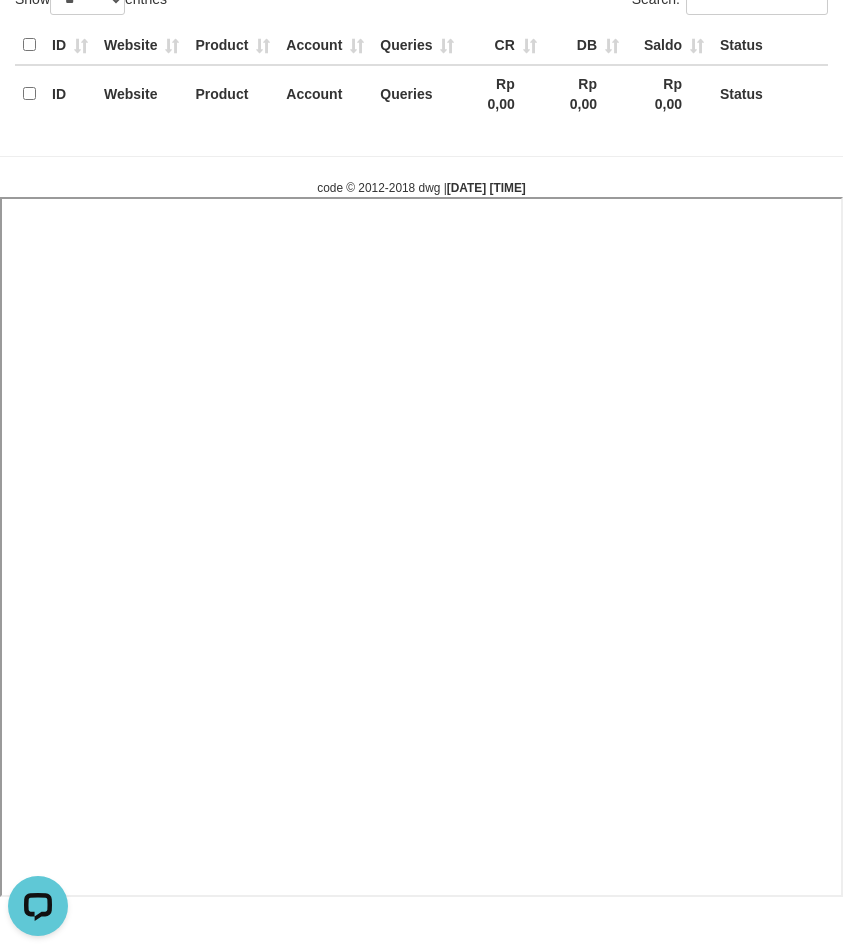 select 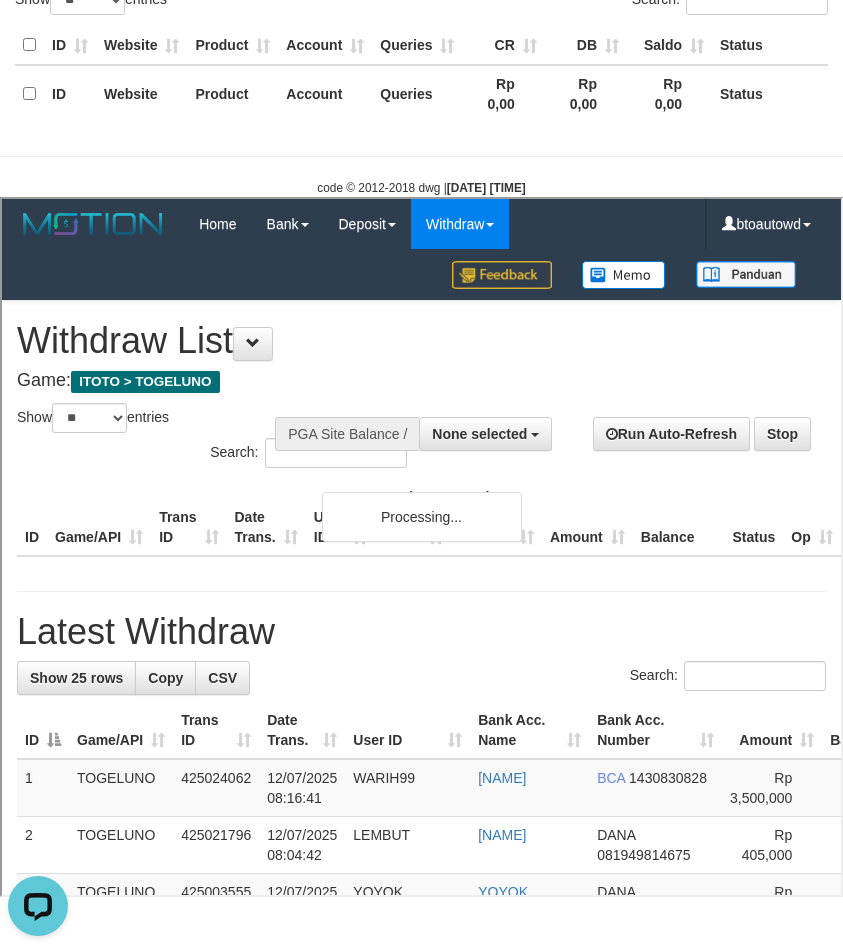 scroll, scrollTop: 0, scrollLeft: 0, axis: both 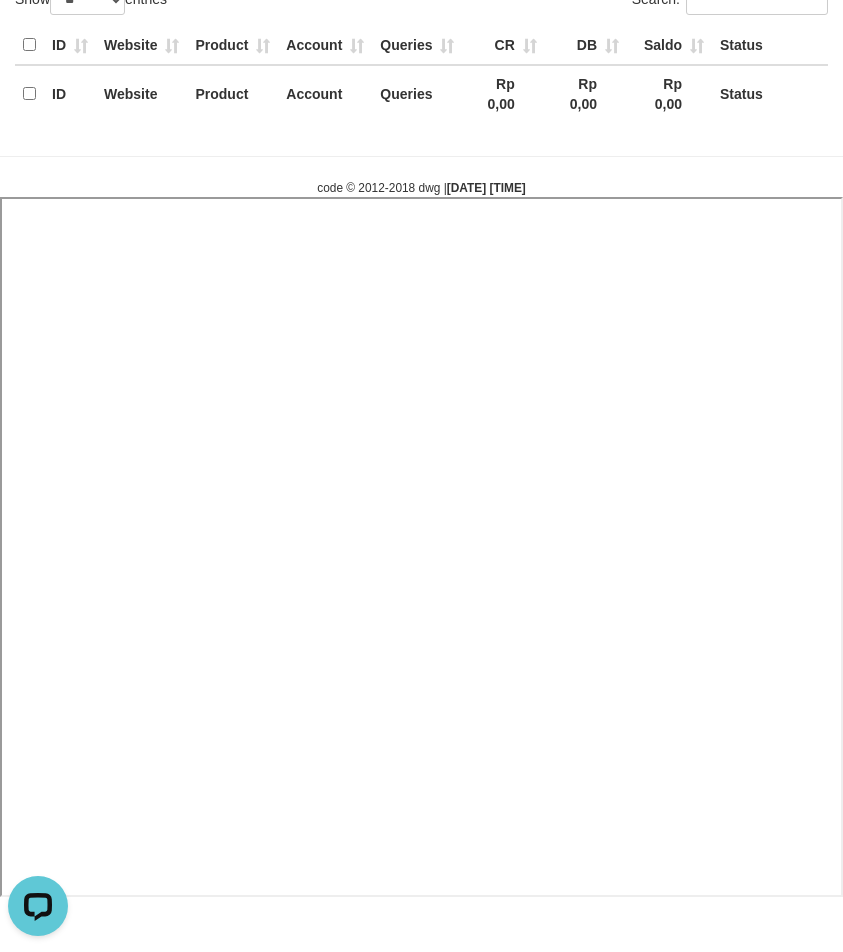 select 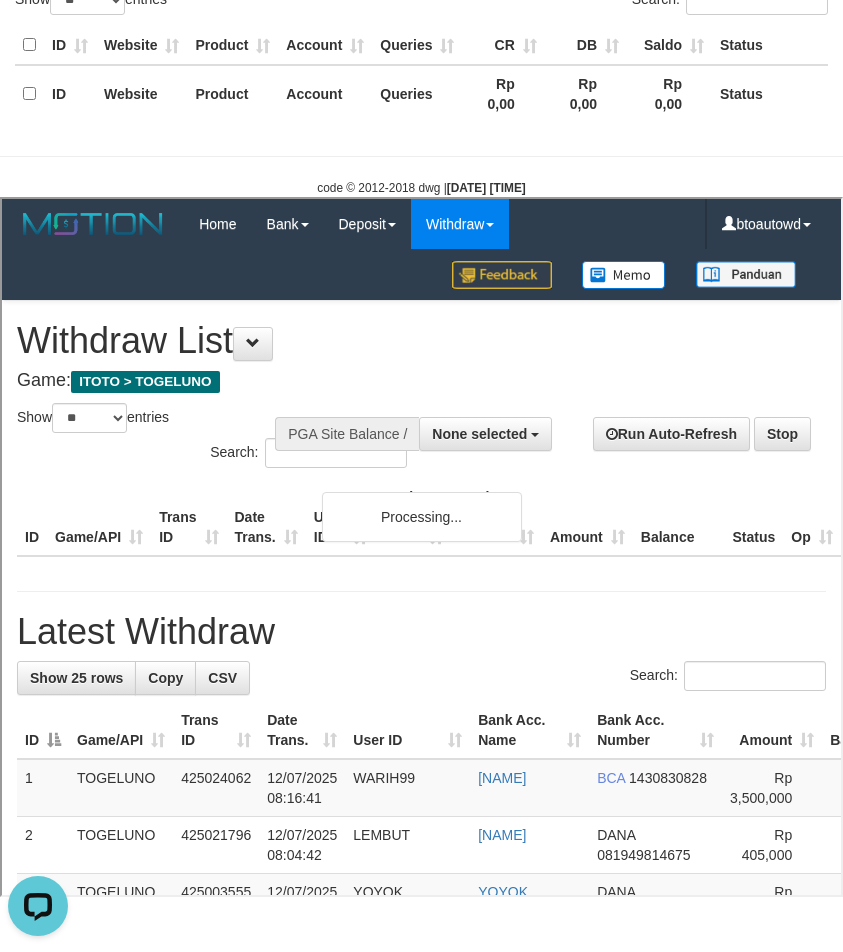 scroll, scrollTop: 0, scrollLeft: 0, axis: both 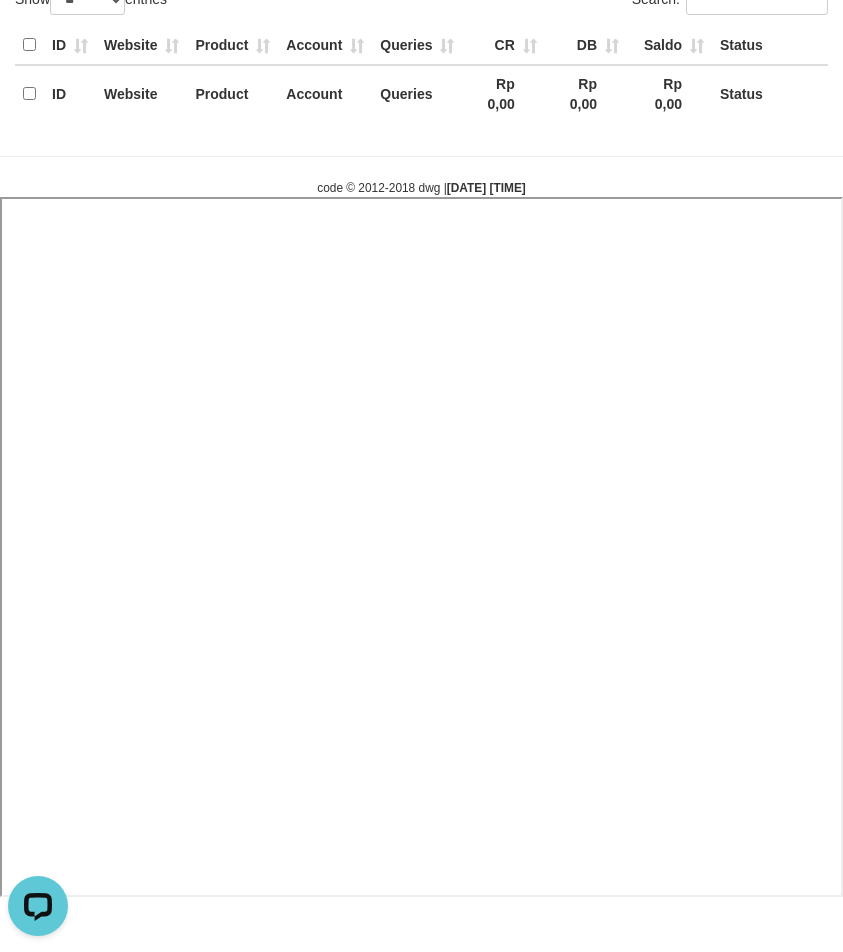 select 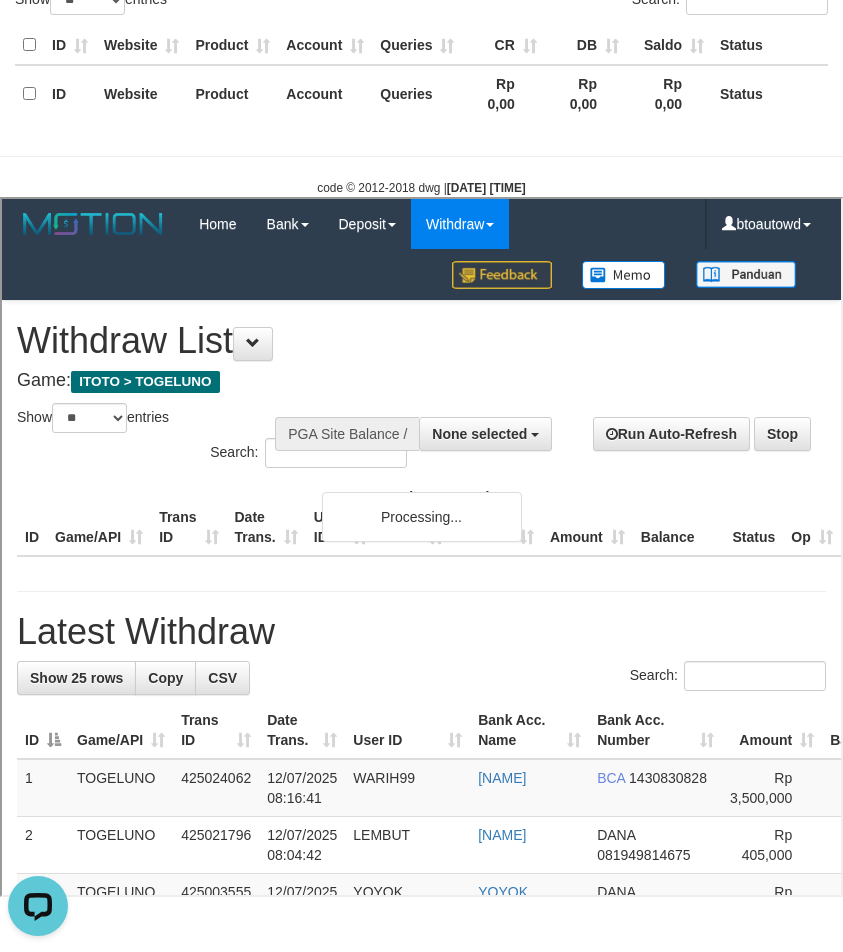 scroll, scrollTop: 0, scrollLeft: 0, axis: both 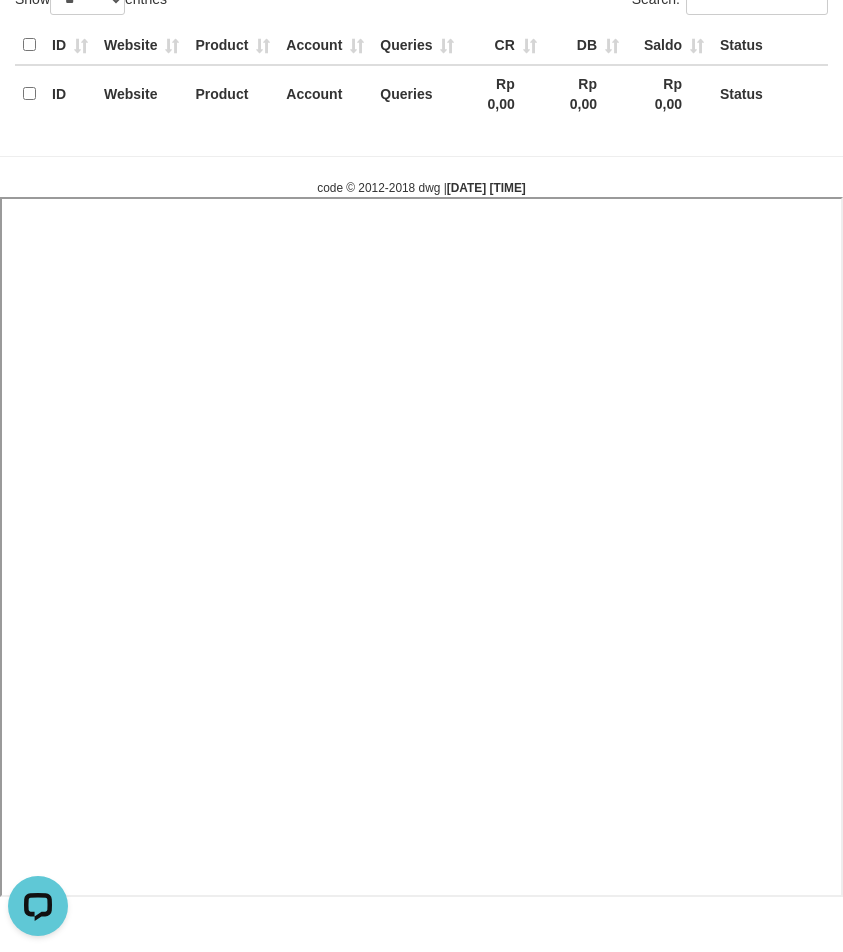 select 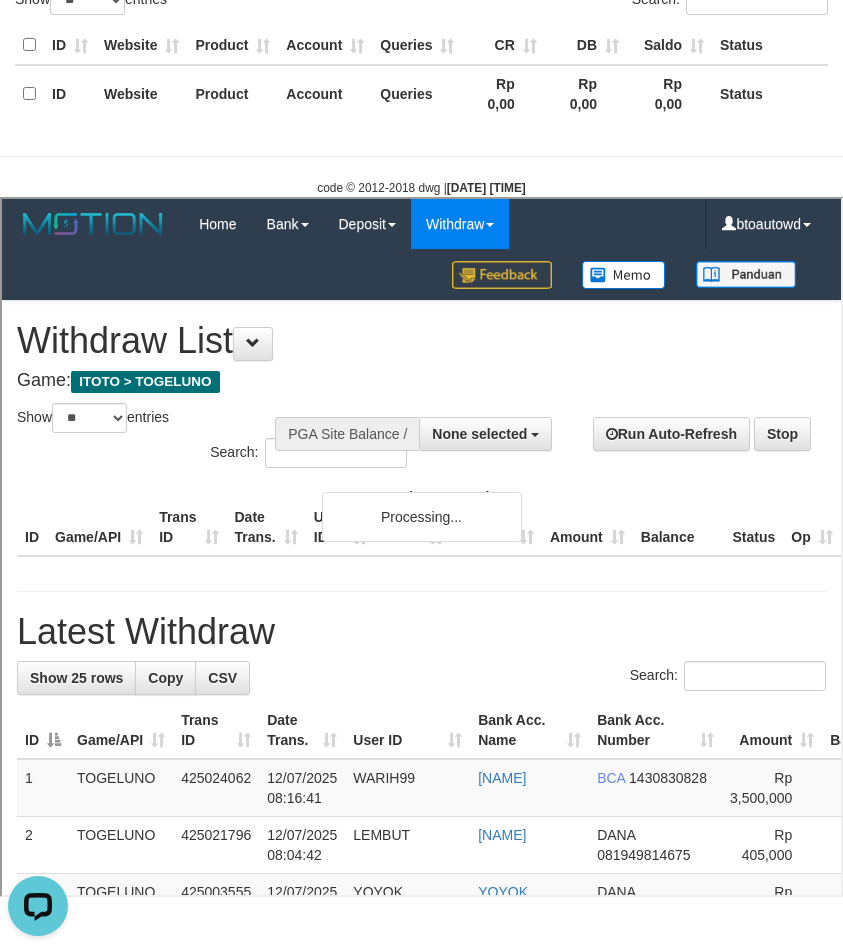 scroll, scrollTop: 0, scrollLeft: 0, axis: both 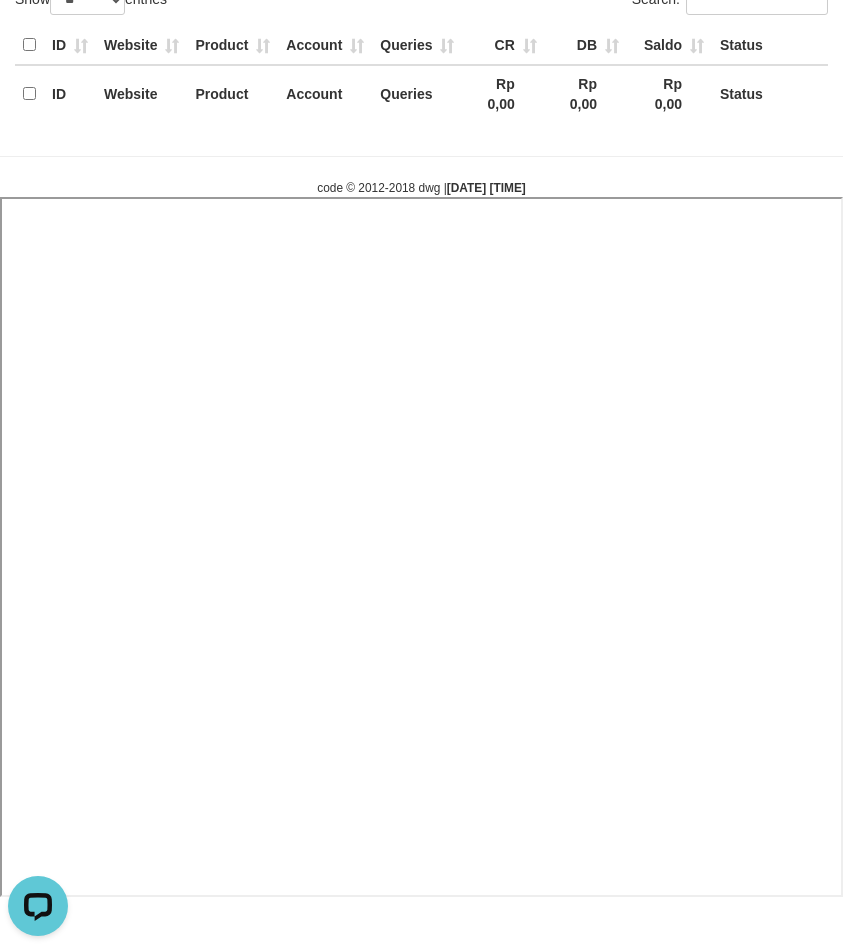 select 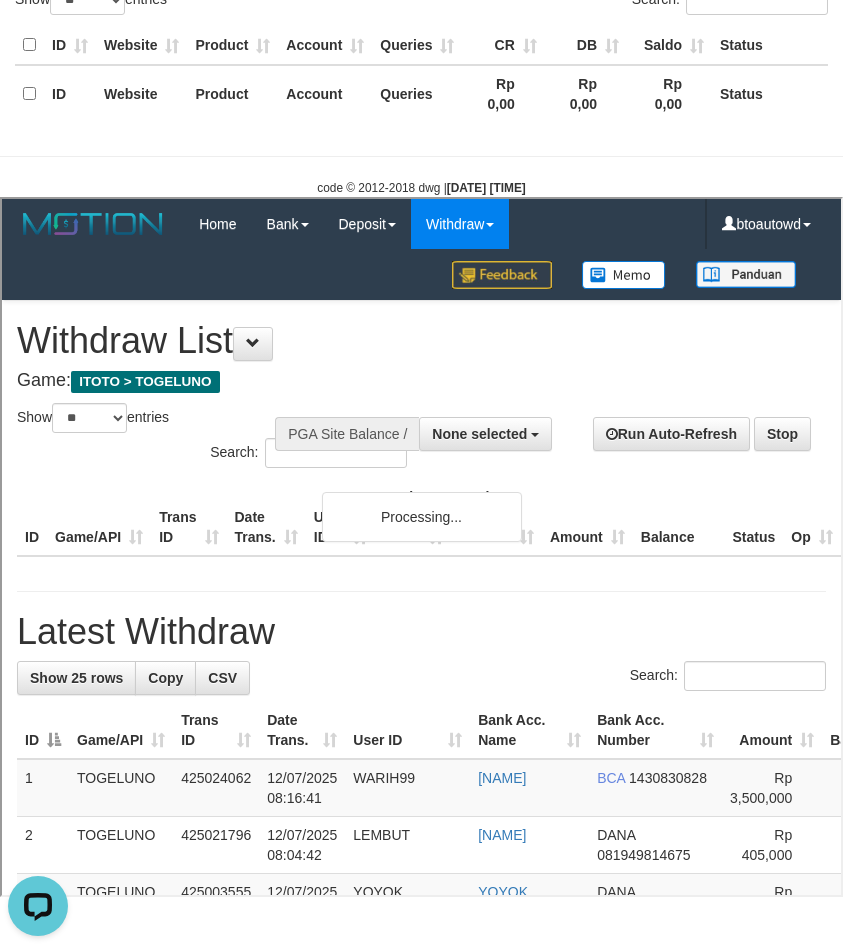 scroll, scrollTop: 0, scrollLeft: 0, axis: both 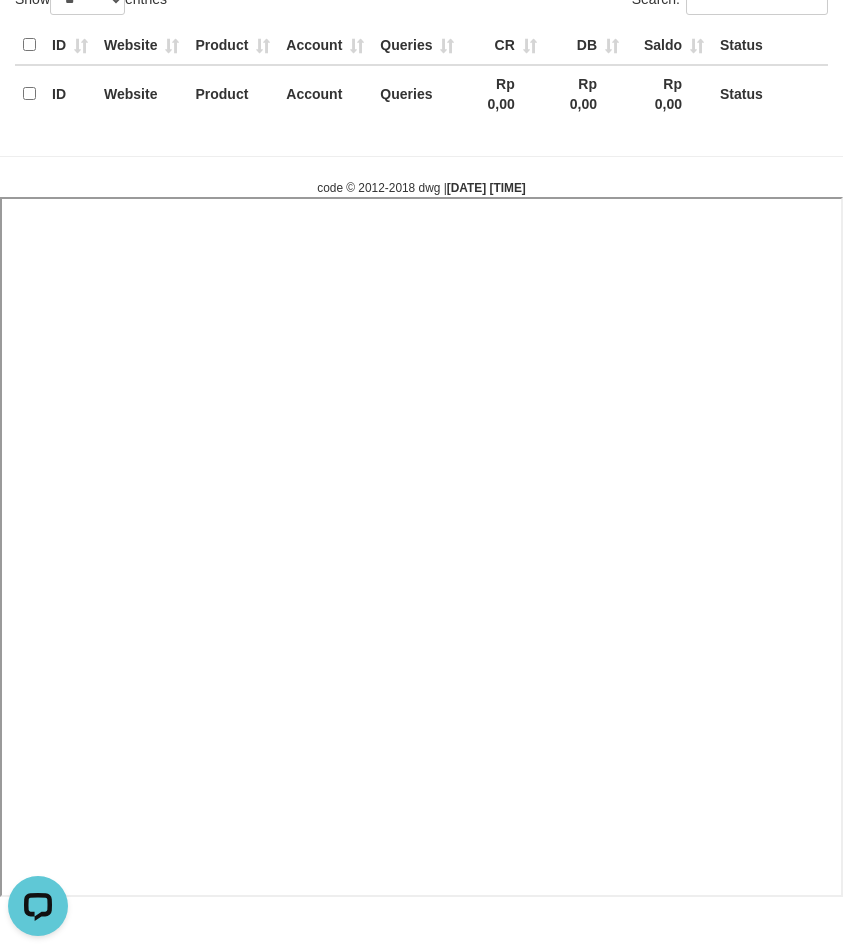 select 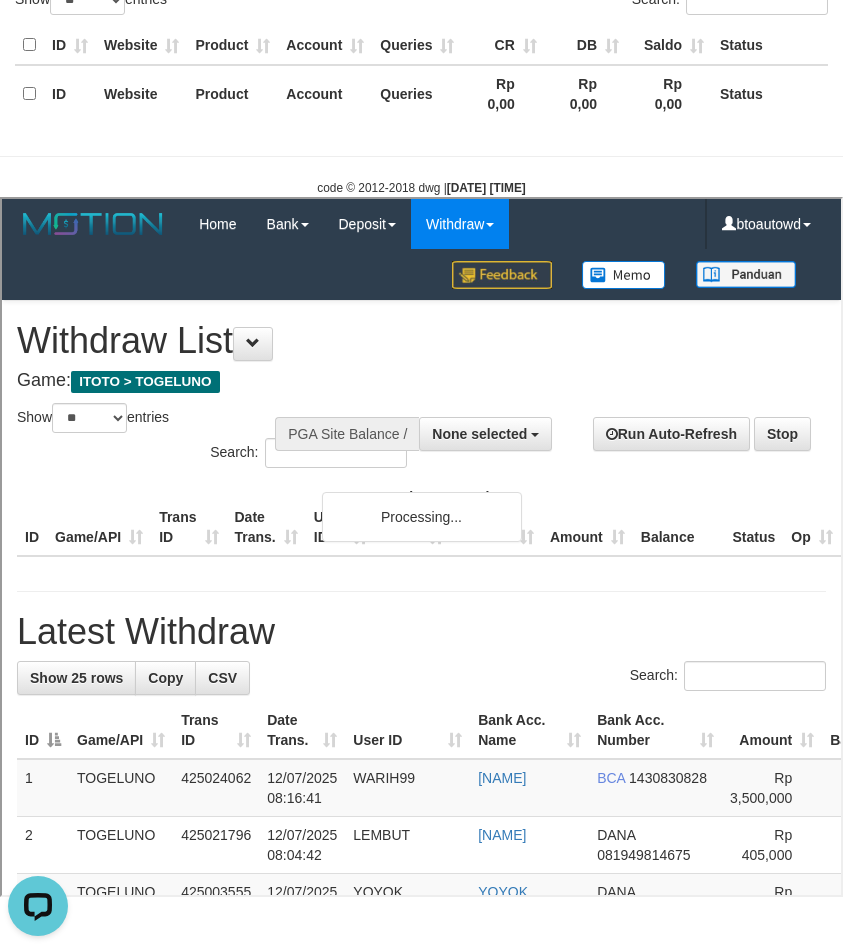 scroll, scrollTop: 0, scrollLeft: 0, axis: both 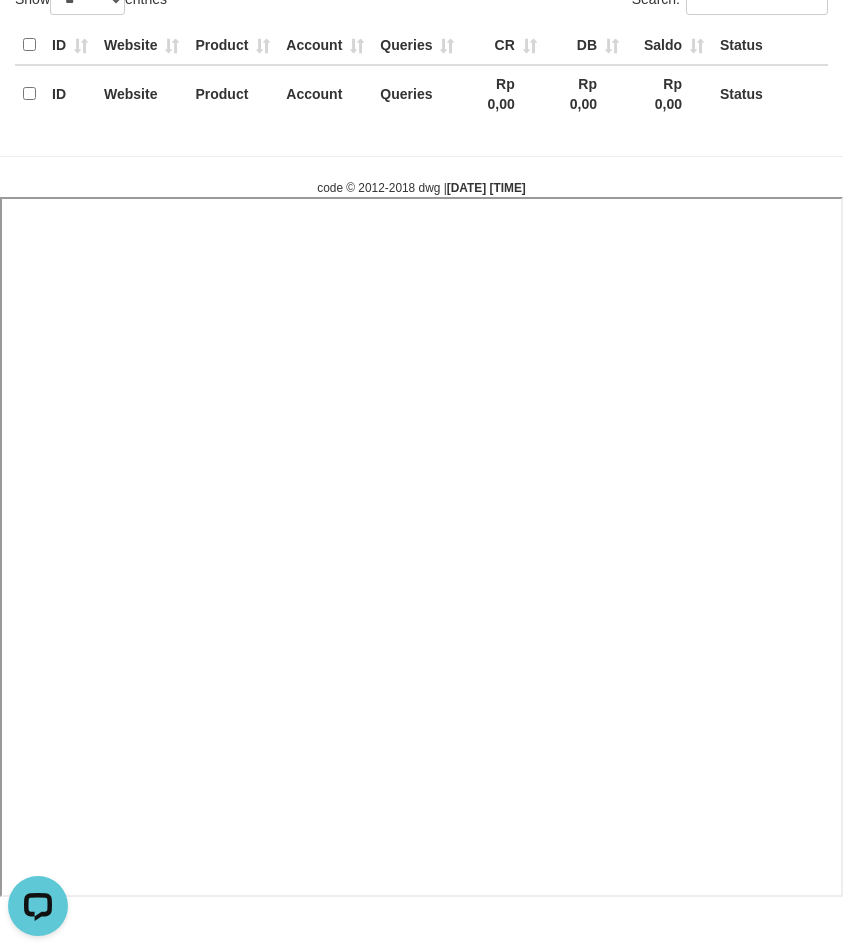 select 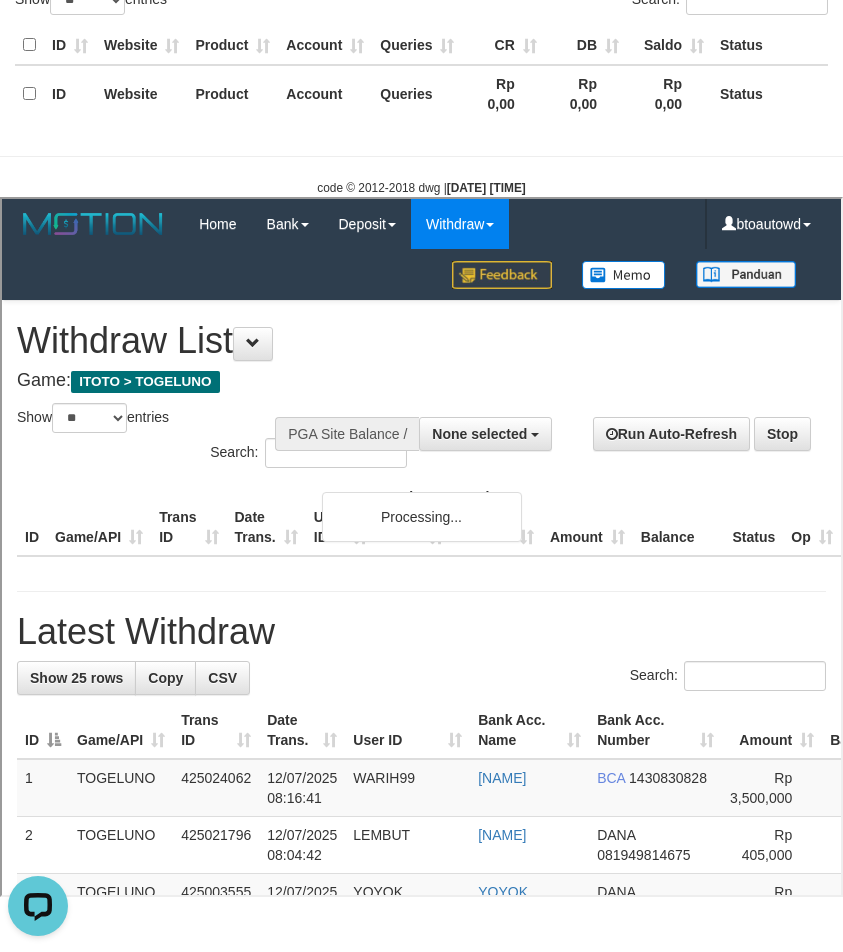scroll, scrollTop: 0, scrollLeft: 0, axis: both 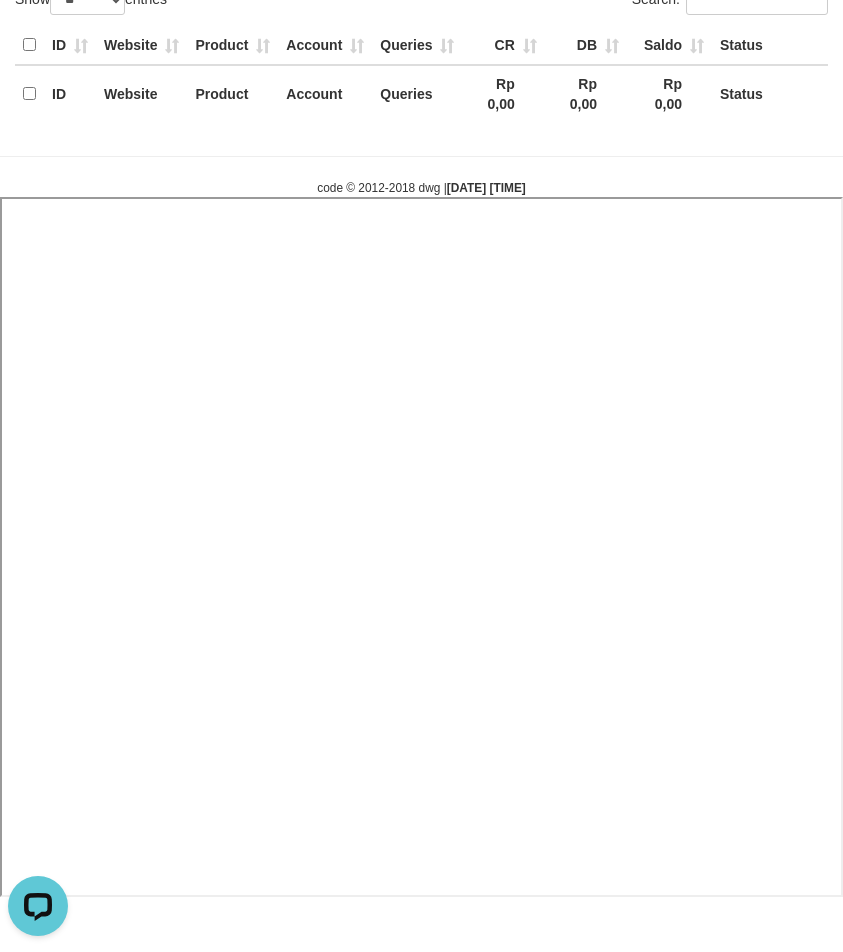 select 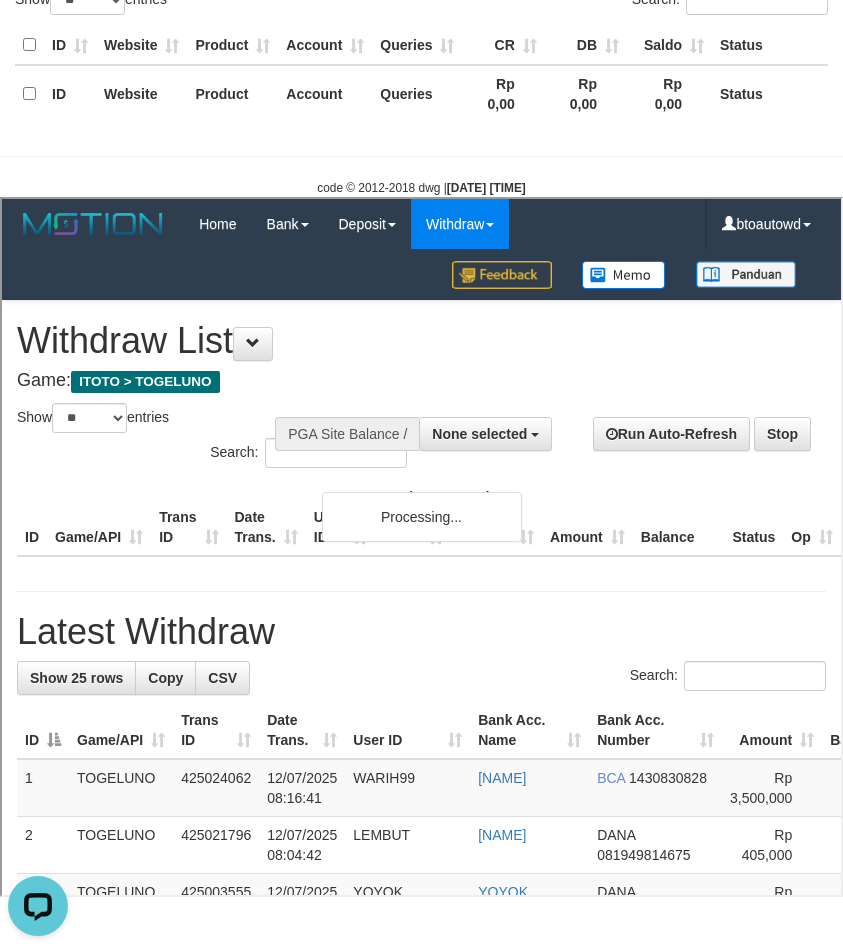scroll, scrollTop: 0, scrollLeft: 0, axis: both 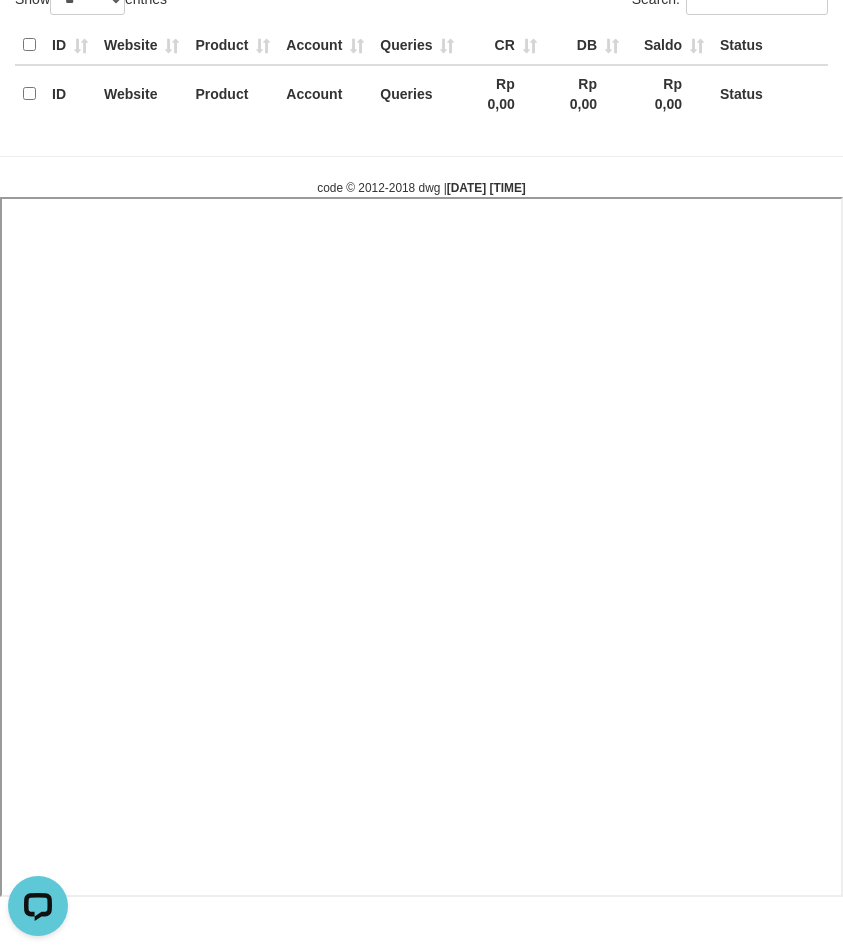 select 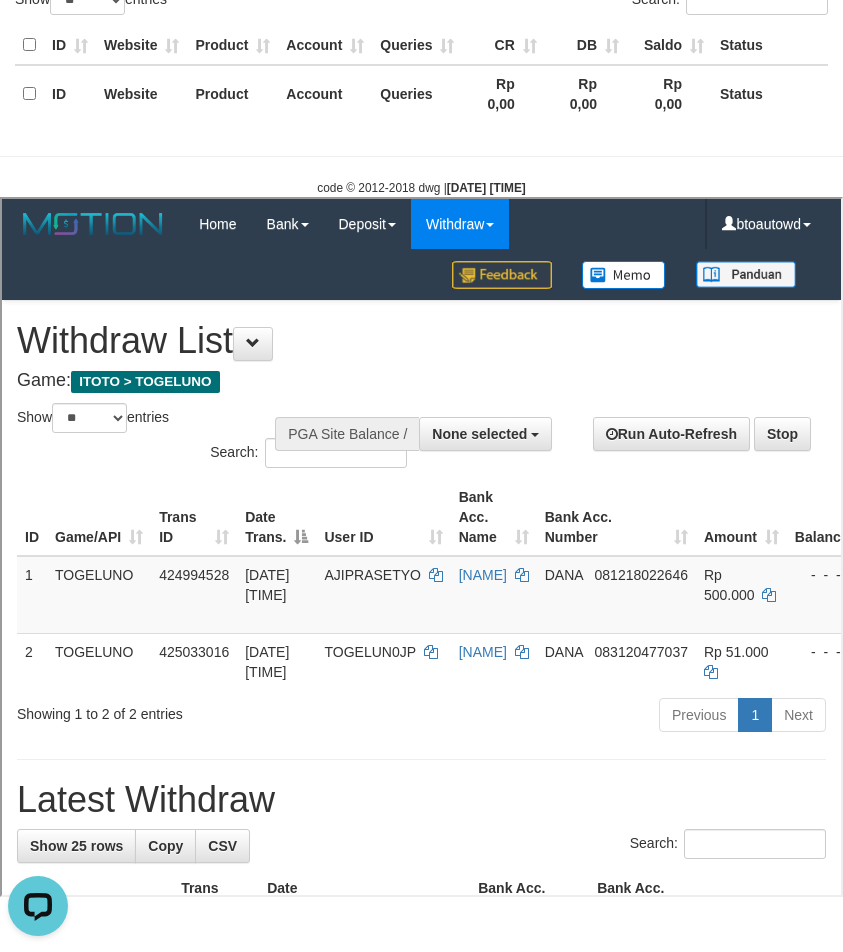 scroll, scrollTop: 0, scrollLeft: 0, axis: both 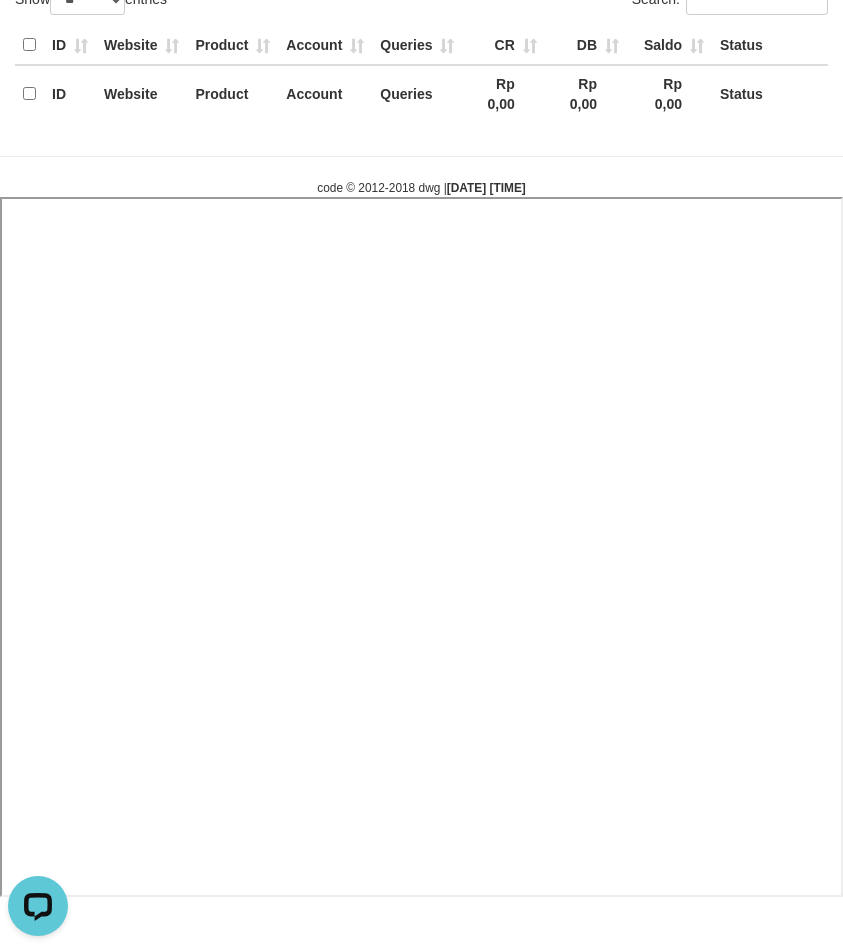select 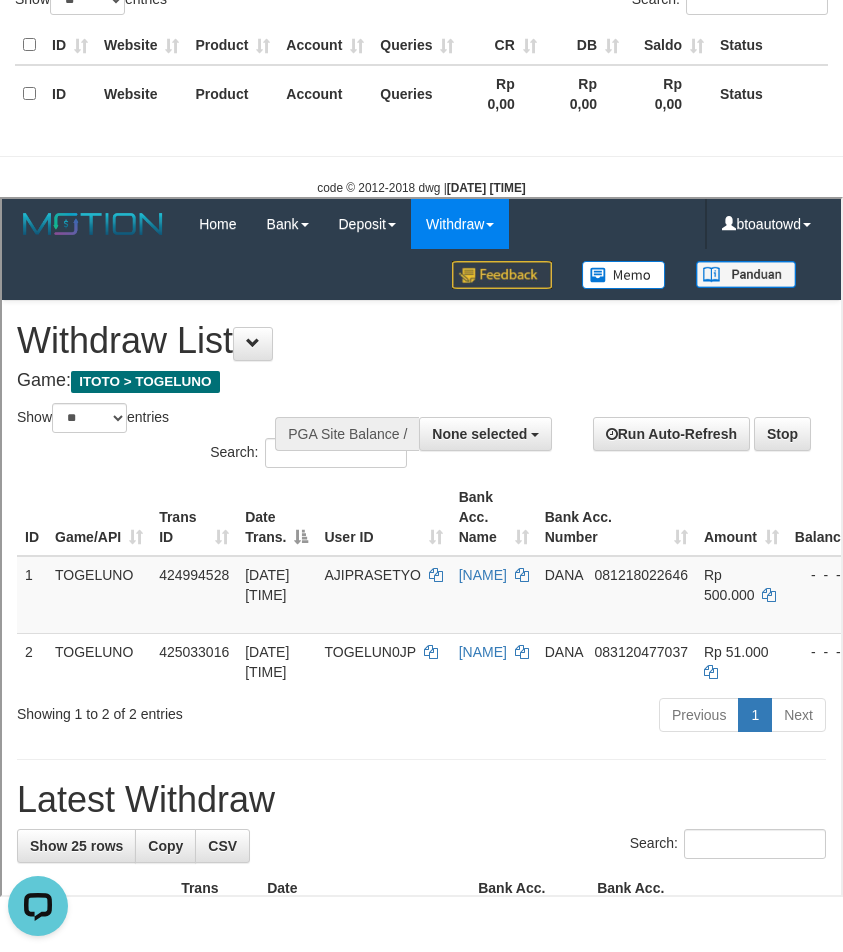 scroll, scrollTop: 0, scrollLeft: 0, axis: both 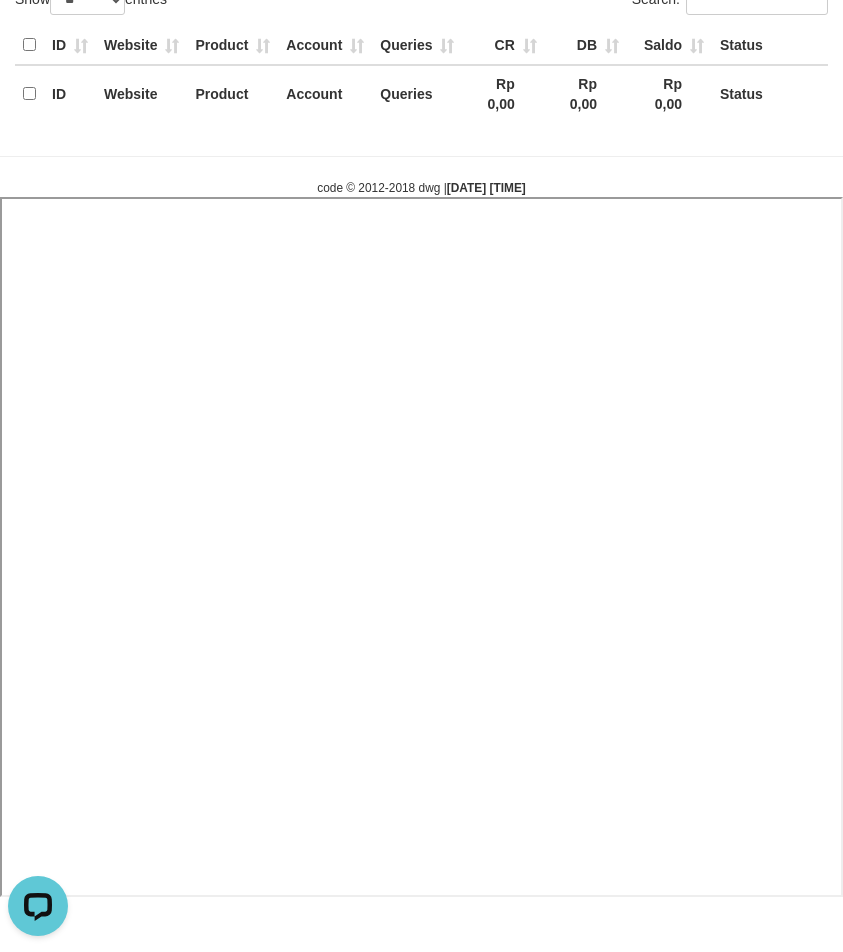select 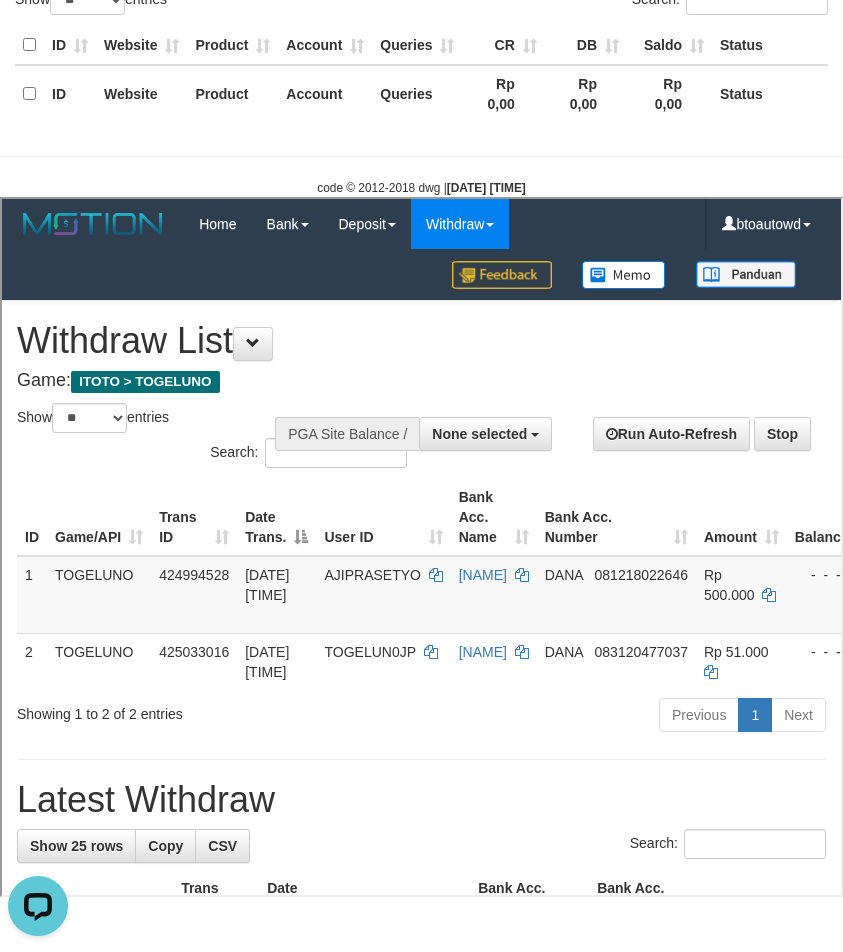scroll, scrollTop: 0, scrollLeft: 0, axis: both 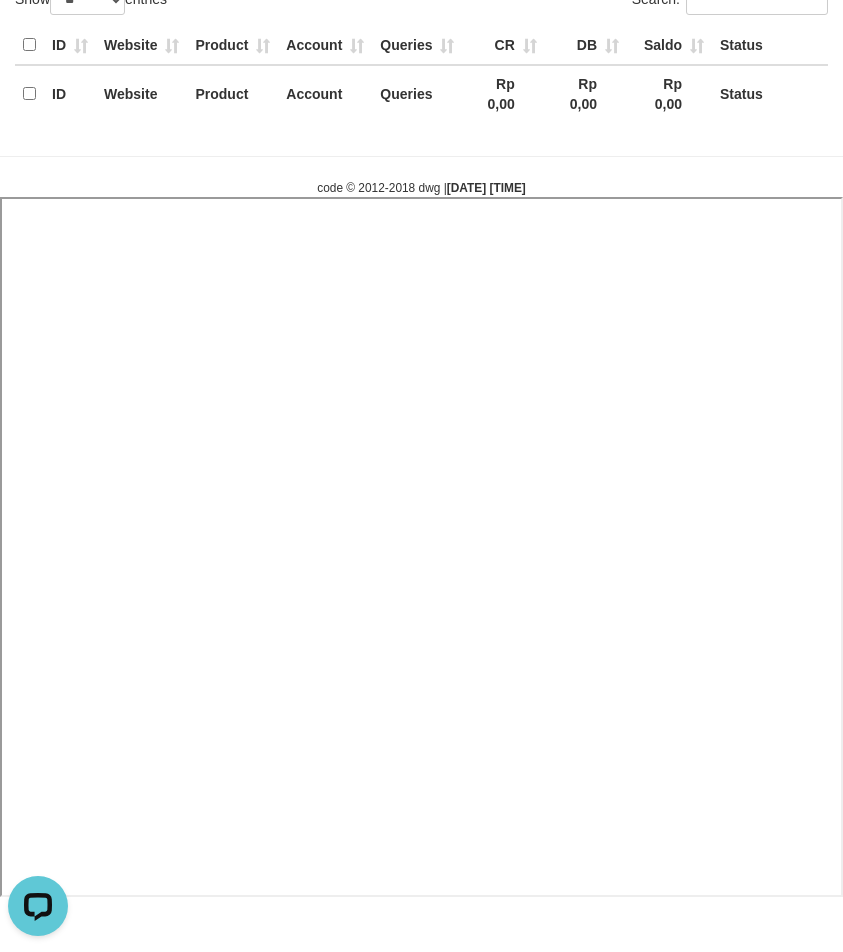 select 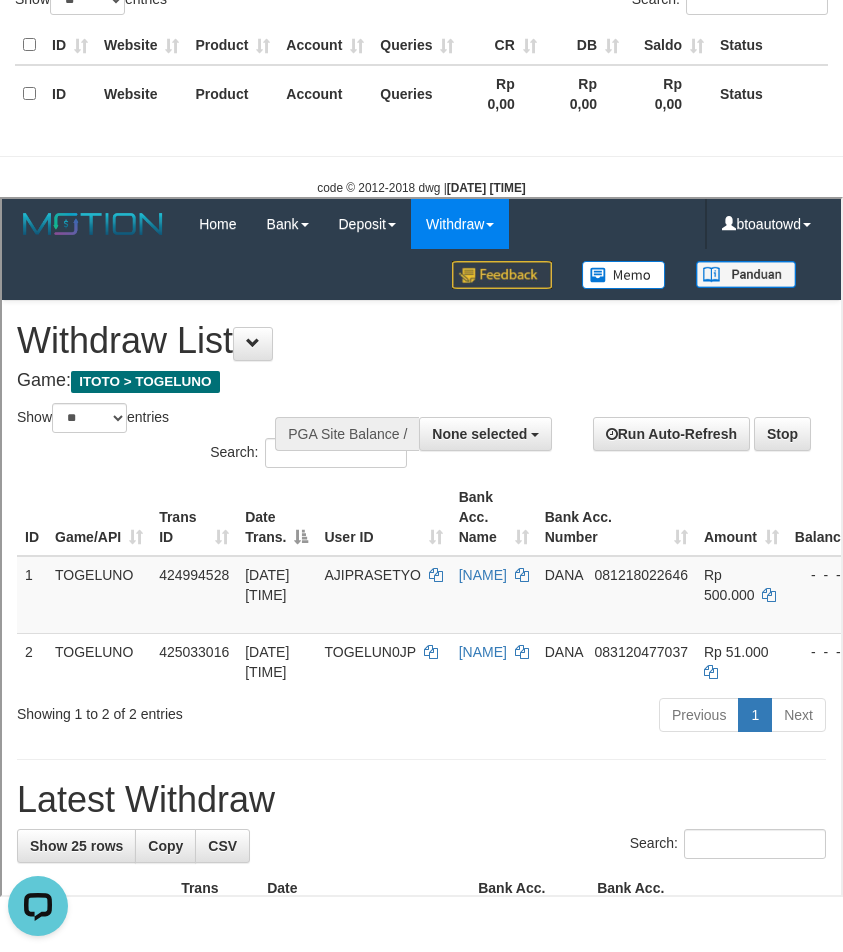 scroll, scrollTop: 0, scrollLeft: 0, axis: both 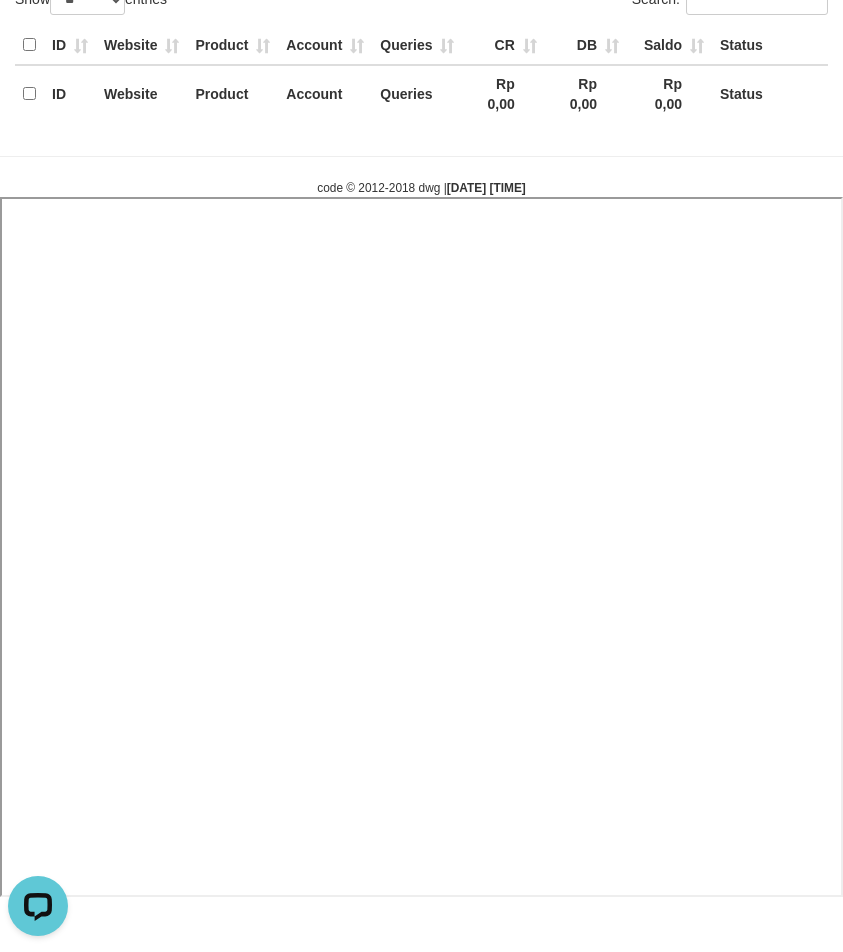 select 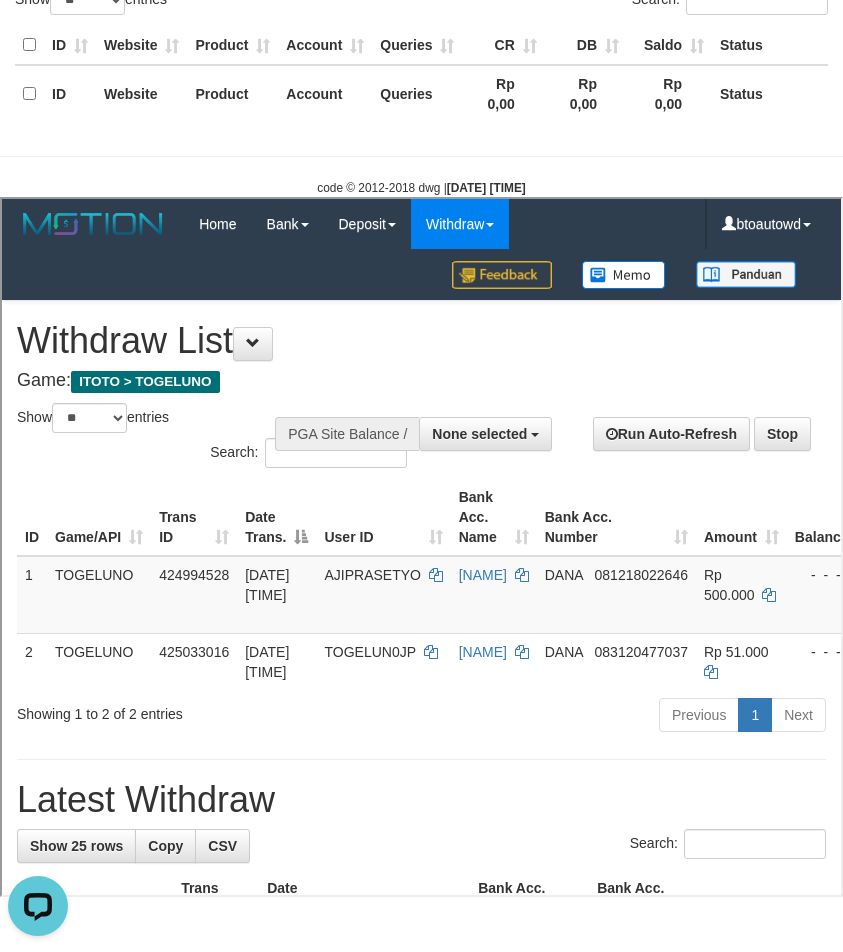 scroll, scrollTop: 0, scrollLeft: 0, axis: both 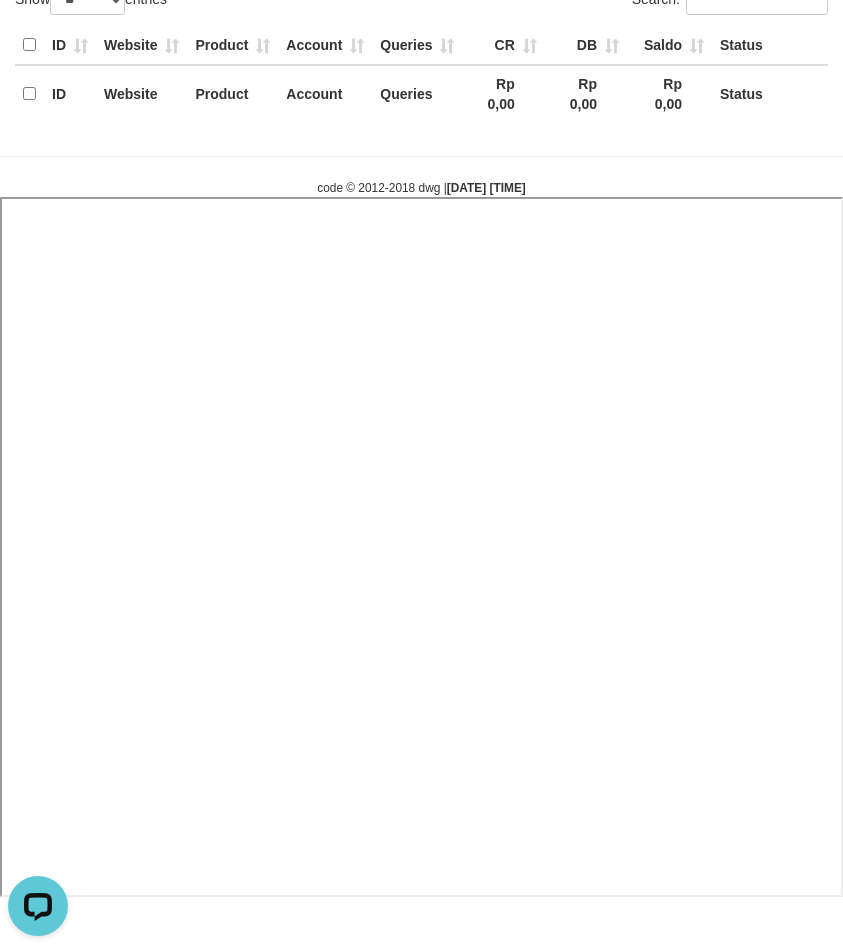 select 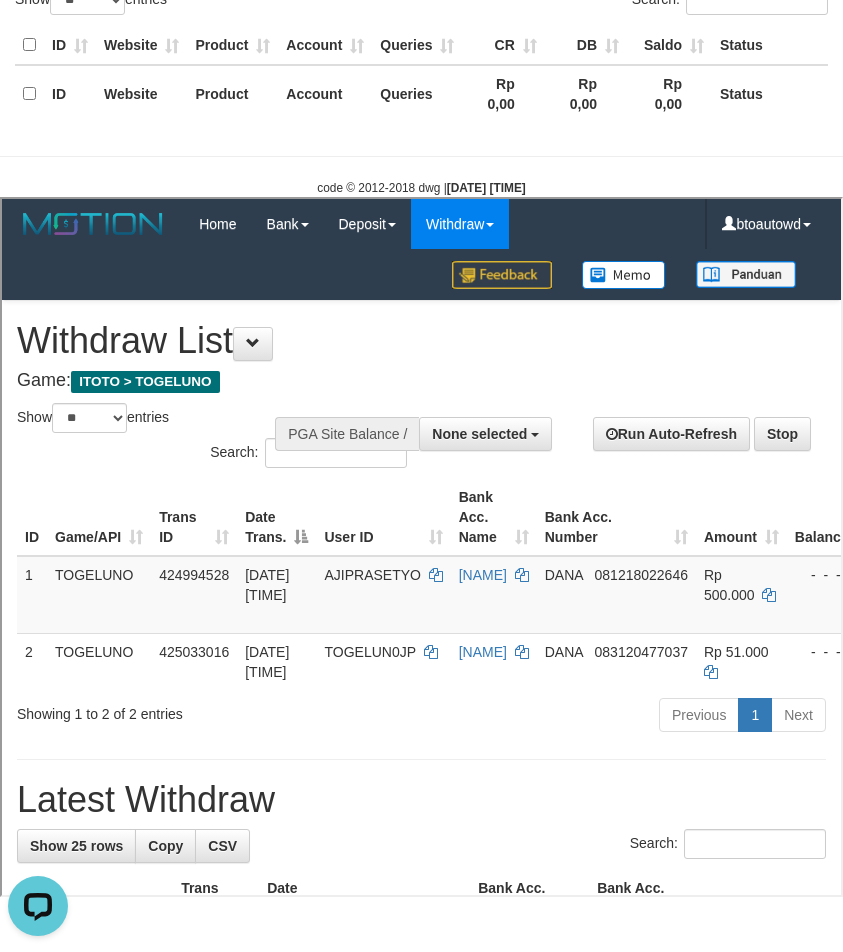 scroll, scrollTop: 0, scrollLeft: 0, axis: both 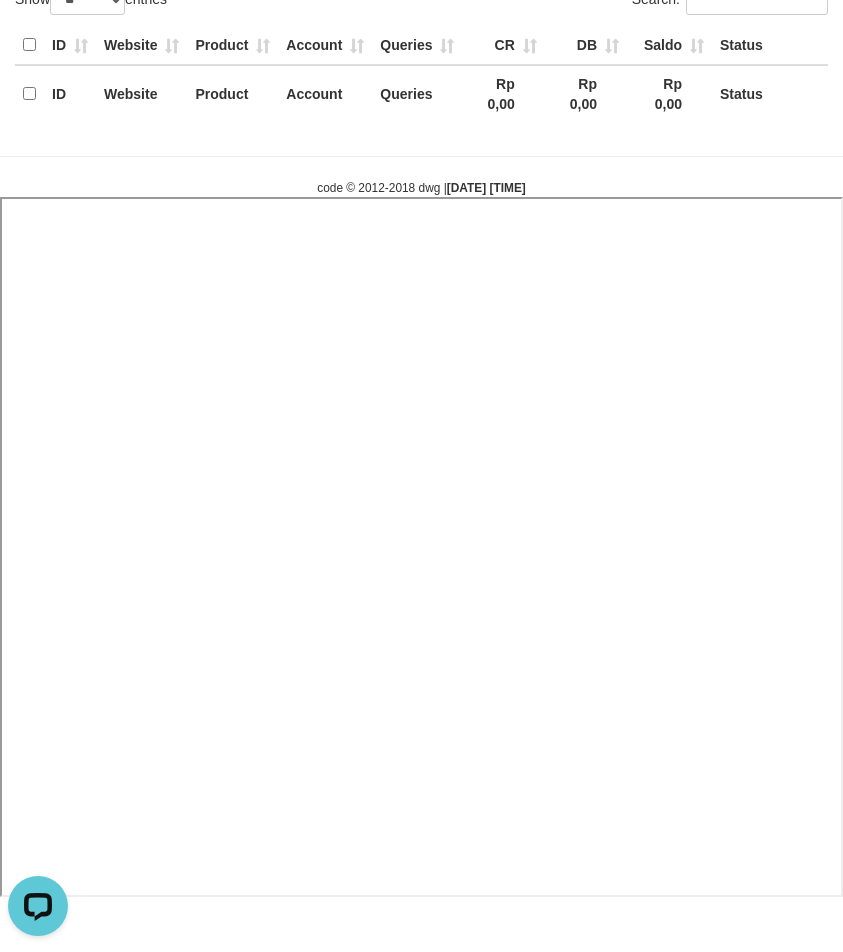 select 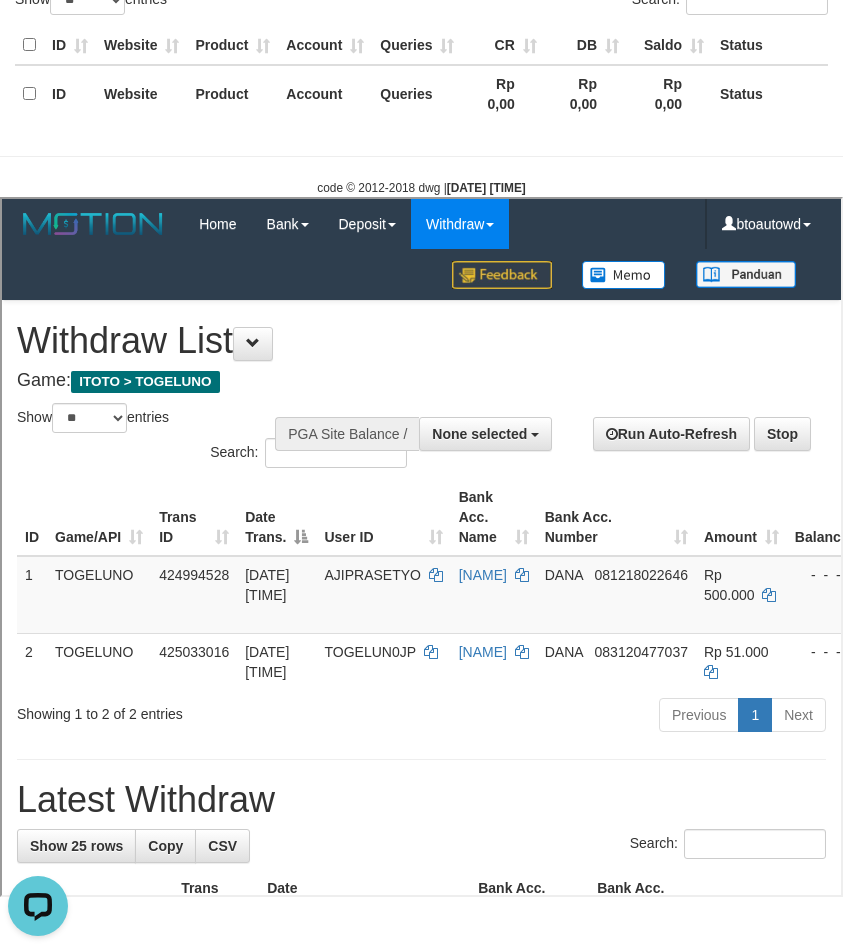scroll, scrollTop: 0, scrollLeft: 0, axis: both 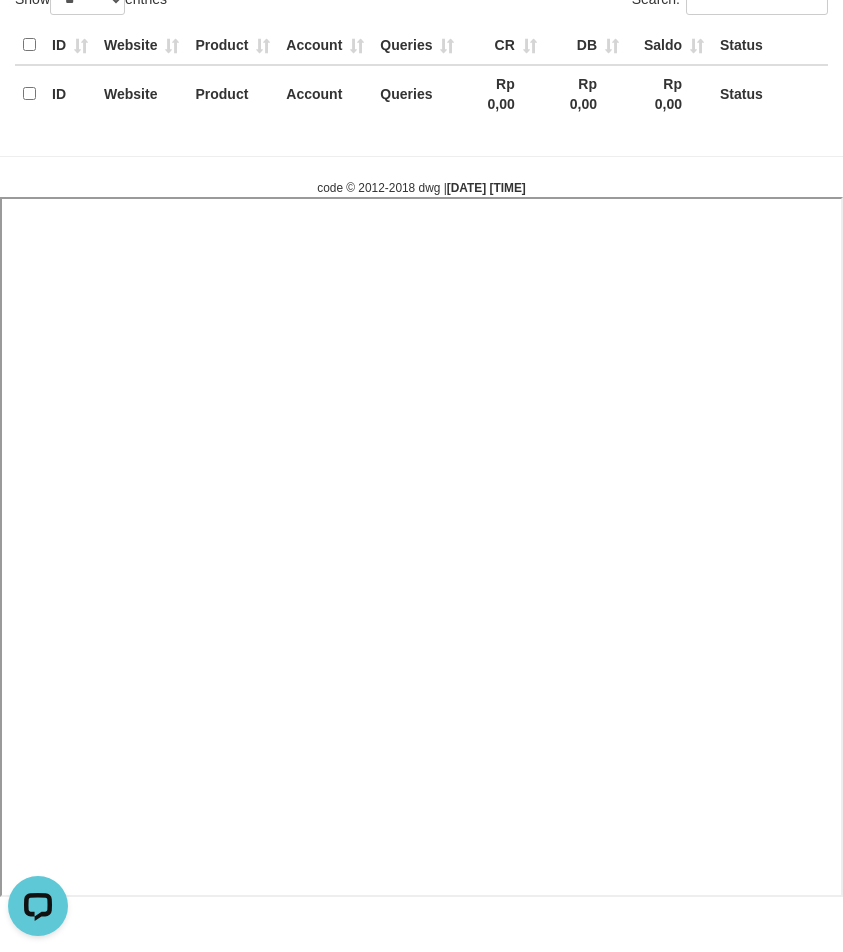 select 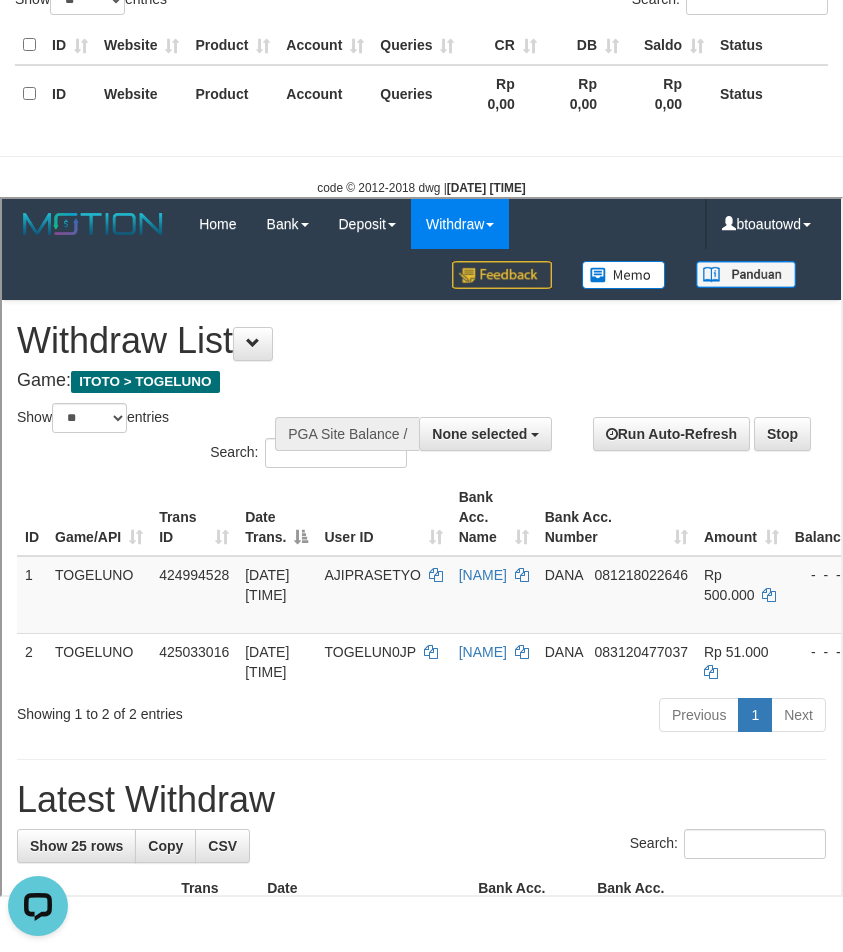 scroll, scrollTop: 0, scrollLeft: 0, axis: both 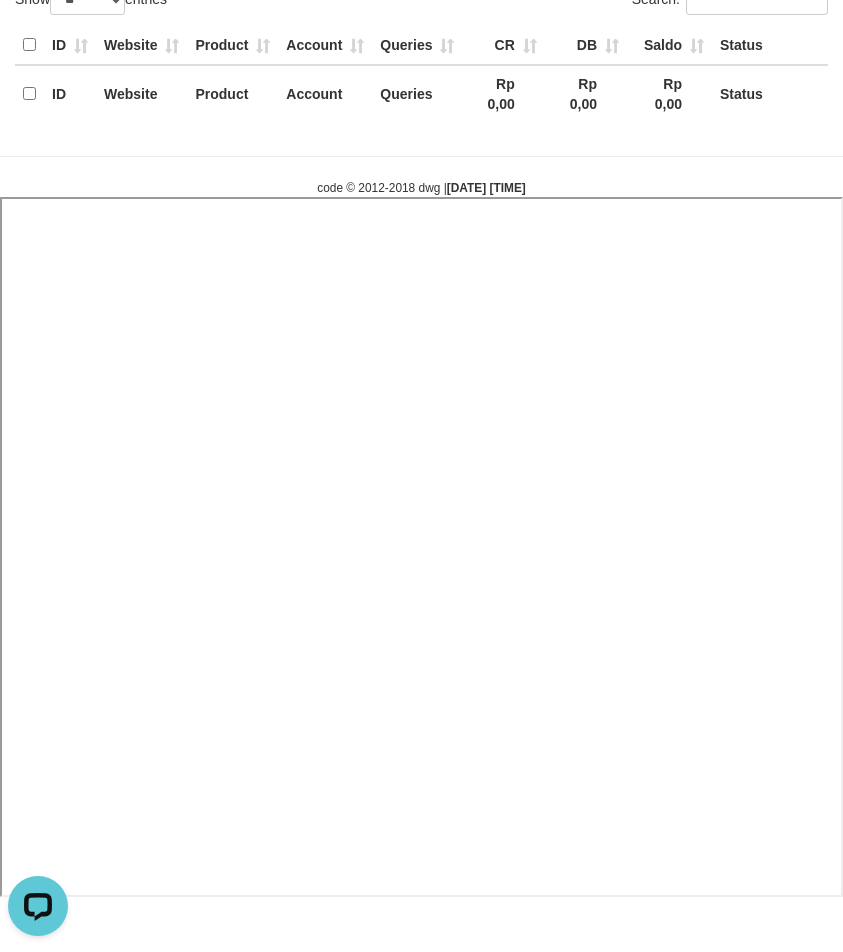 select 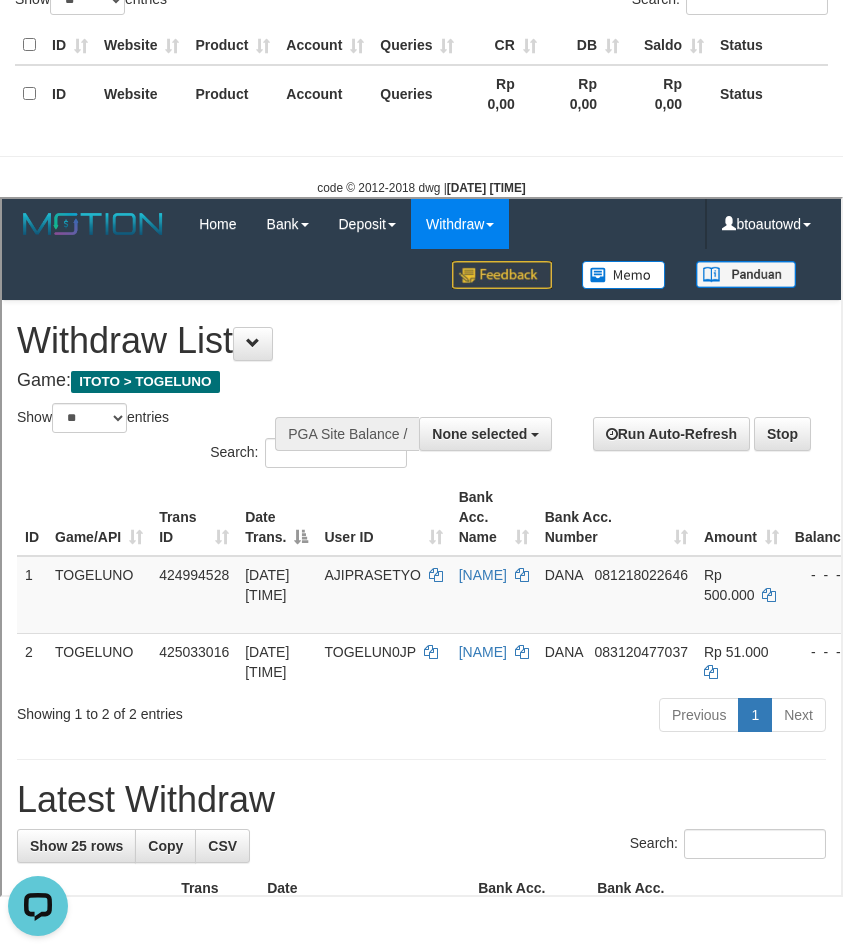scroll, scrollTop: 0, scrollLeft: 0, axis: both 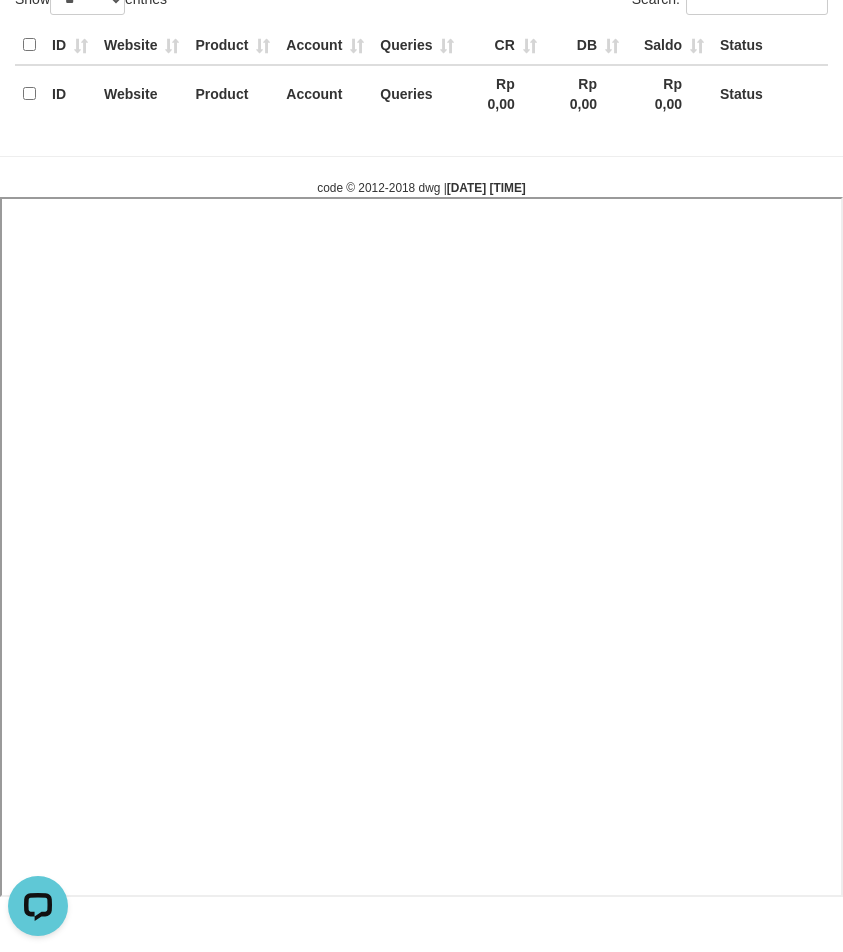 select 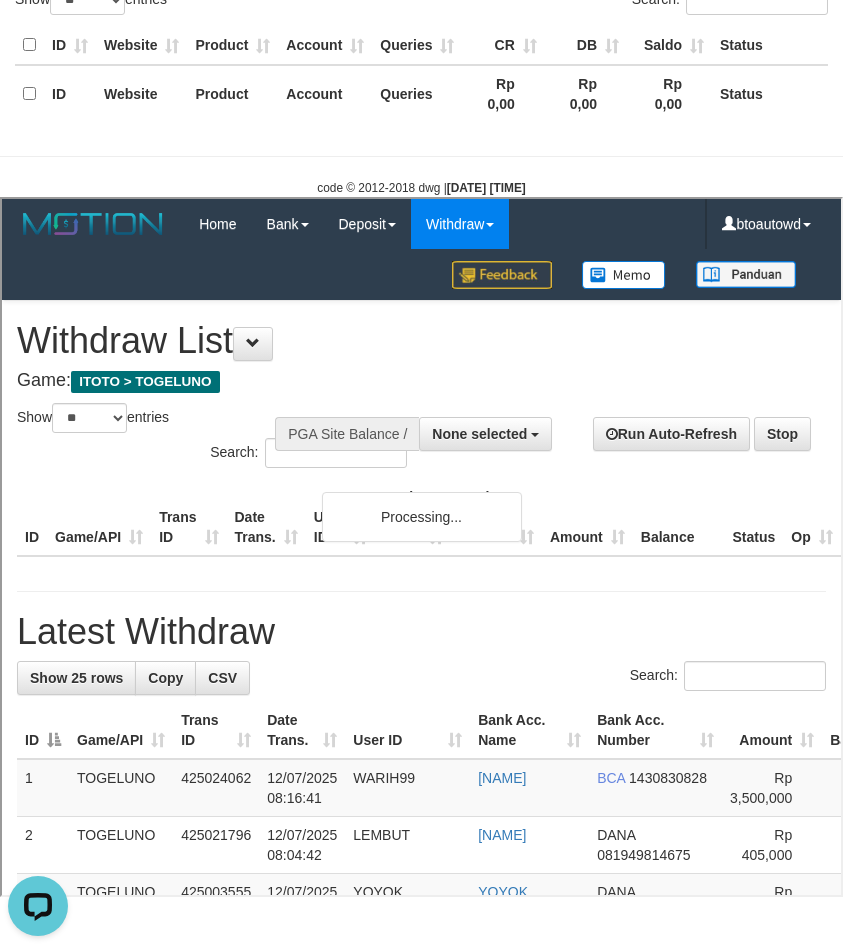 scroll, scrollTop: 0, scrollLeft: 0, axis: both 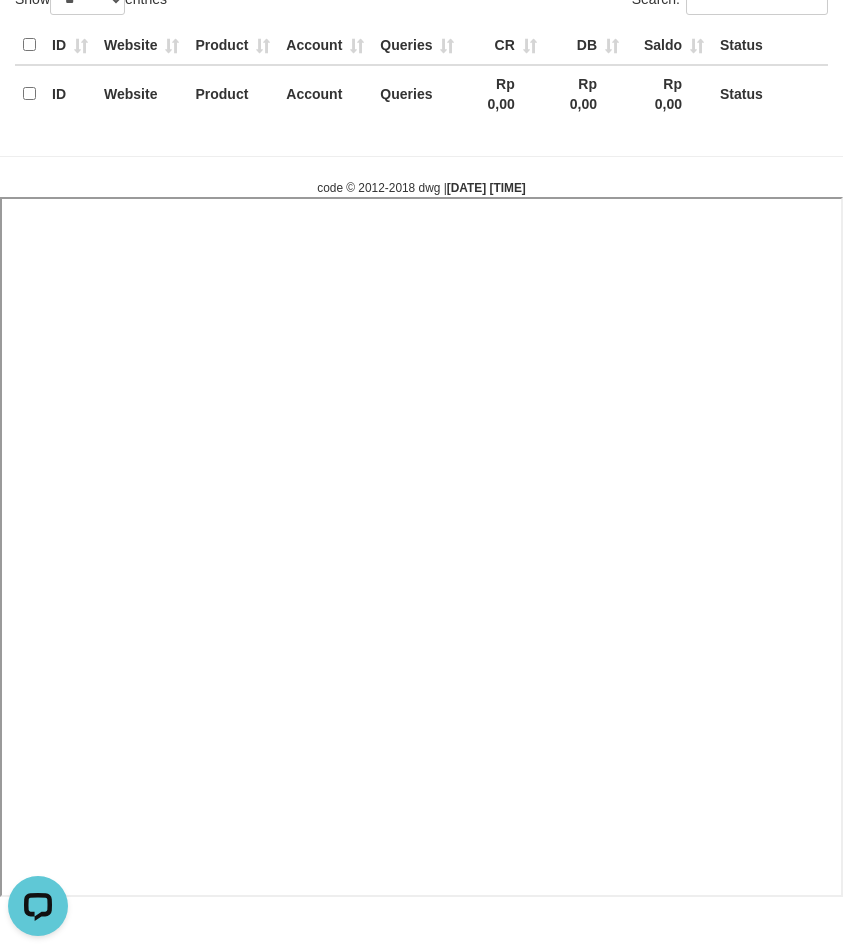 select 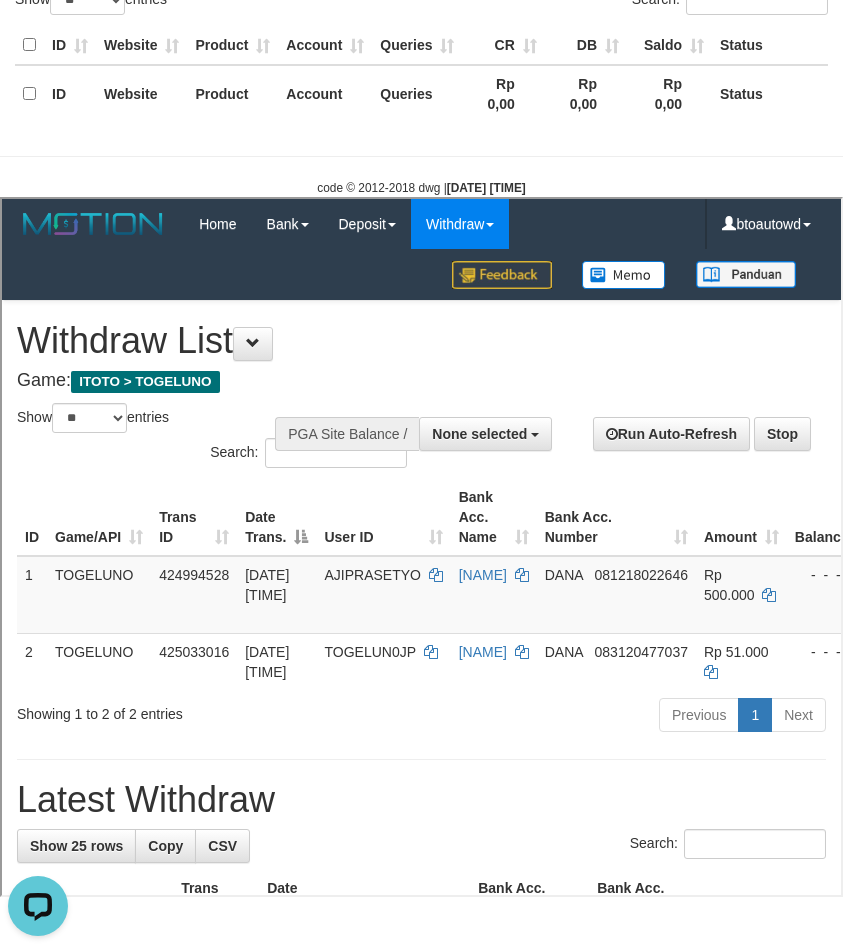 scroll, scrollTop: 0, scrollLeft: 0, axis: both 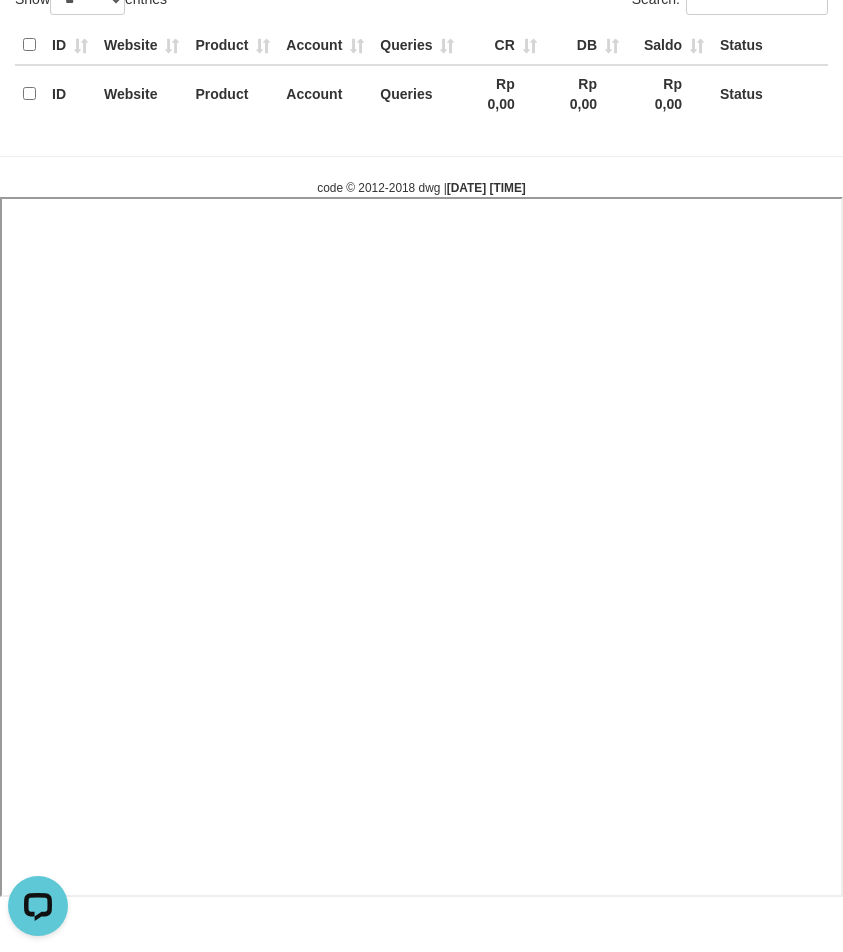 select 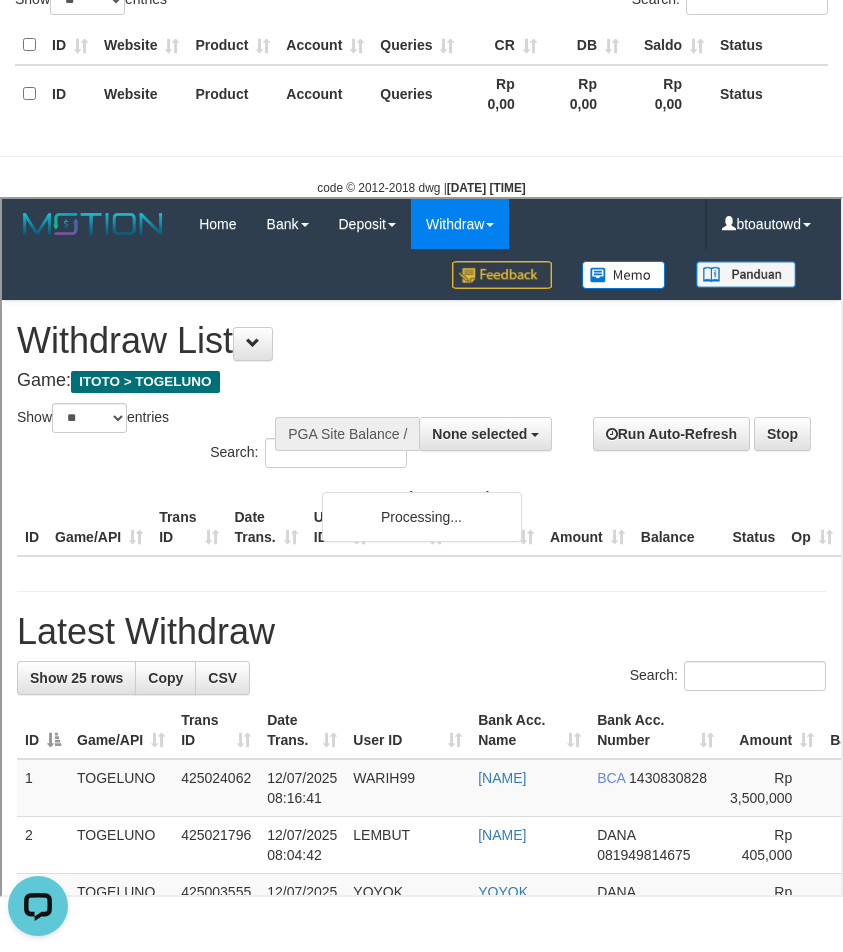 scroll, scrollTop: 0, scrollLeft: 0, axis: both 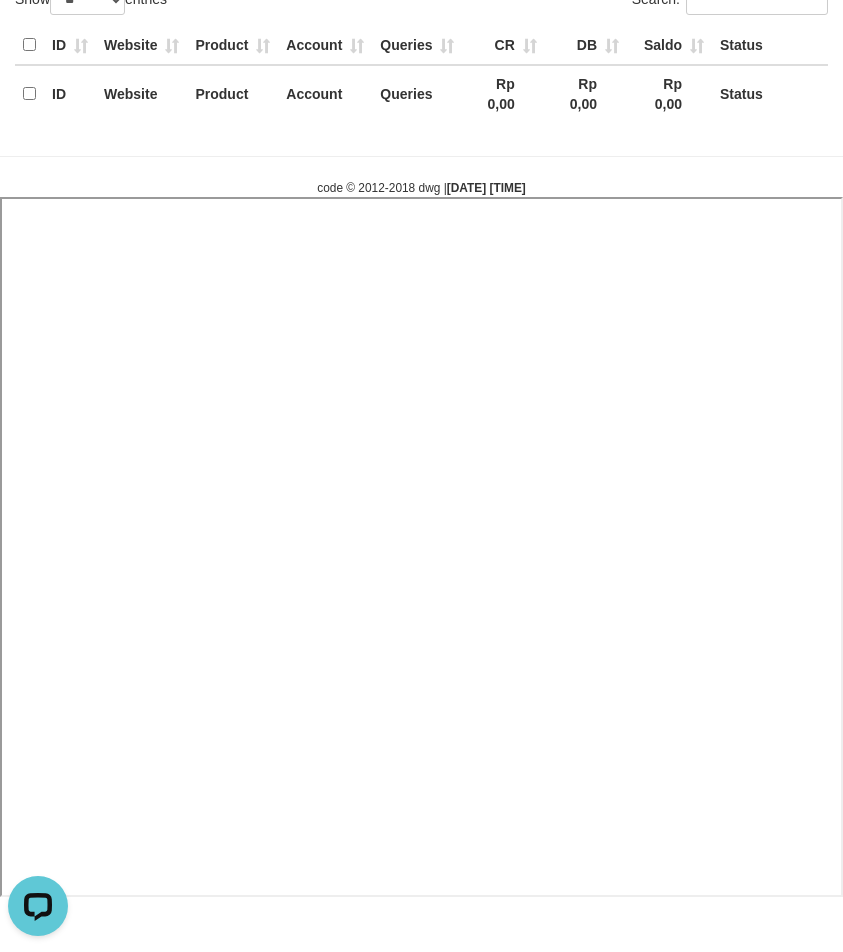 select 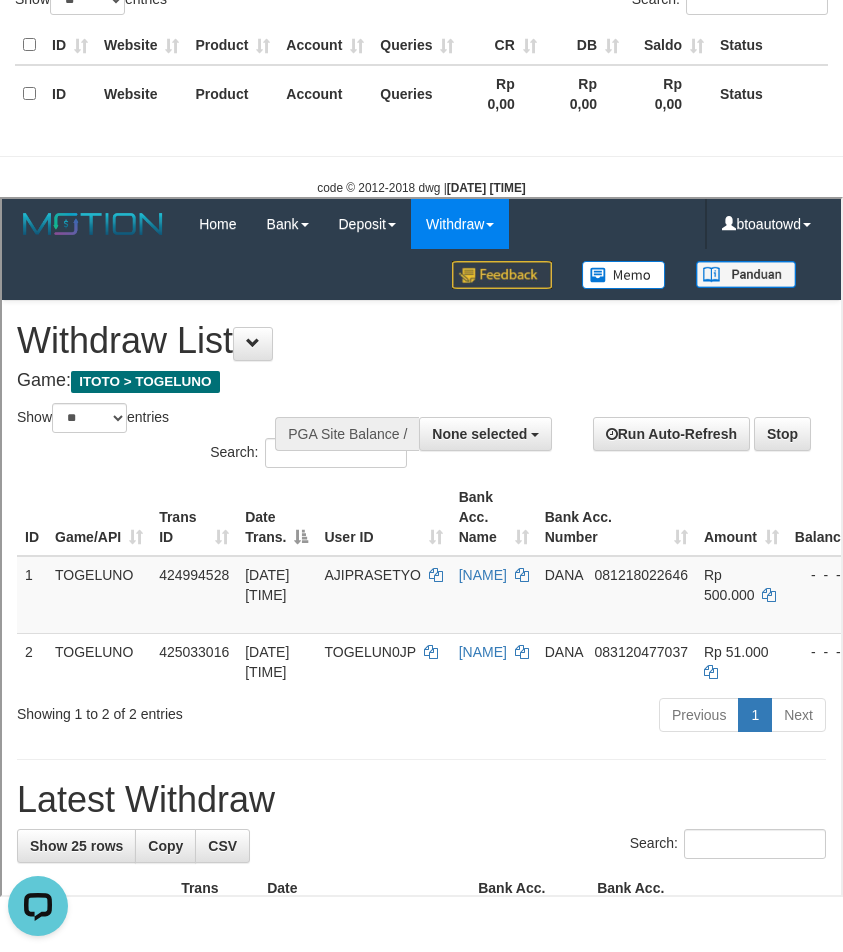 scroll, scrollTop: 0, scrollLeft: 0, axis: both 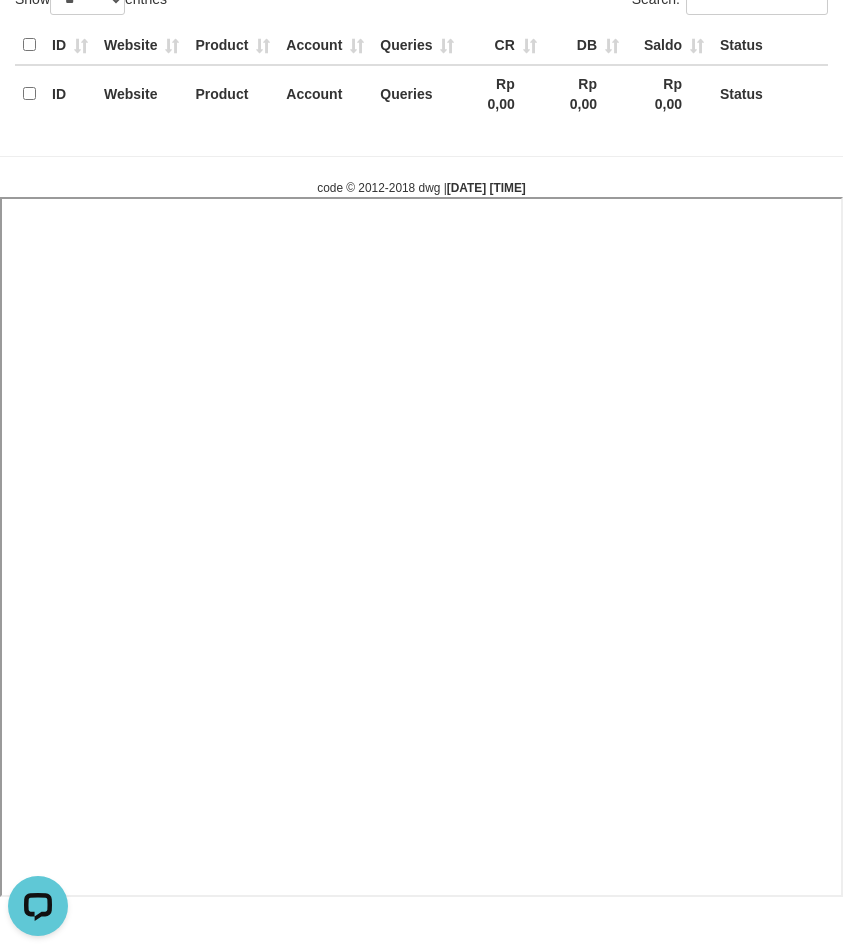 select 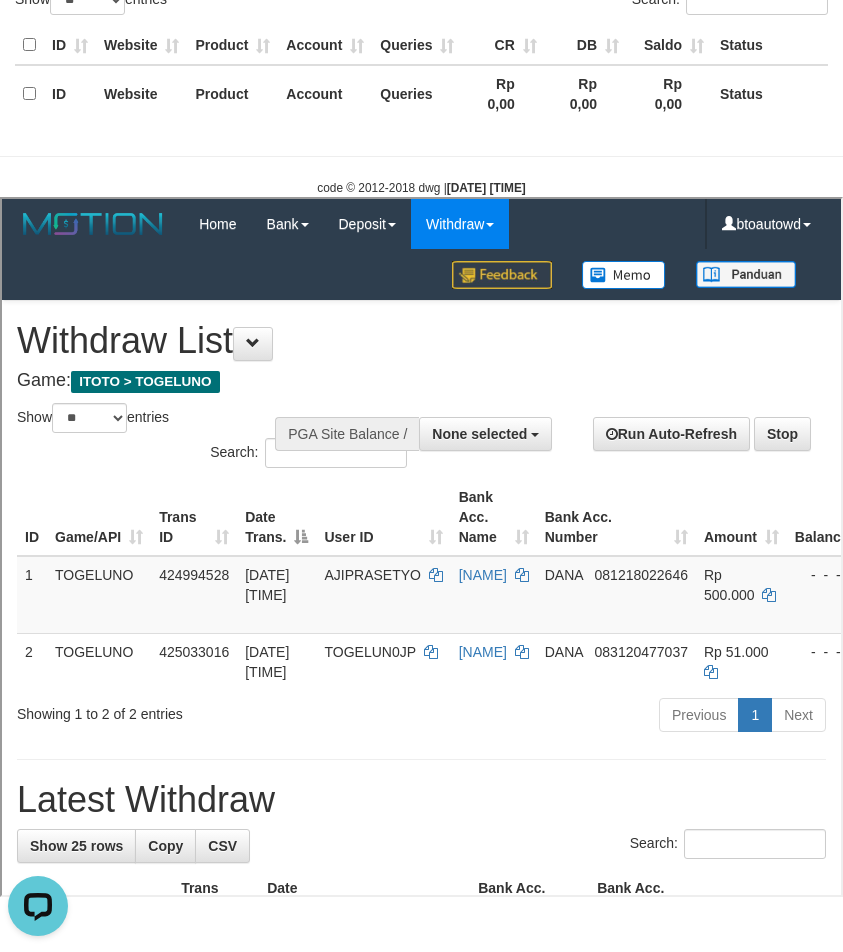 scroll, scrollTop: 0, scrollLeft: 0, axis: both 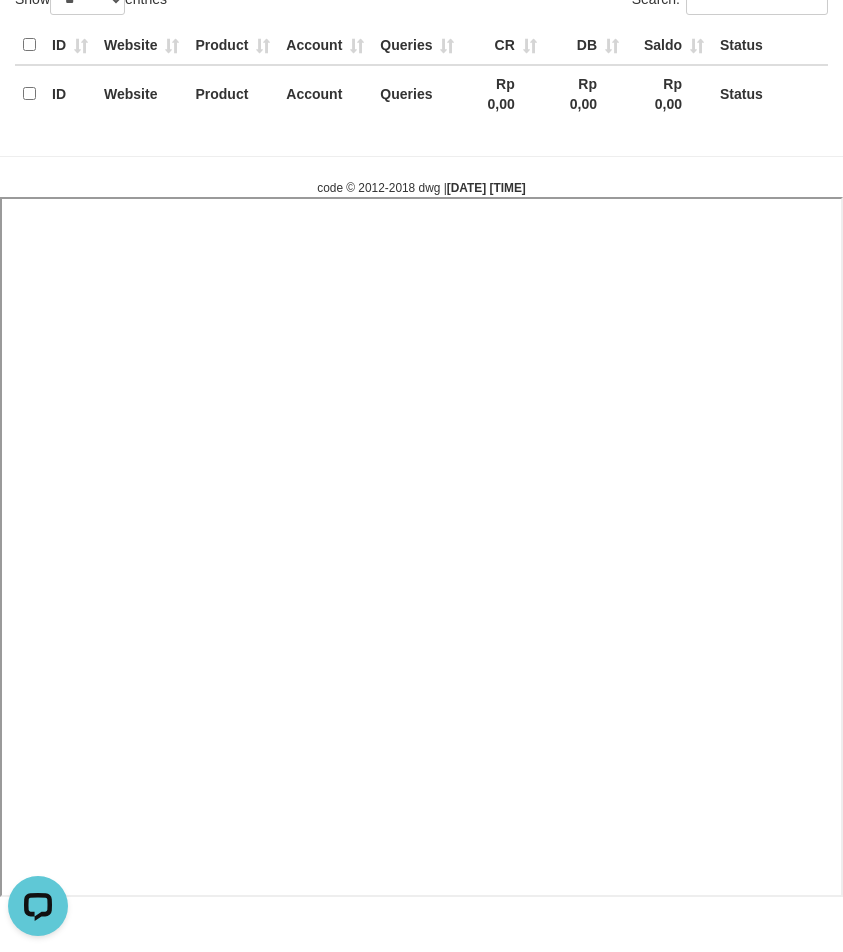 select 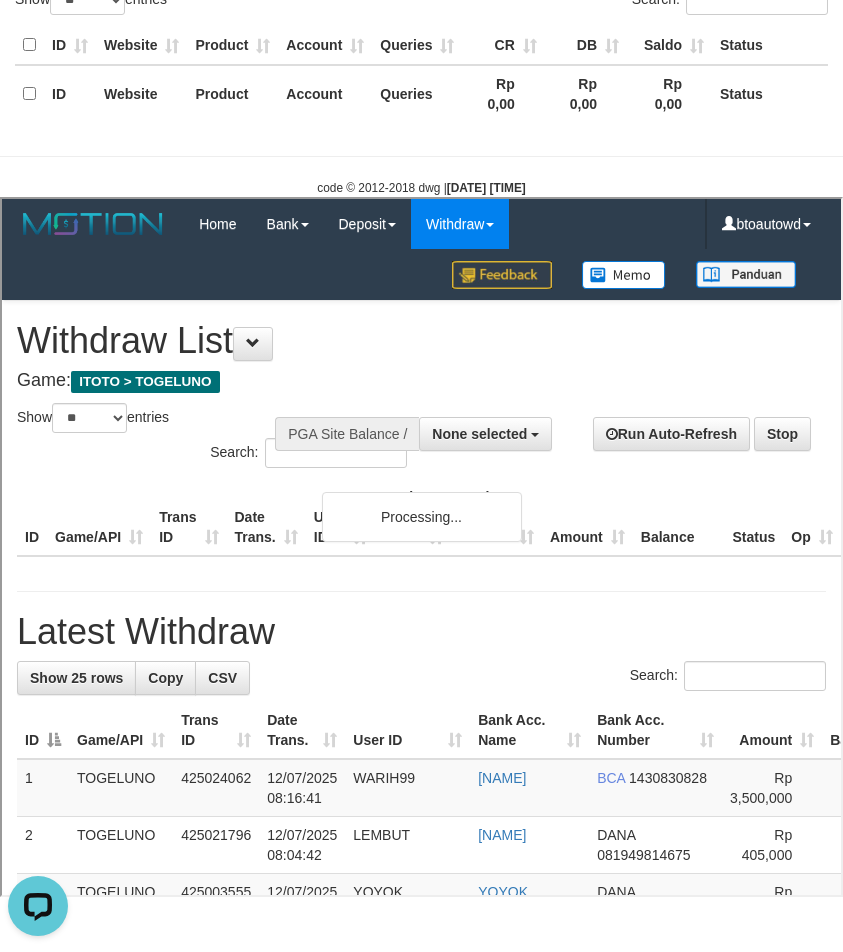 scroll, scrollTop: 0, scrollLeft: 0, axis: both 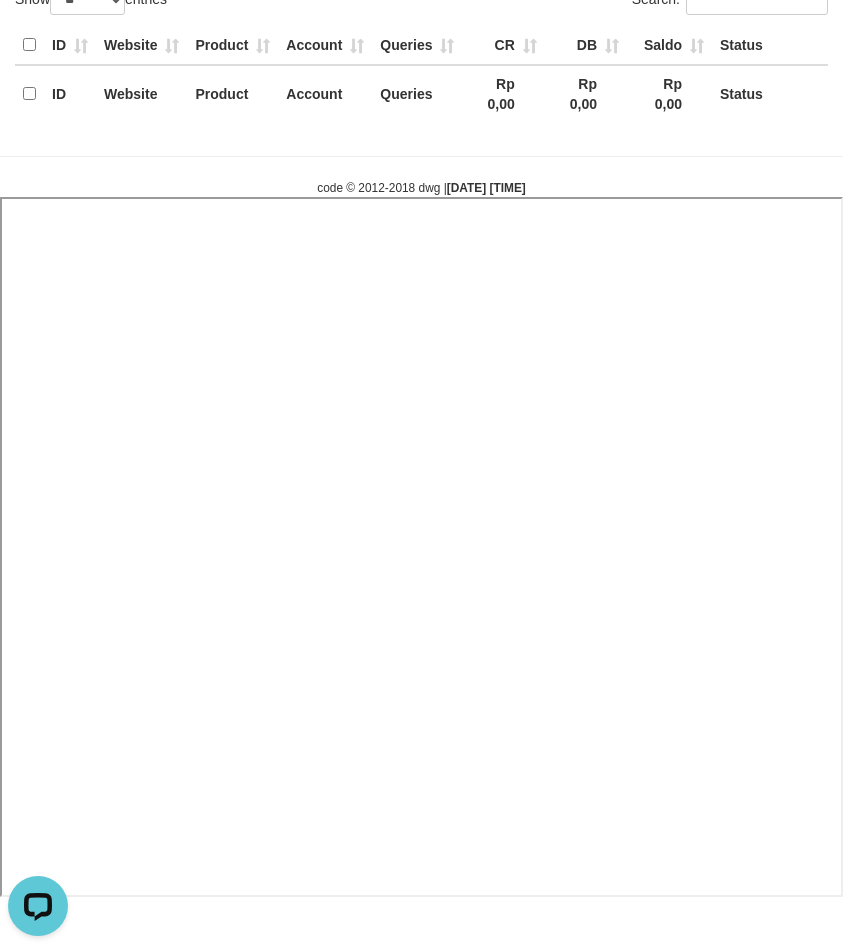 select 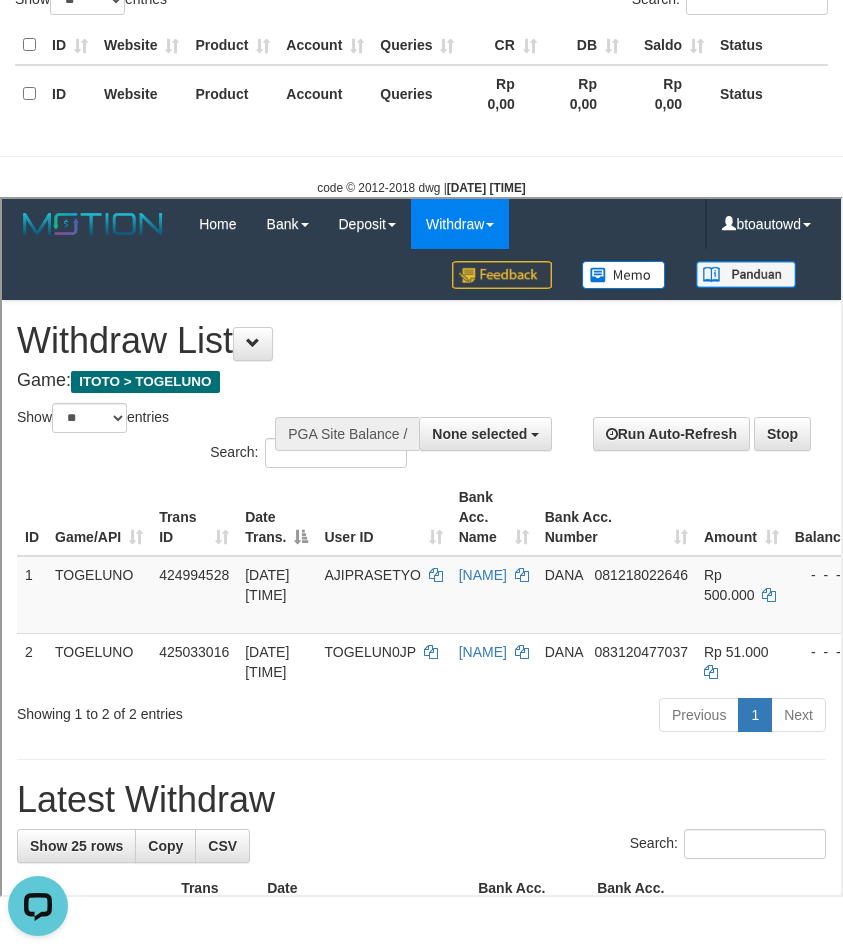 scroll, scrollTop: 0, scrollLeft: 0, axis: both 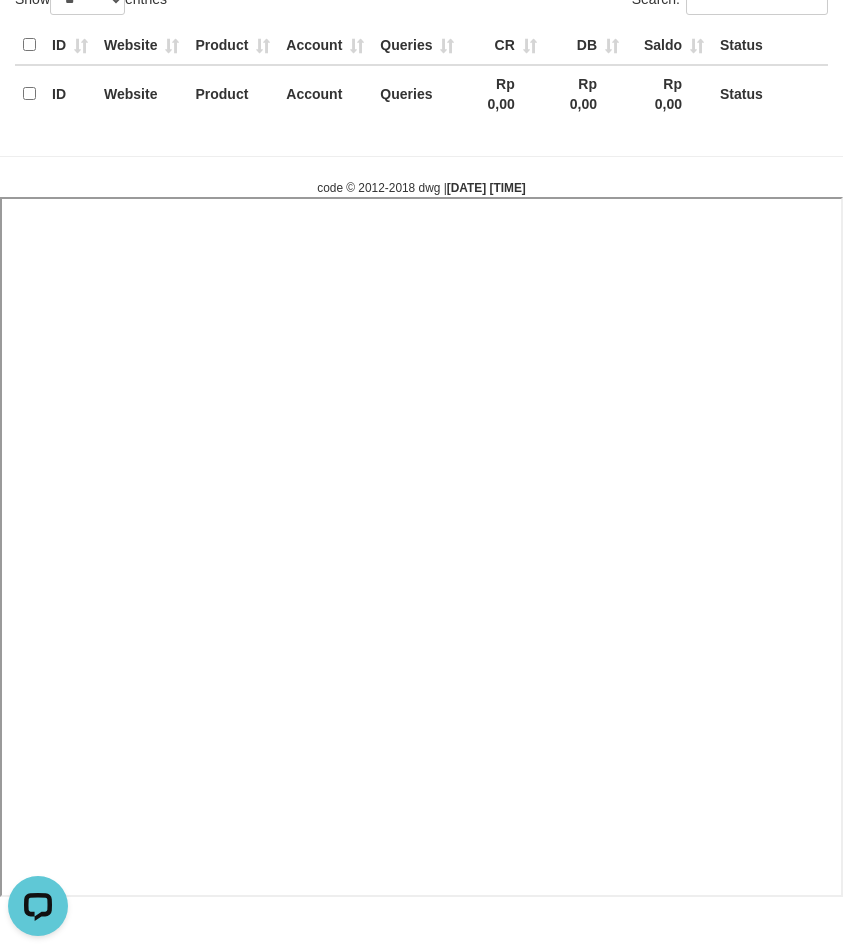 select 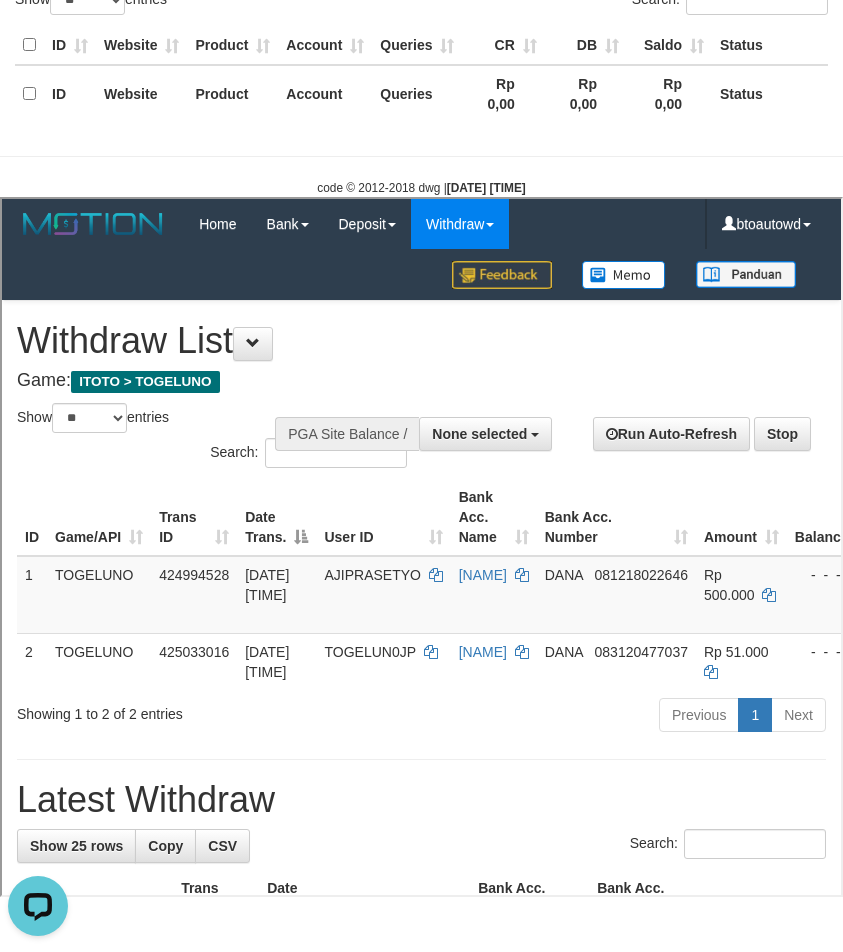 scroll, scrollTop: 0, scrollLeft: 0, axis: both 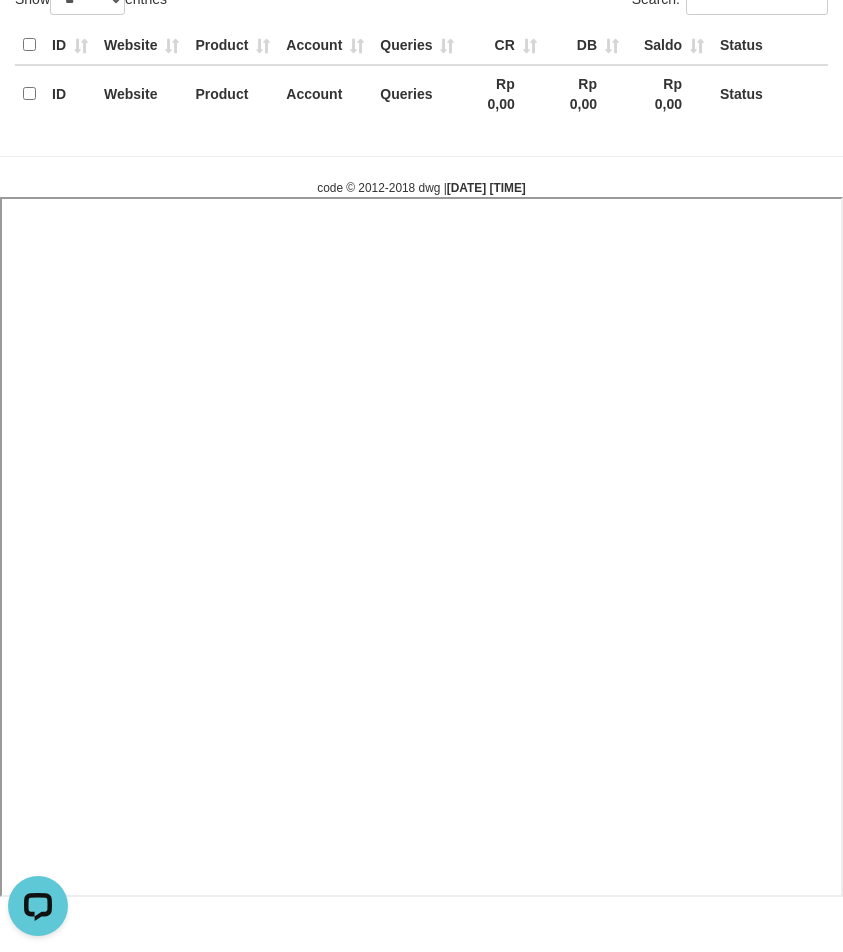 select 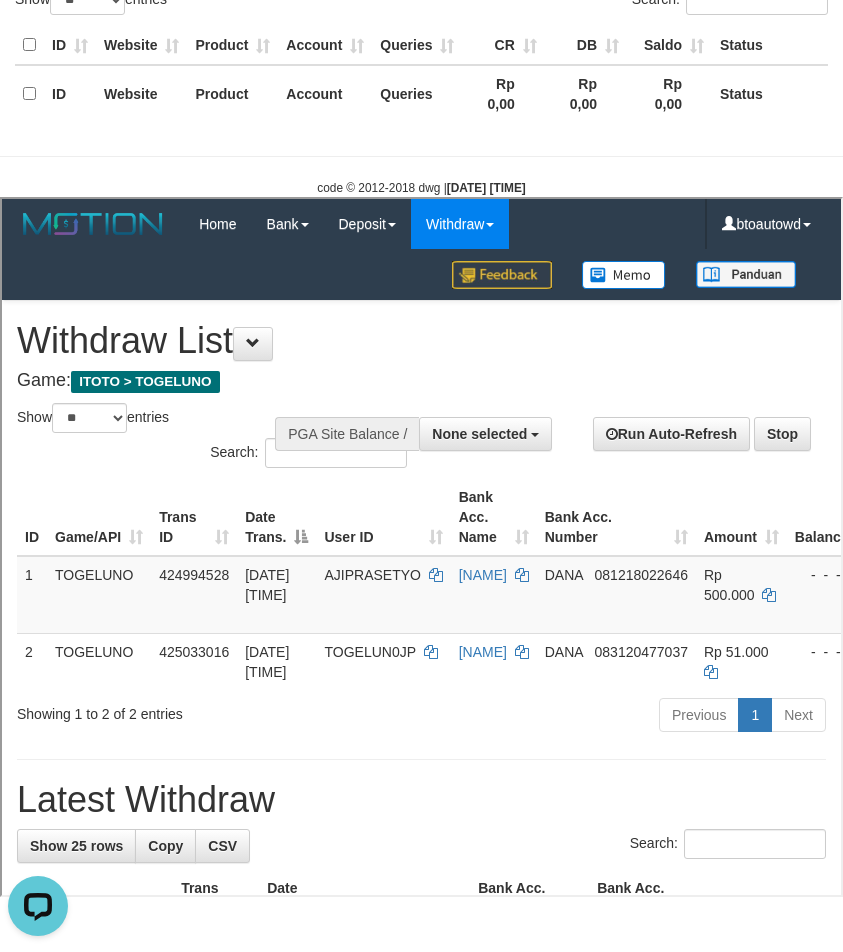 scroll, scrollTop: 0, scrollLeft: 0, axis: both 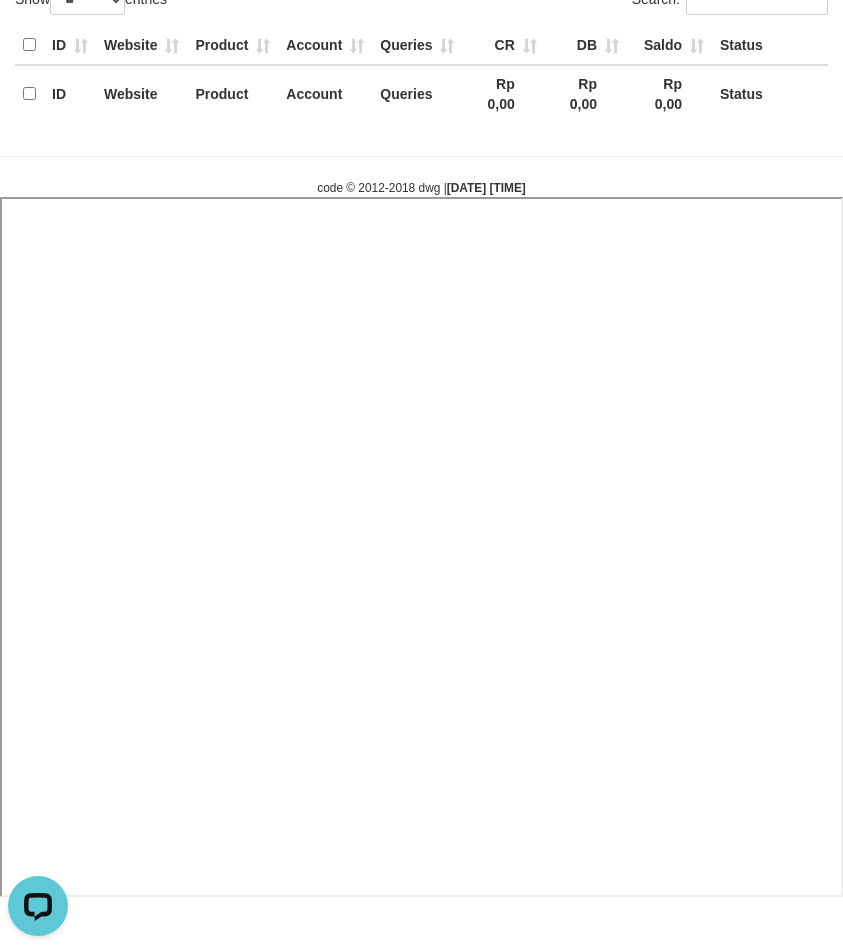 select 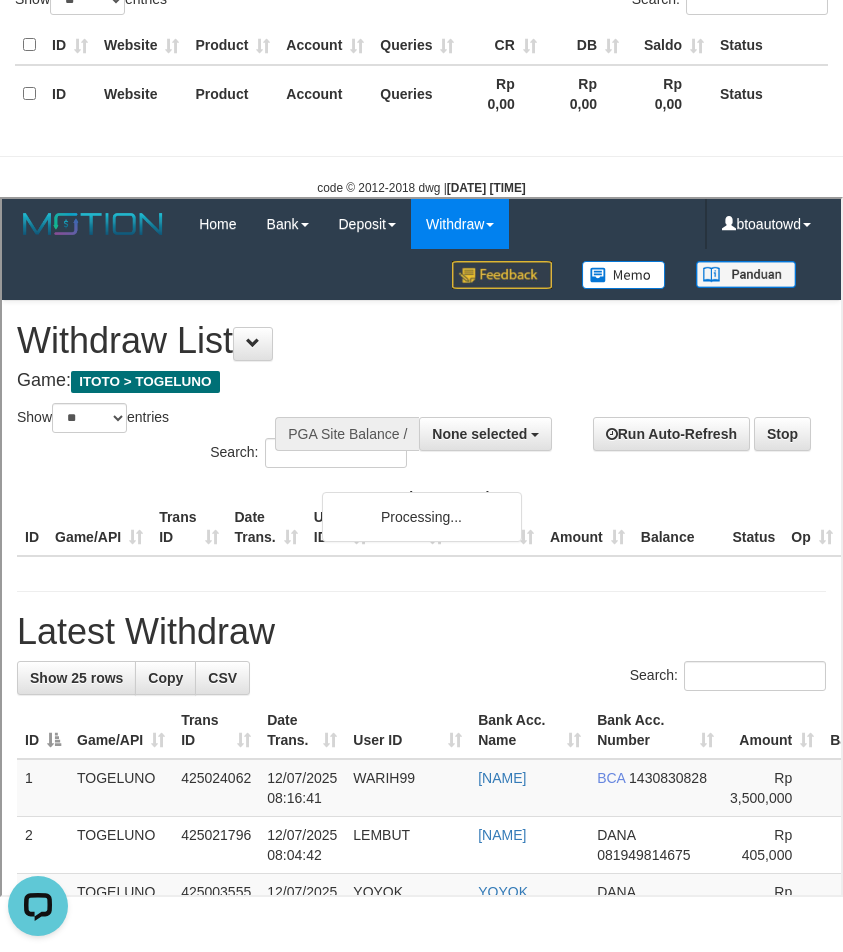 scroll, scrollTop: 0, scrollLeft: 0, axis: both 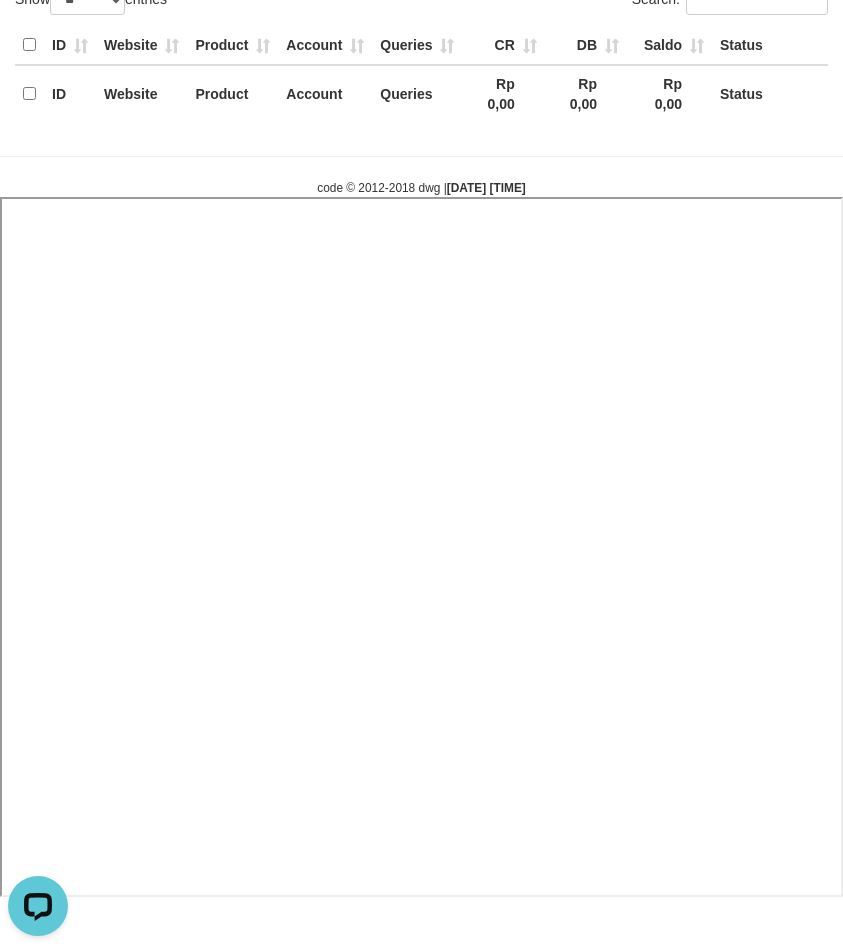 select 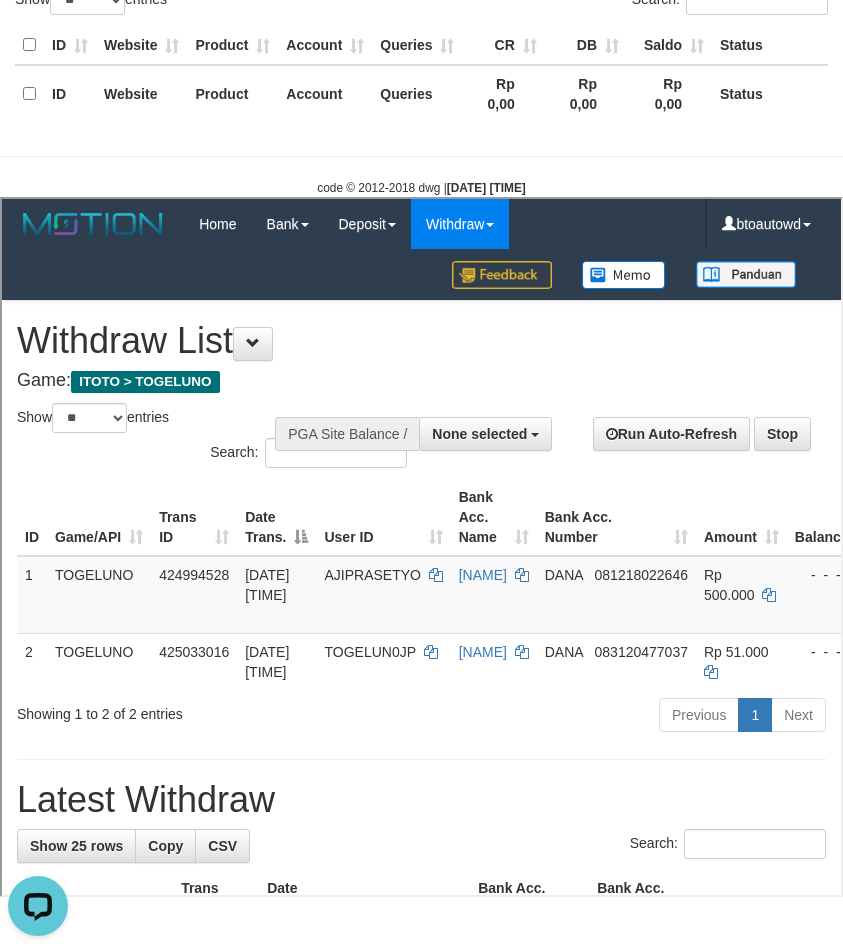 scroll, scrollTop: 0, scrollLeft: 0, axis: both 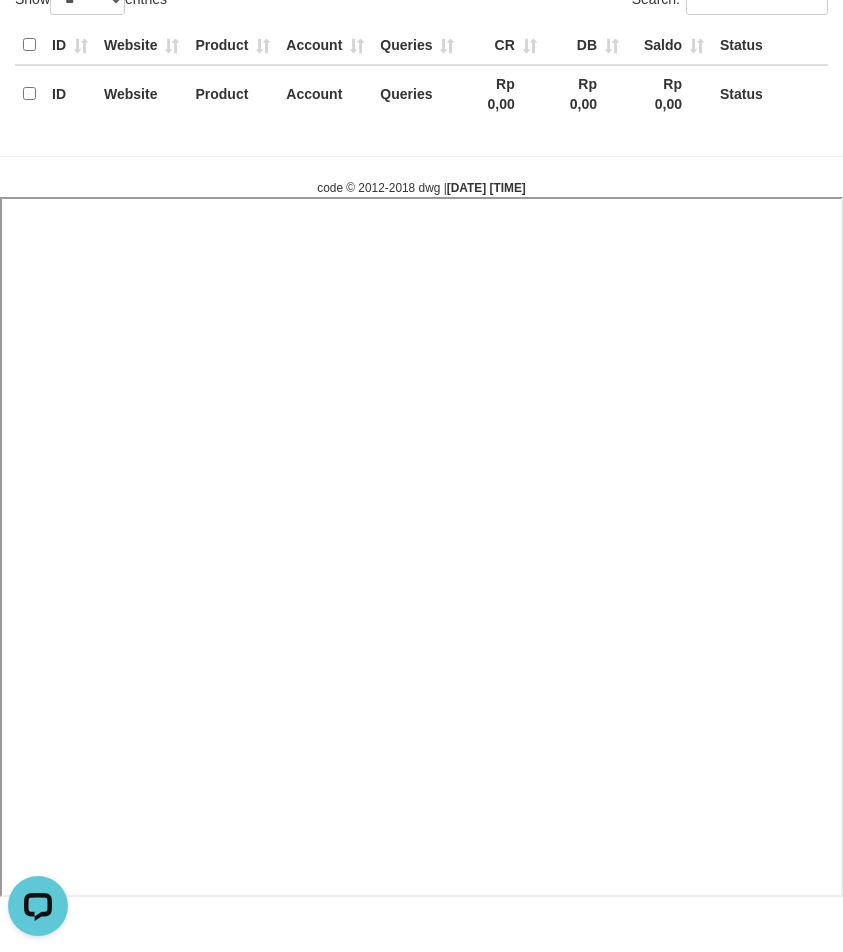 select 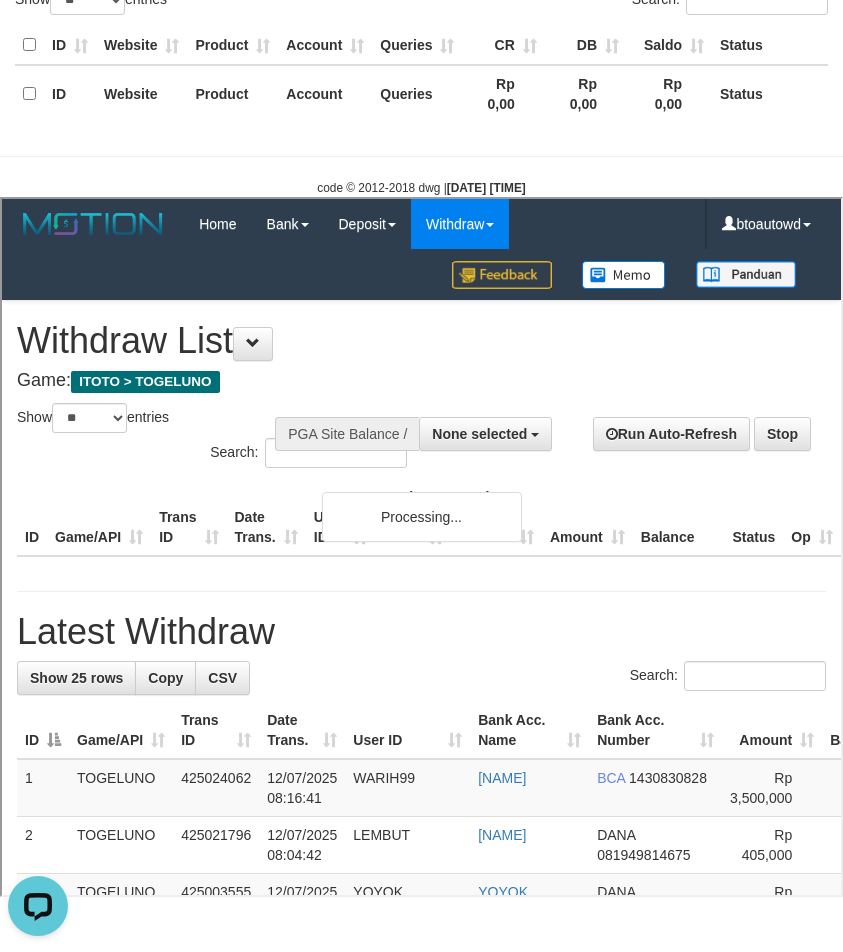 scroll, scrollTop: 0, scrollLeft: 0, axis: both 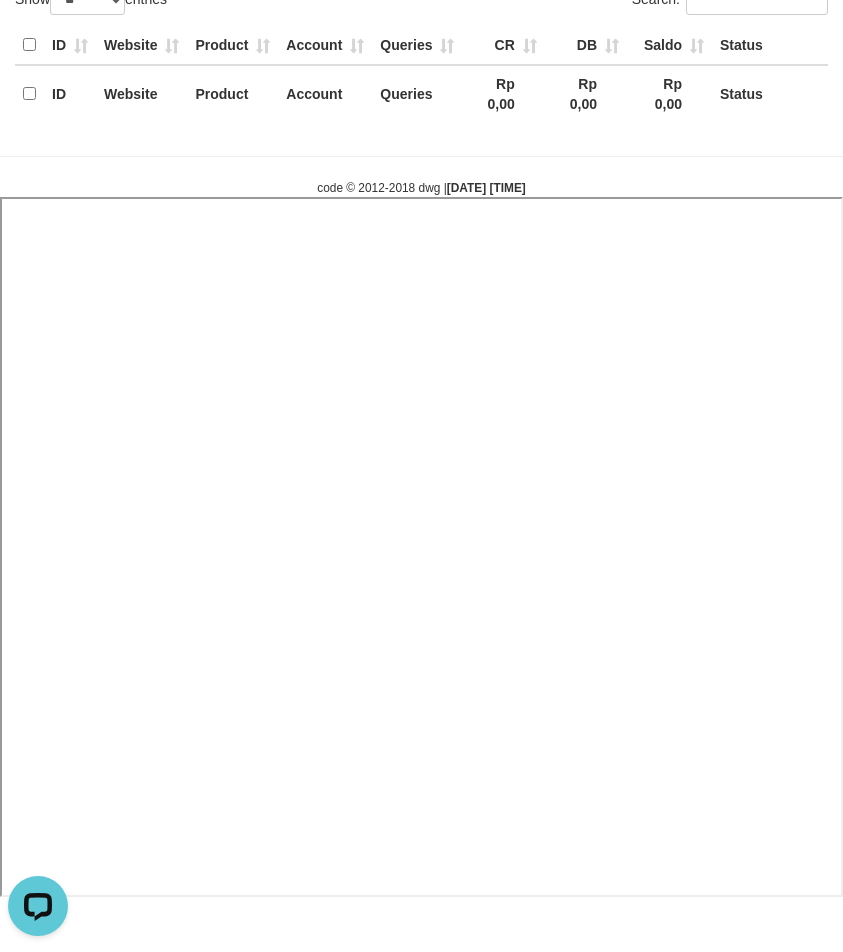 select 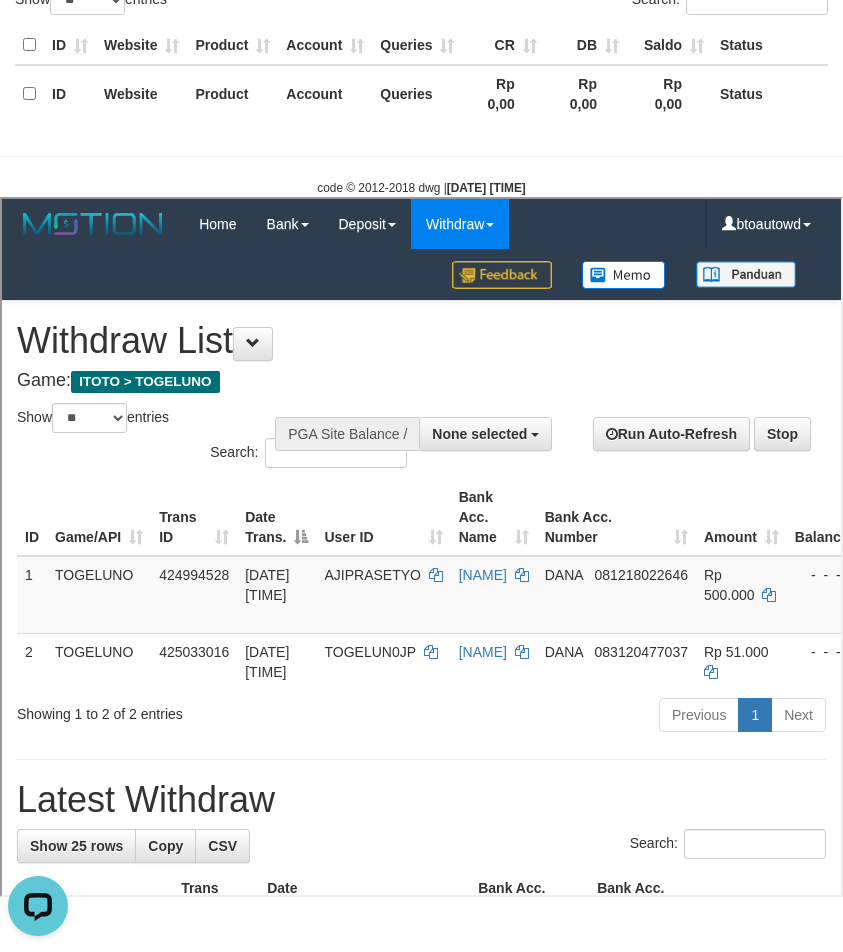 scroll, scrollTop: 0, scrollLeft: 0, axis: both 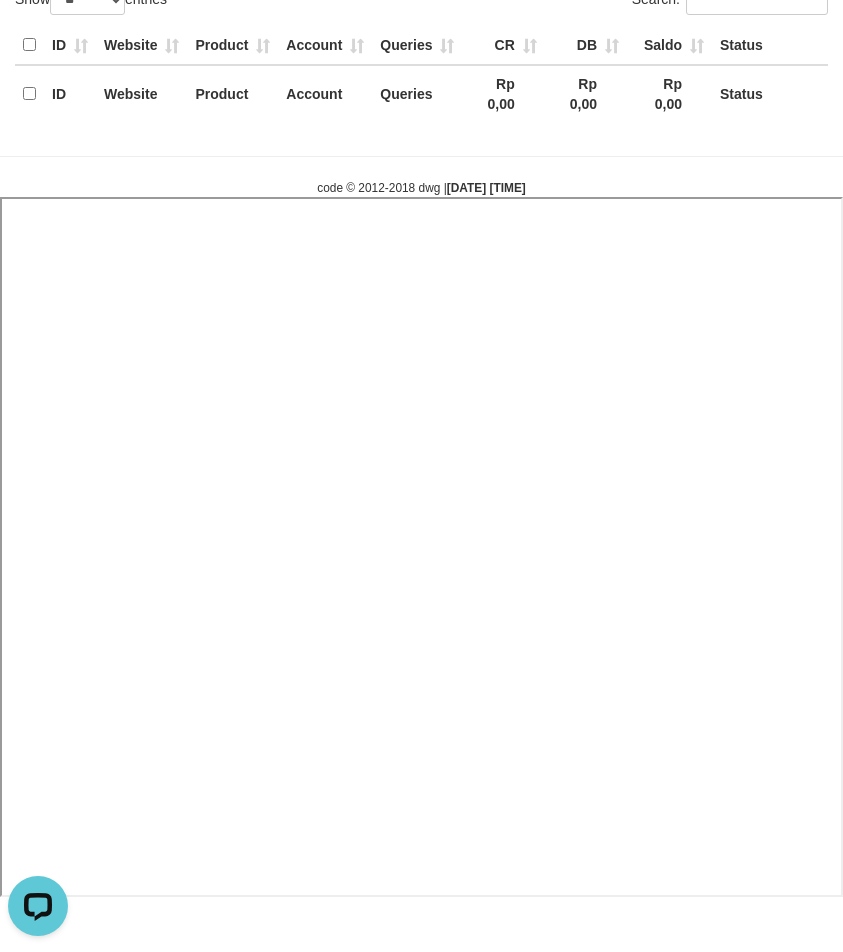 select 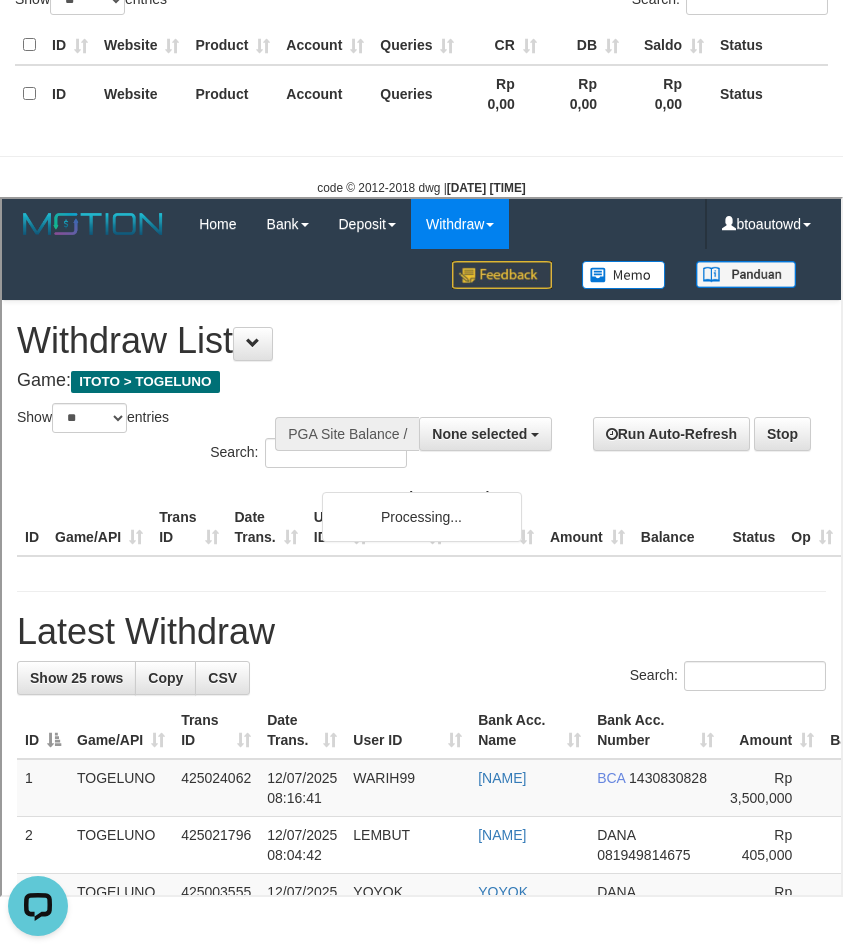 scroll, scrollTop: 0, scrollLeft: 0, axis: both 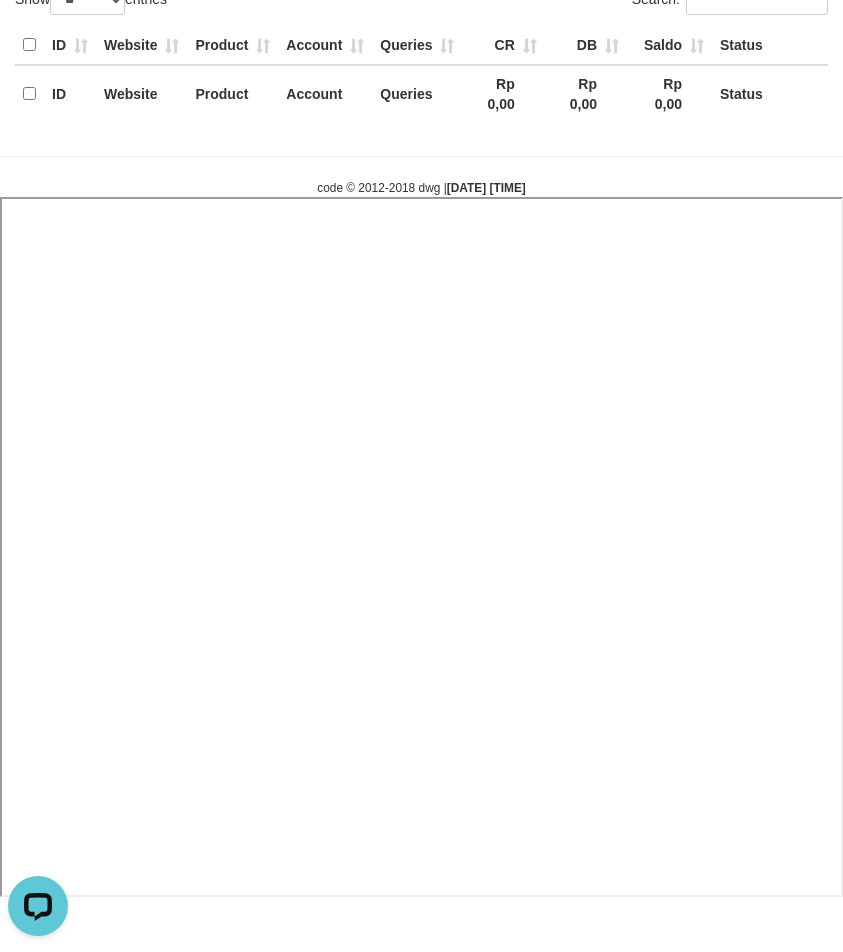select 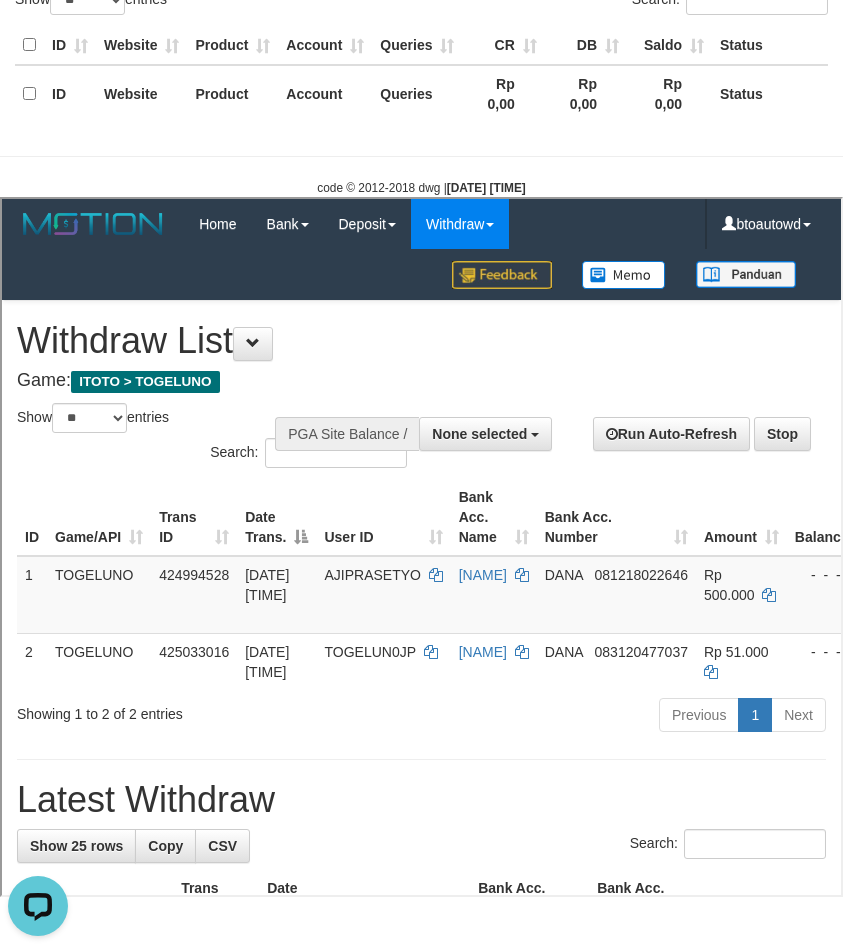 scroll, scrollTop: 0, scrollLeft: 0, axis: both 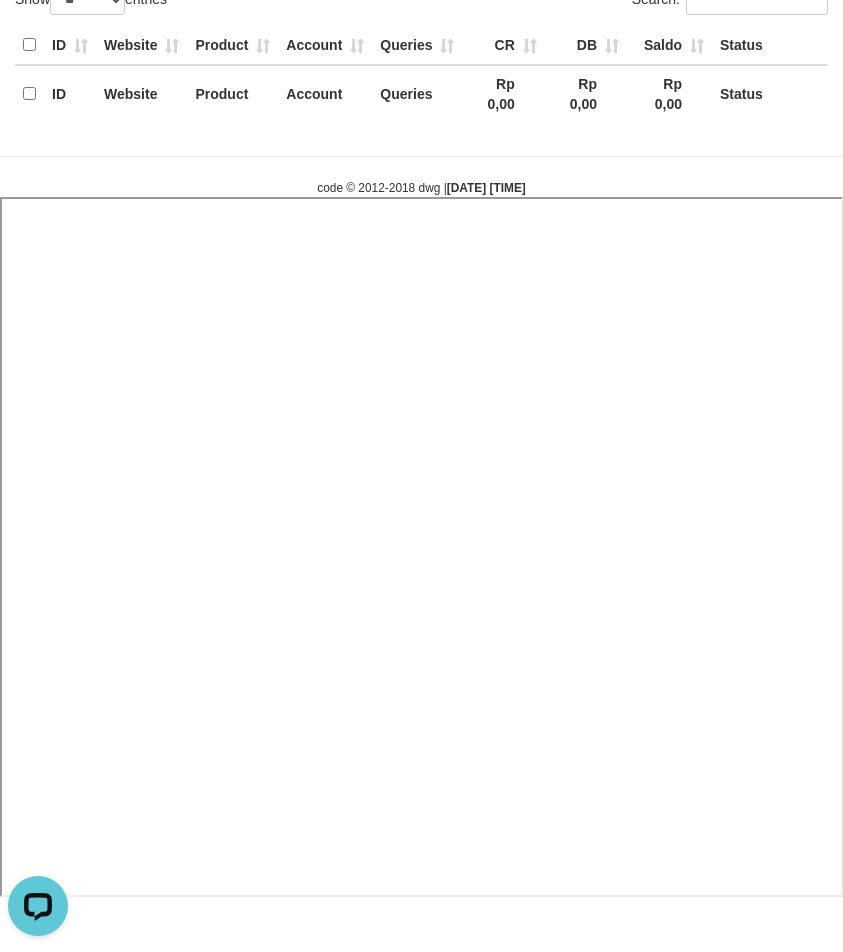 select 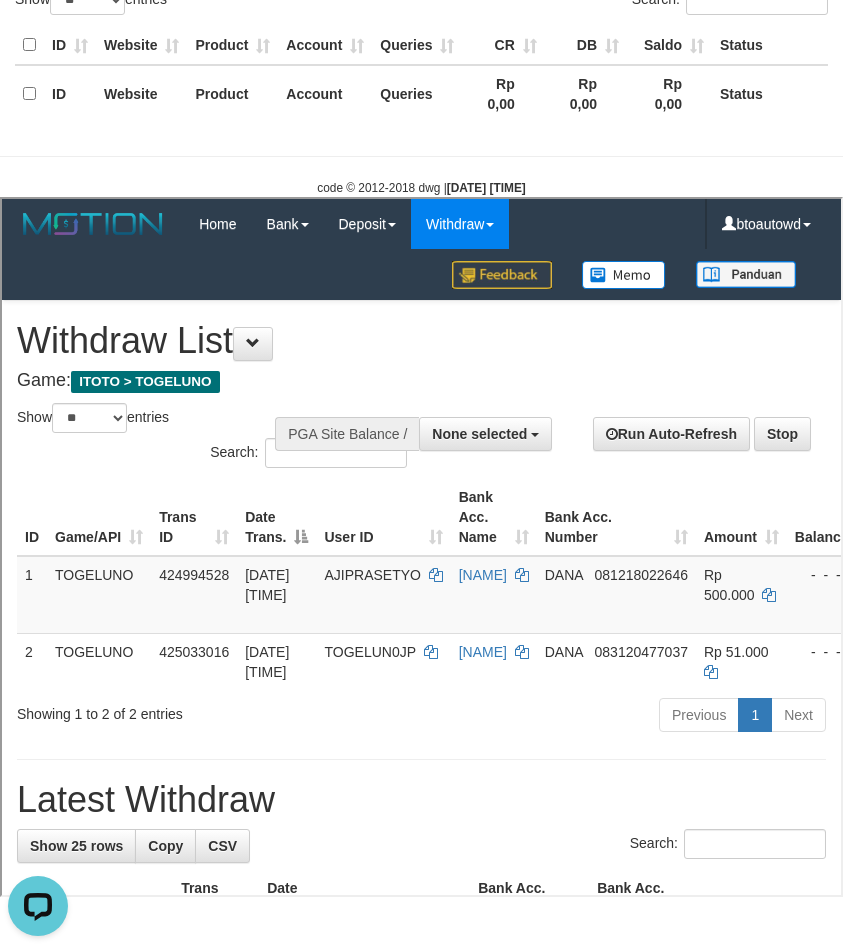 scroll, scrollTop: 0, scrollLeft: 0, axis: both 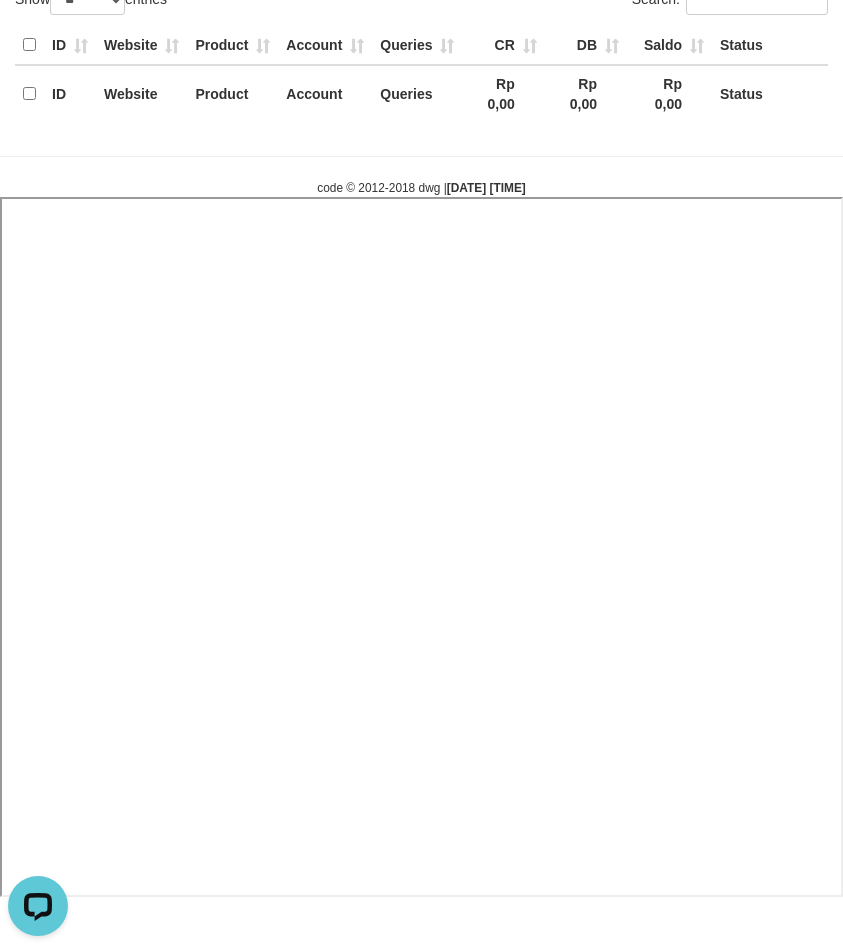 select 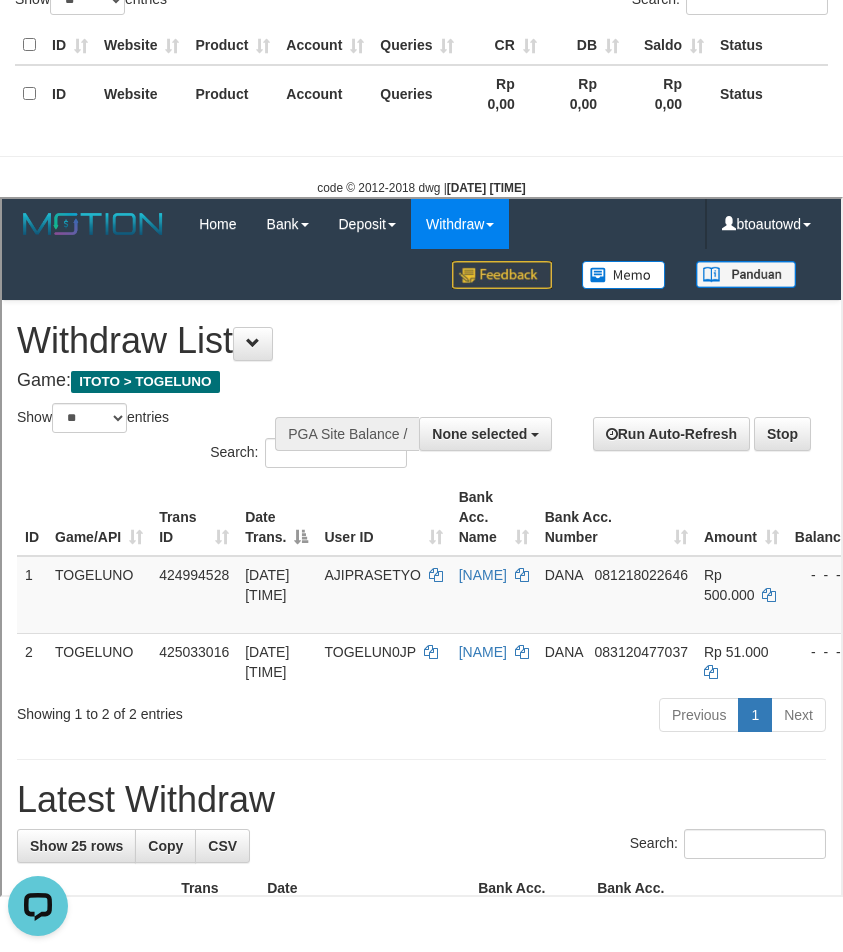 scroll, scrollTop: 0, scrollLeft: 0, axis: both 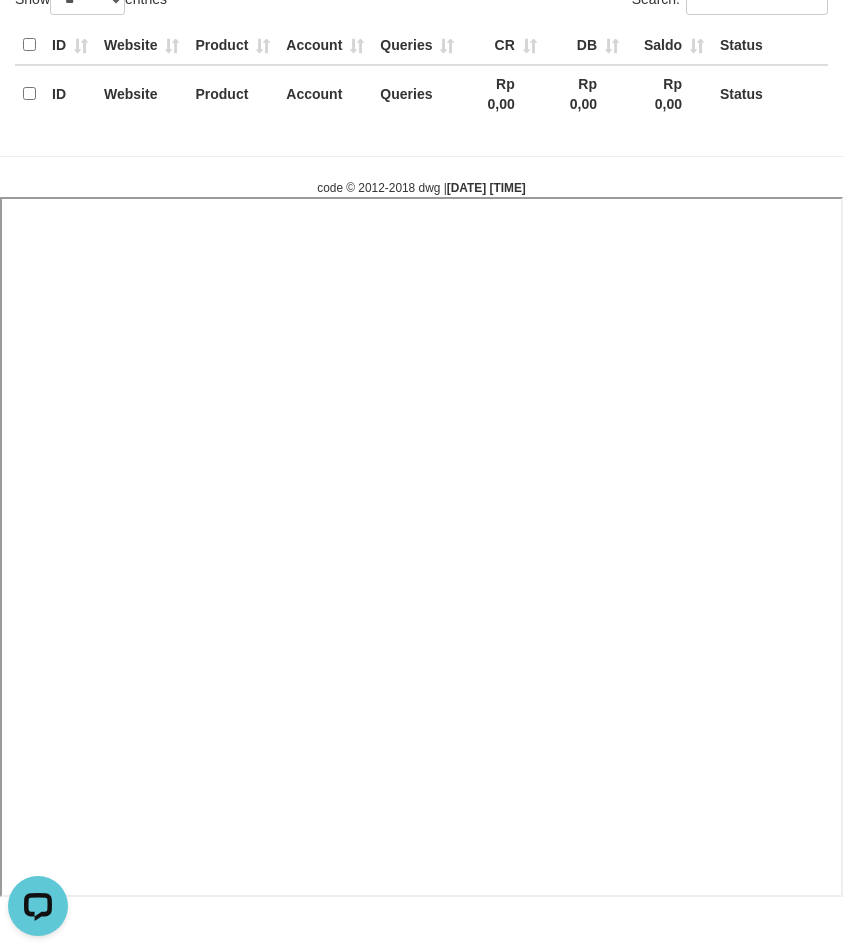 select 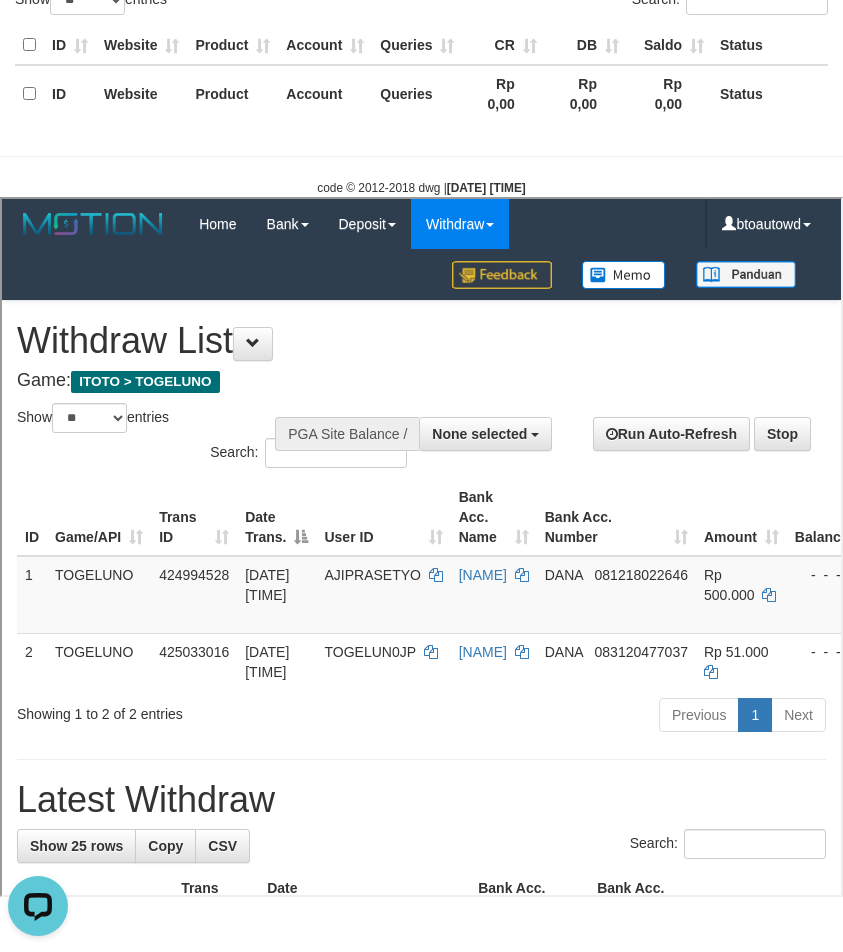 scroll, scrollTop: 0, scrollLeft: 0, axis: both 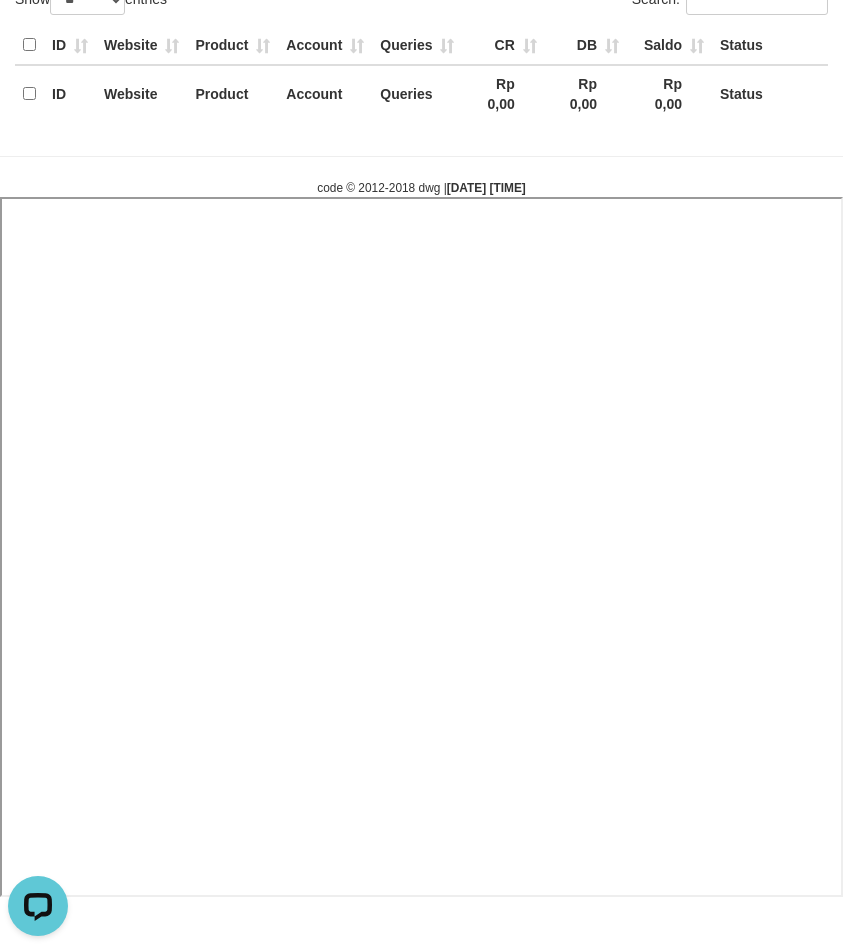 select 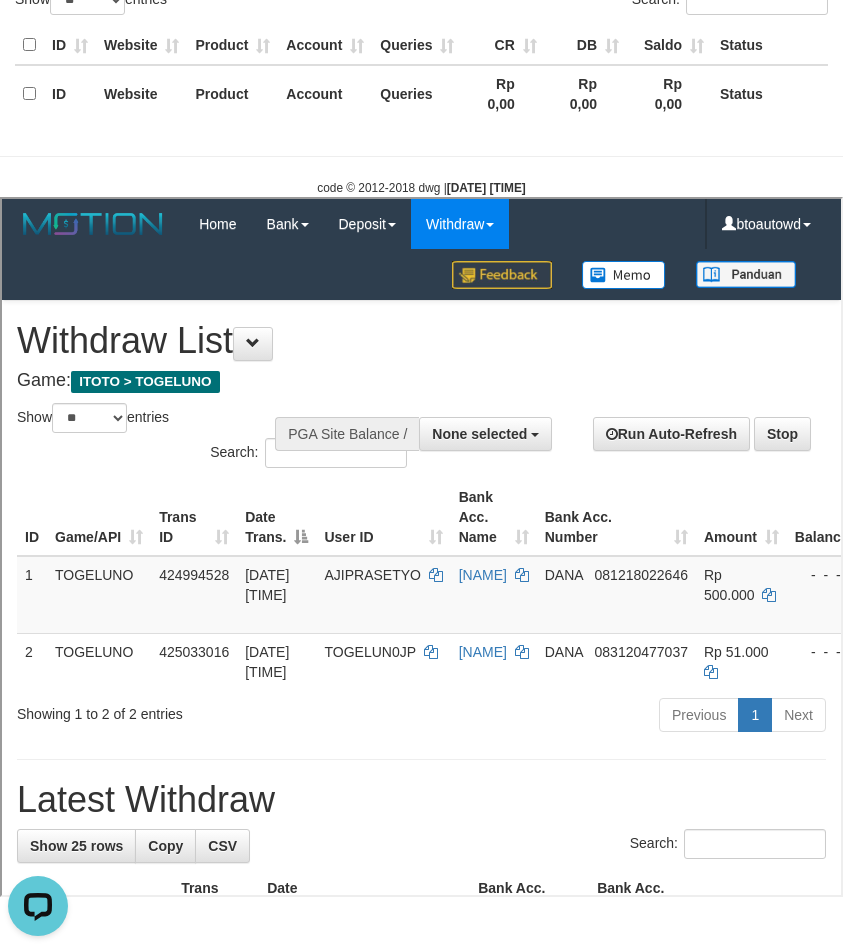 scroll, scrollTop: 0, scrollLeft: 0, axis: both 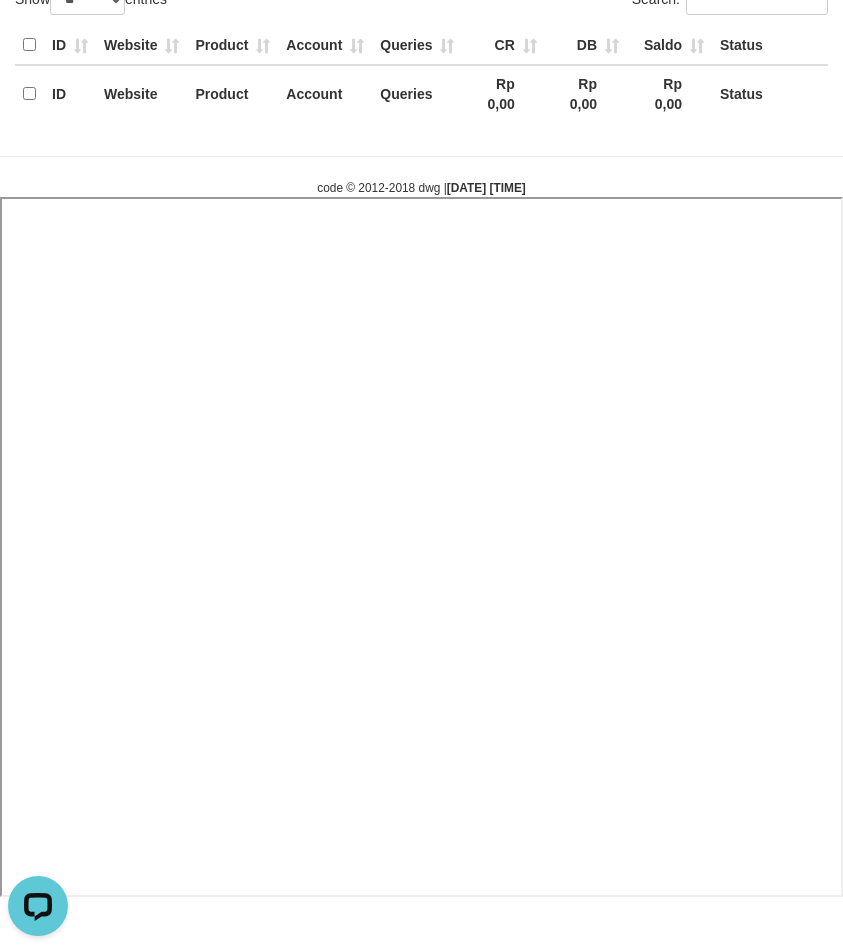 select 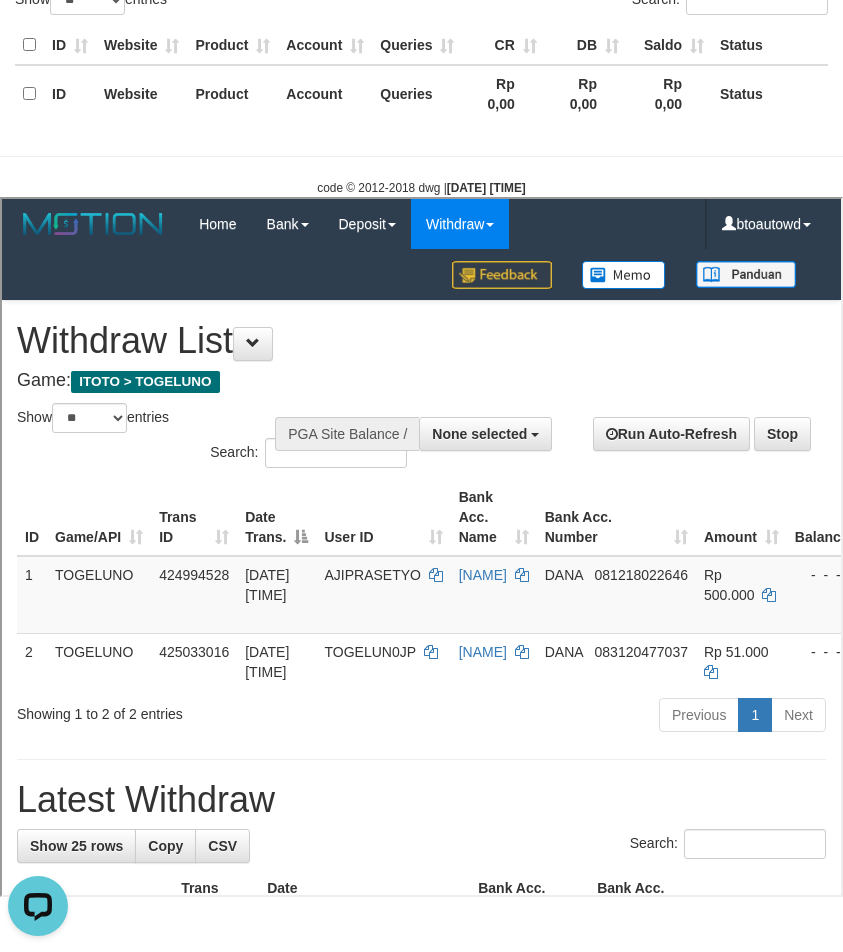 scroll, scrollTop: 0, scrollLeft: 0, axis: both 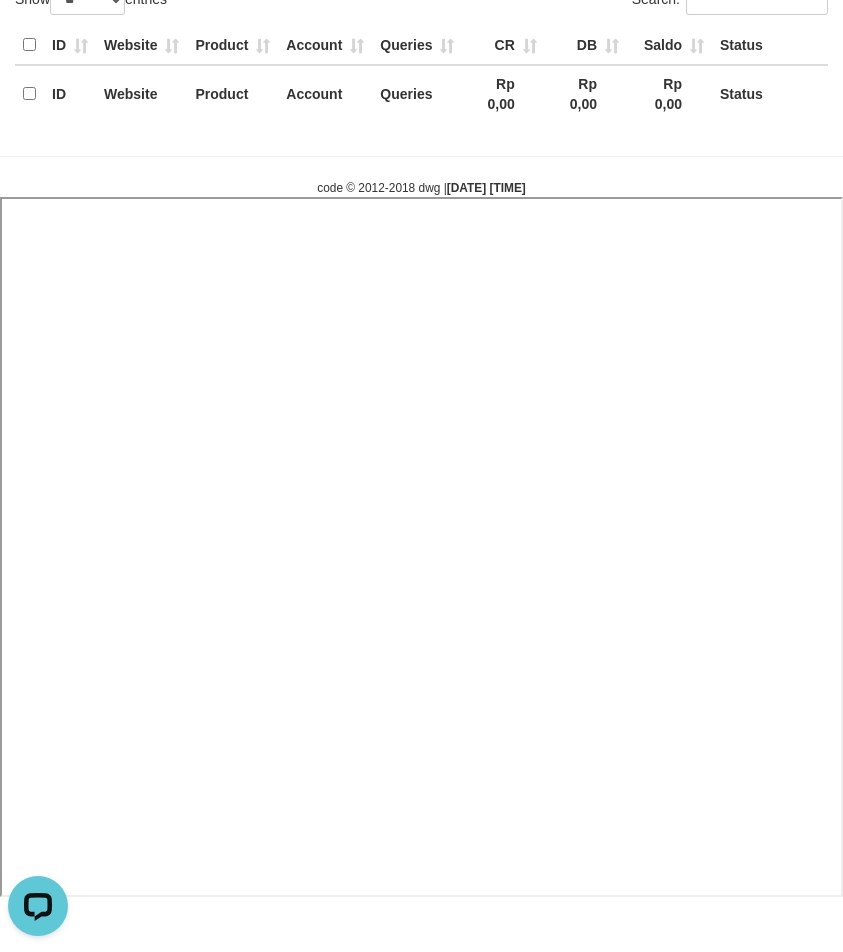 select 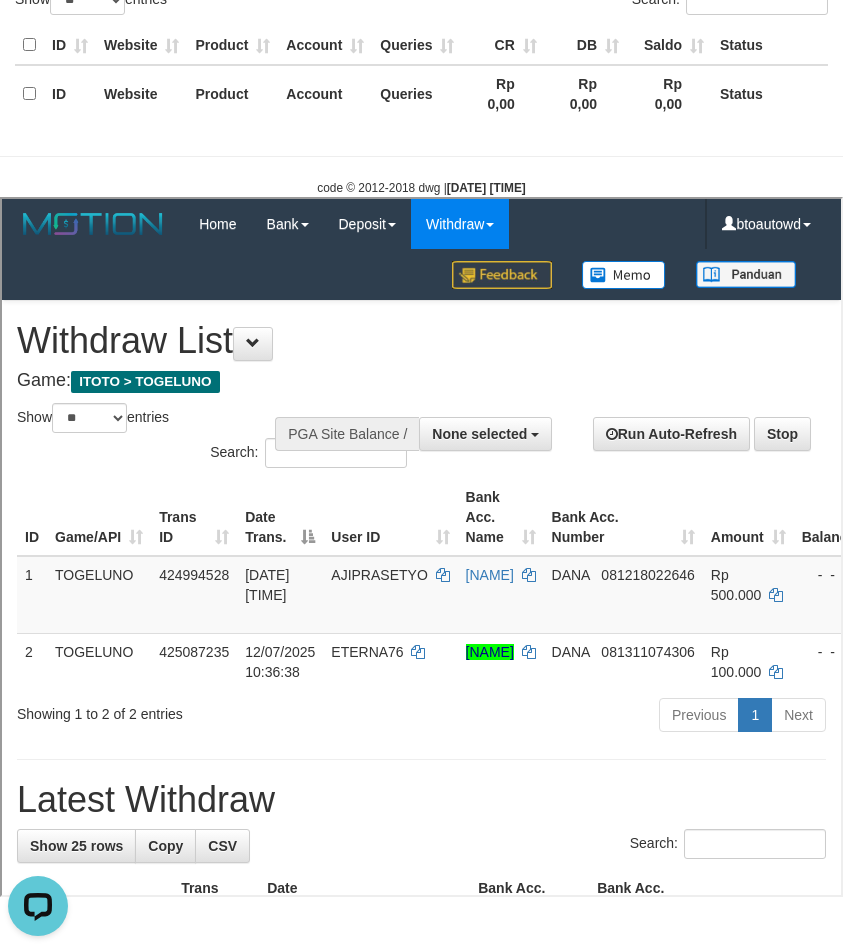 scroll, scrollTop: 0, scrollLeft: 0, axis: both 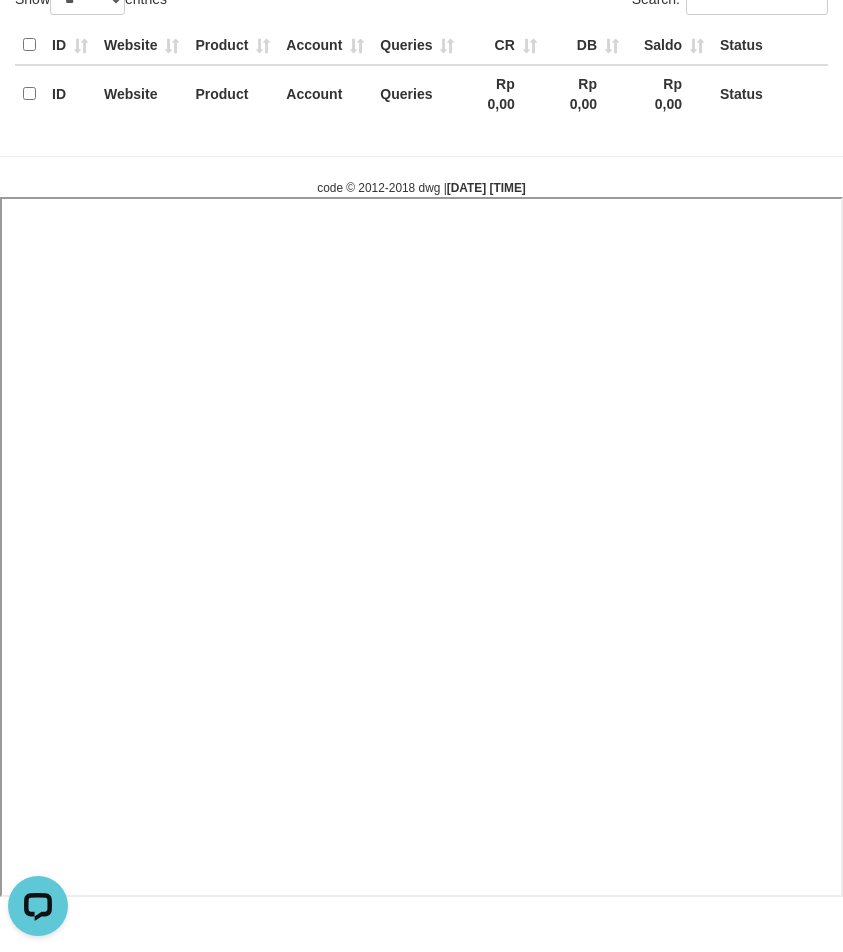 select 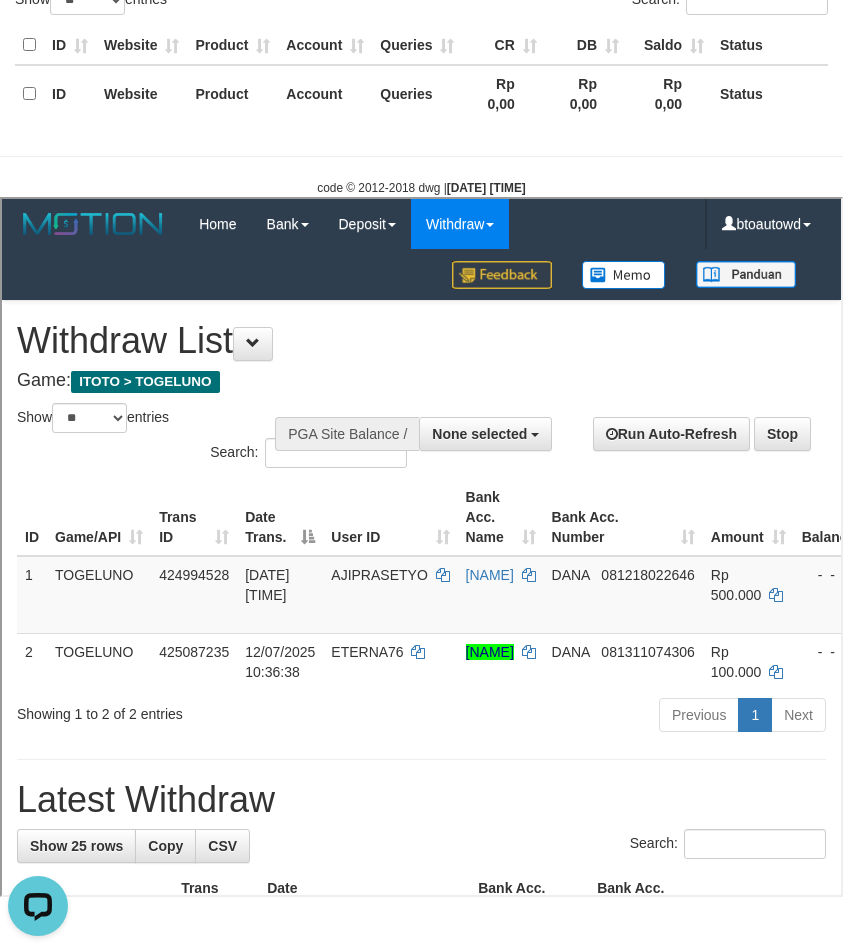 scroll, scrollTop: 0, scrollLeft: 0, axis: both 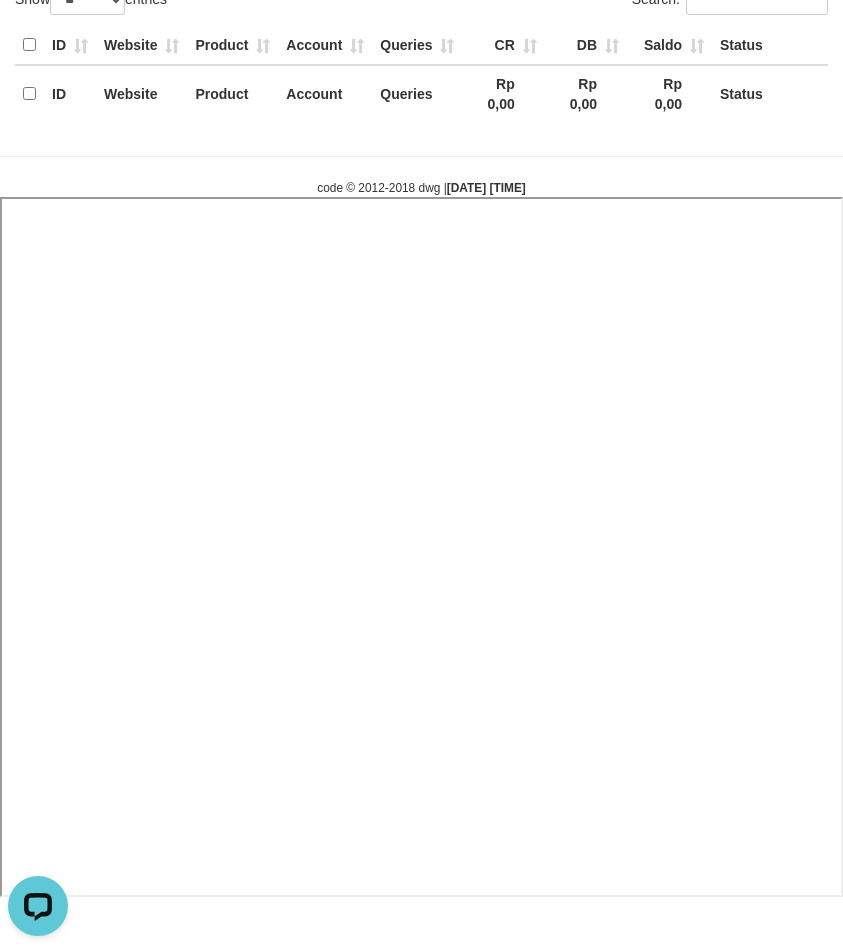 select 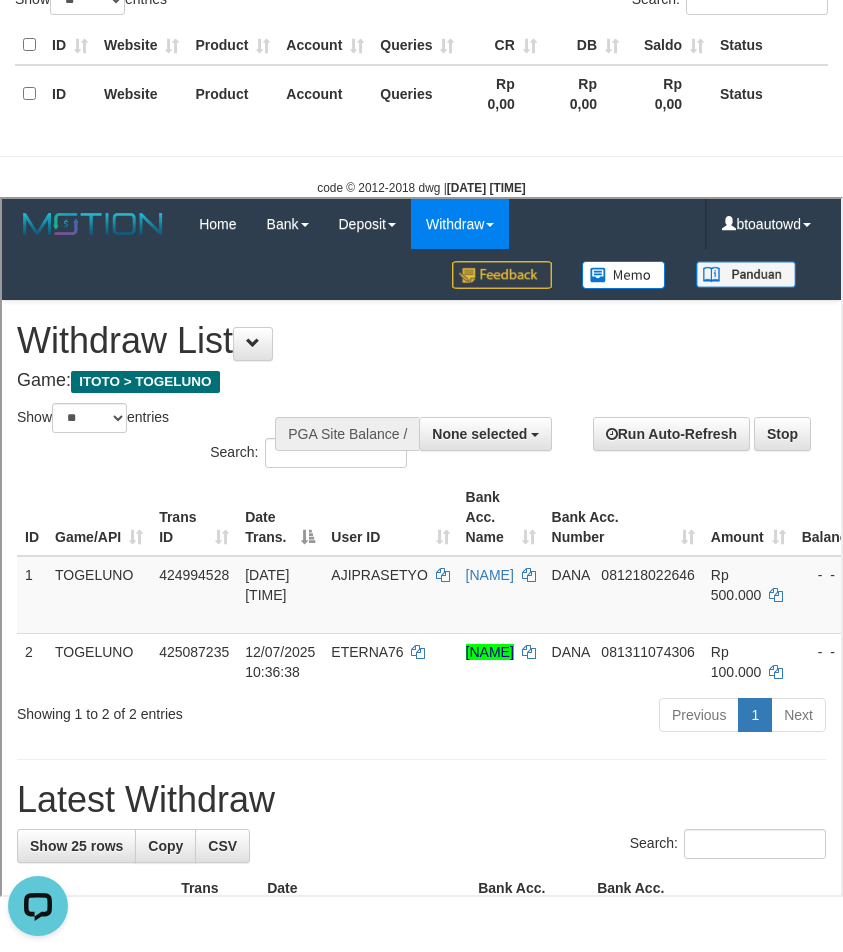 scroll, scrollTop: 0, scrollLeft: 0, axis: both 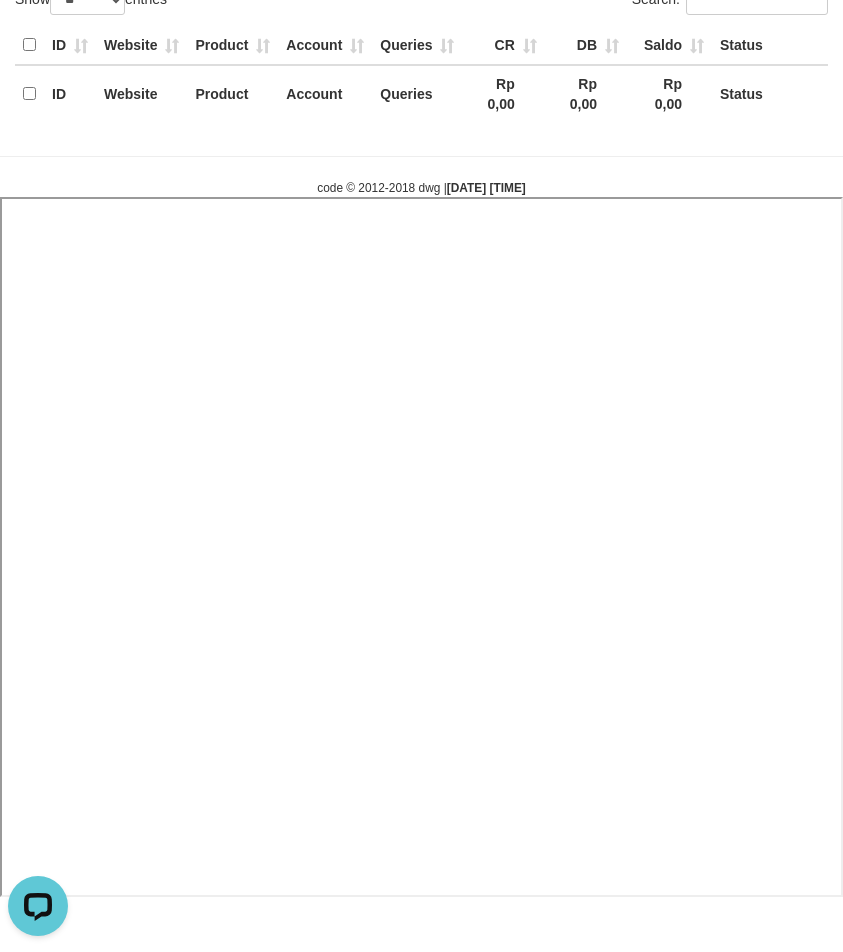select 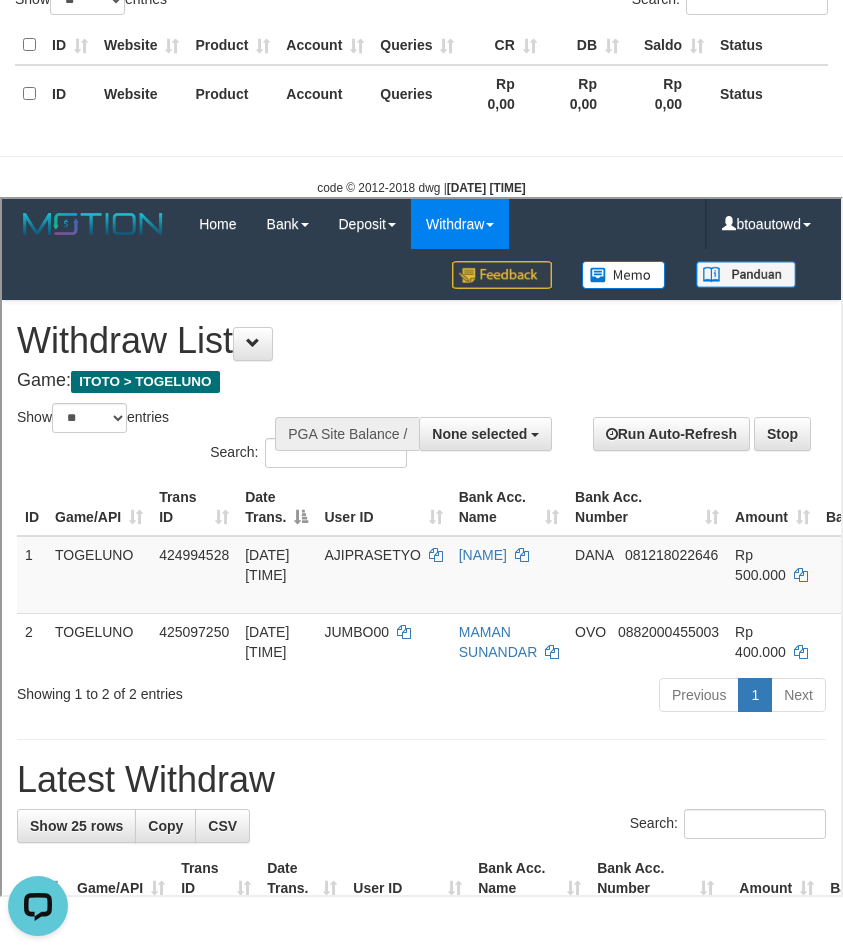 scroll, scrollTop: 0, scrollLeft: 0, axis: both 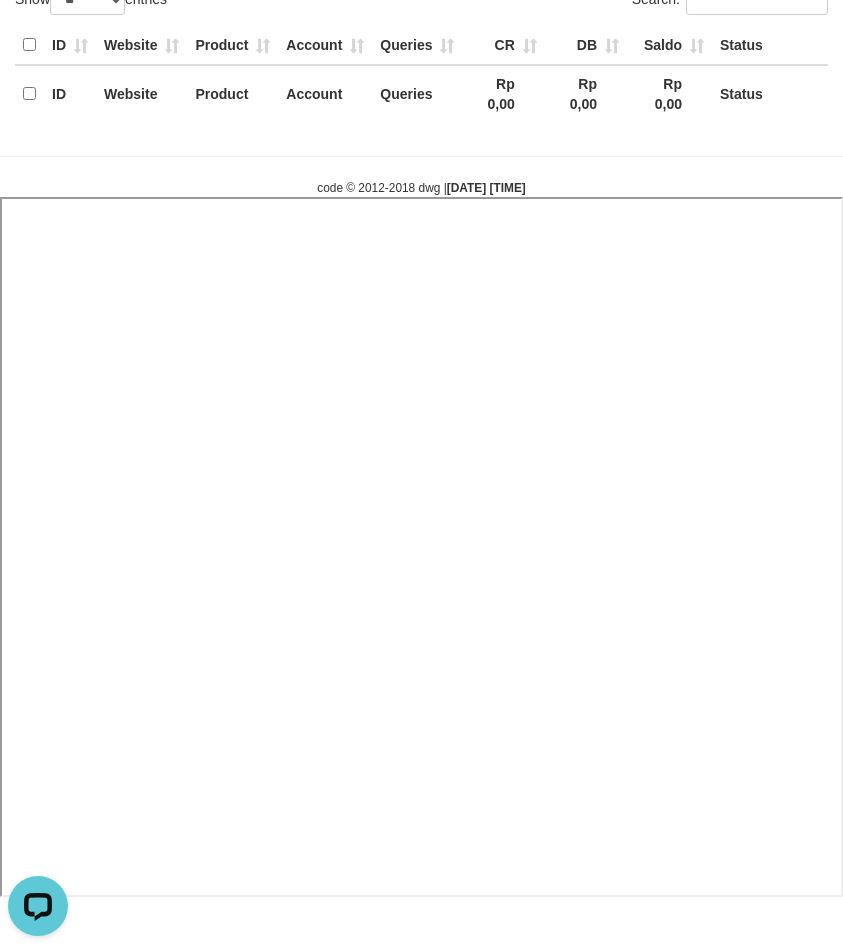 select 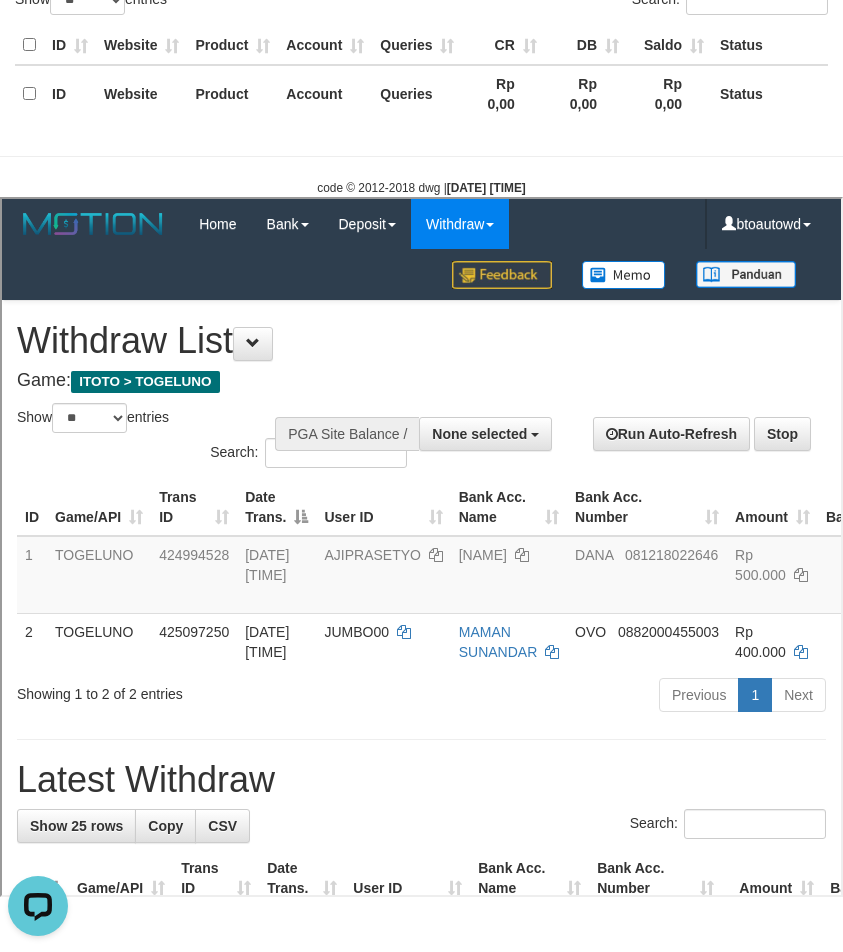 scroll, scrollTop: 0, scrollLeft: 0, axis: both 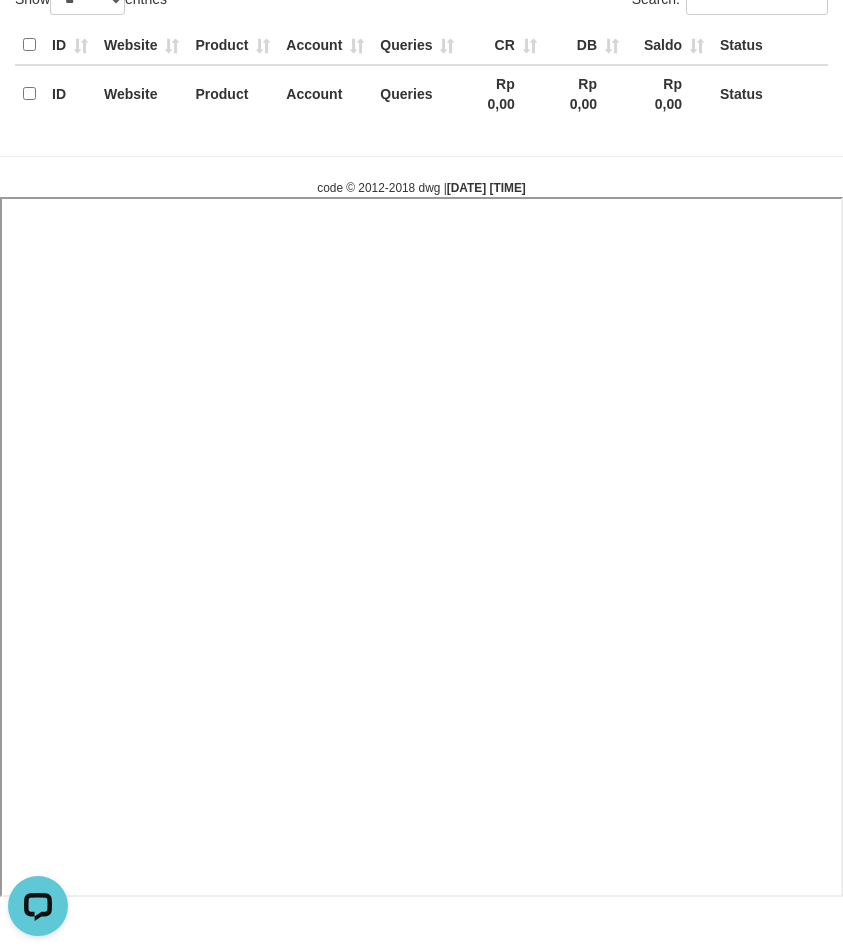 select 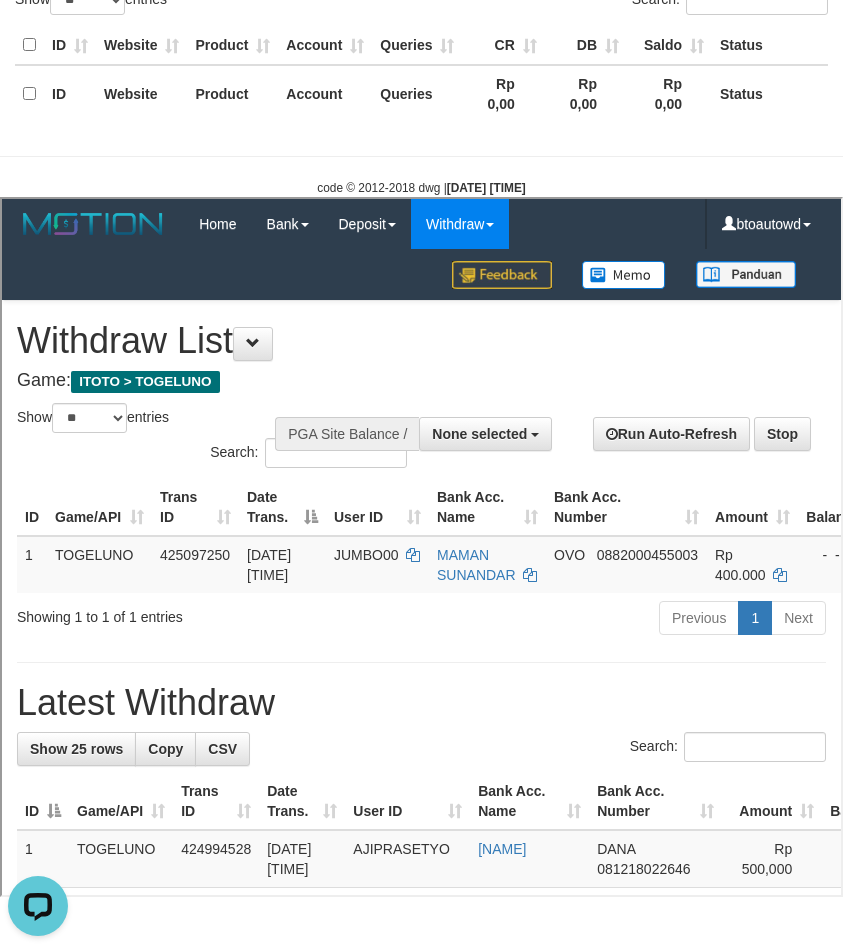 scroll, scrollTop: 0, scrollLeft: 0, axis: both 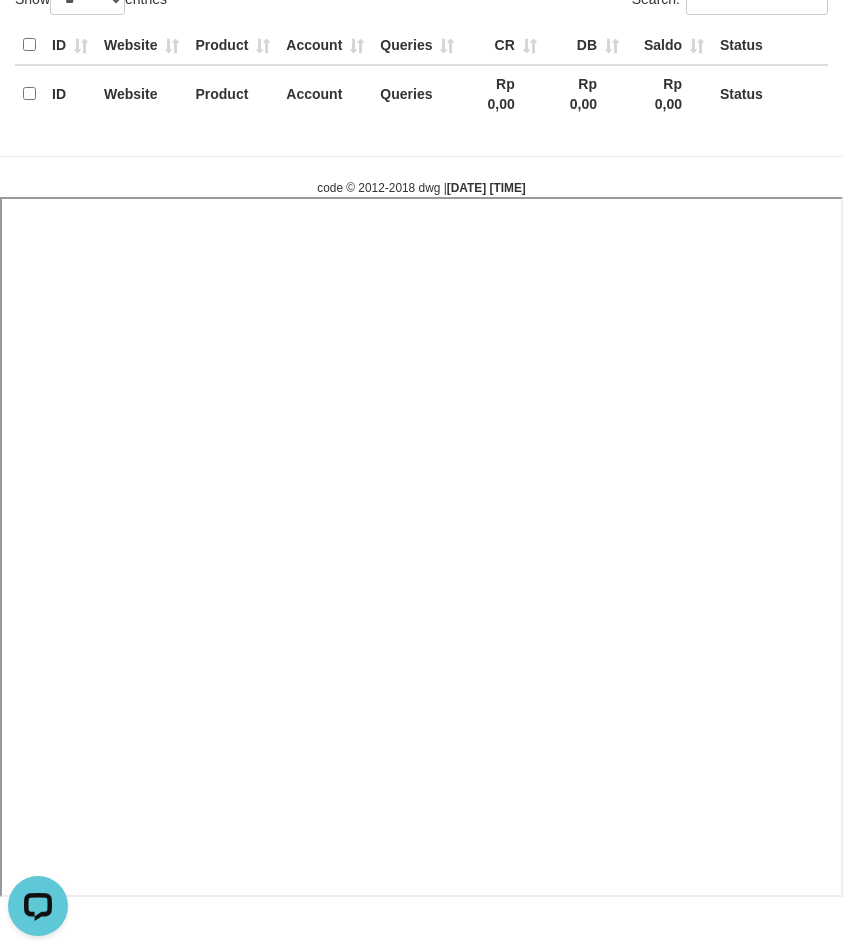 select 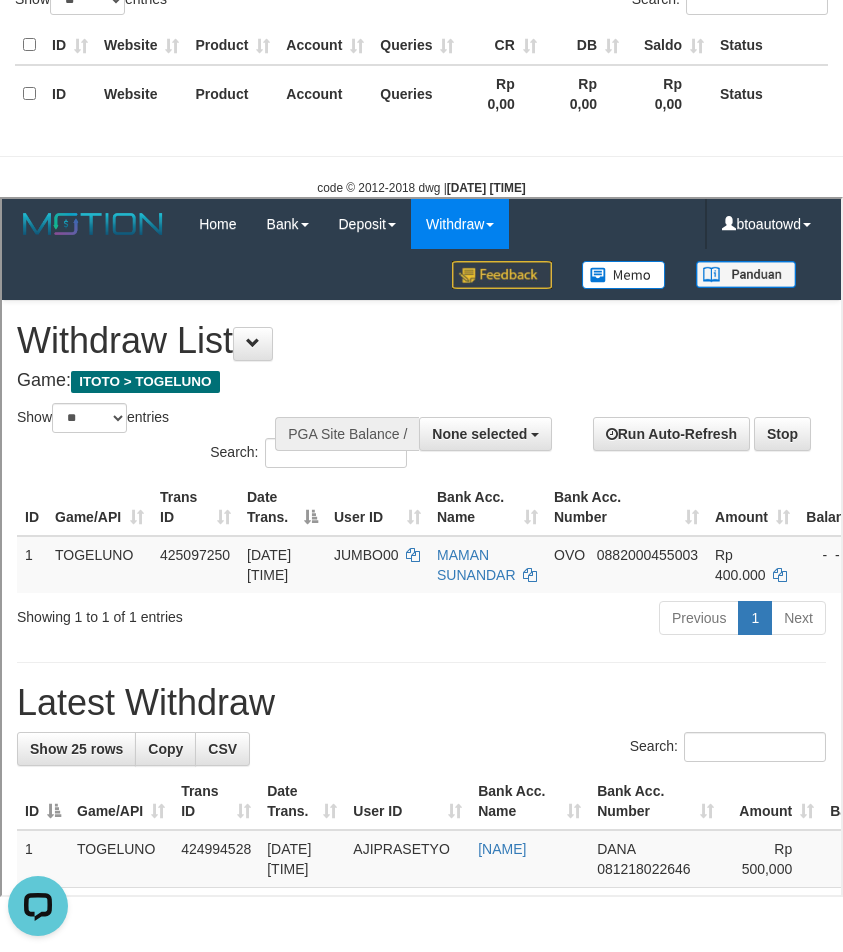 scroll, scrollTop: 0, scrollLeft: 0, axis: both 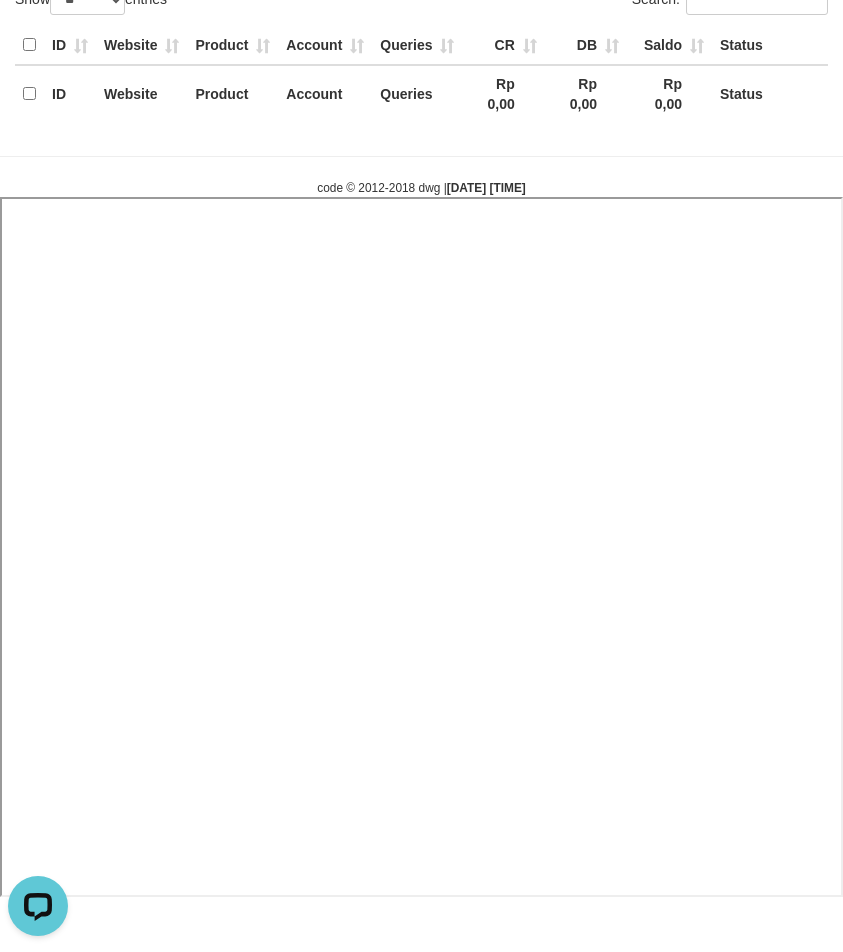 select 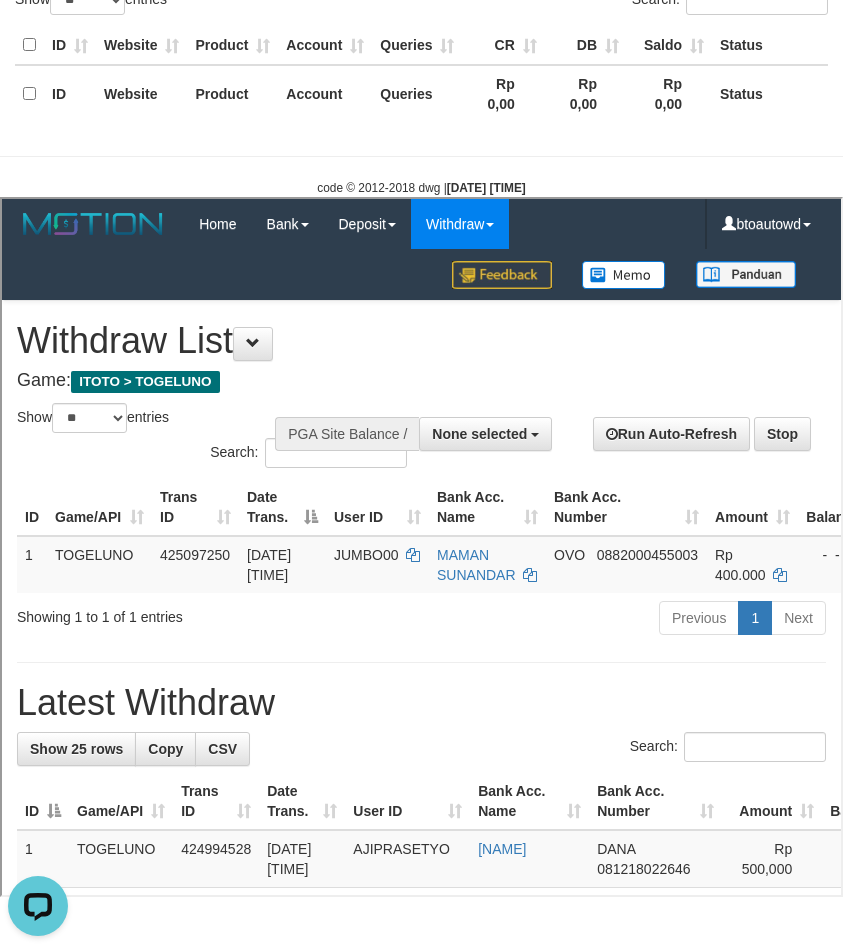 scroll, scrollTop: 0, scrollLeft: 0, axis: both 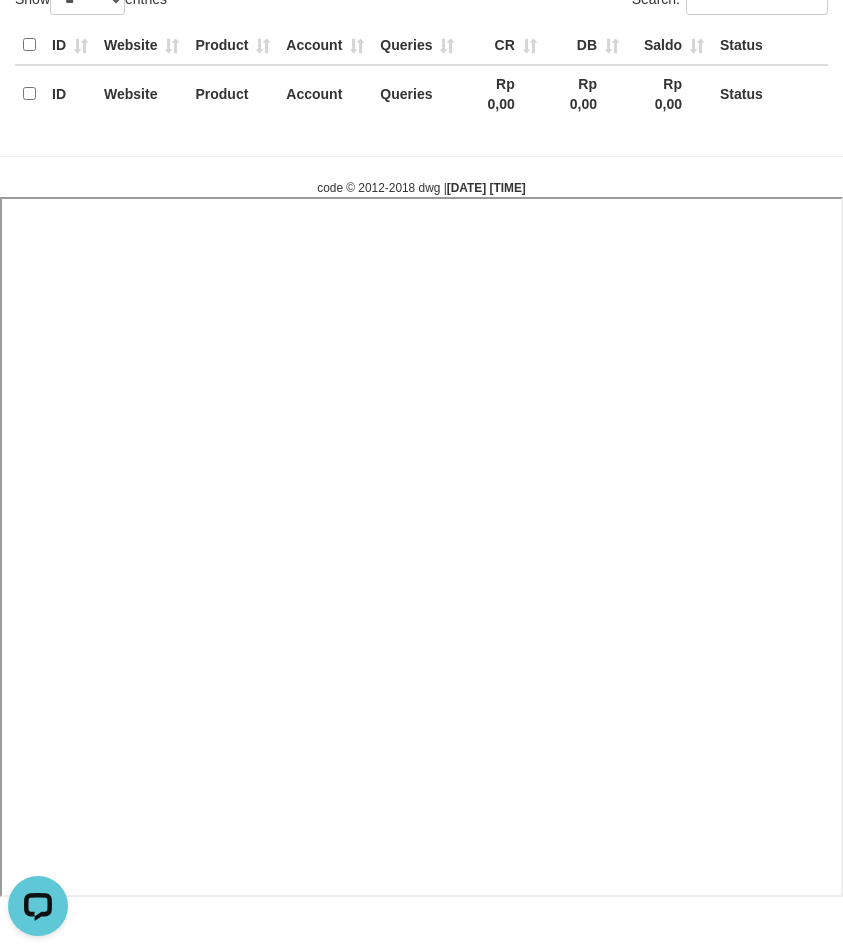 select 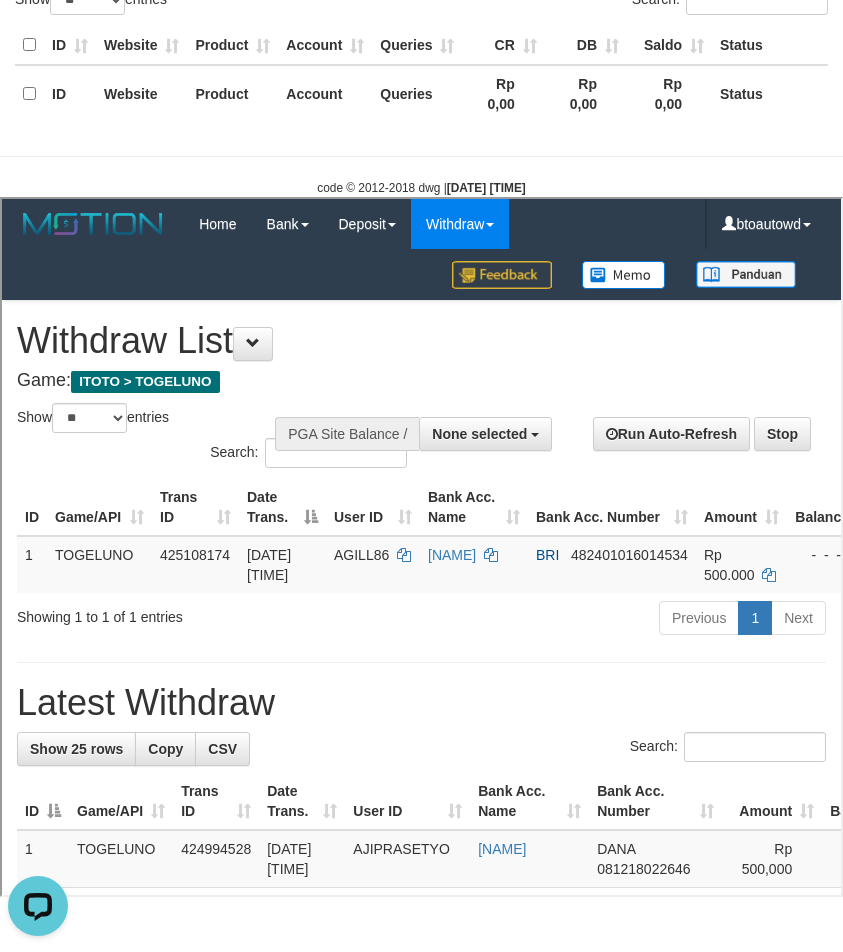 scroll, scrollTop: 0, scrollLeft: 0, axis: both 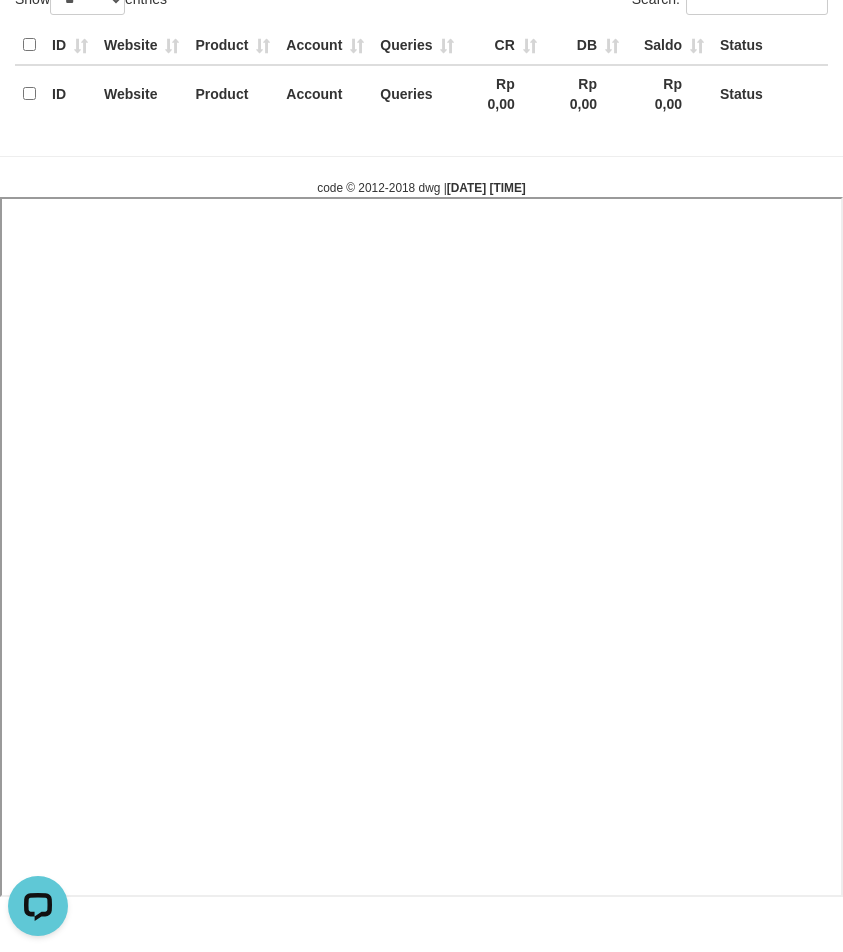 select 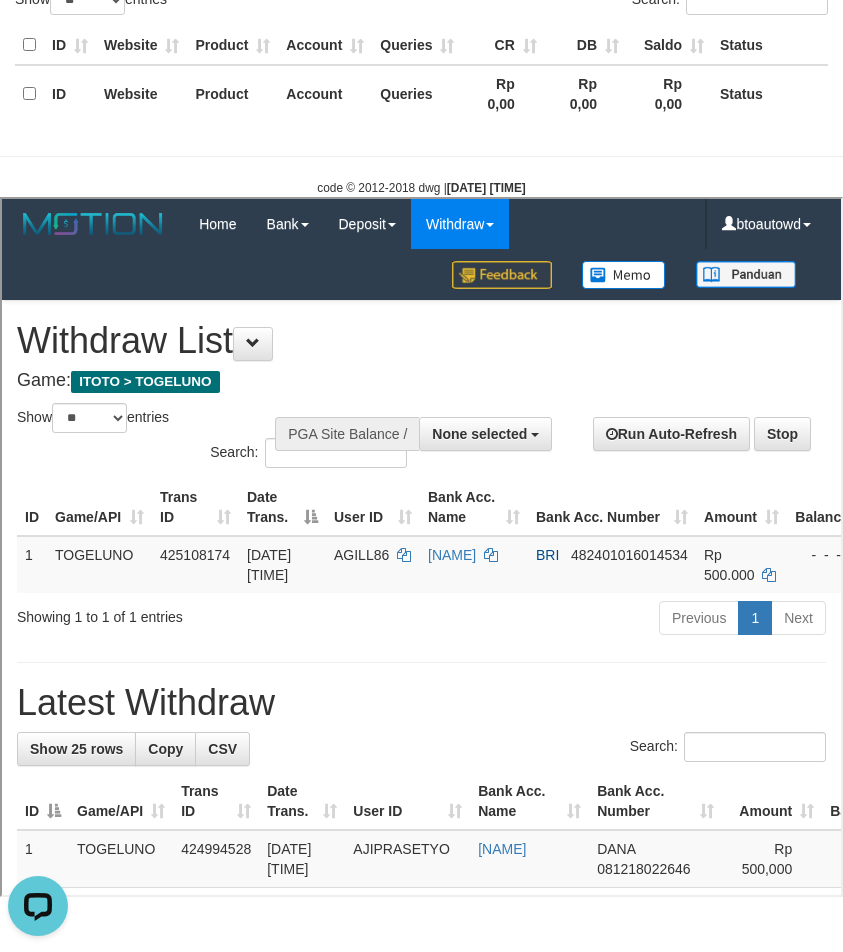 scroll, scrollTop: 0, scrollLeft: 0, axis: both 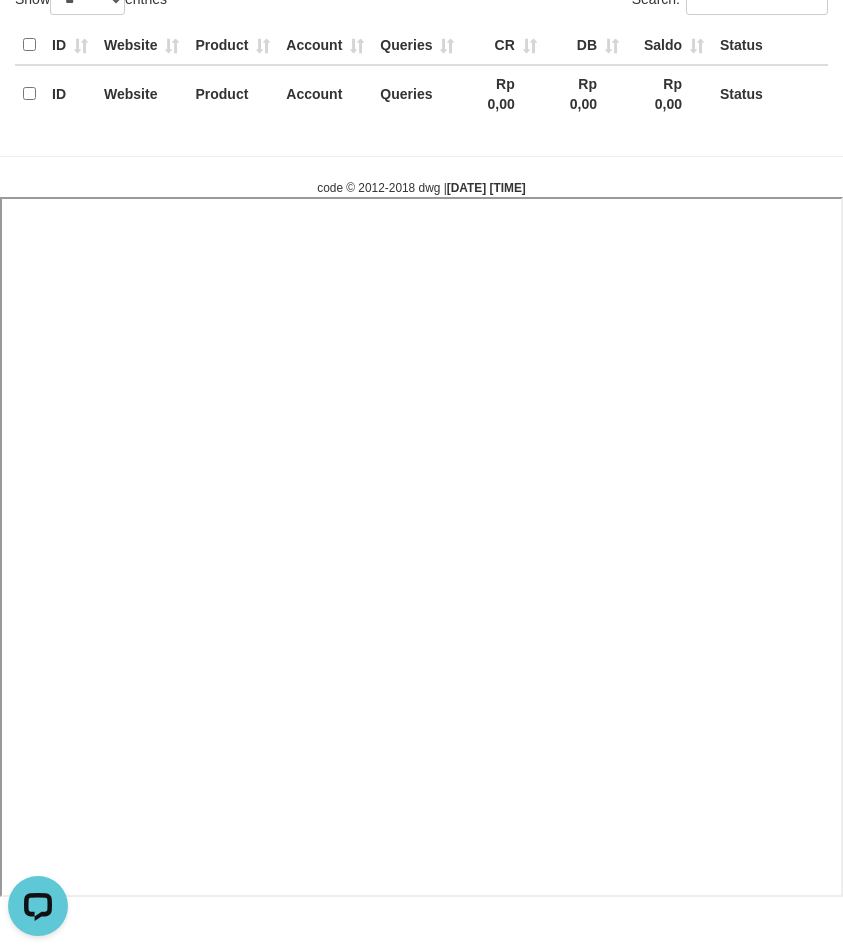 select 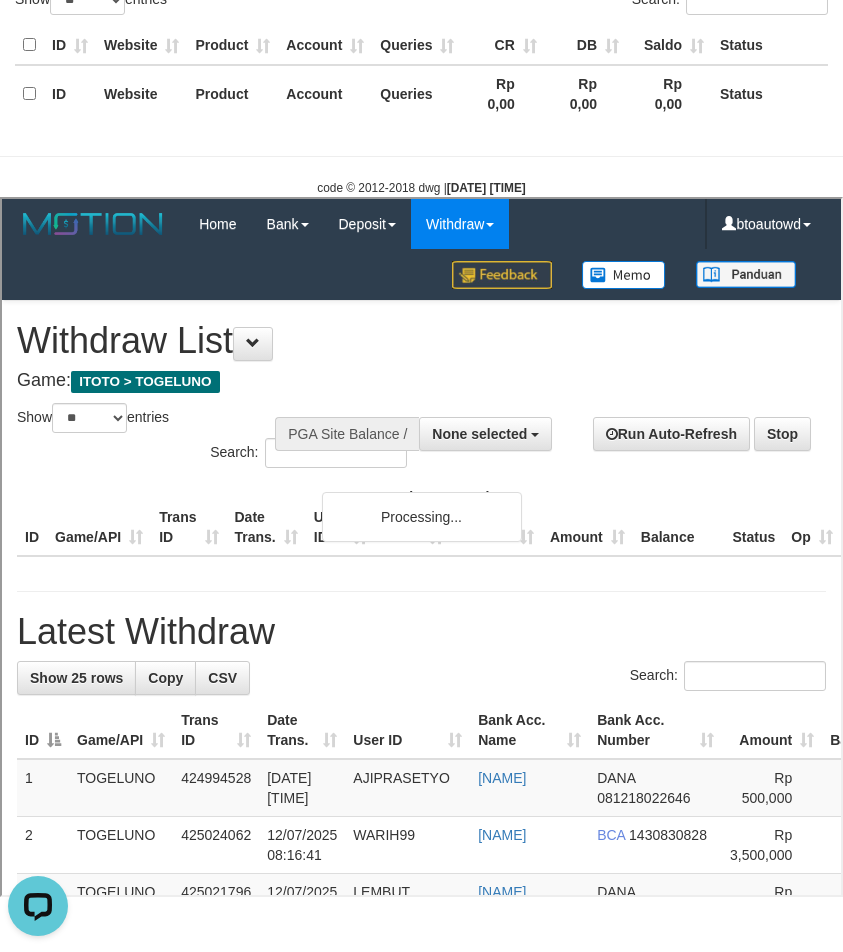 scroll, scrollTop: 0, scrollLeft: 0, axis: both 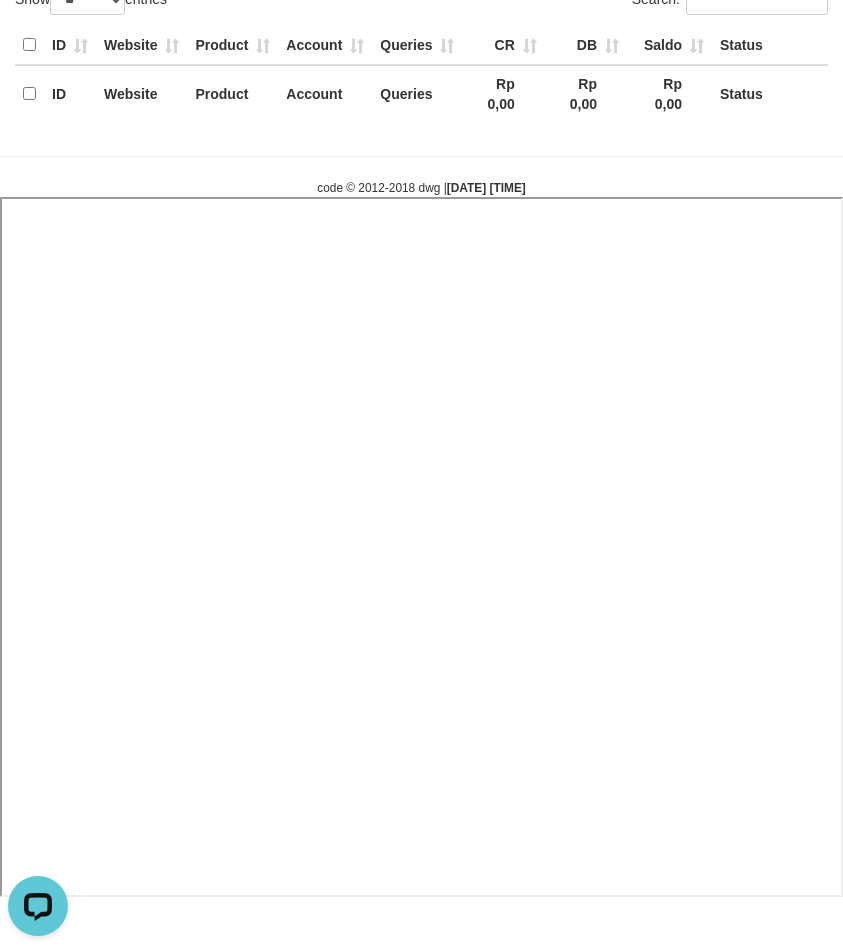 select 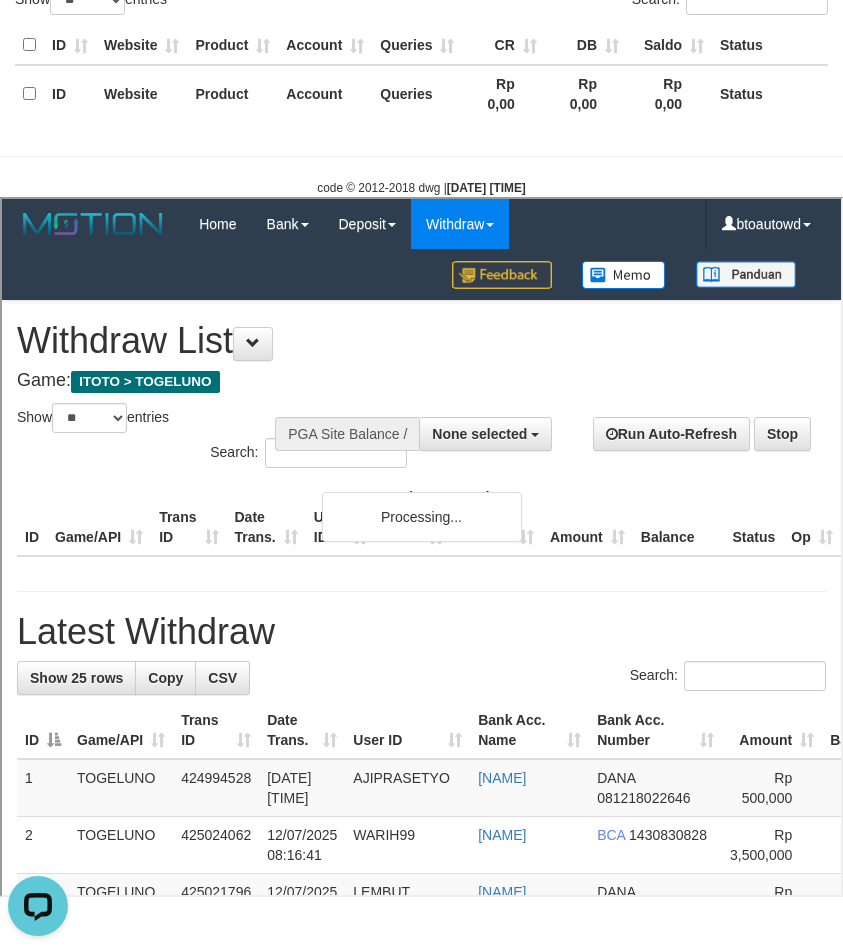scroll, scrollTop: 0, scrollLeft: 0, axis: both 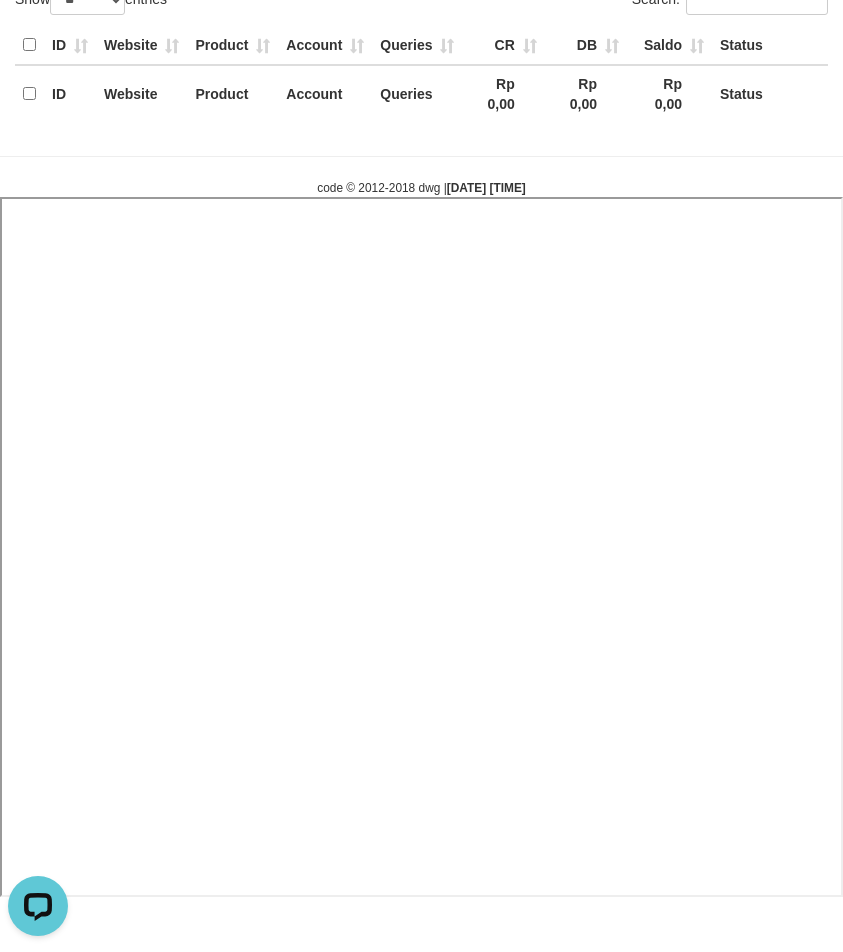 select 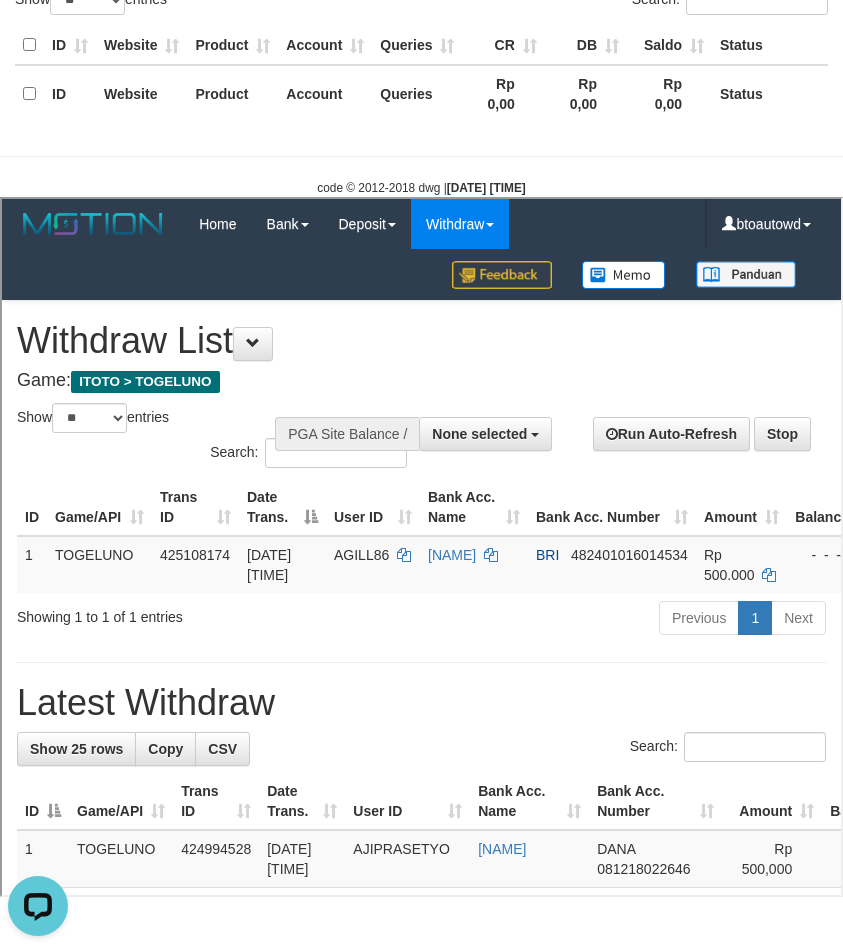 scroll, scrollTop: 0, scrollLeft: 0, axis: both 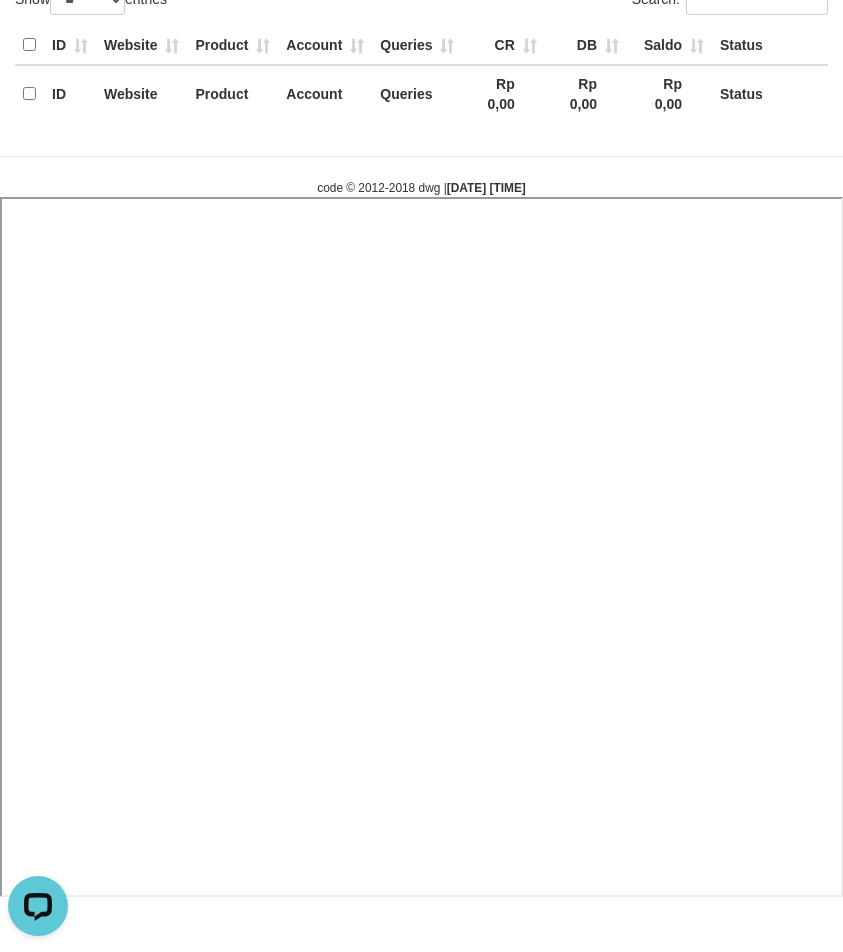 select 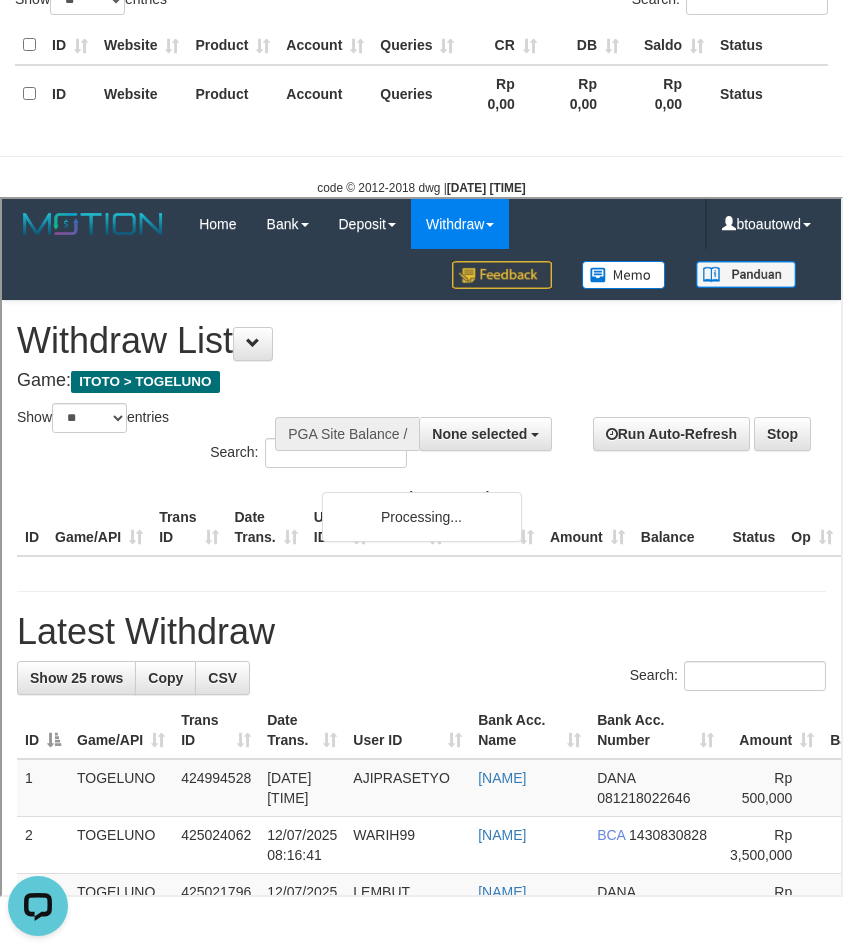 scroll, scrollTop: 0, scrollLeft: 0, axis: both 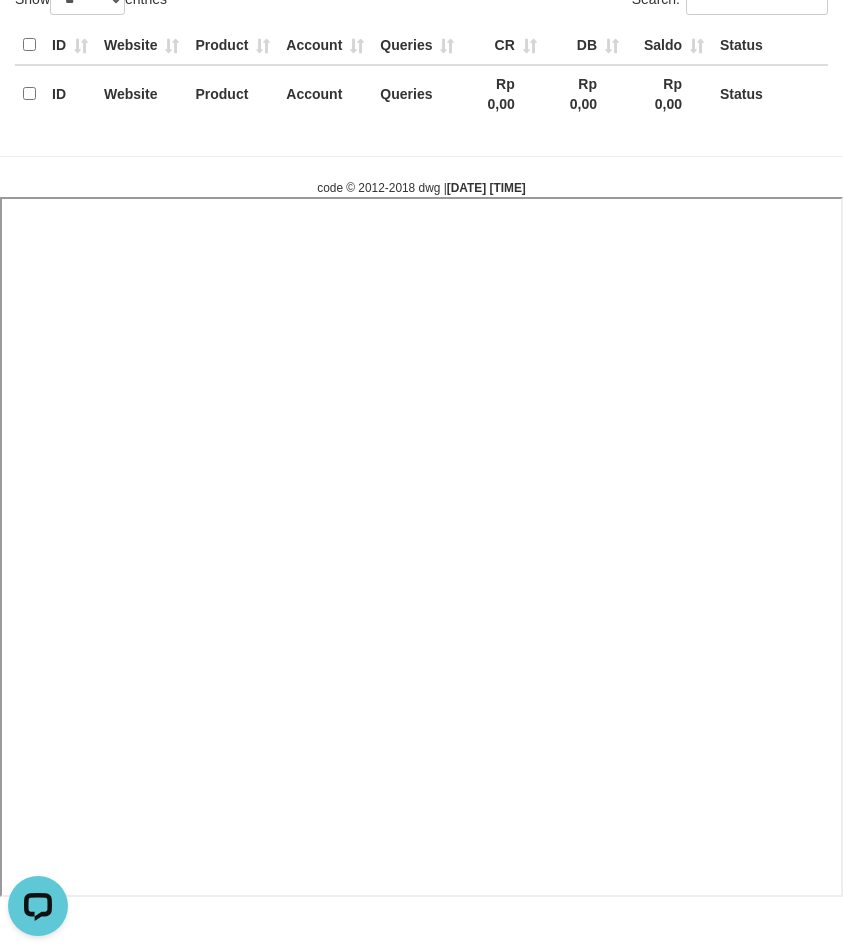 select 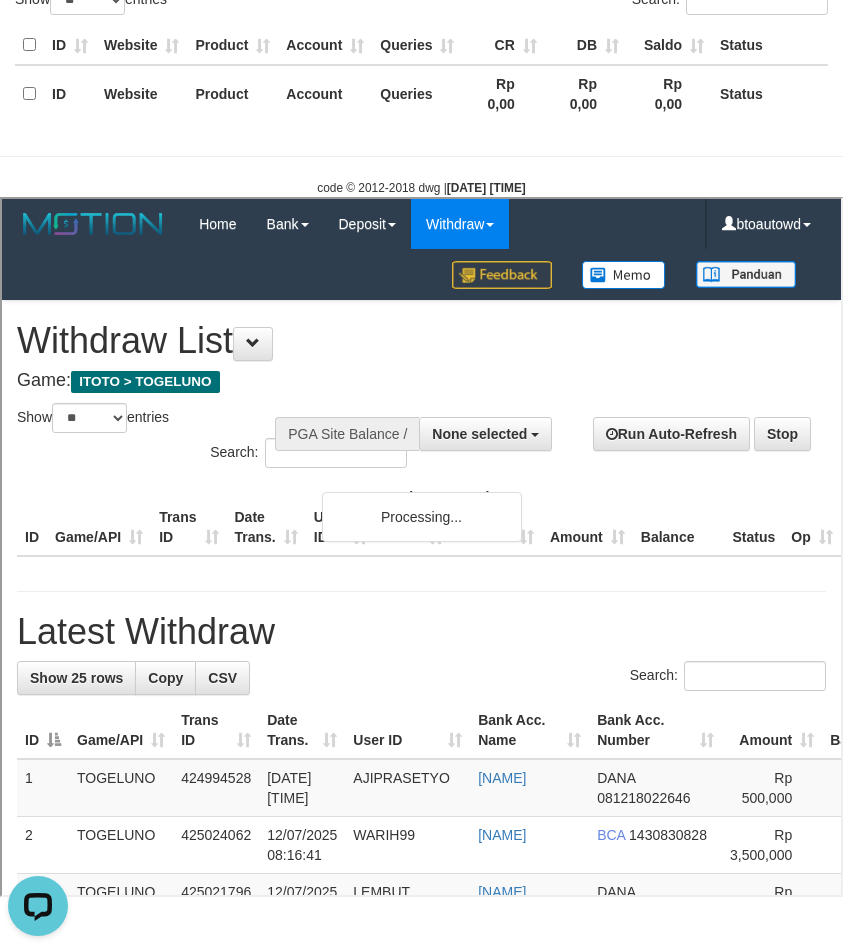 scroll, scrollTop: 0, scrollLeft: 0, axis: both 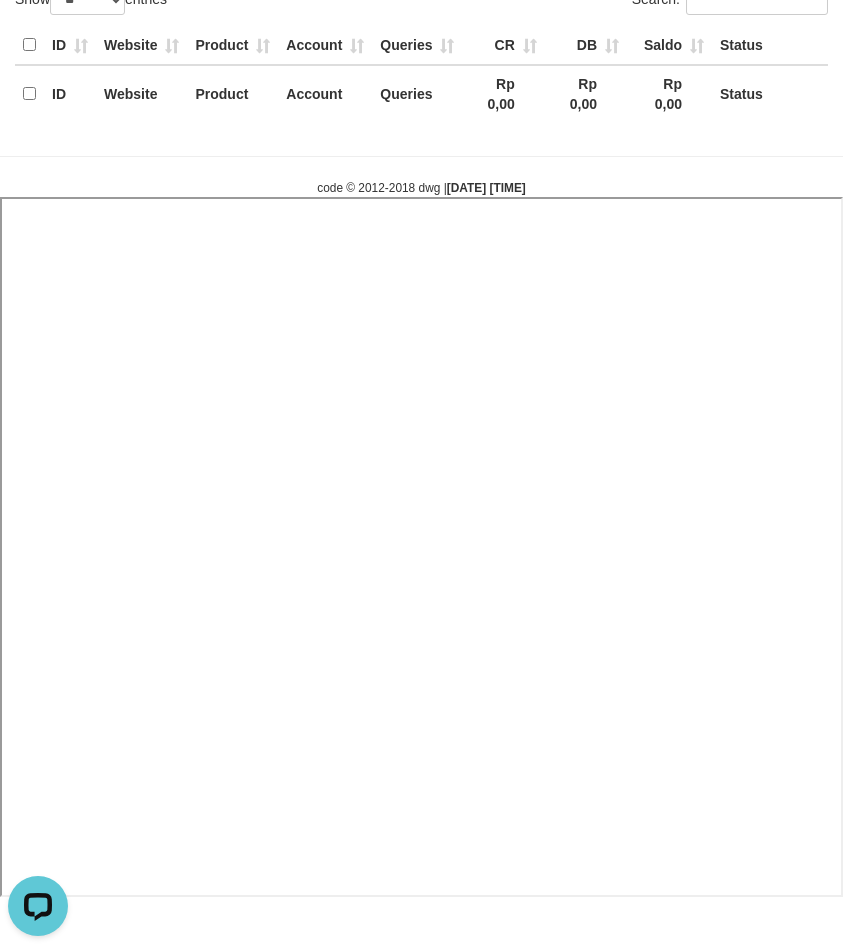 select 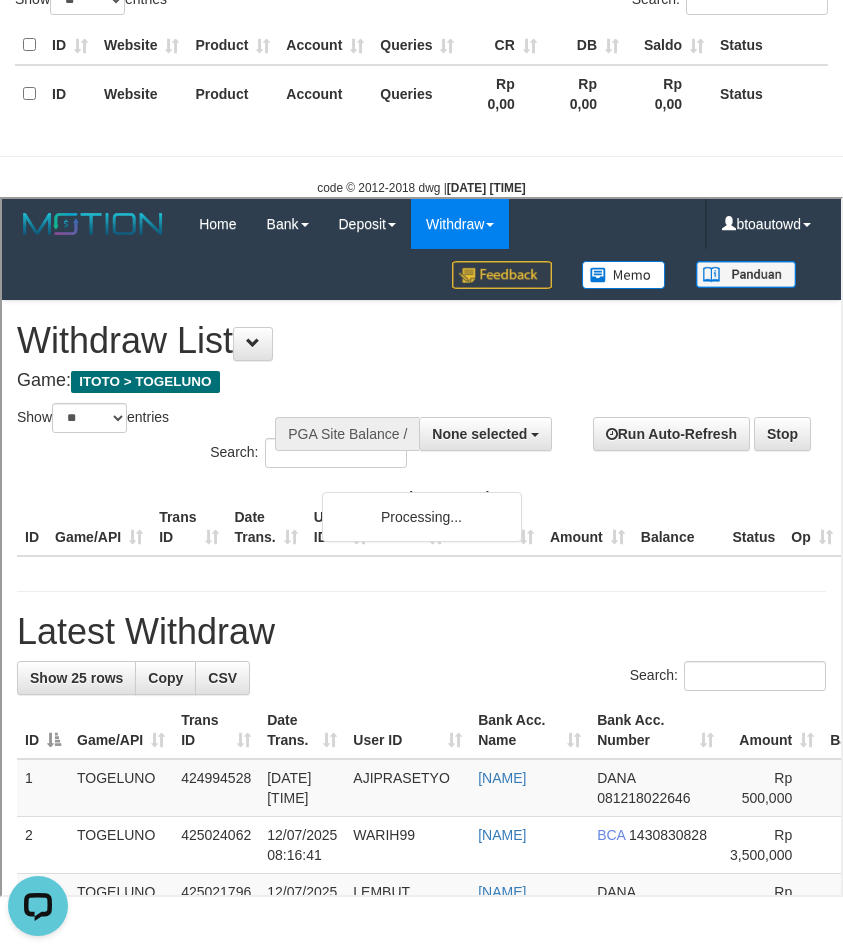 scroll, scrollTop: 0, scrollLeft: 0, axis: both 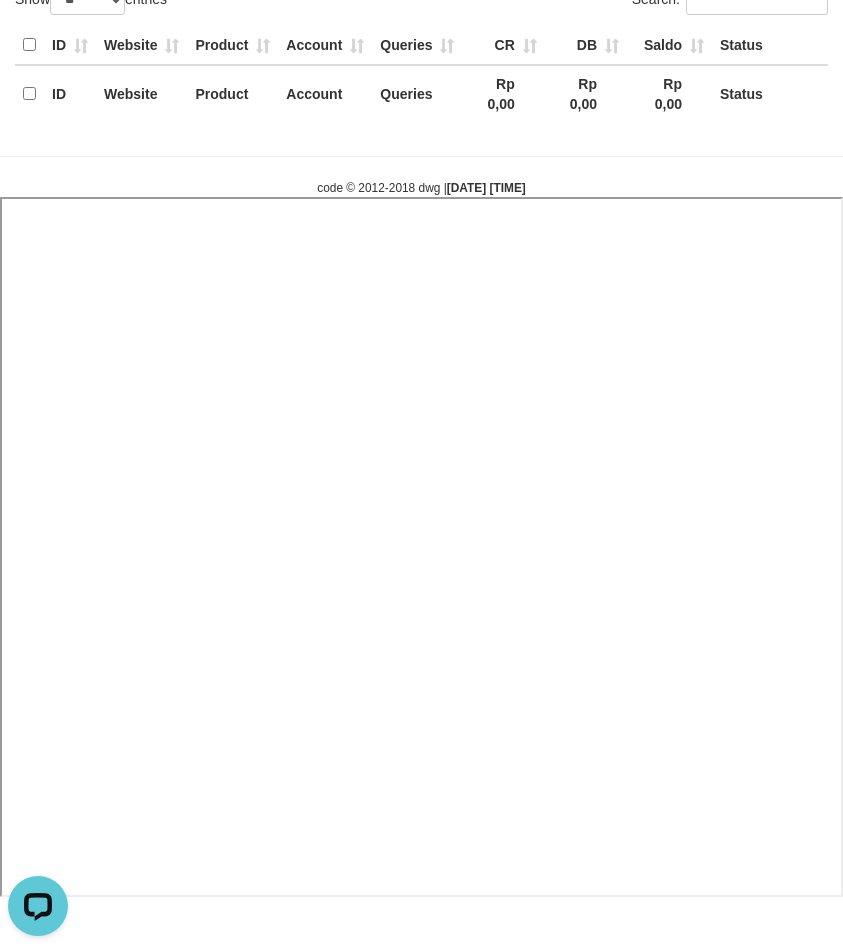 select 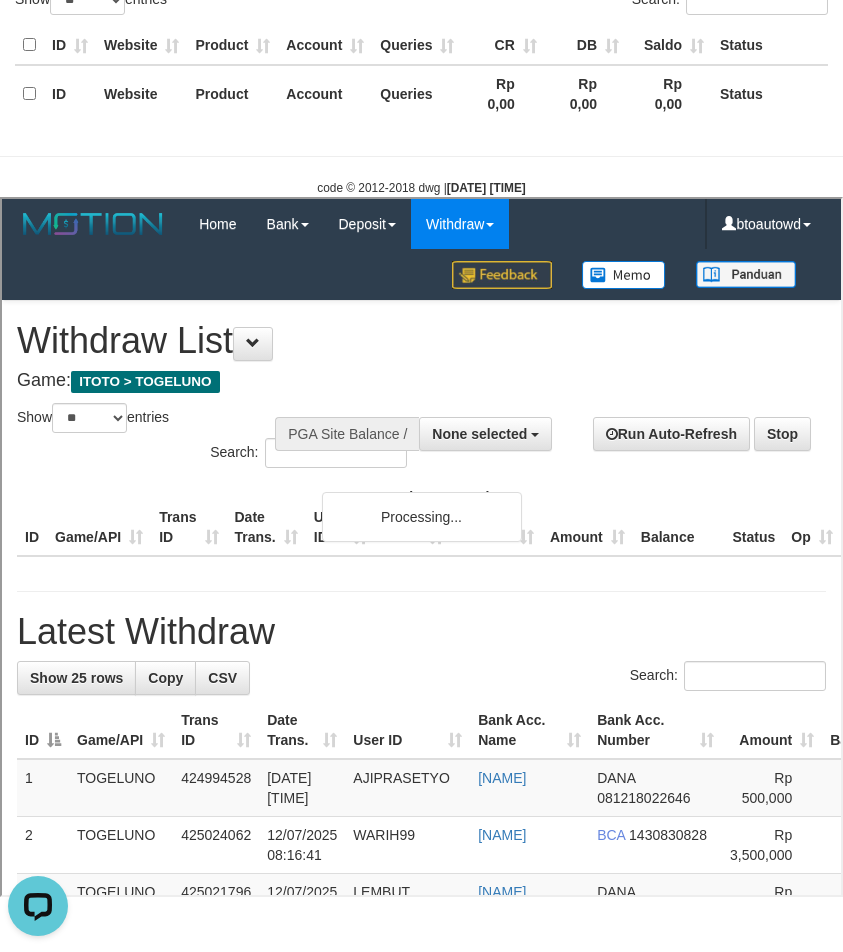 scroll, scrollTop: 0, scrollLeft: 0, axis: both 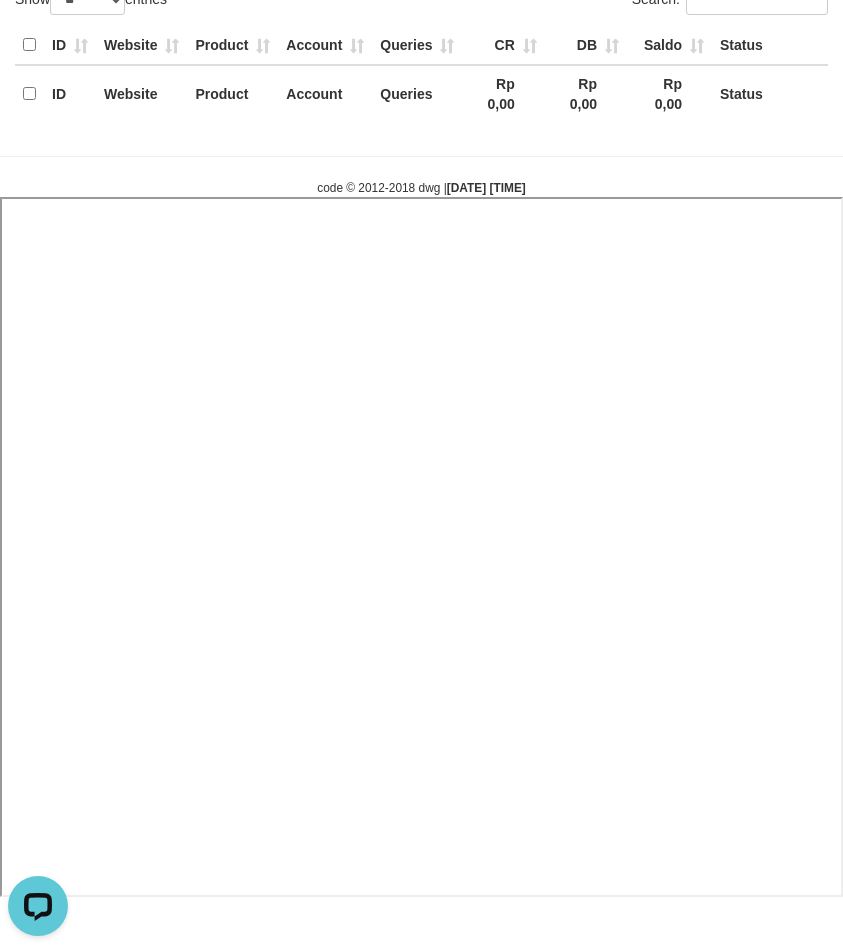 select 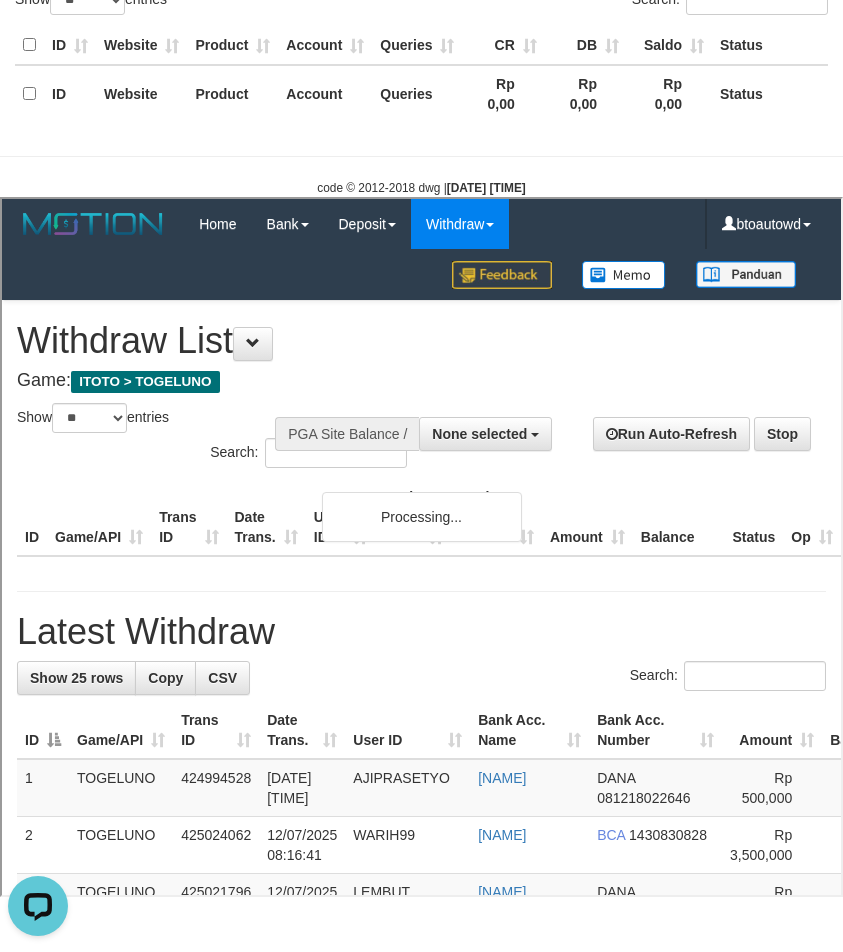 scroll, scrollTop: 0, scrollLeft: 0, axis: both 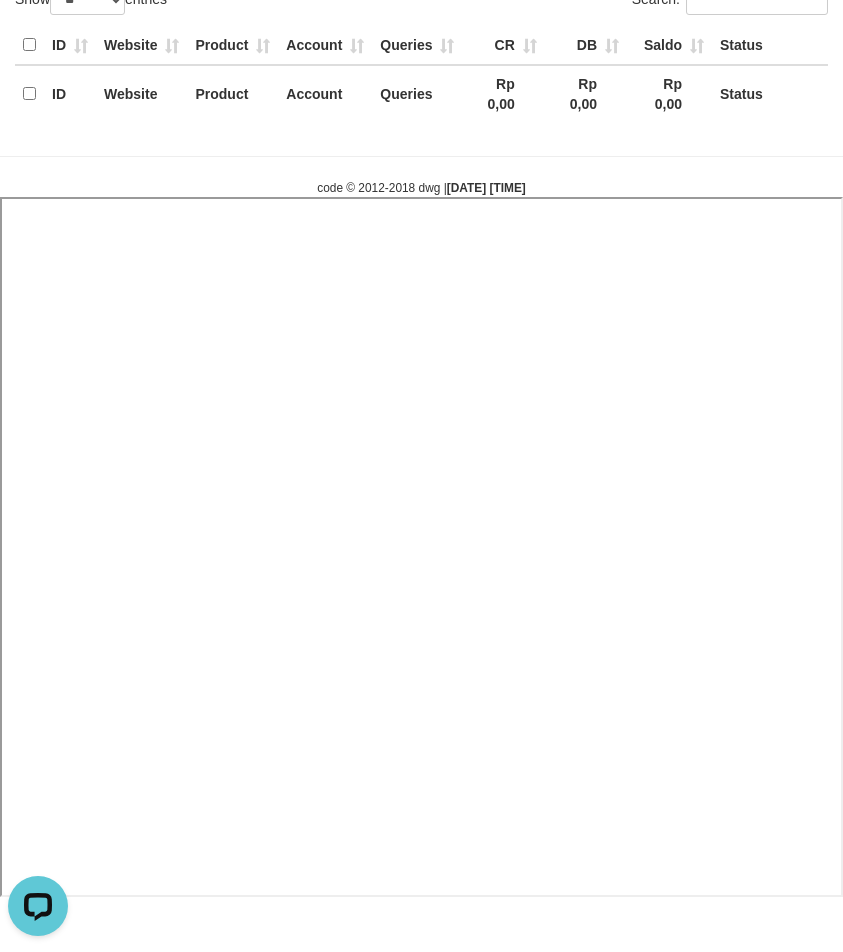 select 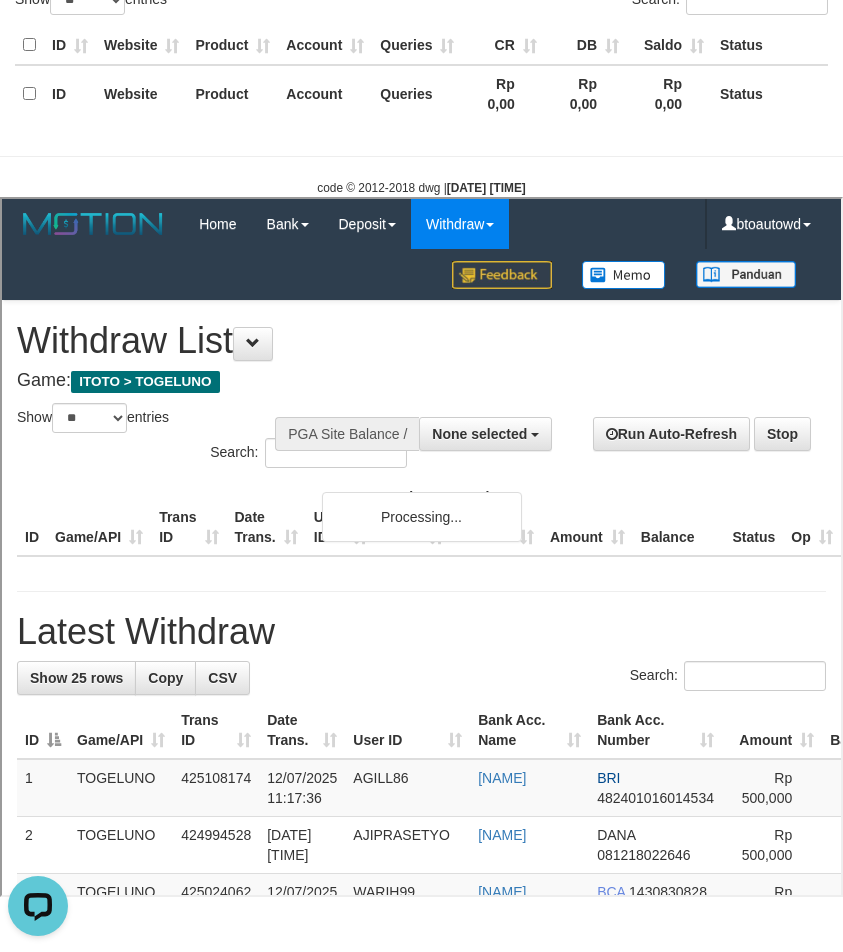 scroll, scrollTop: 0, scrollLeft: 0, axis: both 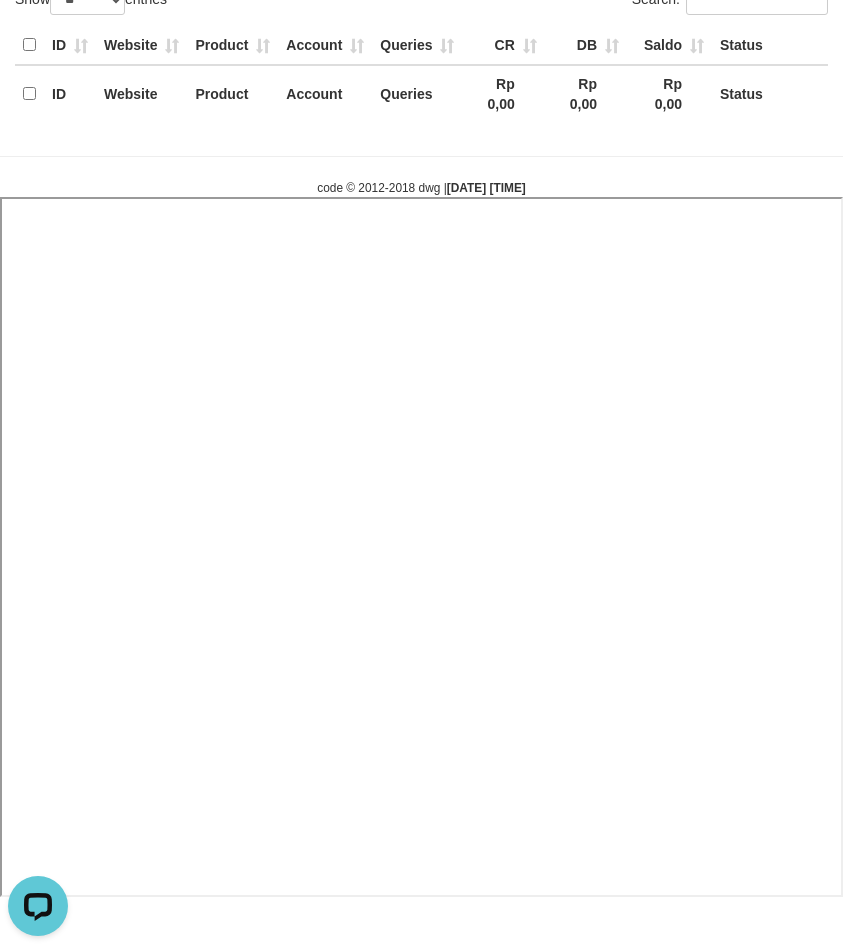 select 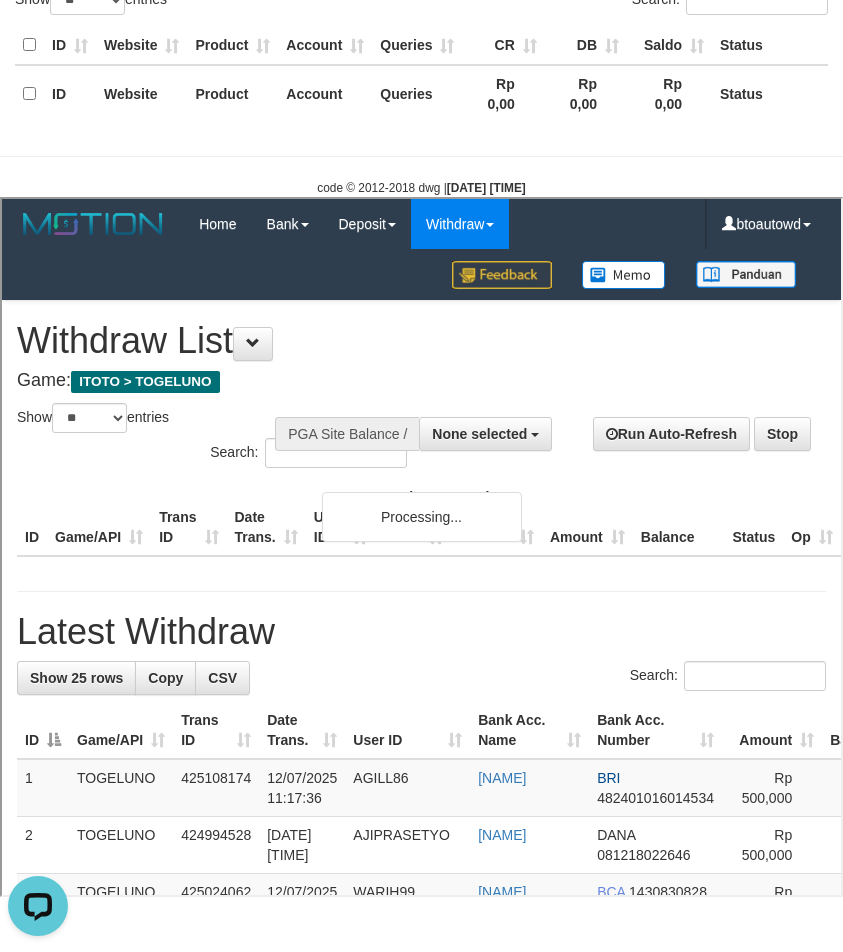 scroll, scrollTop: 0, scrollLeft: 0, axis: both 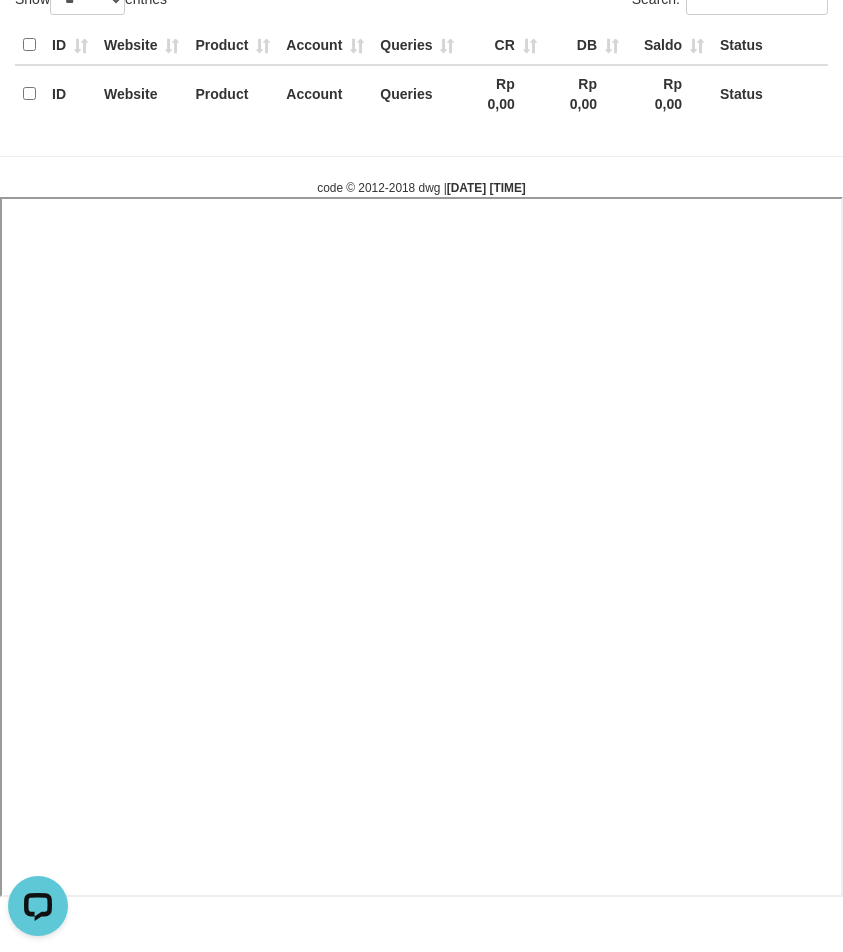 select 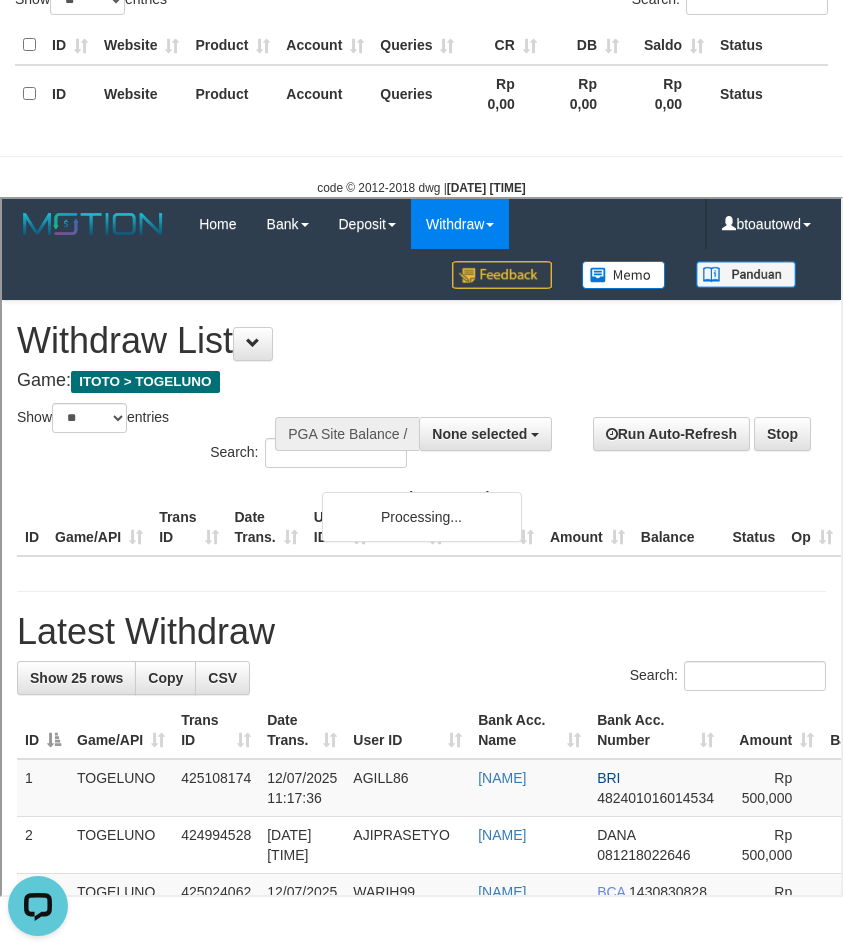 scroll, scrollTop: 0, scrollLeft: 0, axis: both 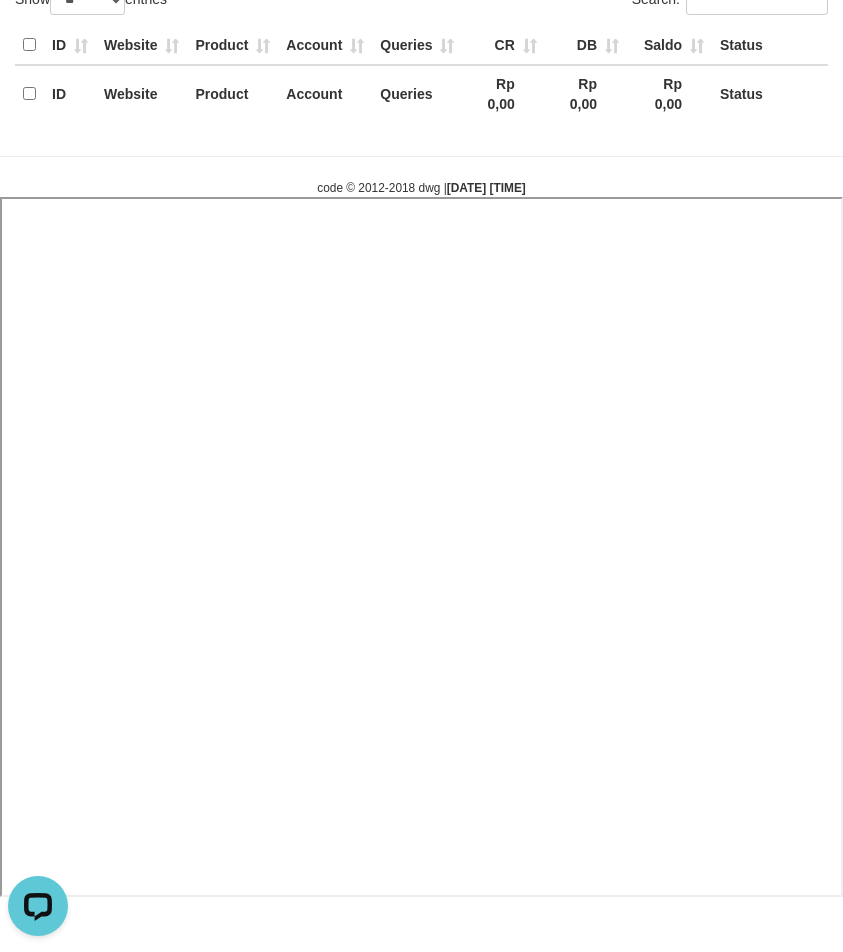 select 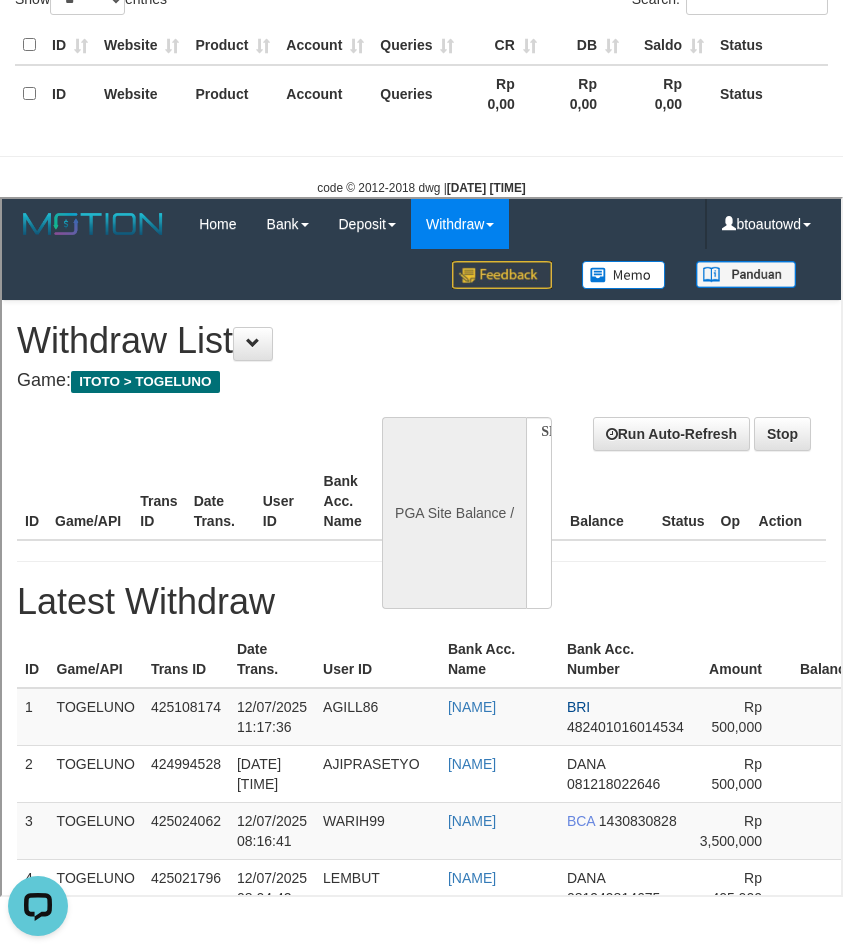 scroll, scrollTop: 0, scrollLeft: 0, axis: both 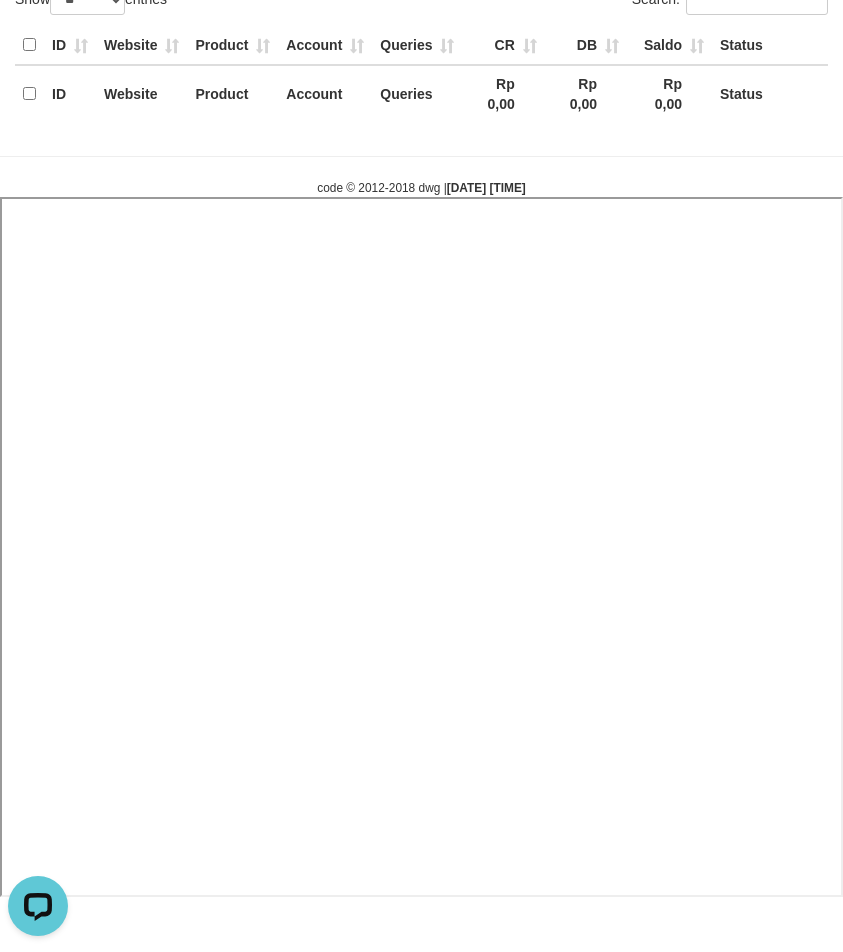 select 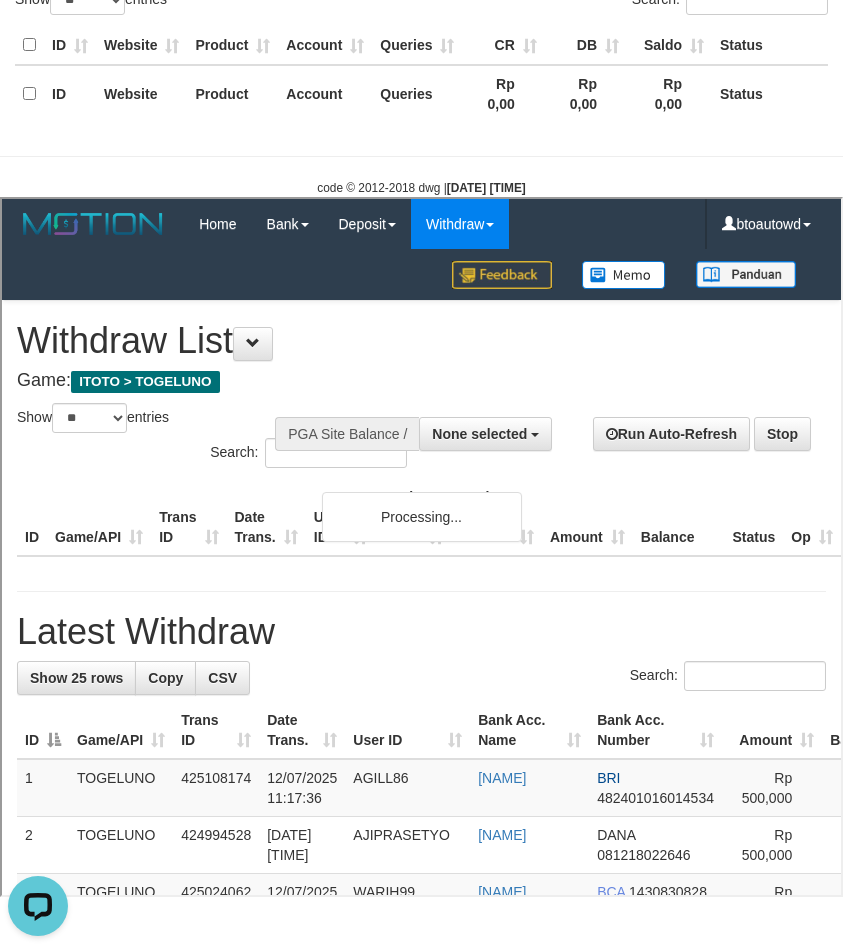 scroll, scrollTop: 0, scrollLeft: 0, axis: both 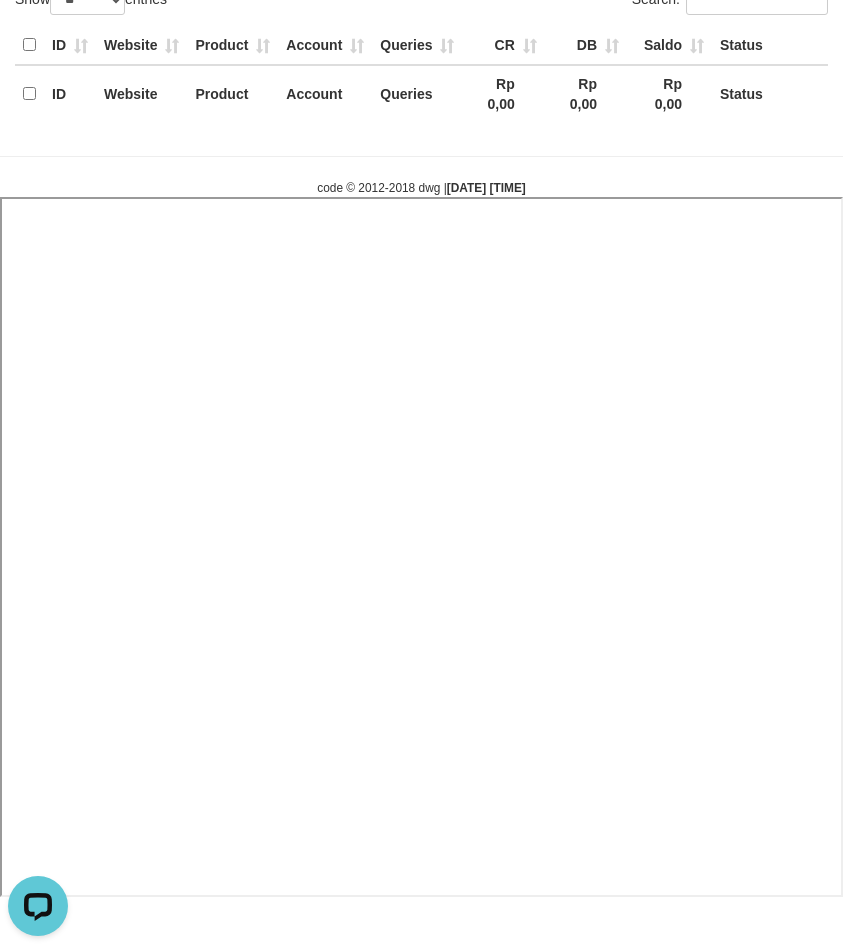 select 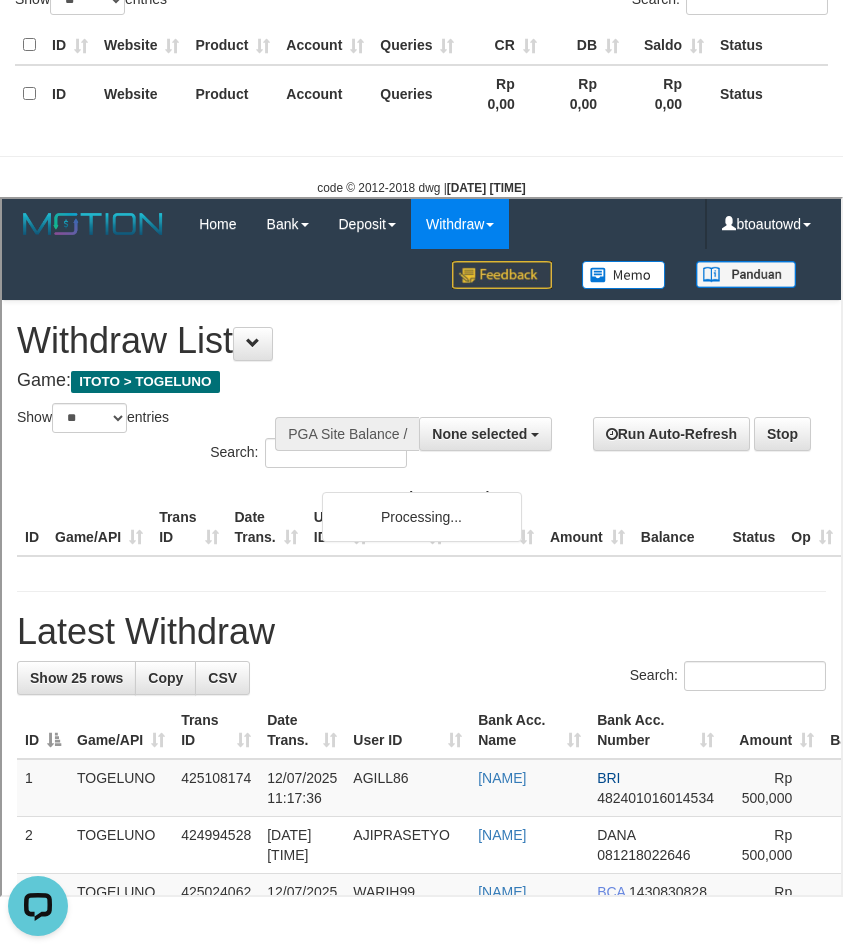 scroll, scrollTop: 0, scrollLeft: 0, axis: both 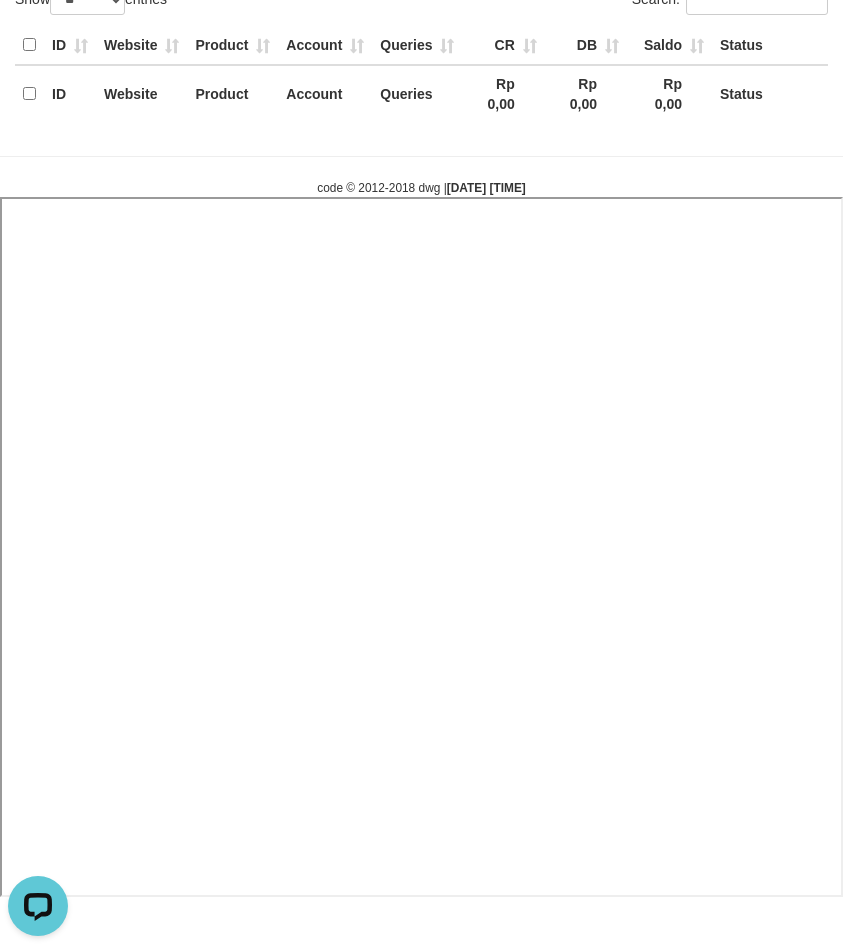 select 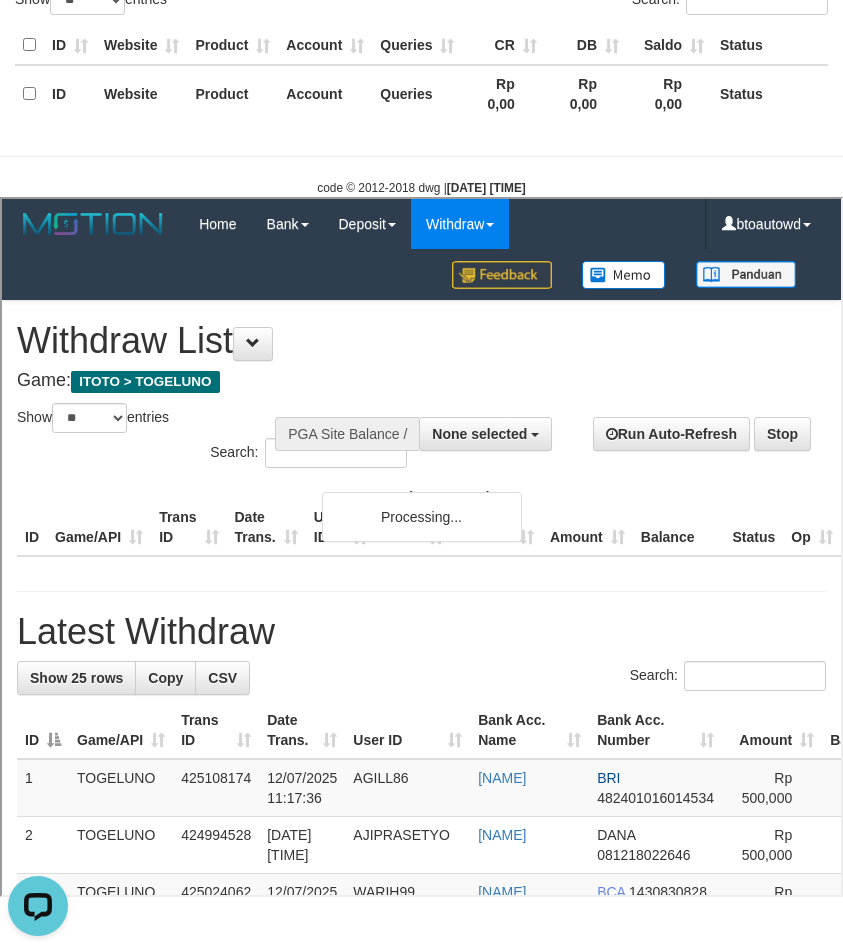 scroll, scrollTop: 0, scrollLeft: 0, axis: both 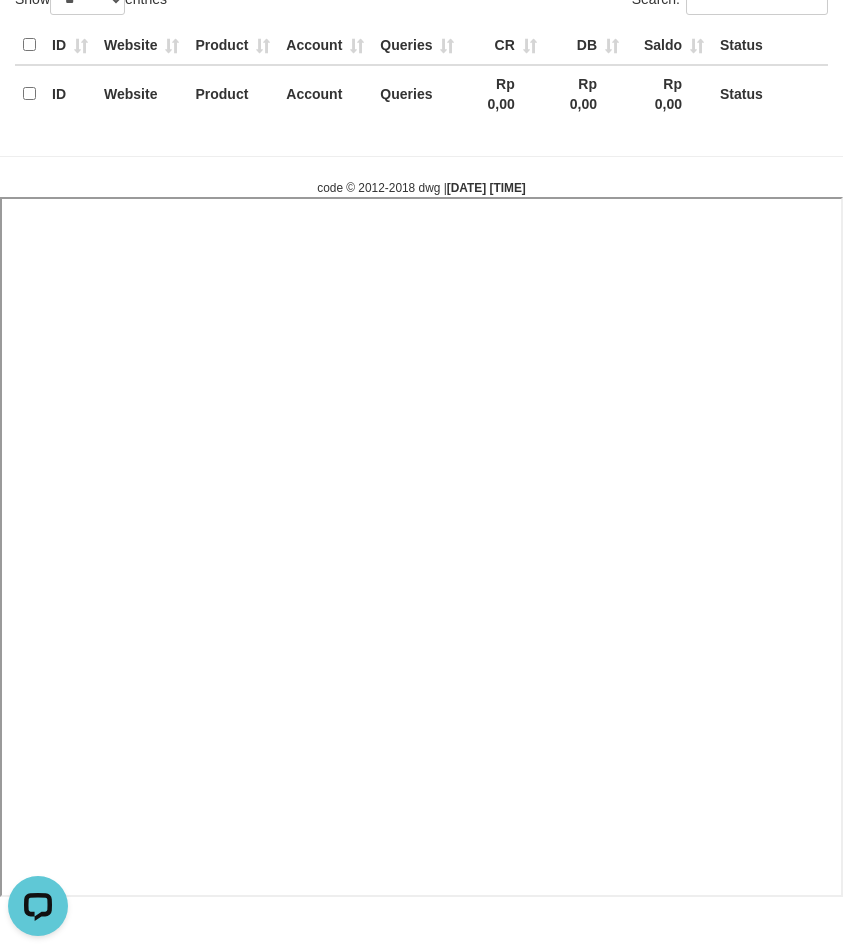 select 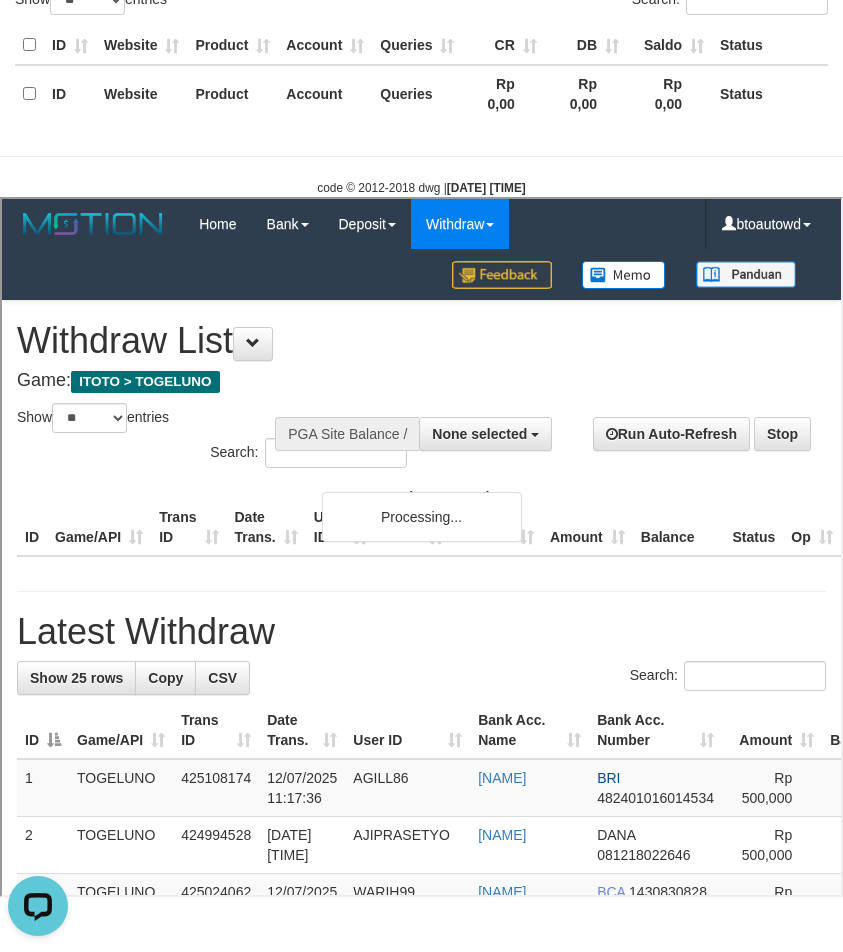 scroll, scrollTop: 0, scrollLeft: 0, axis: both 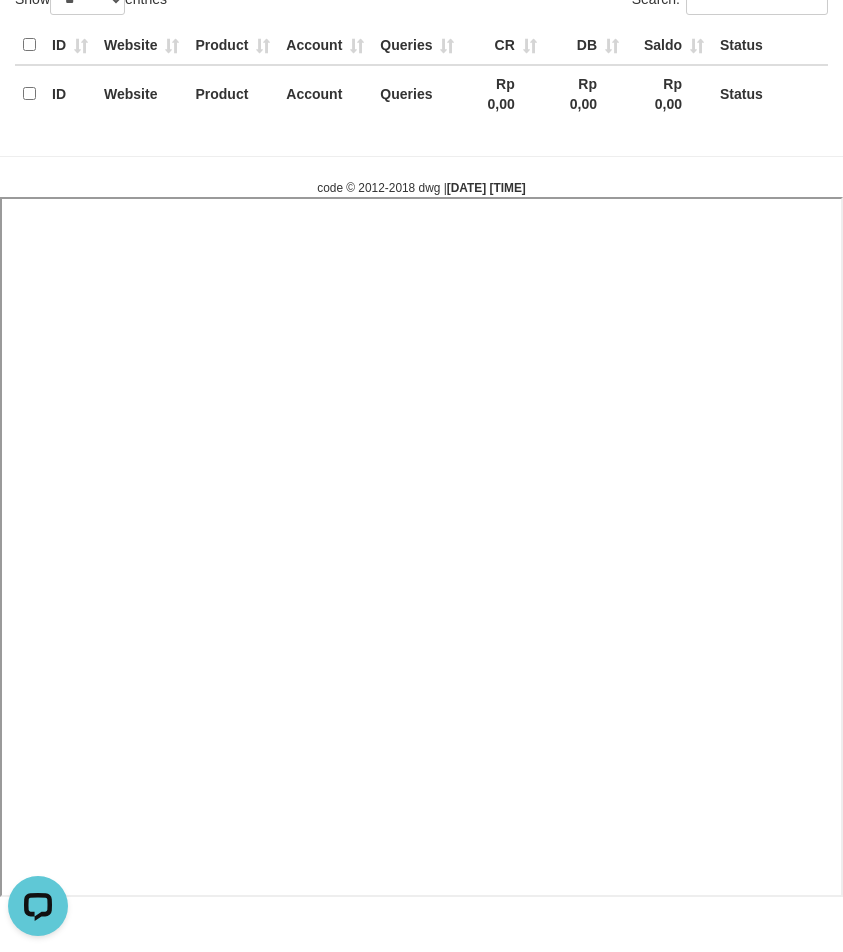 select 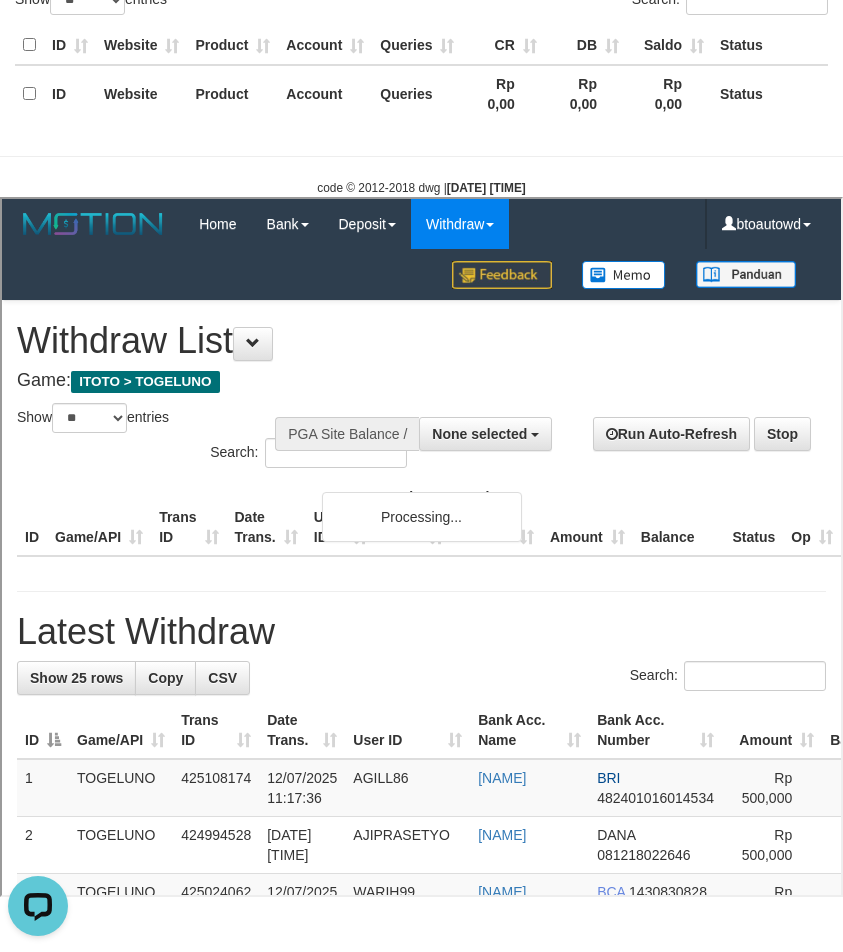 scroll, scrollTop: 0, scrollLeft: 0, axis: both 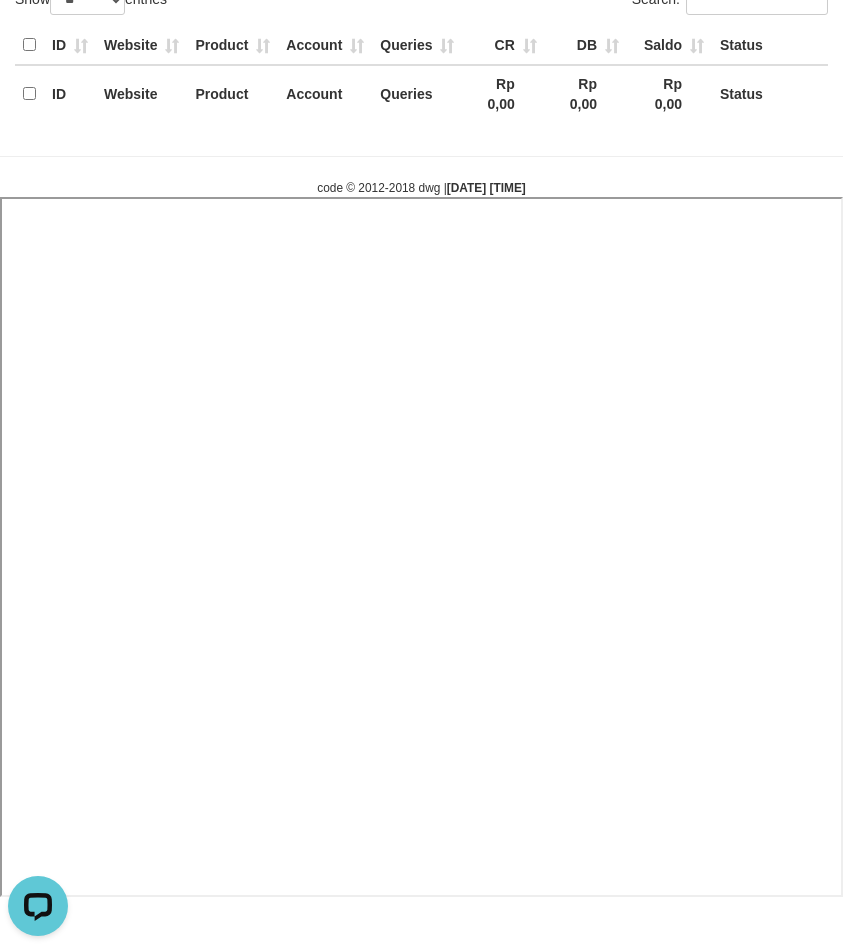 select 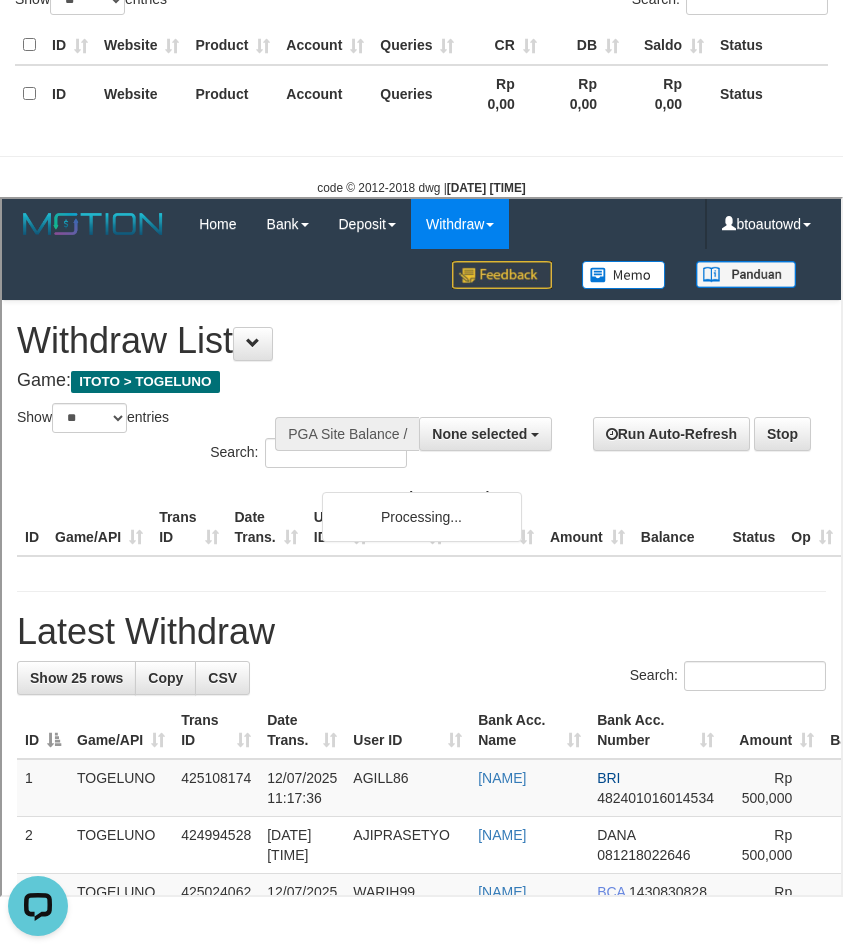 scroll, scrollTop: 0, scrollLeft: 0, axis: both 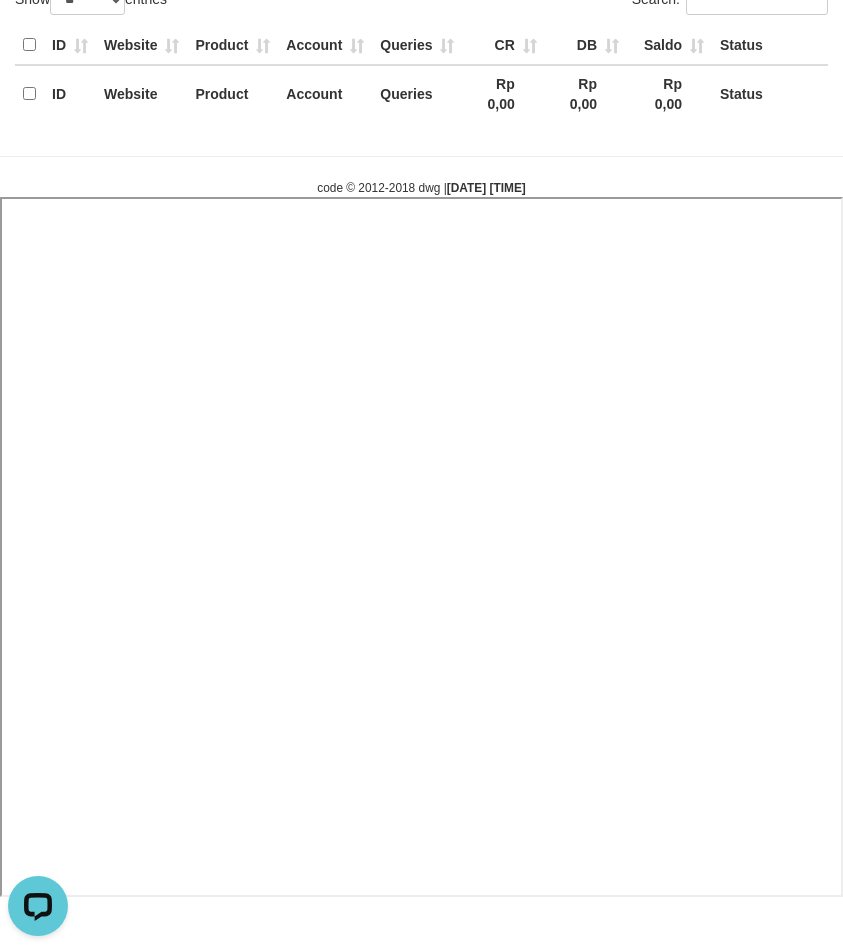 select 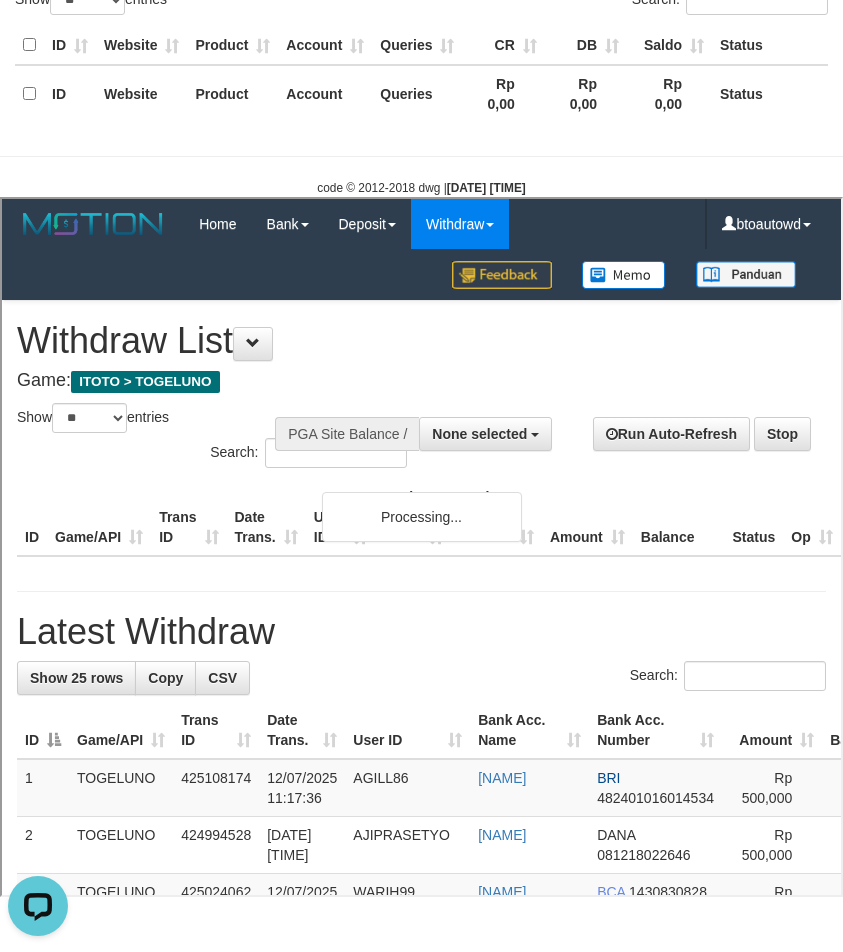 scroll, scrollTop: 0, scrollLeft: 0, axis: both 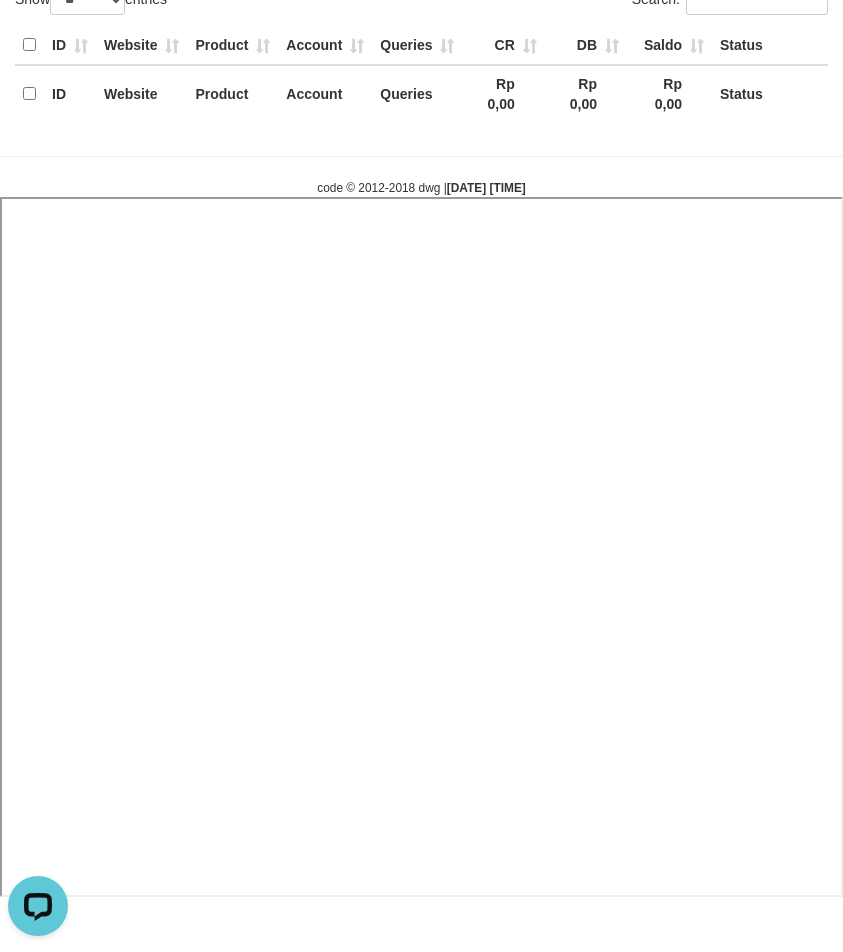 select 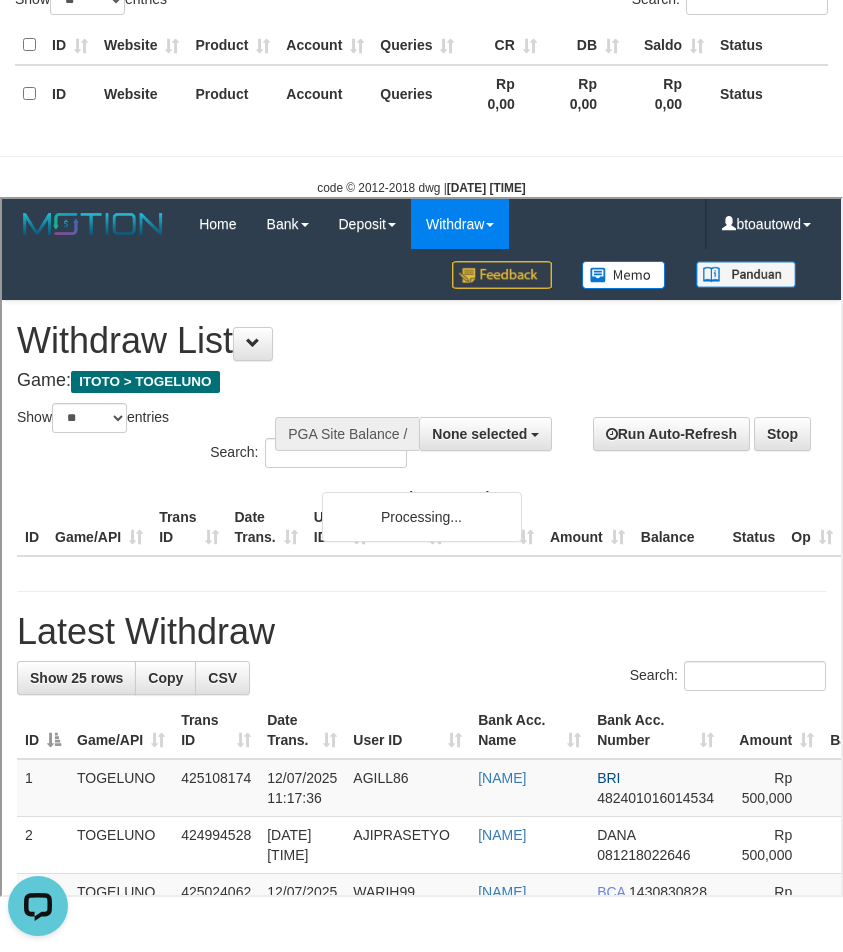 scroll, scrollTop: 0, scrollLeft: 0, axis: both 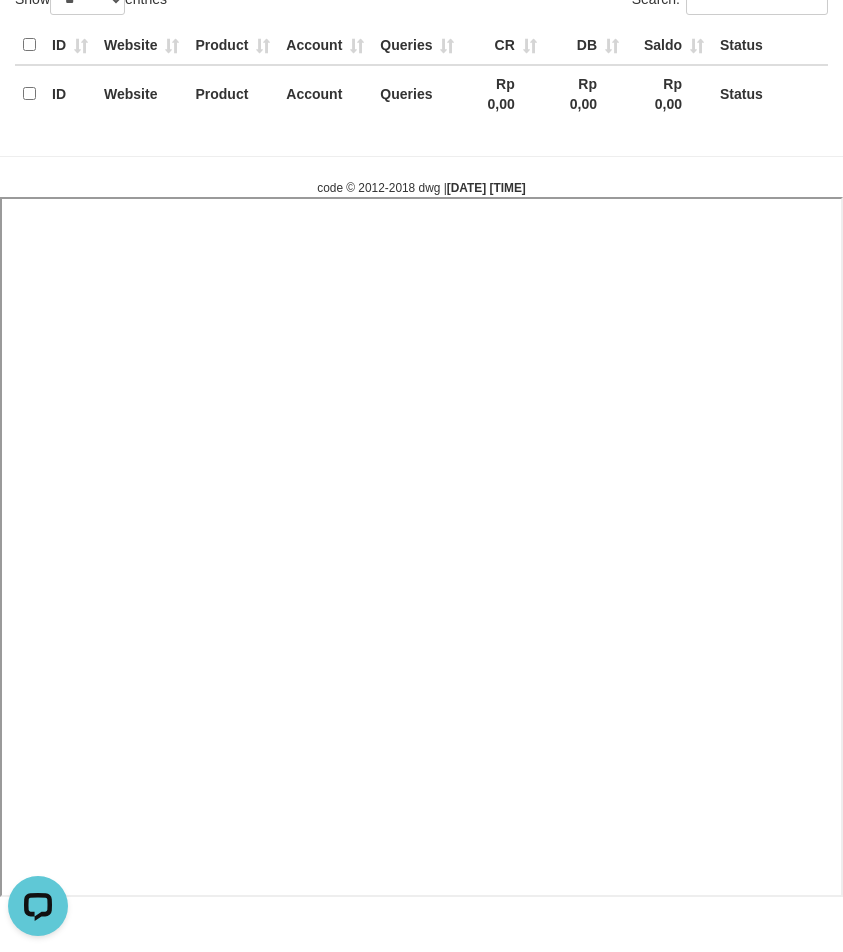select 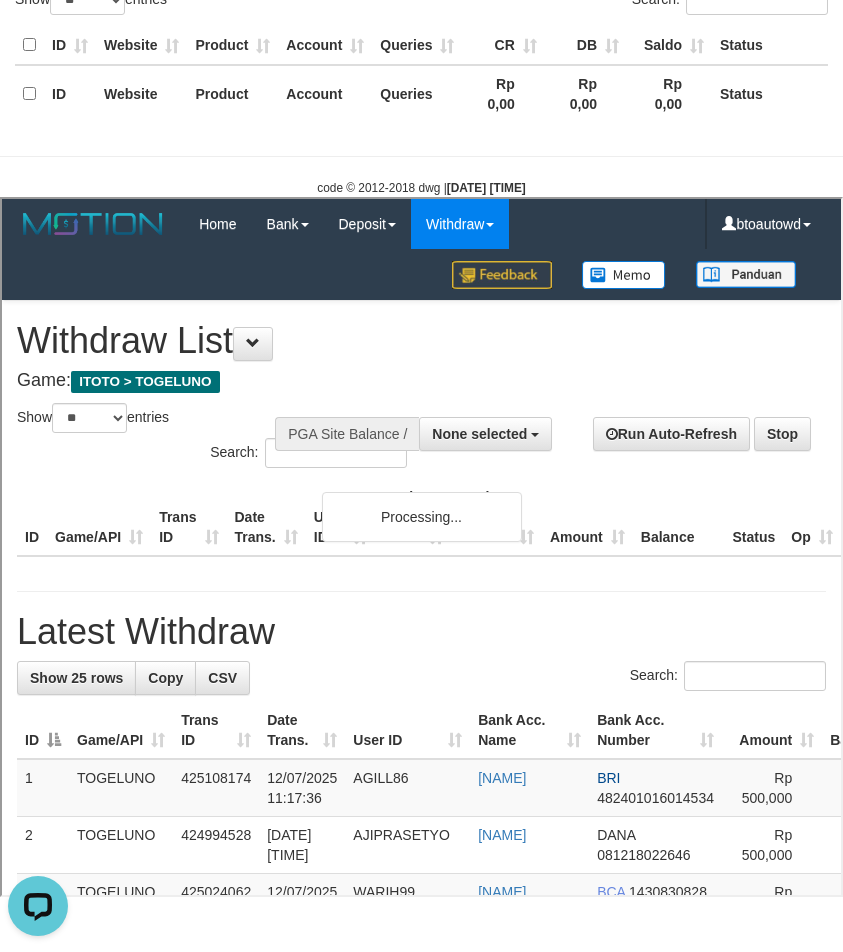 scroll, scrollTop: 0, scrollLeft: 0, axis: both 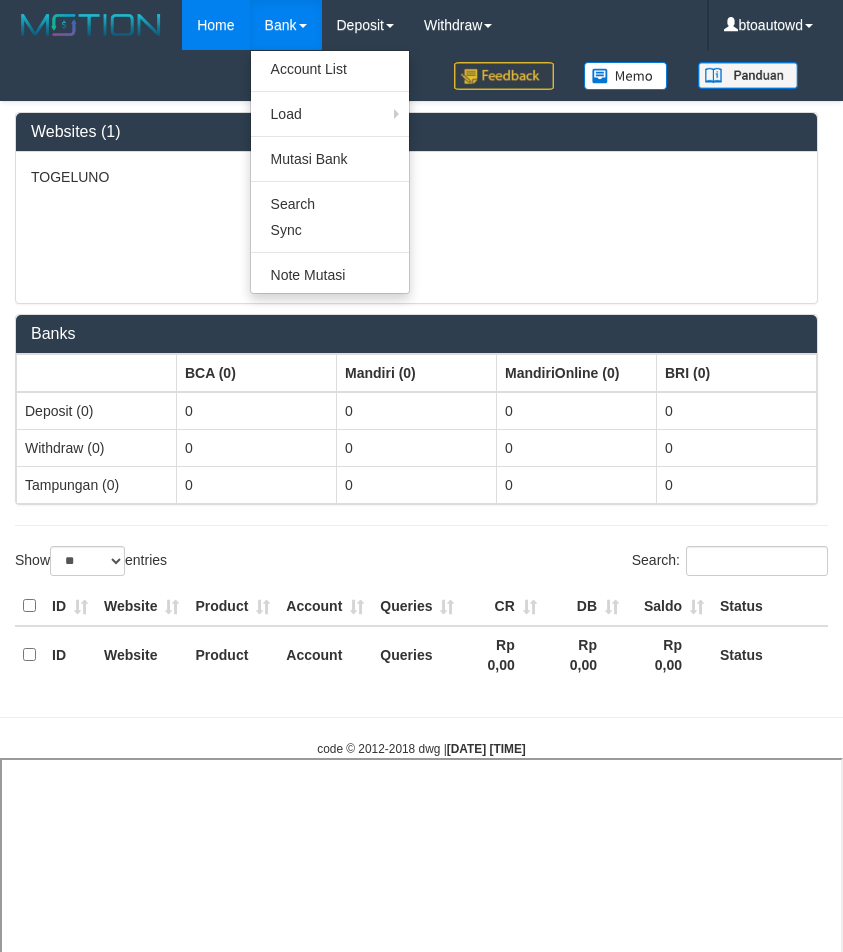 select on "**" 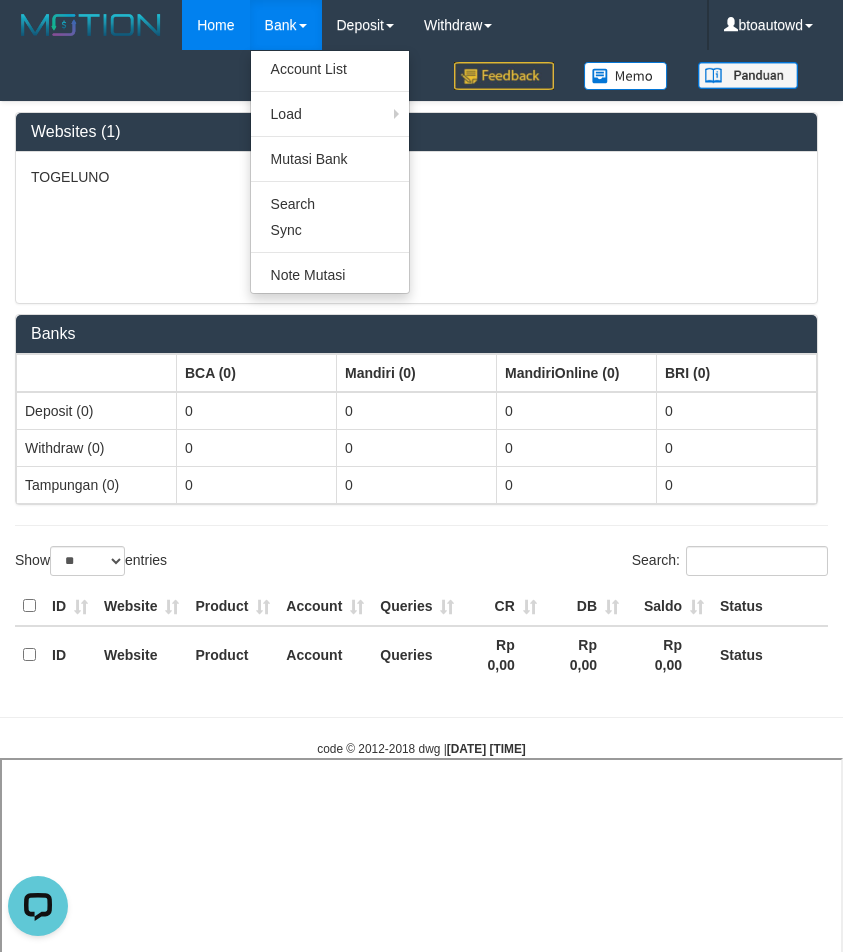 select 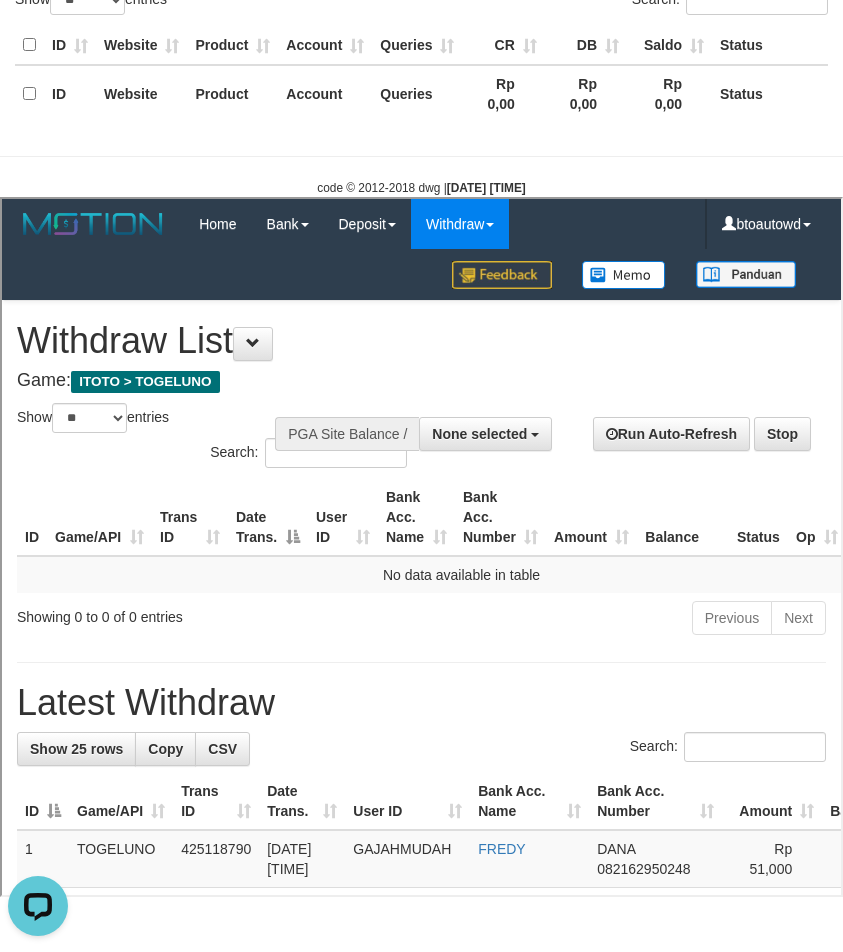 scroll, scrollTop: 0, scrollLeft: 0, axis: both 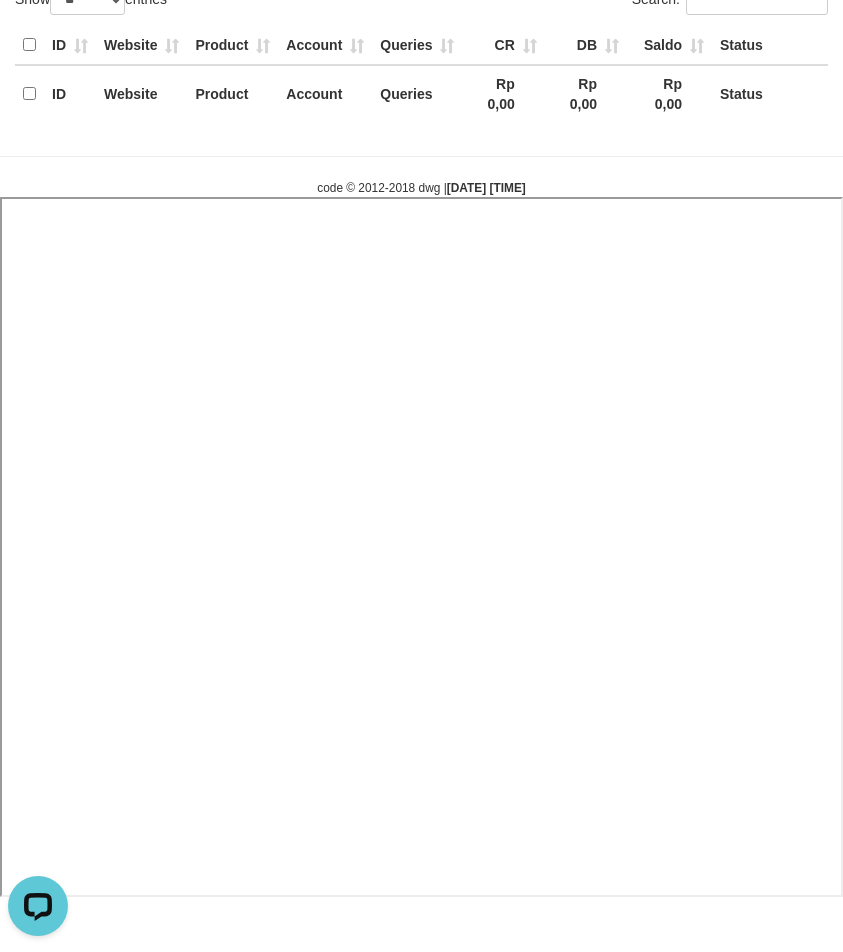 select 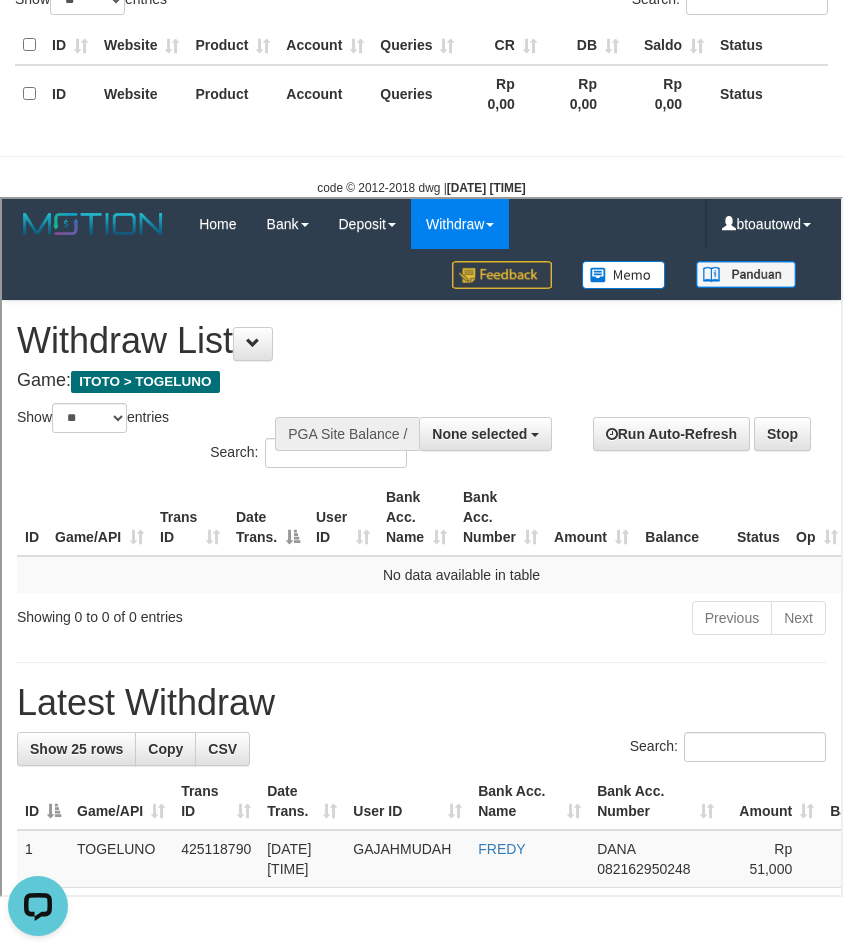 scroll, scrollTop: 0, scrollLeft: 0, axis: both 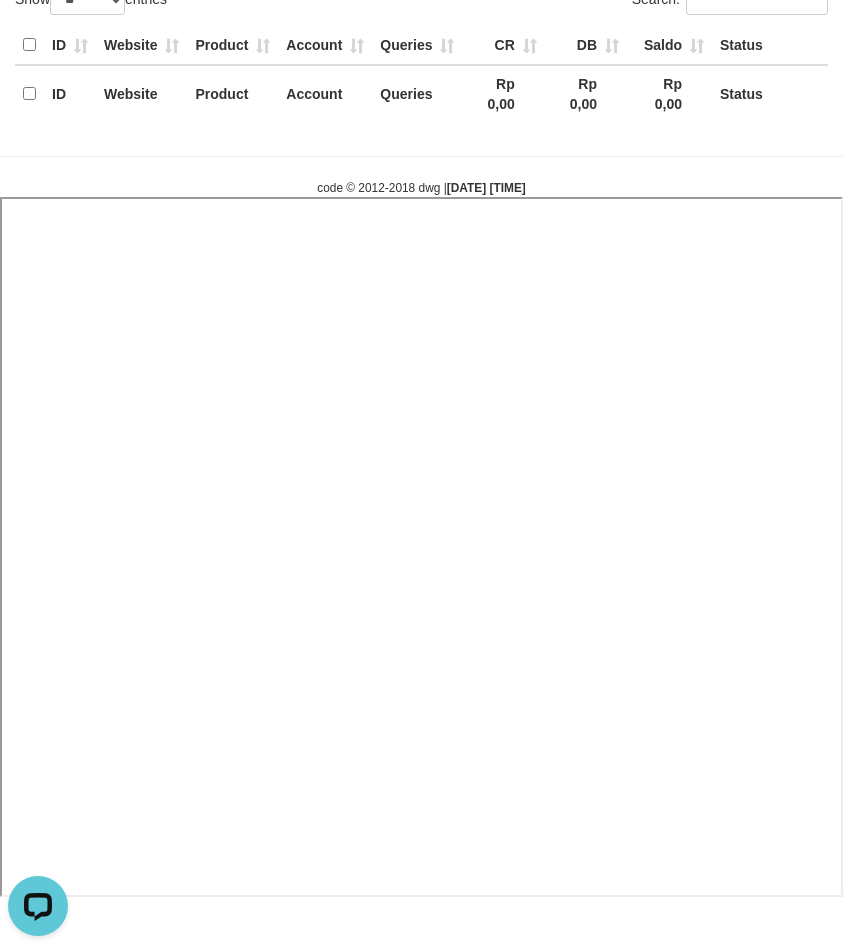 select 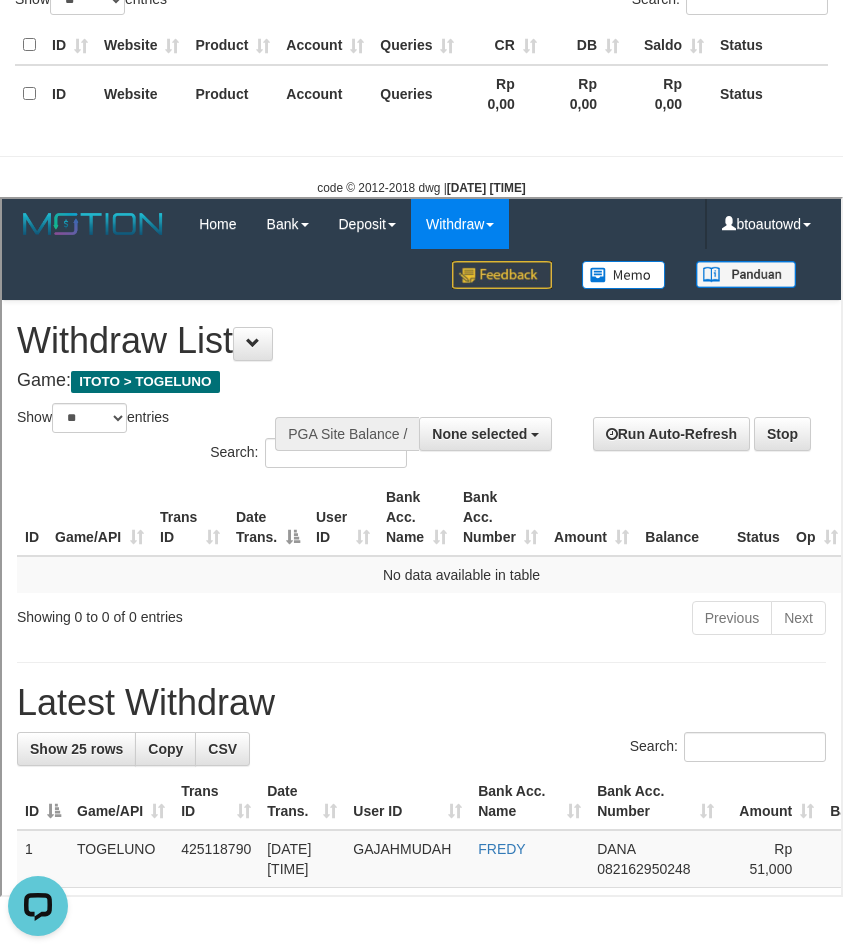 scroll, scrollTop: 0, scrollLeft: 0, axis: both 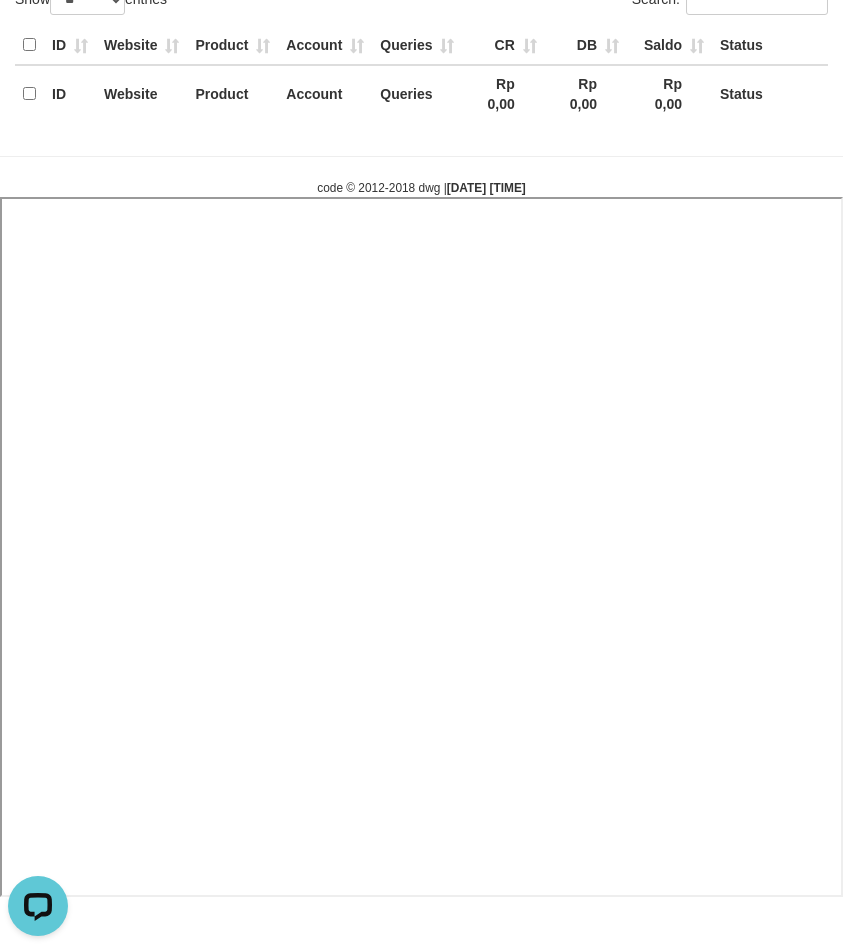 select 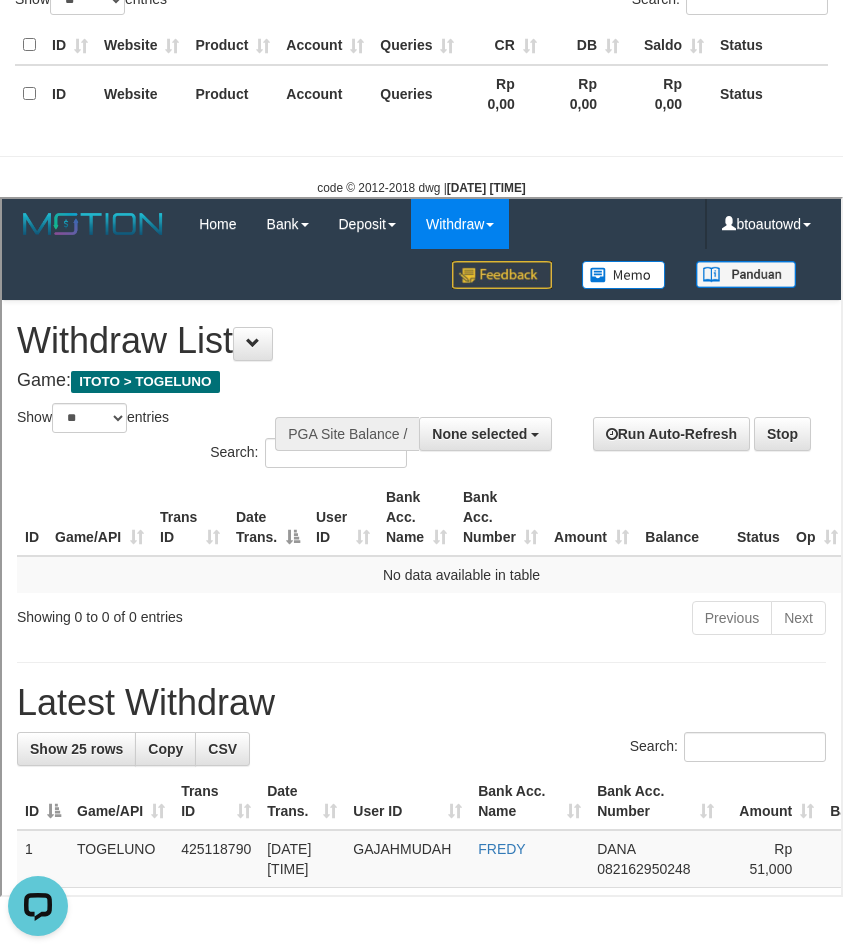 scroll, scrollTop: 0, scrollLeft: 0, axis: both 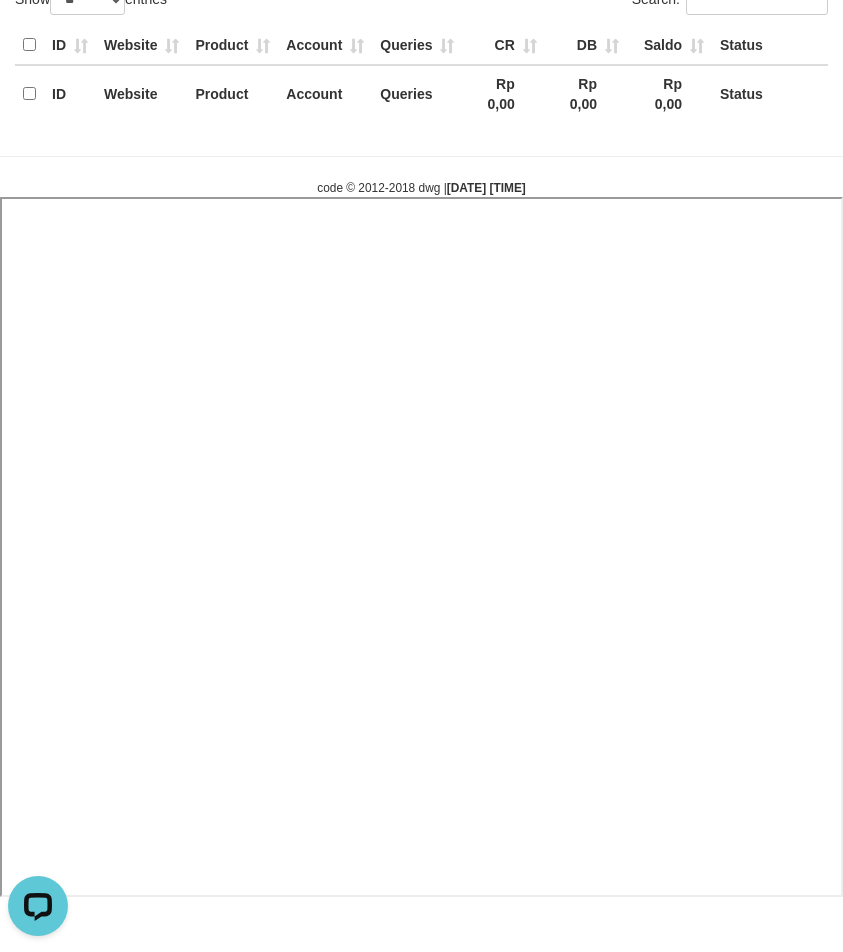 select 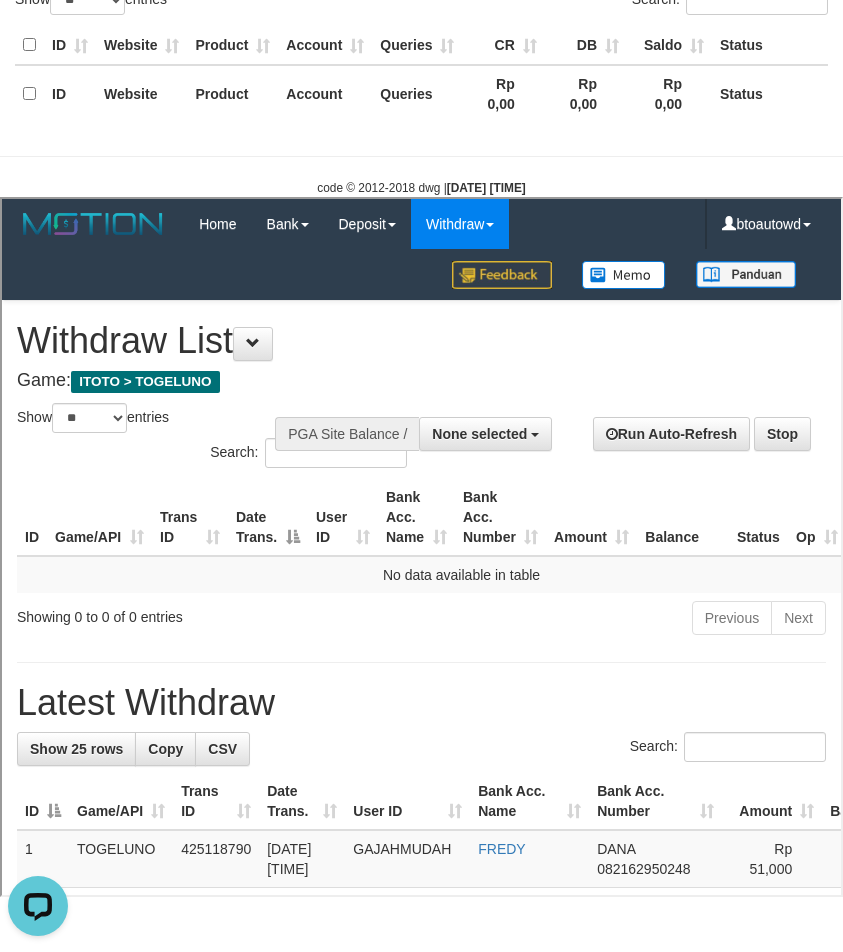 scroll, scrollTop: 0, scrollLeft: 0, axis: both 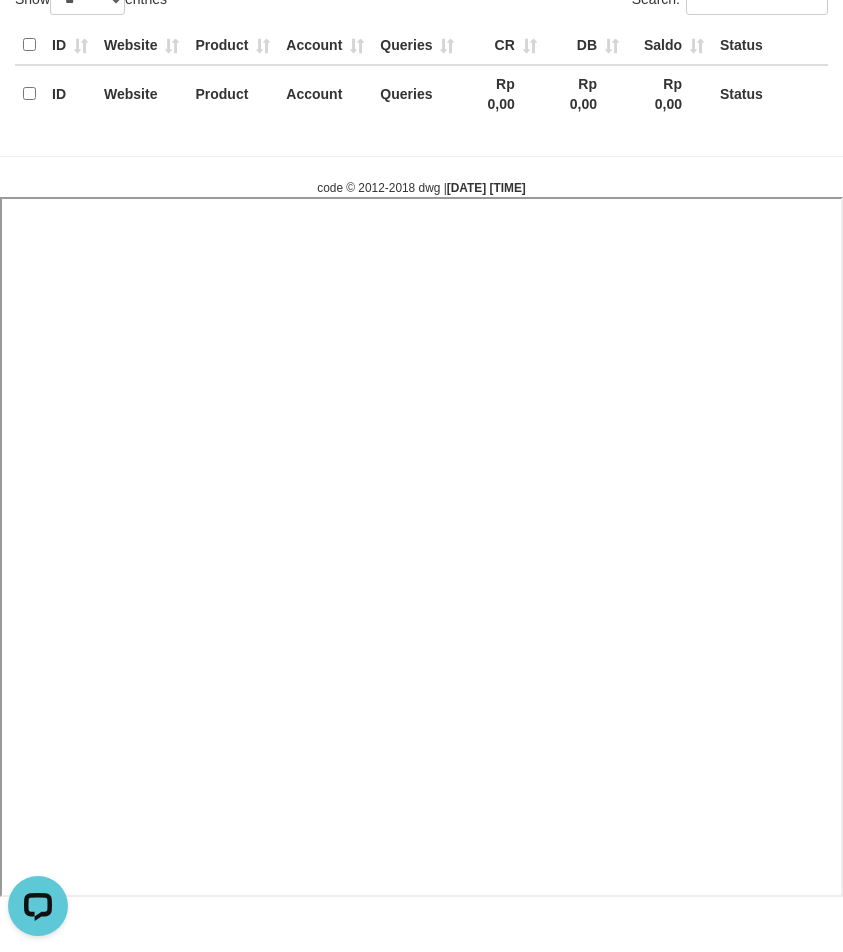 select 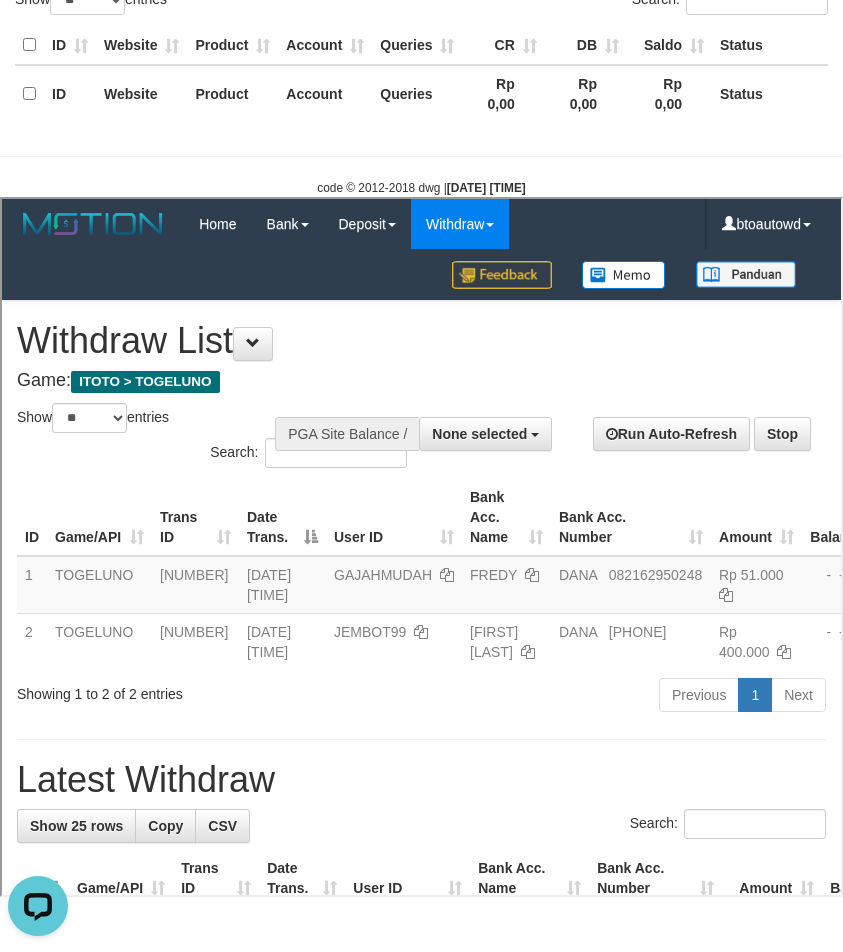scroll, scrollTop: 0, scrollLeft: 0, axis: both 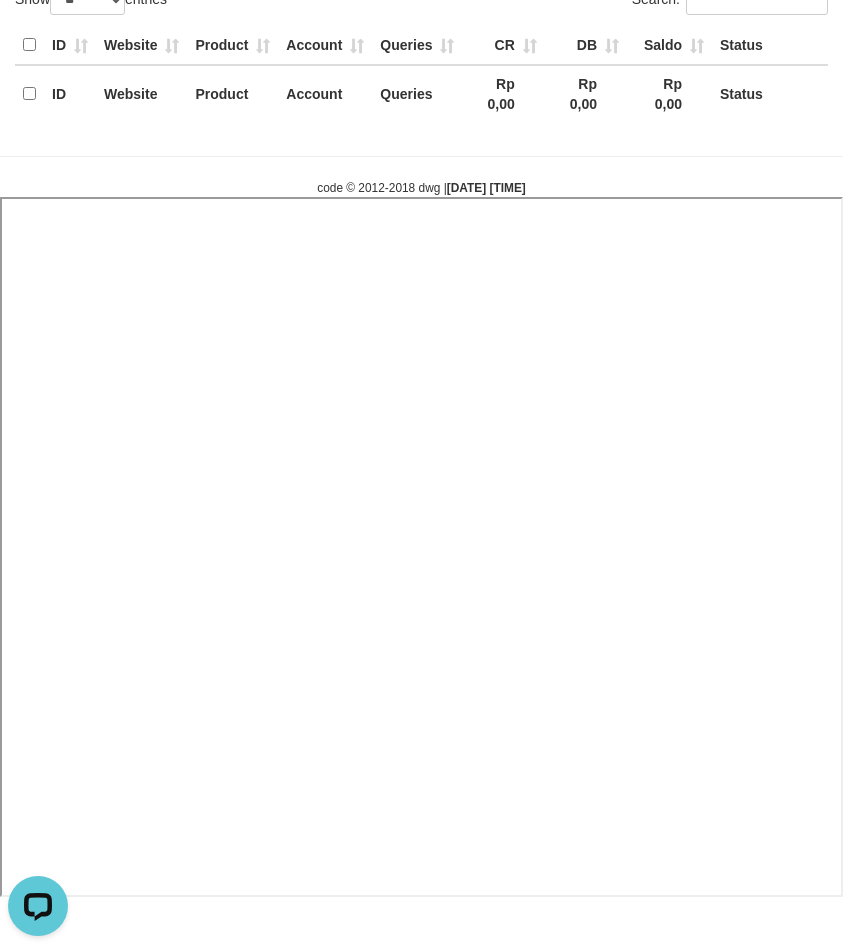 select 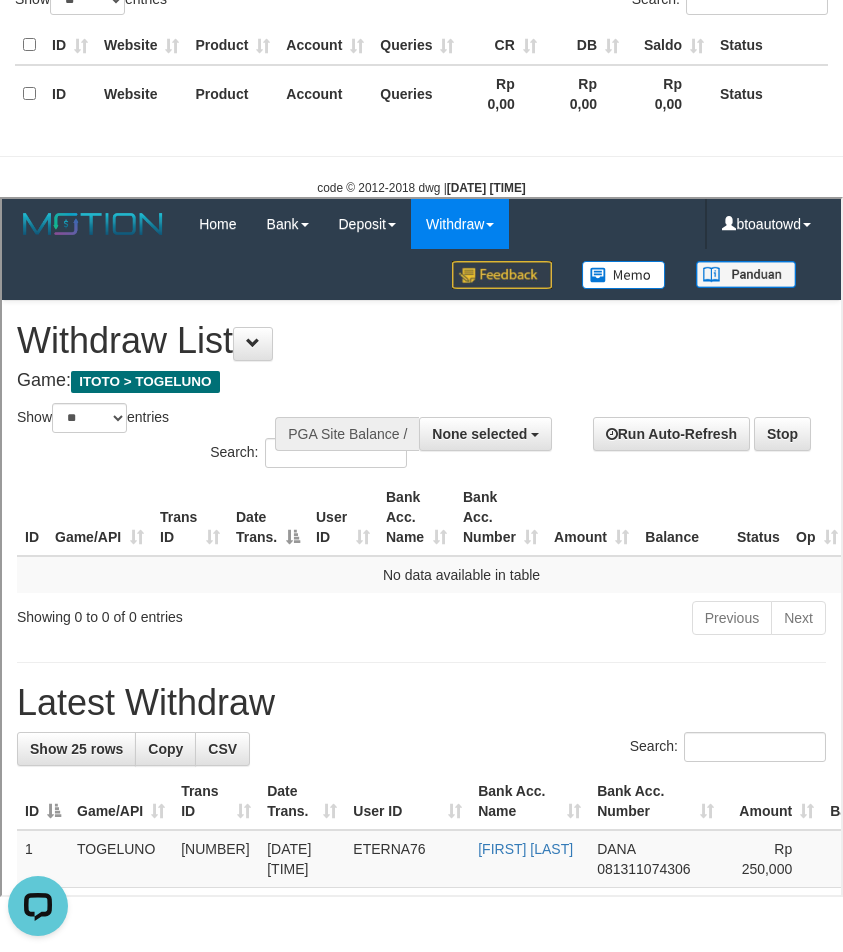 scroll, scrollTop: 0, scrollLeft: 0, axis: both 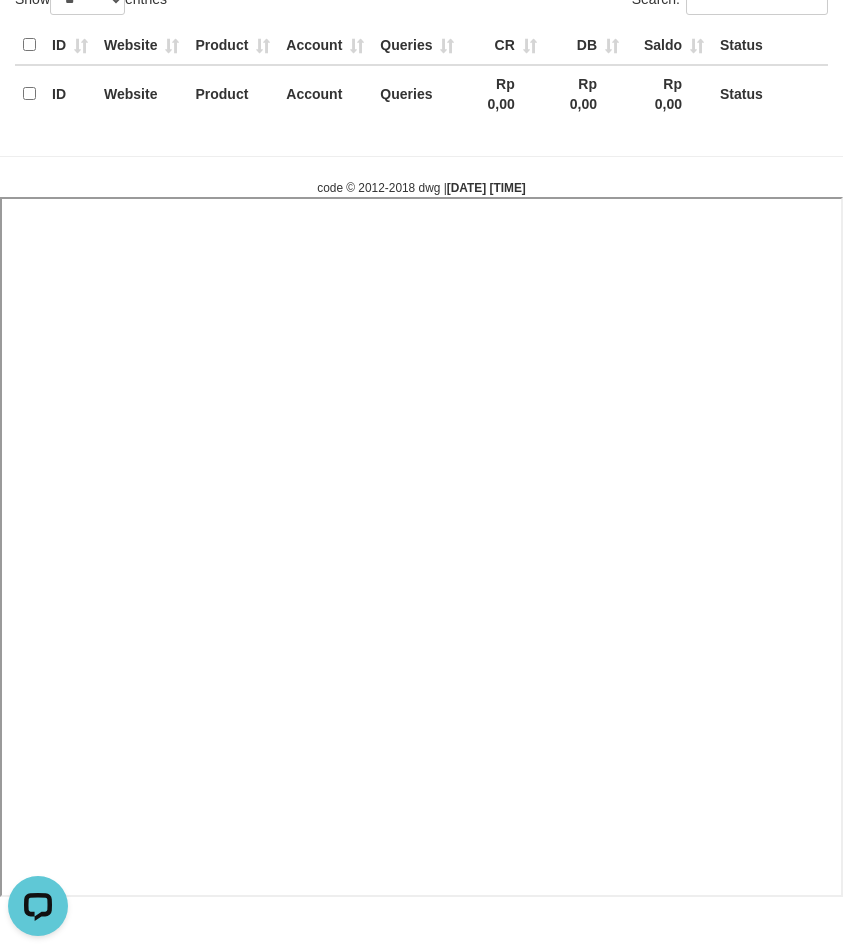 select 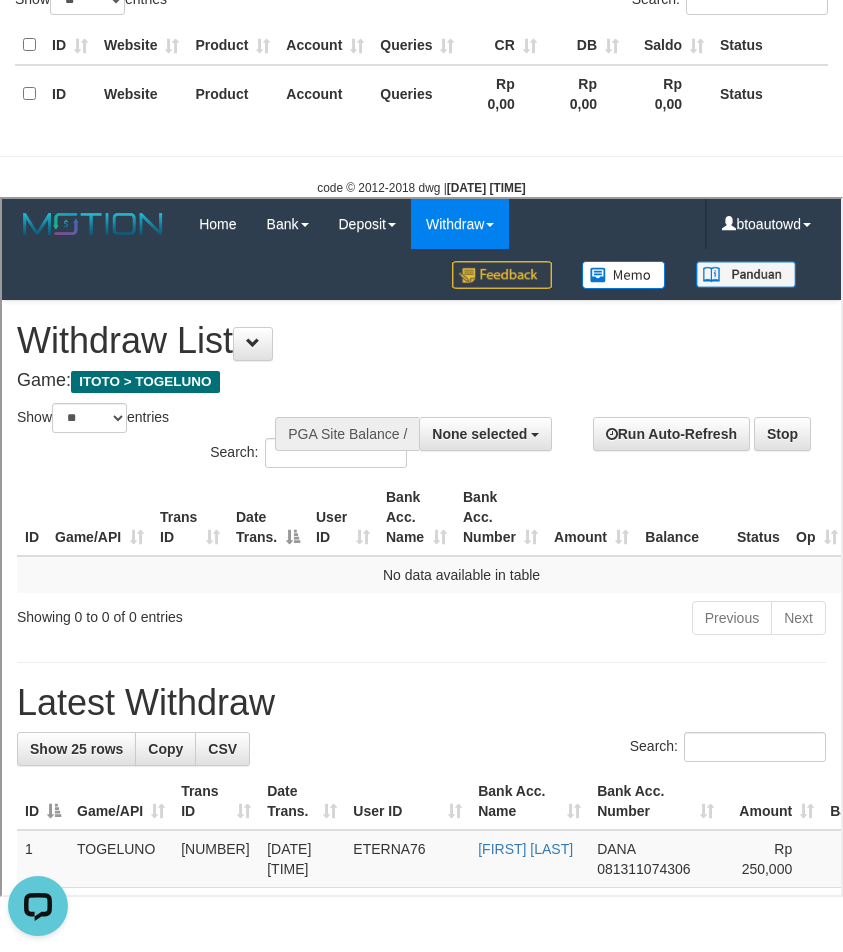 scroll, scrollTop: 0, scrollLeft: 0, axis: both 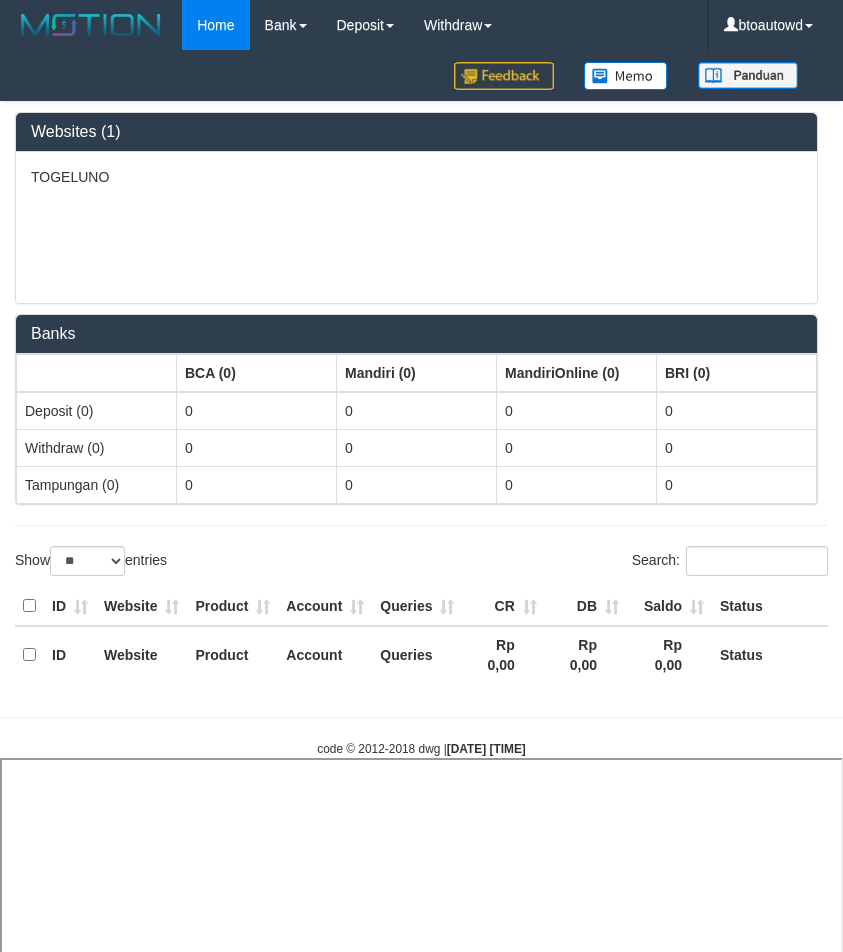 select on "**" 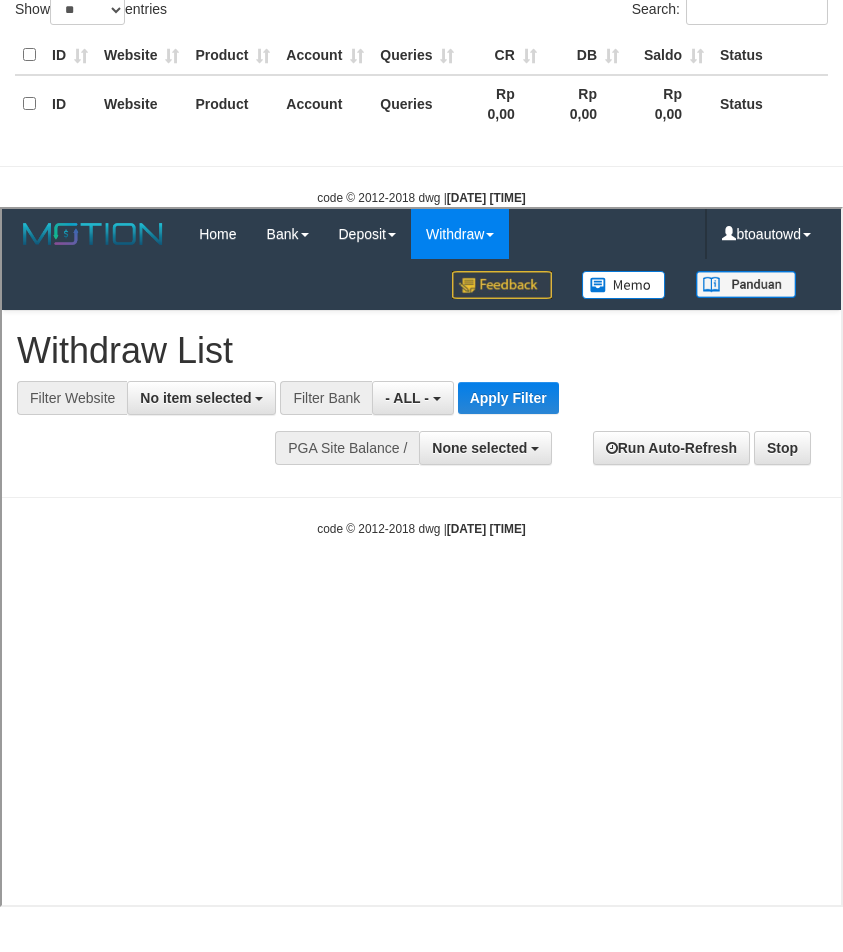 scroll, scrollTop: 0, scrollLeft: 0, axis: both 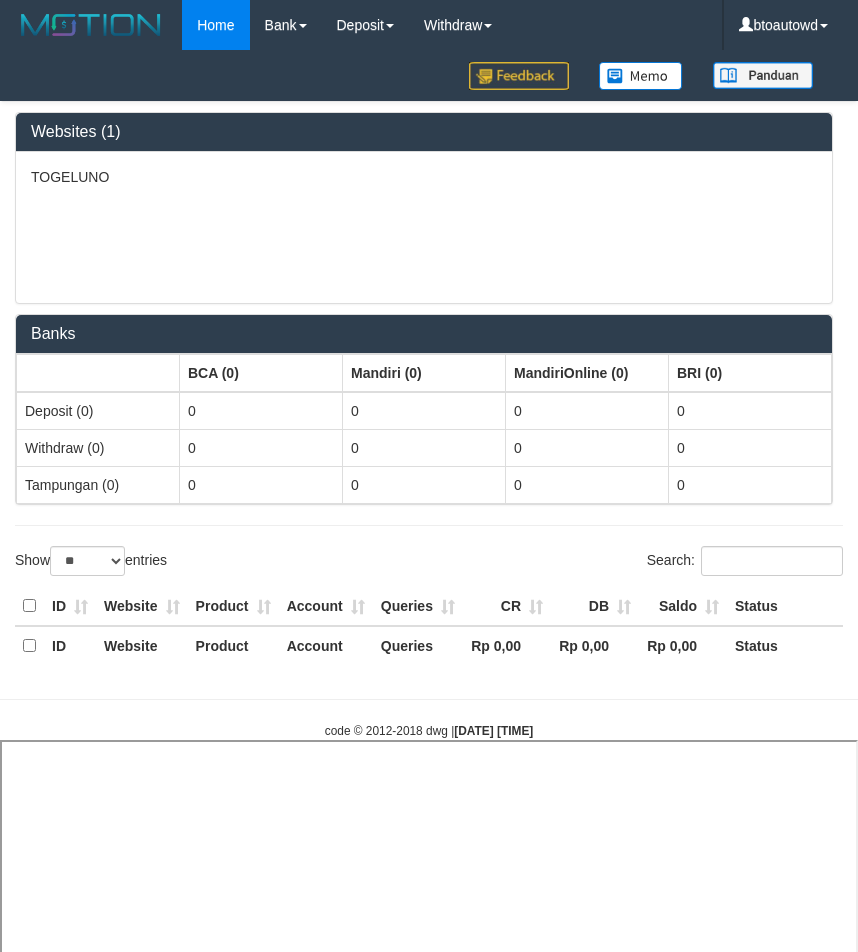 select on "**" 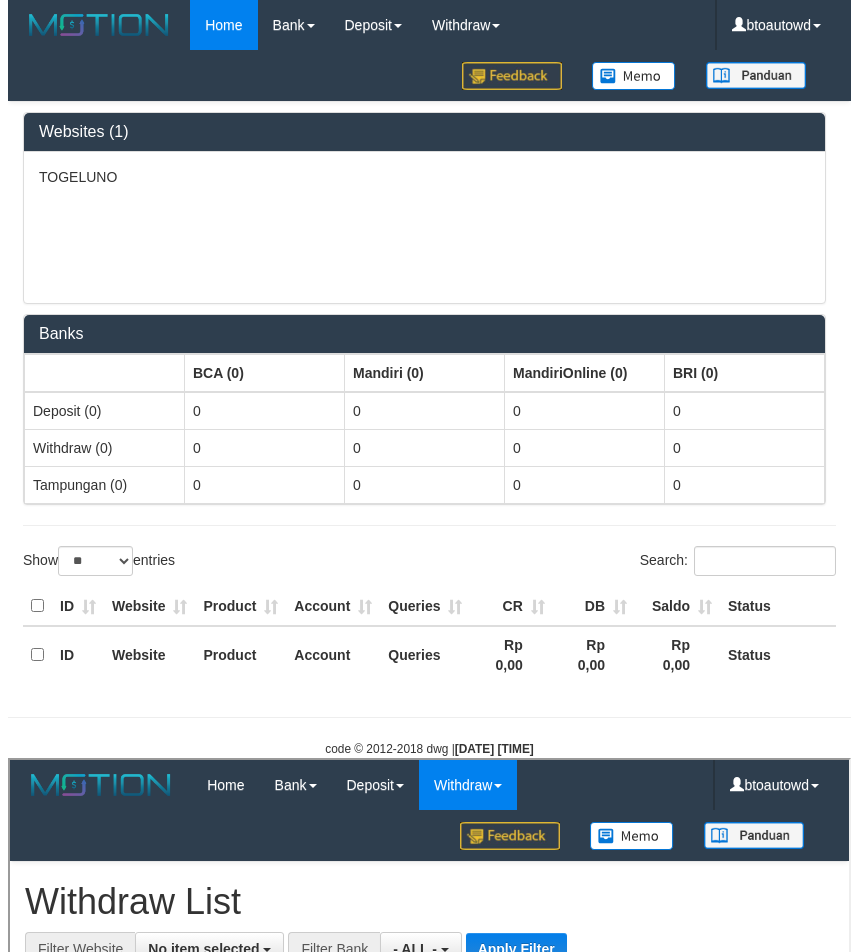 scroll, scrollTop: 0, scrollLeft: 0, axis: both 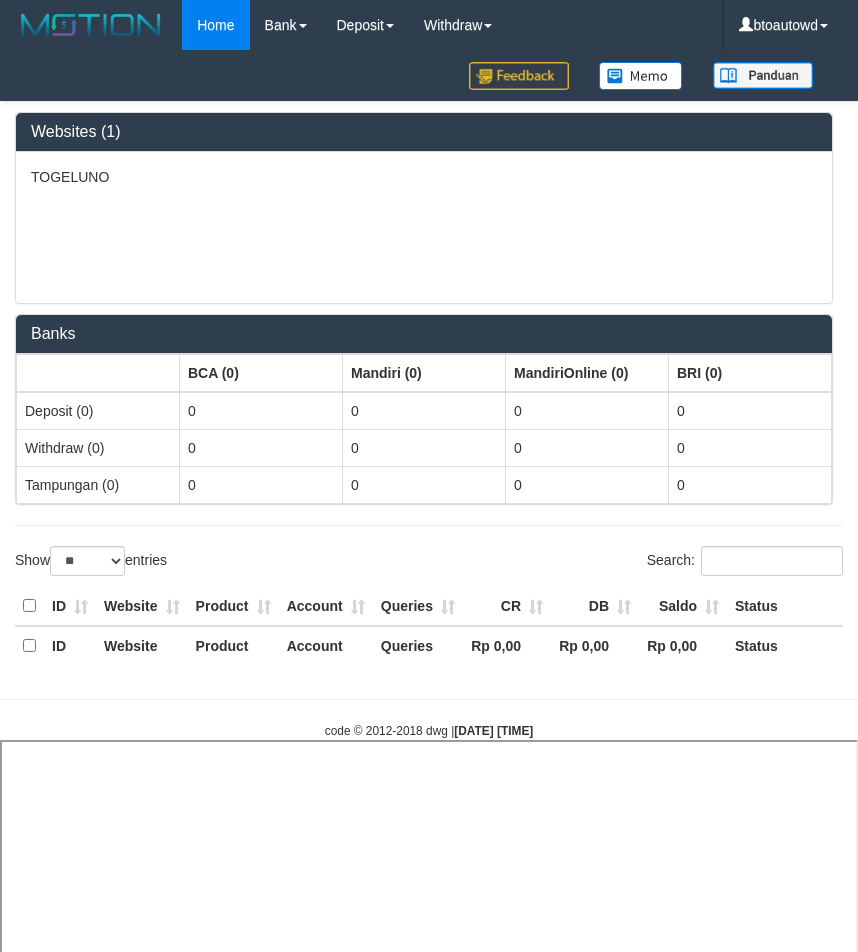 select on "**" 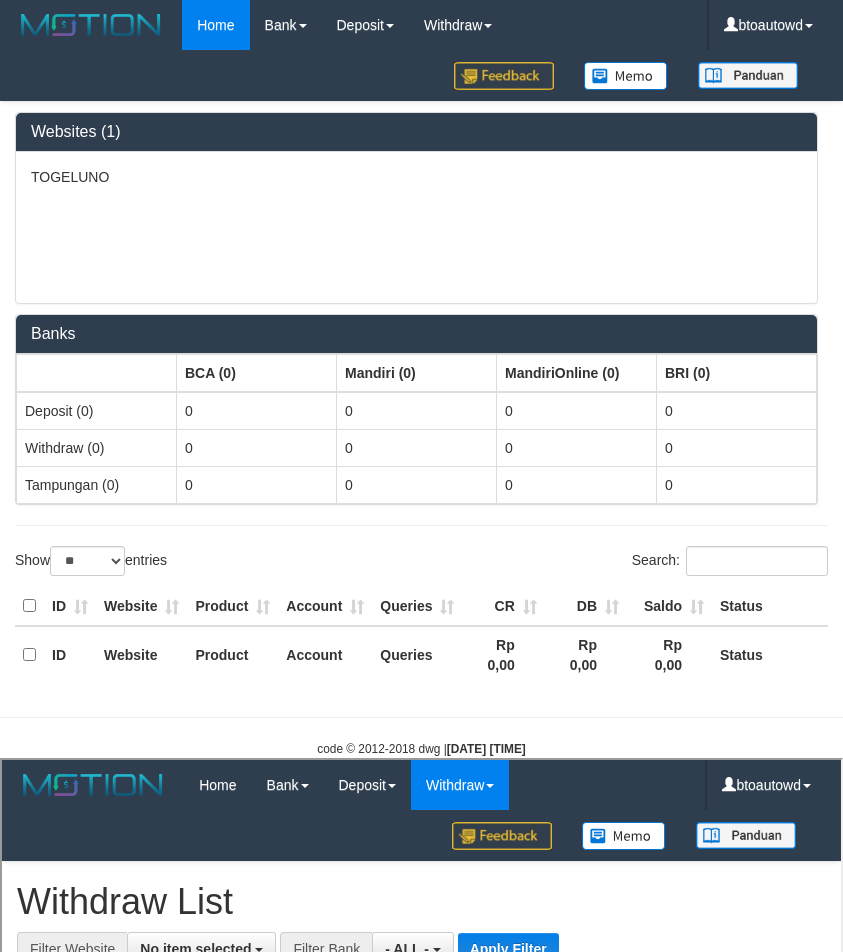 scroll, scrollTop: 0, scrollLeft: 0, axis: both 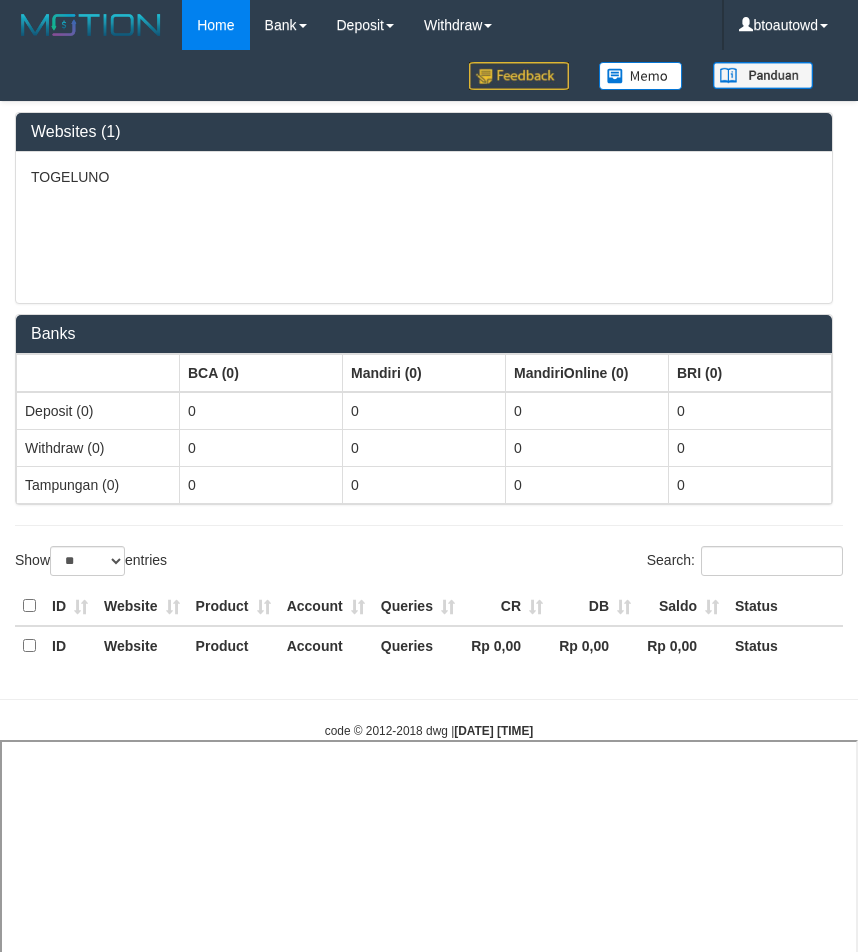 select on "**" 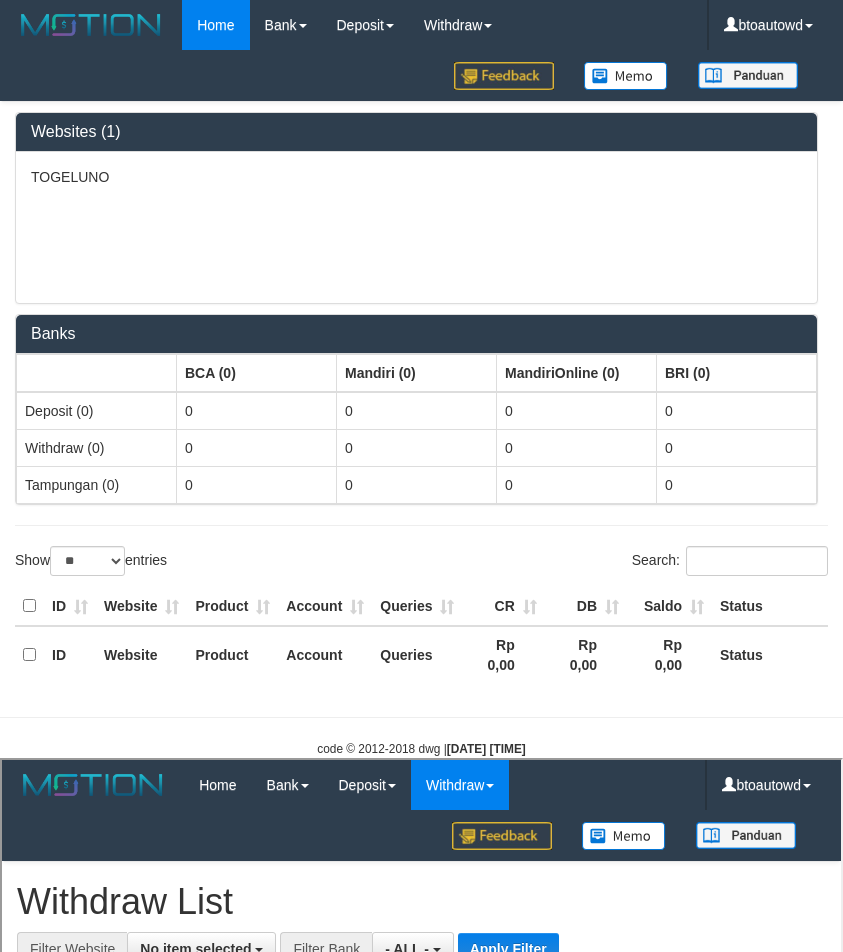 scroll, scrollTop: 0, scrollLeft: 0, axis: both 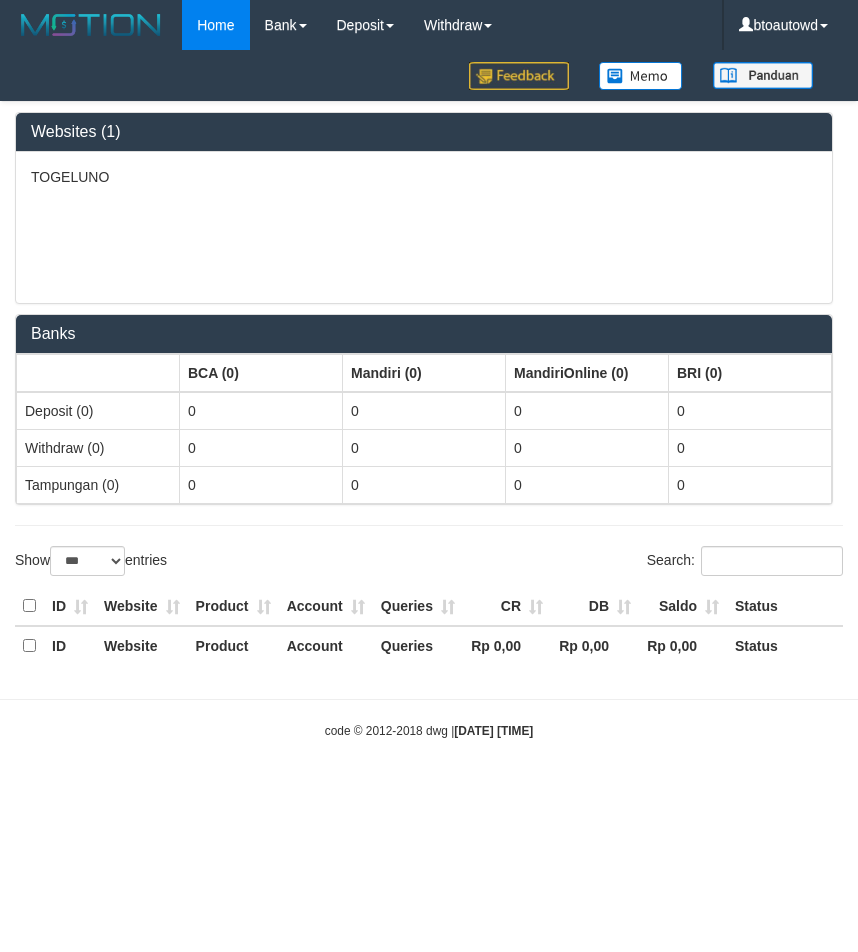 select on "***" 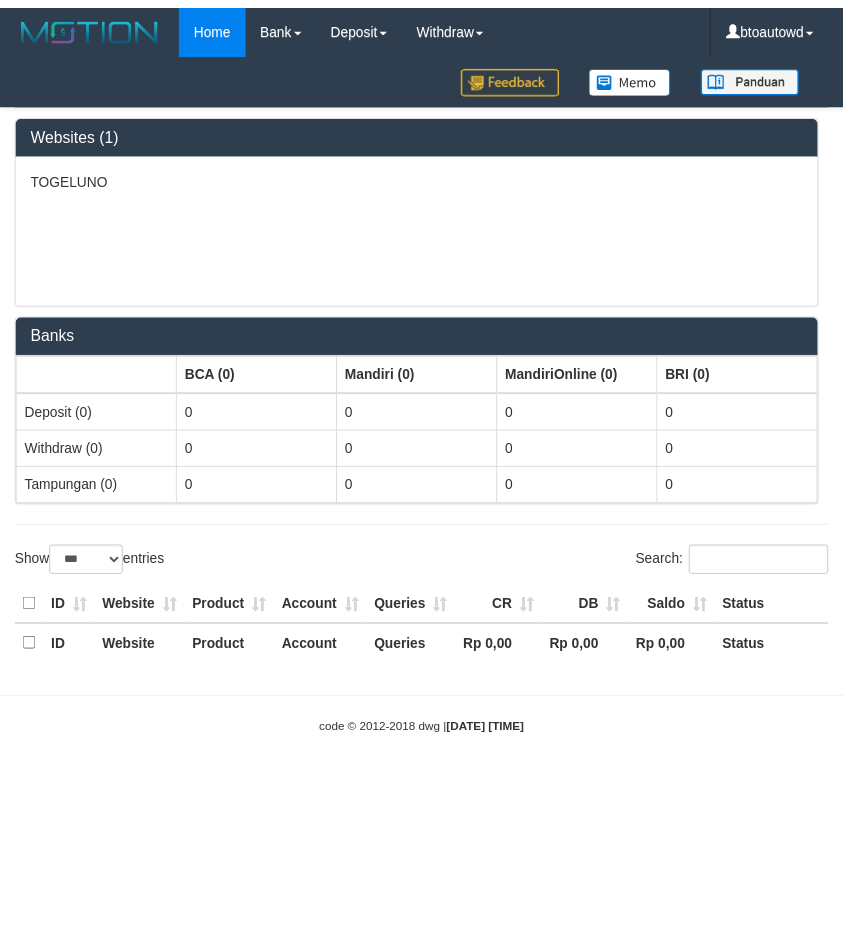scroll, scrollTop: 0, scrollLeft: 0, axis: both 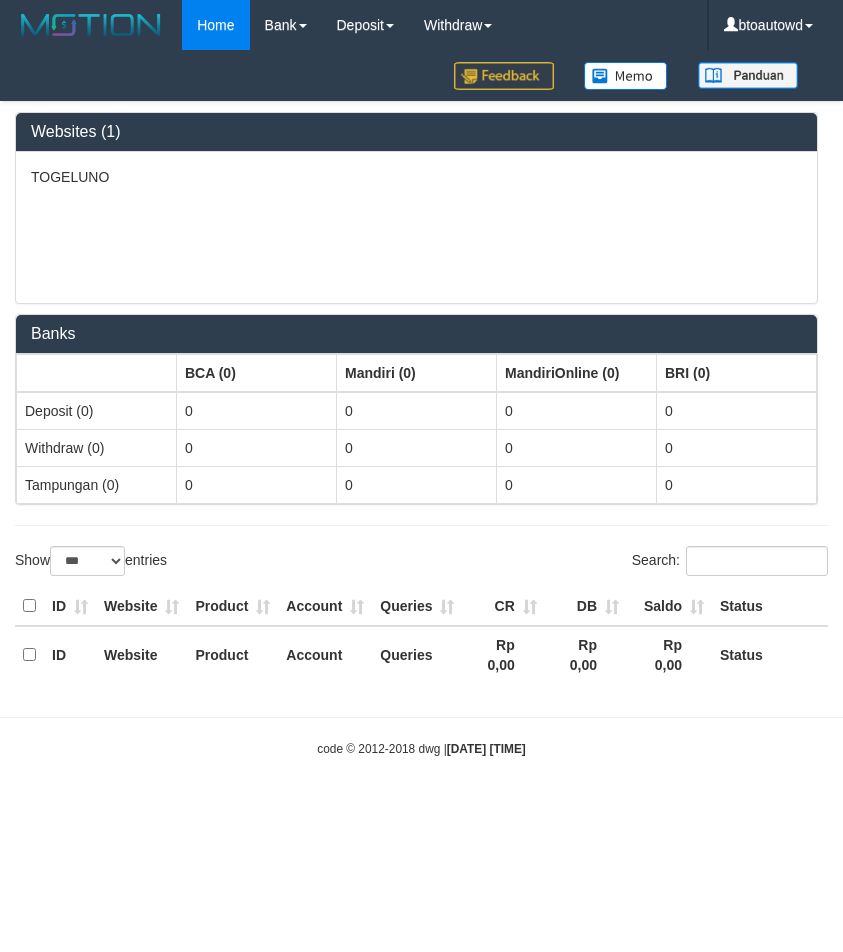 select on "**" 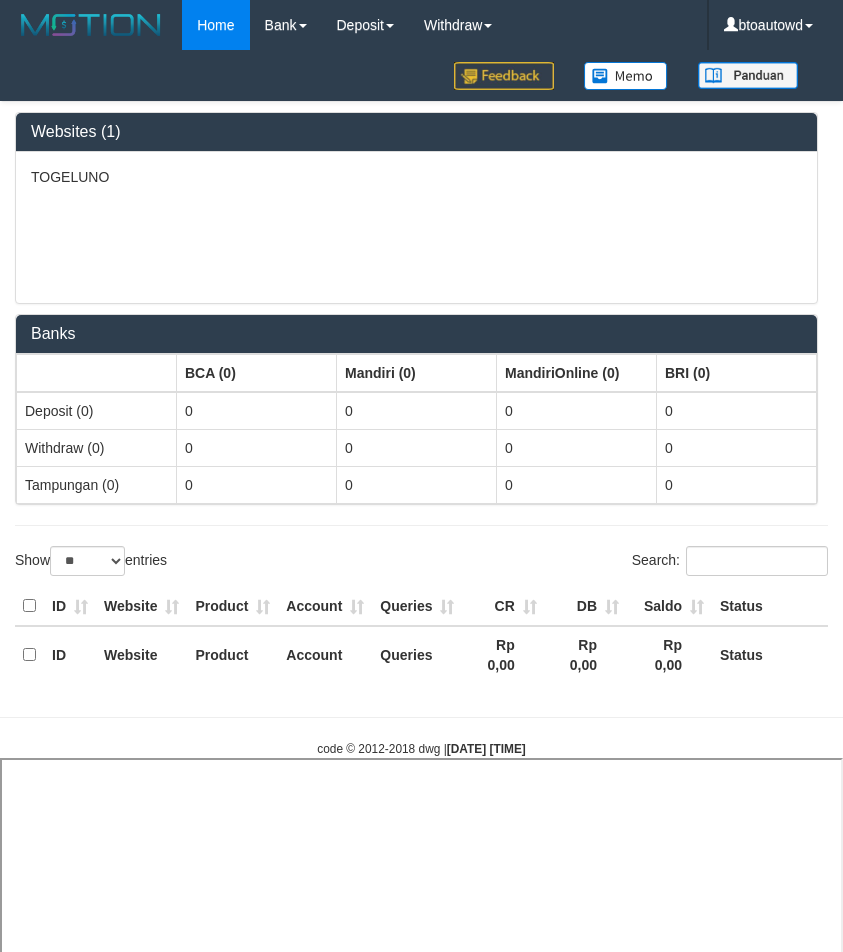 select 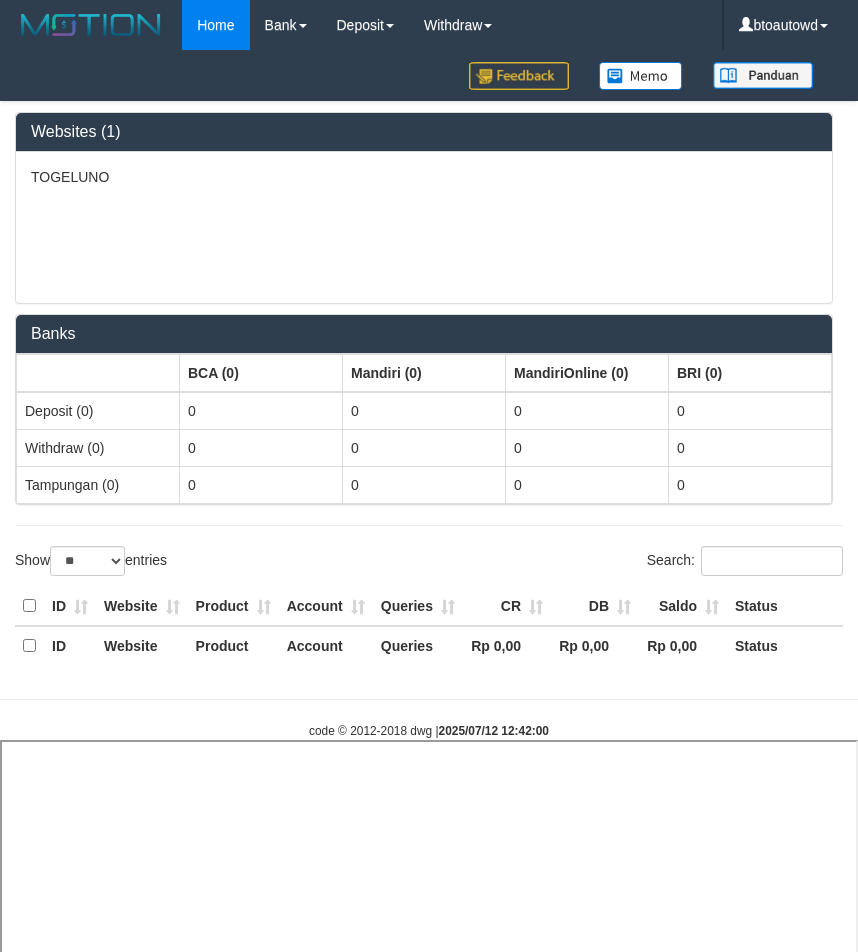 select on "**" 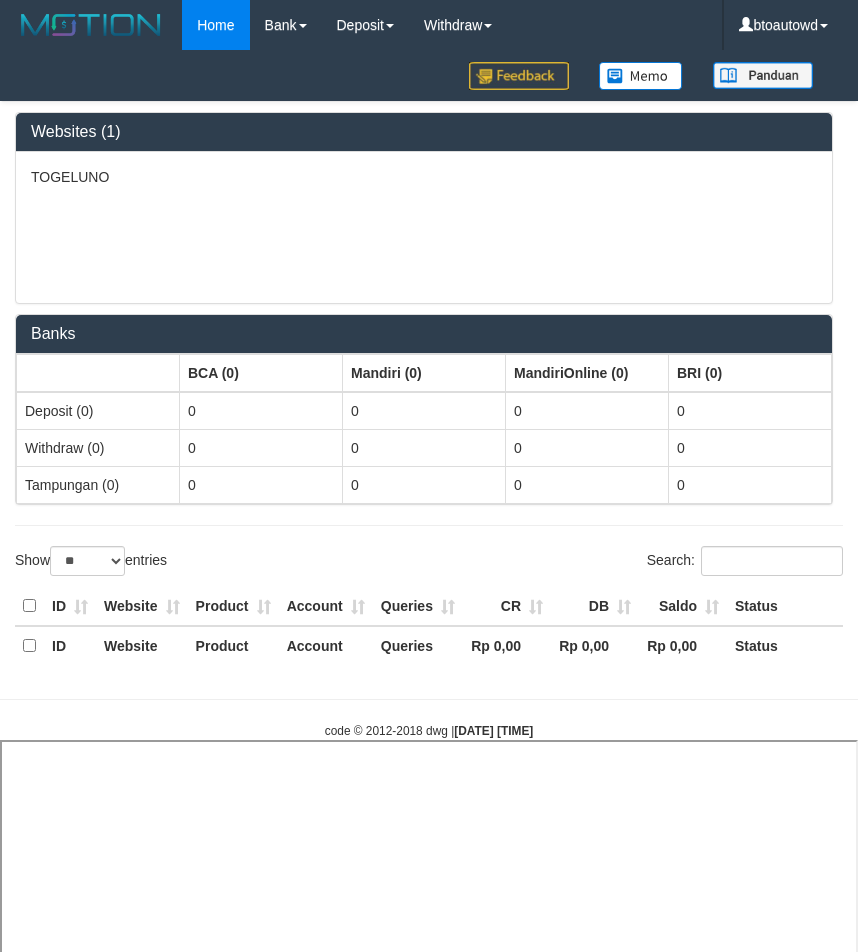 select on "**" 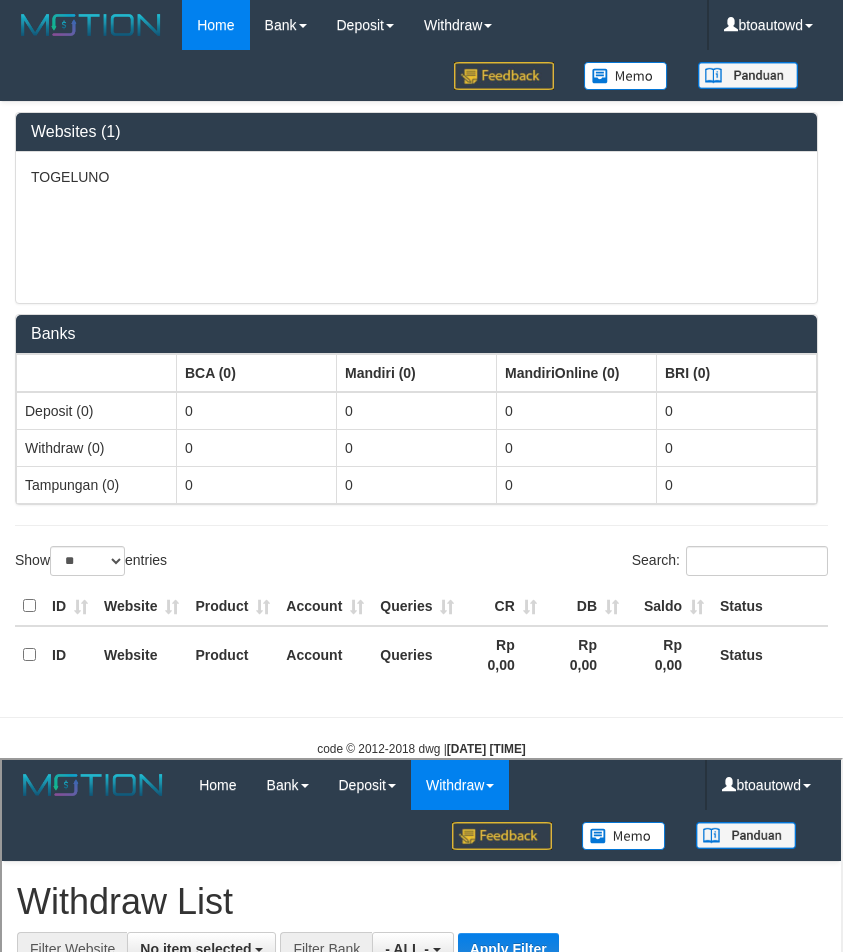 scroll, scrollTop: 0, scrollLeft: 0, axis: both 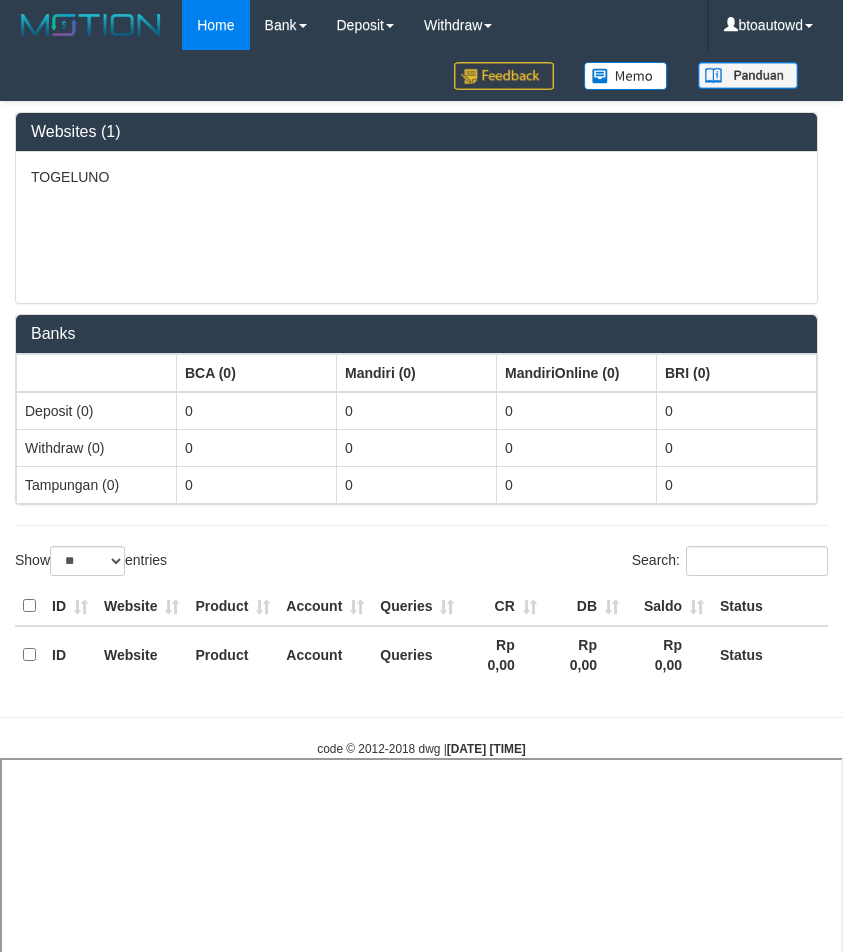 select on "**" 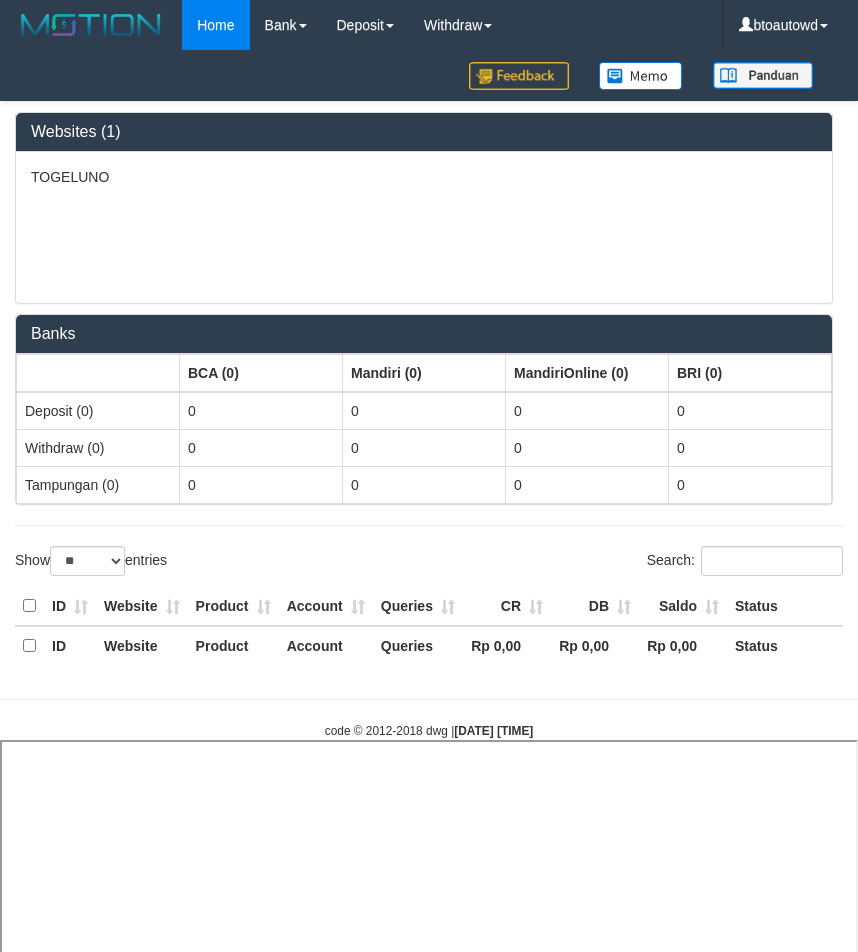 select on "**" 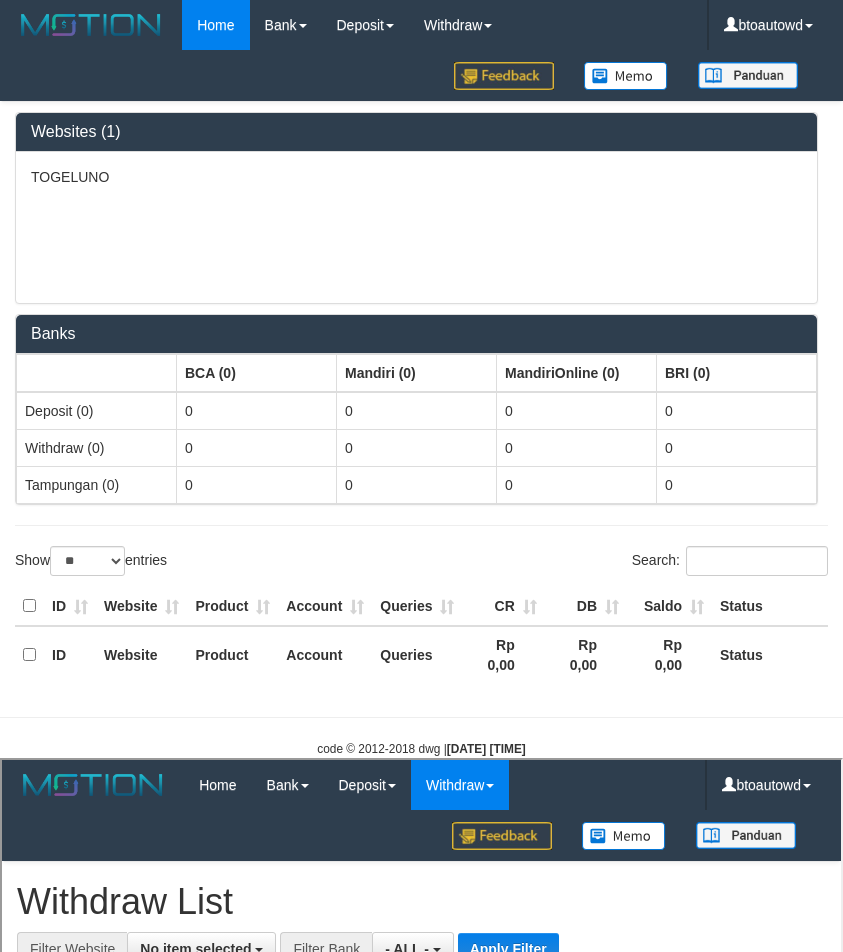scroll, scrollTop: 0, scrollLeft: 0, axis: both 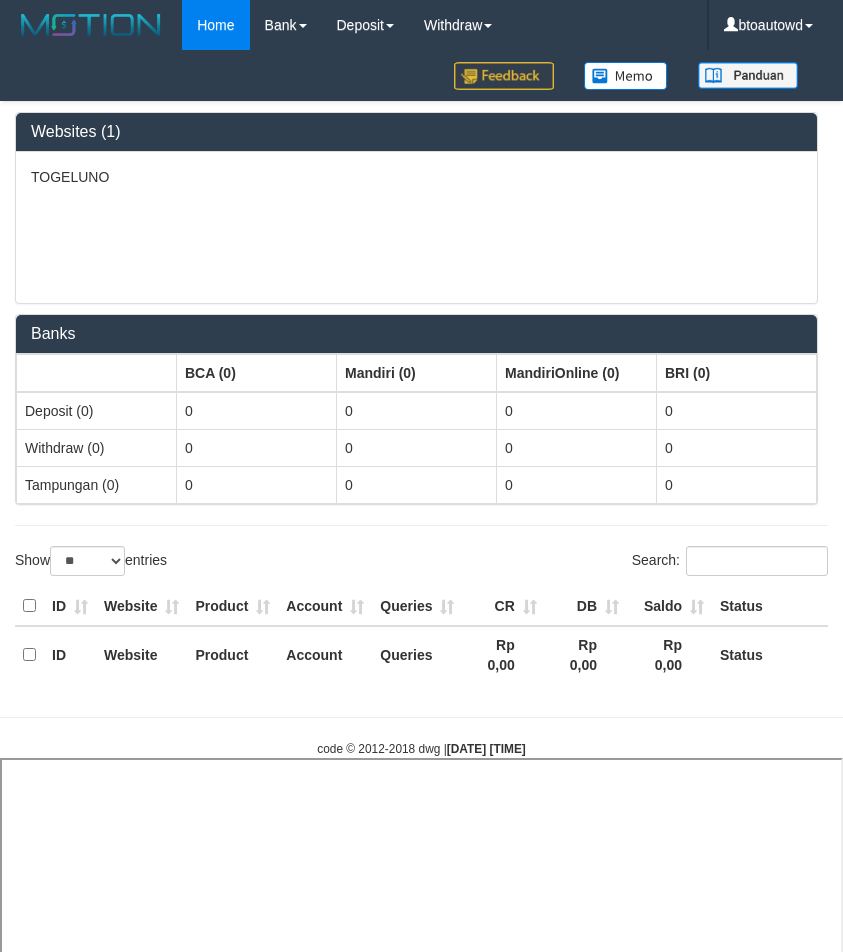 select on "**" 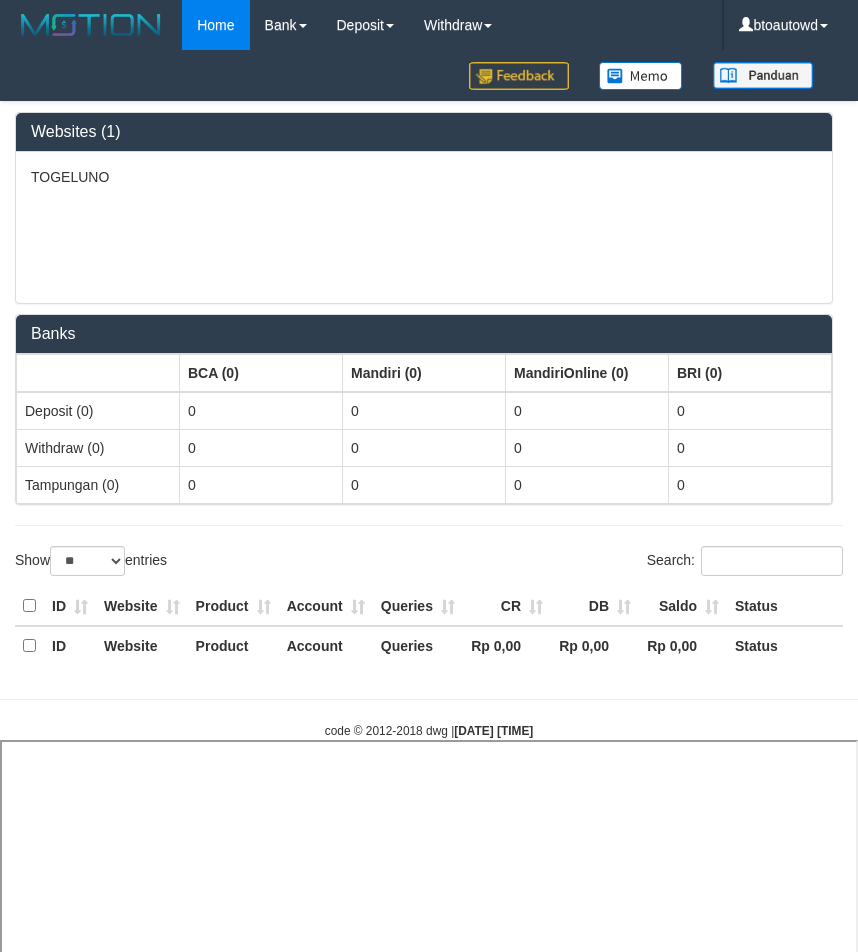 select on "**" 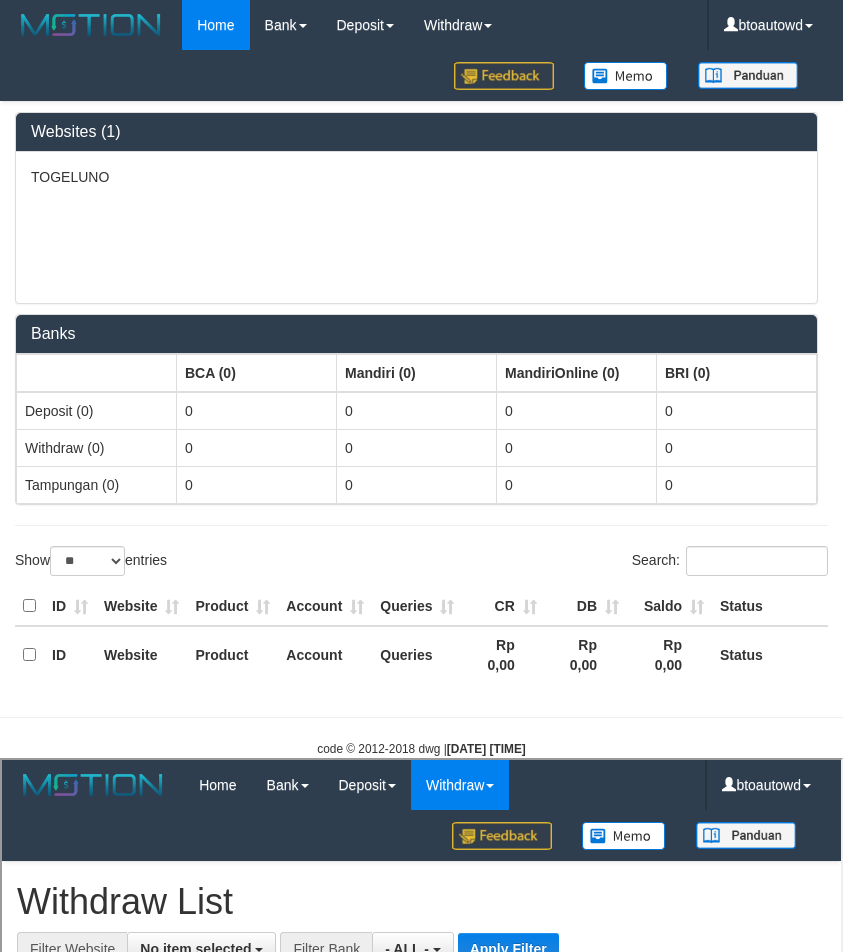 scroll, scrollTop: 0, scrollLeft: 0, axis: both 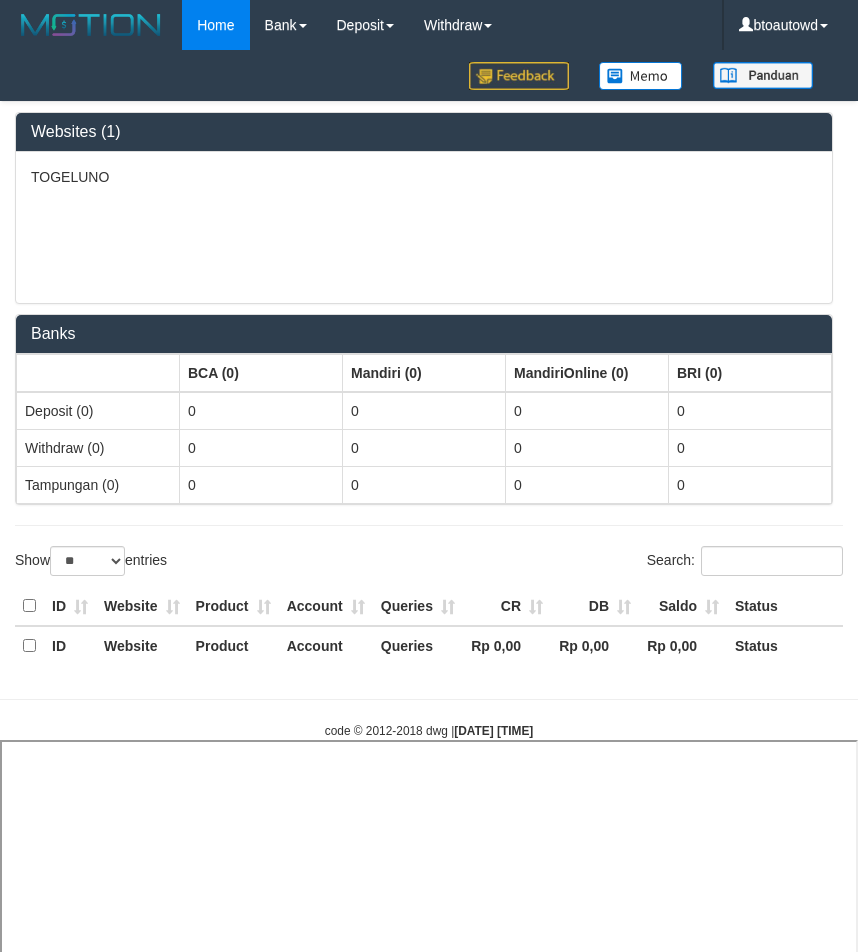 select on "**" 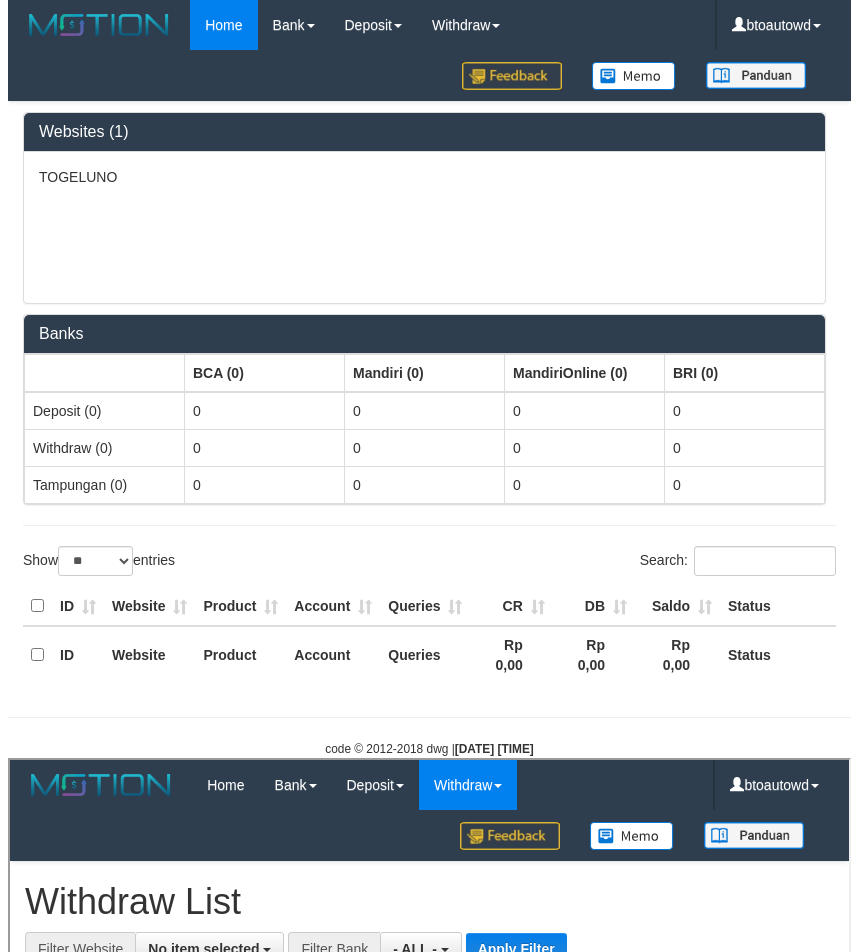 scroll, scrollTop: 0, scrollLeft: 0, axis: both 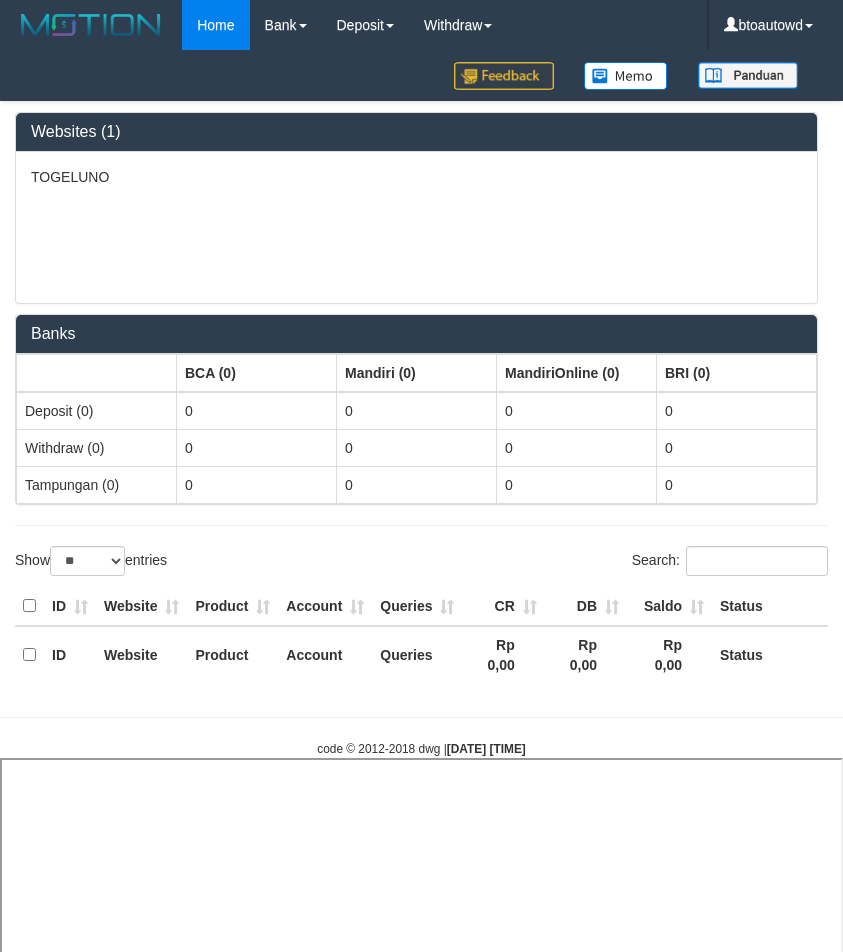 select 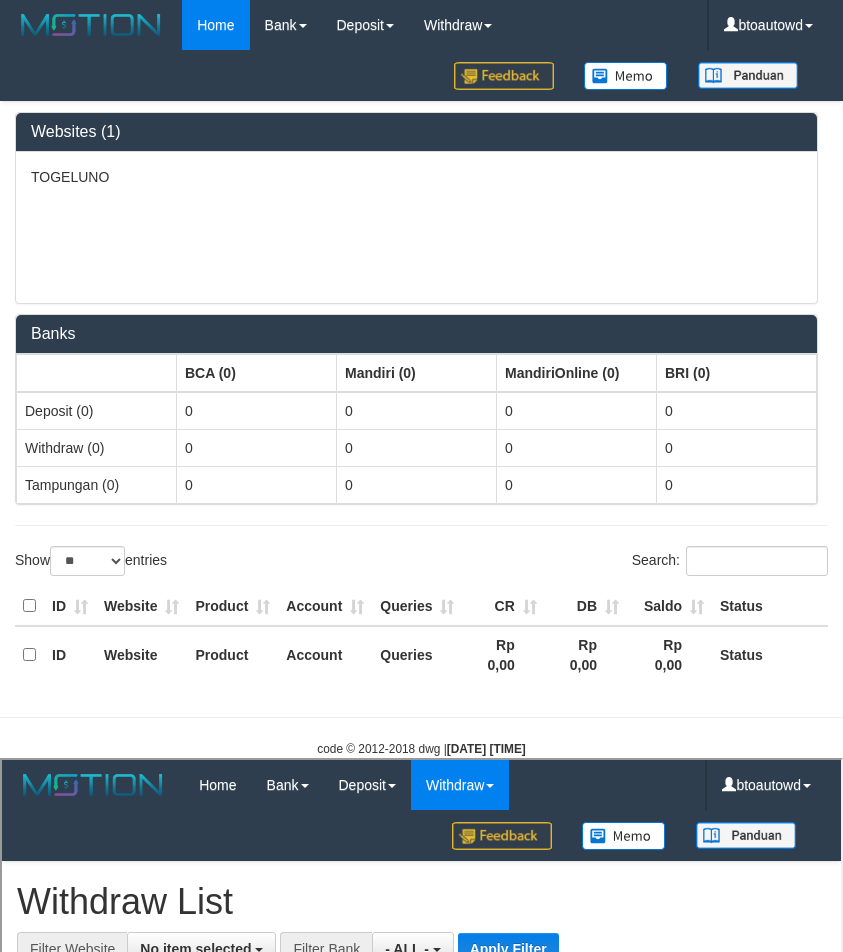 scroll, scrollTop: 0, scrollLeft: 0, axis: both 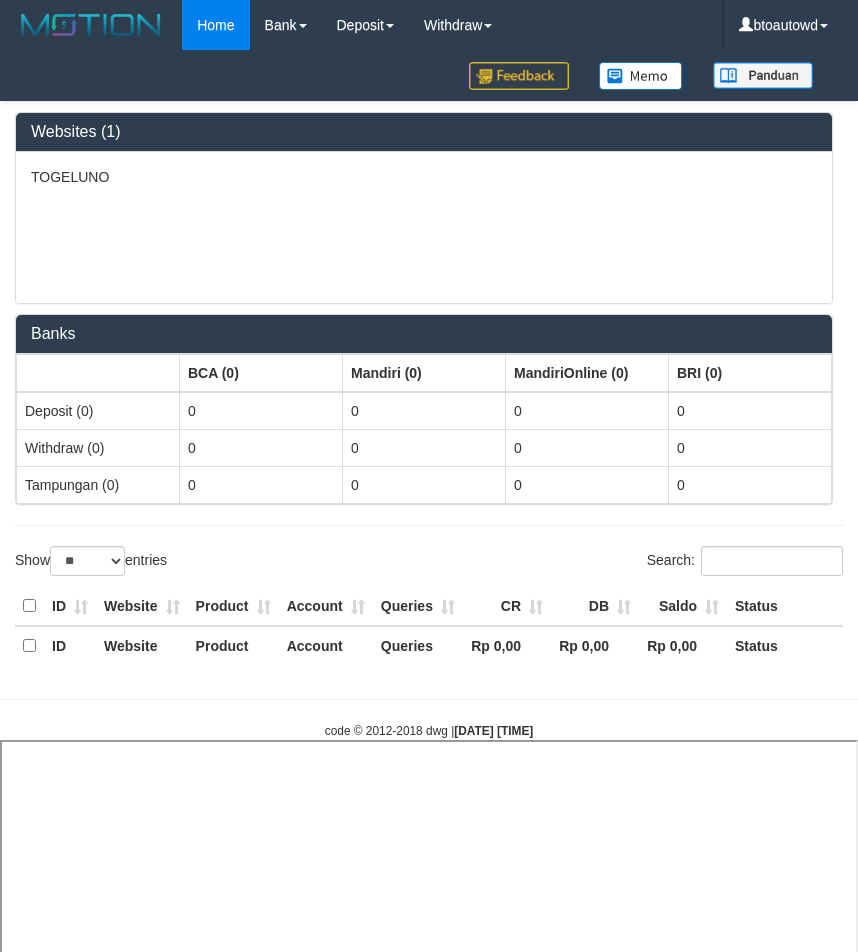 select on "**" 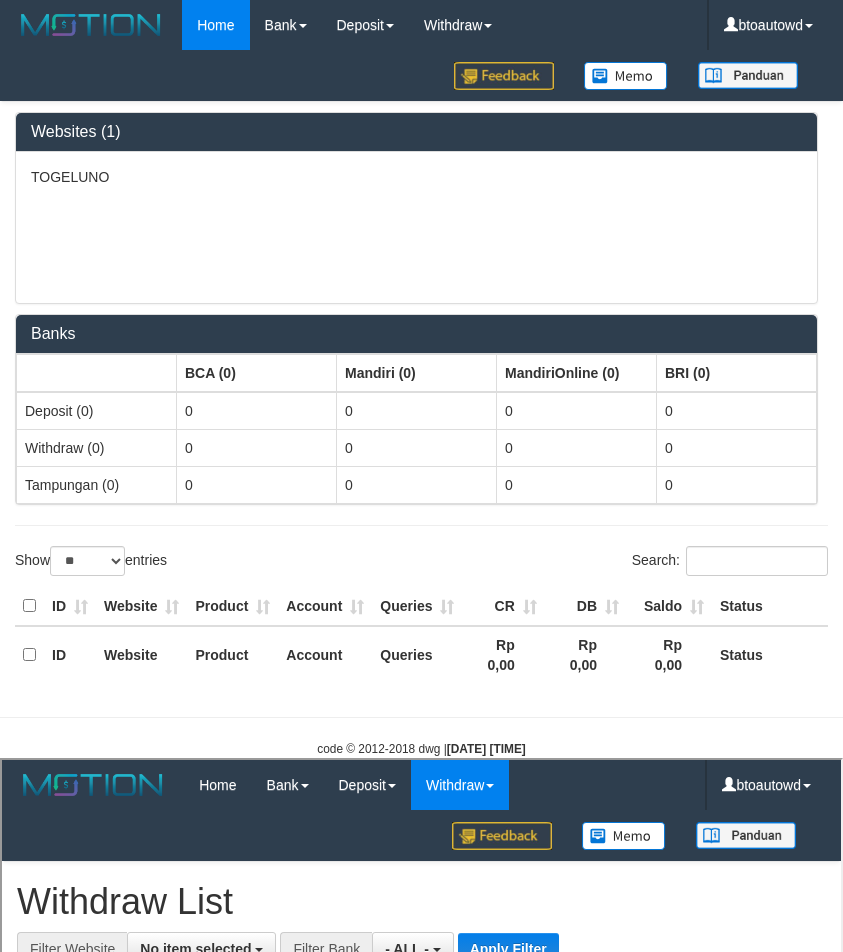 scroll, scrollTop: 0, scrollLeft: 0, axis: both 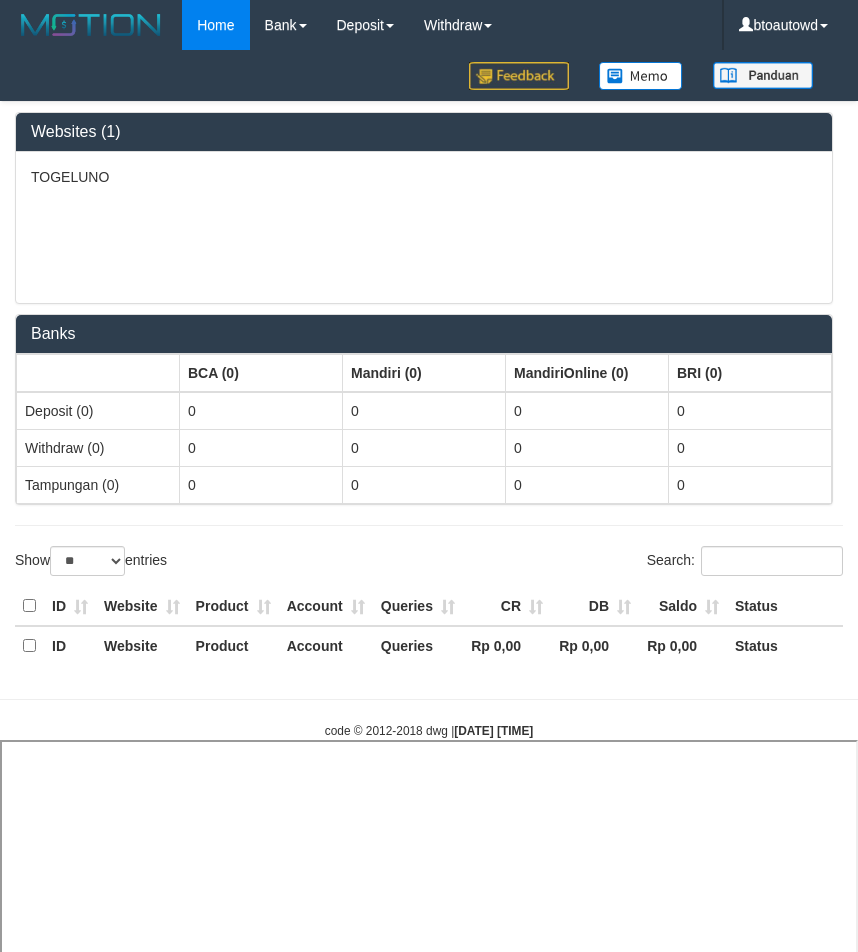 select on "**" 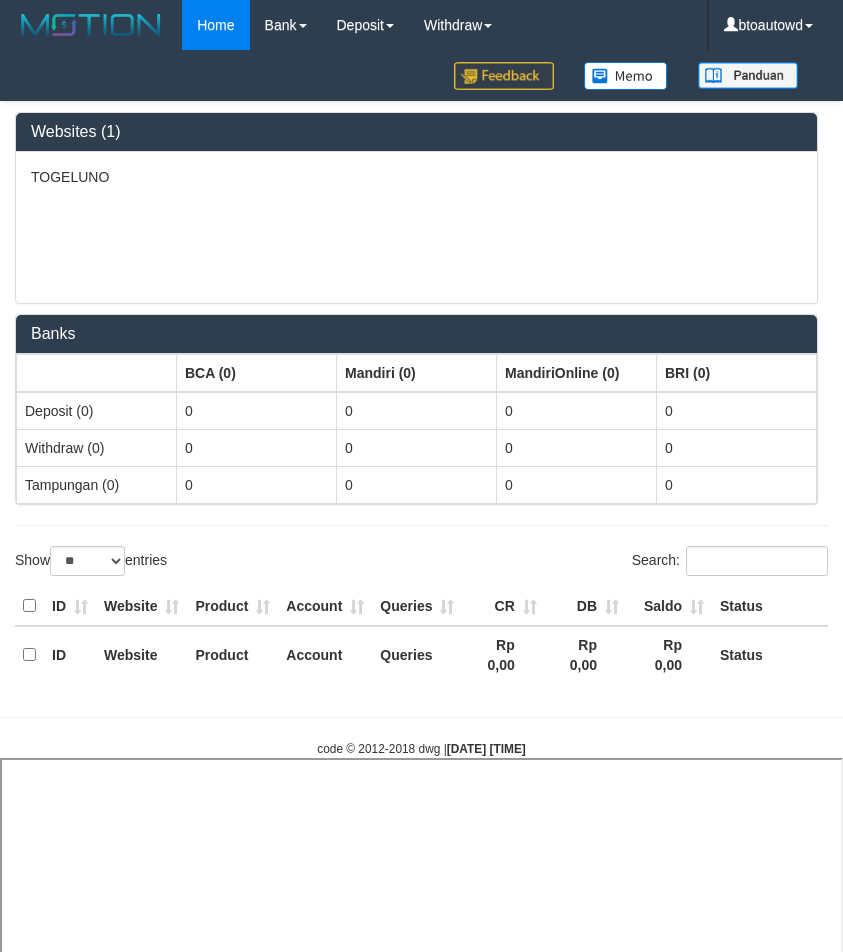 select on "**" 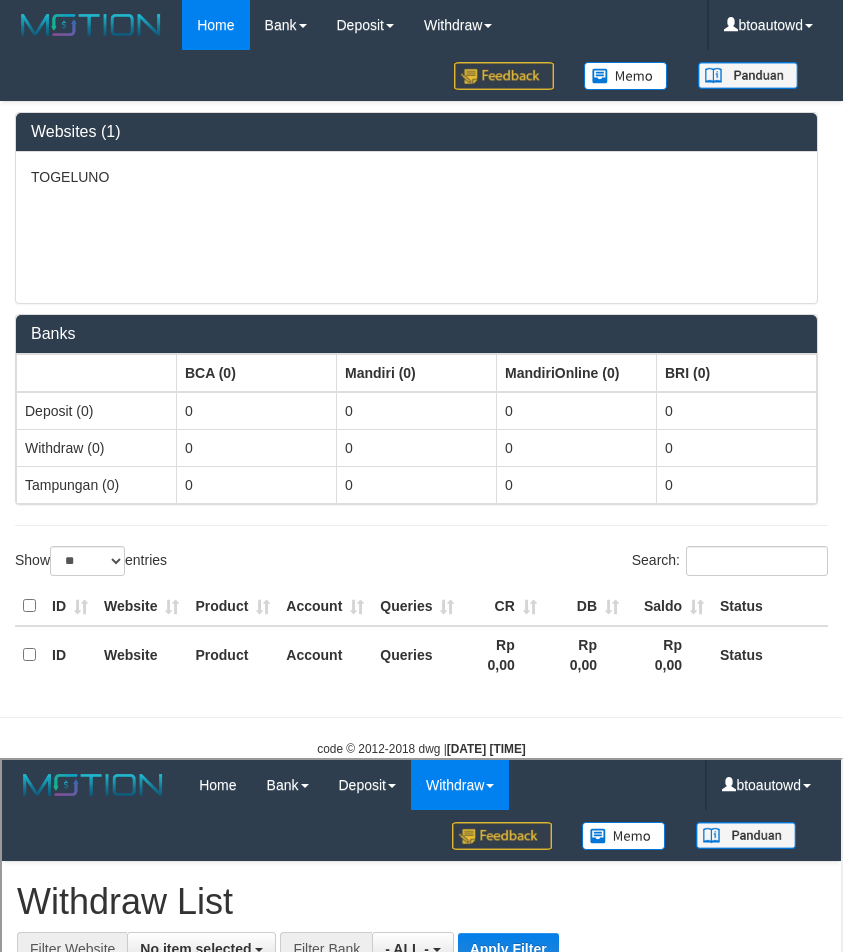 scroll, scrollTop: 0, scrollLeft: 0, axis: both 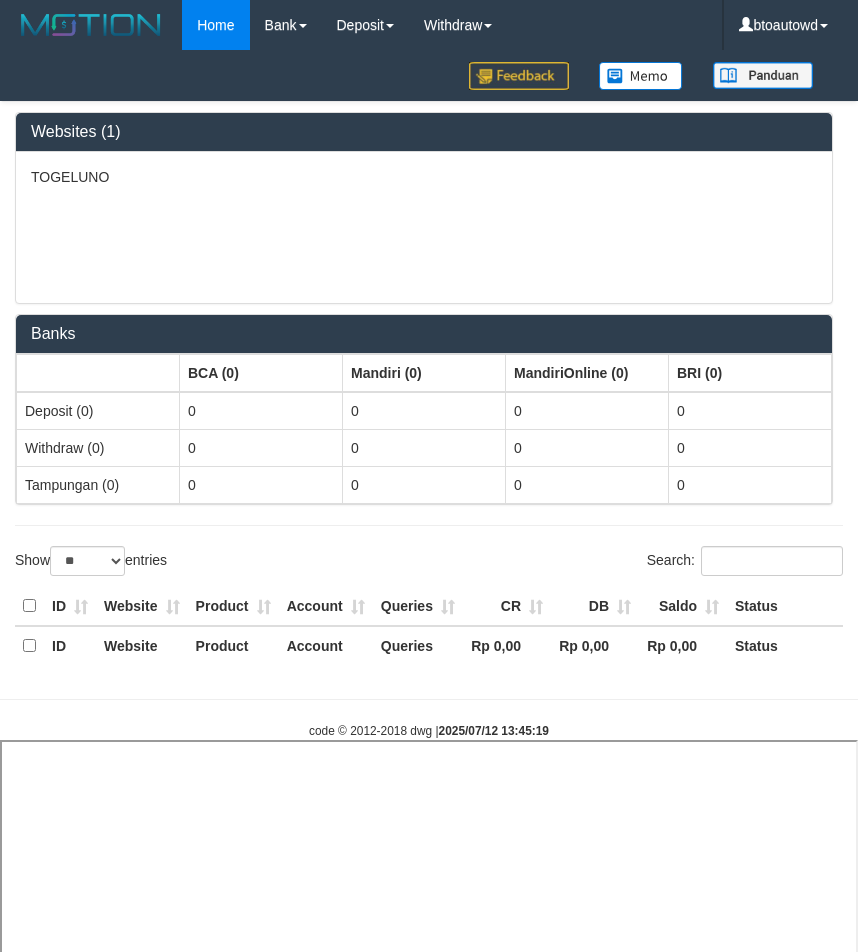 select on "**" 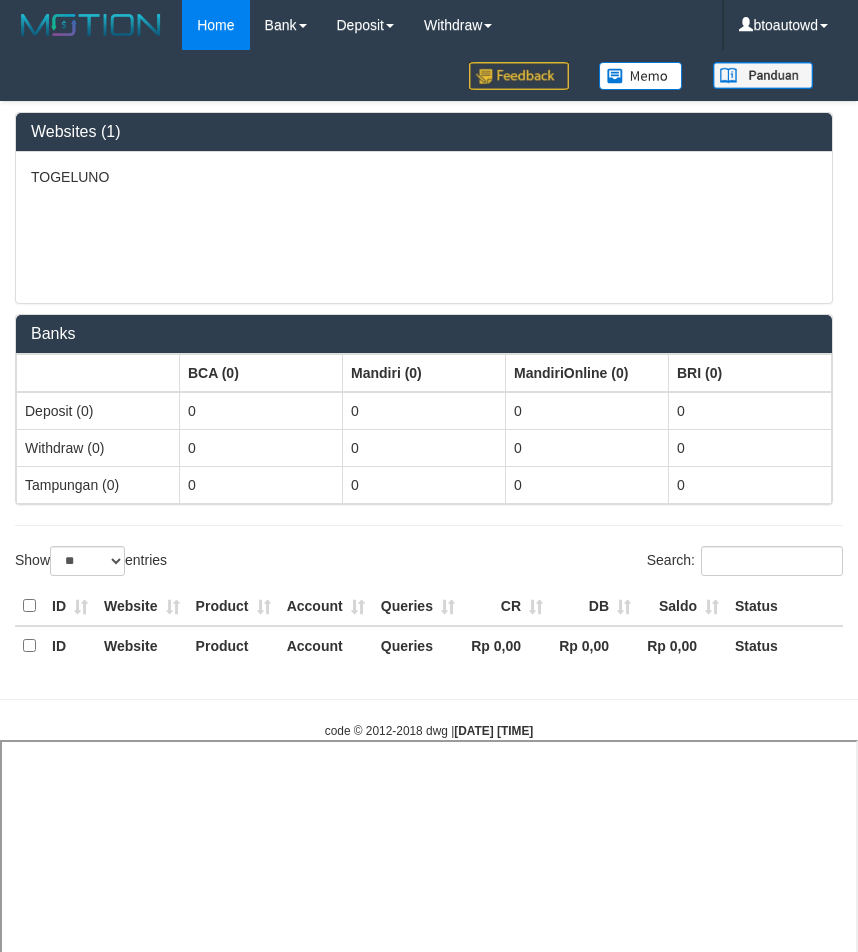 select on "**" 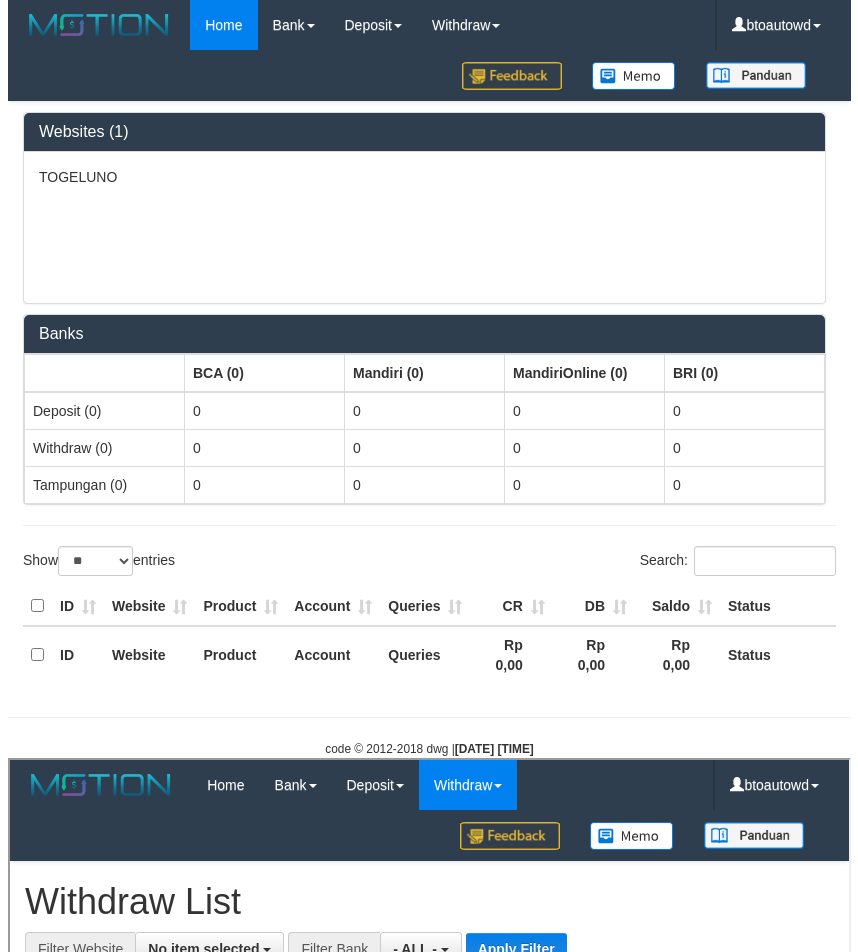 scroll, scrollTop: 0, scrollLeft: 0, axis: both 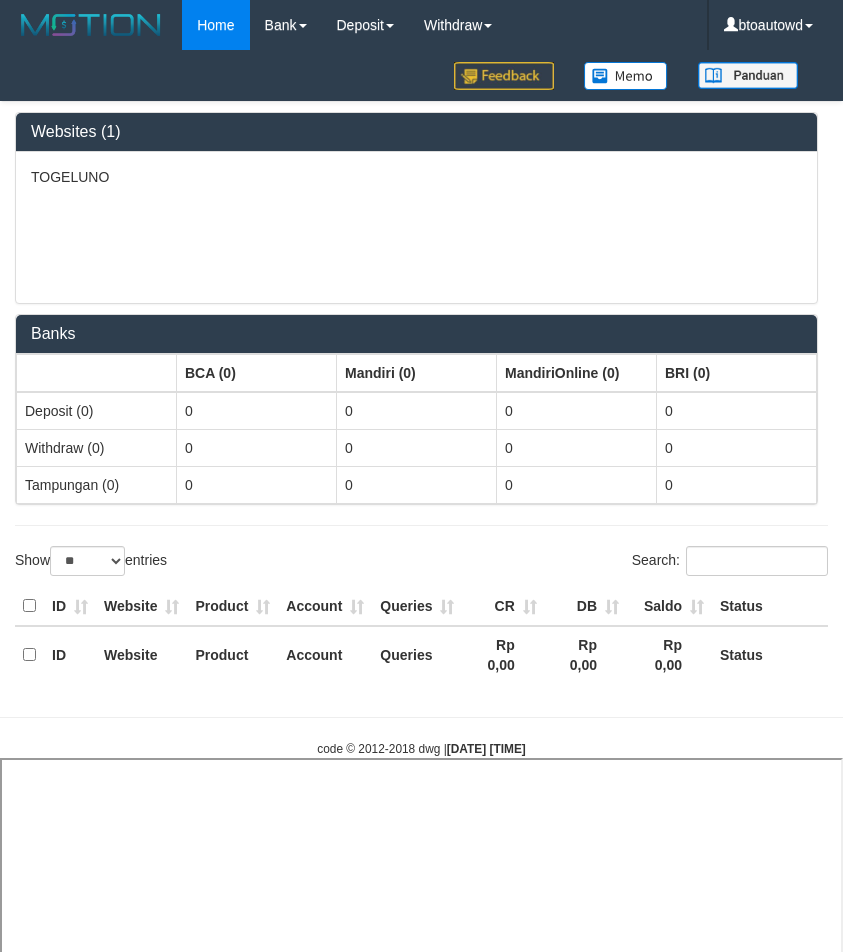 select on "**" 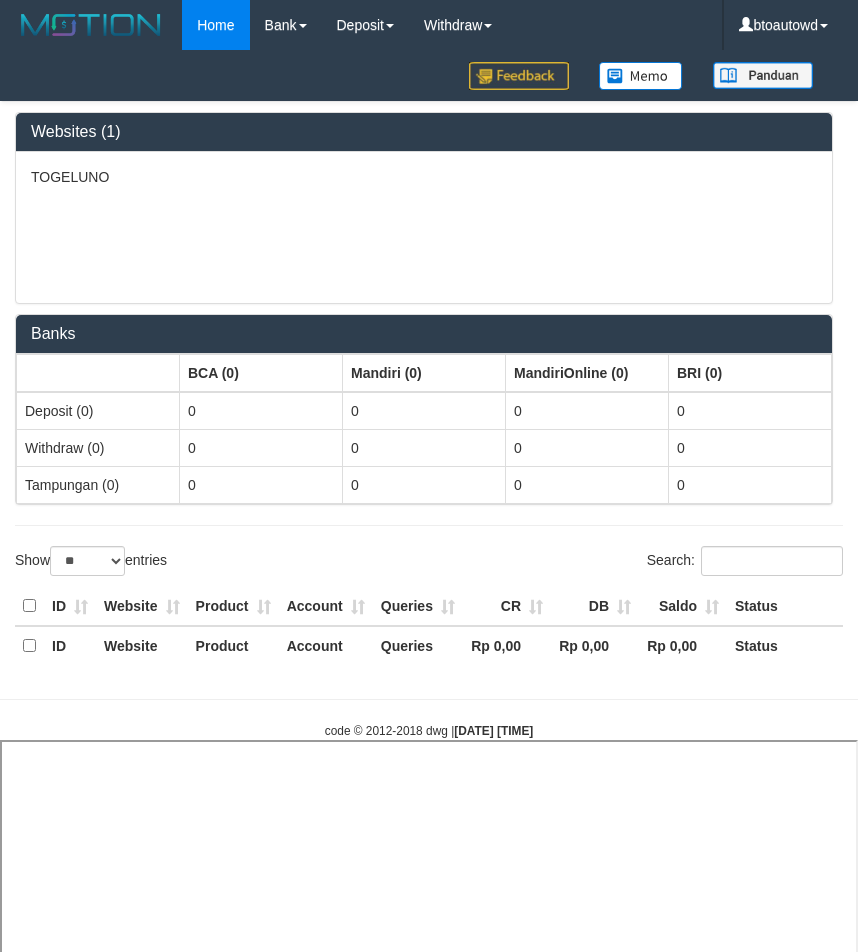 select on "**" 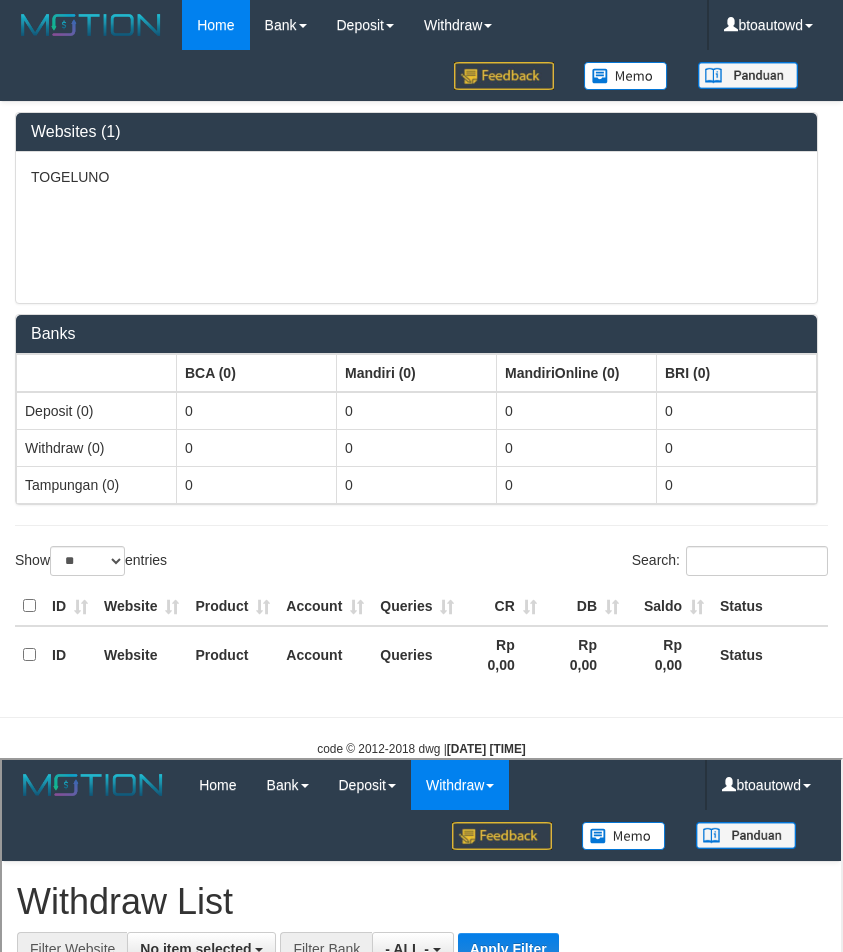 scroll, scrollTop: 0, scrollLeft: 0, axis: both 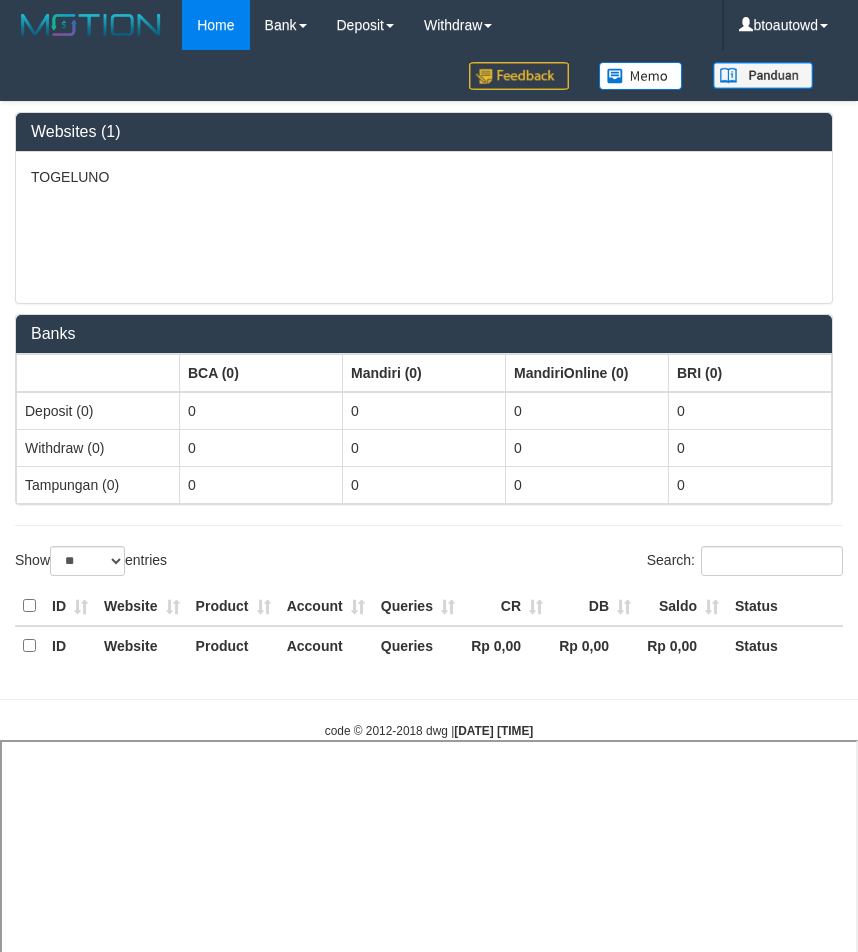 select on "**" 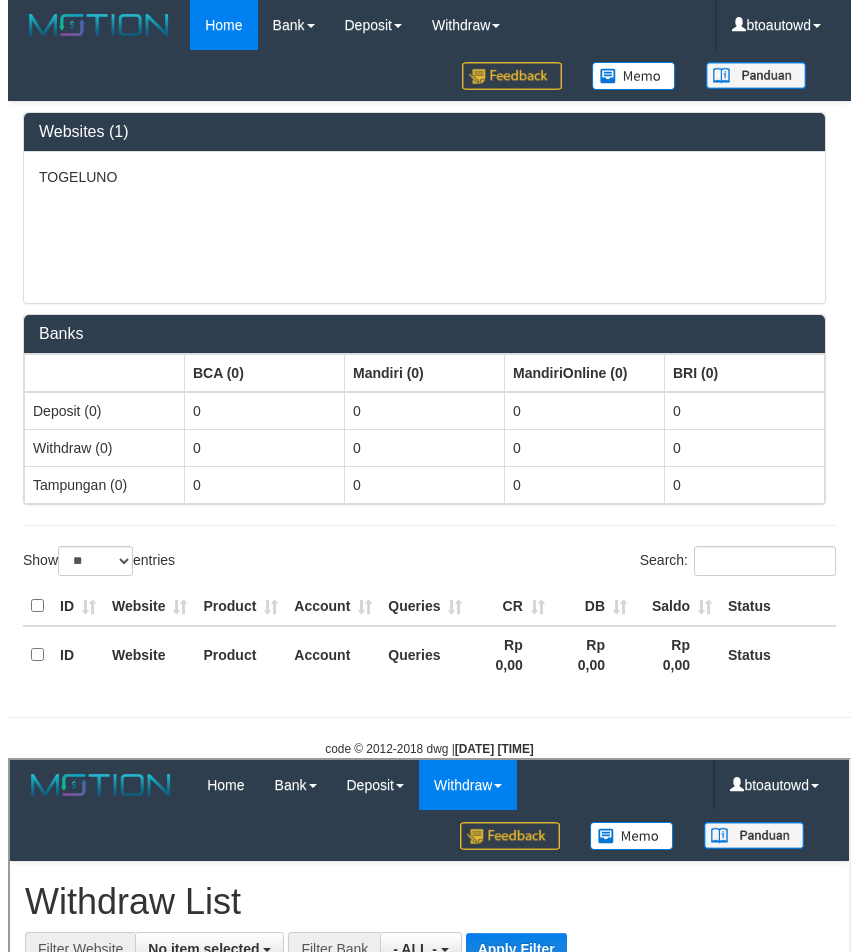 scroll, scrollTop: 0, scrollLeft: 0, axis: both 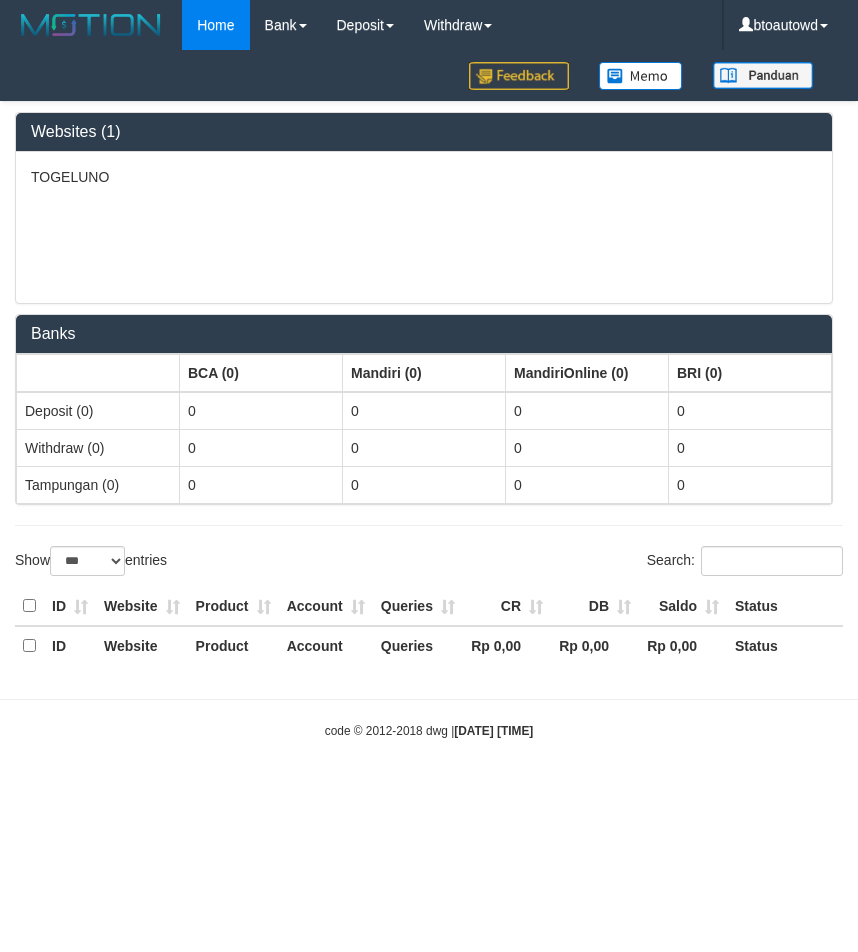 select on "***" 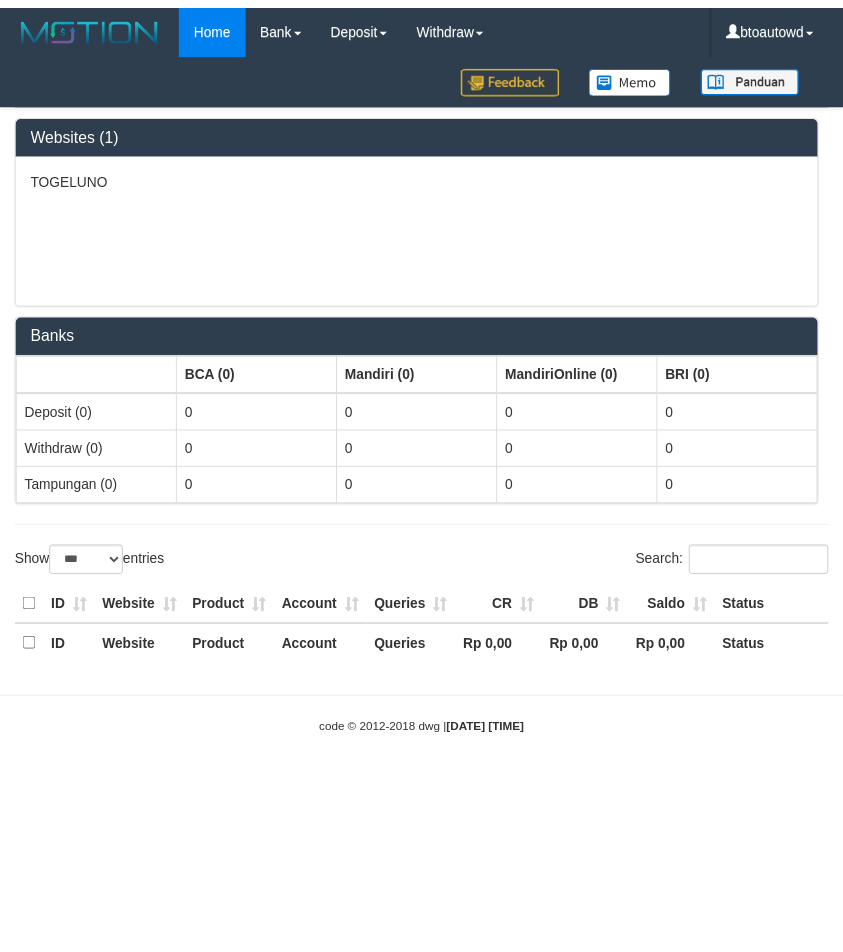 scroll, scrollTop: 0, scrollLeft: 0, axis: both 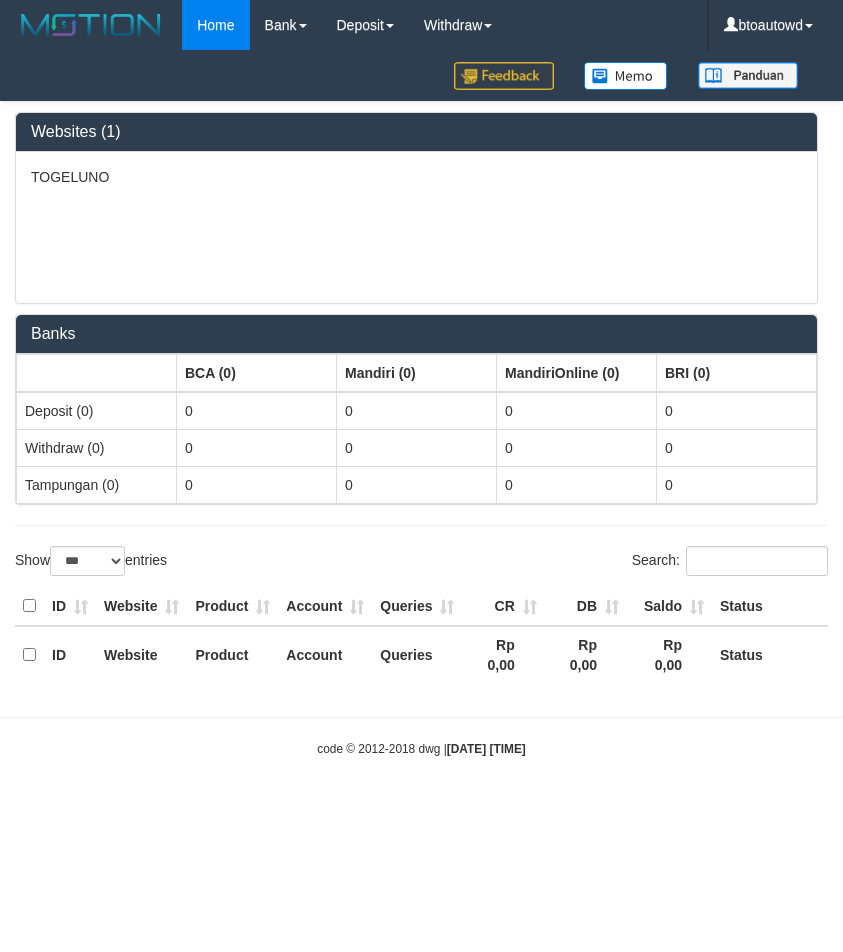 select on "**" 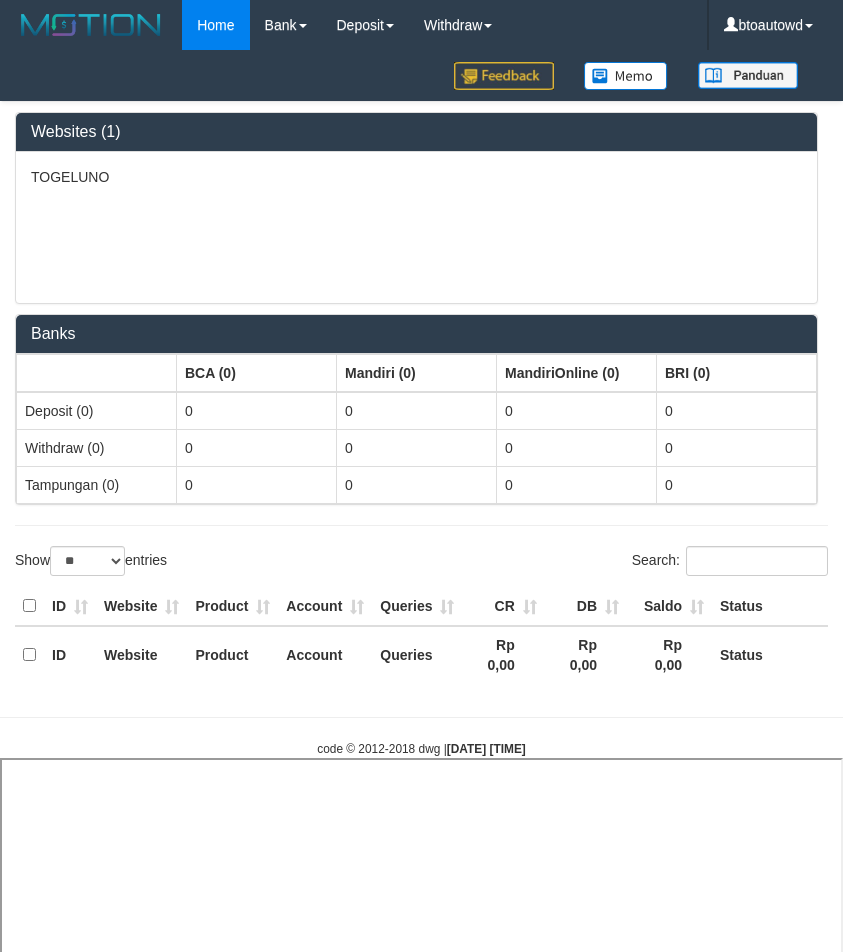 select 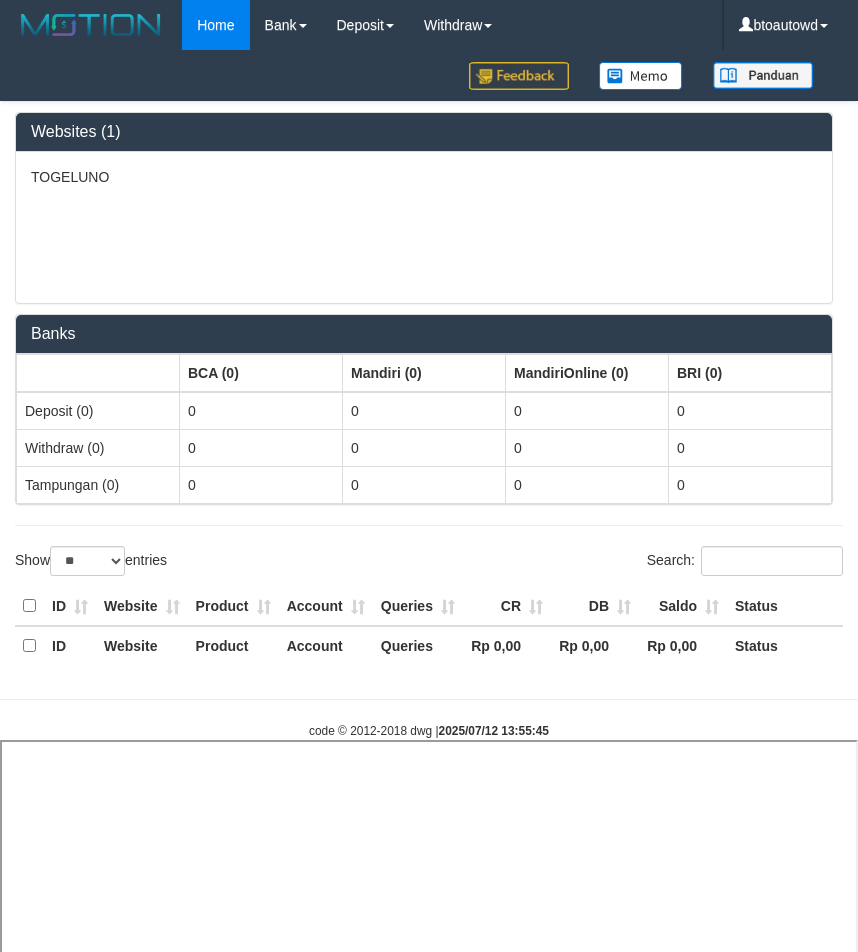select on "**" 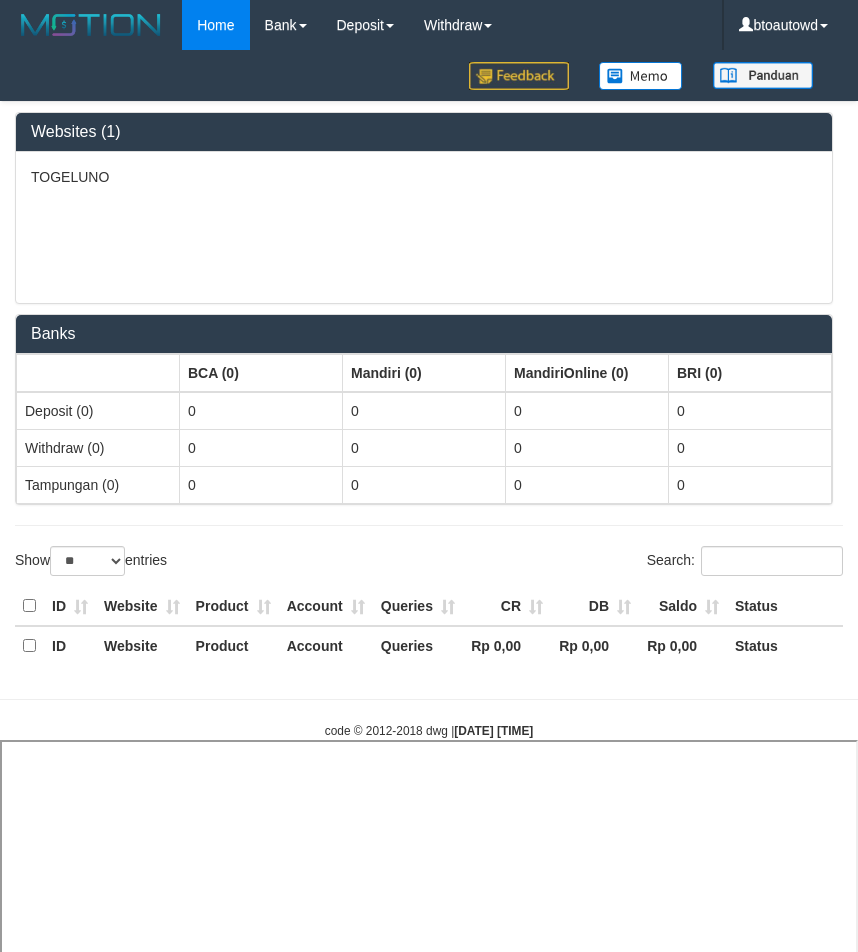 select on "**" 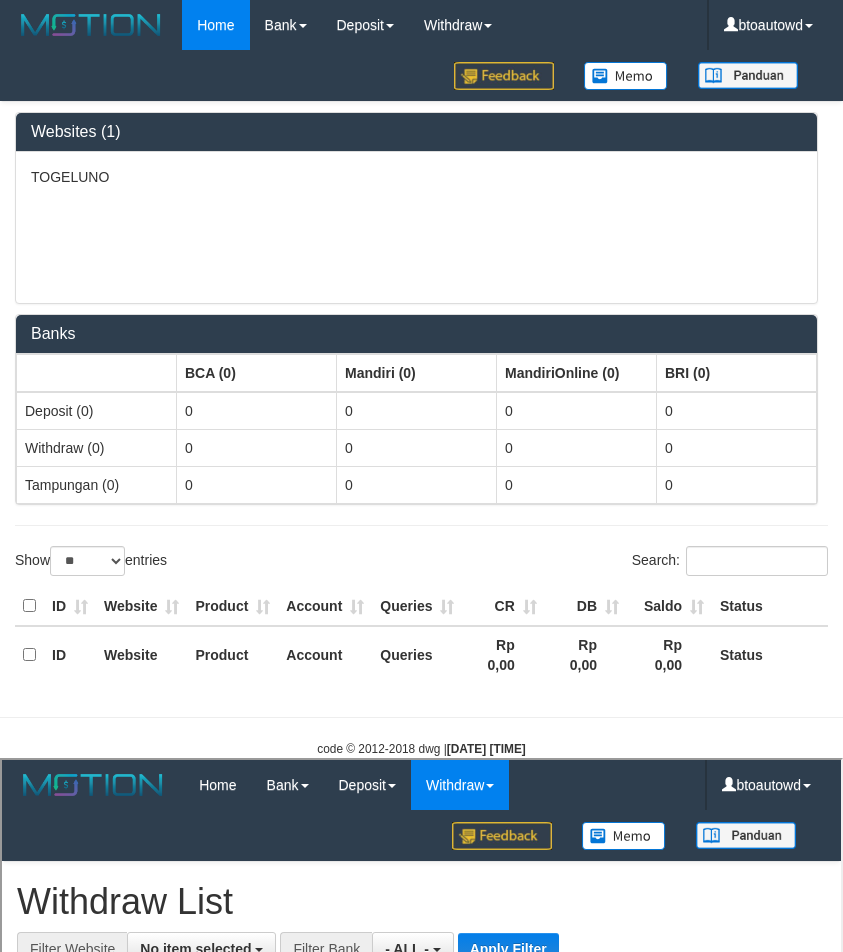scroll, scrollTop: 0, scrollLeft: 0, axis: both 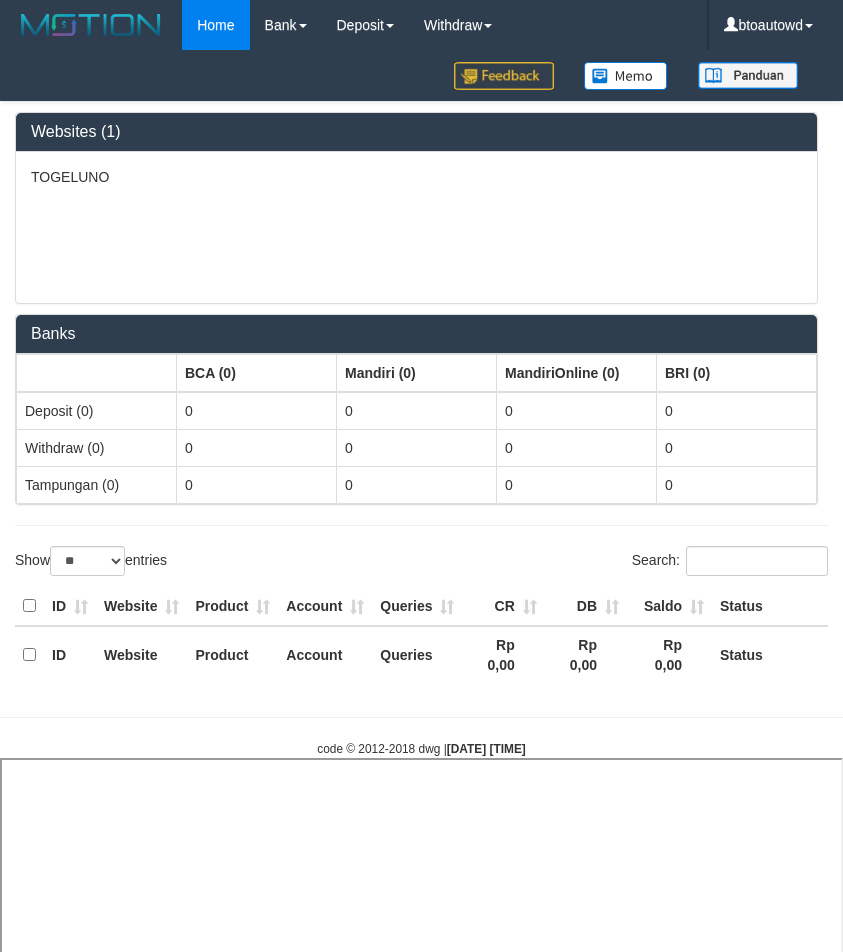 select on "**" 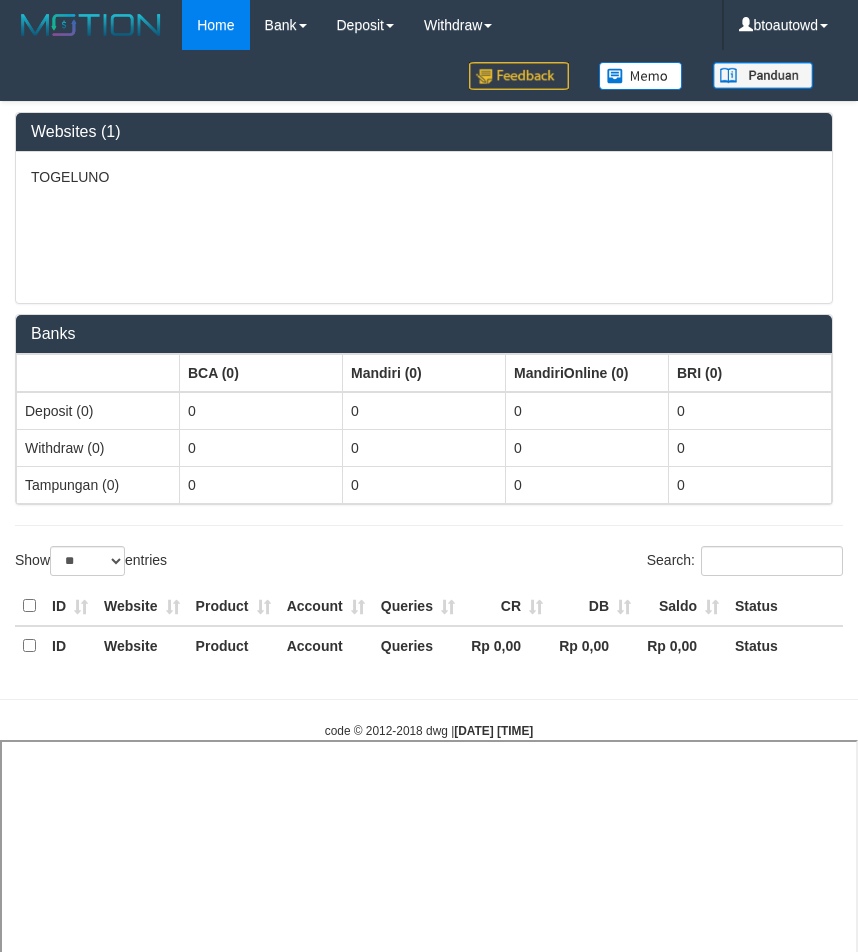 select on "**" 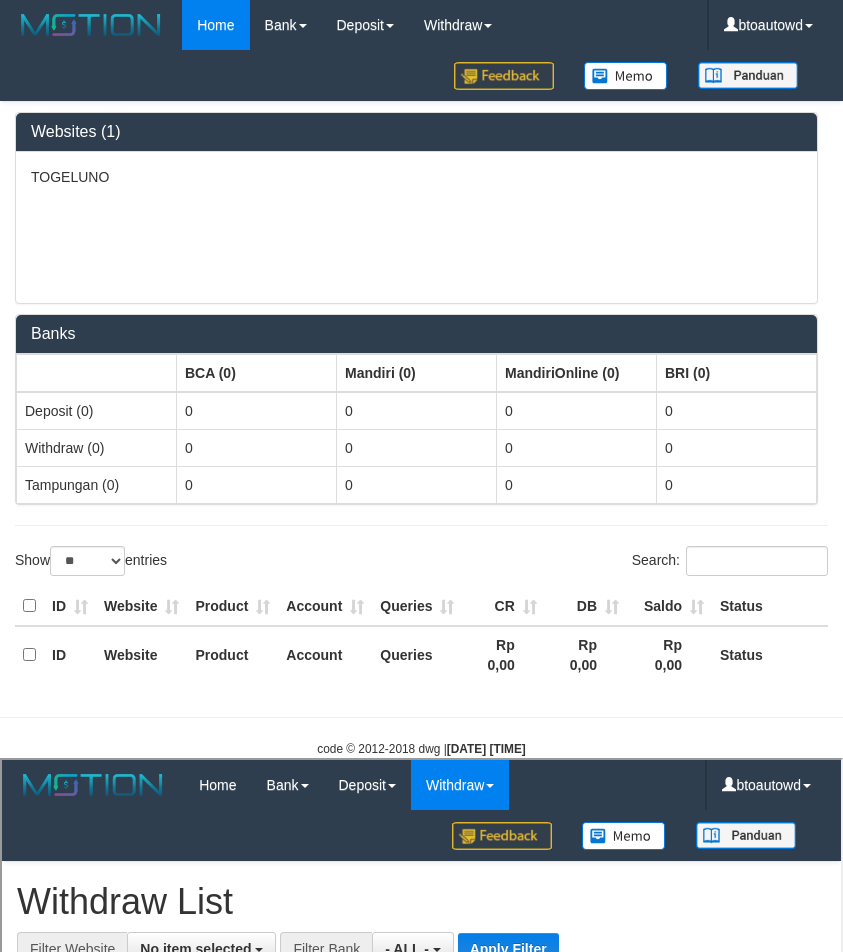 scroll, scrollTop: 0, scrollLeft: 0, axis: both 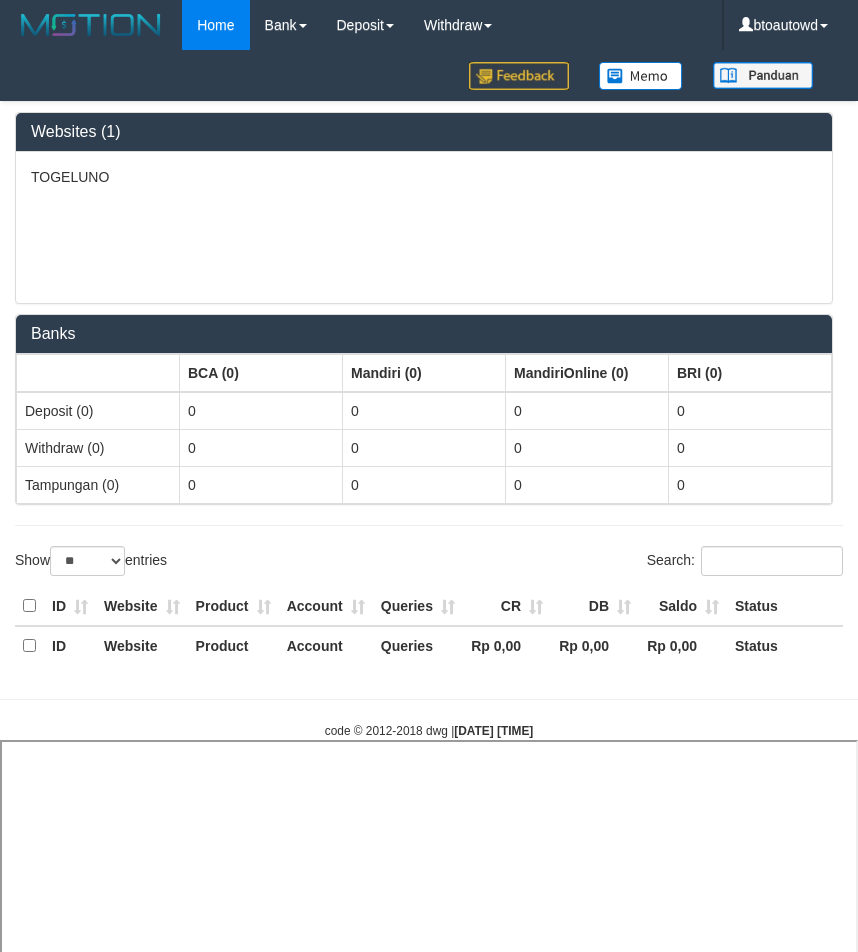 select on "**" 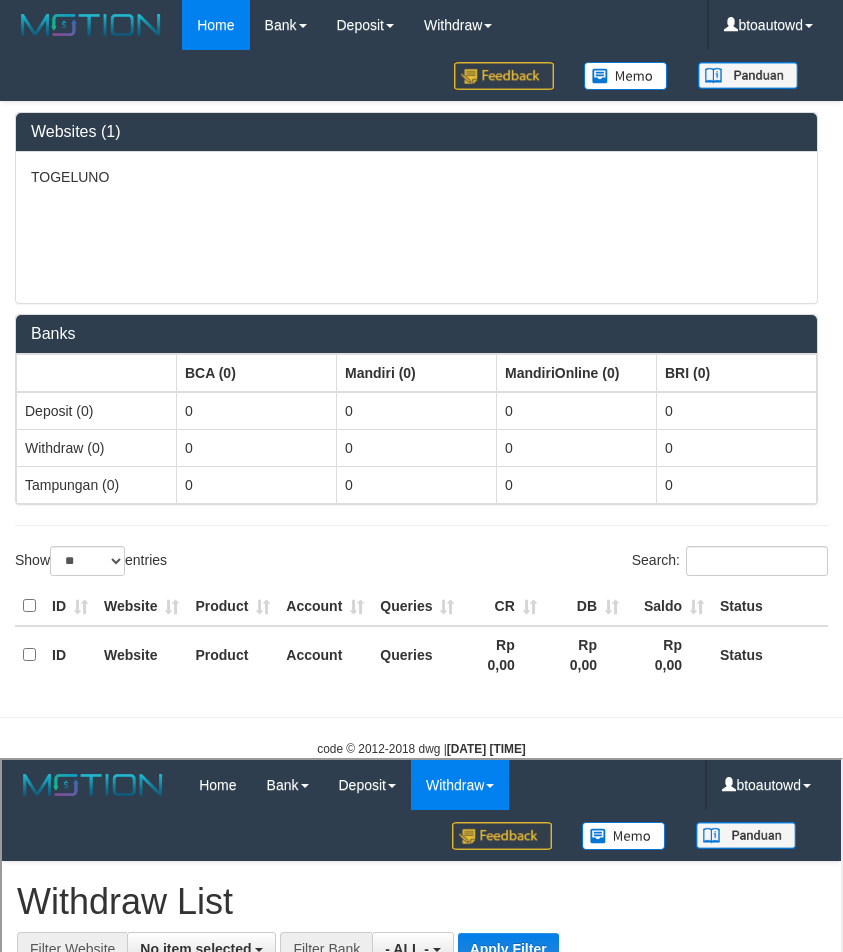 scroll, scrollTop: 0, scrollLeft: 0, axis: both 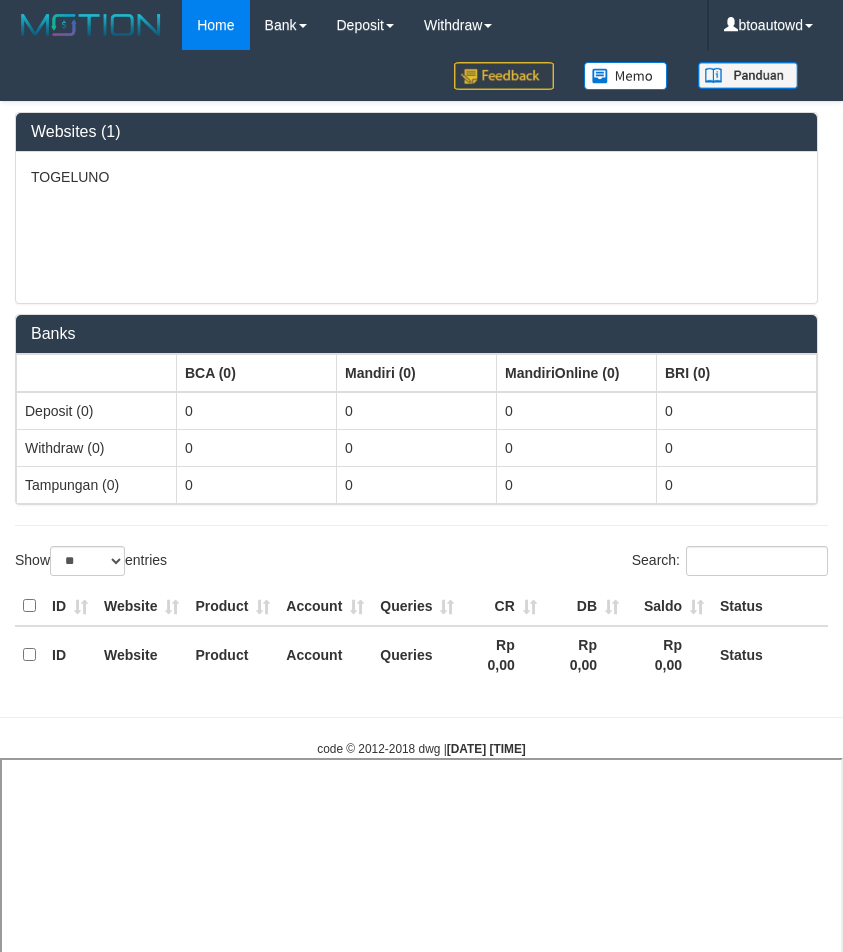 select on "**" 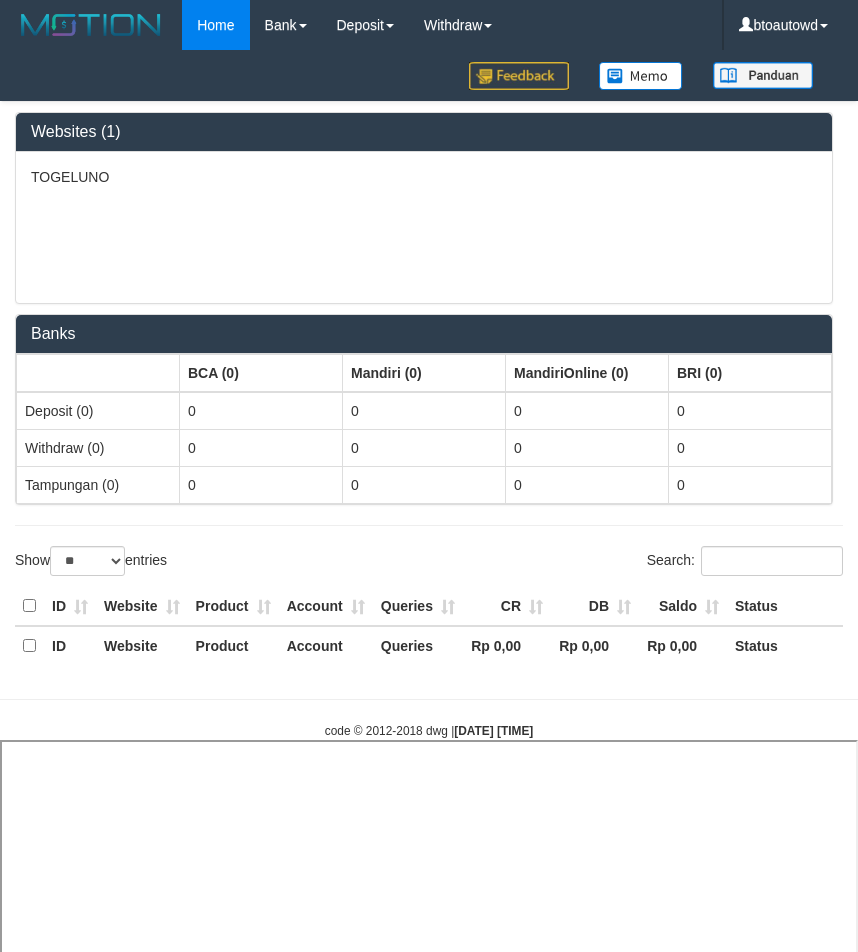 select on "**" 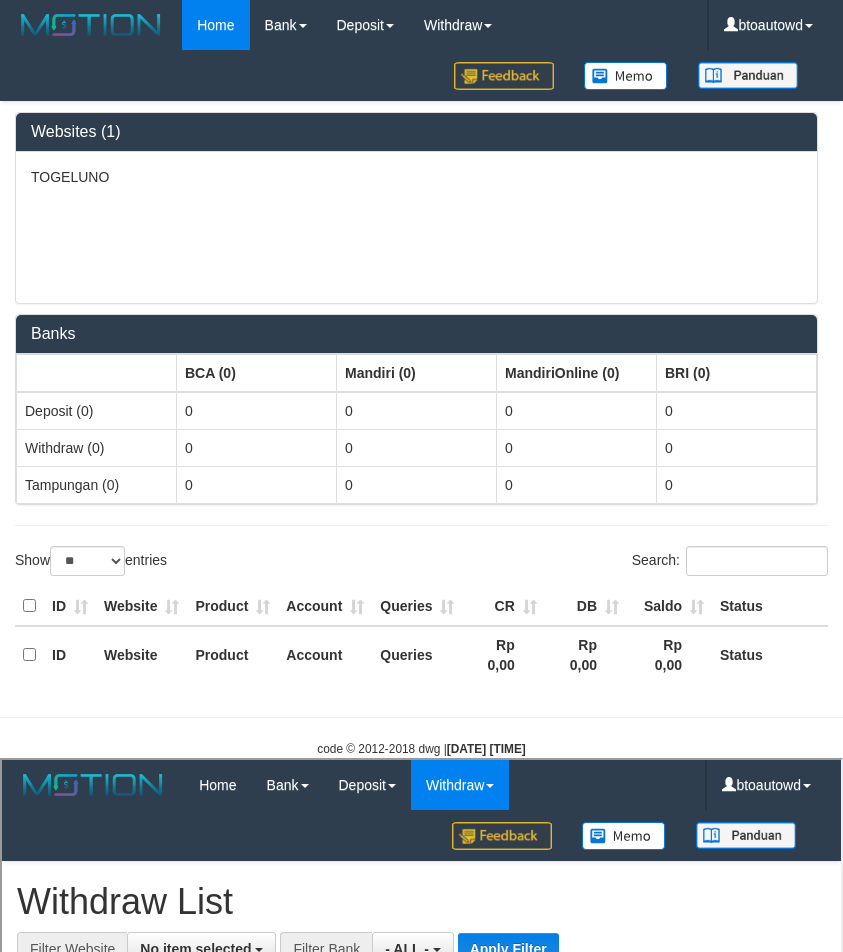 scroll, scrollTop: 0, scrollLeft: 0, axis: both 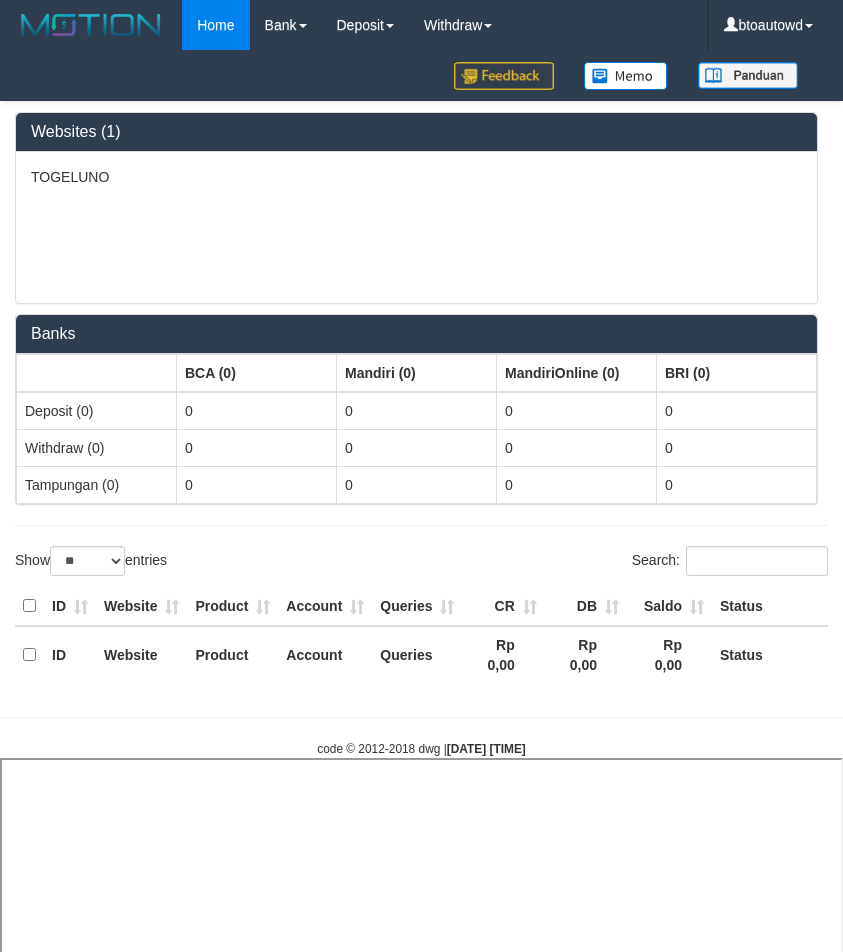 select on "**" 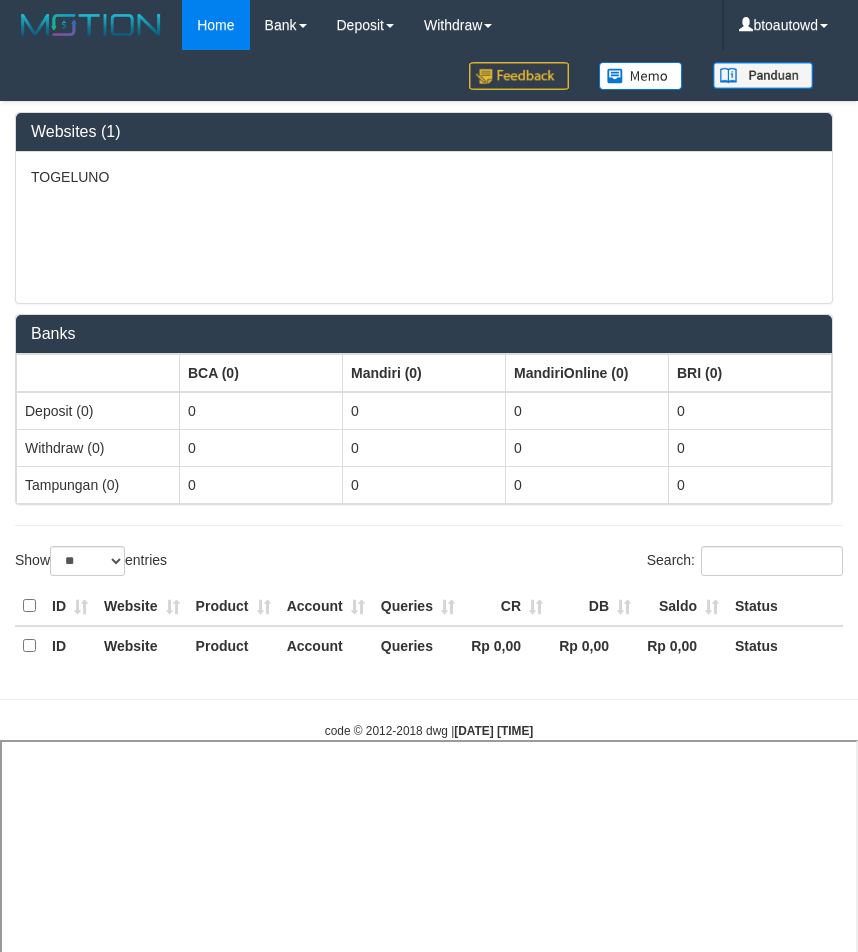 select on "**" 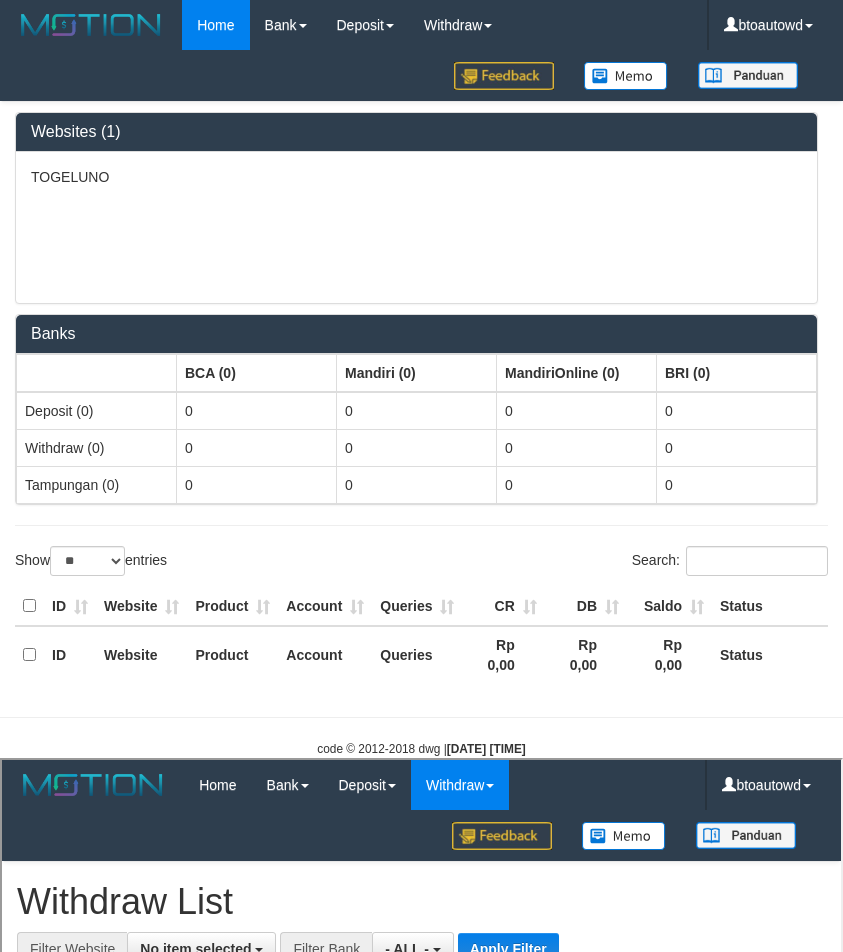 scroll, scrollTop: 0, scrollLeft: 0, axis: both 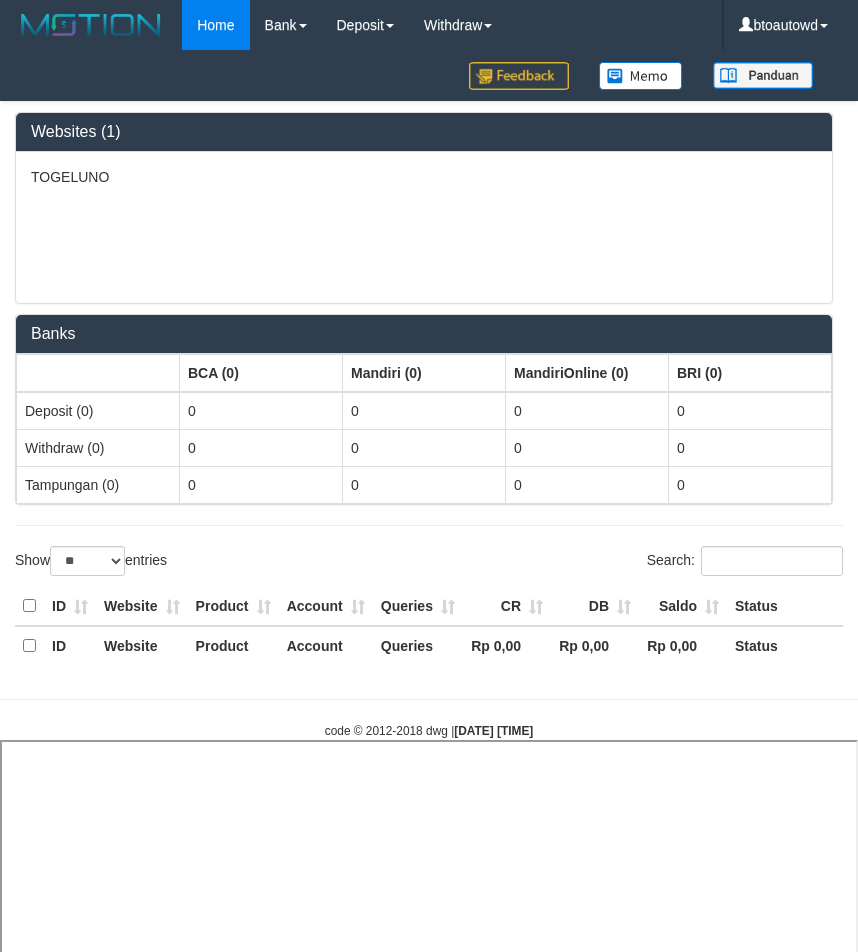 select 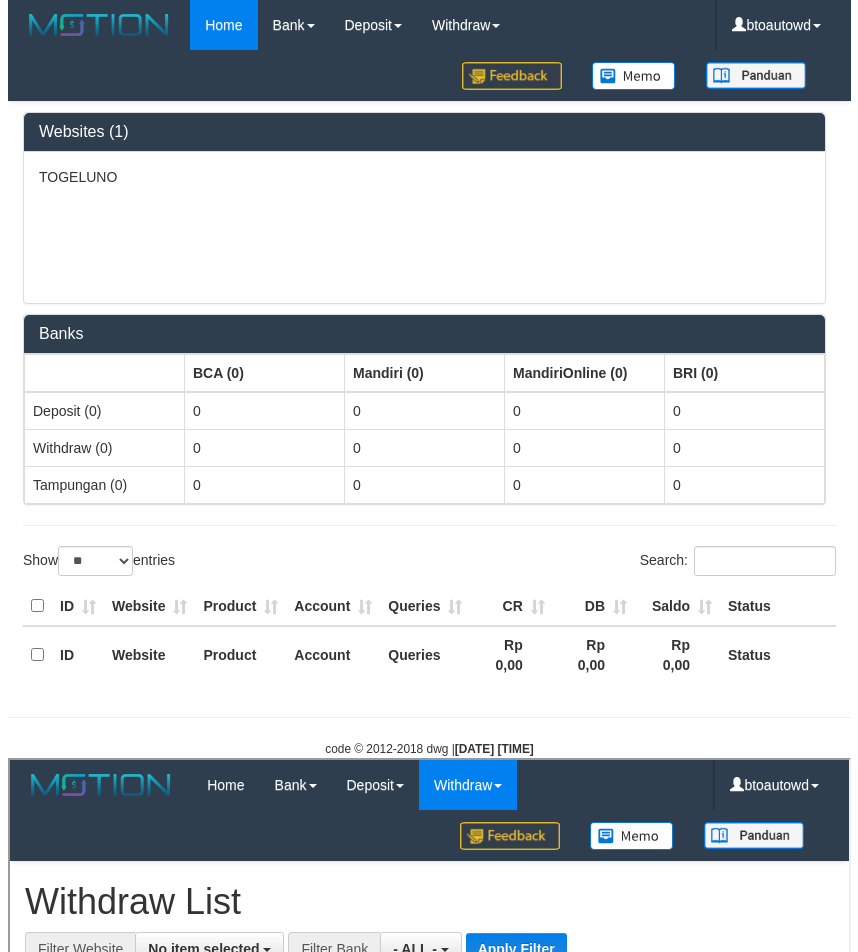 scroll, scrollTop: 0, scrollLeft: 0, axis: both 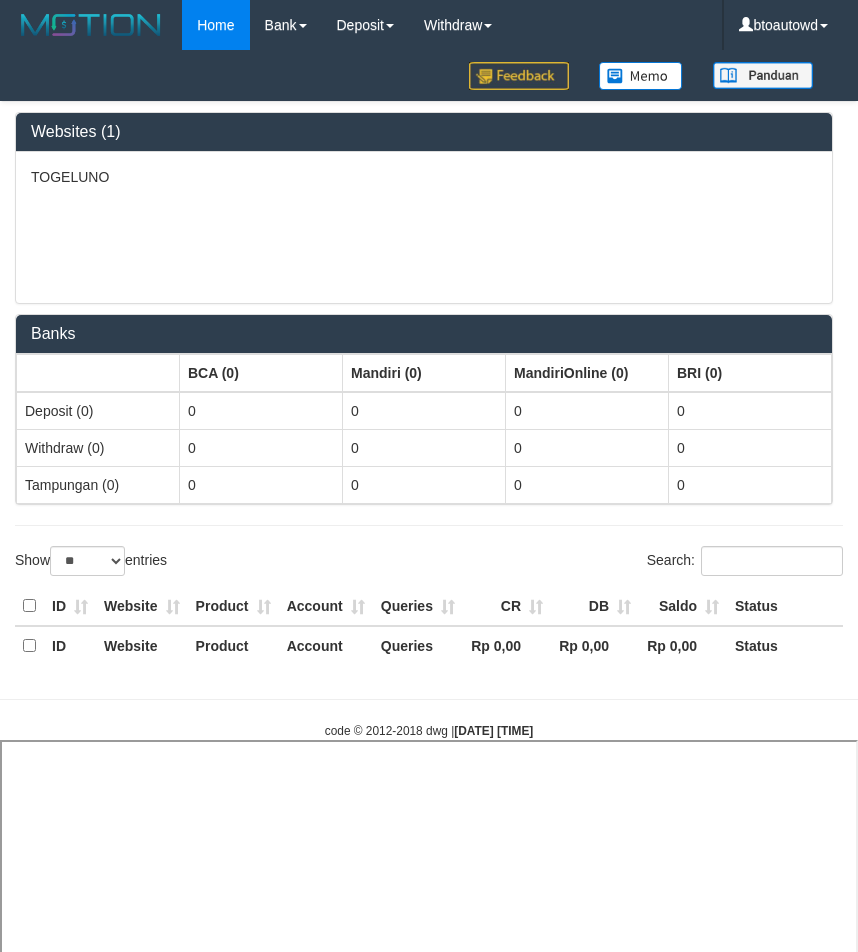 select on "**" 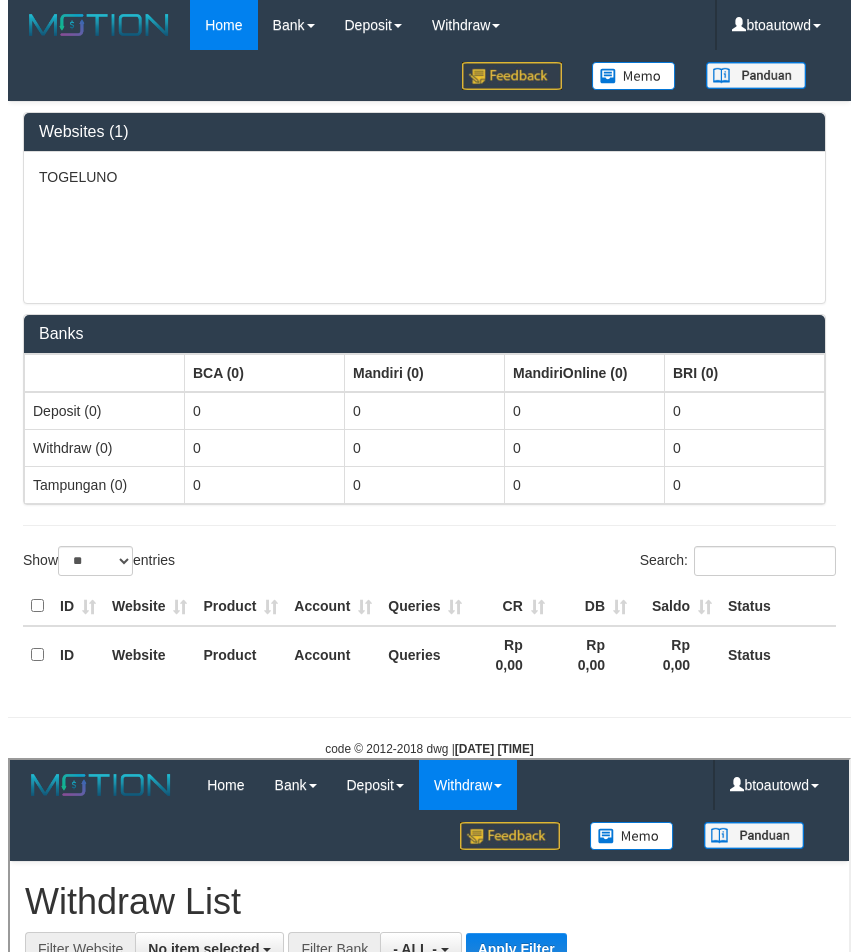scroll, scrollTop: 0, scrollLeft: 0, axis: both 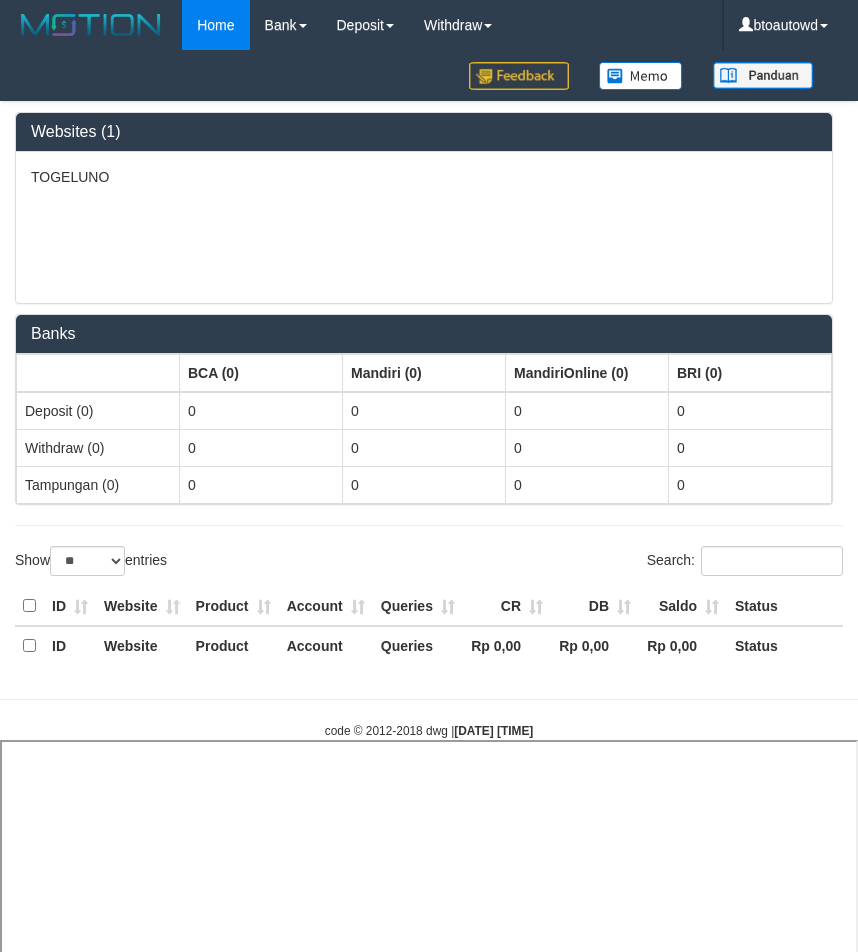 select on "**" 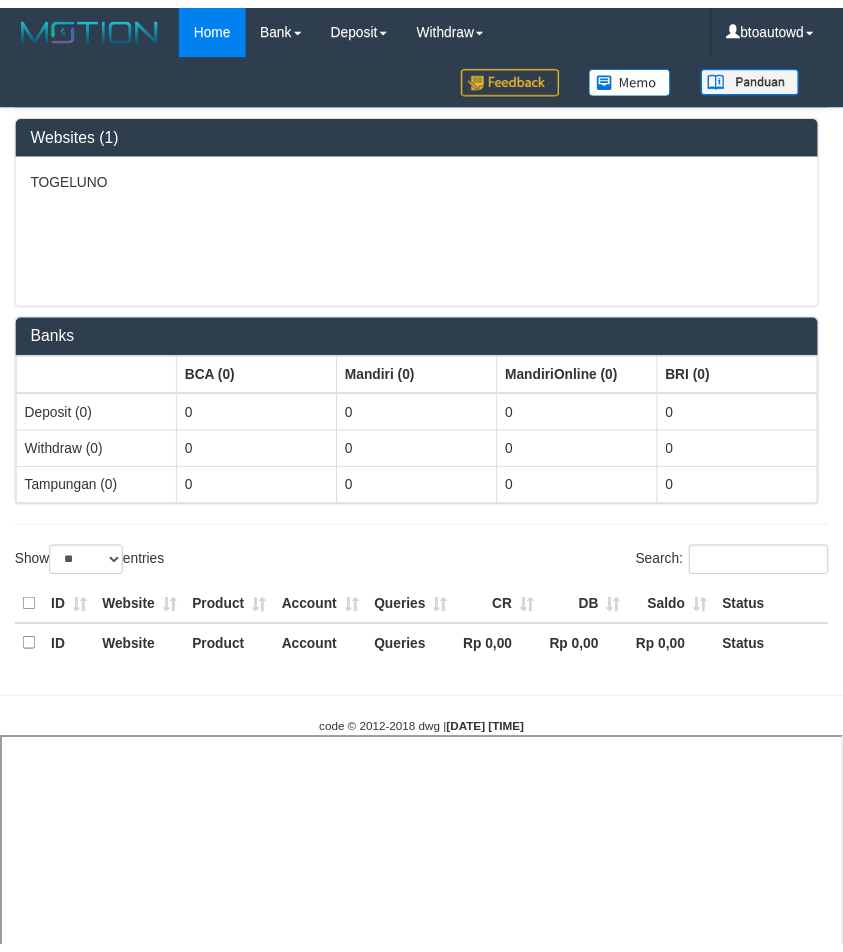 scroll, scrollTop: 0, scrollLeft: 0, axis: both 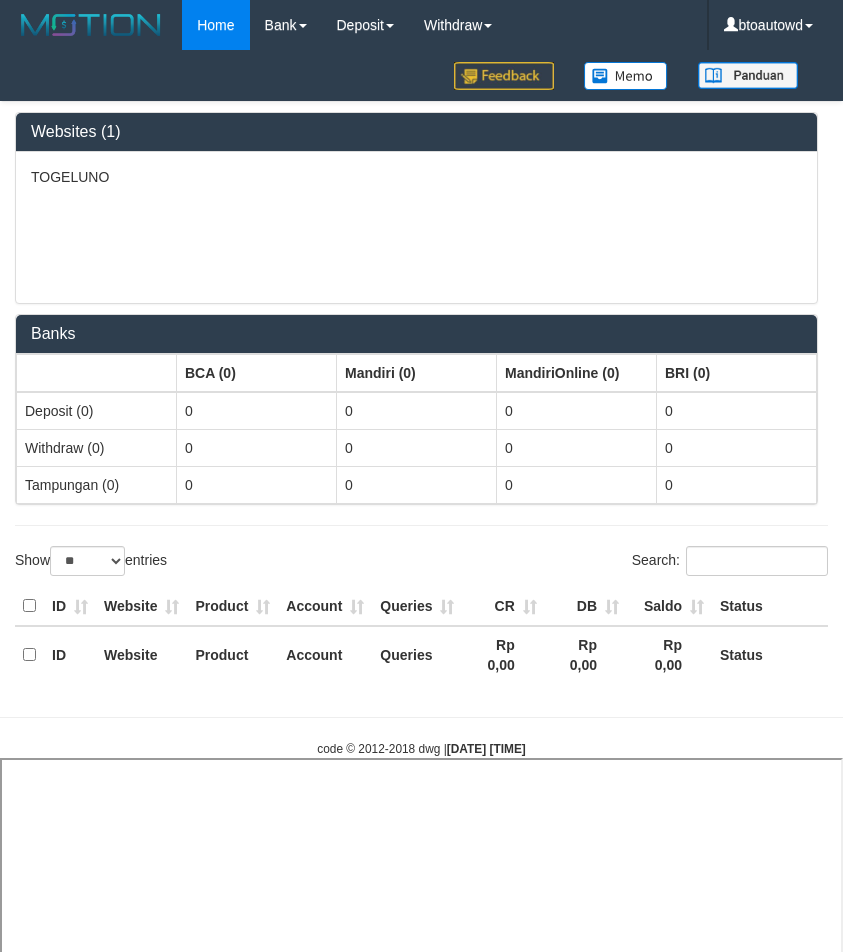select 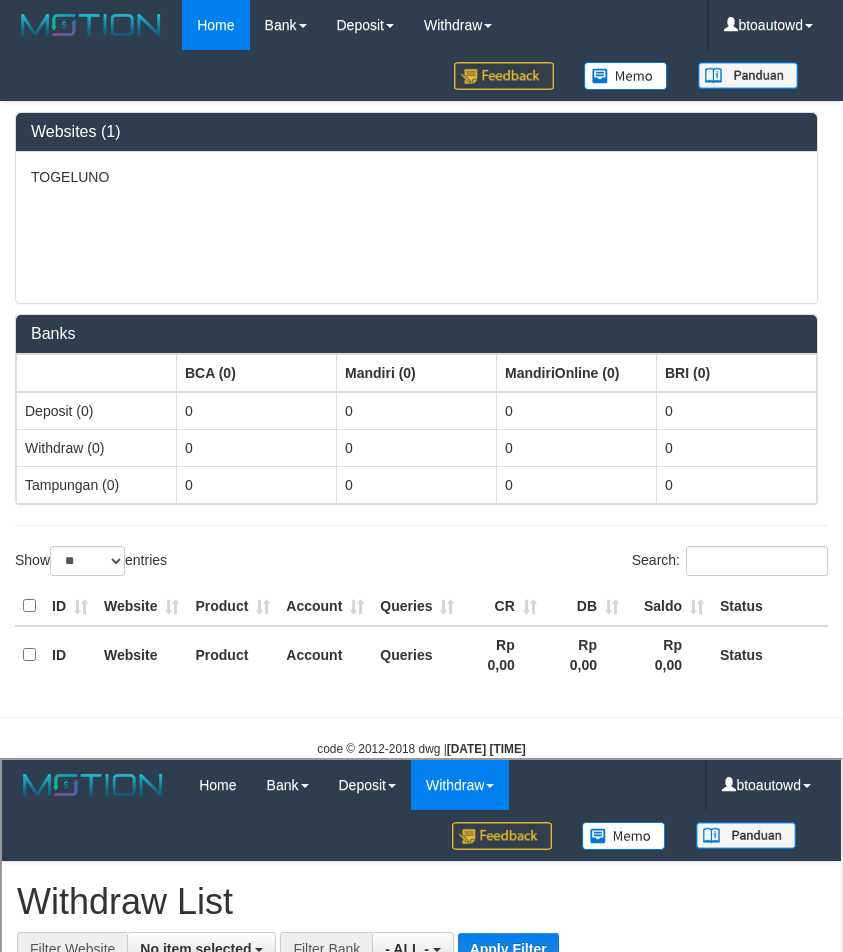 scroll, scrollTop: 0, scrollLeft: 0, axis: both 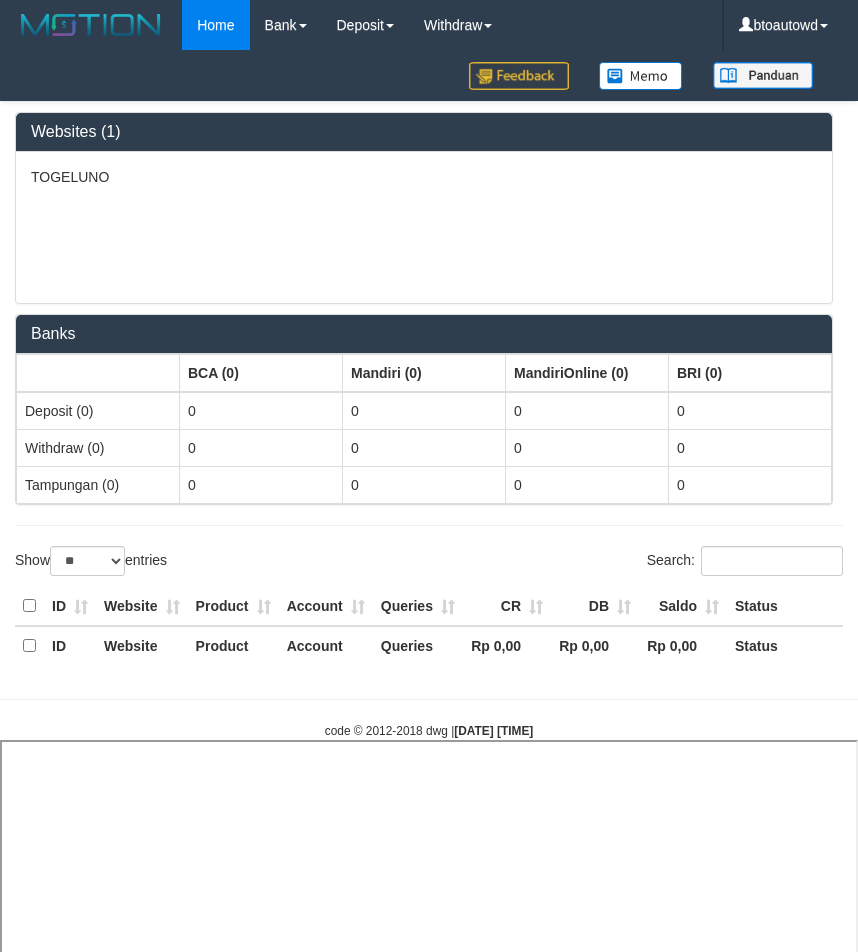 select on "**" 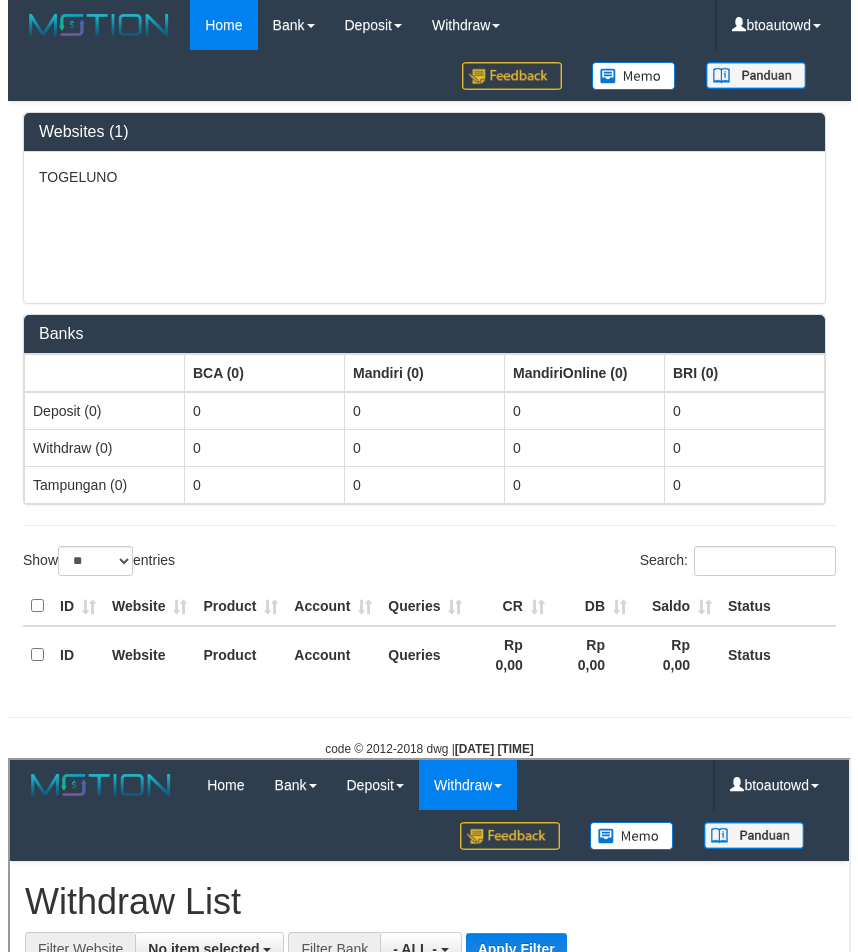scroll, scrollTop: 0, scrollLeft: 0, axis: both 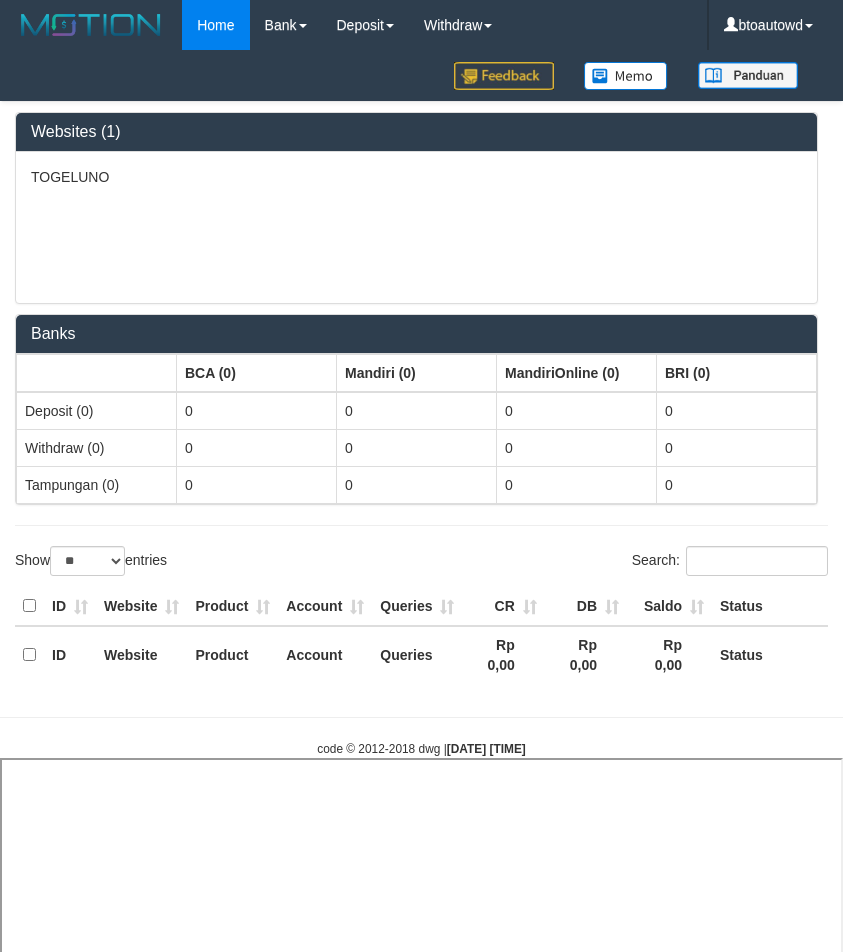 select on "**" 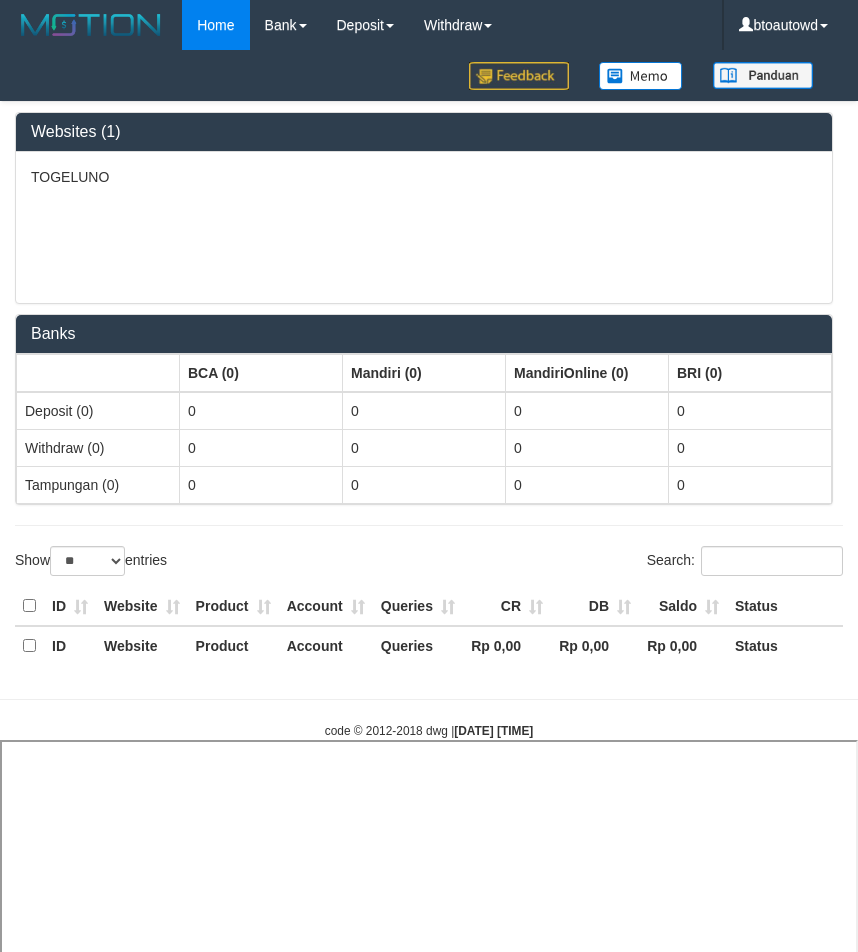 select on "**" 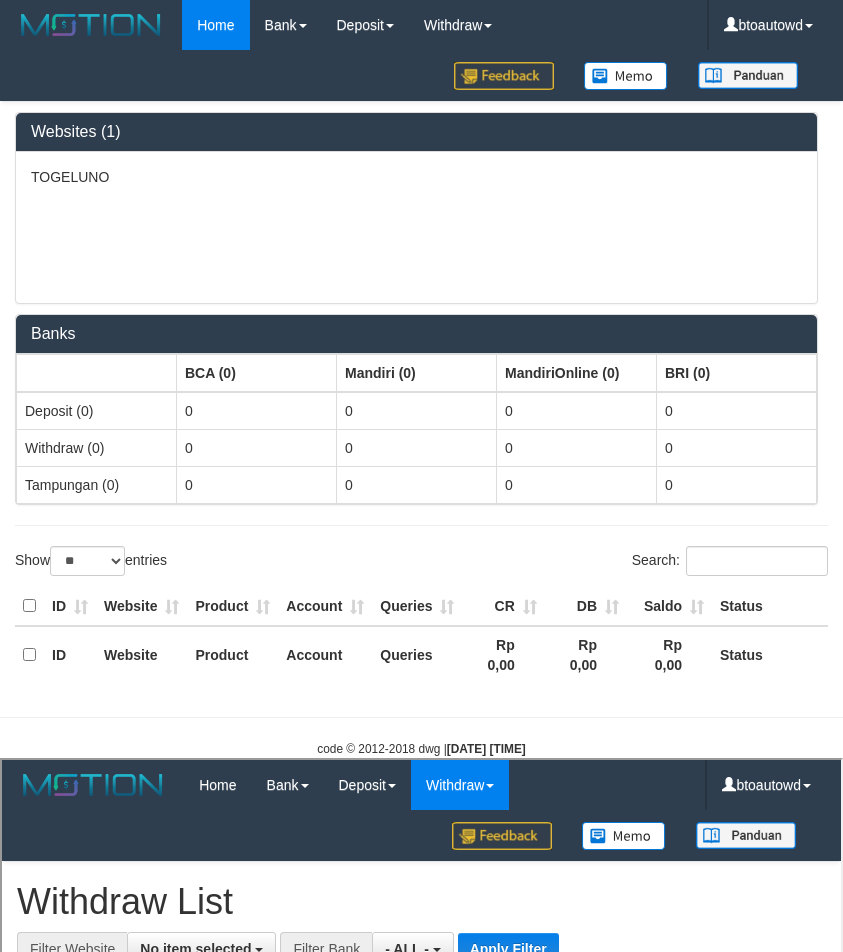 scroll, scrollTop: 0, scrollLeft: 0, axis: both 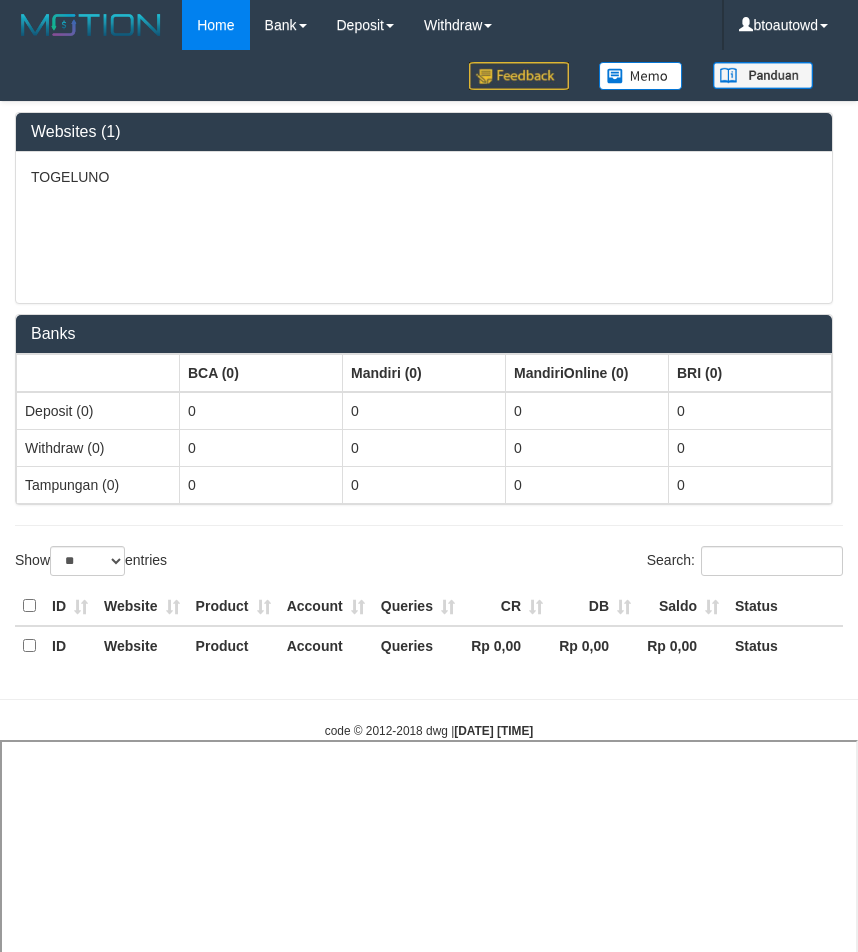 select on "**" 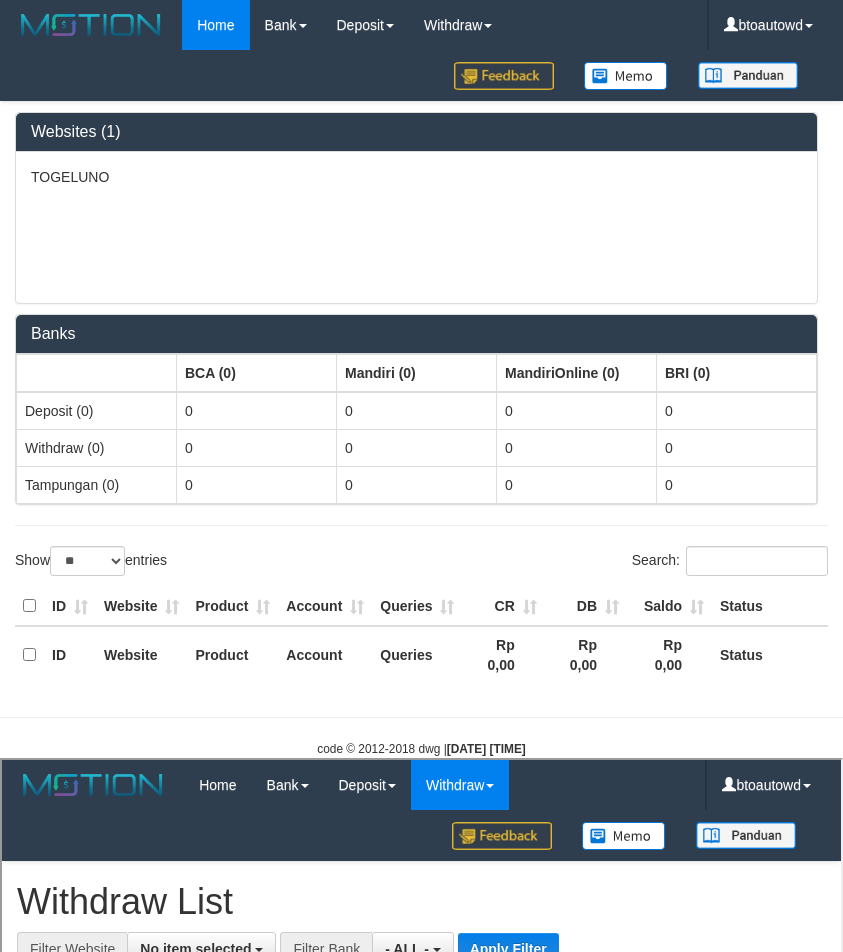 scroll, scrollTop: 0, scrollLeft: 0, axis: both 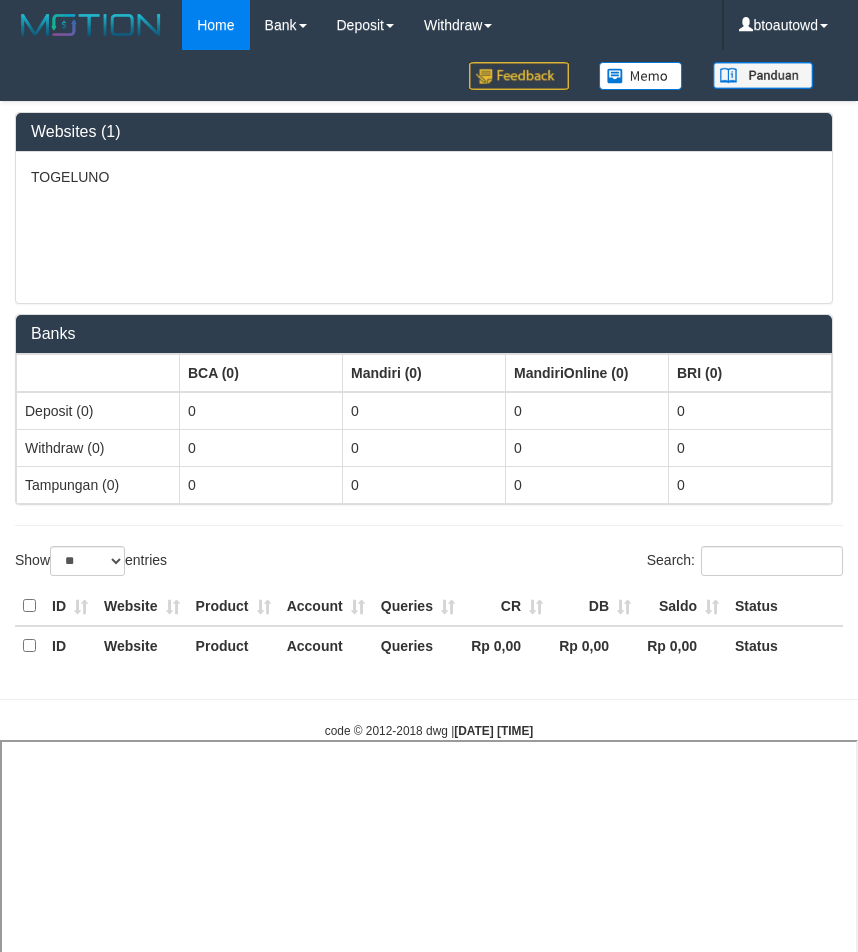 select on "**" 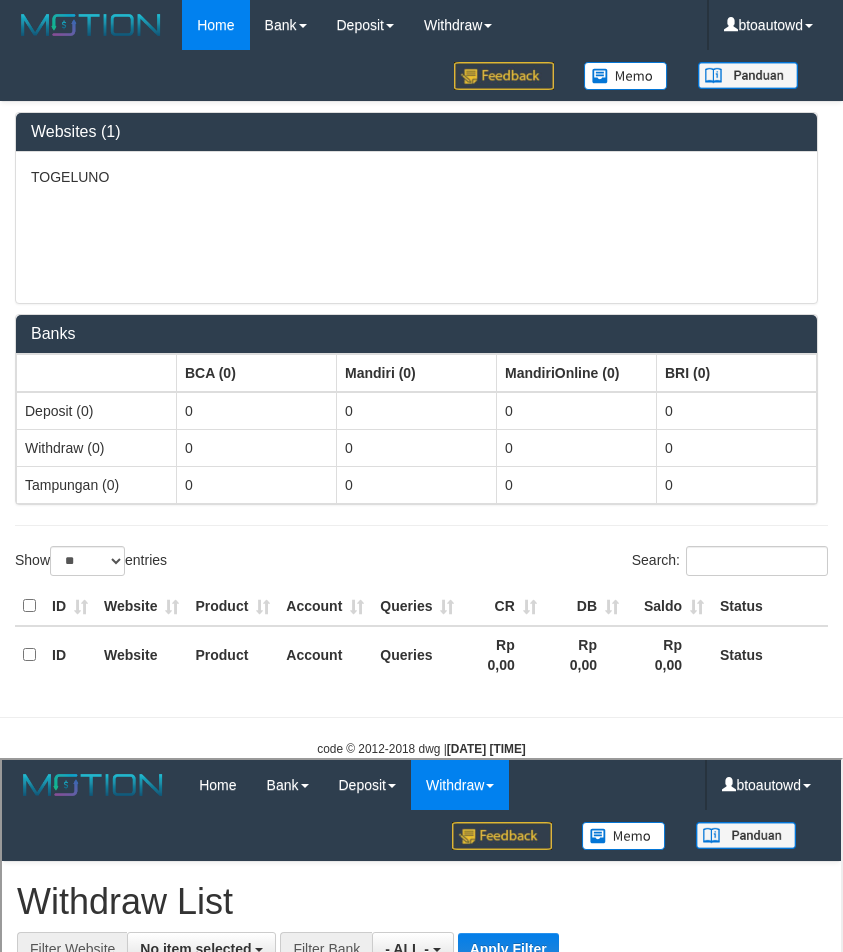 scroll, scrollTop: 0, scrollLeft: 0, axis: both 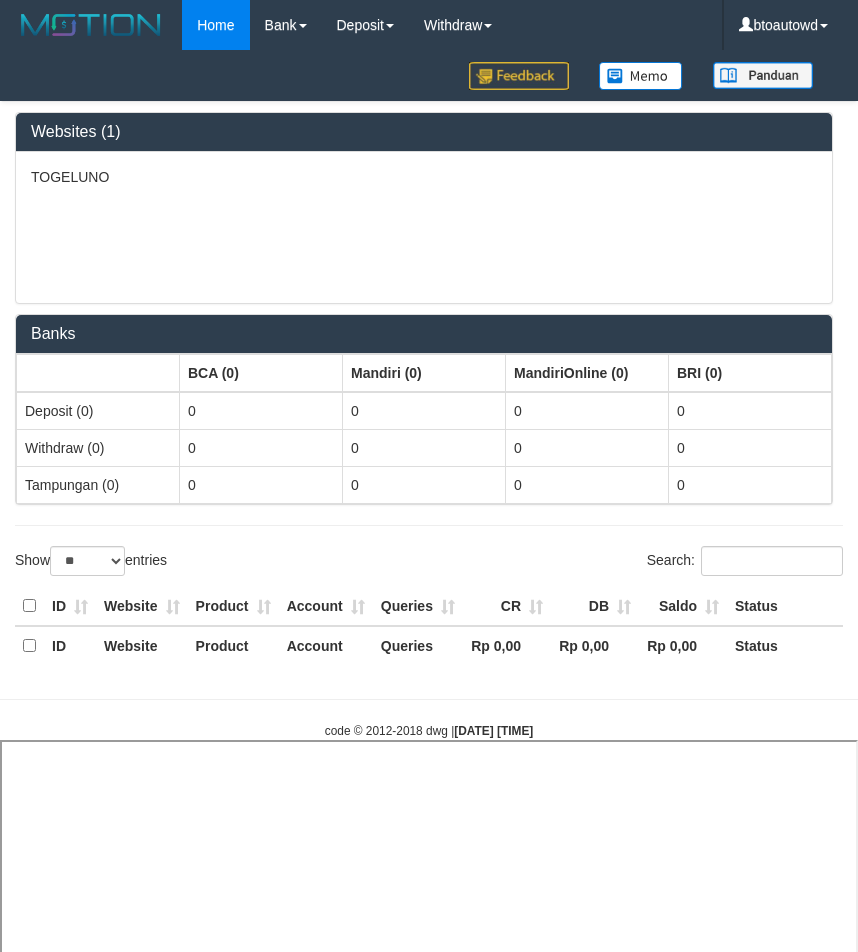 select on "**" 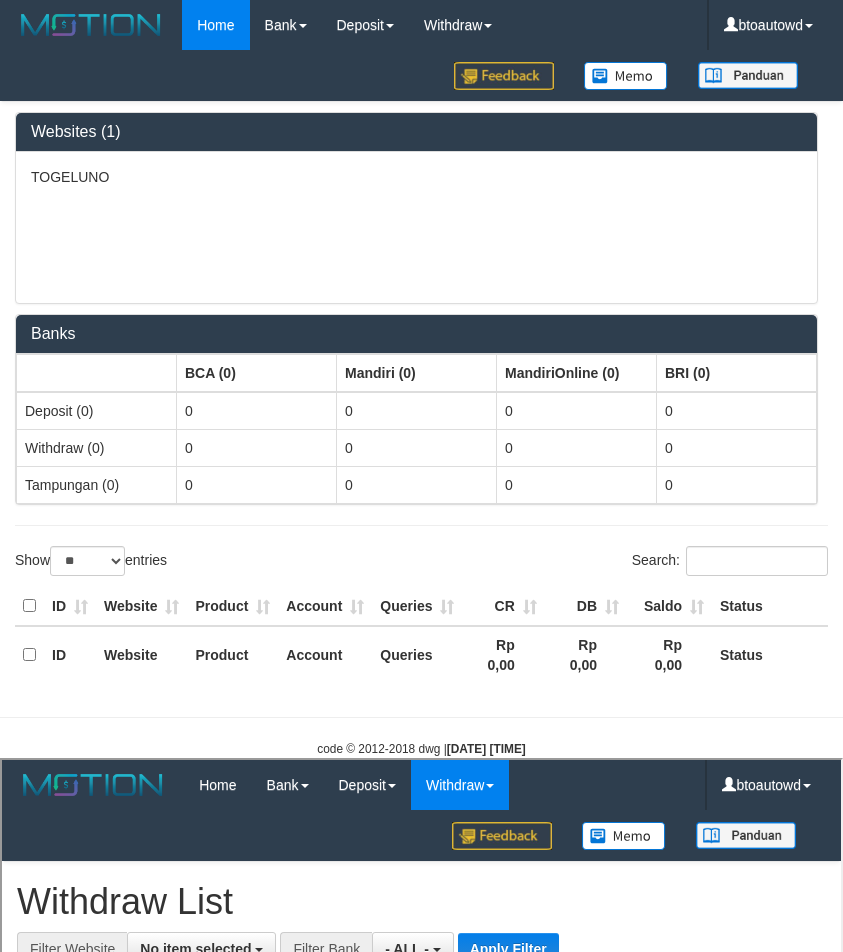 scroll, scrollTop: 0, scrollLeft: 0, axis: both 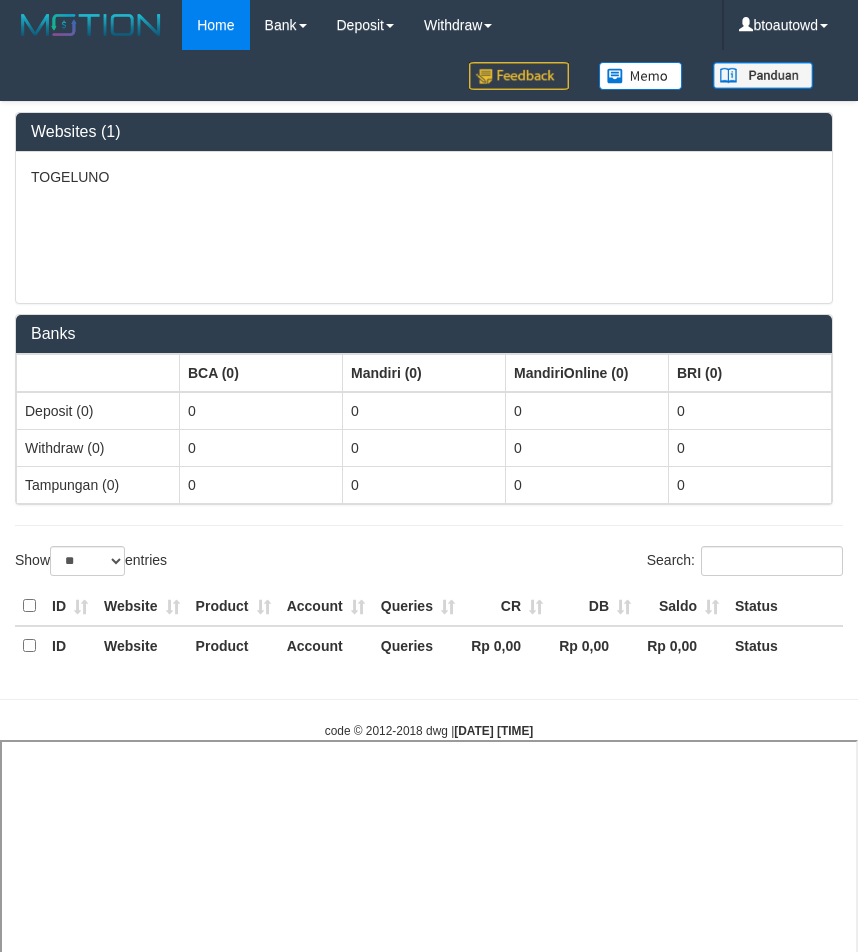 select on "**" 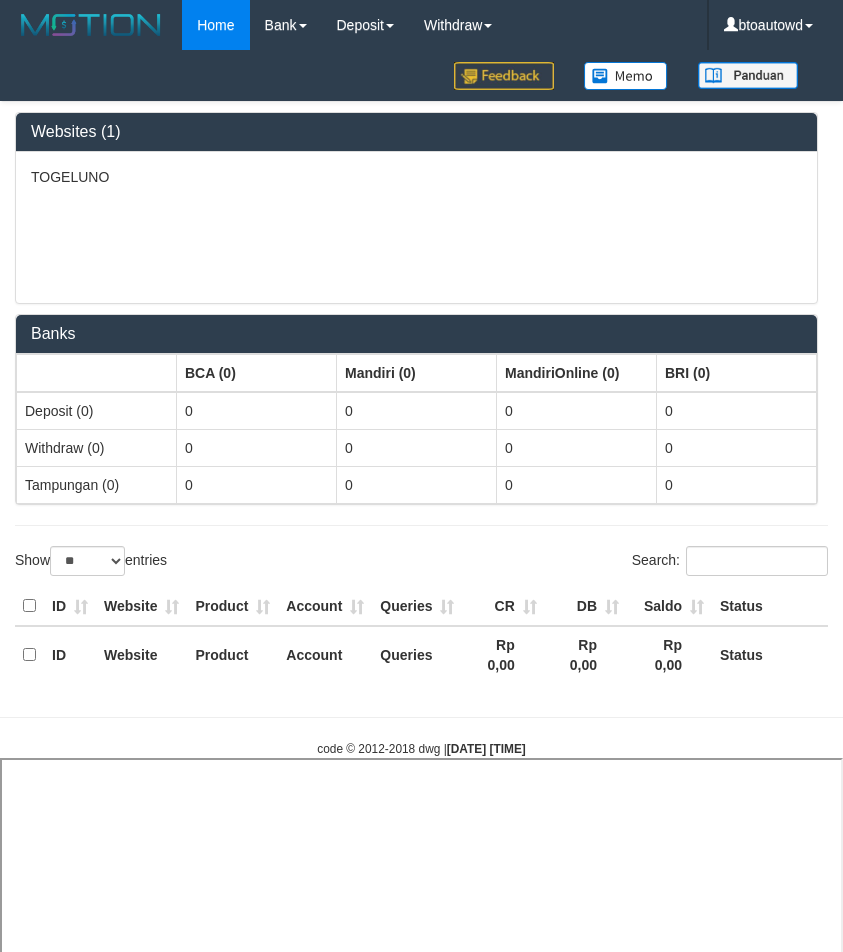 select on "**" 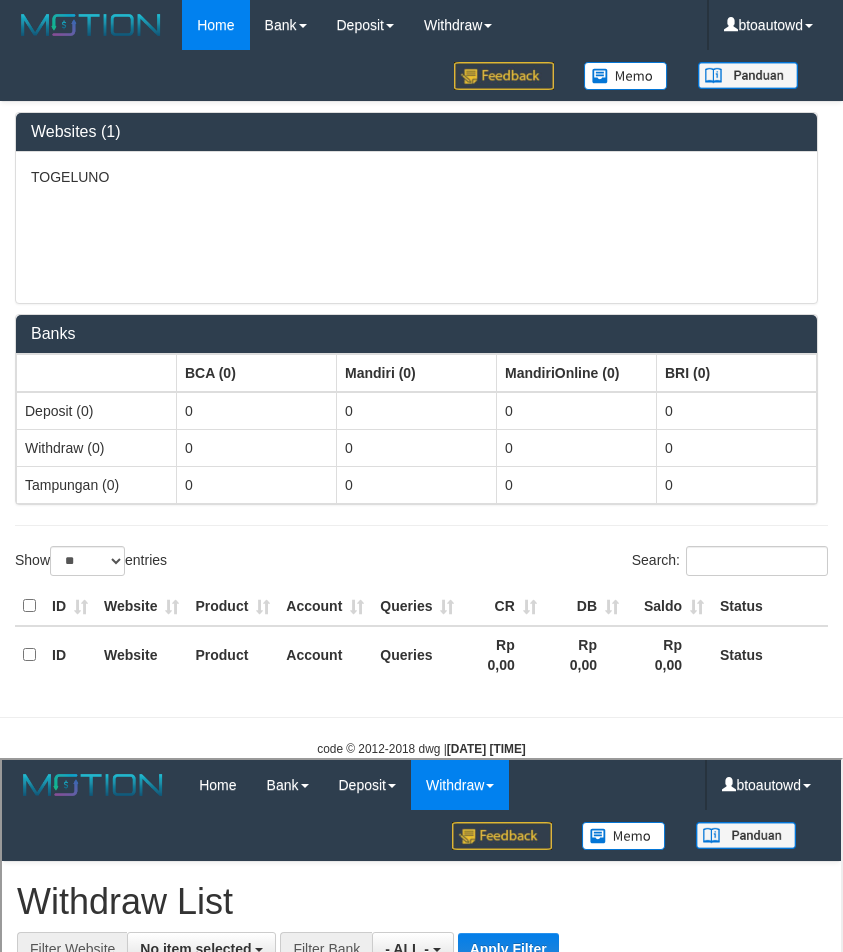 scroll, scrollTop: 0, scrollLeft: 0, axis: both 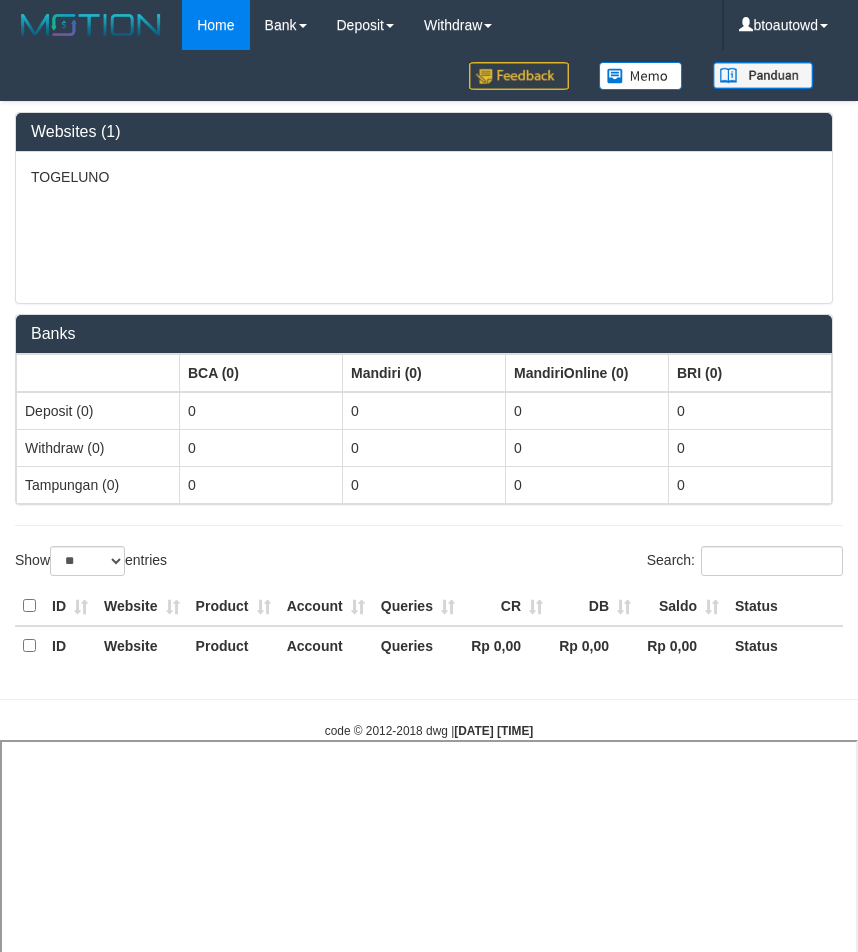 select on "**" 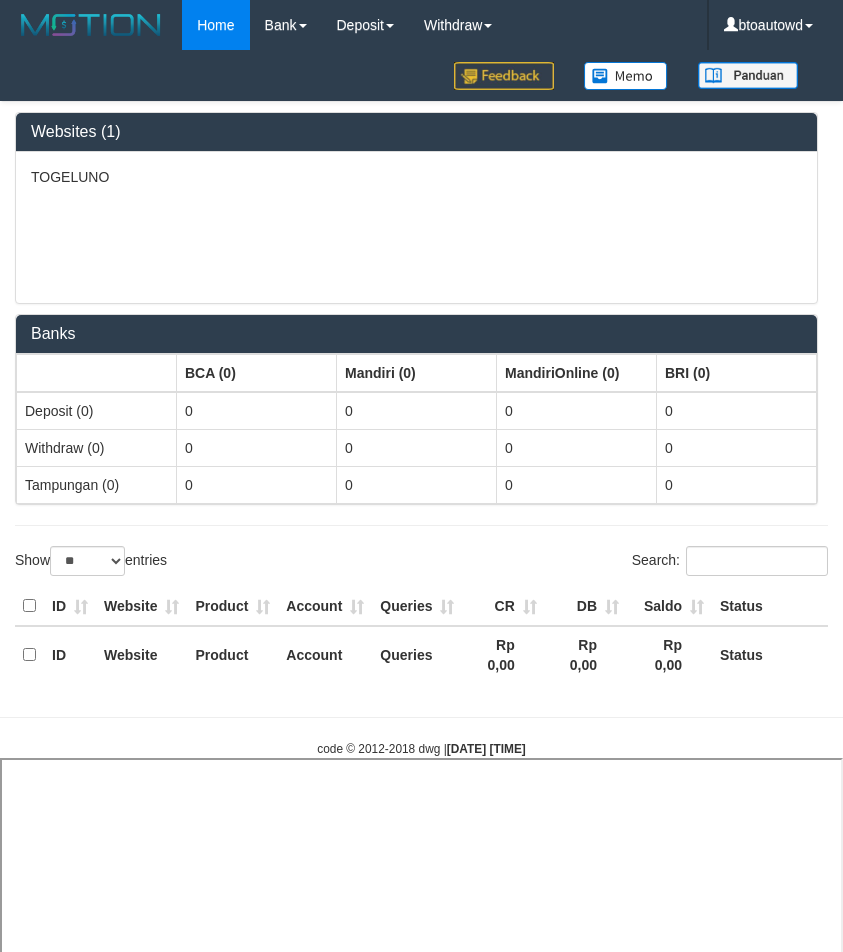select on "**" 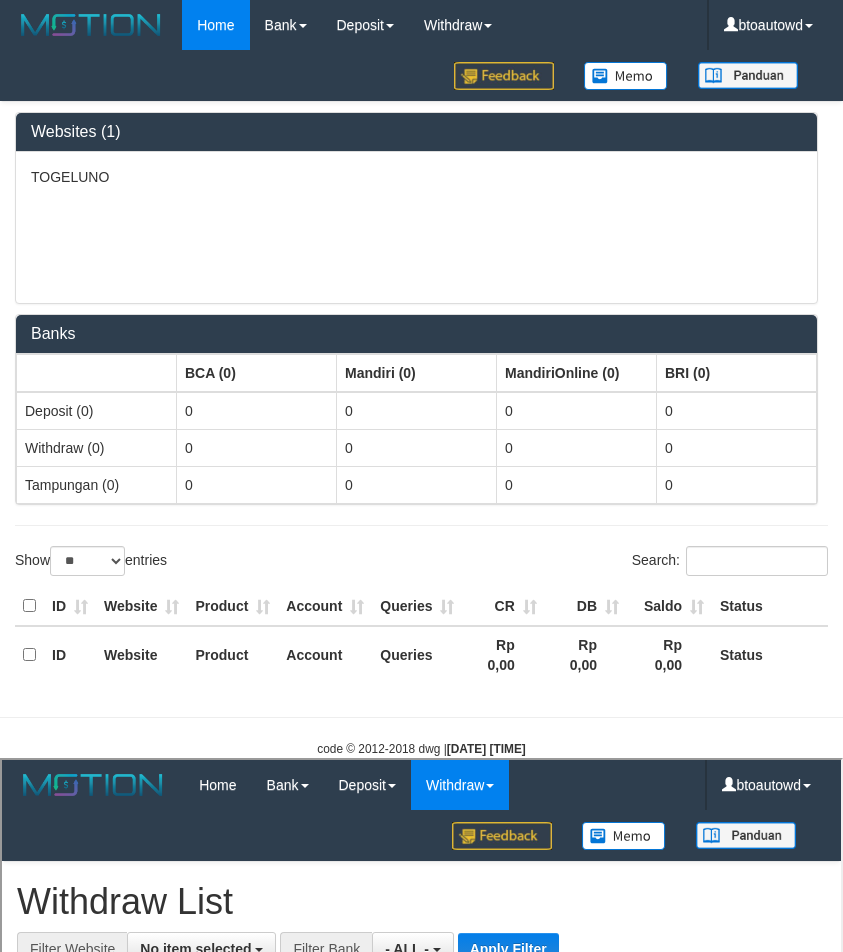 scroll, scrollTop: 0, scrollLeft: 0, axis: both 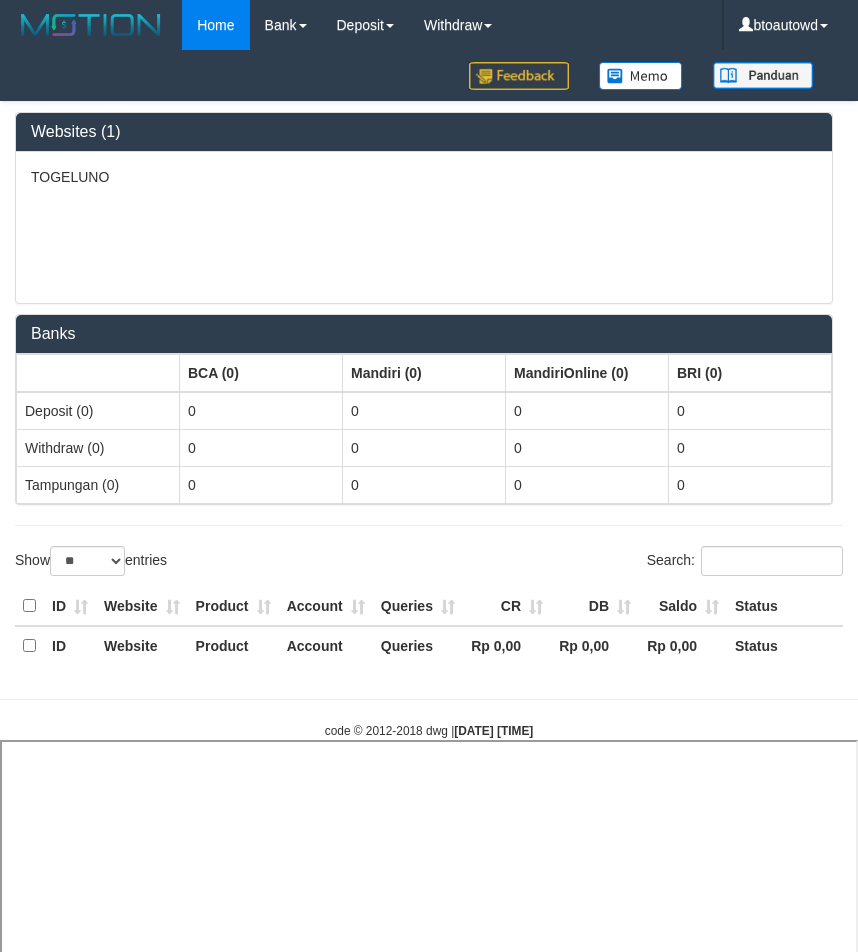 select on "**" 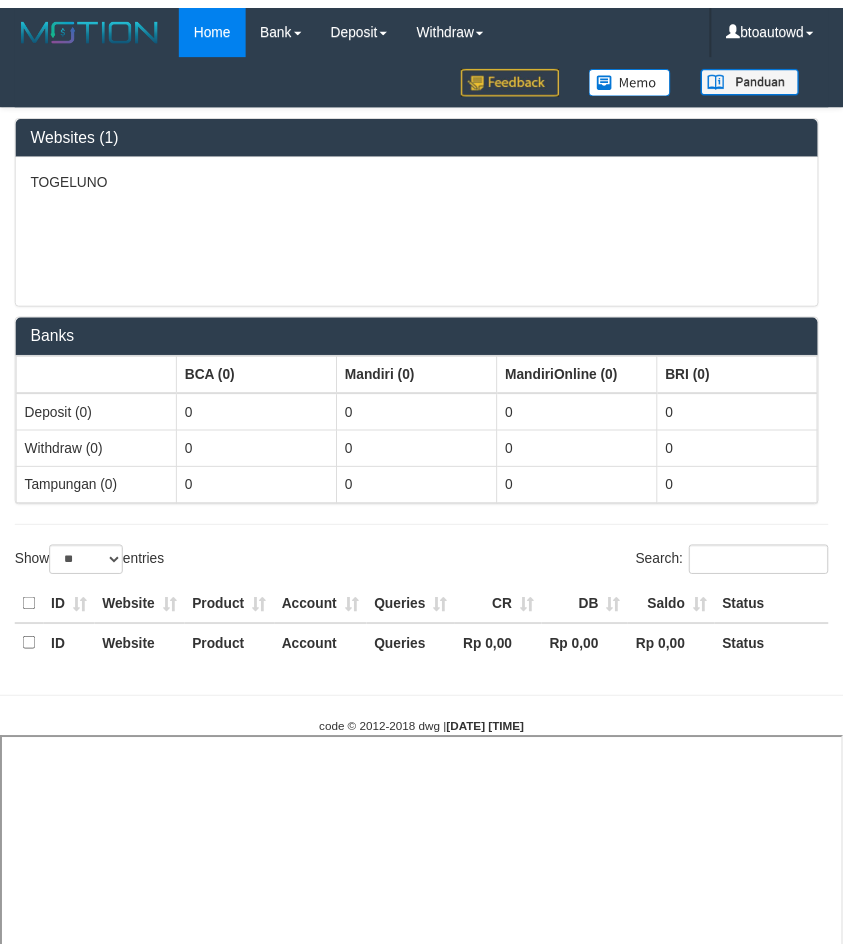 scroll, scrollTop: 0, scrollLeft: 0, axis: both 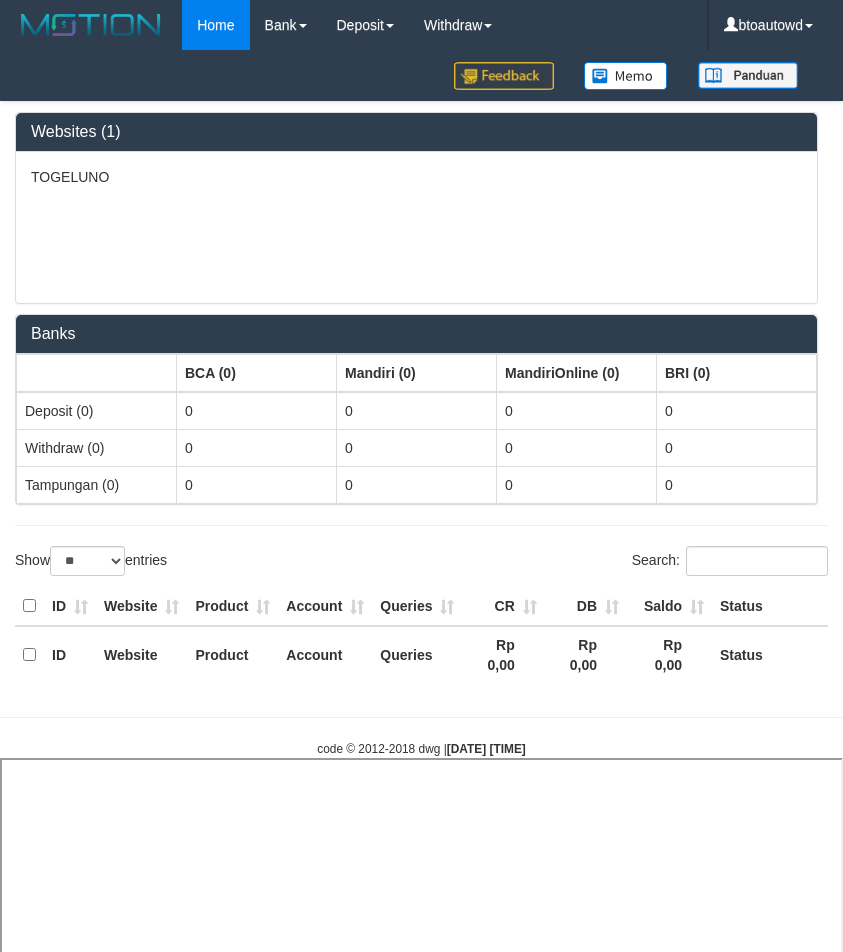 select 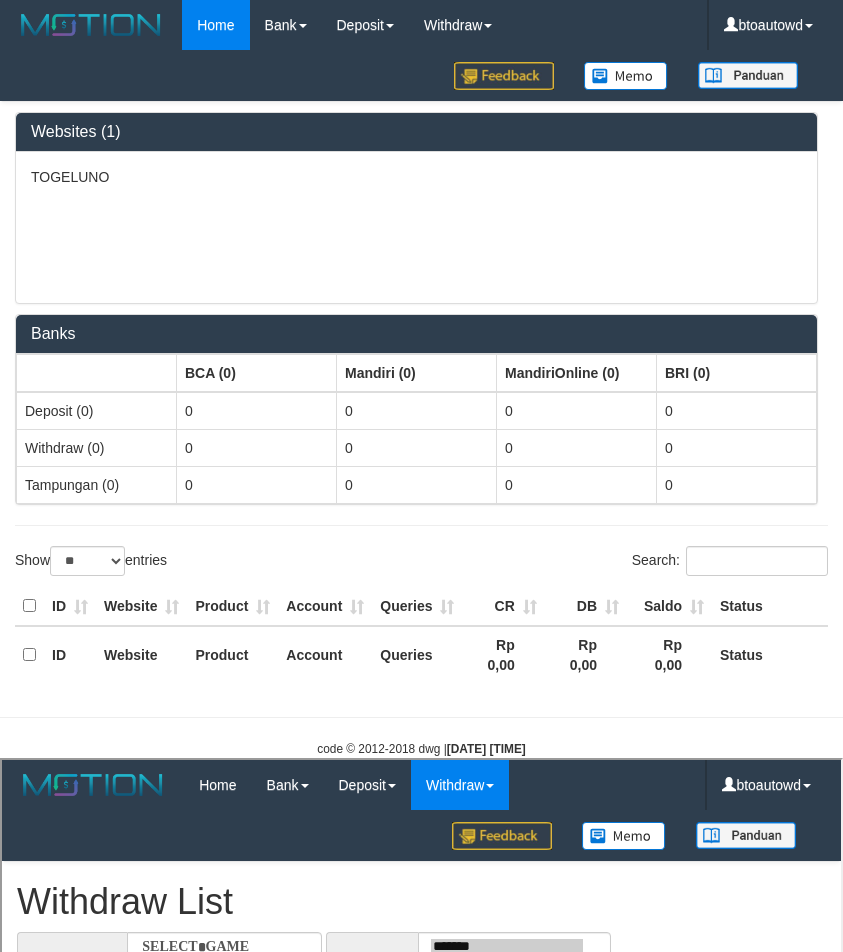 scroll, scrollTop: 0, scrollLeft: 0, axis: both 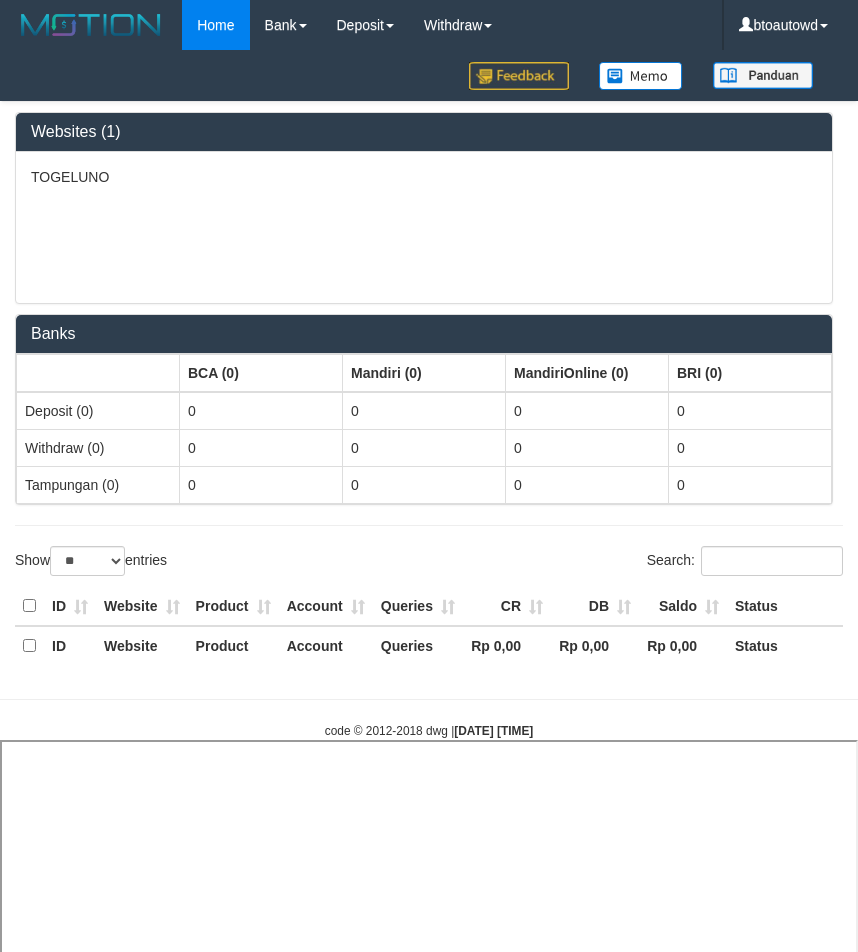 select on "**" 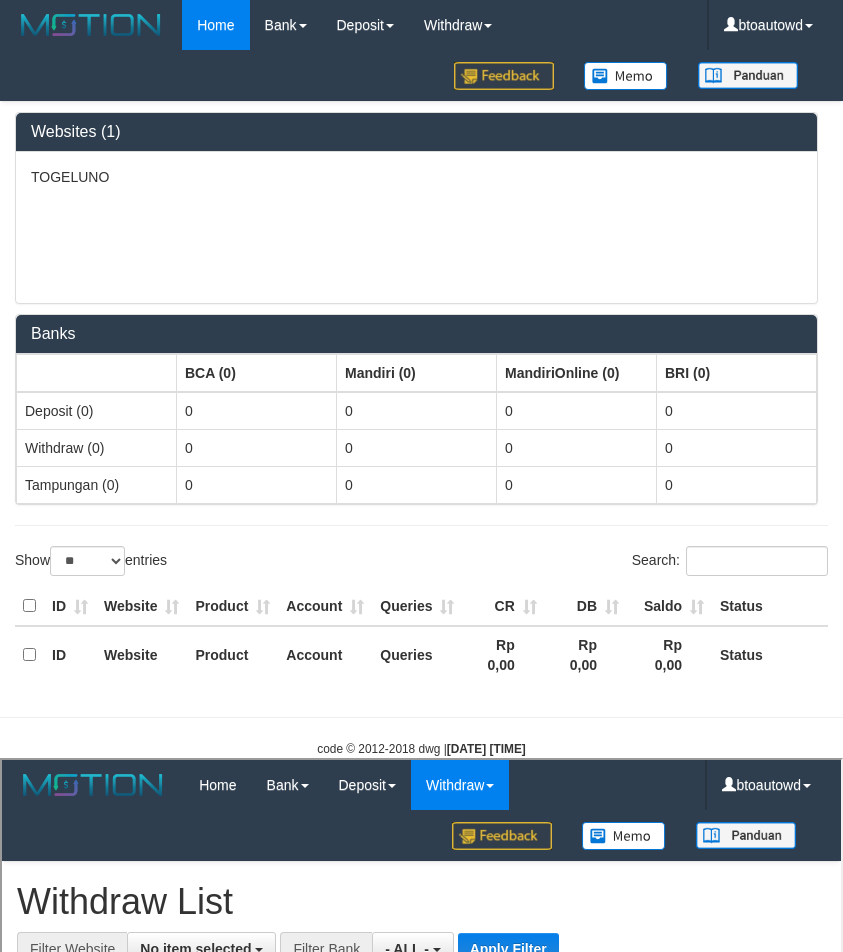 scroll, scrollTop: 0, scrollLeft: 0, axis: both 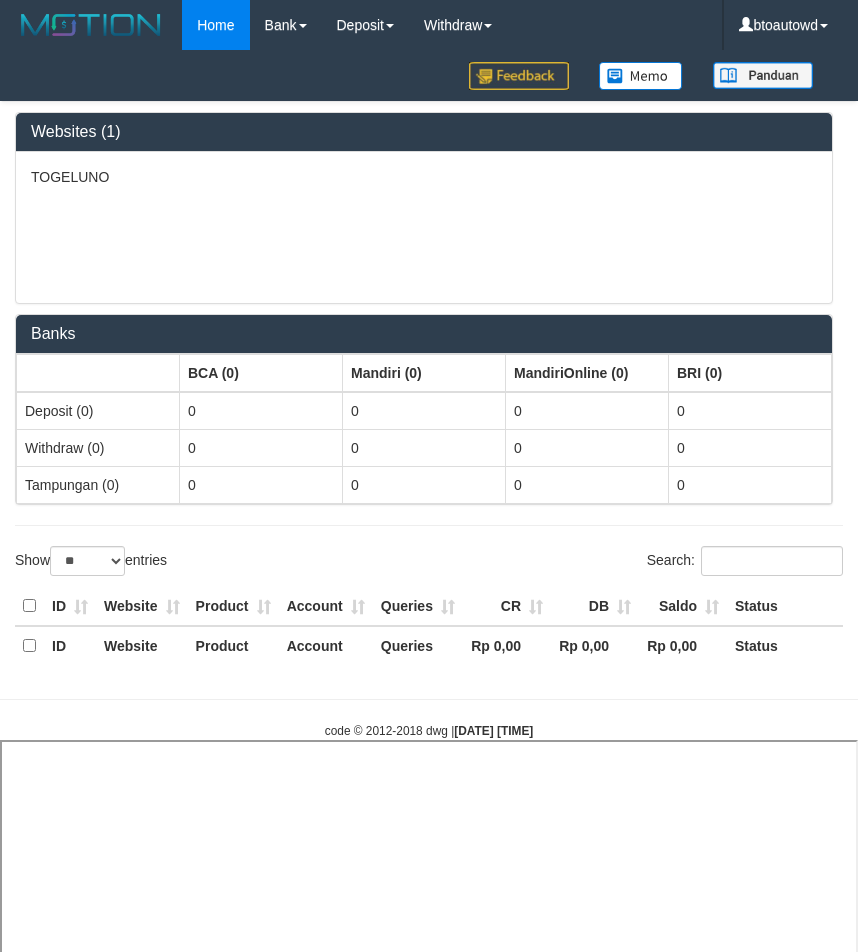 select on "**" 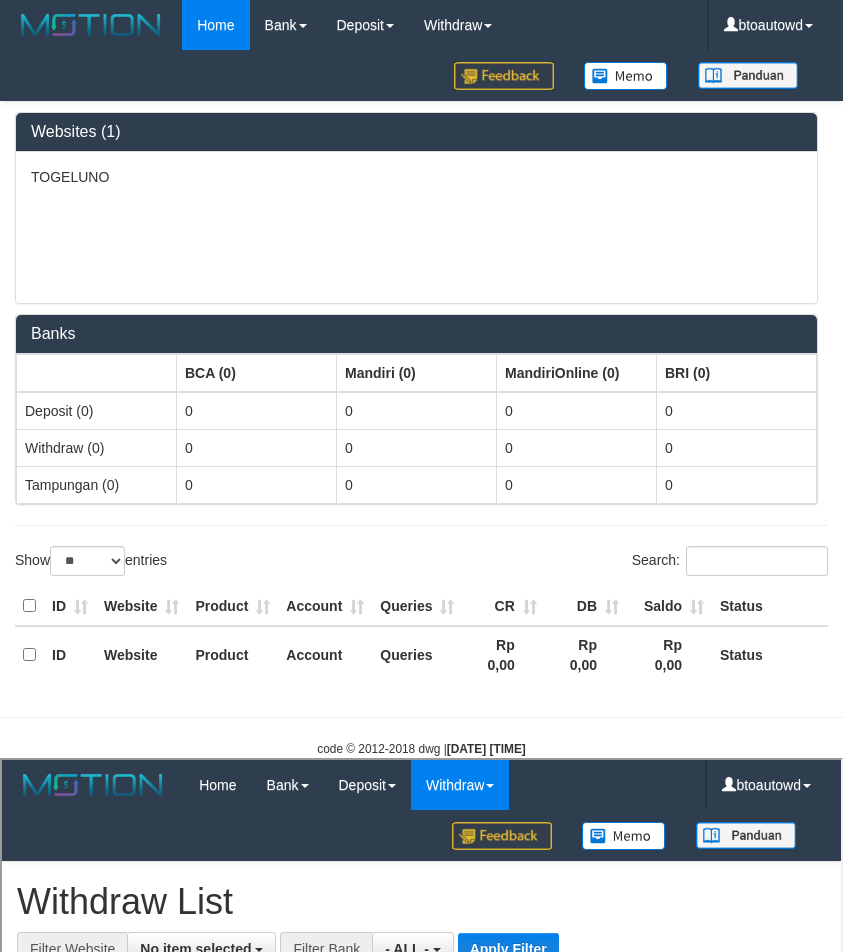 scroll, scrollTop: 0, scrollLeft: 0, axis: both 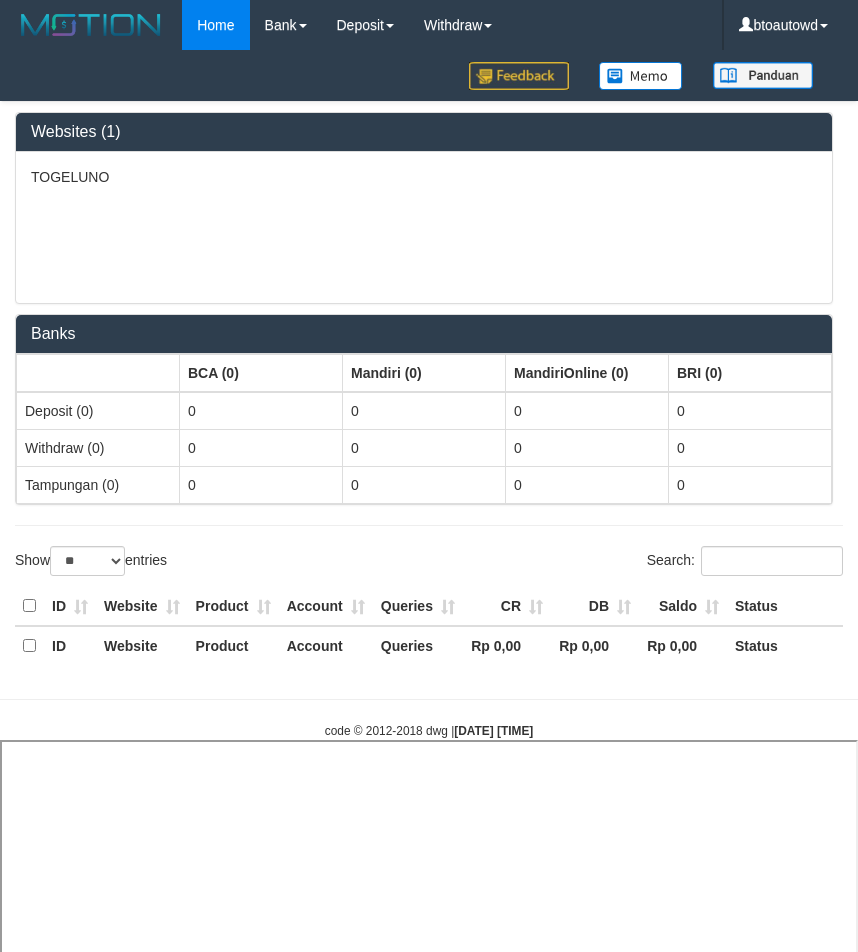 select on "**" 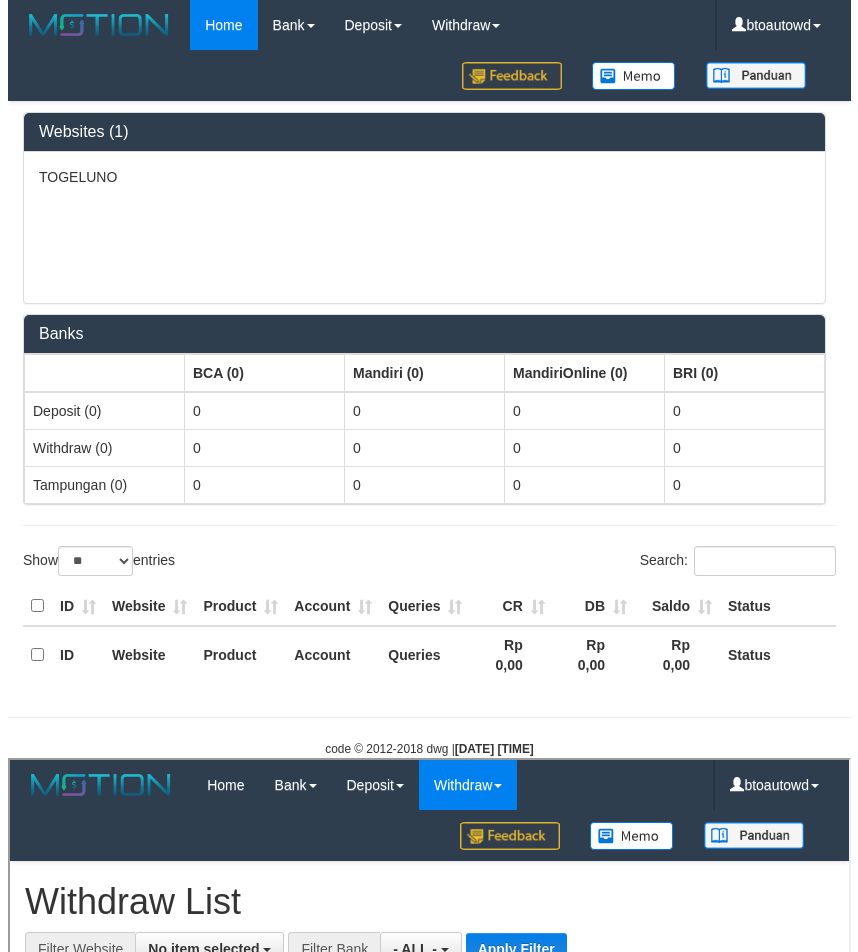 scroll, scrollTop: 0, scrollLeft: 0, axis: both 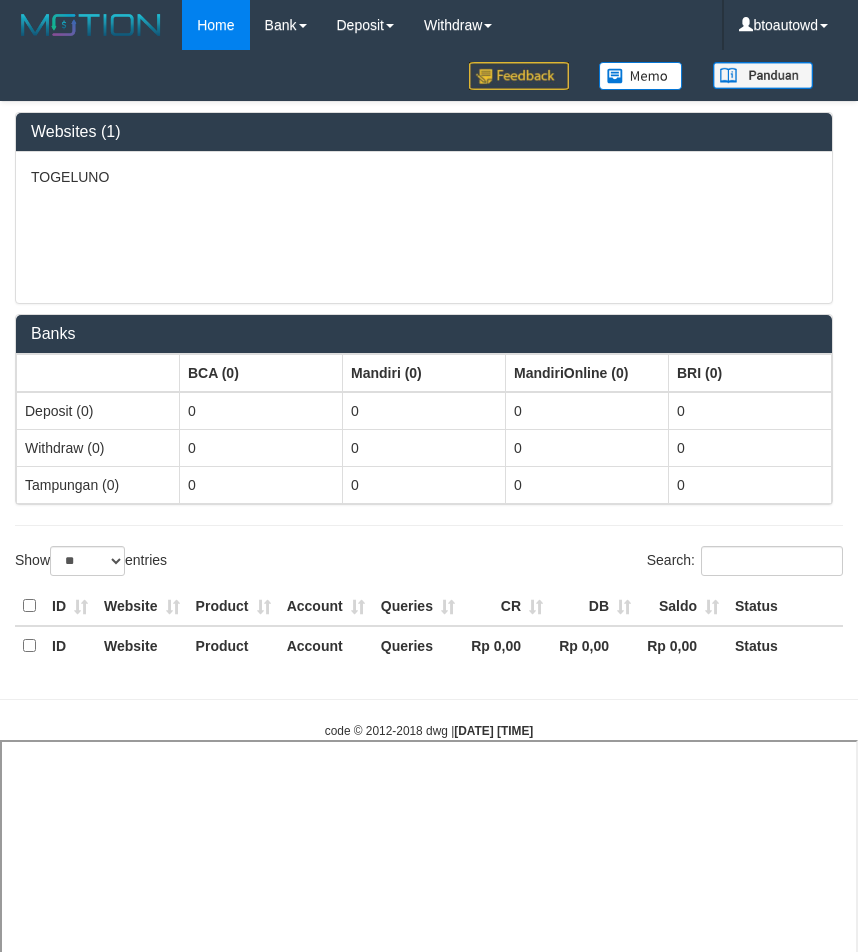 select on "**" 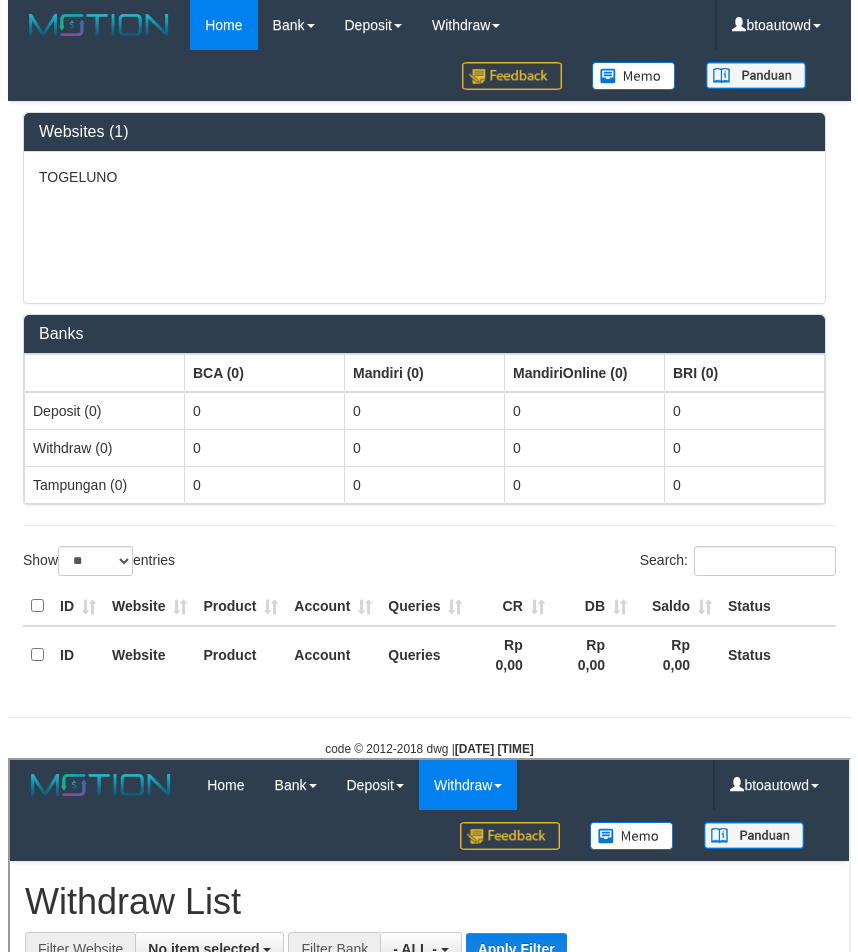 scroll, scrollTop: 0, scrollLeft: 0, axis: both 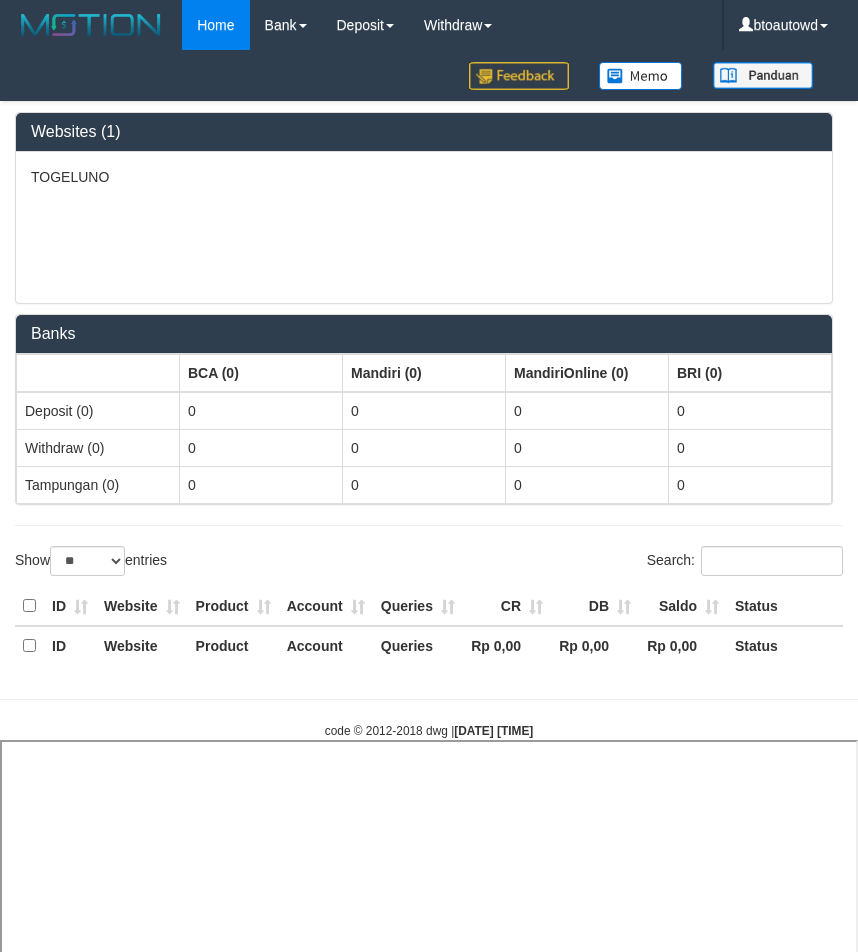 select on "**" 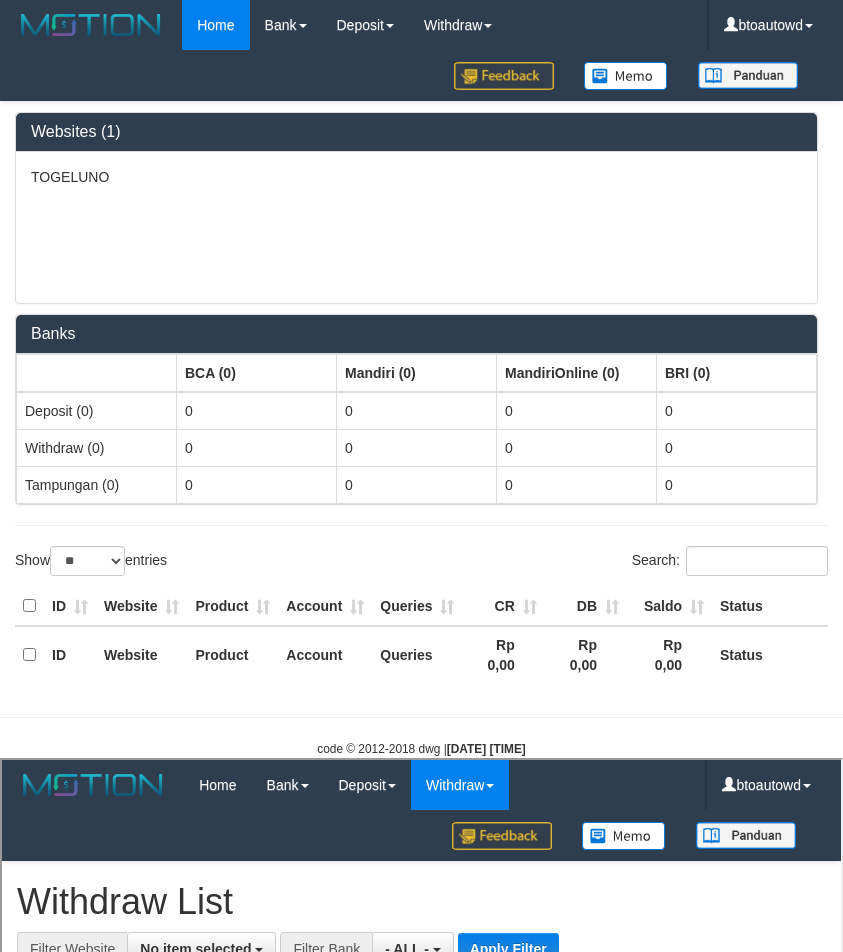 scroll, scrollTop: 0, scrollLeft: 0, axis: both 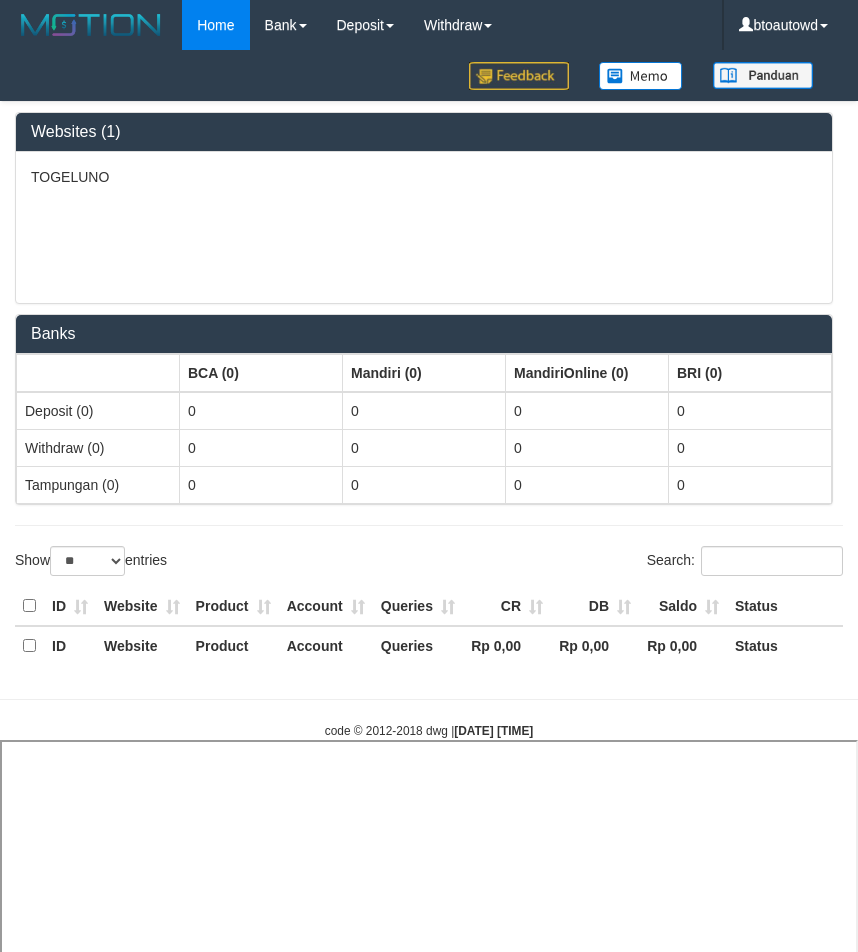 select on "**" 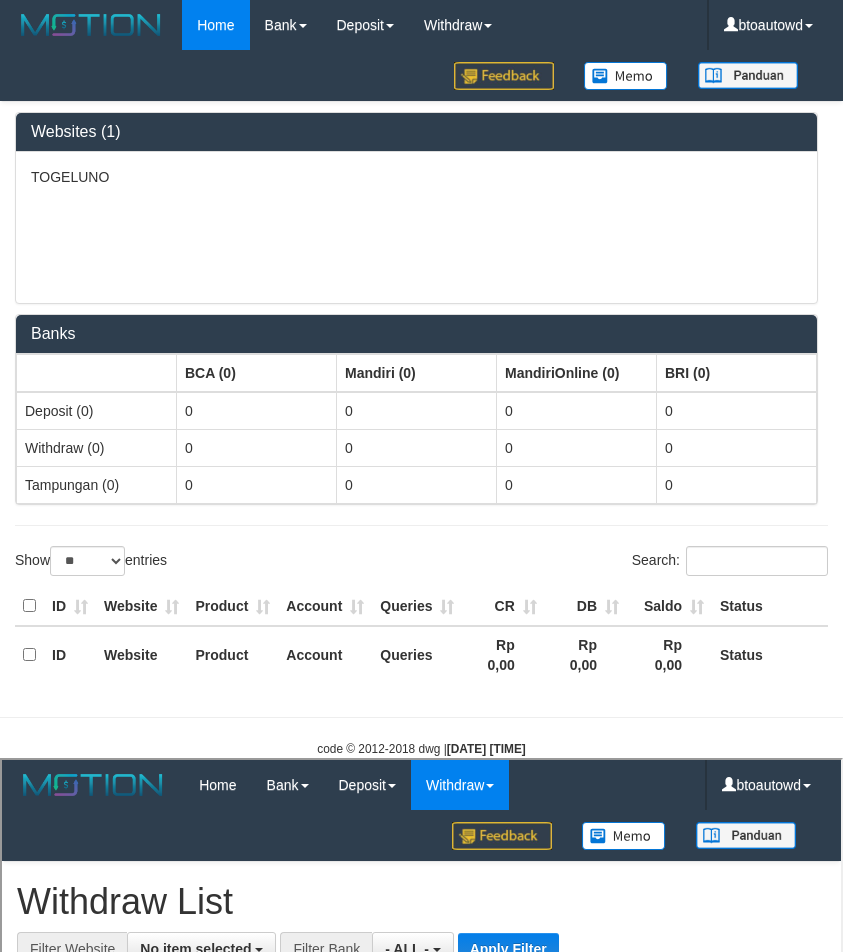 scroll, scrollTop: 0, scrollLeft: 0, axis: both 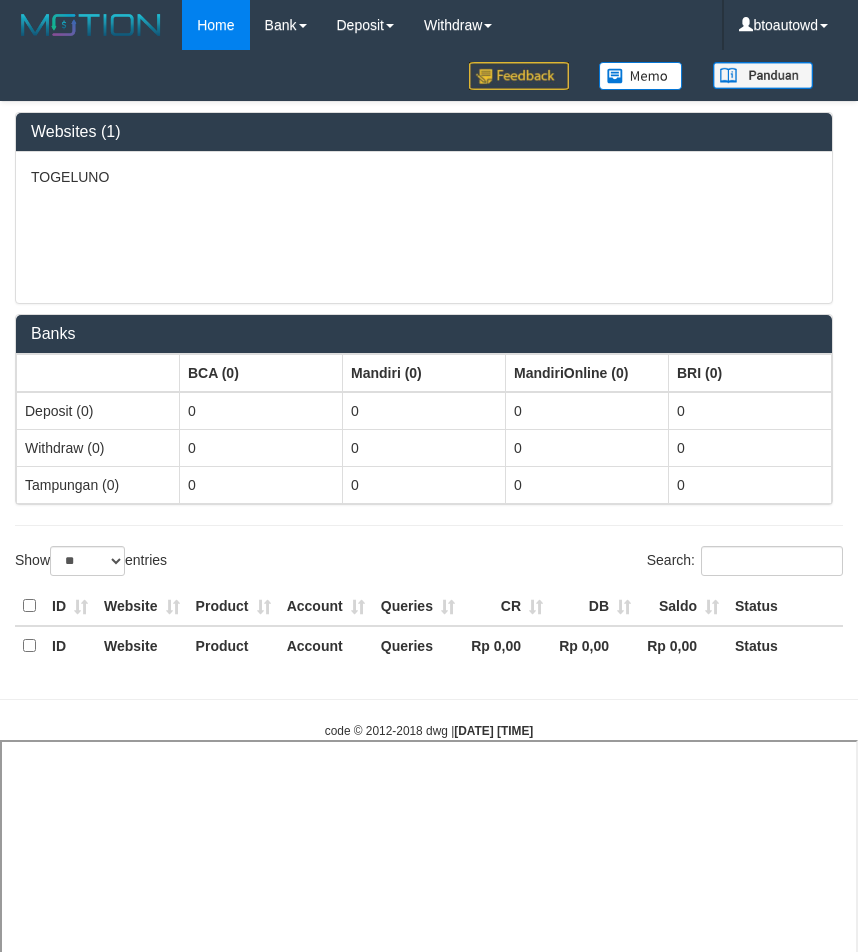 select on "**" 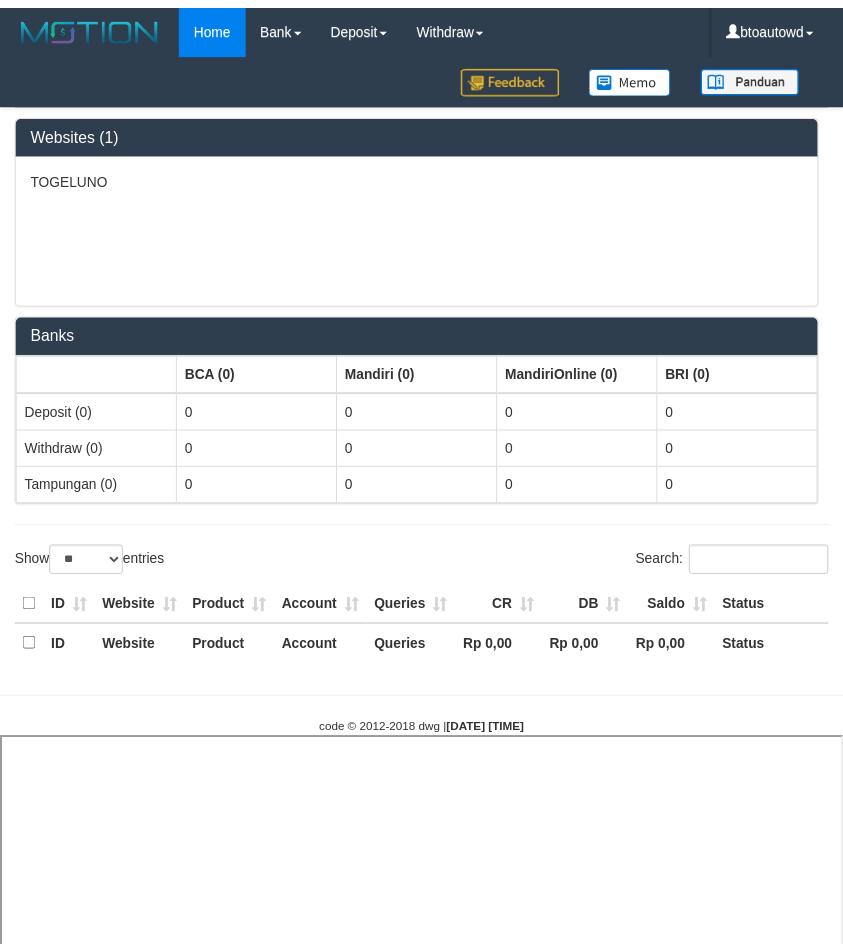 scroll, scrollTop: 0, scrollLeft: 0, axis: both 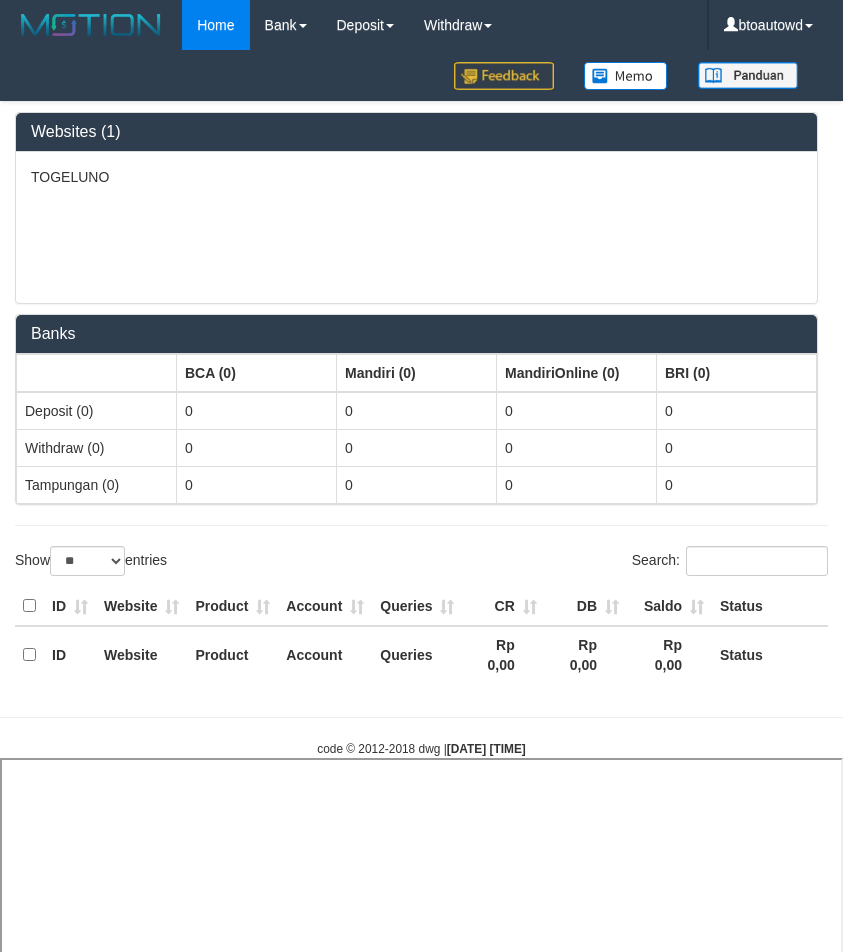 select 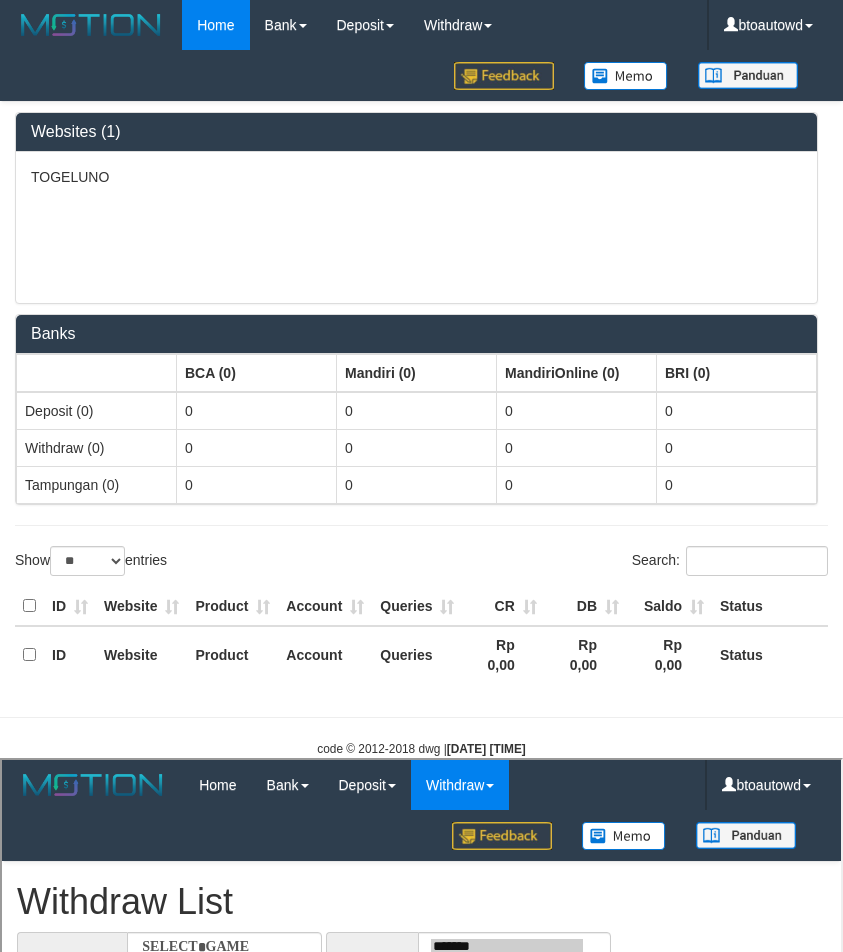 scroll, scrollTop: 0, scrollLeft: 0, axis: both 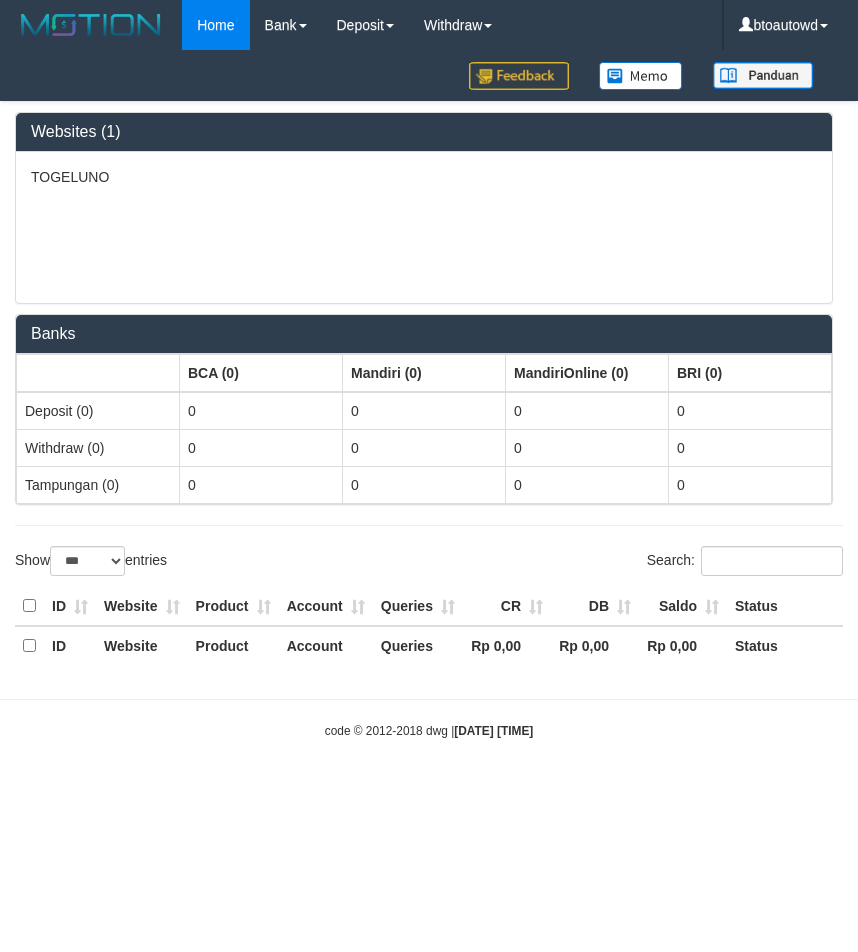 select on "***" 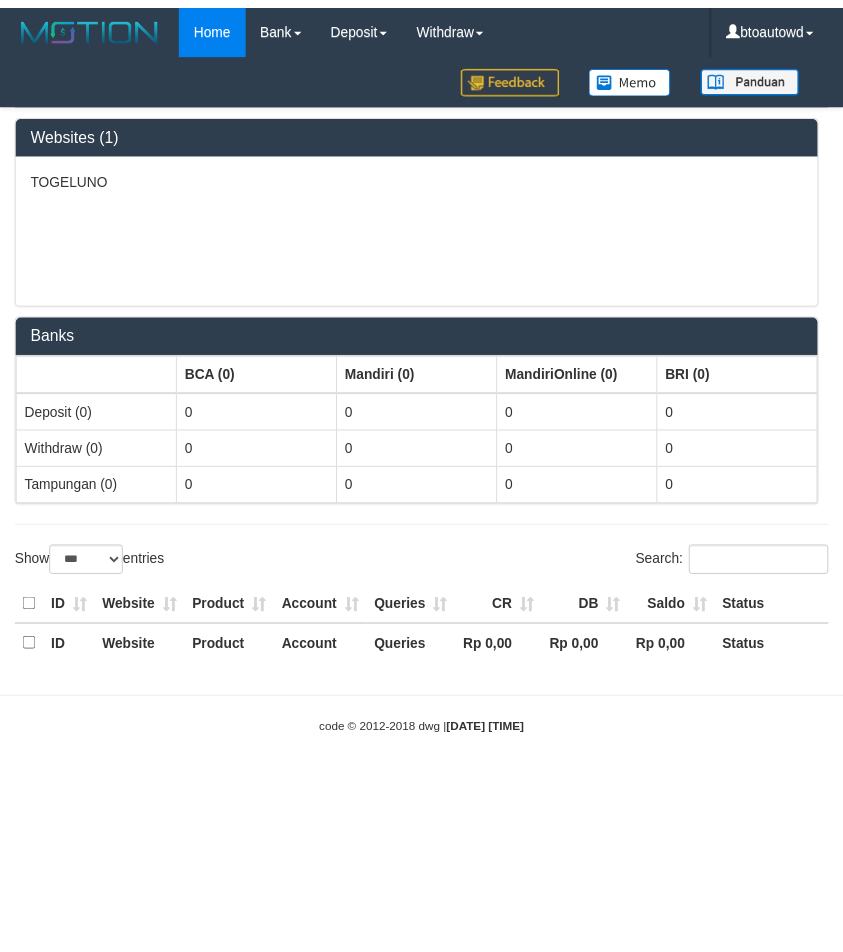 scroll, scrollTop: 0, scrollLeft: 0, axis: both 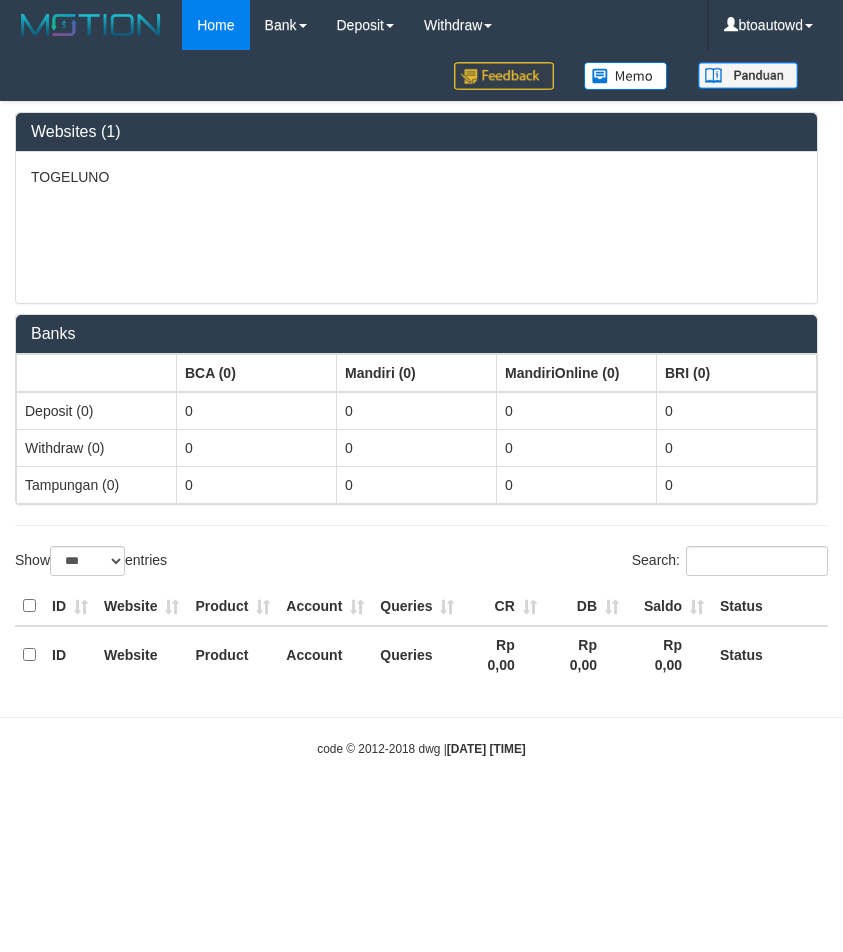 select on "**" 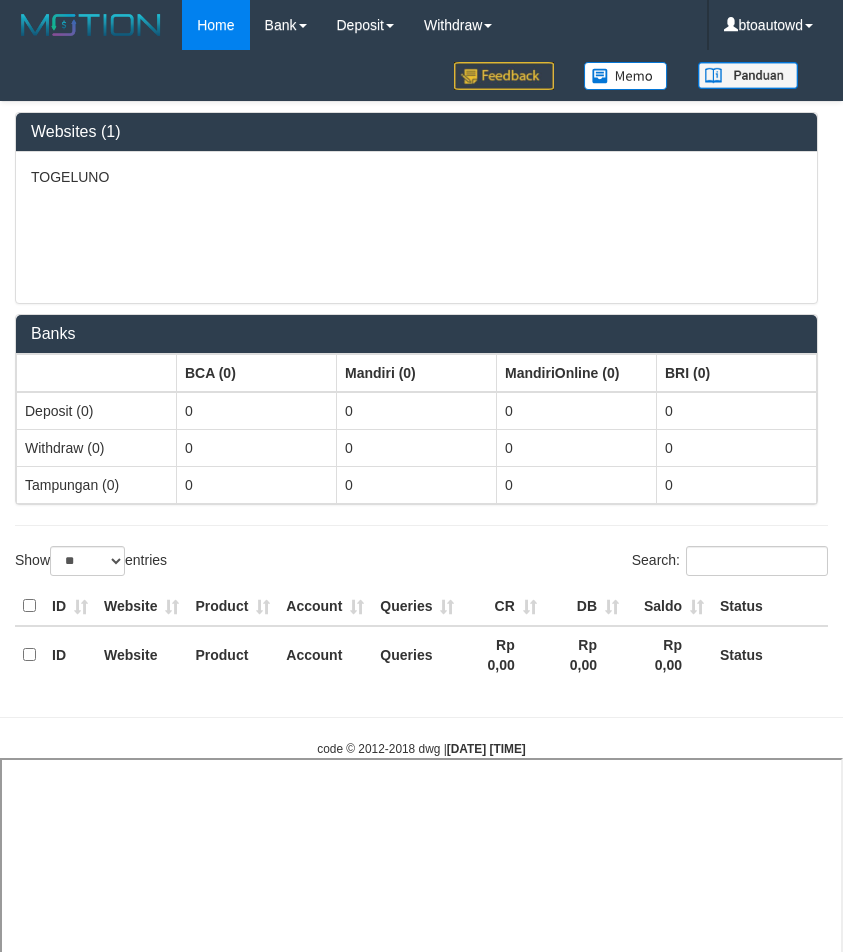 select 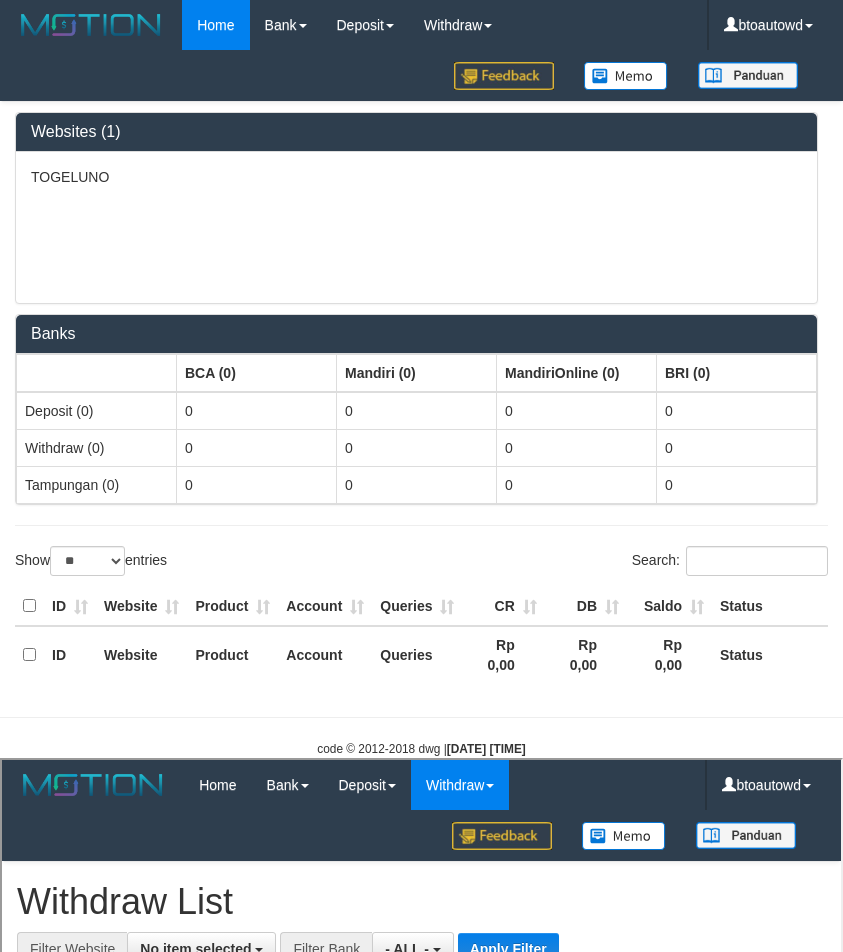 scroll, scrollTop: 0, scrollLeft: 0, axis: both 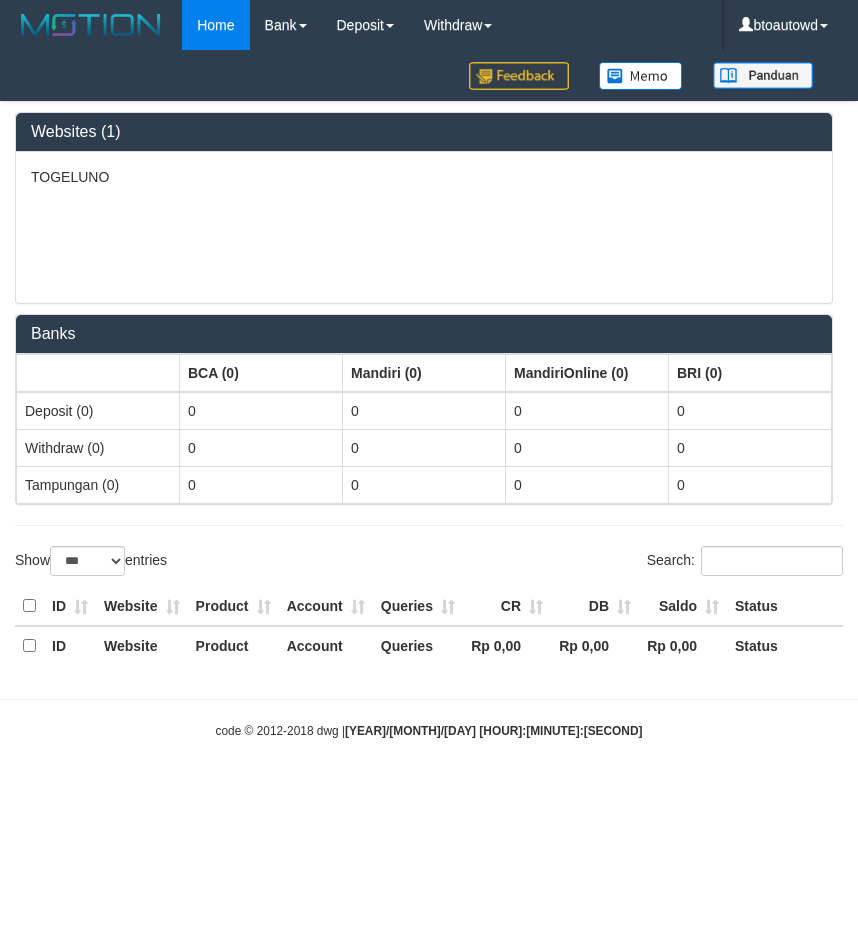 select on "***" 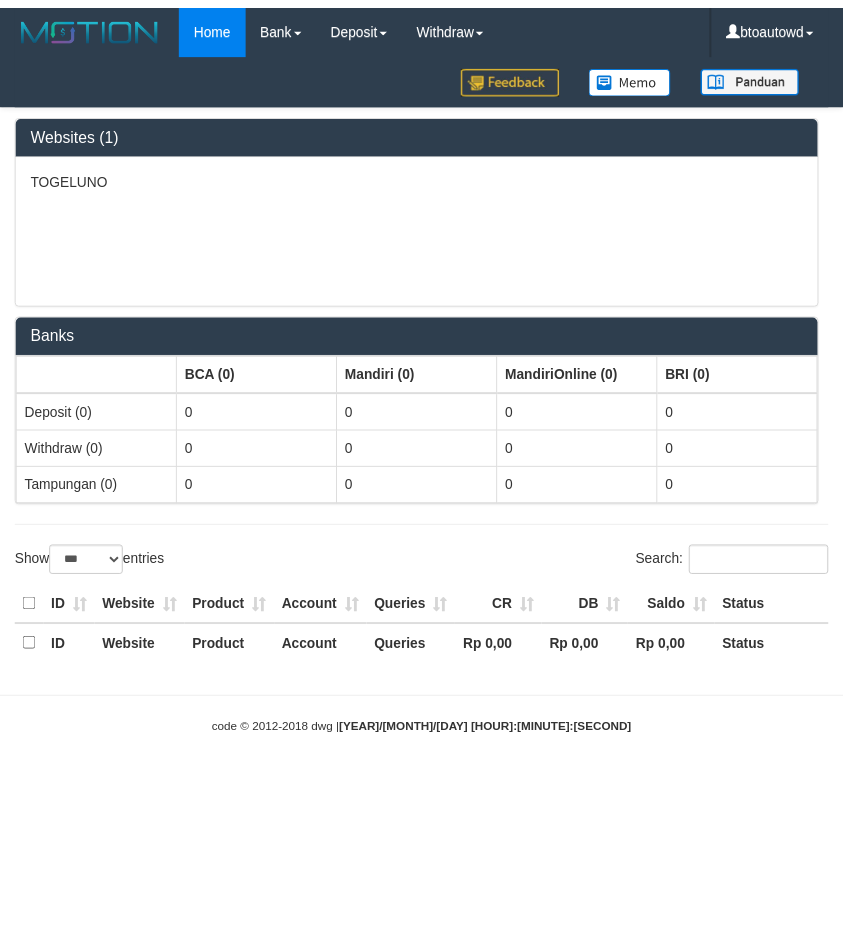 scroll, scrollTop: 0, scrollLeft: 0, axis: both 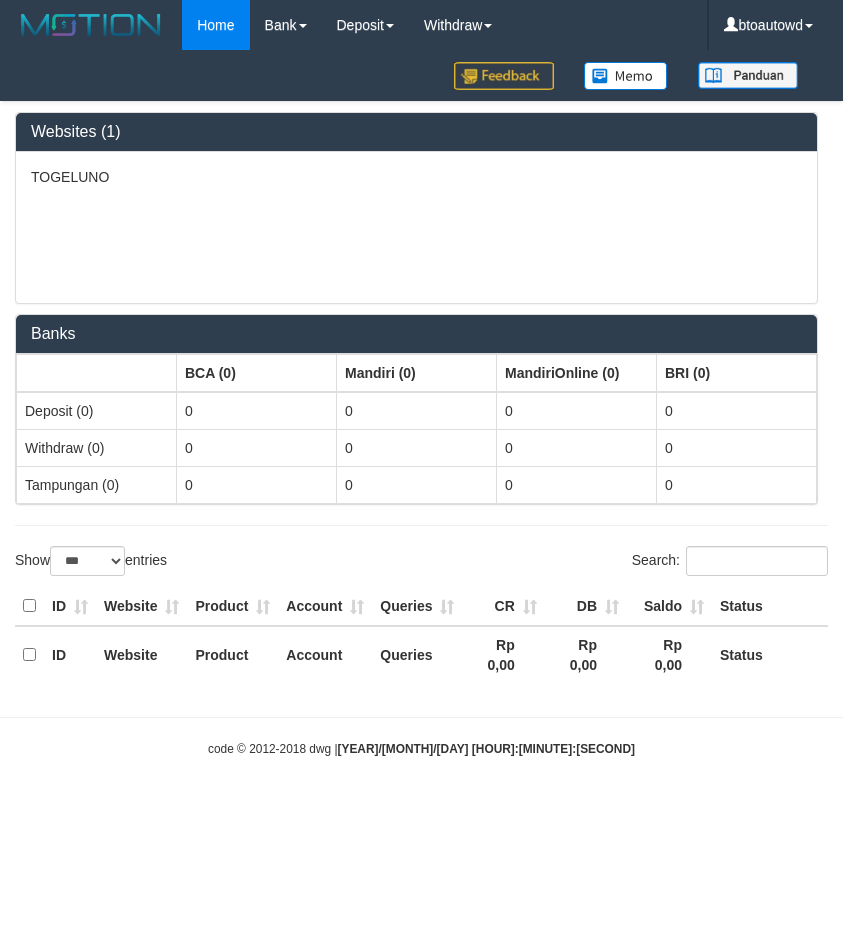 select on "**" 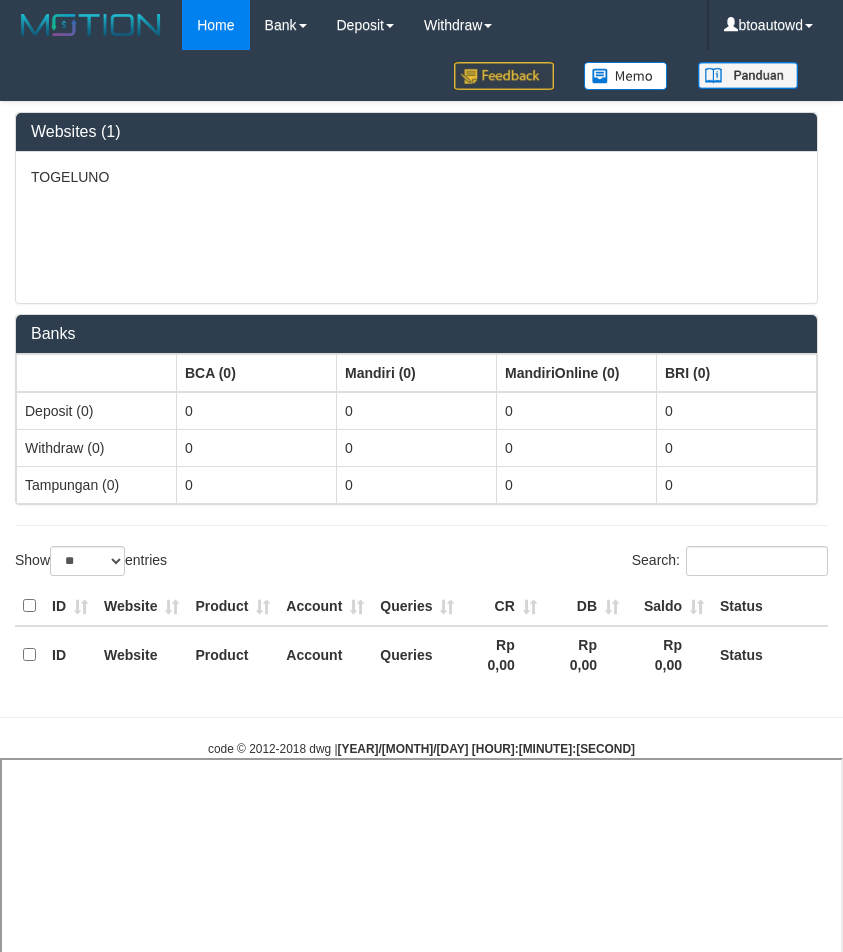 select 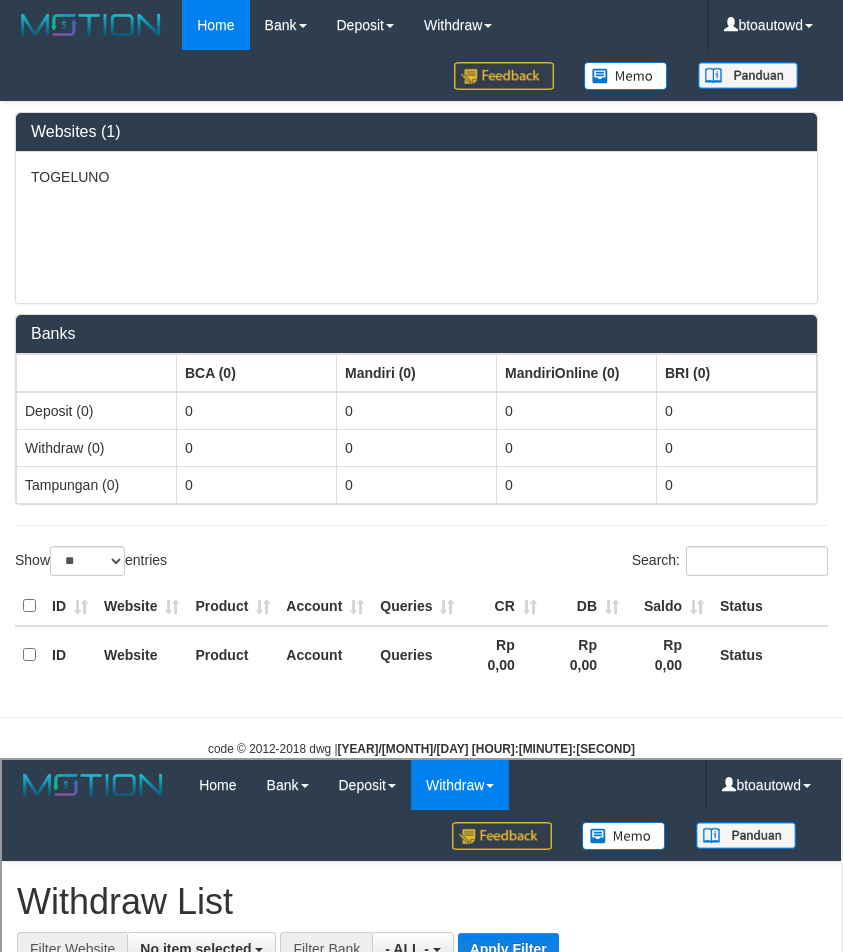 scroll, scrollTop: 0, scrollLeft: 0, axis: both 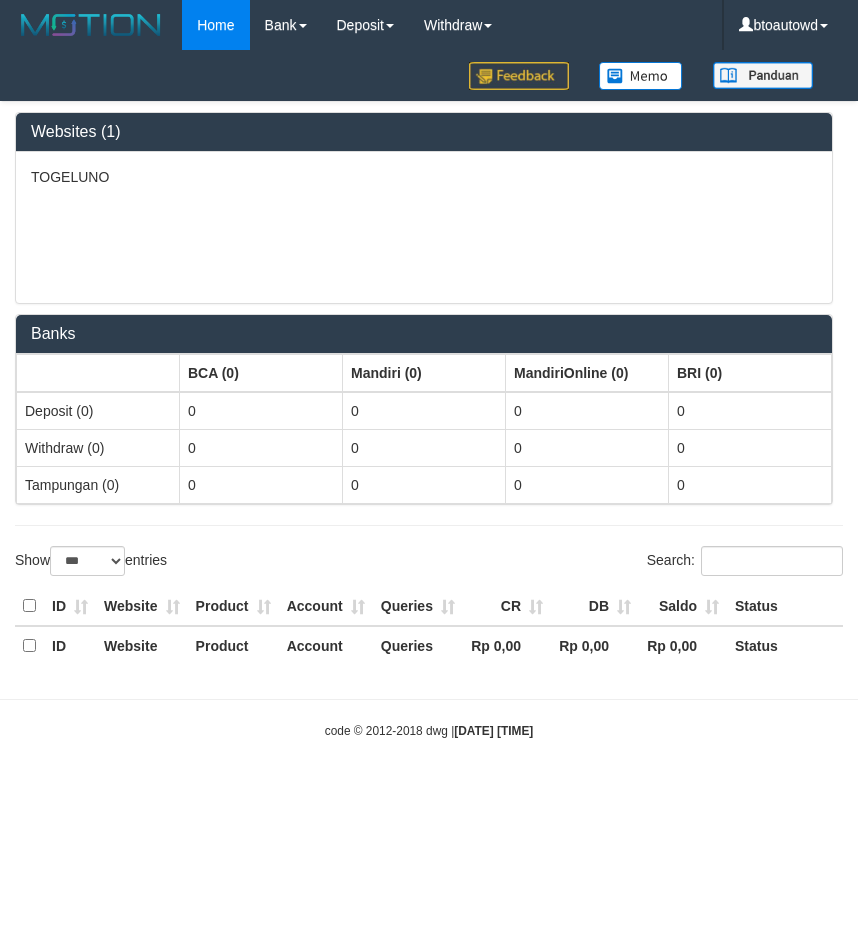 select on "***" 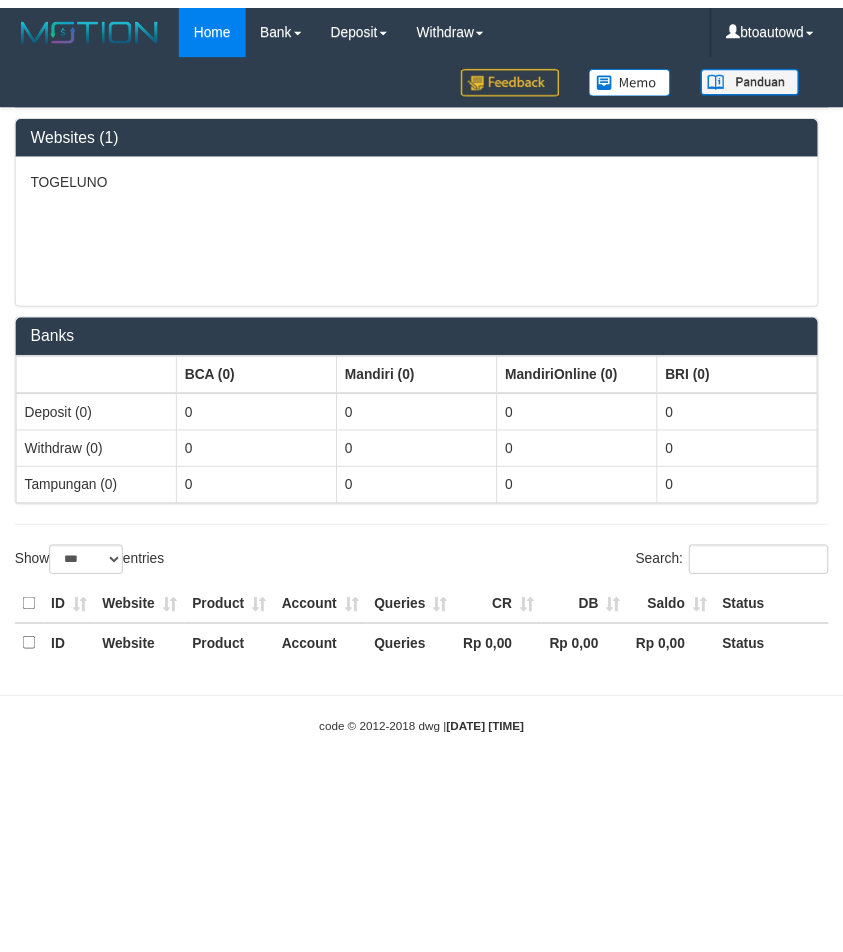 scroll, scrollTop: 0, scrollLeft: 0, axis: both 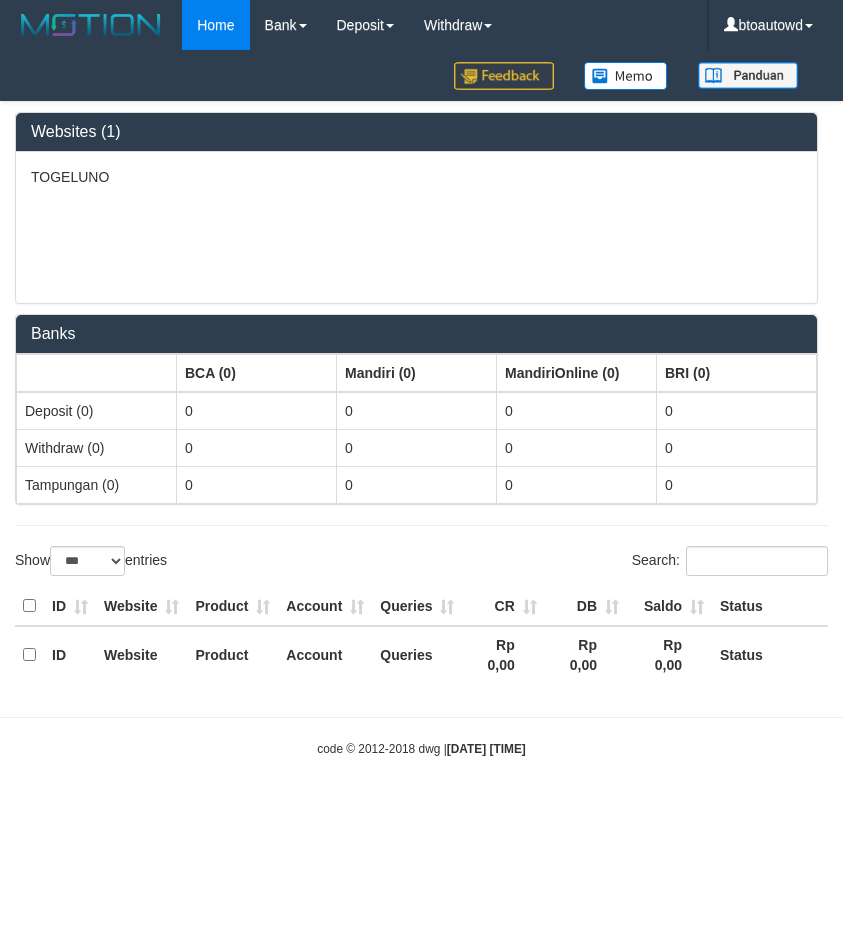 select on "**" 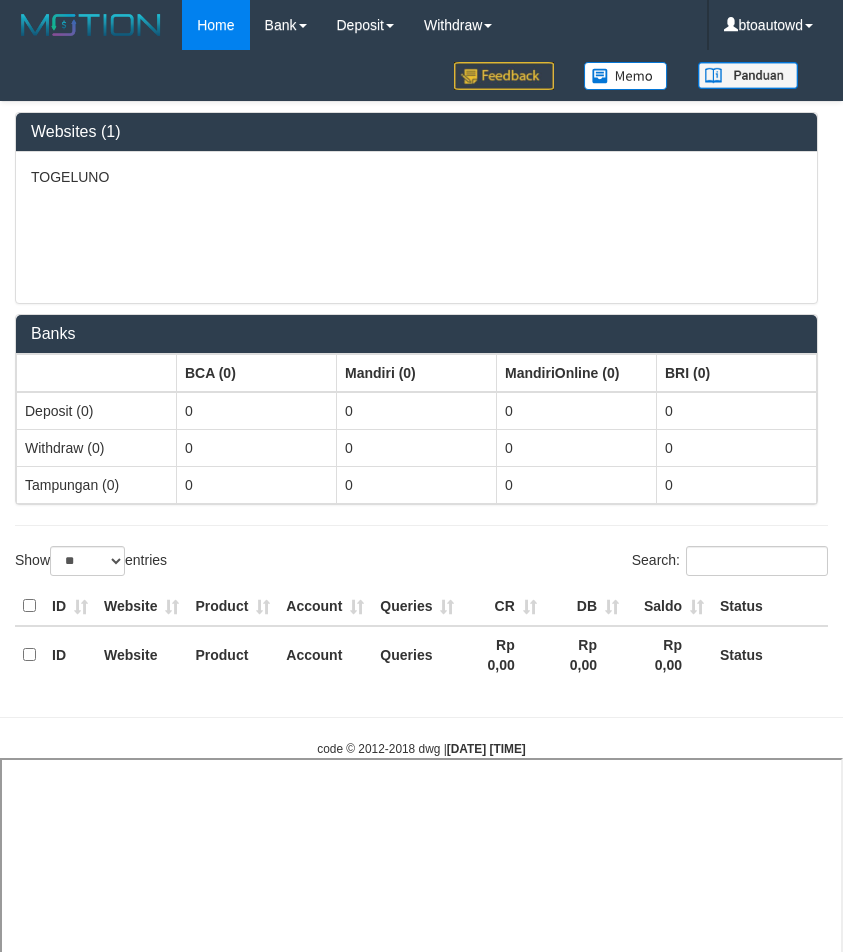 select 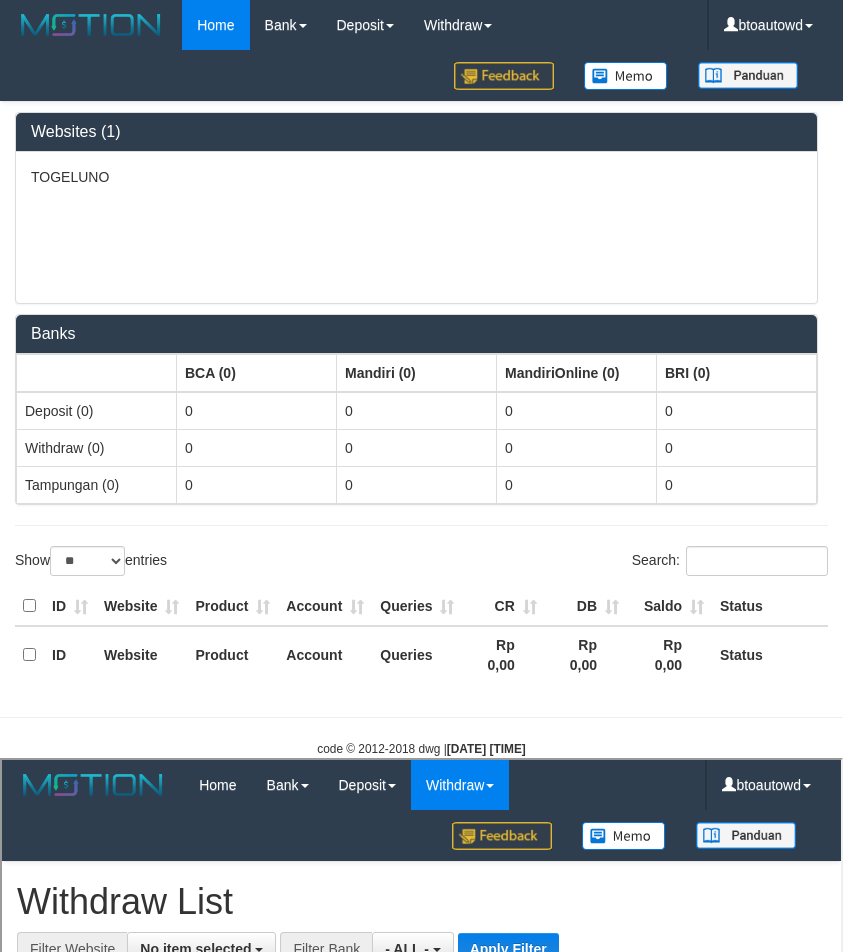 scroll, scrollTop: 0, scrollLeft: 0, axis: both 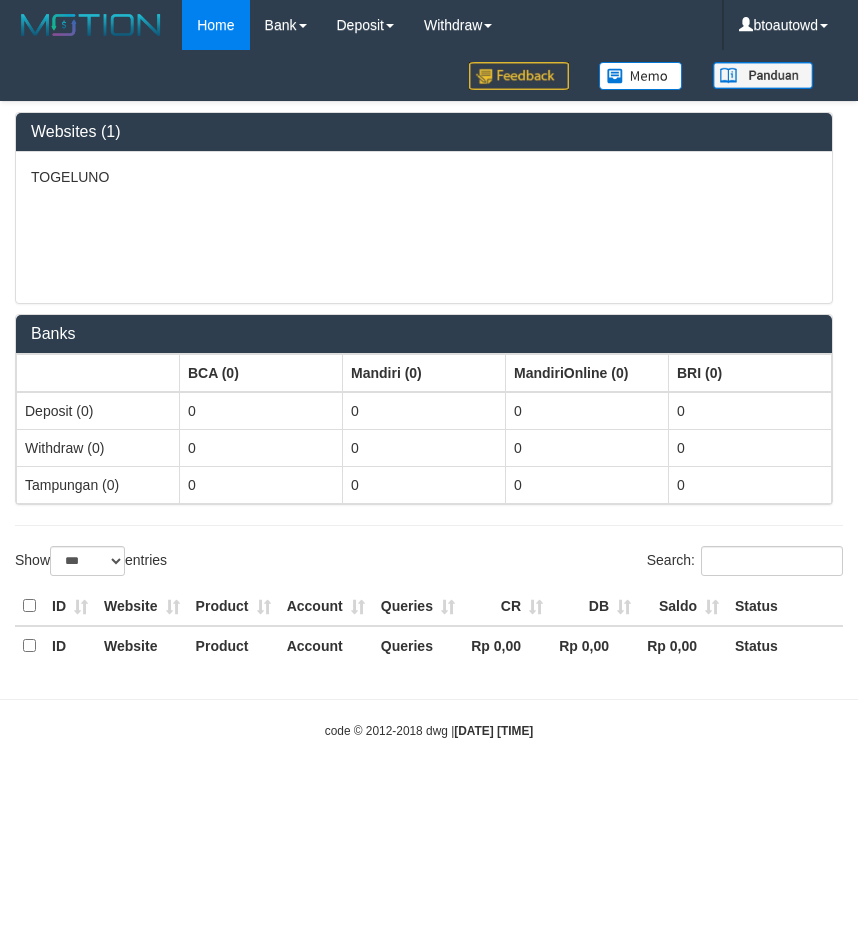 select on "***" 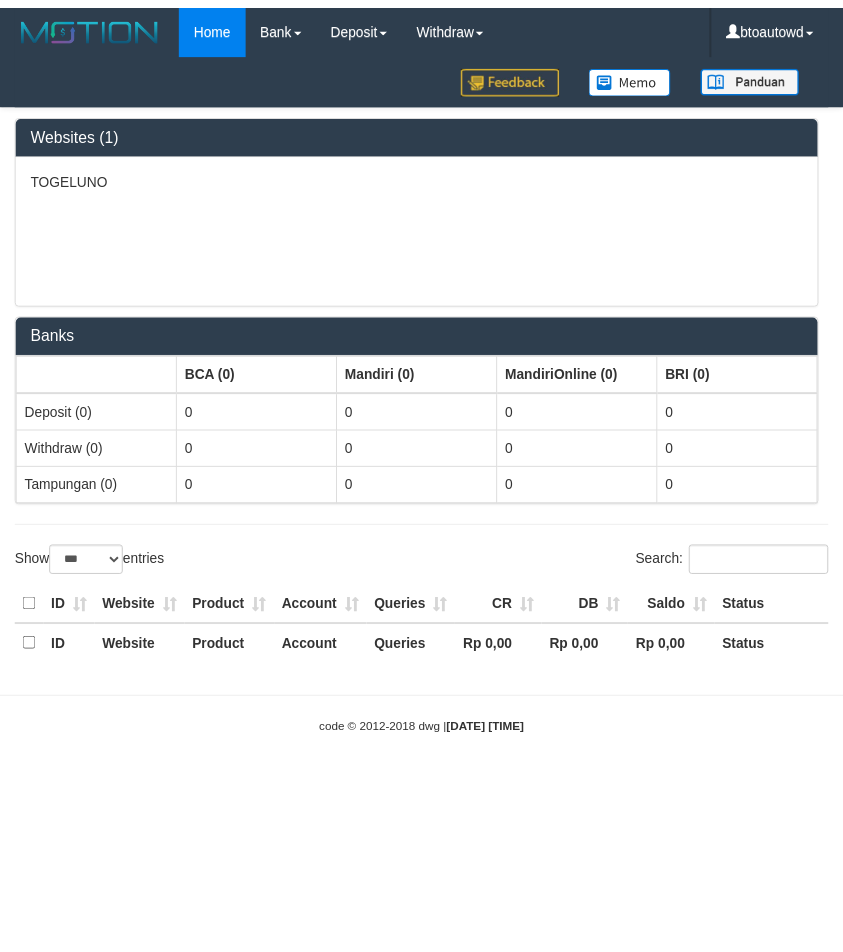 scroll, scrollTop: 0, scrollLeft: 0, axis: both 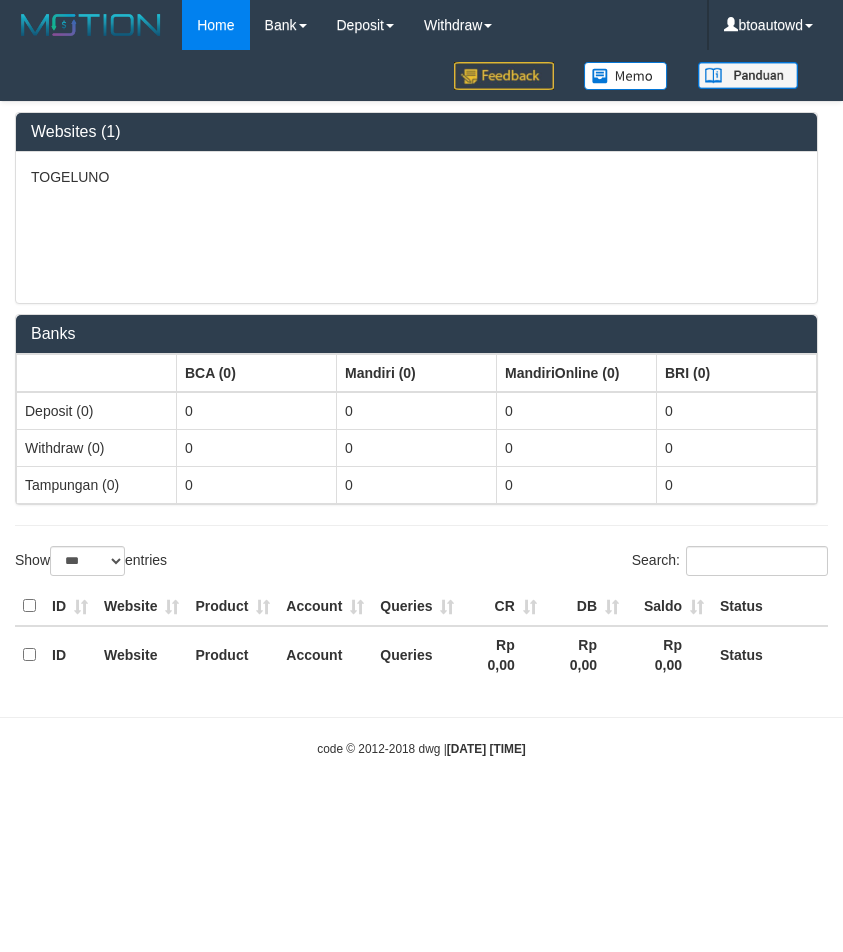 select on "**" 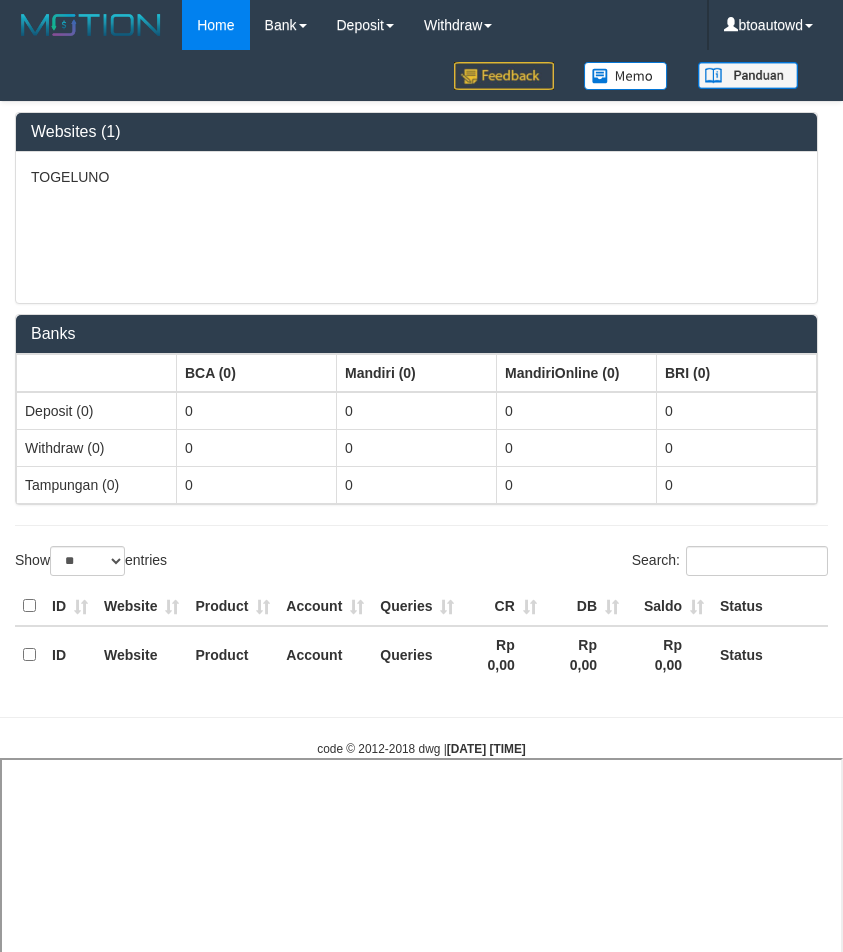 select 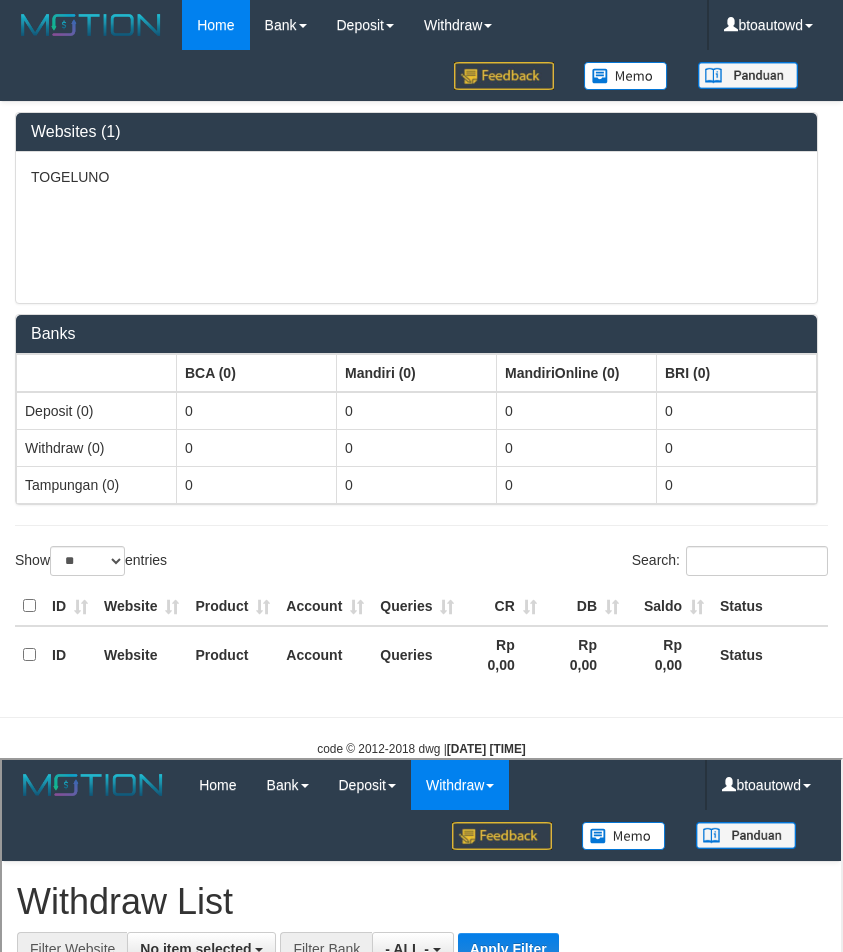 scroll, scrollTop: 0, scrollLeft: 0, axis: both 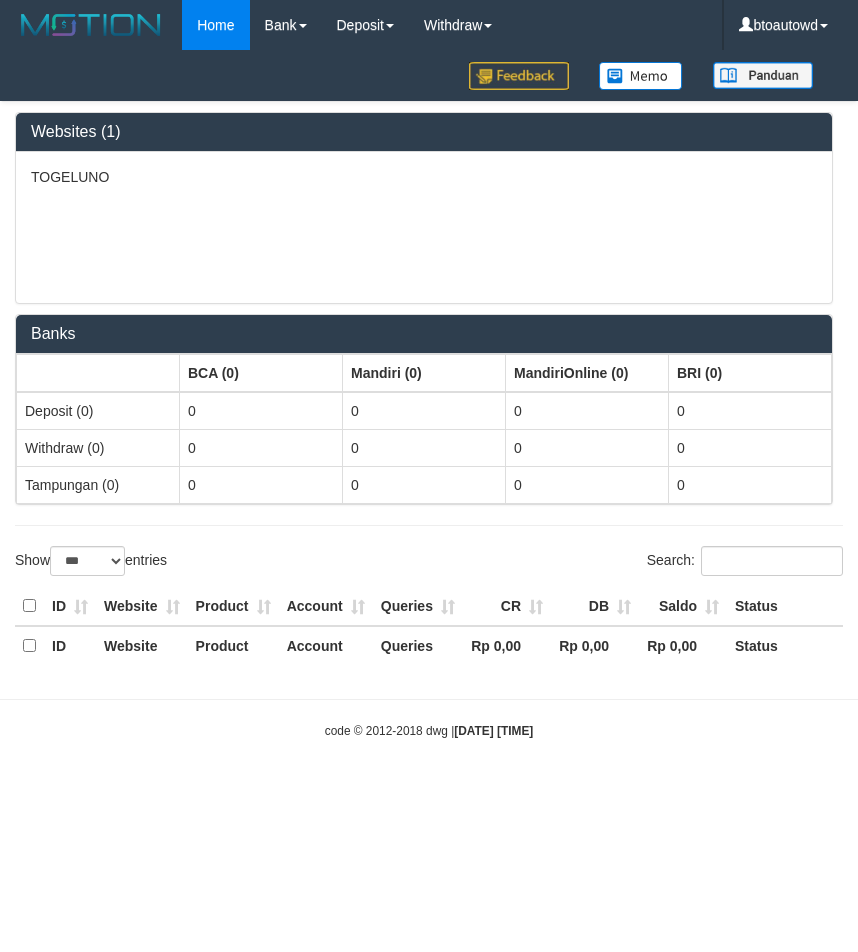 select on "***" 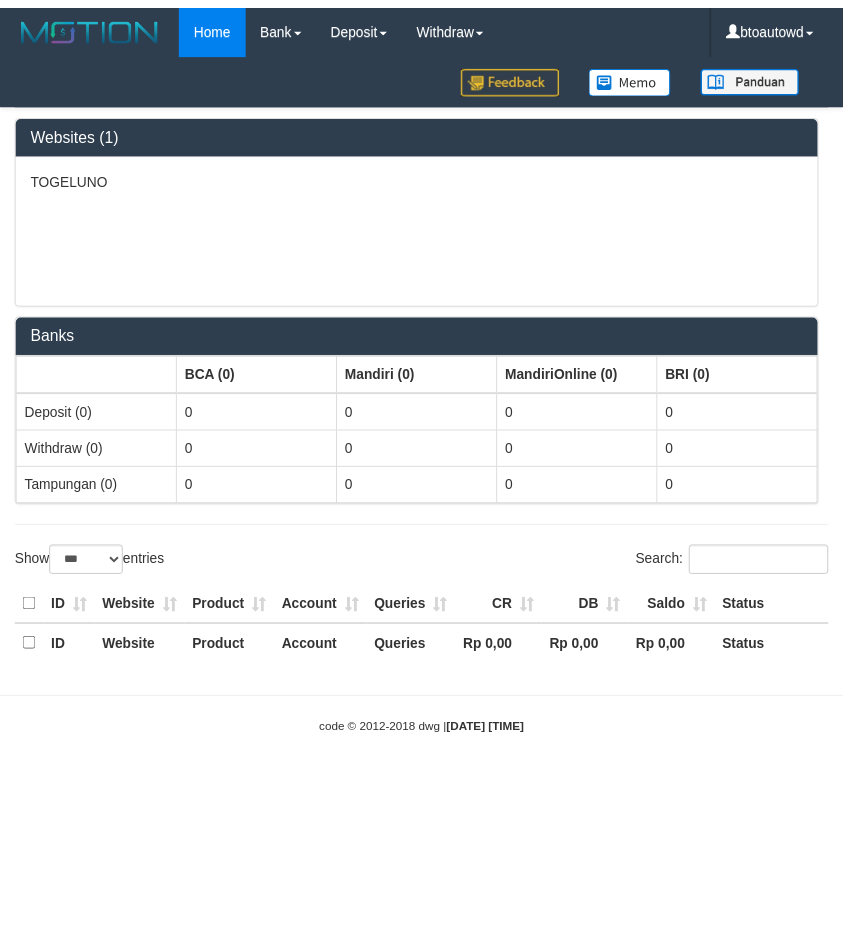 scroll, scrollTop: 0, scrollLeft: 0, axis: both 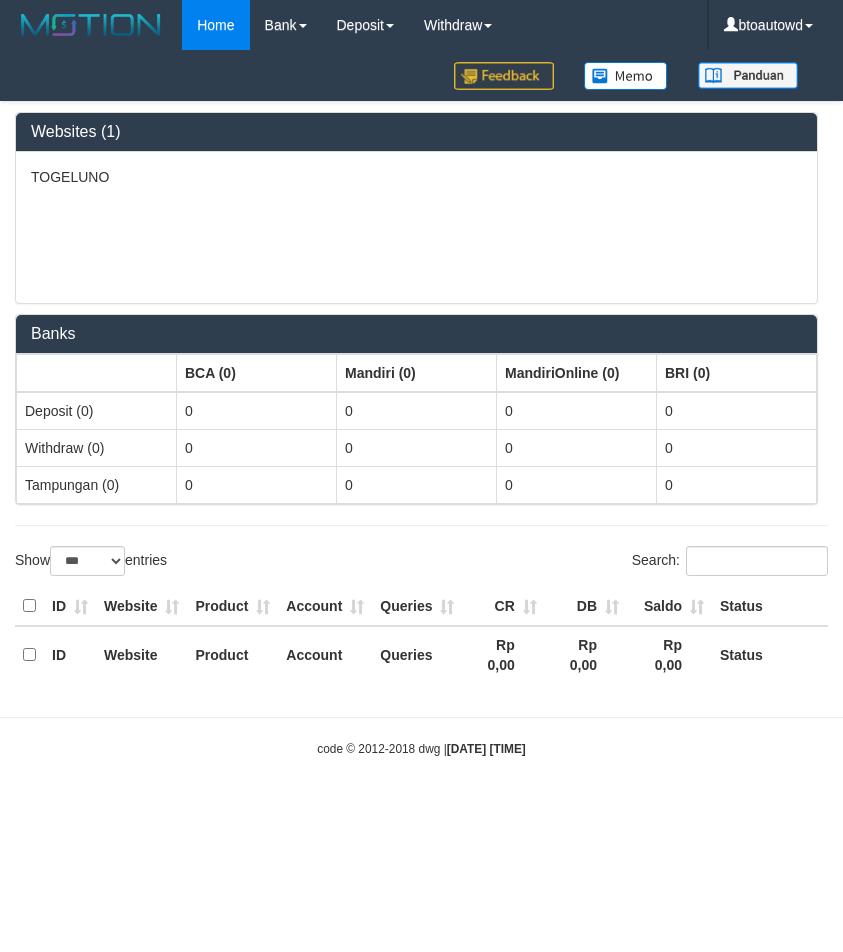 select on "**" 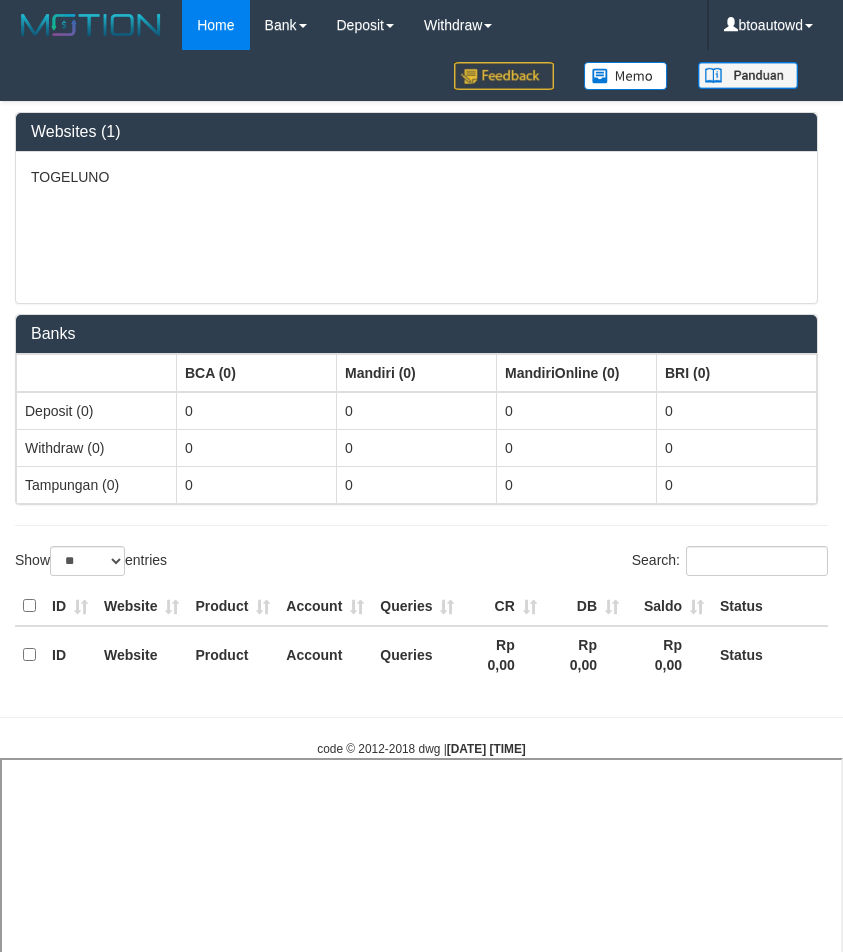 select 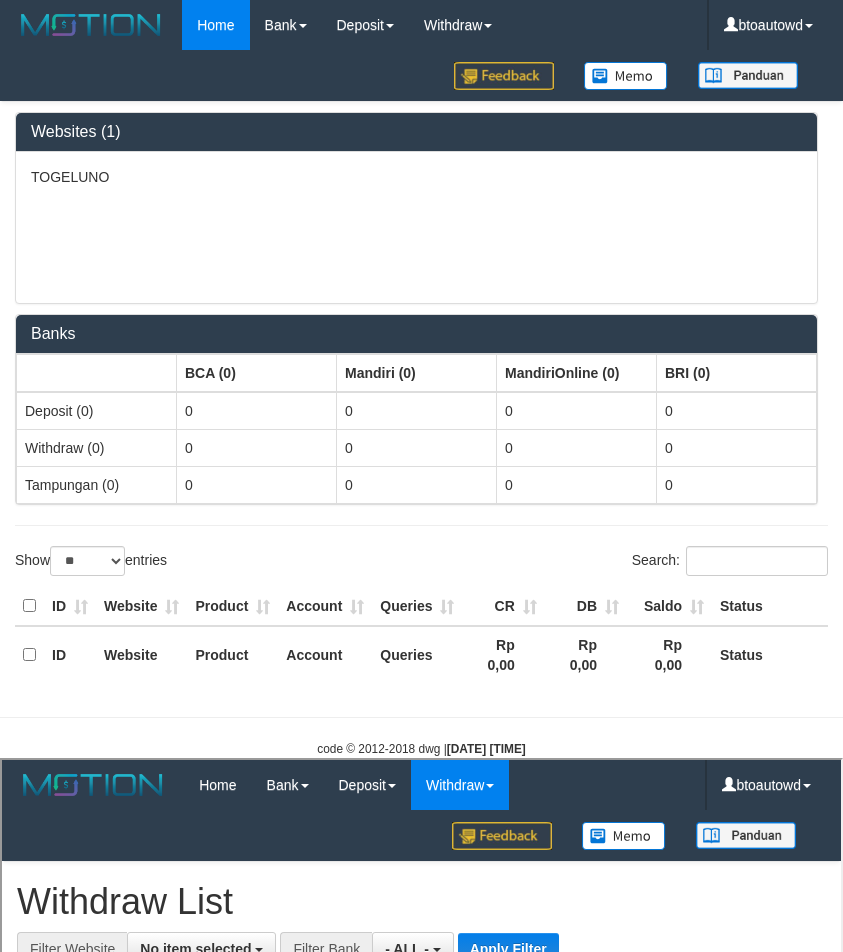 scroll, scrollTop: 0, scrollLeft: 0, axis: both 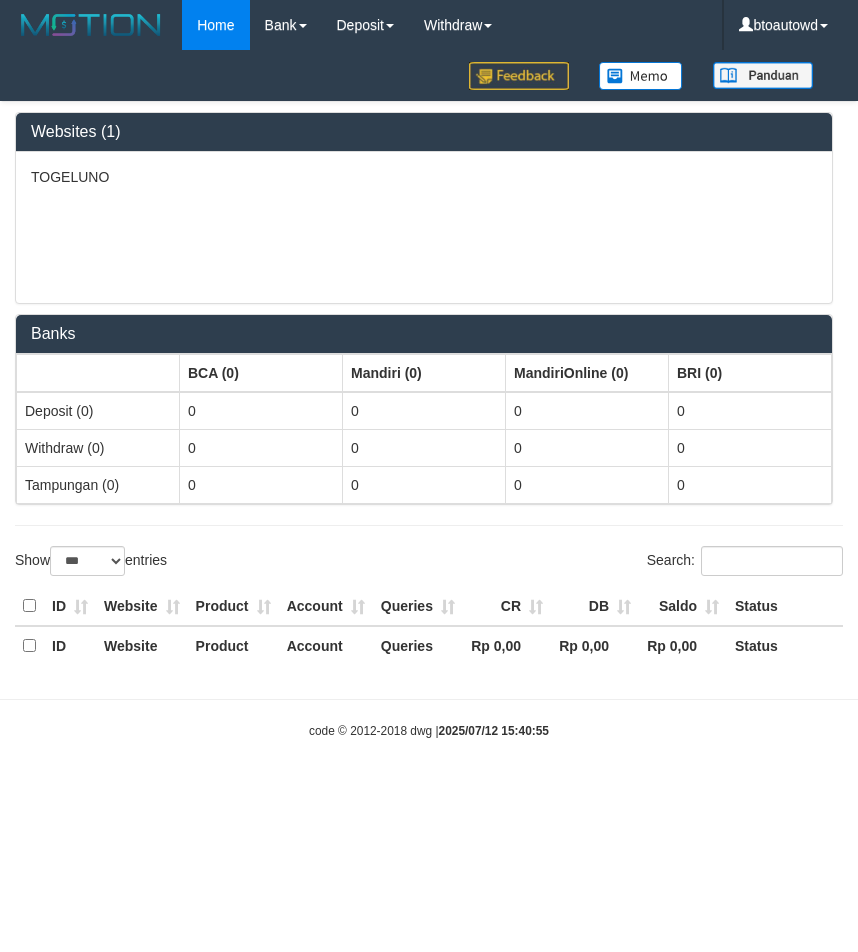 select on "***" 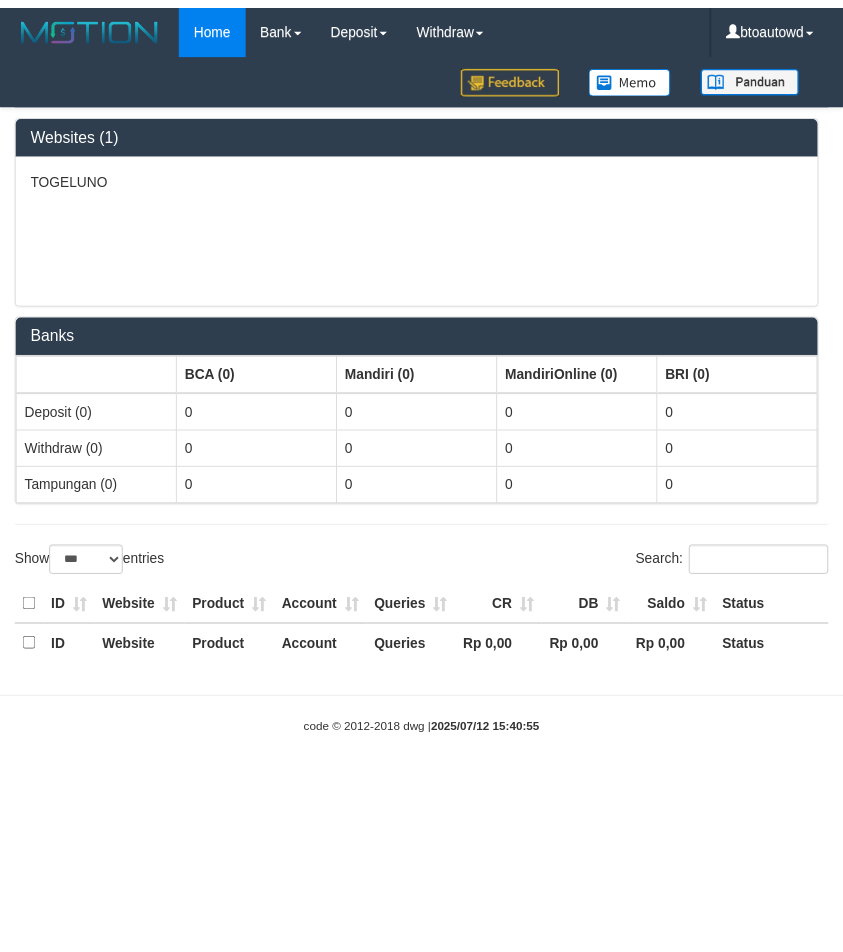 scroll, scrollTop: 0, scrollLeft: 0, axis: both 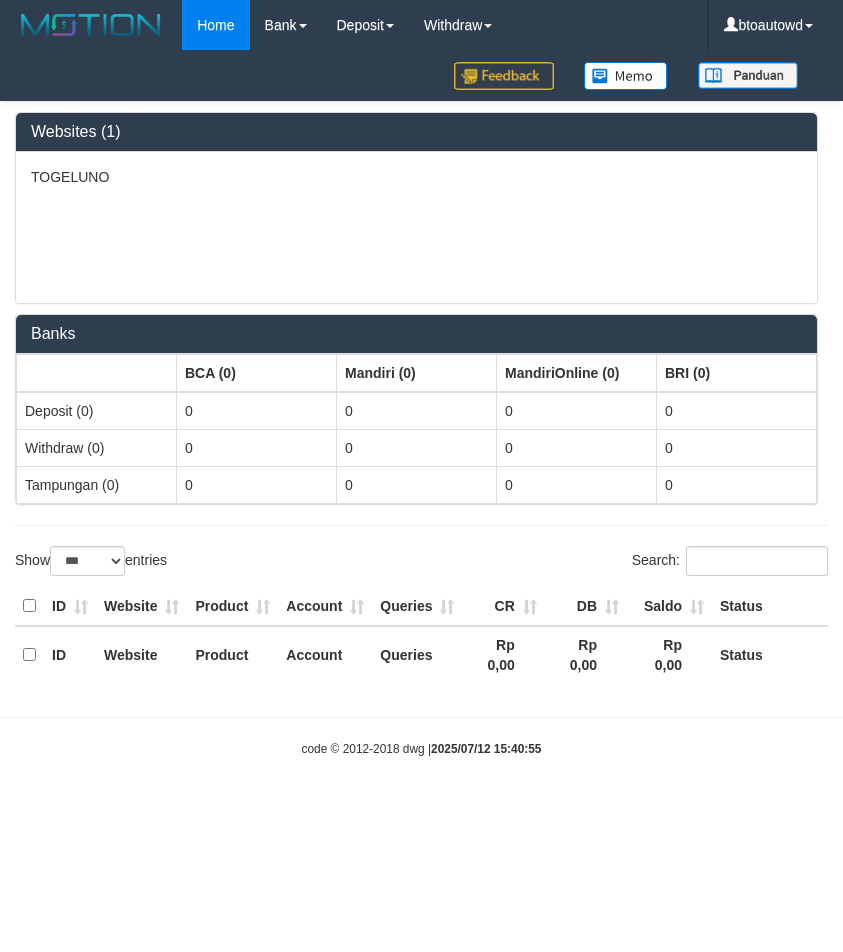 select on "**" 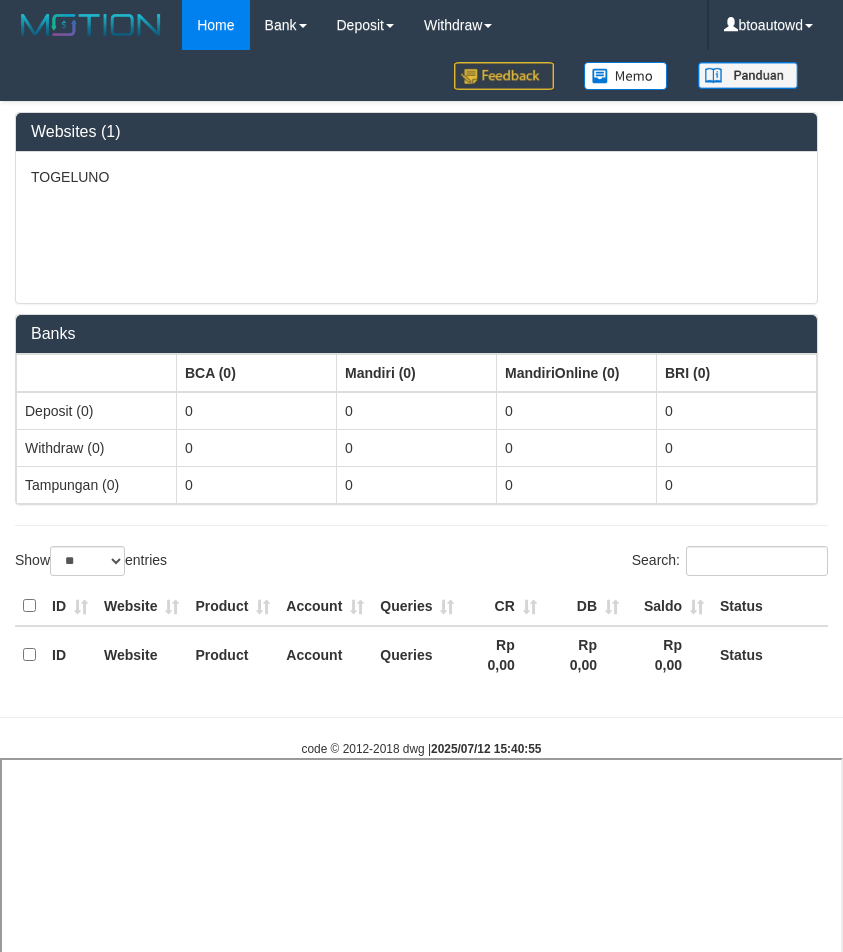select 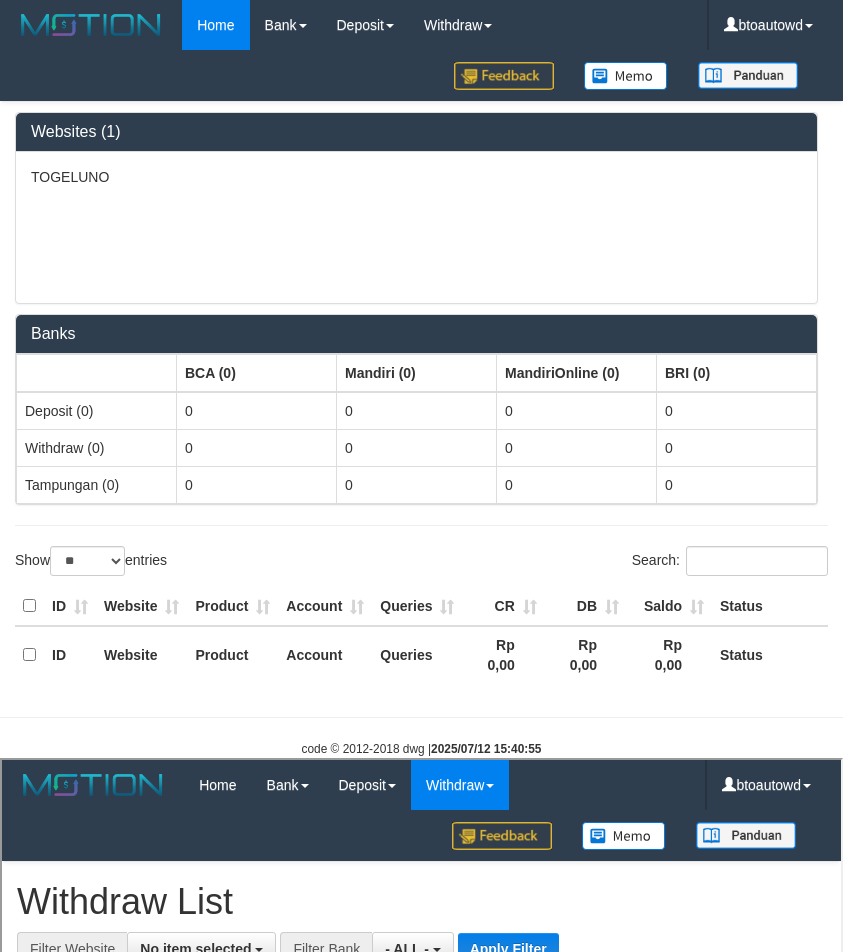 scroll, scrollTop: 0, scrollLeft: 0, axis: both 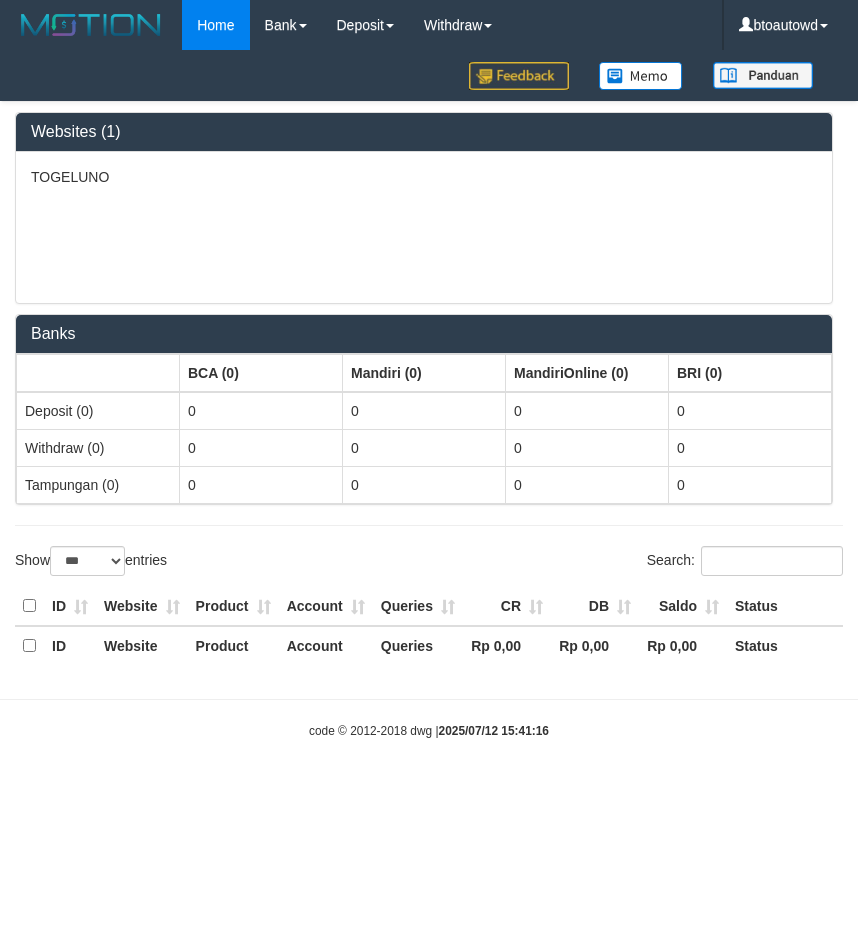 select on "***" 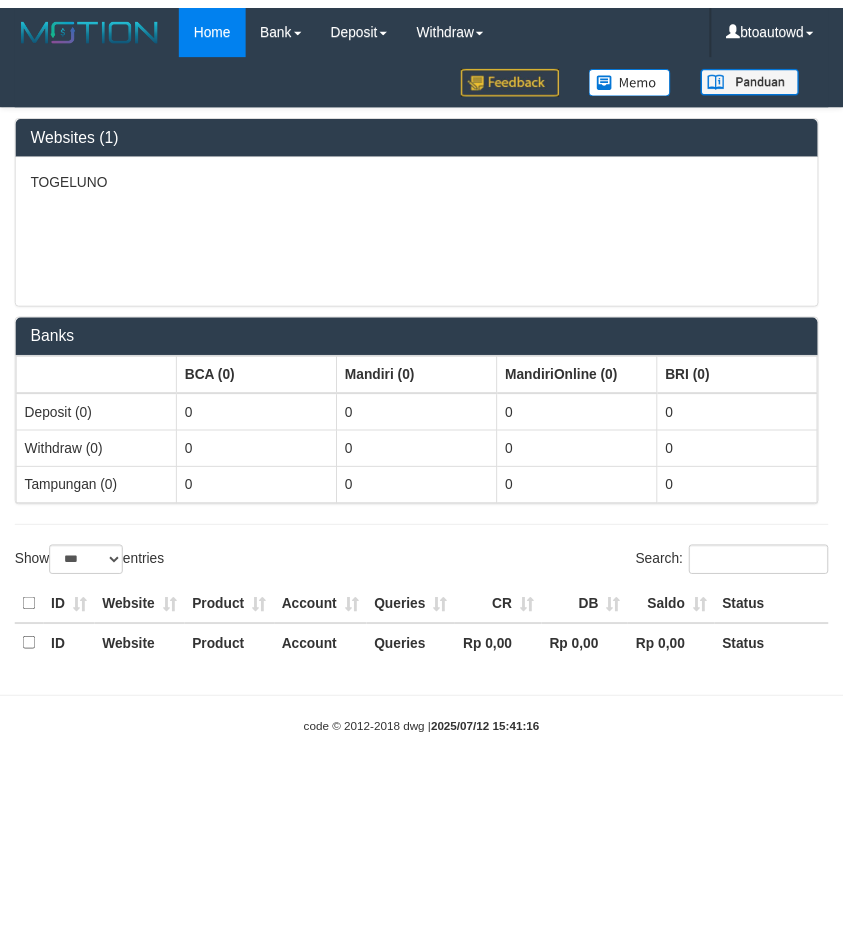 scroll, scrollTop: 0, scrollLeft: 0, axis: both 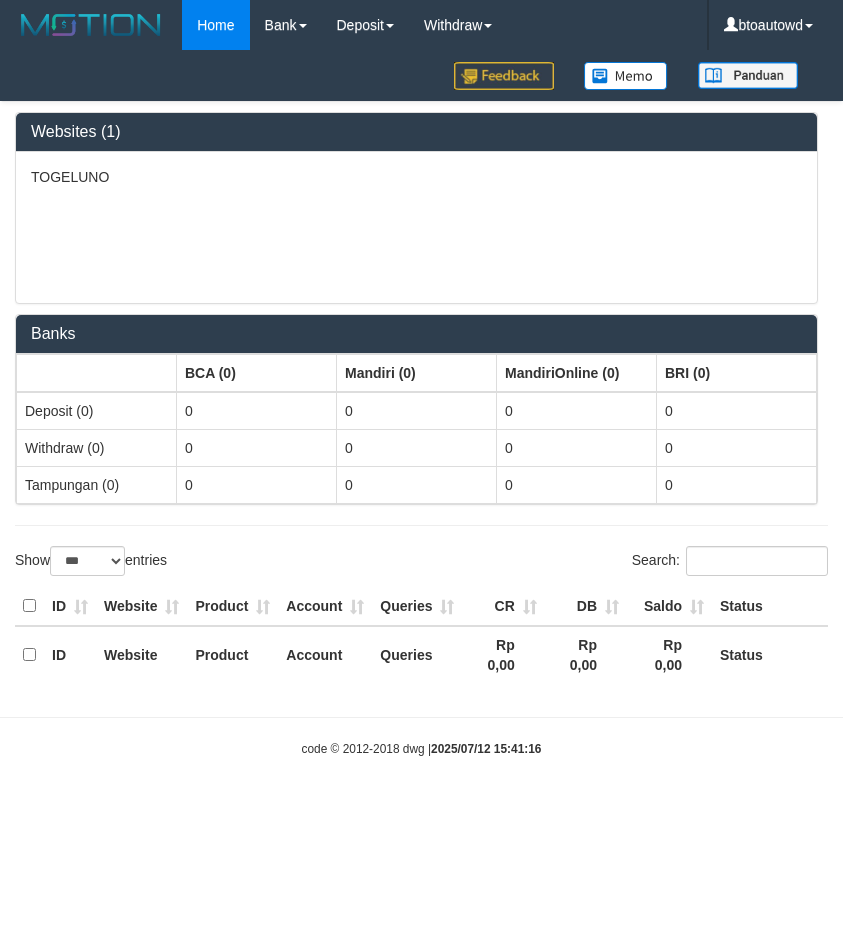 select on "**" 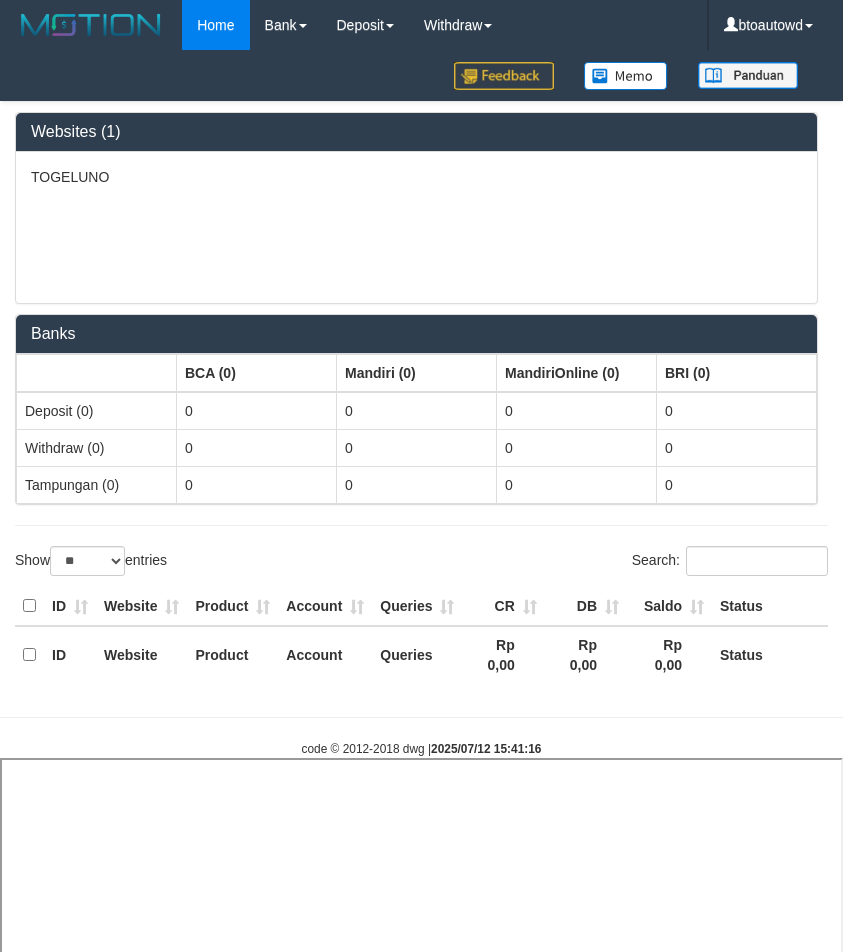 select 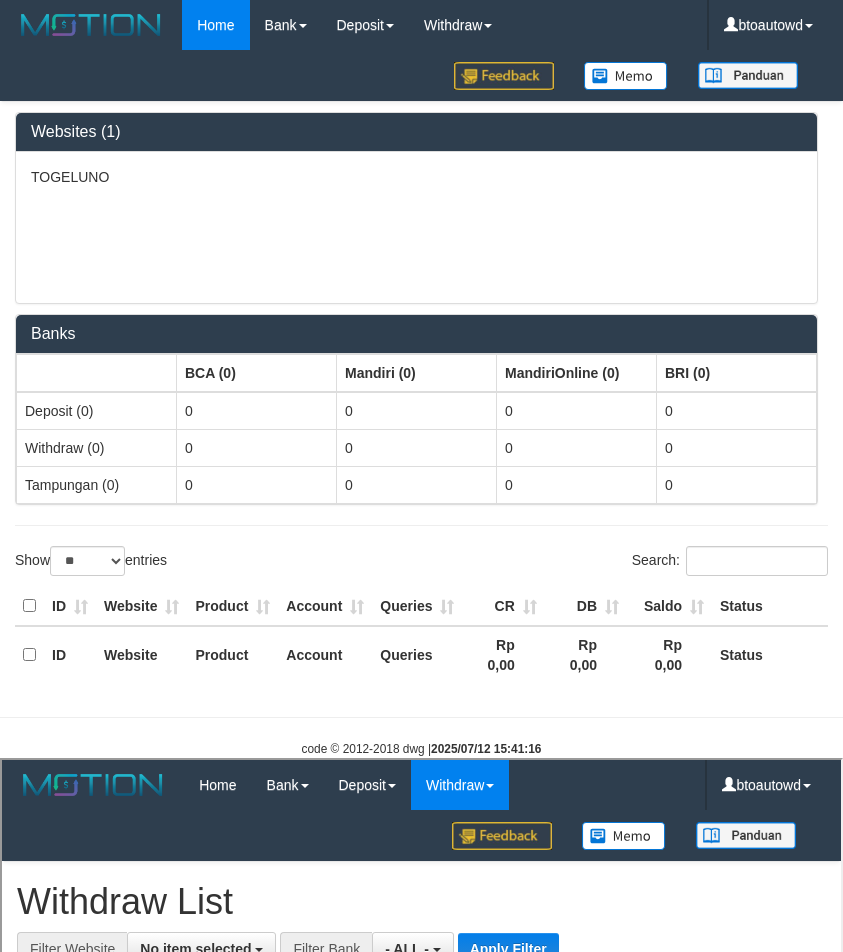 scroll, scrollTop: 0, scrollLeft: 0, axis: both 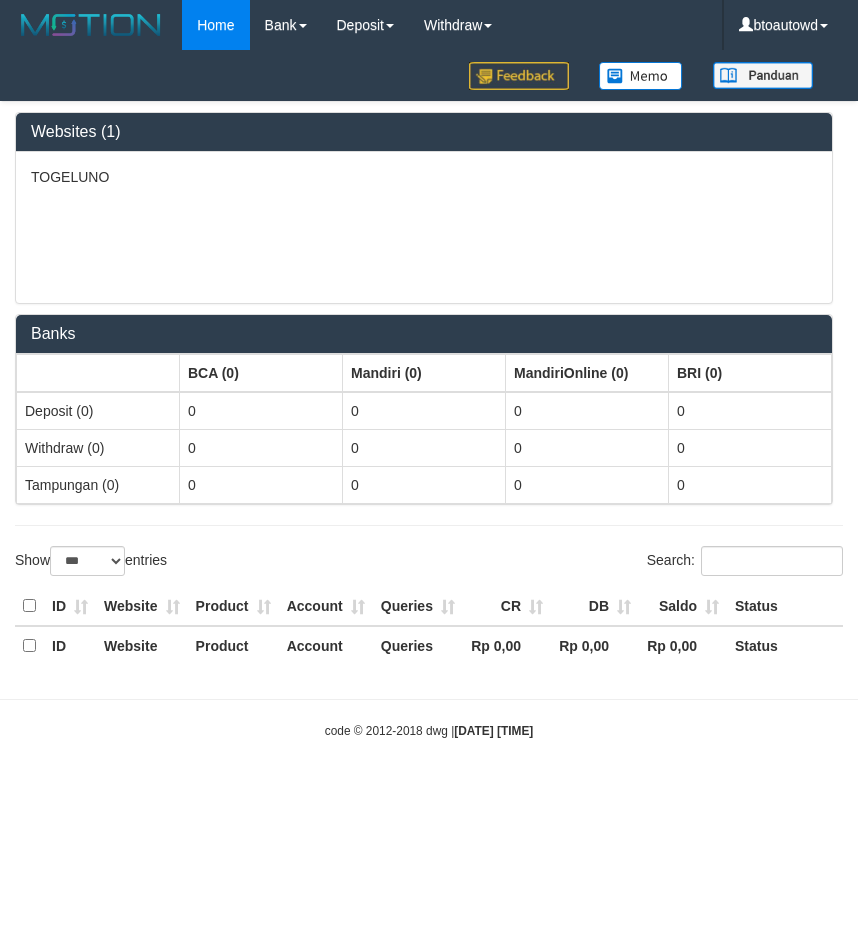 select on "***" 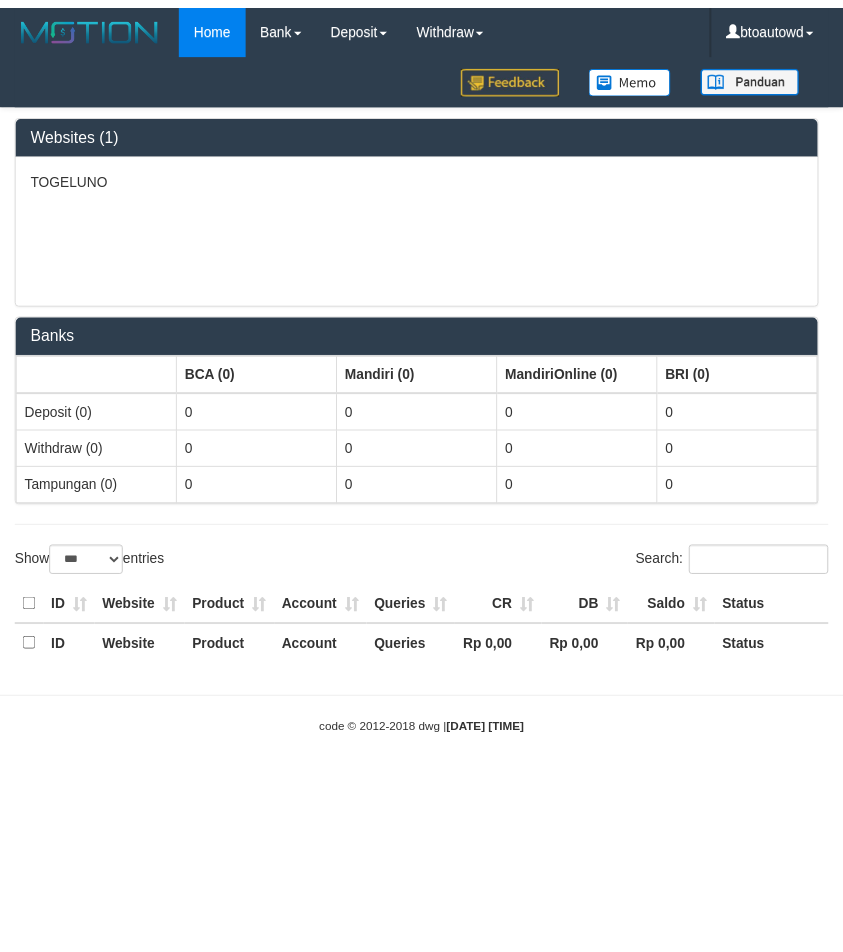 scroll, scrollTop: 0, scrollLeft: 0, axis: both 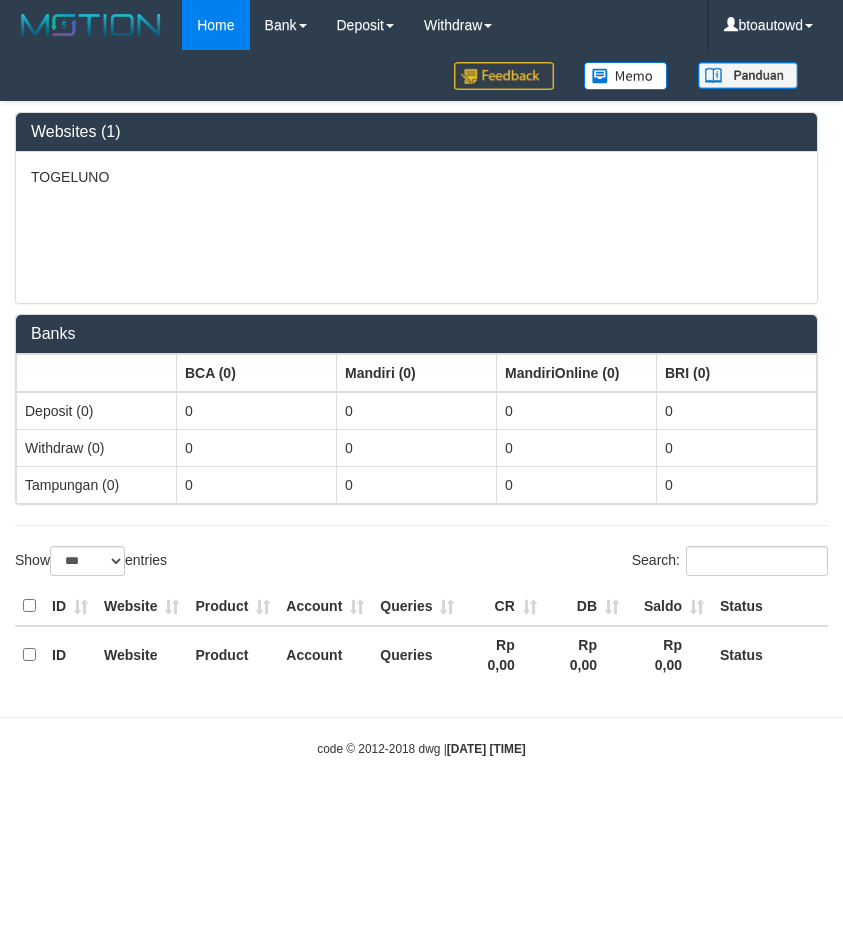 select on "**" 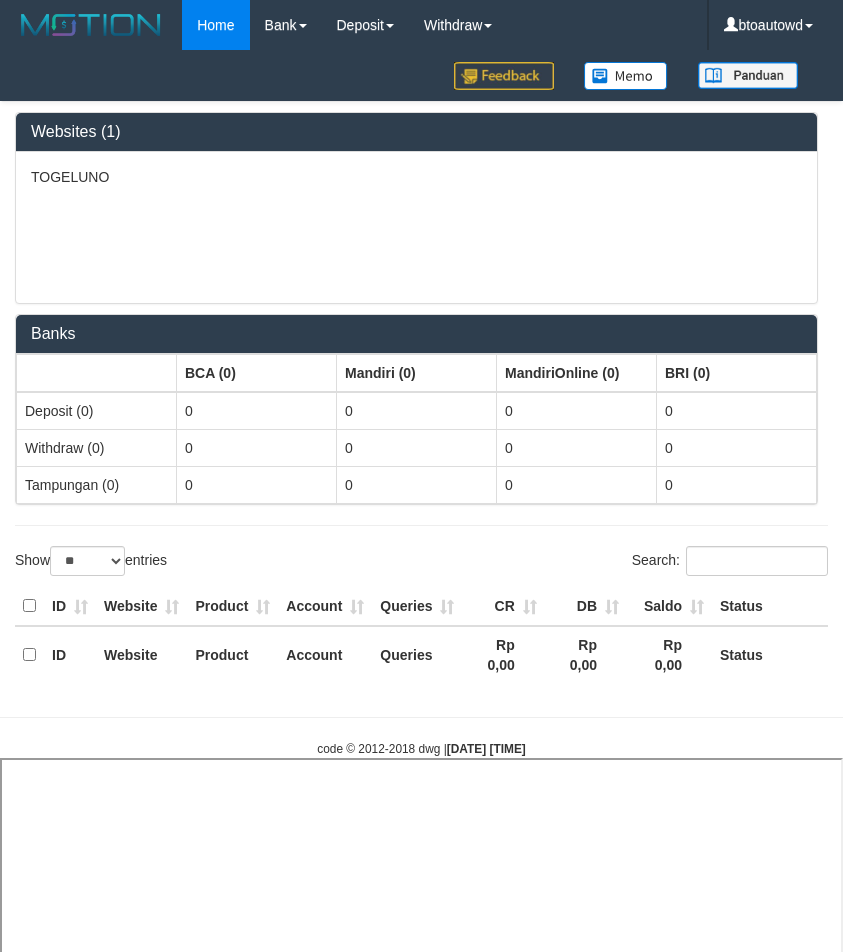 select 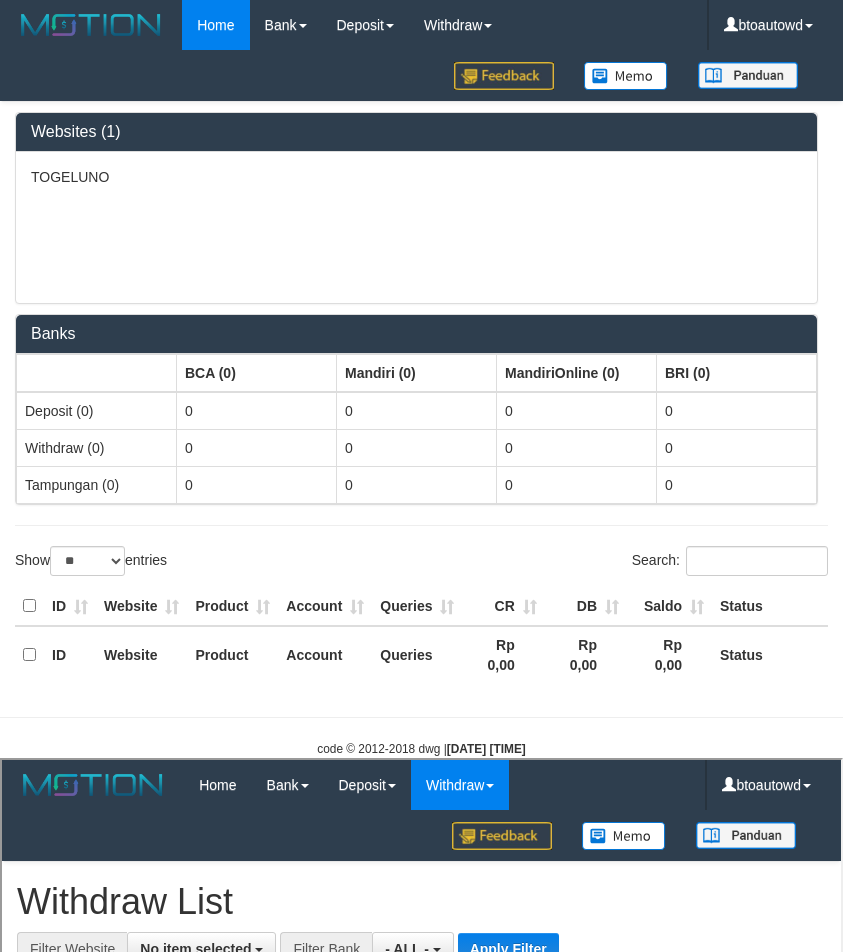 scroll, scrollTop: 0, scrollLeft: 0, axis: both 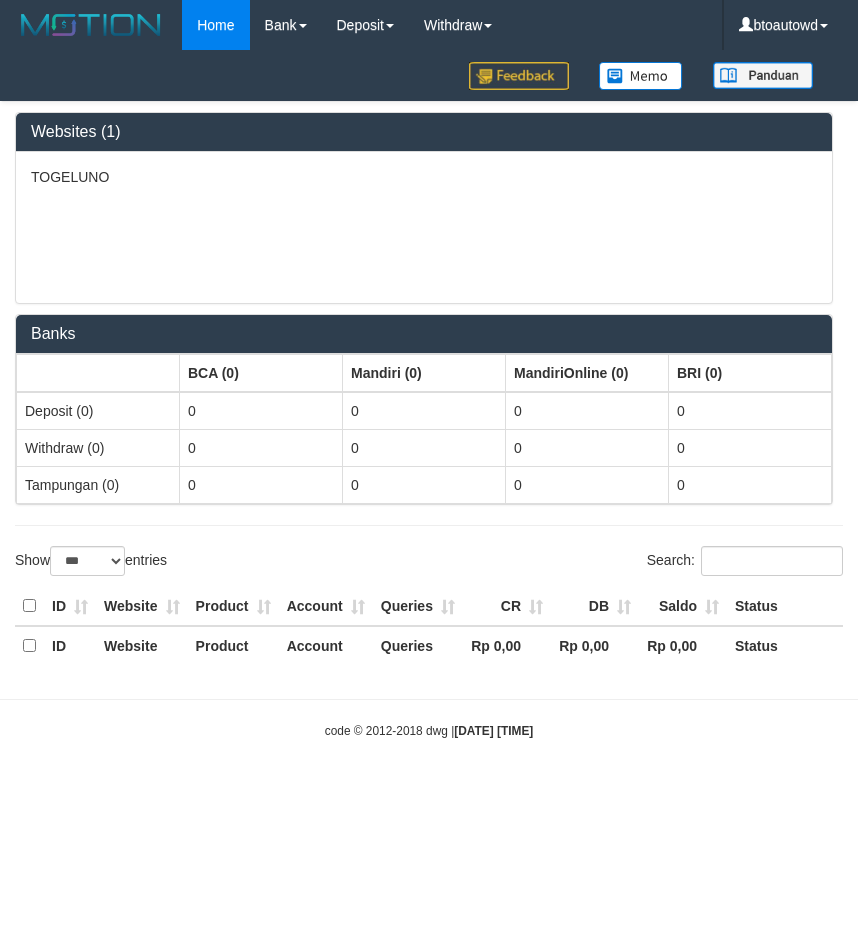 select on "***" 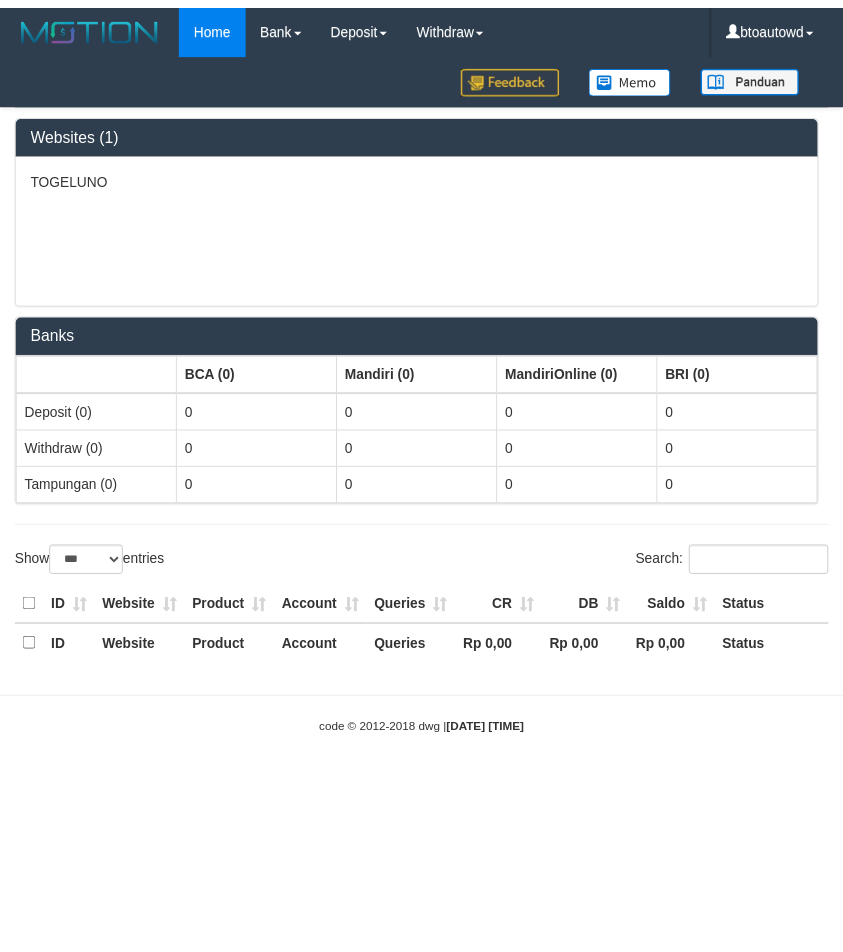 scroll, scrollTop: 0, scrollLeft: 0, axis: both 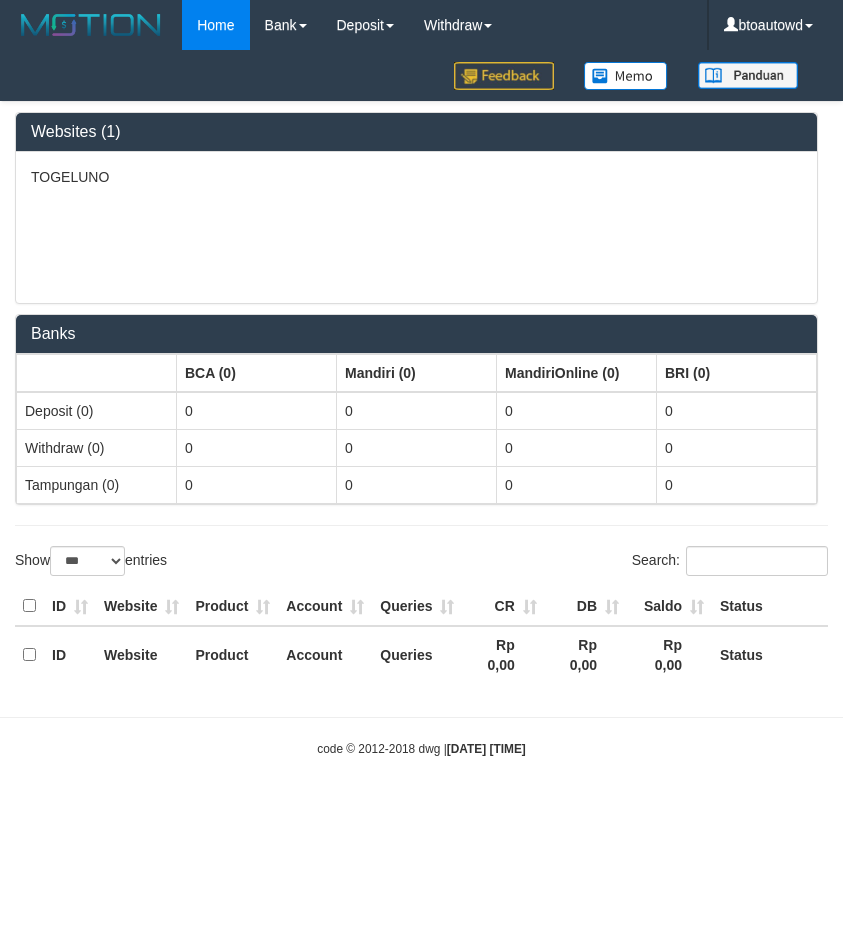 select on "**" 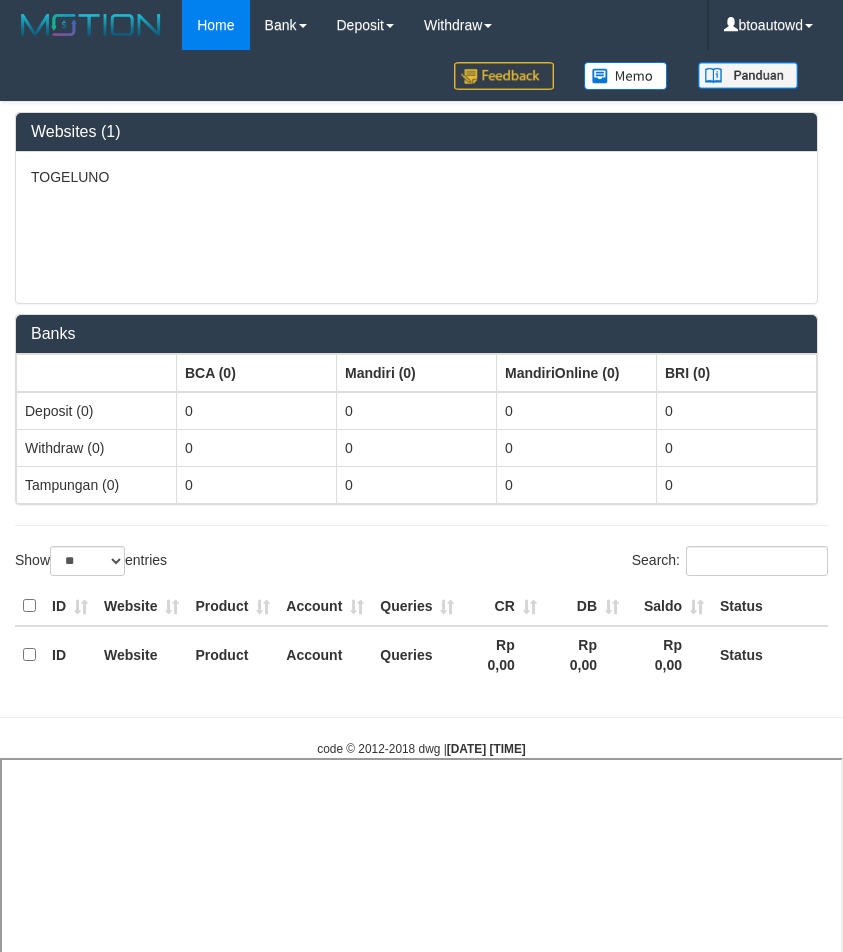 select 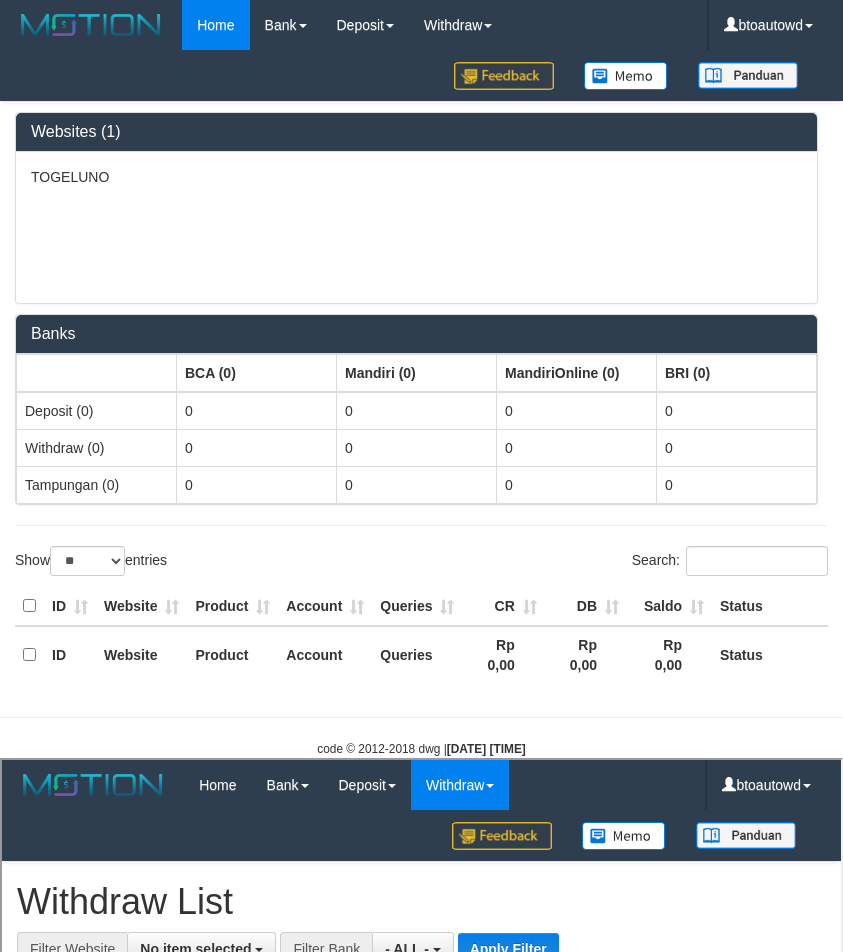 scroll, scrollTop: 0, scrollLeft: 0, axis: both 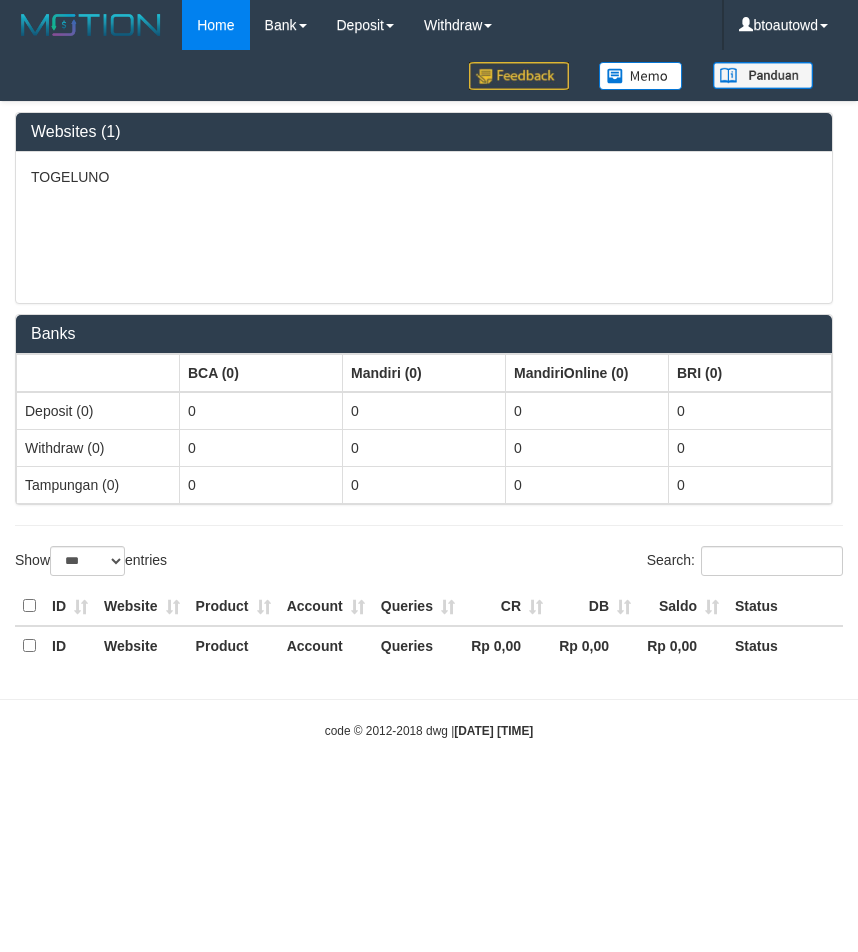 select on "***" 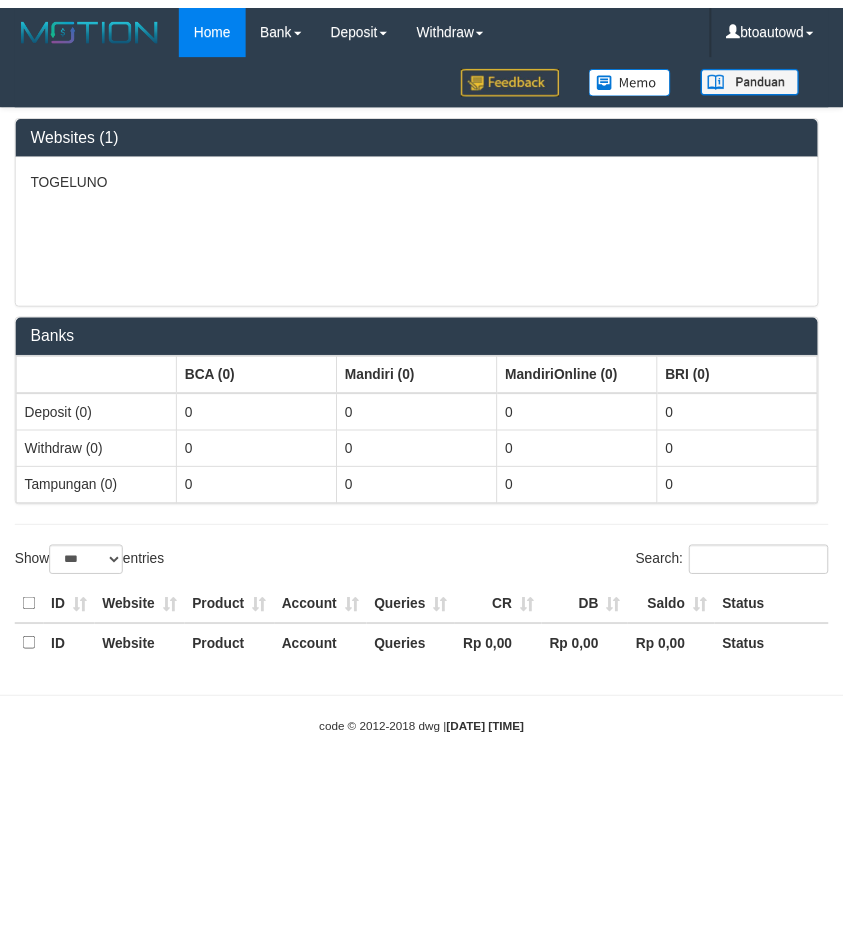 scroll, scrollTop: 0, scrollLeft: 0, axis: both 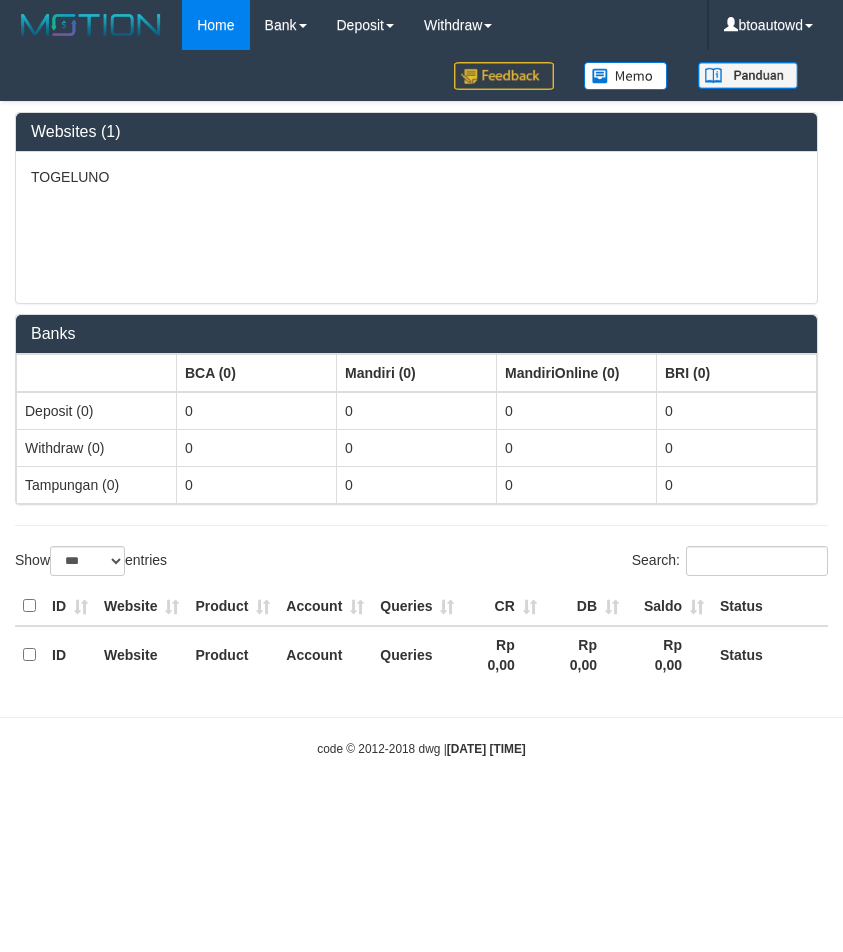 select on "**" 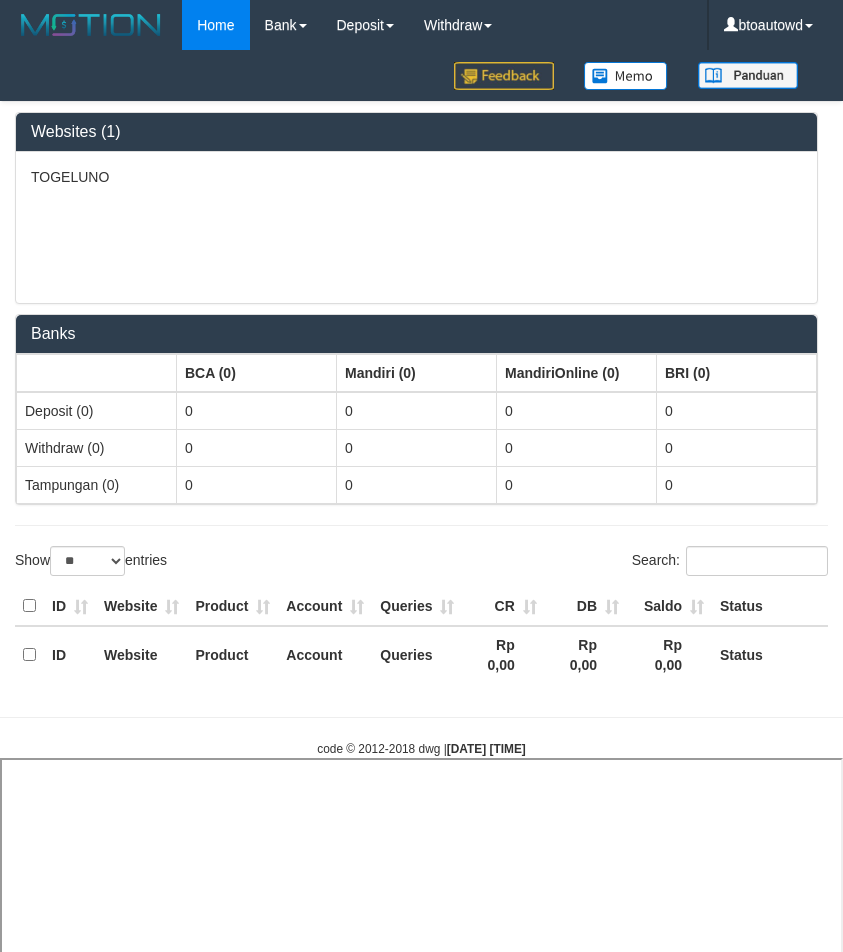 select 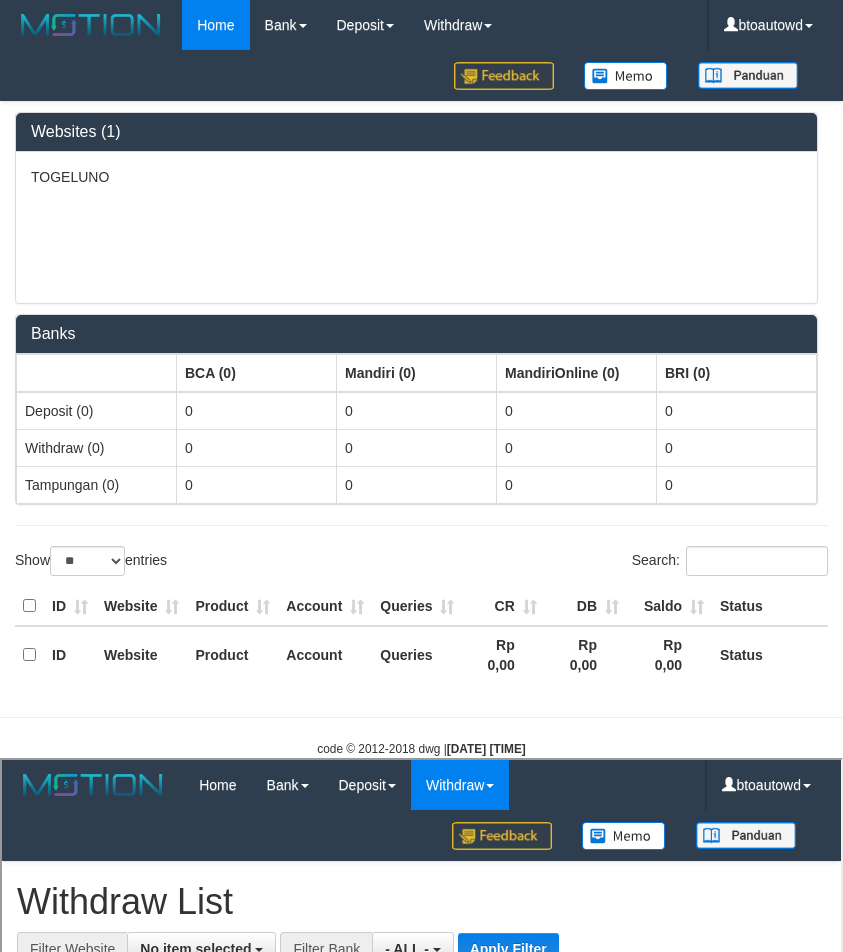 scroll, scrollTop: 0, scrollLeft: 0, axis: both 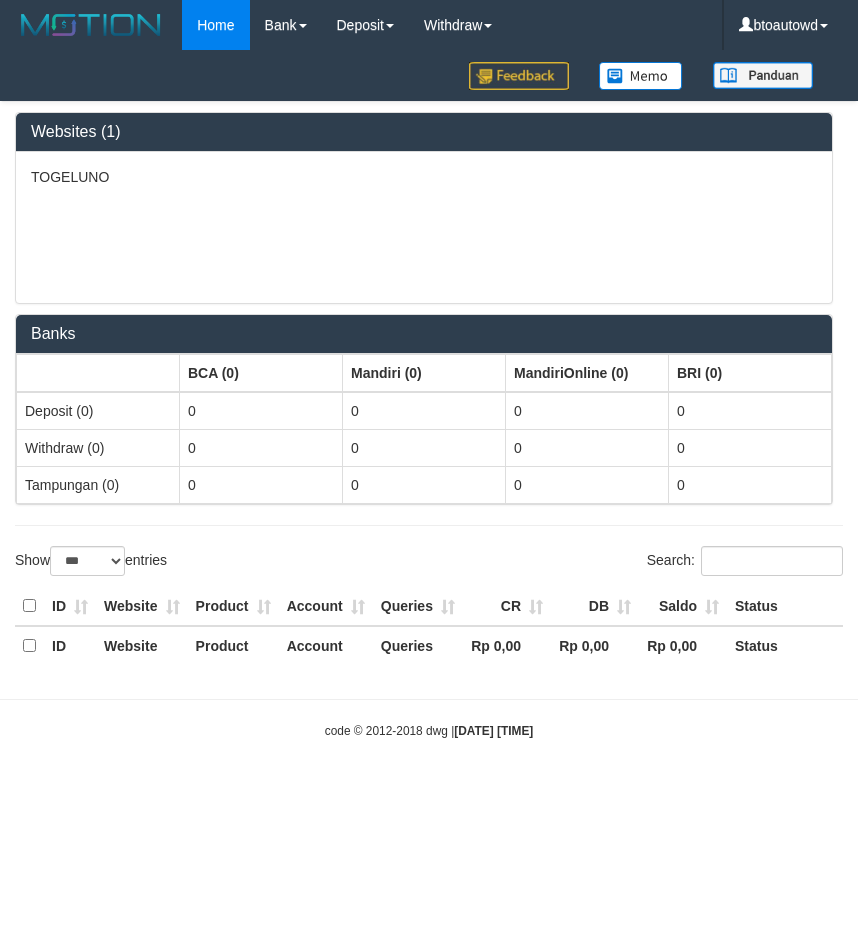 select on "***" 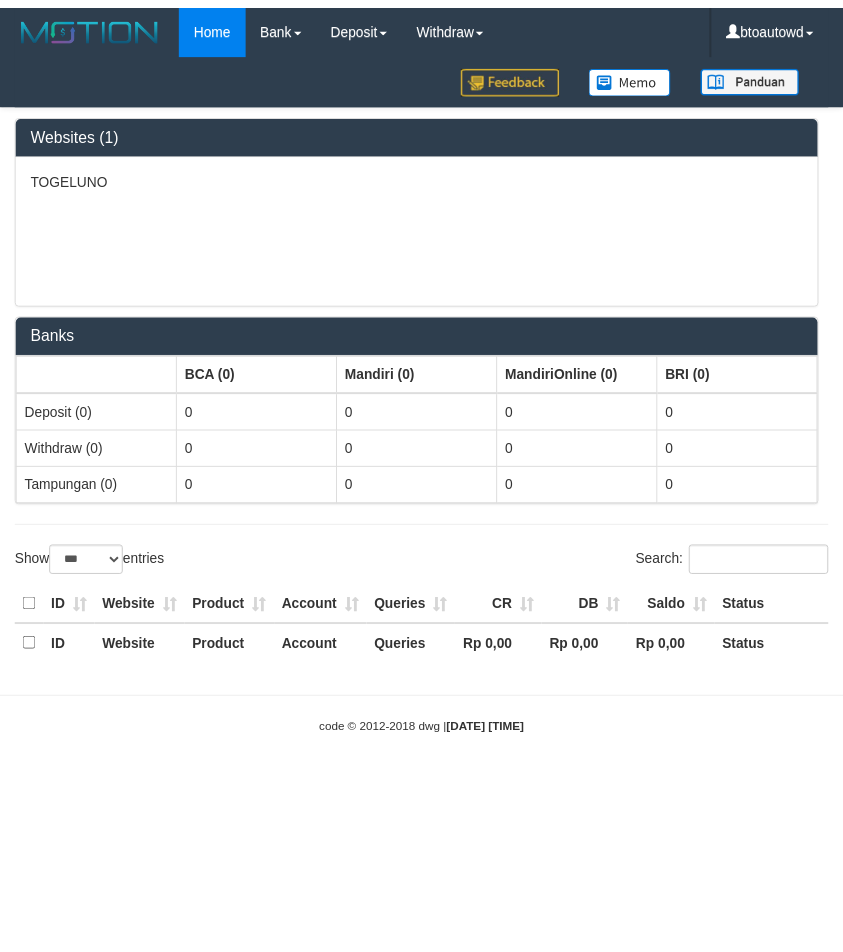 scroll, scrollTop: 0, scrollLeft: 0, axis: both 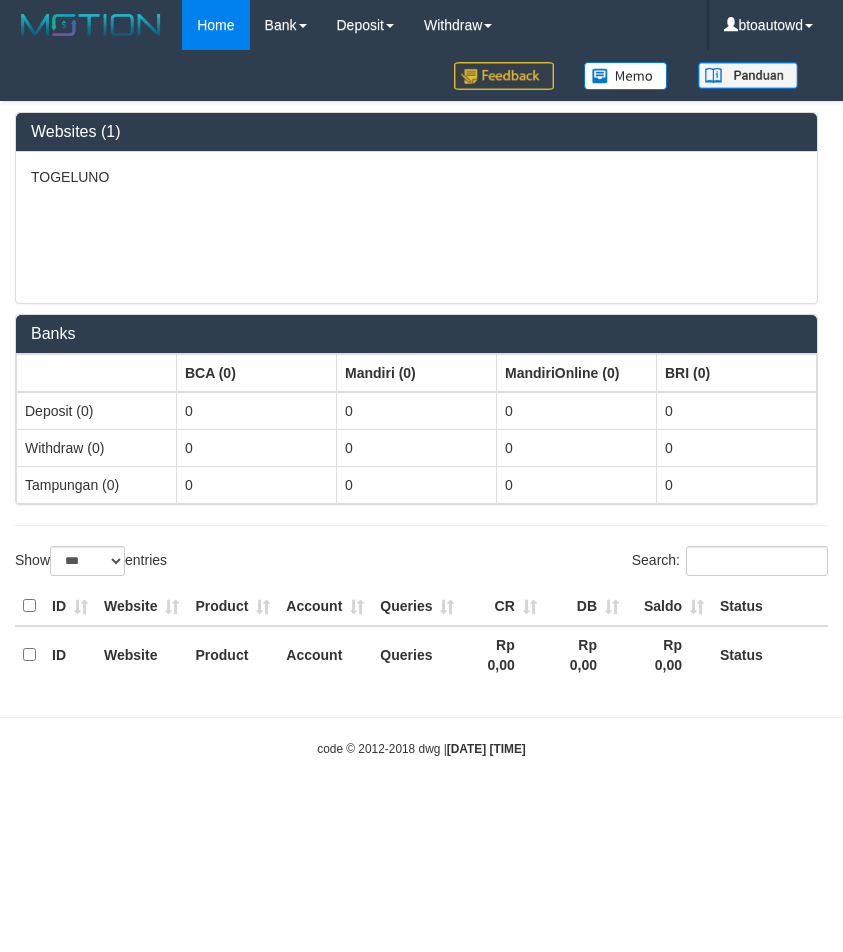 select on "**" 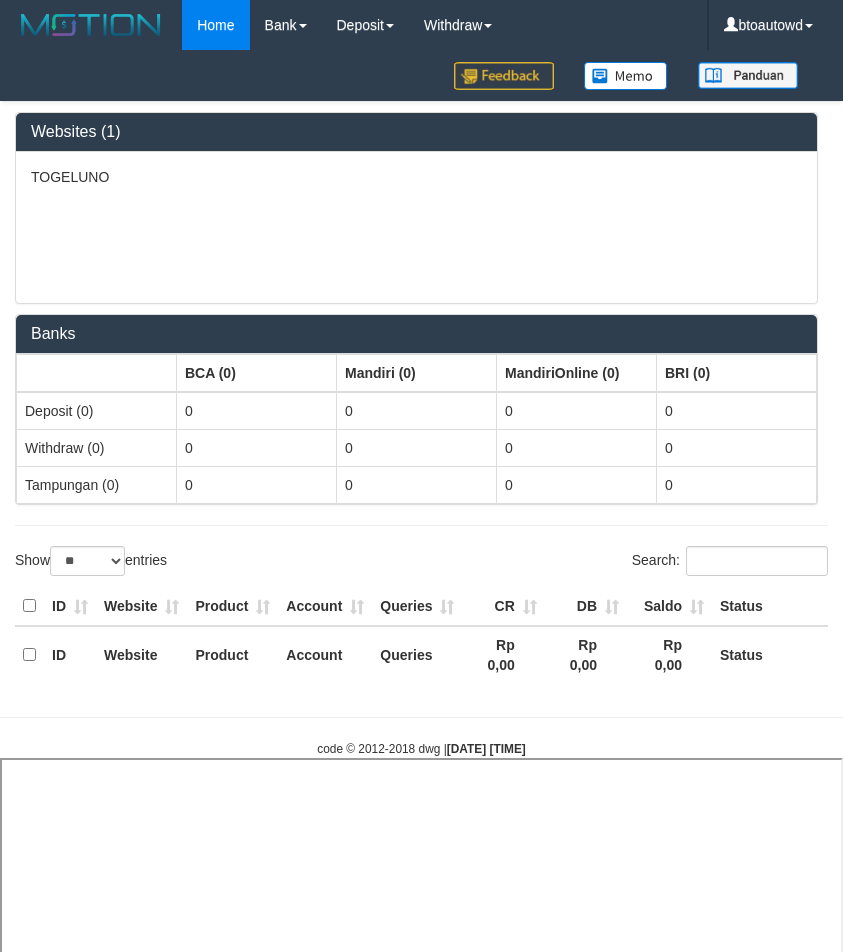 select 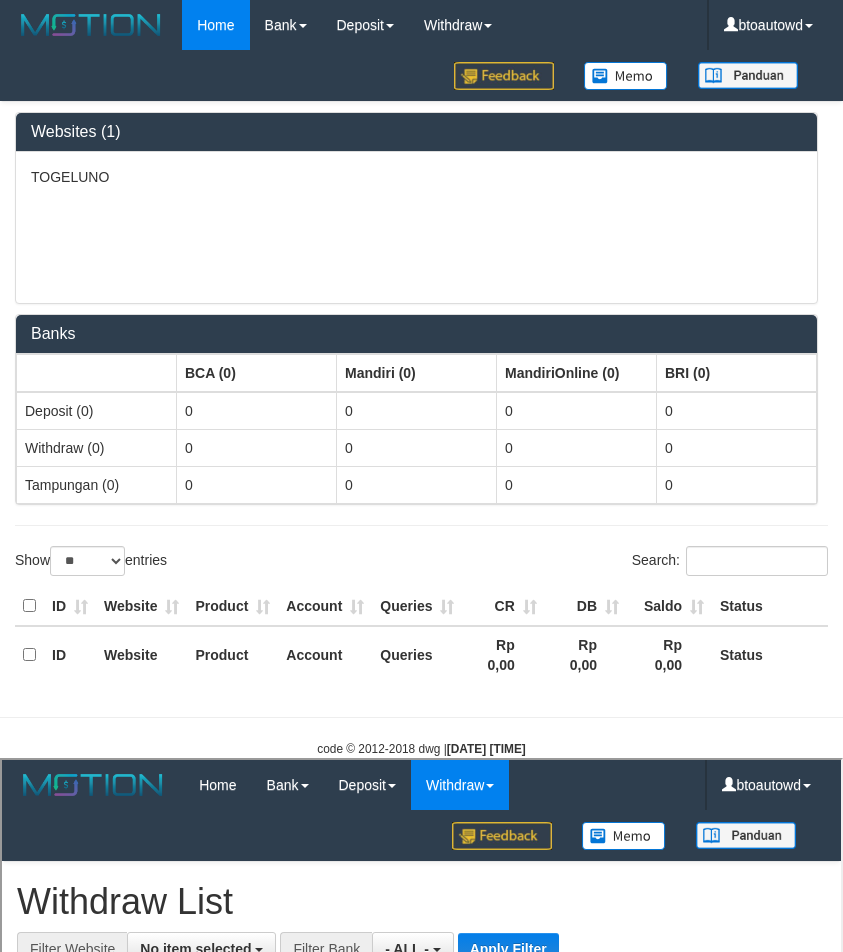 scroll, scrollTop: 0, scrollLeft: 0, axis: both 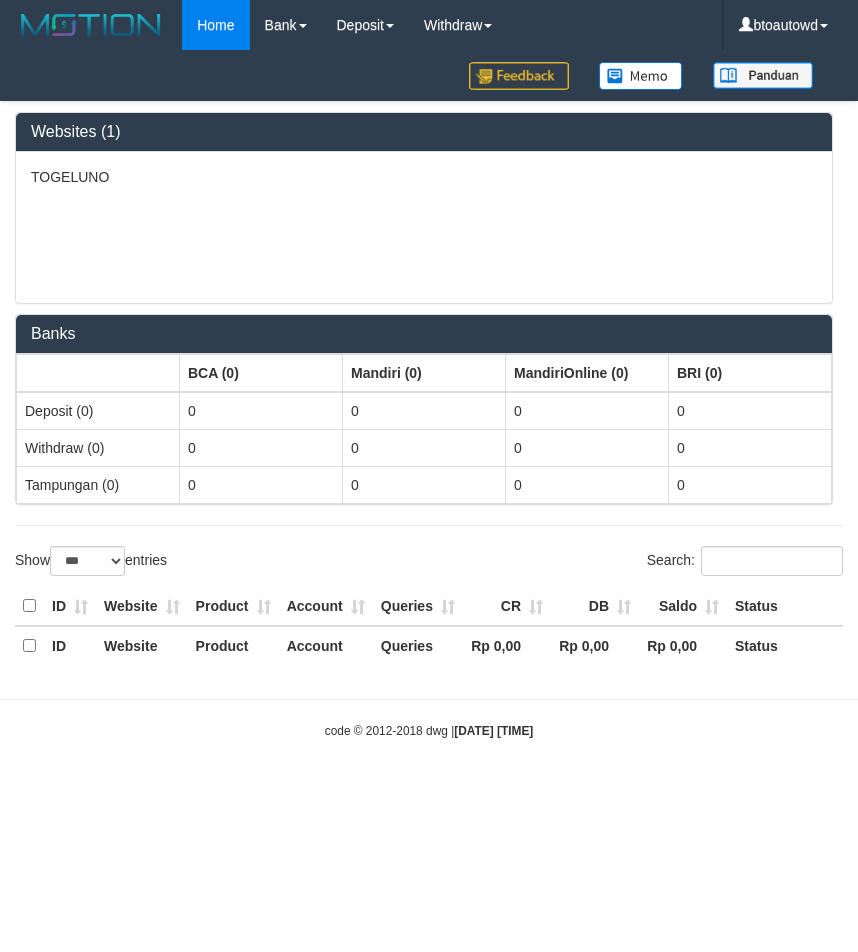 select on "***" 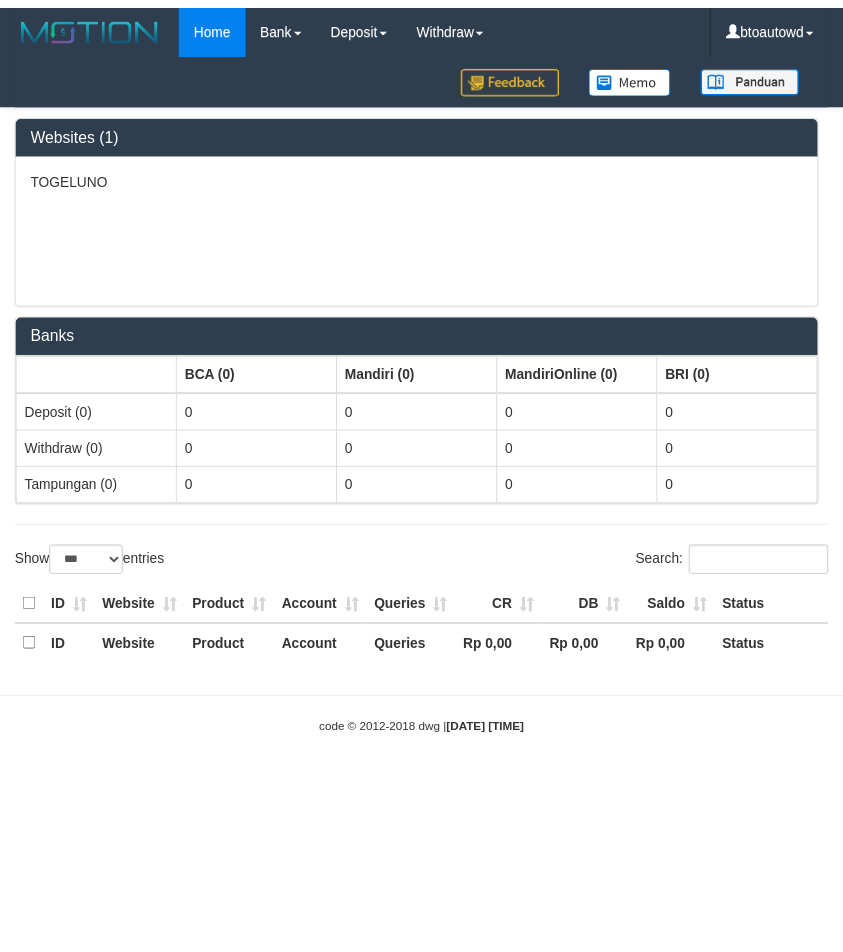 scroll, scrollTop: 0, scrollLeft: 0, axis: both 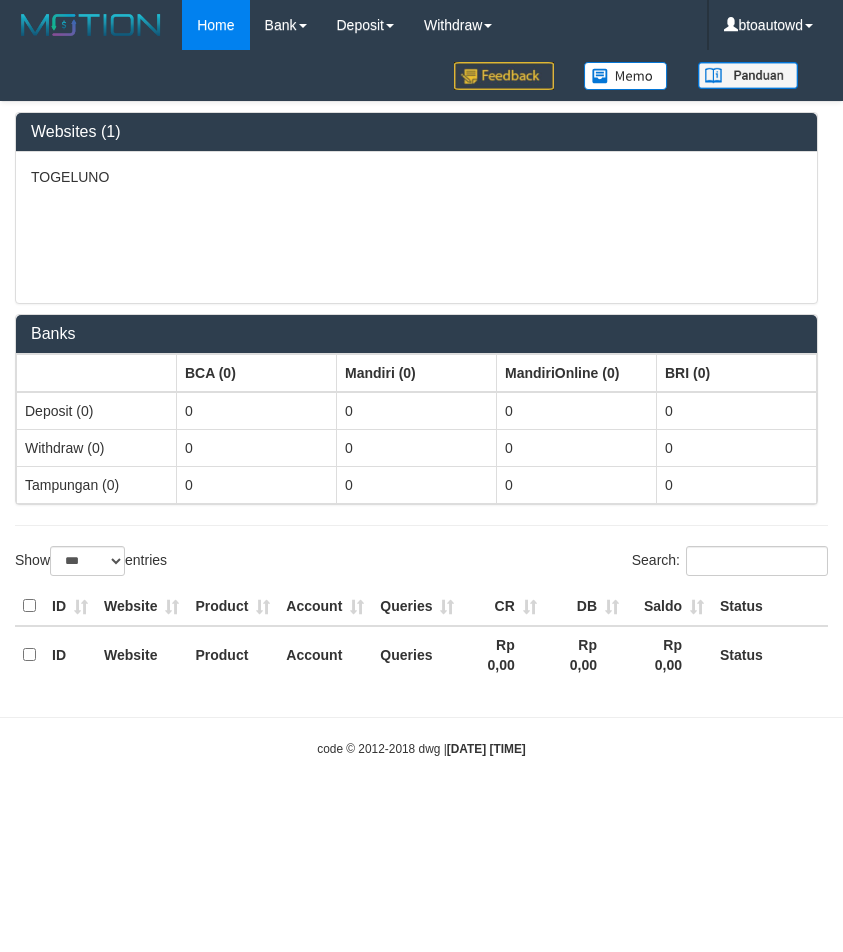 select on "**" 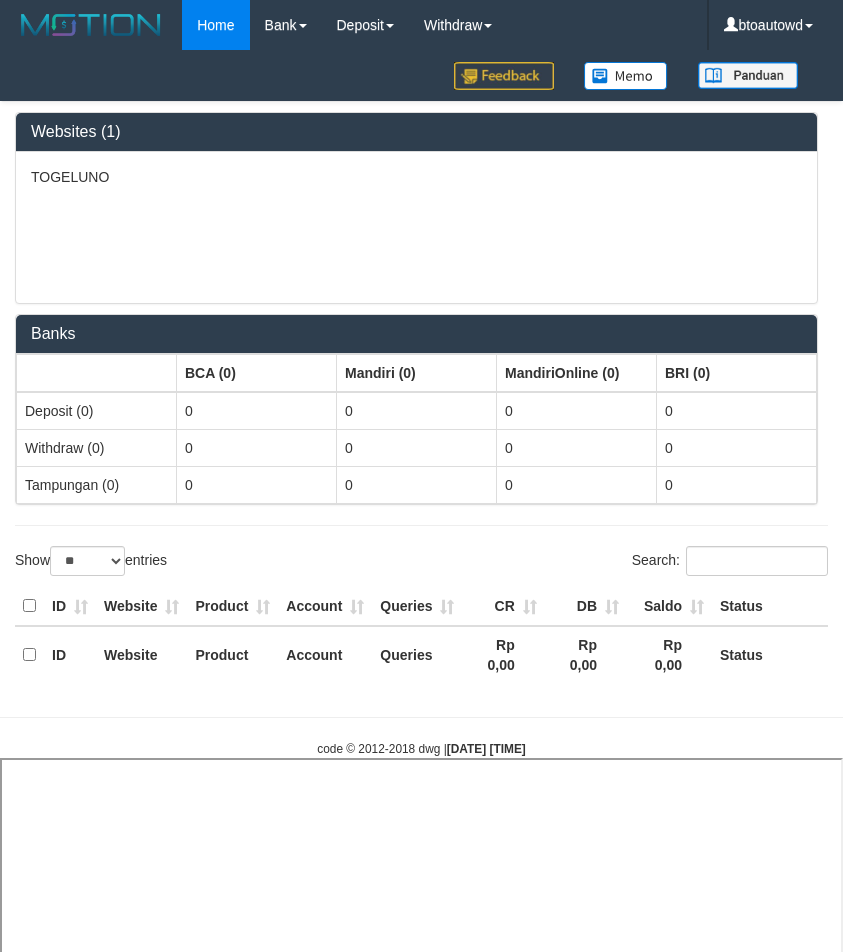 select 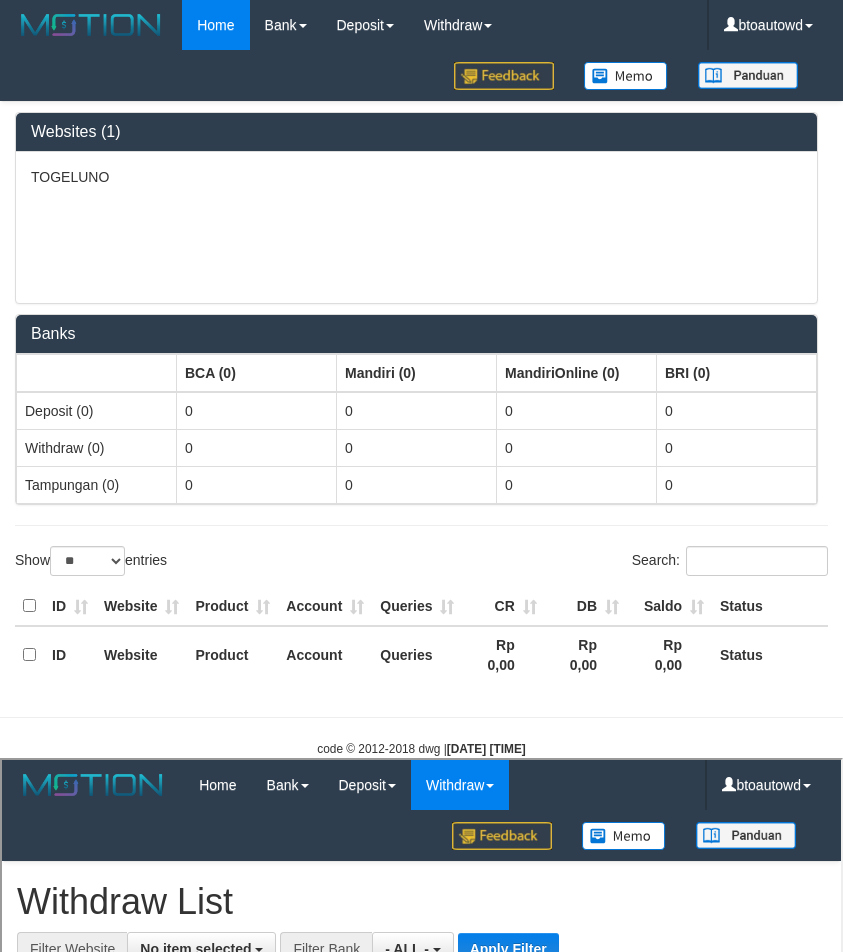 scroll, scrollTop: 0, scrollLeft: 0, axis: both 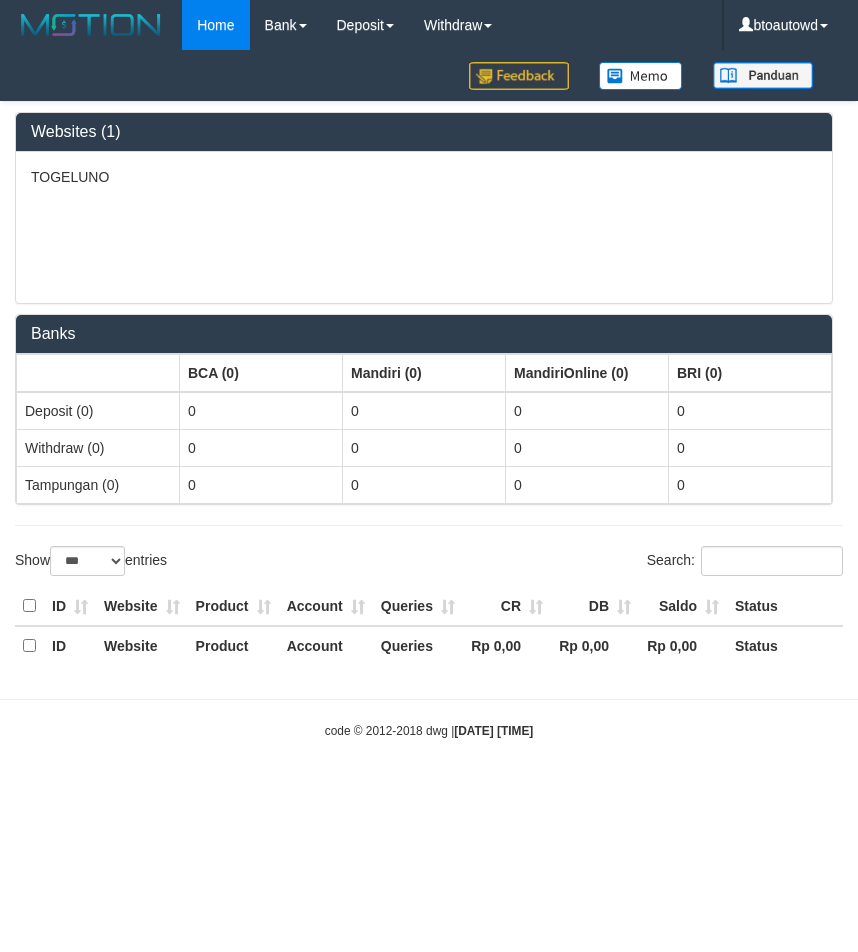 select on "***" 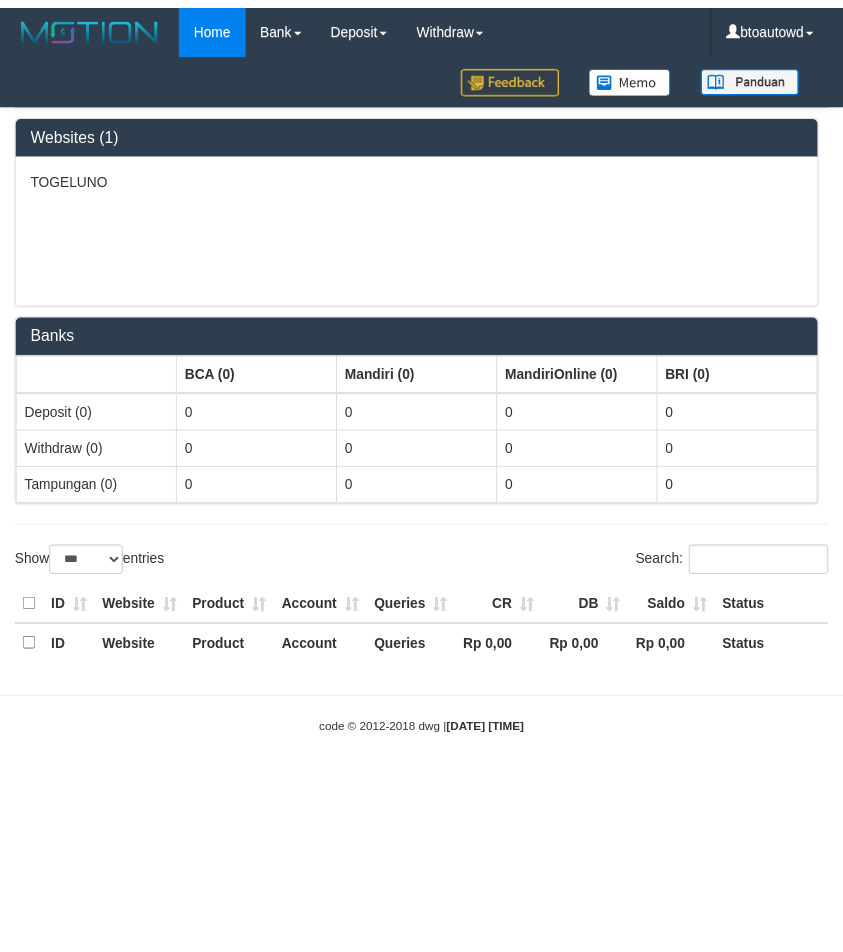 scroll, scrollTop: 0, scrollLeft: 0, axis: both 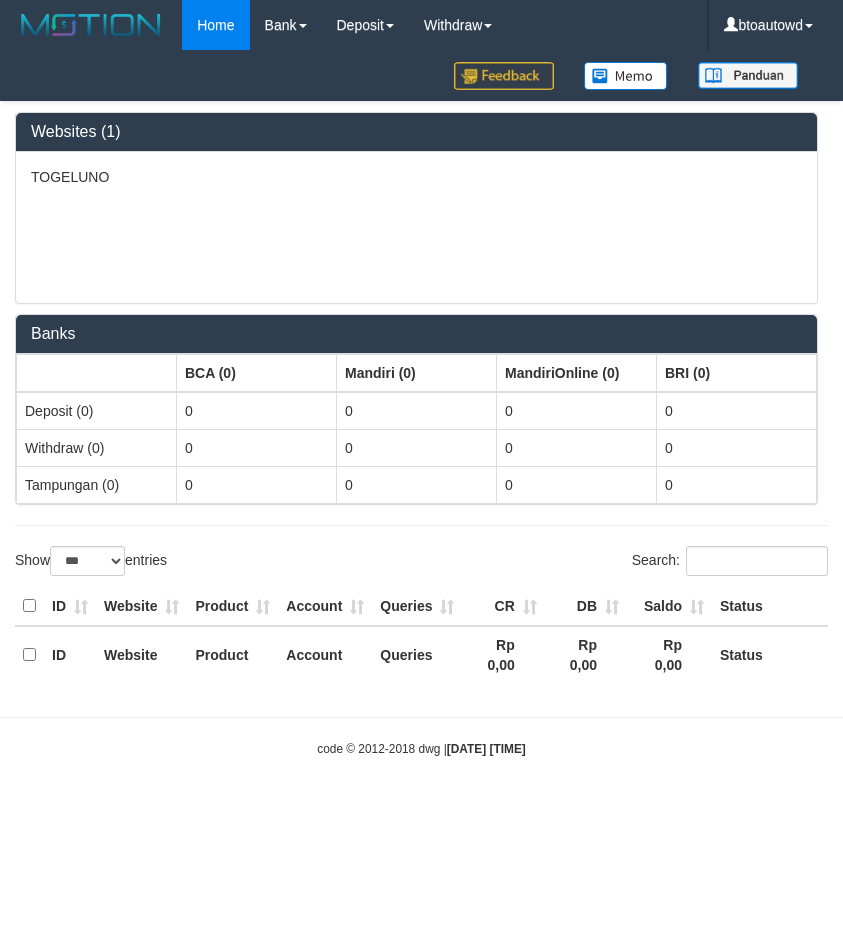 select on "**" 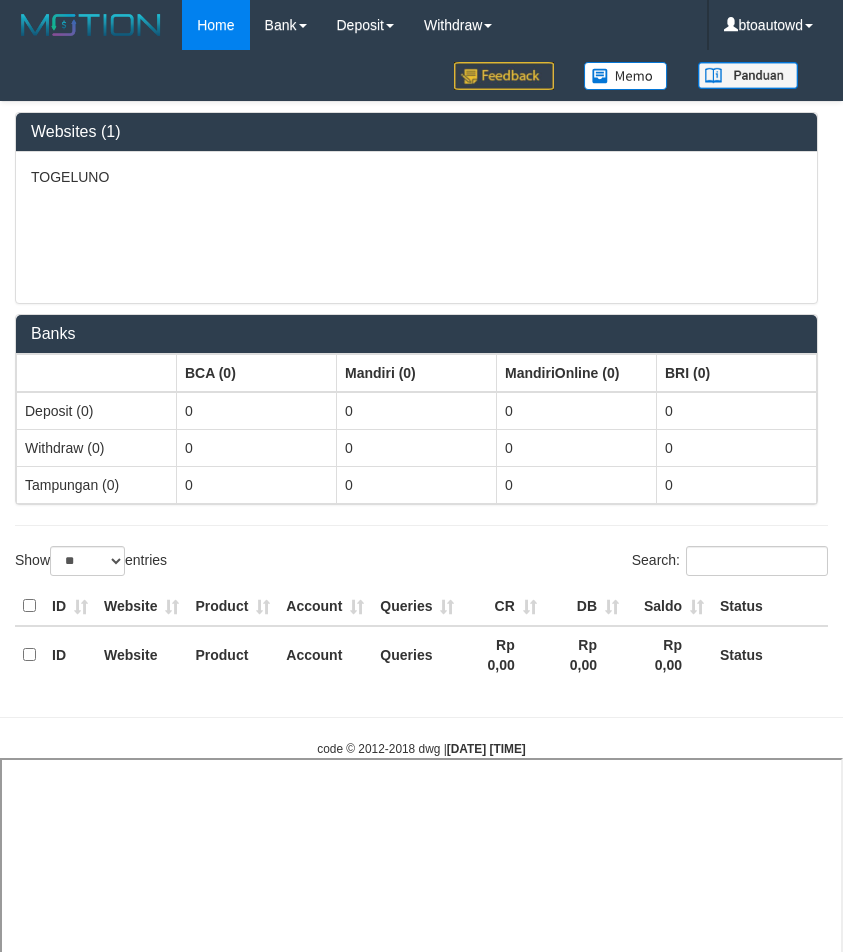 select 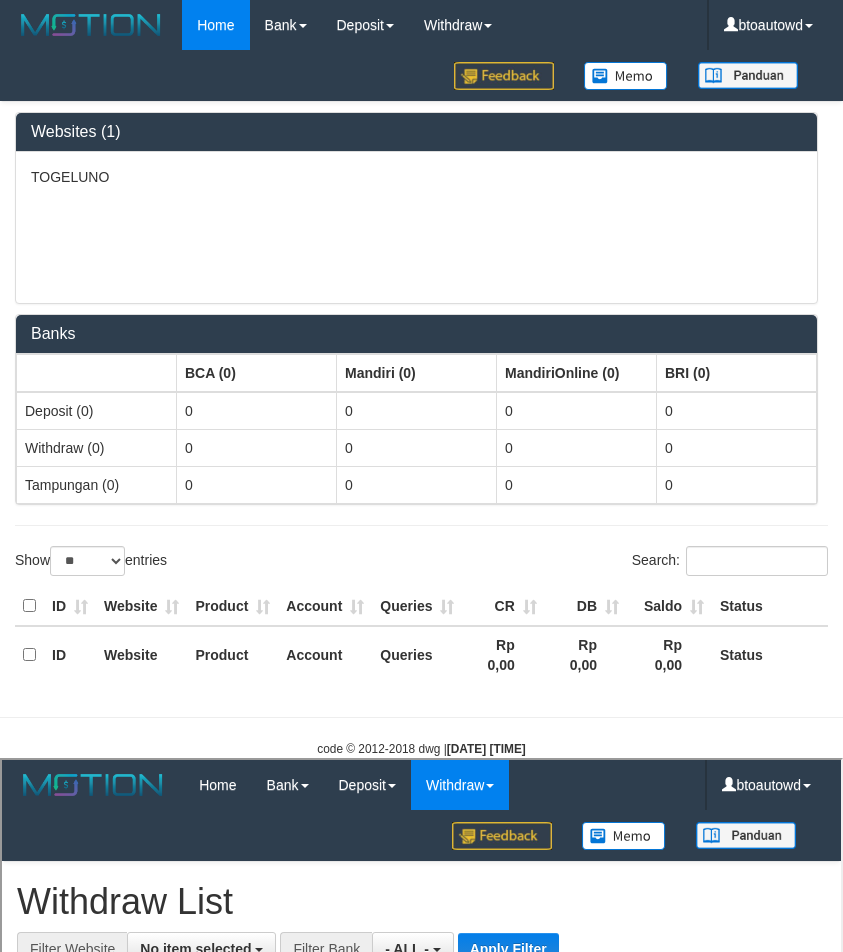 scroll, scrollTop: 0, scrollLeft: 0, axis: both 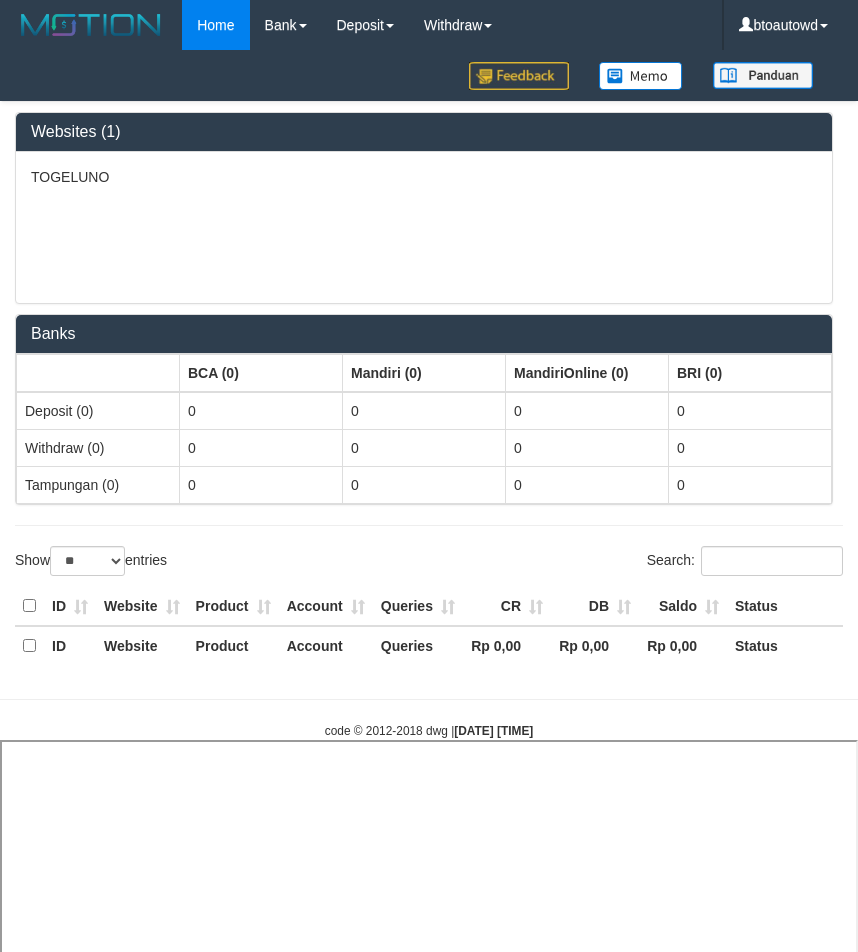 select on "**" 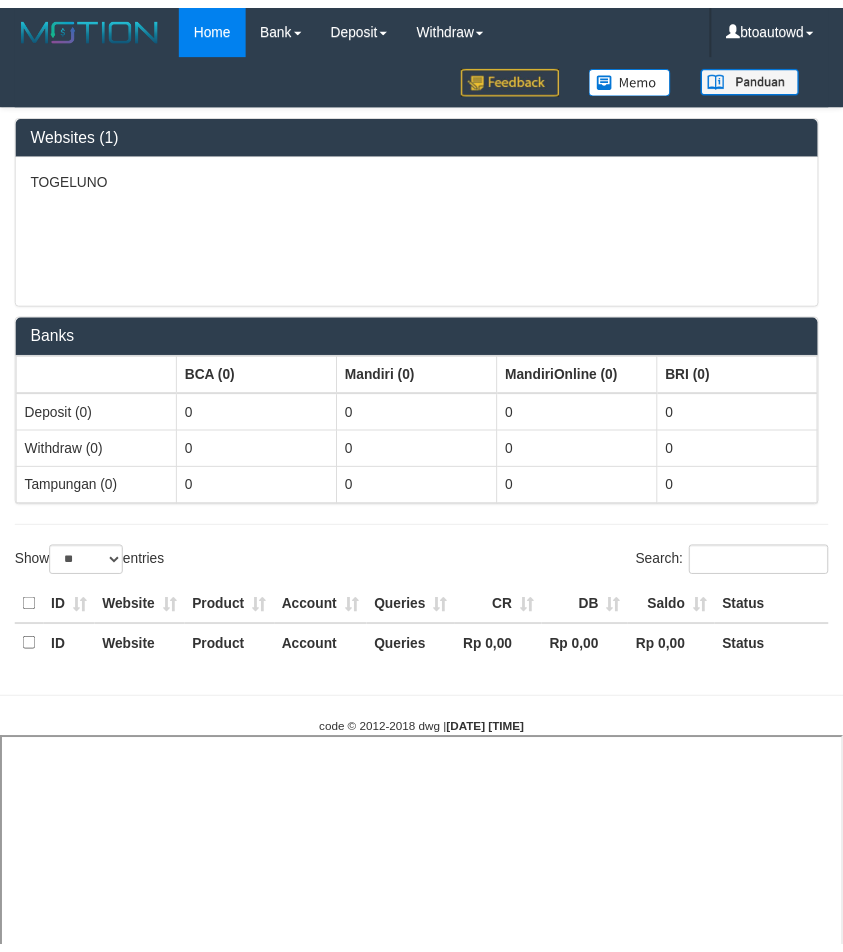 scroll, scrollTop: 0, scrollLeft: 0, axis: both 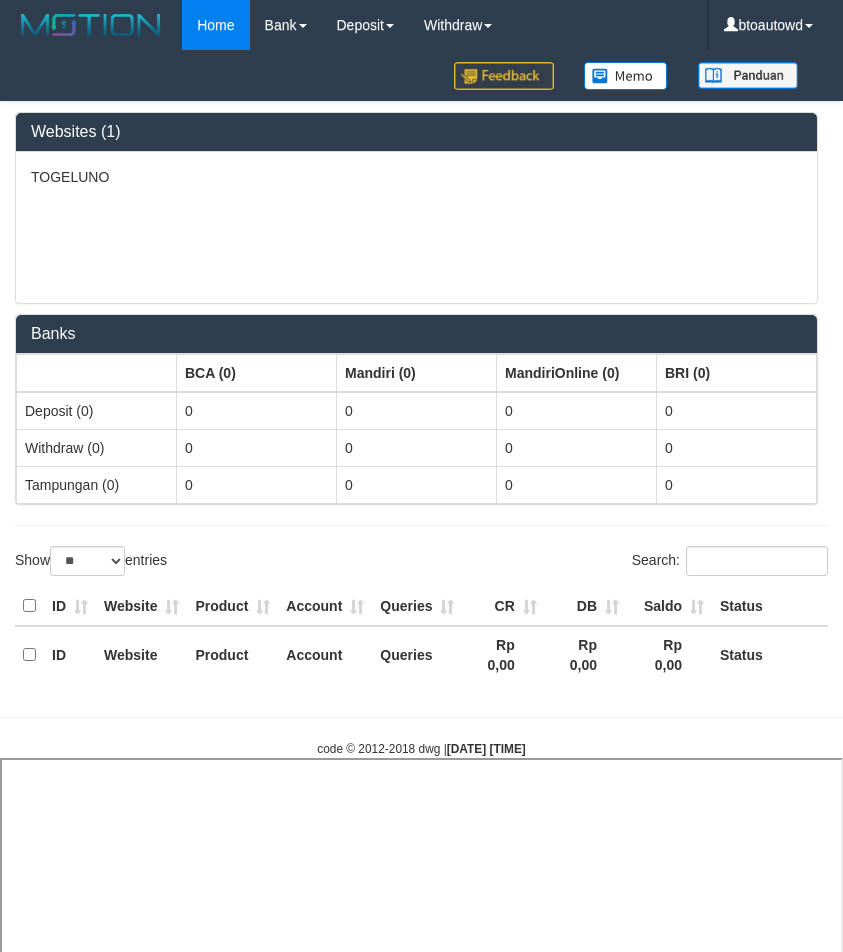 select 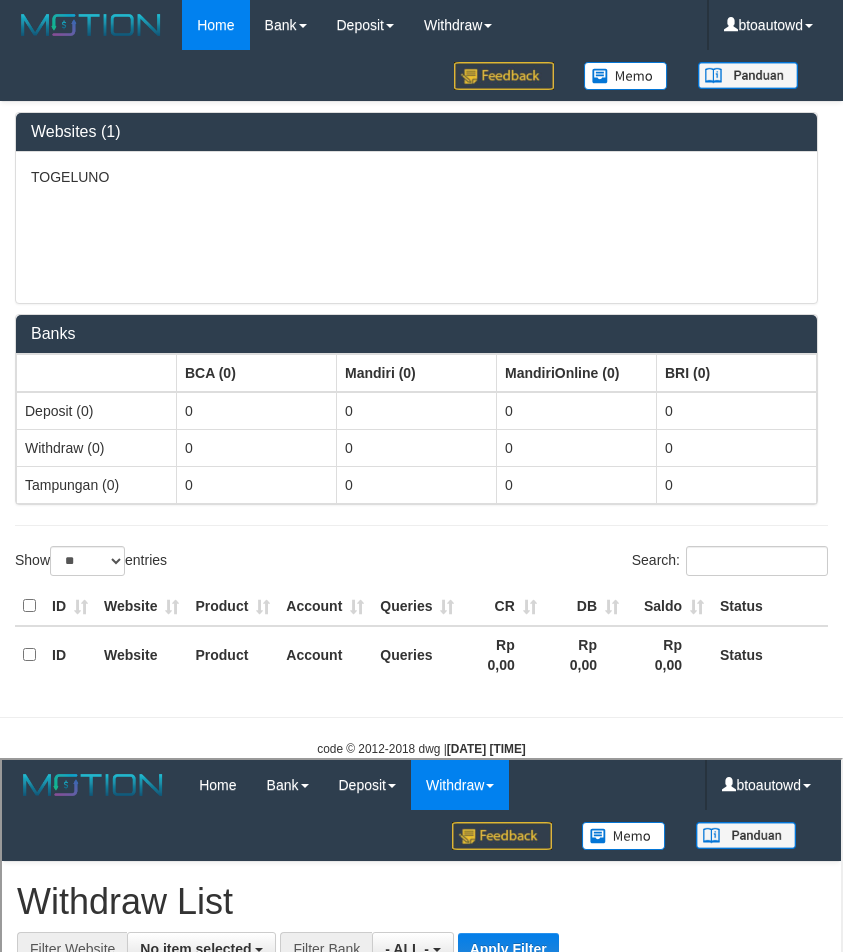 scroll, scrollTop: 0, scrollLeft: 0, axis: both 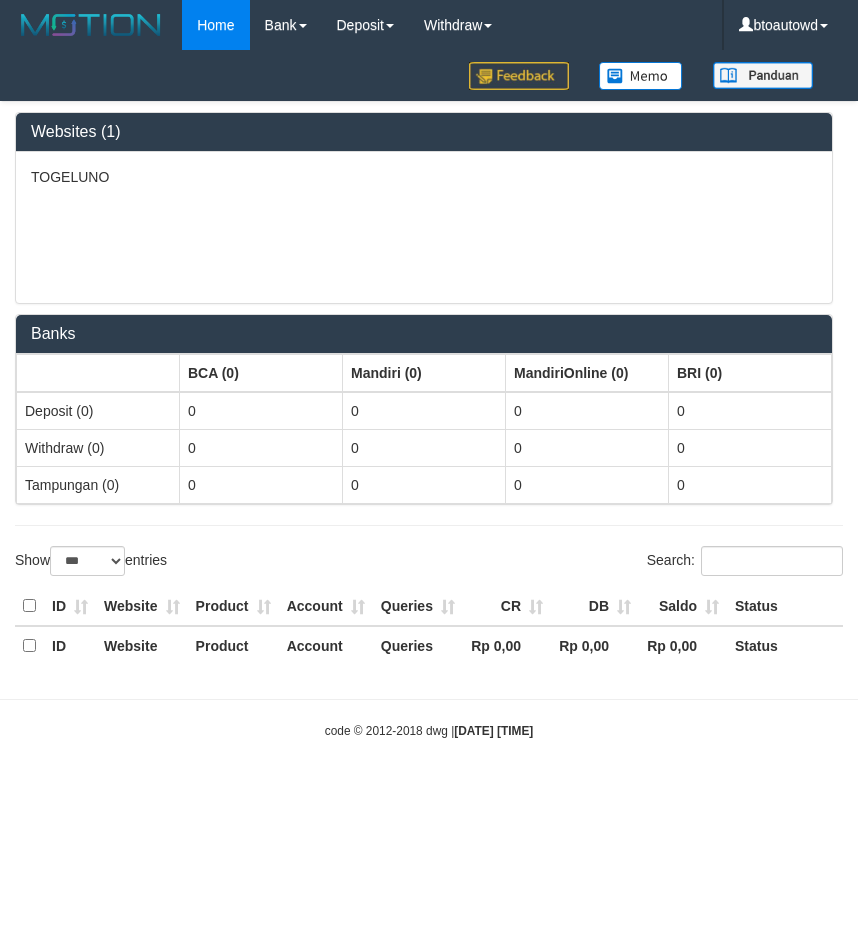 select on "***" 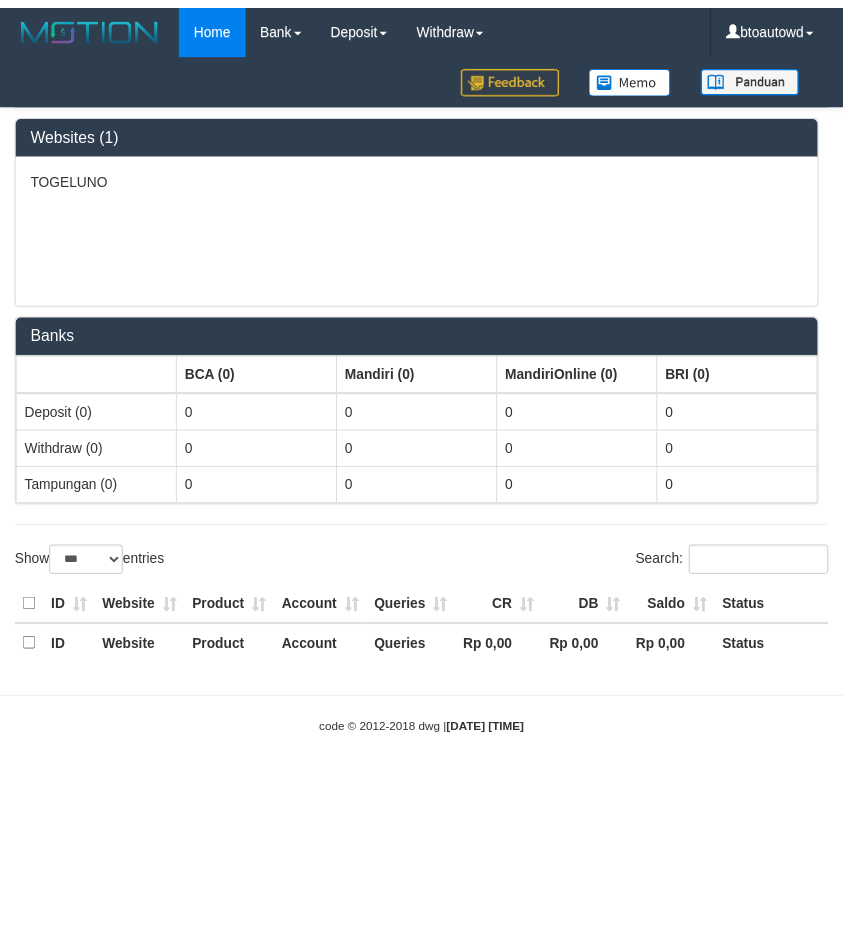 scroll, scrollTop: 0, scrollLeft: 0, axis: both 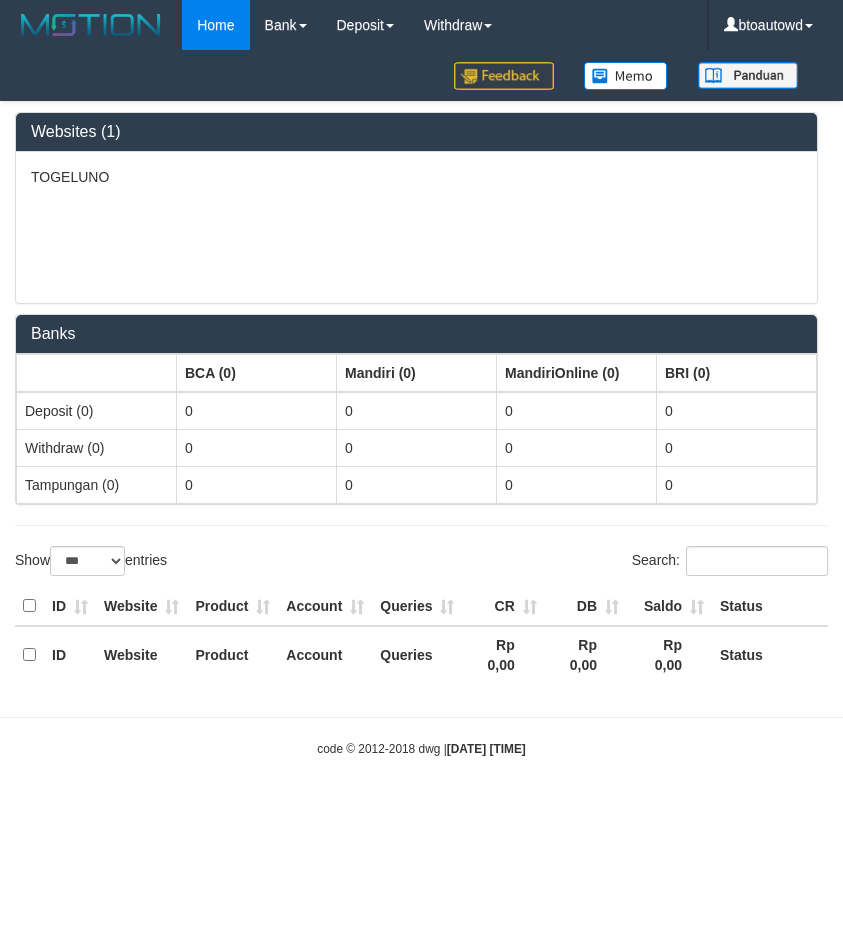 select on "**" 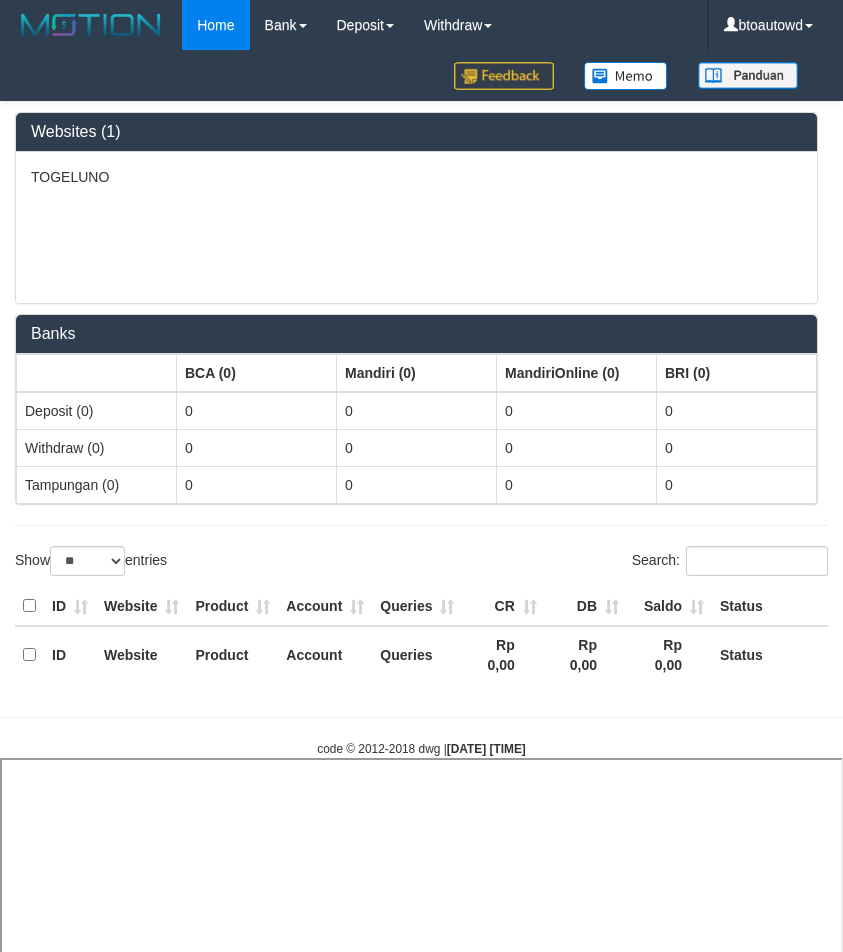 select 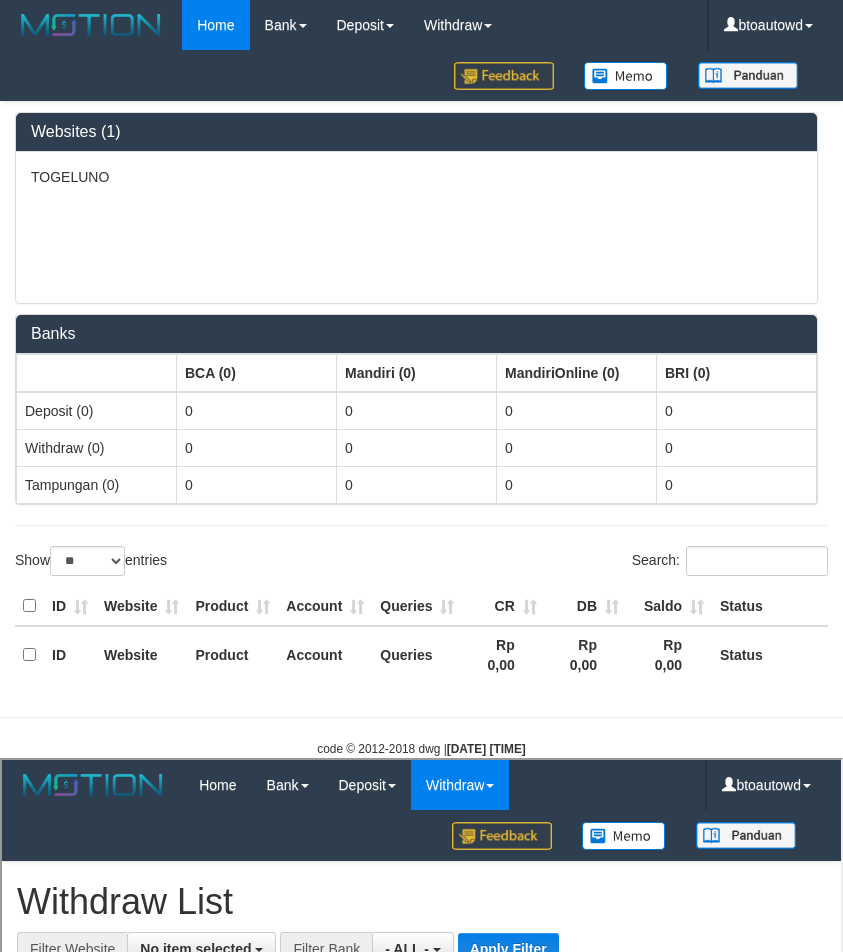 scroll, scrollTop: 0, scrollLeft: 0, axis: both 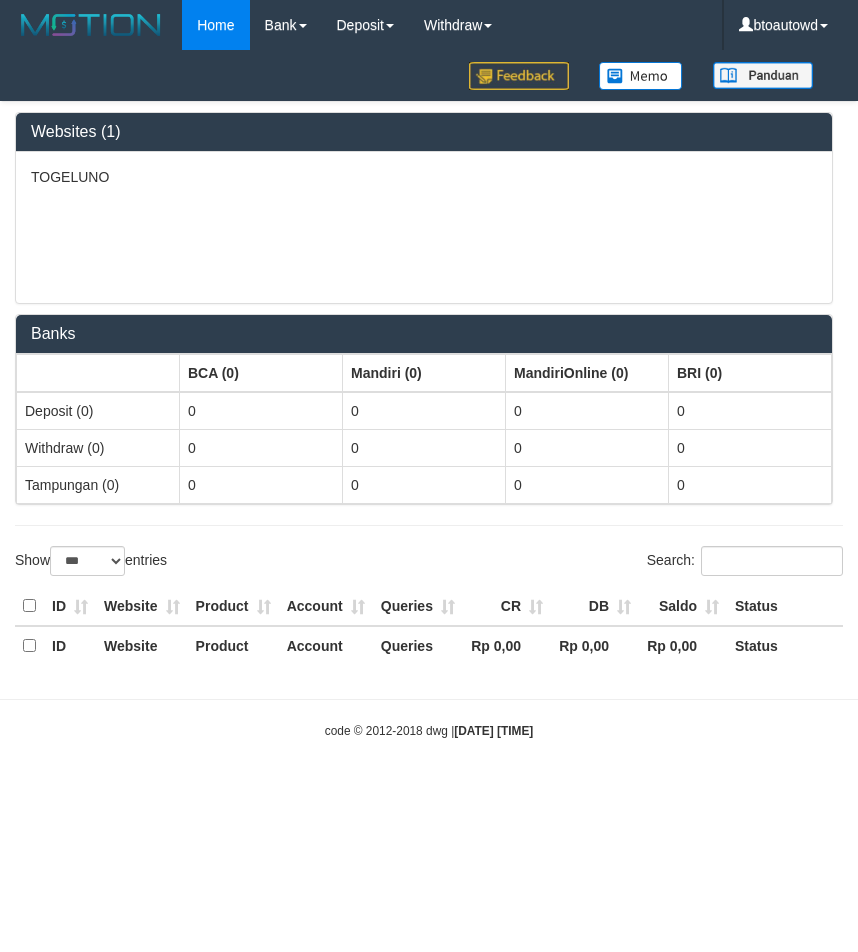 select on "***" 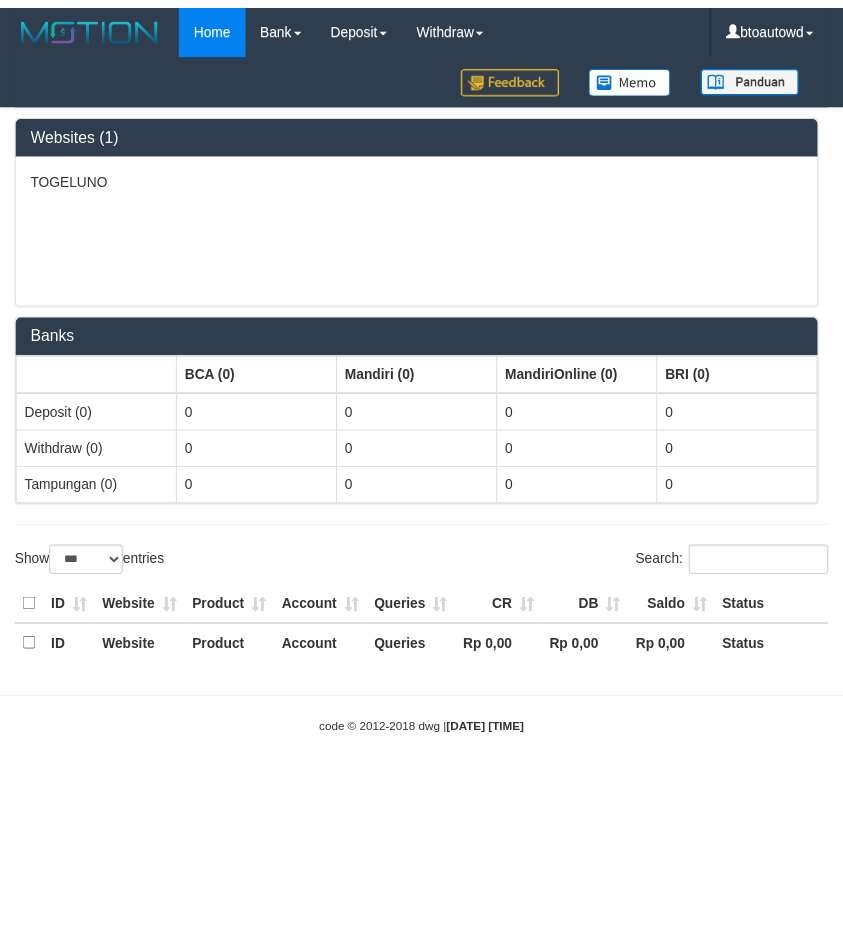 scroll, scrollTop: 0, scrollLeft: 0, axis: both 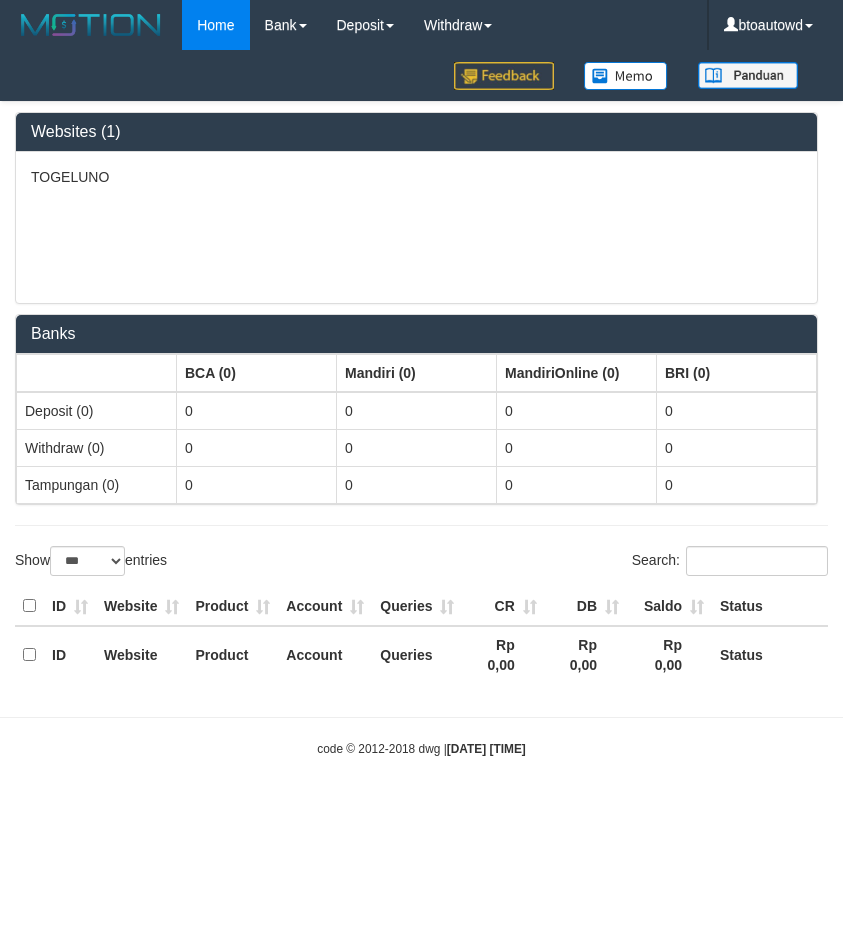 select on "**" 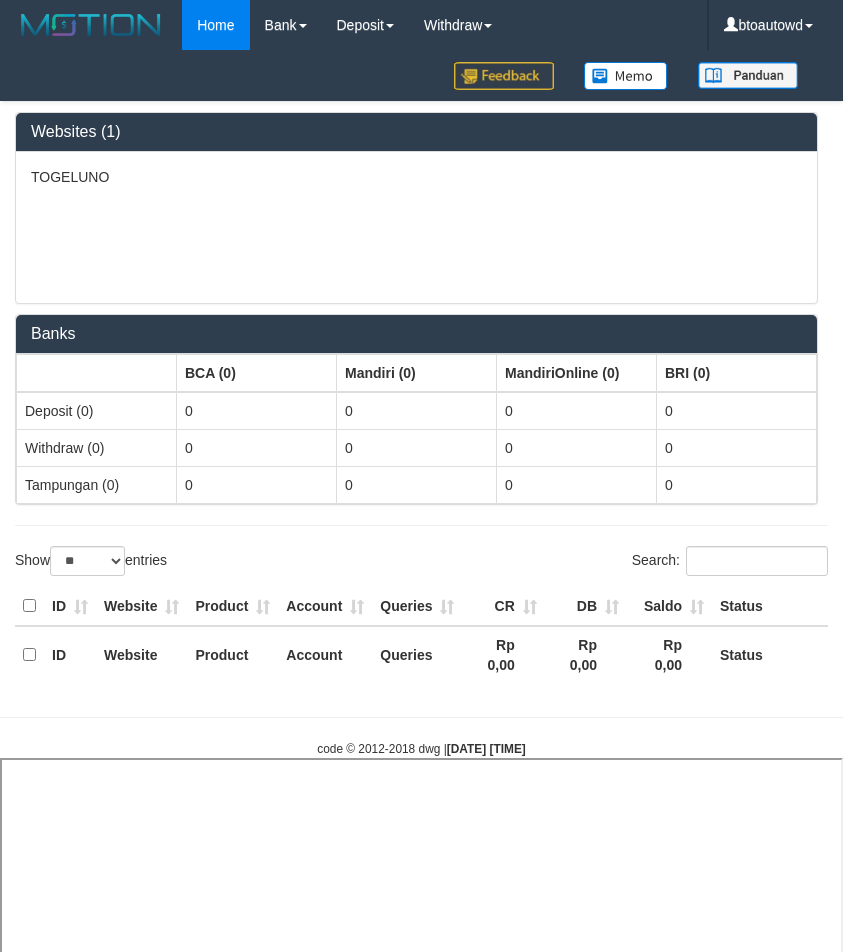 select 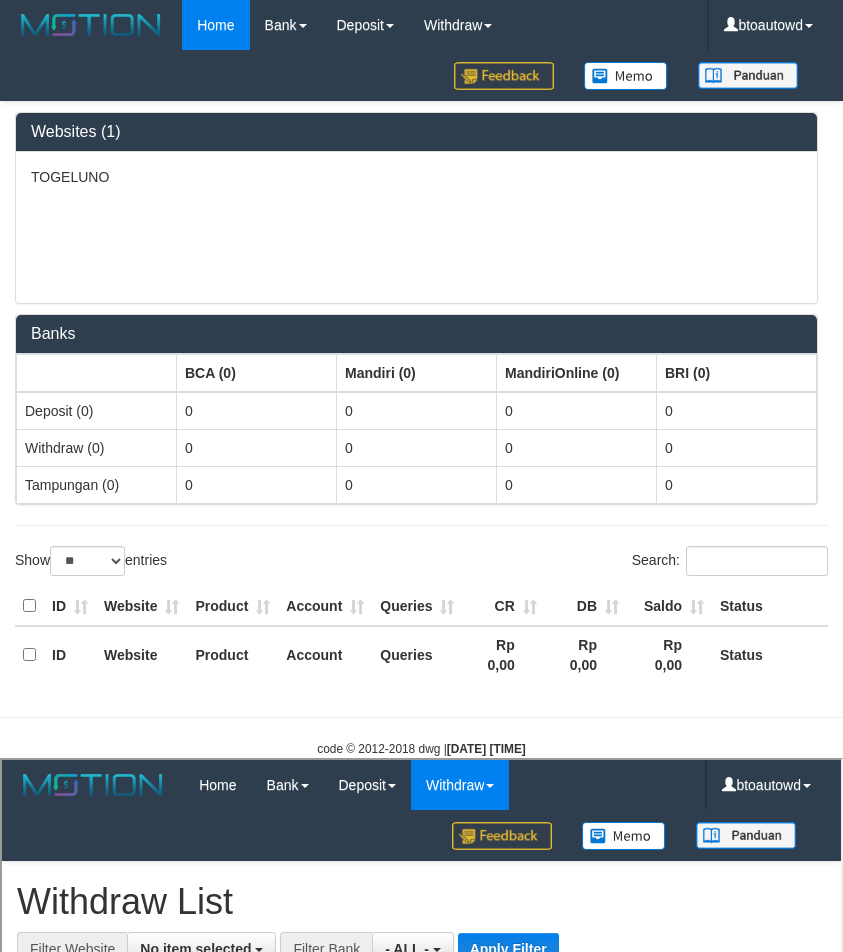 scroll, scrollTop: 0, scrollLeft: 0, axis: both 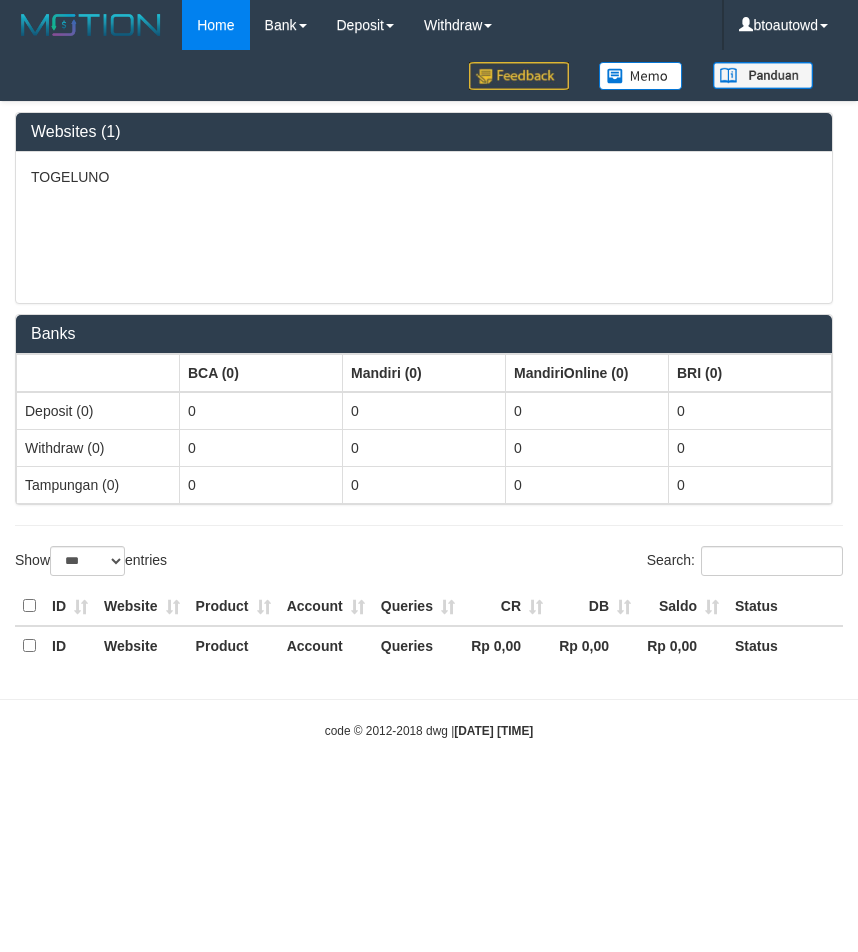 select on "***" 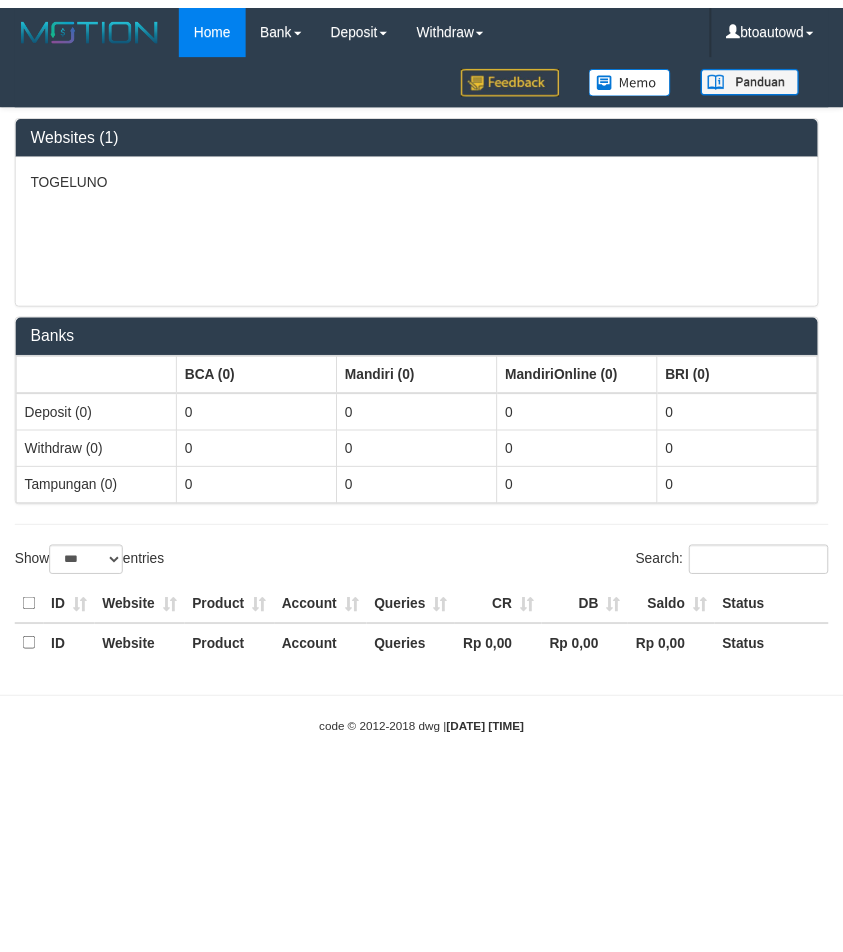 scroll, scrollTop: 0, scrollLeft: 0, axis: both 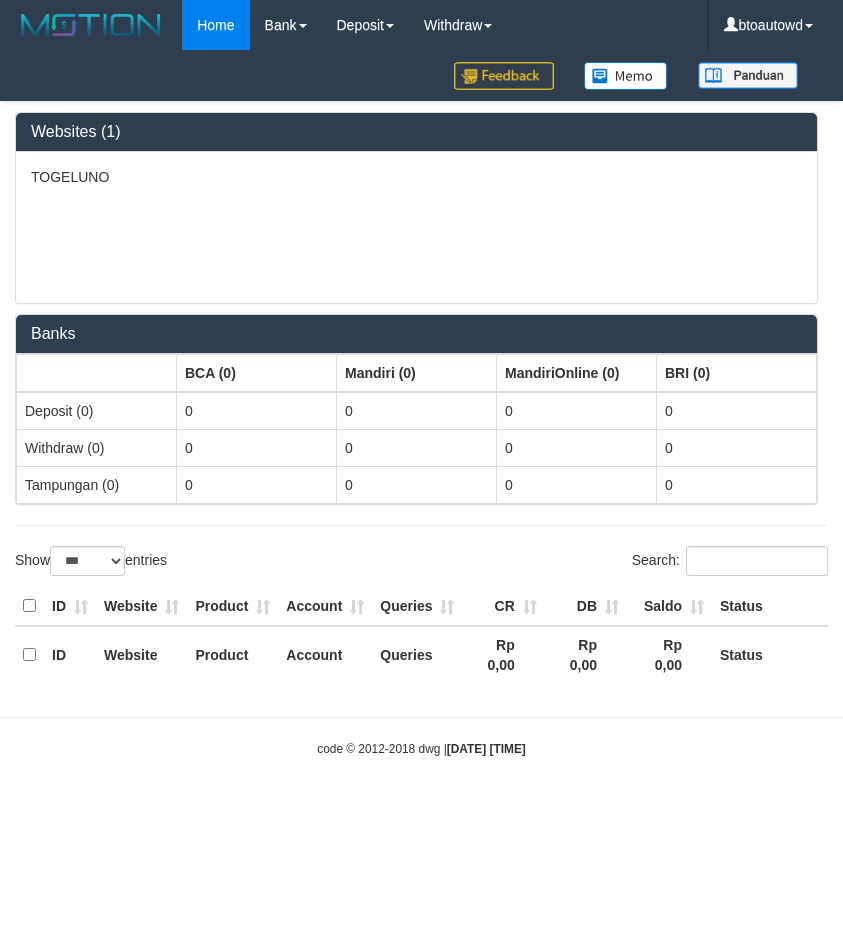 select on "**" 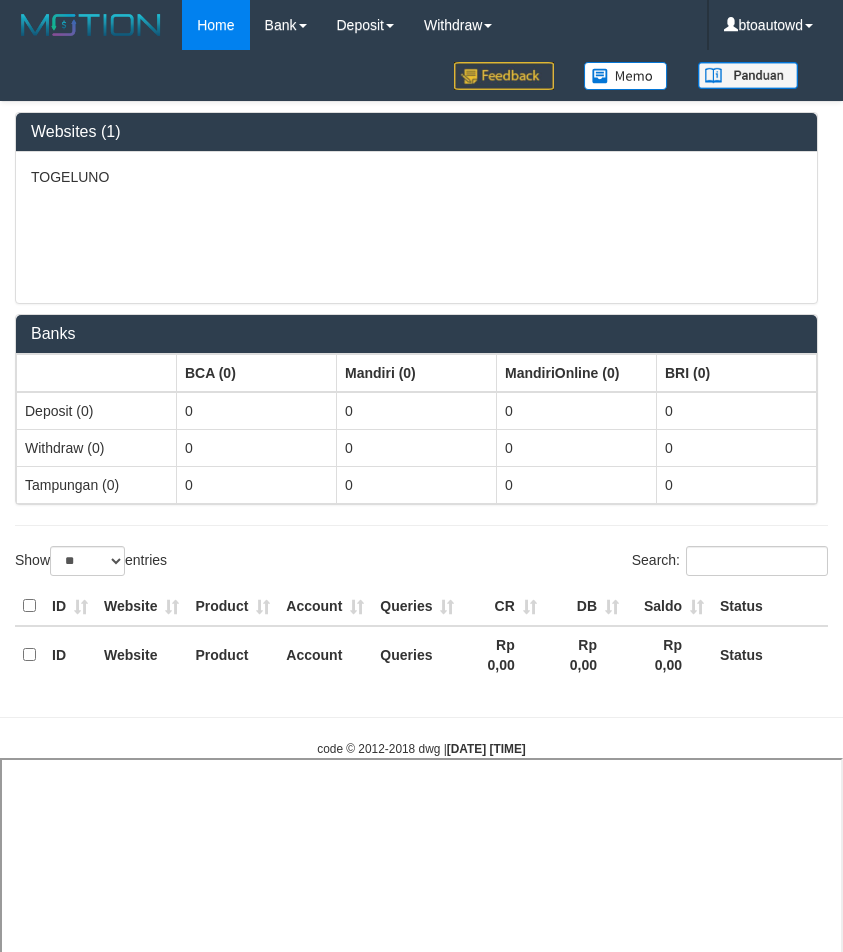 select 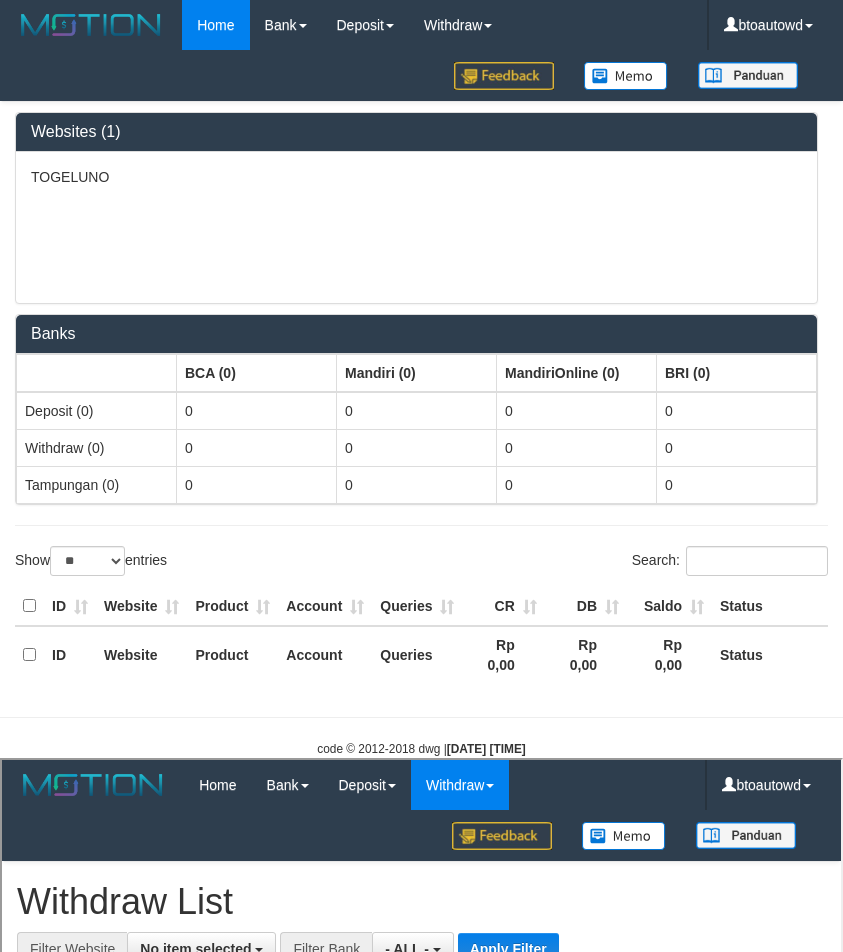 scroll, scrollTop: 0, scrollLeft: 0, axis: both 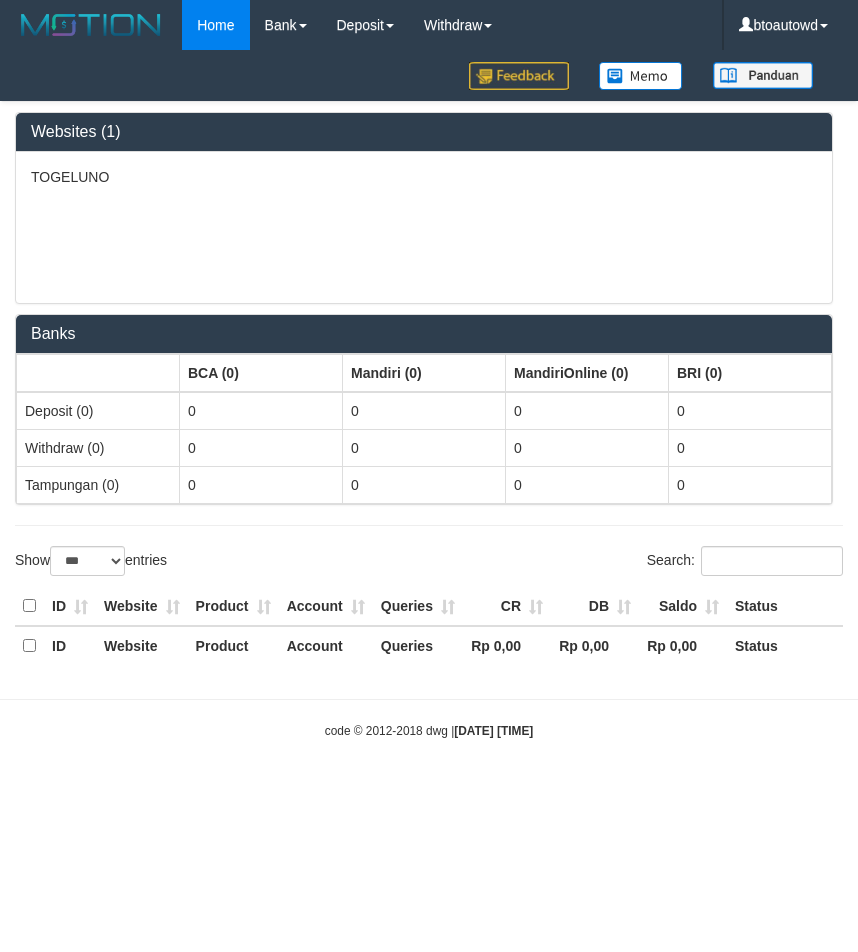 select on "***" 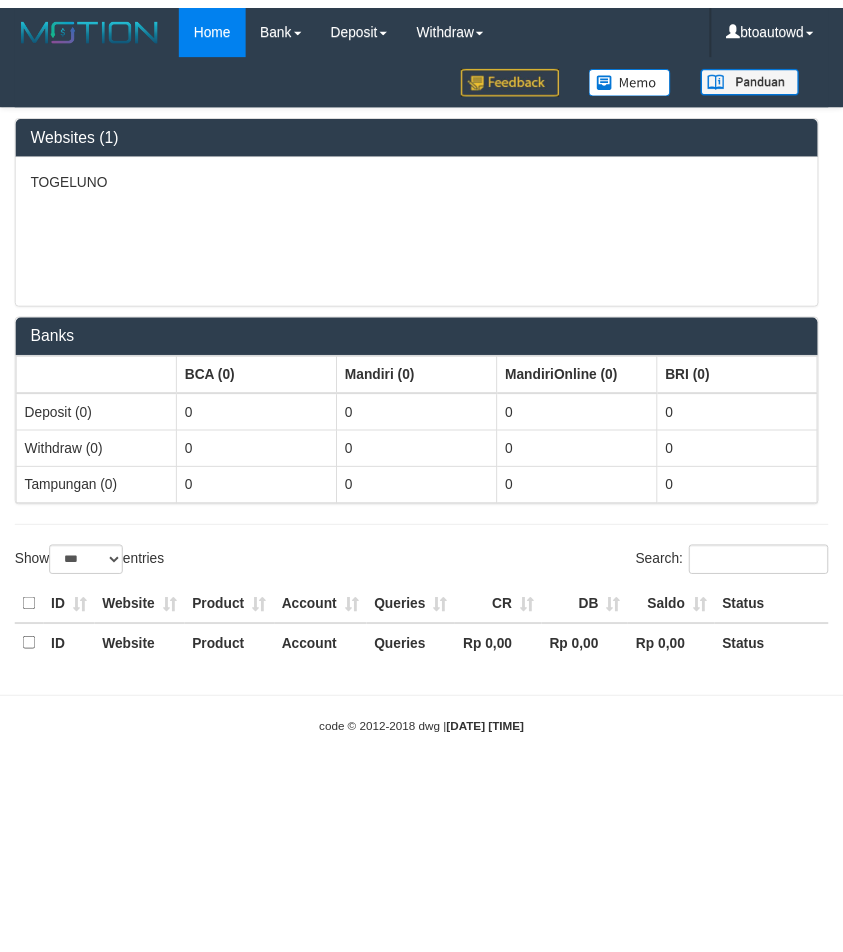 scroll, scrollTop: 0, scrollLeft: 0, axis: both 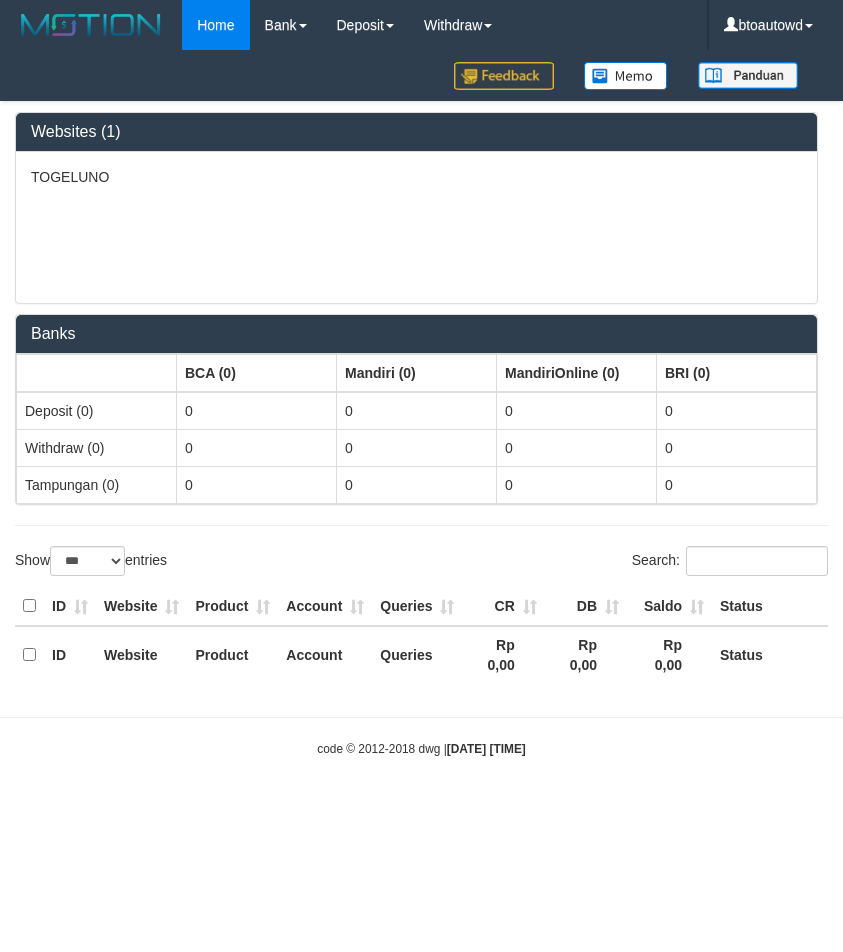select on "**" 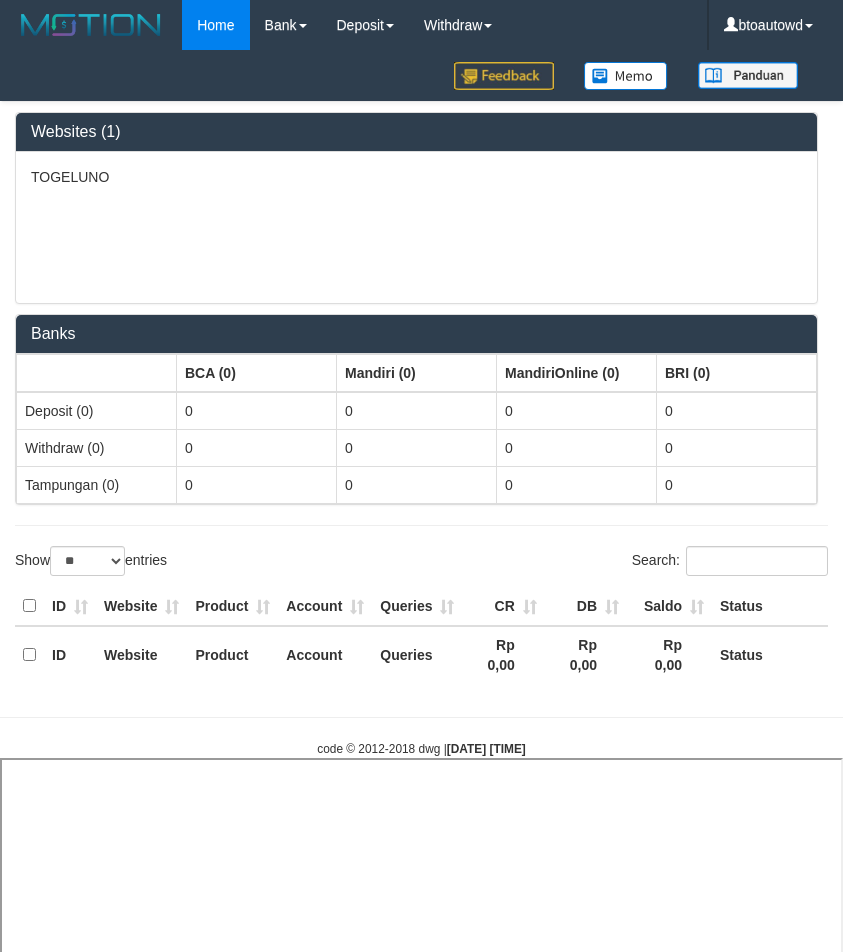 select 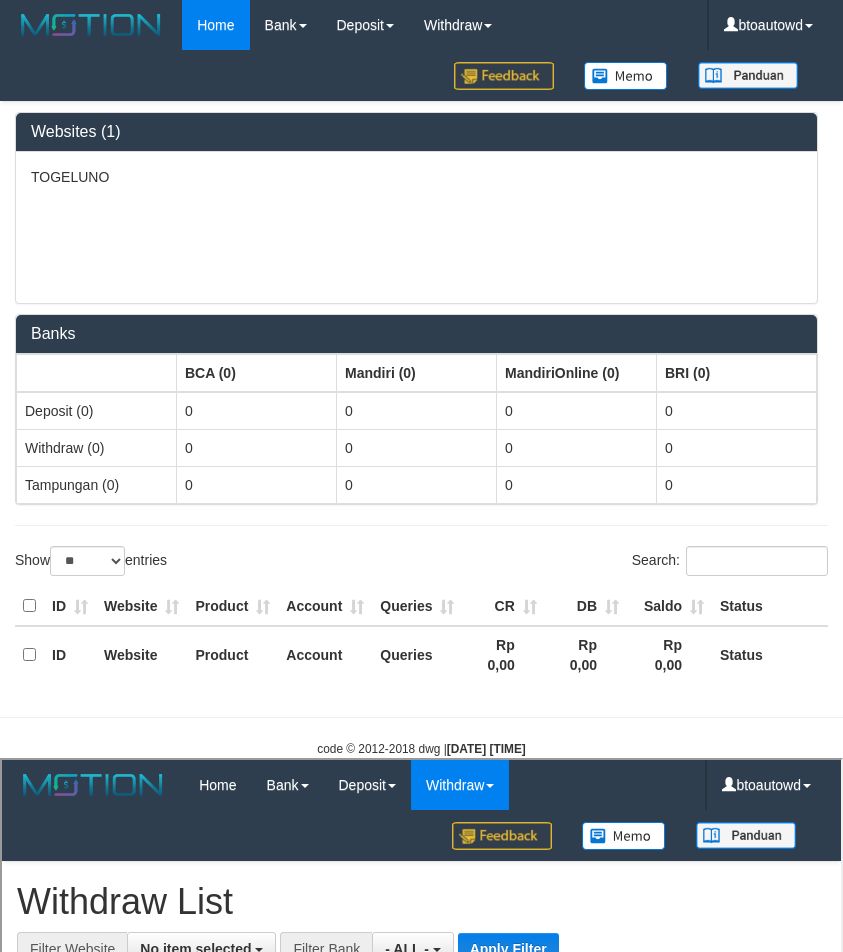 scroll, scrollTop: 0, scrollLeft: 0, axis: both 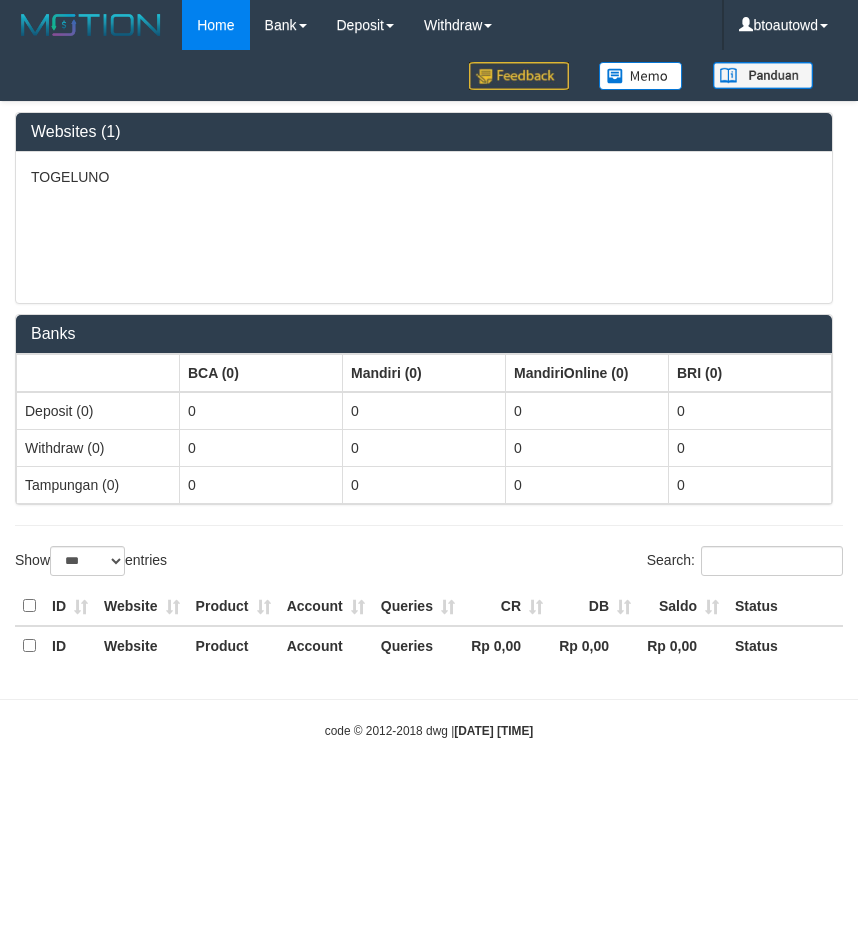 select on "***" 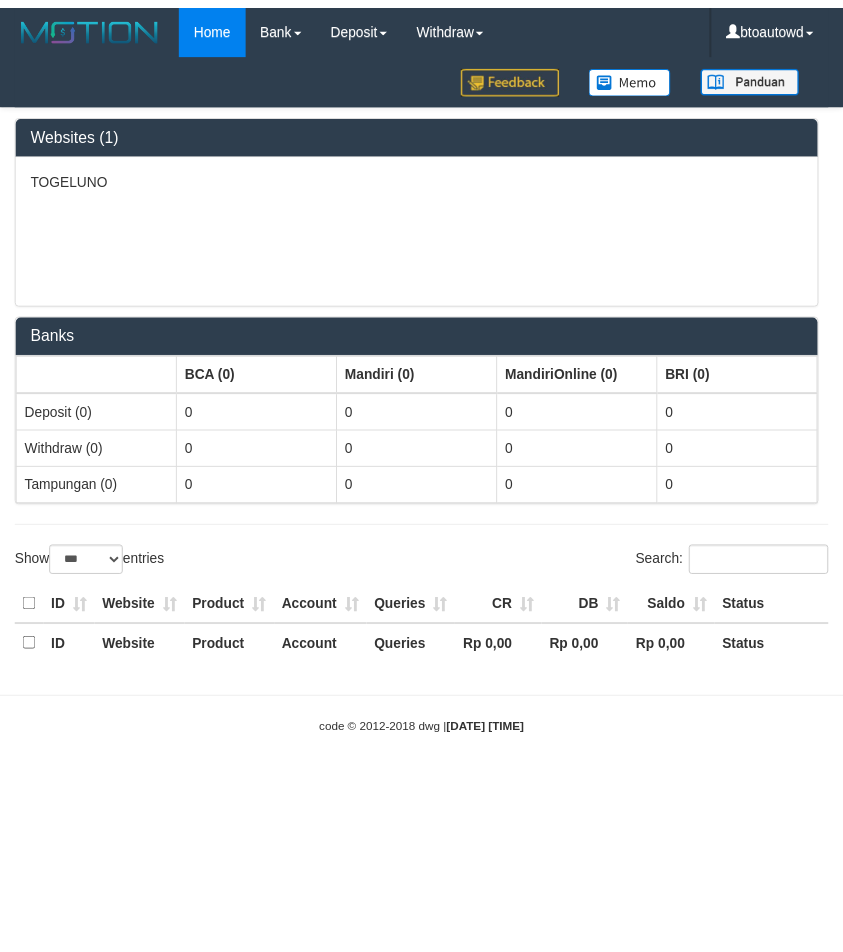 scroll, scrollTop: 0, scrollLeft: 0, axis: both 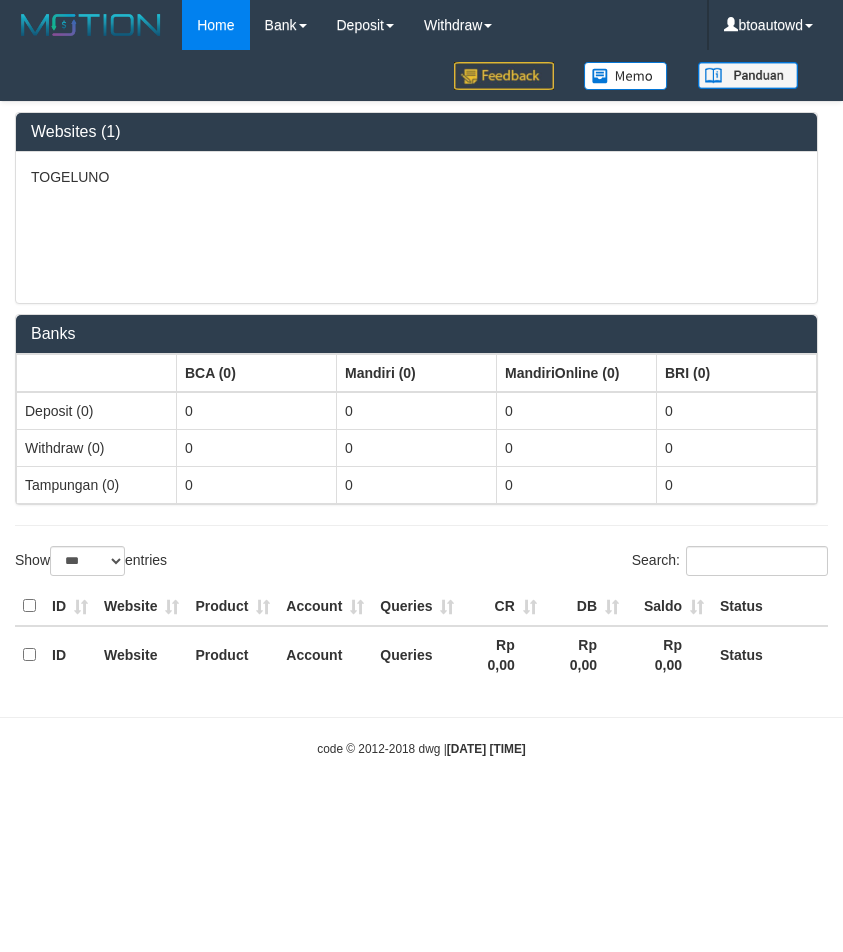 select on "**" 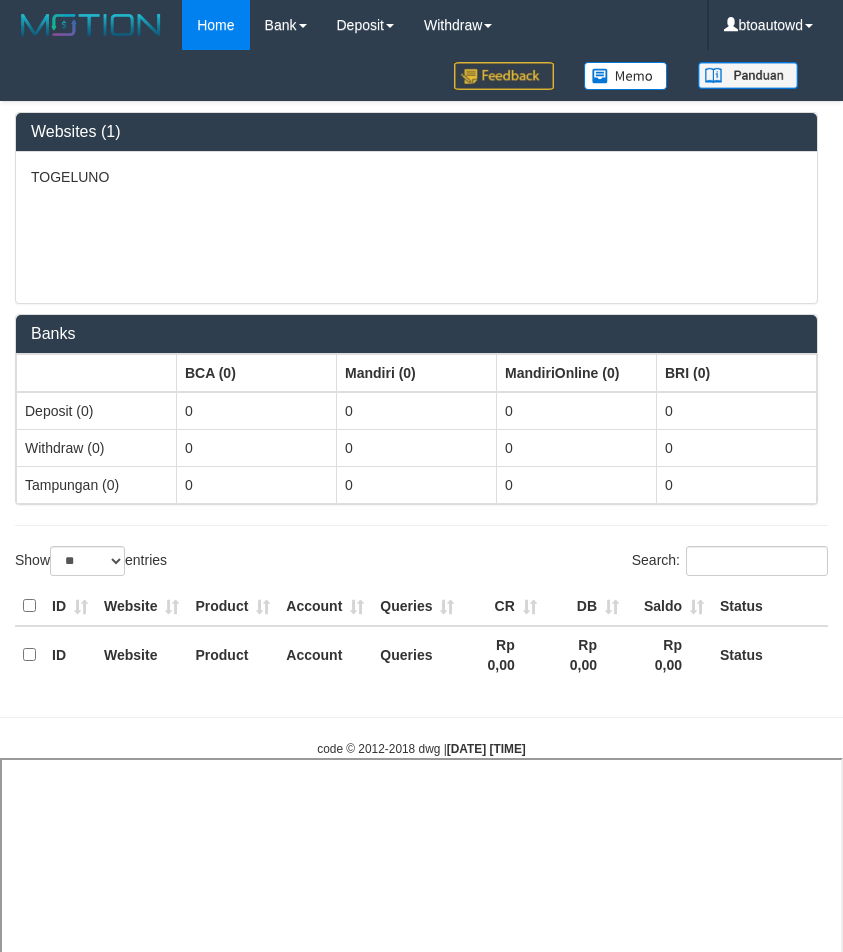 select 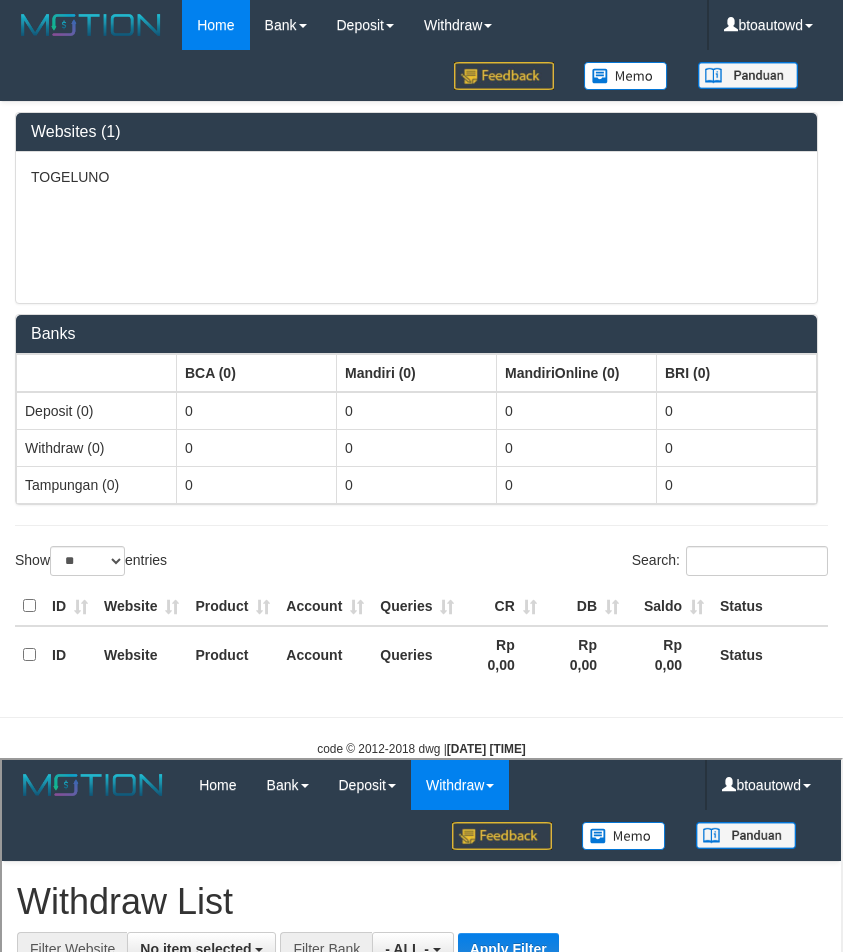 scroll, scrollTop: 0, scrollLeft: 0, axis: both 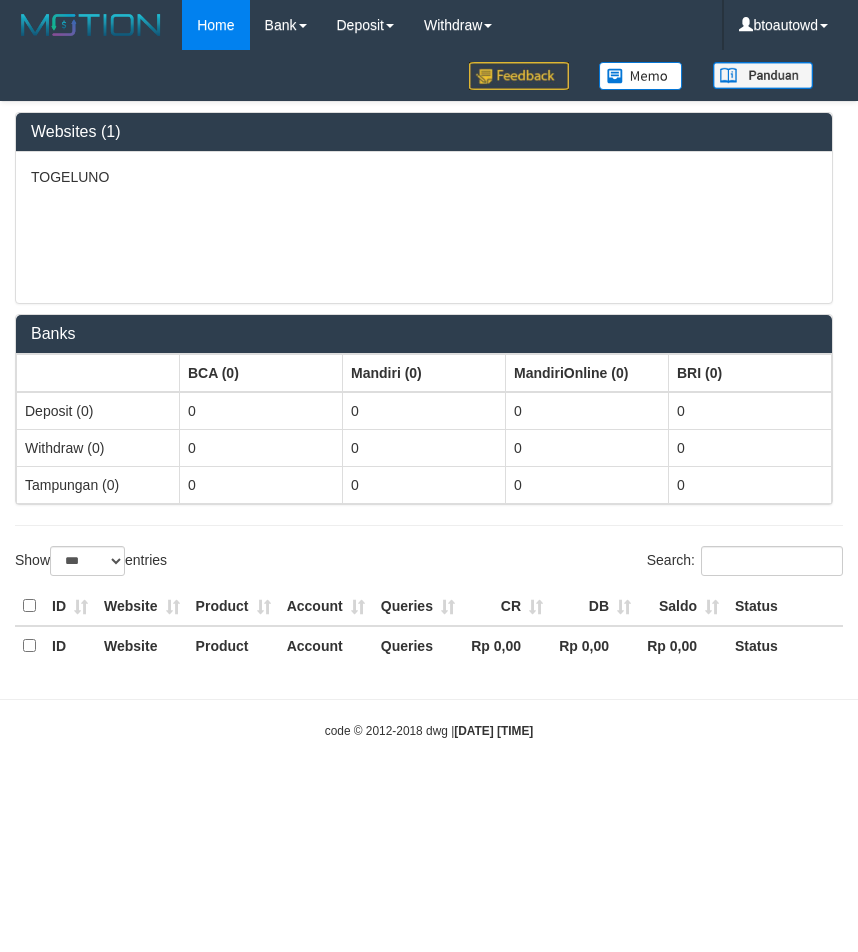 select on "***" 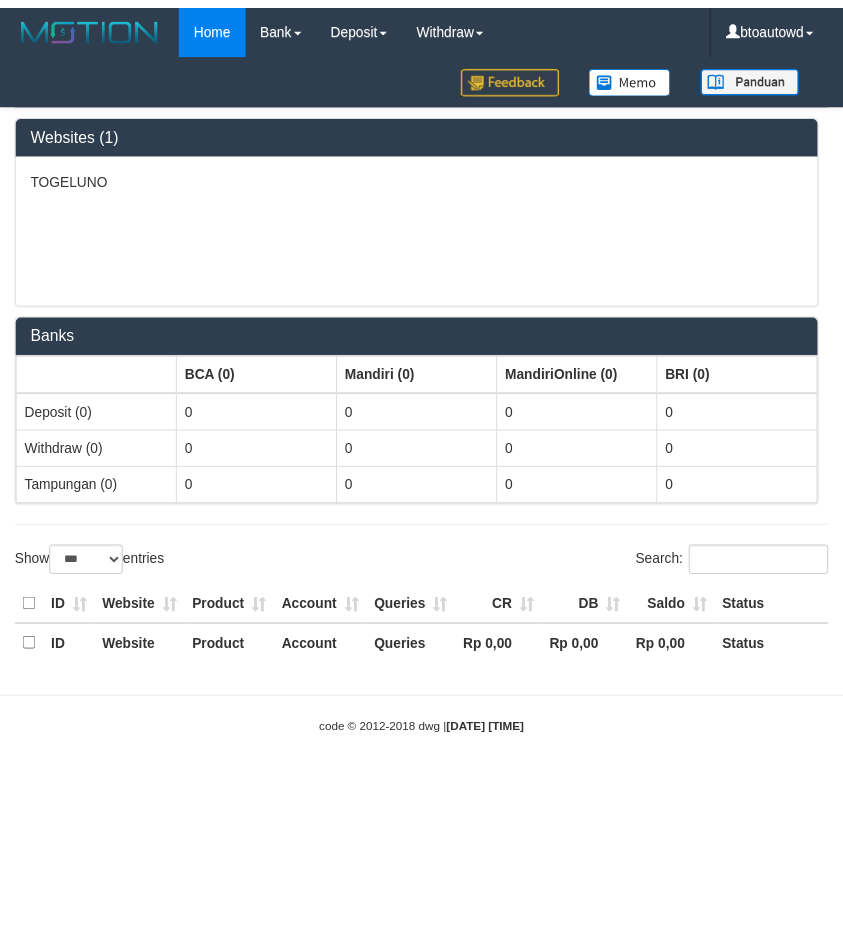scroll, scrollTop: 0, scrollLeft: 0, axis: both 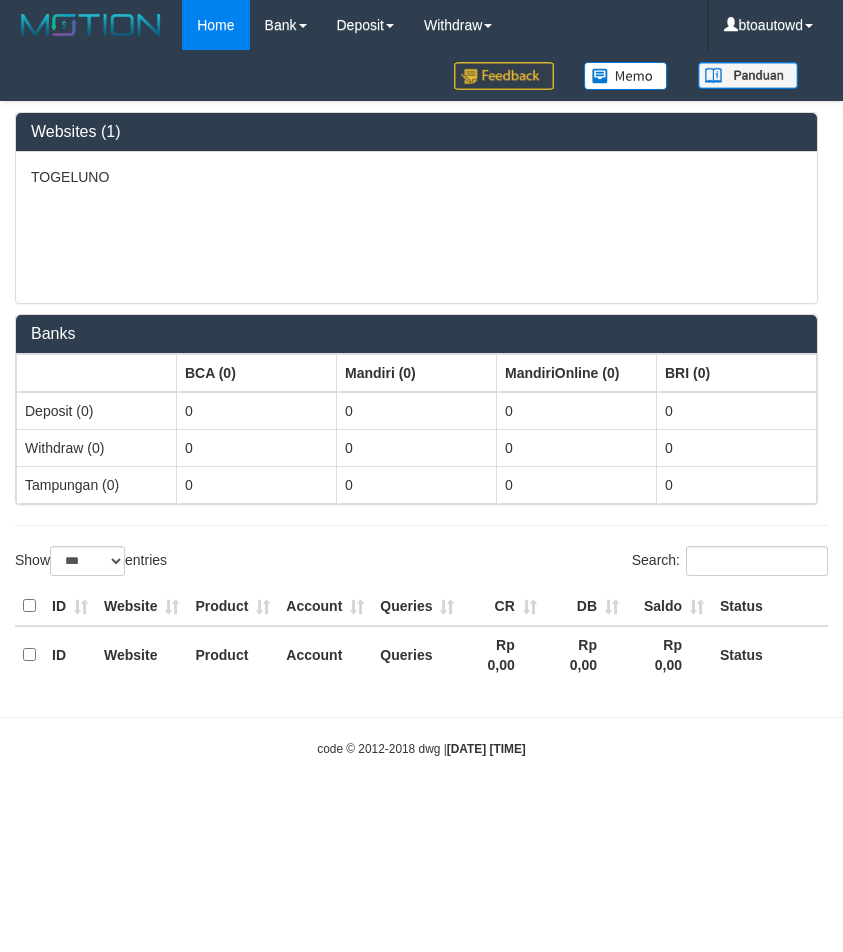 select on "**" 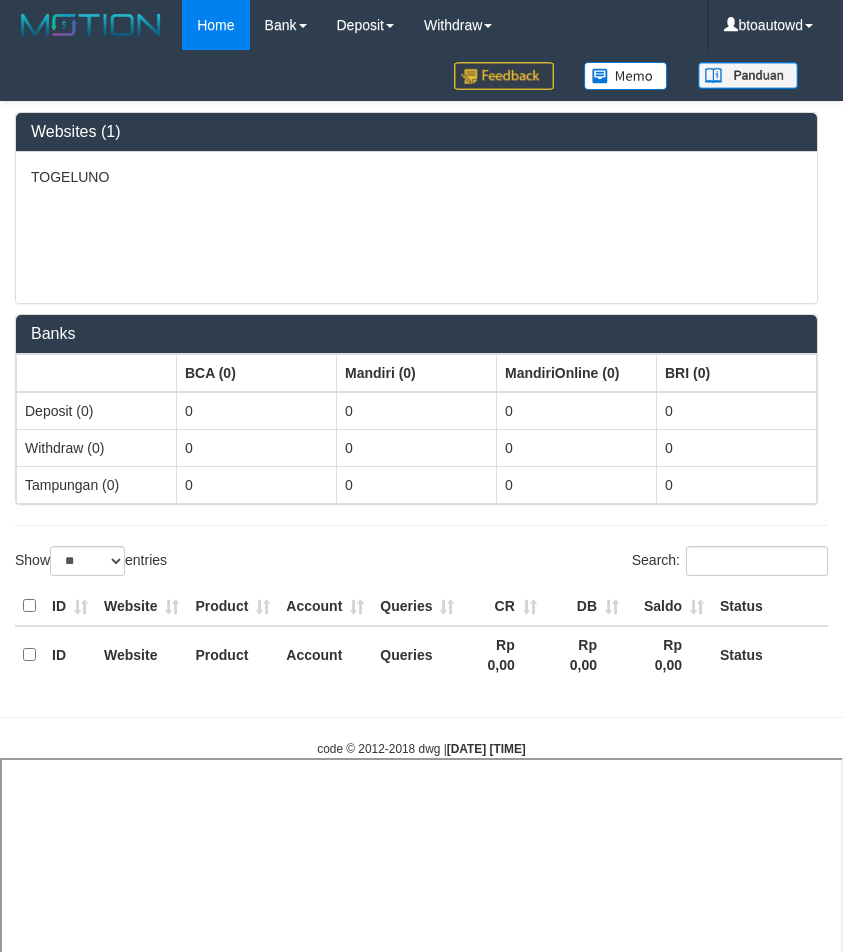 select 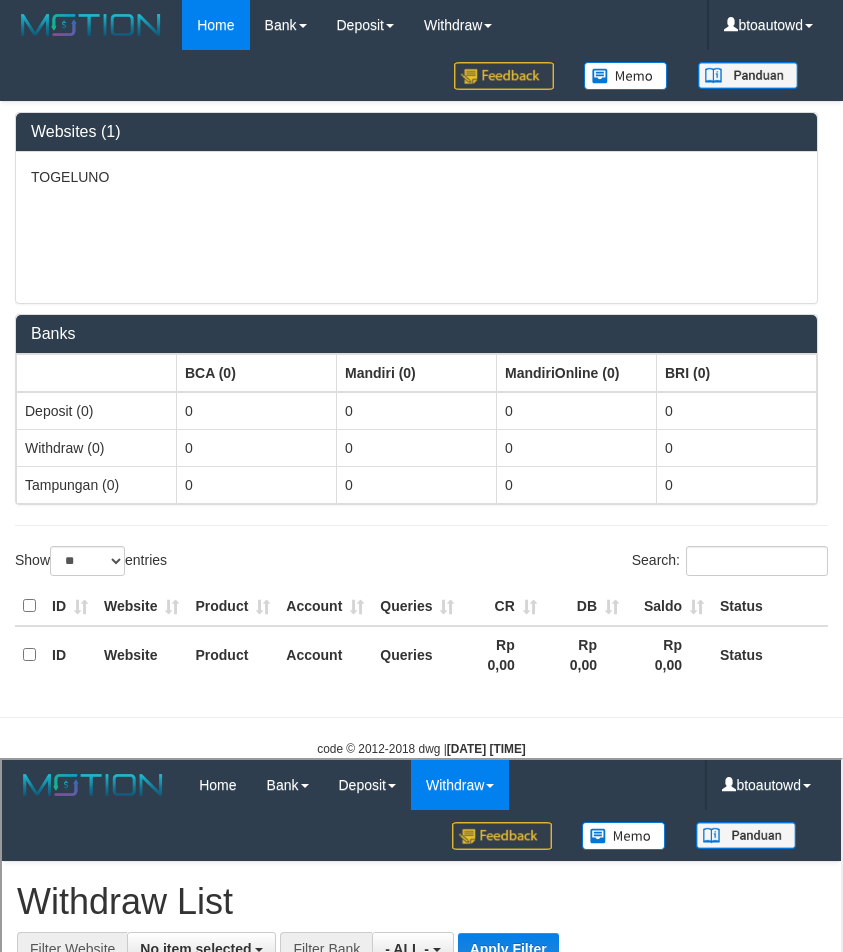 scroll, scrollTop: 0, scrollLeft: 0, axis: both 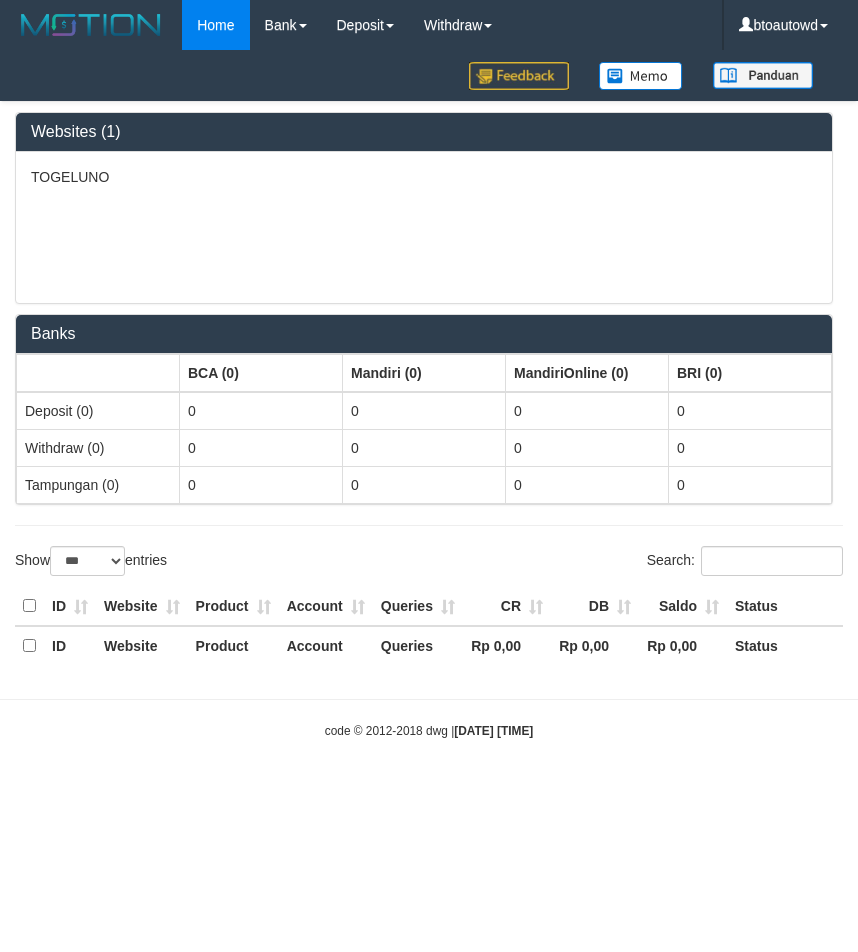 select on "***" 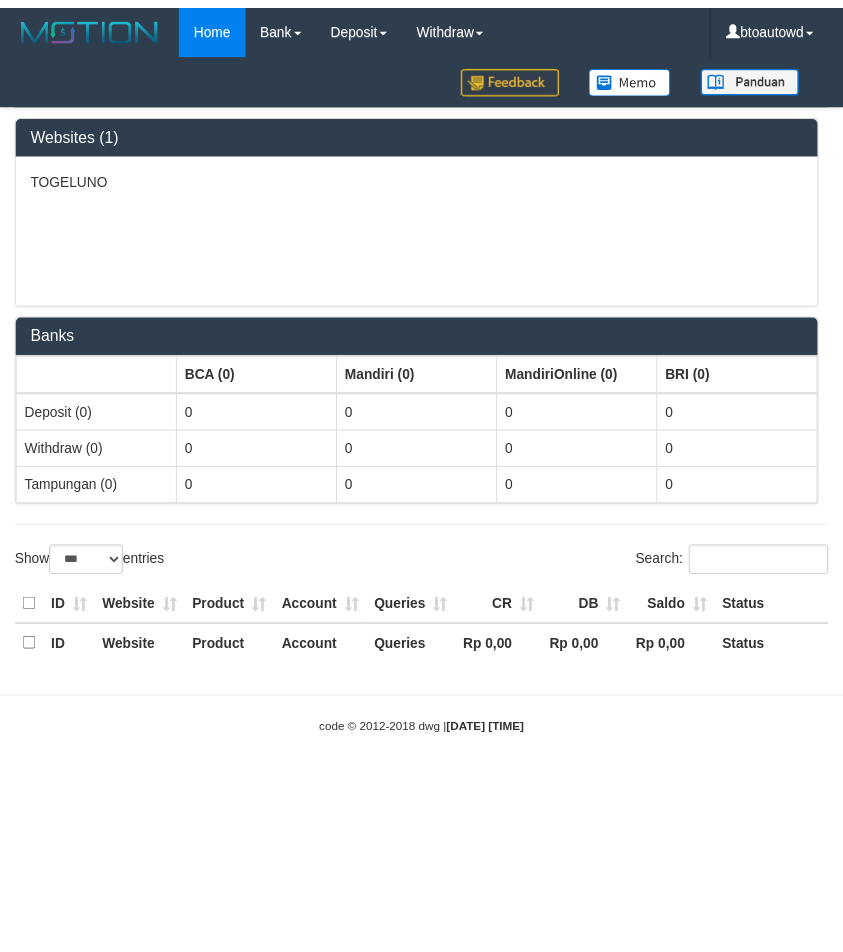 scroll, scrollTop: 0, scrollLeft: 0, axis: both 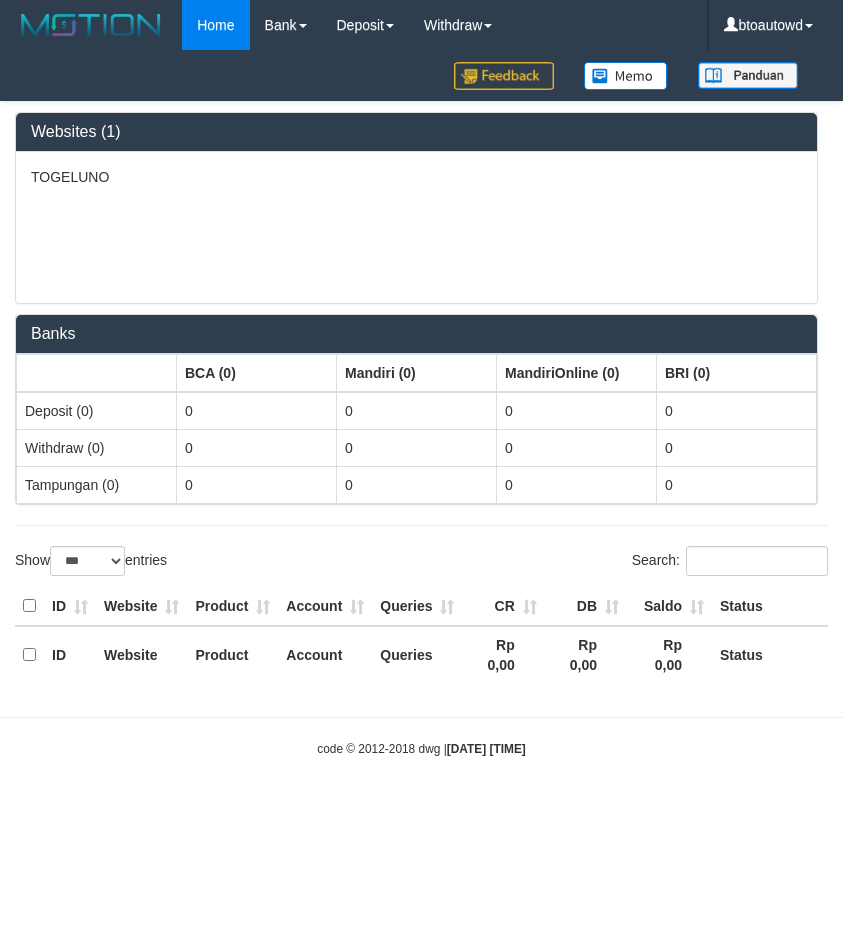 select on "**" 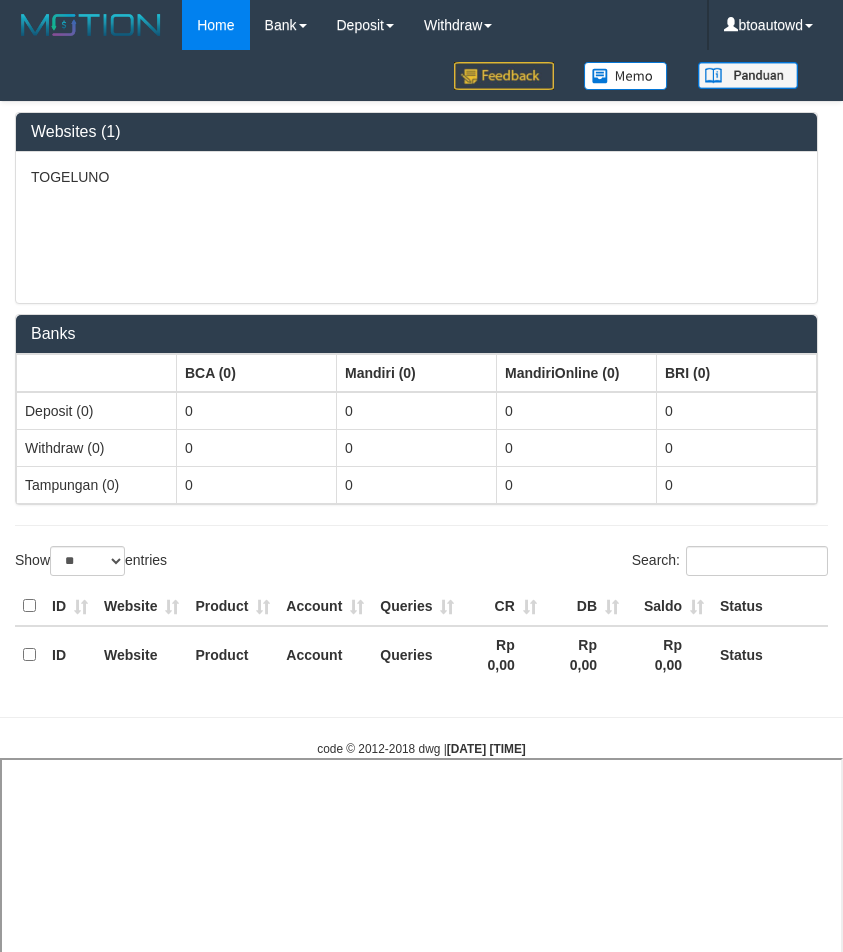 select 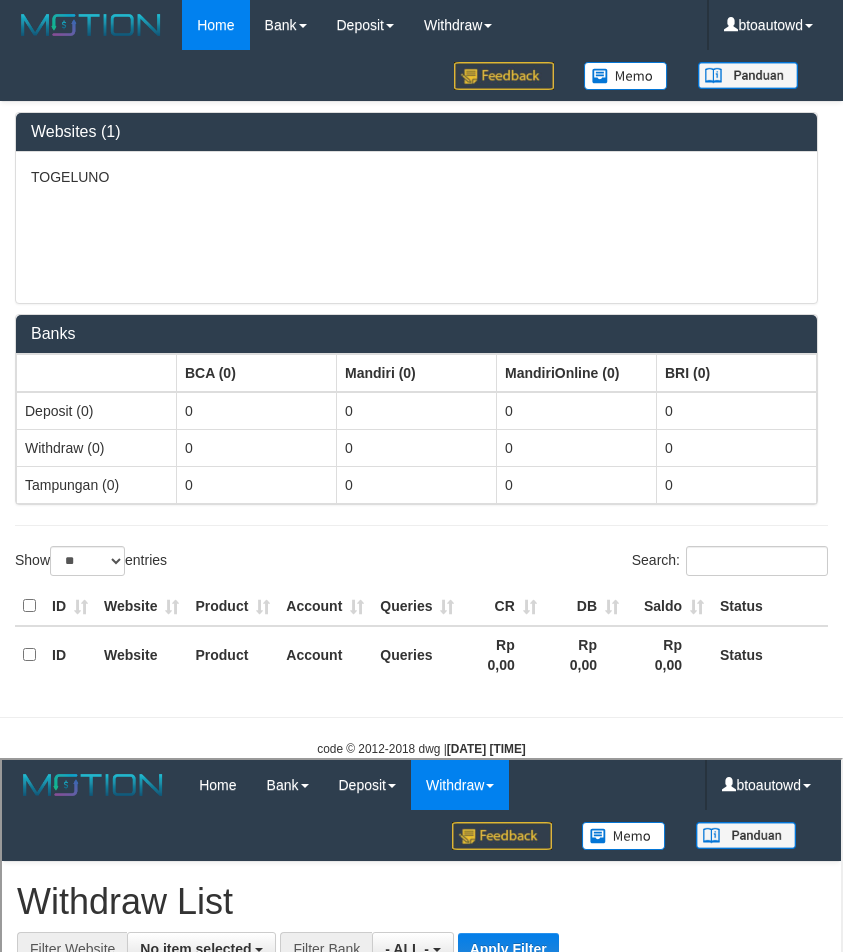 scroll, scrollTop: 0, scrollLeft: 0, axis: both 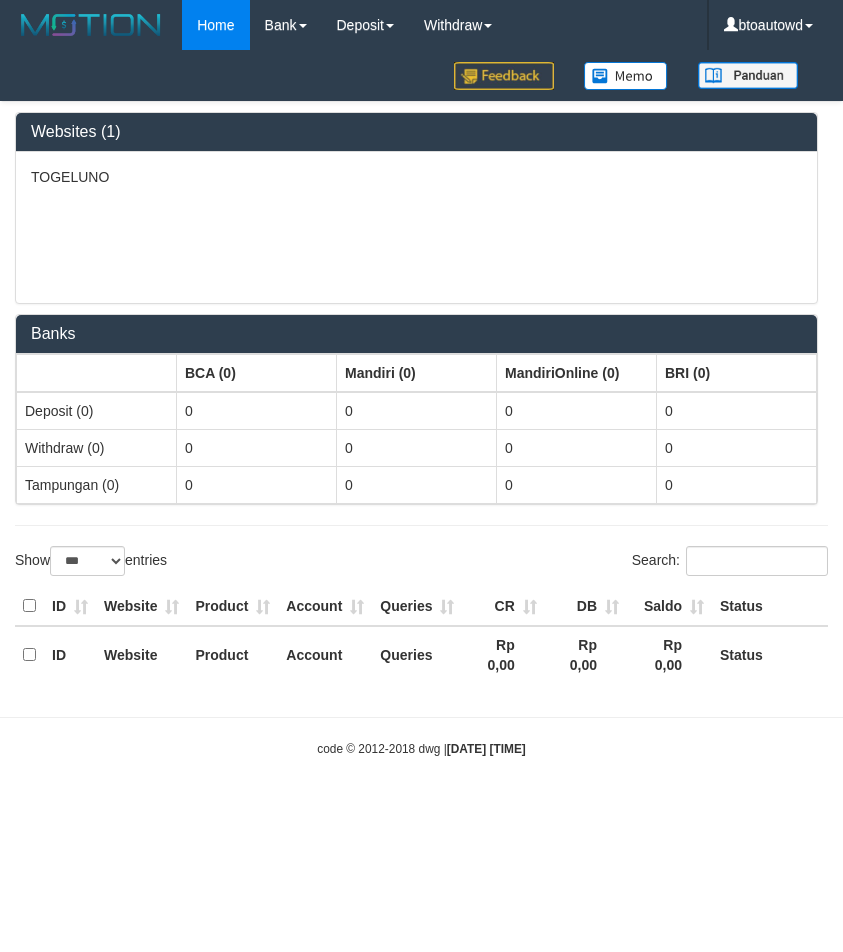 select on "**" 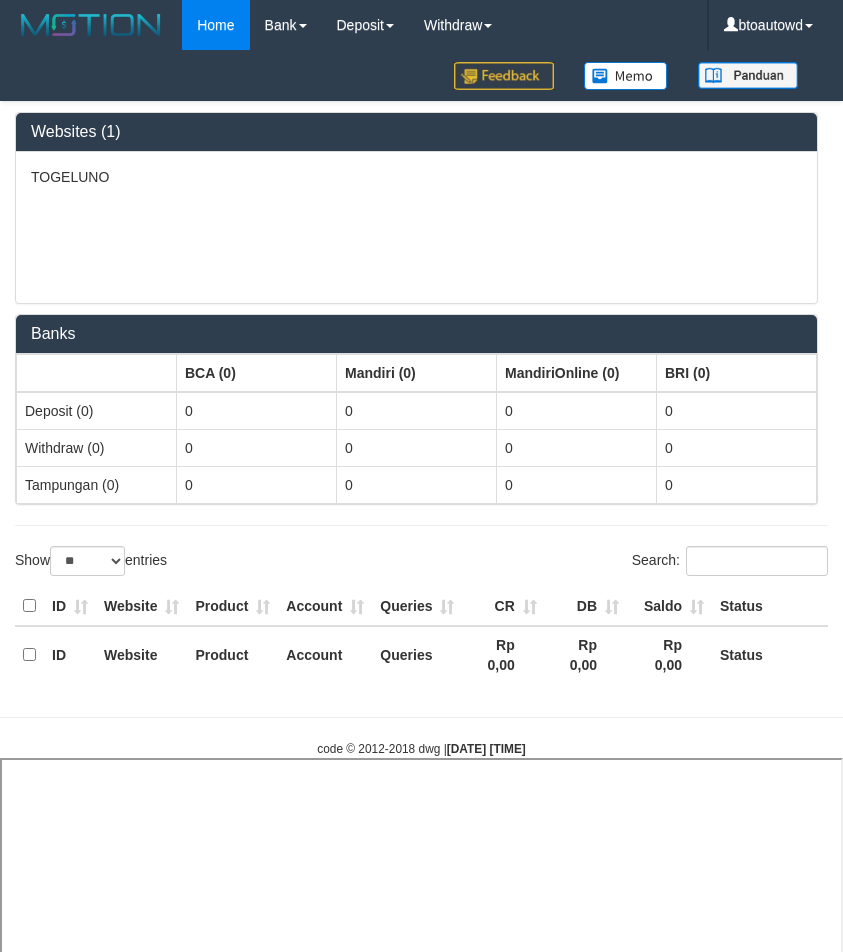 select 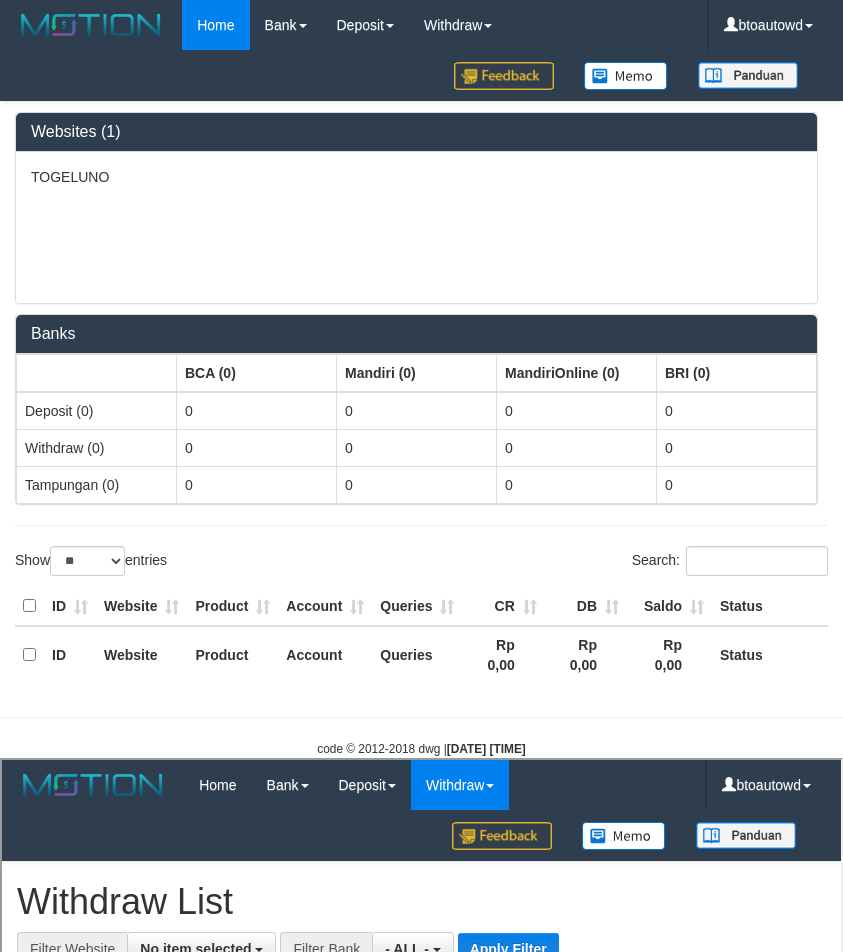 scroll, scrollTop: 0, scrollLeft: 0, axis: both 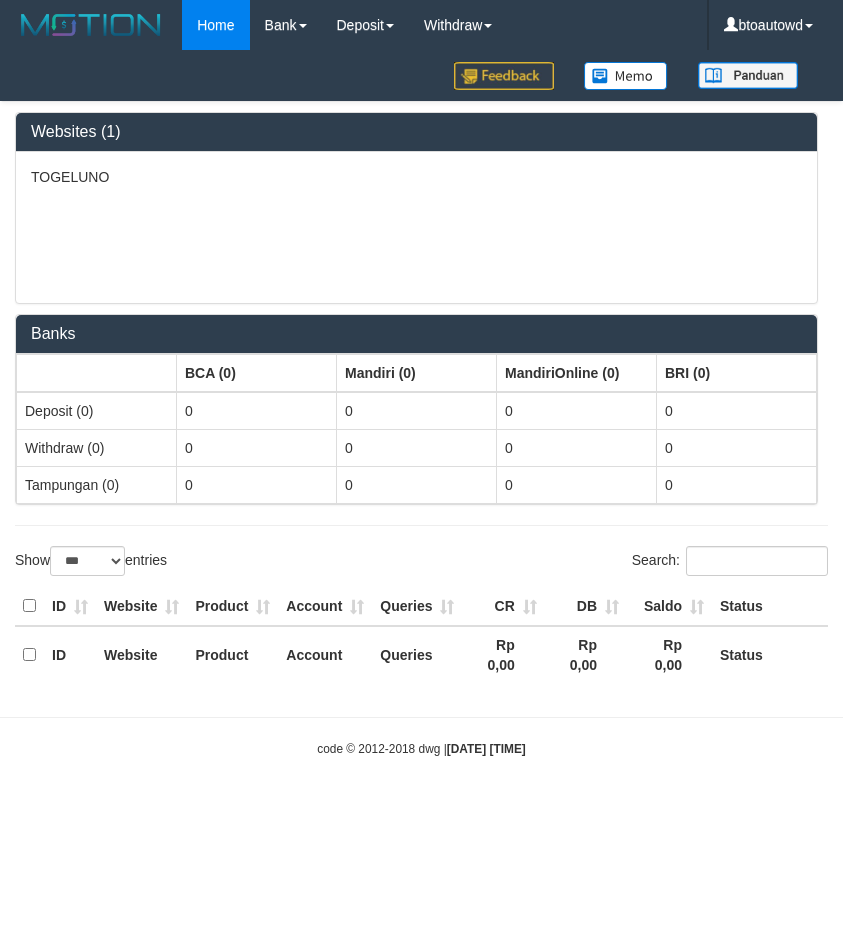 select on "**" 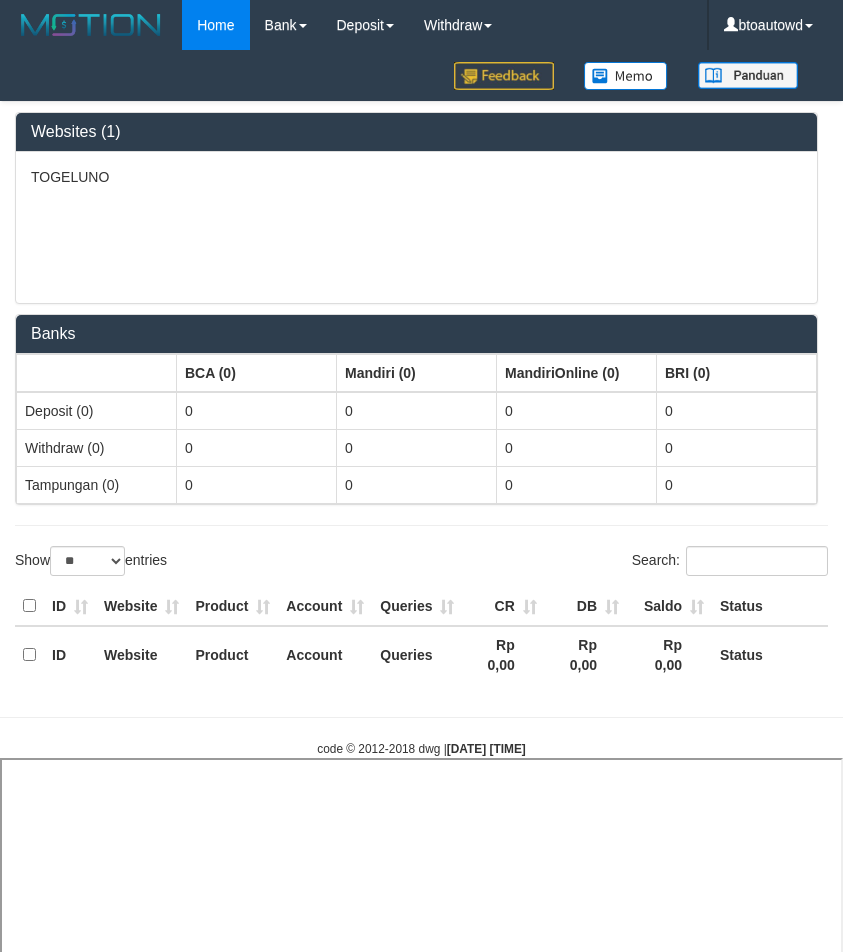 select 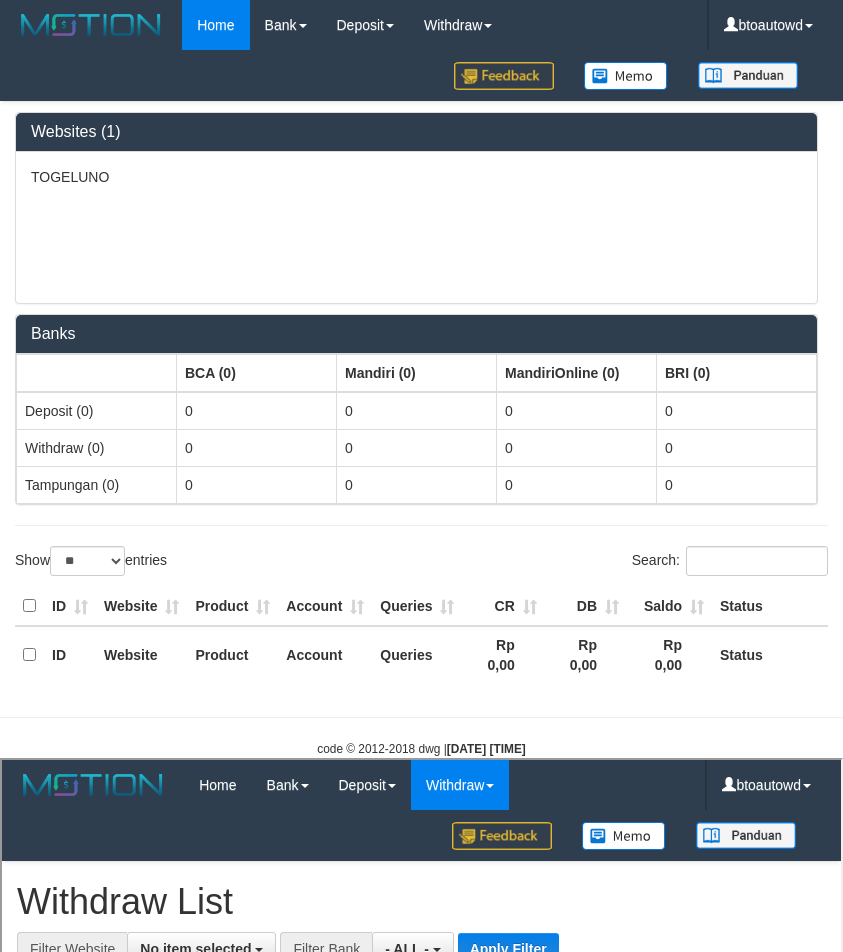 scroll, scrollTop: 0, scrollLeft: 0, axis: both 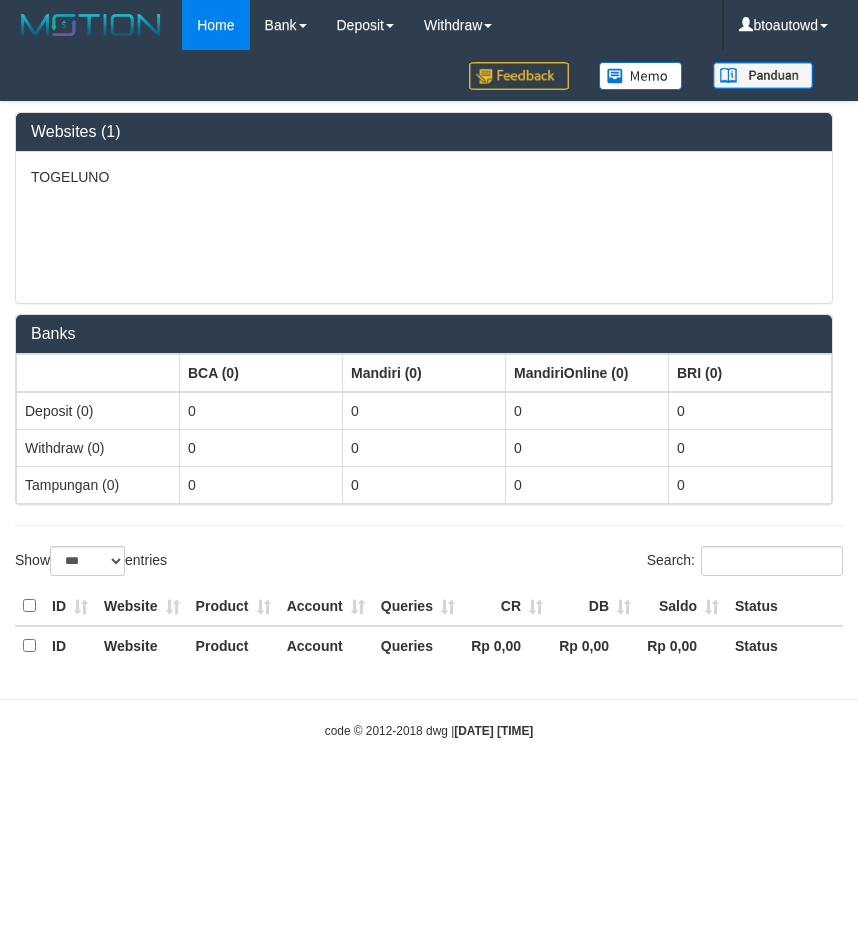 select on "***" 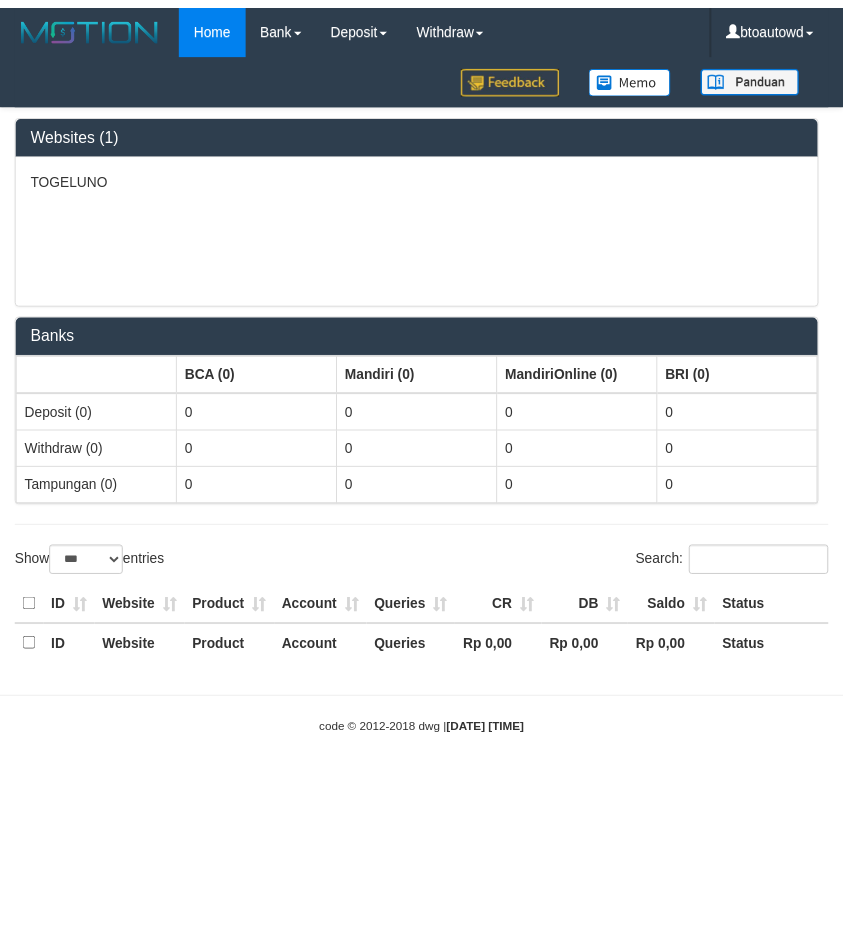 scroll, scrollTop: 0, scrollLeft: 0, axis: both 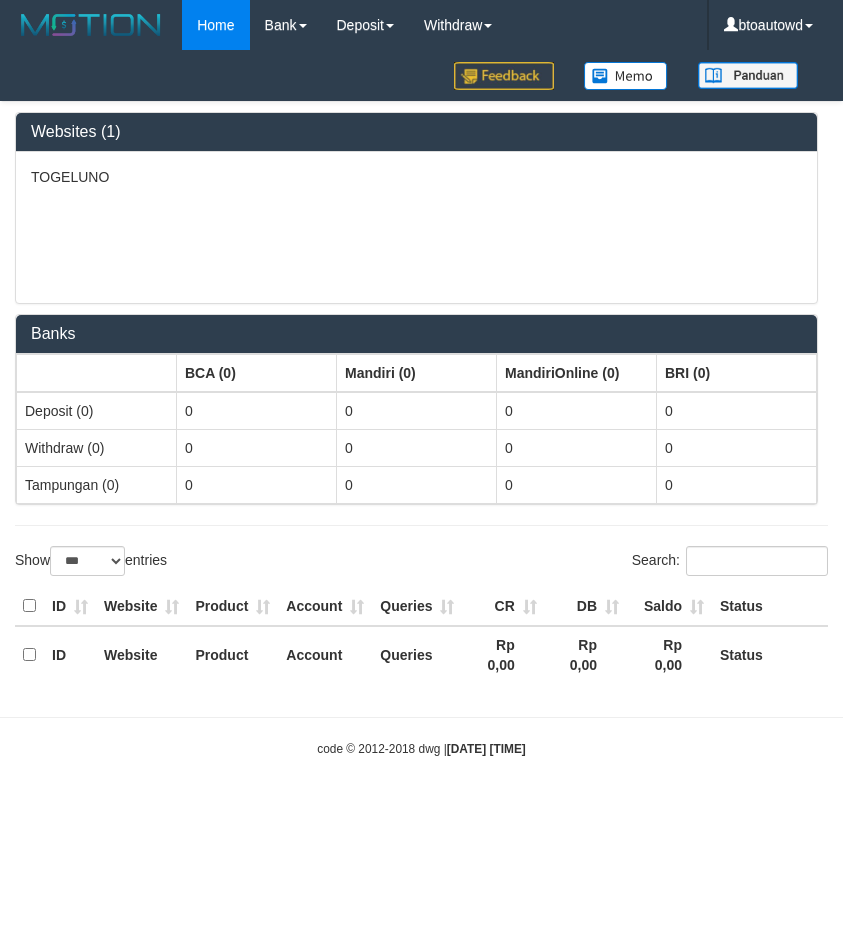 select on "**" 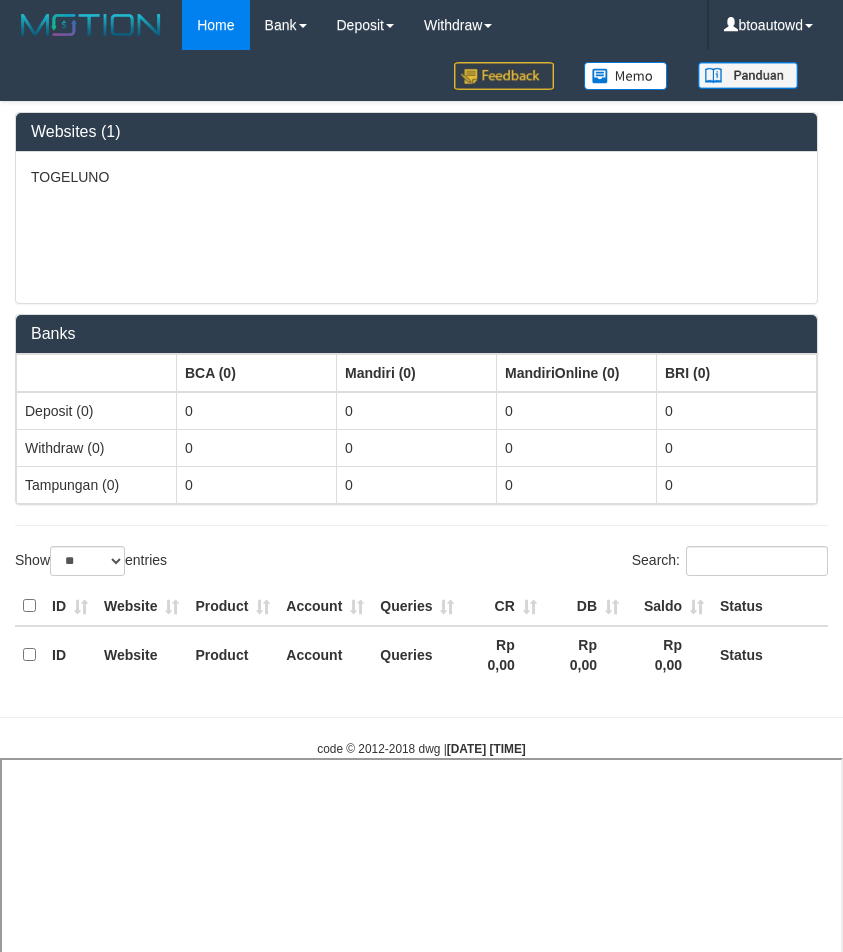select 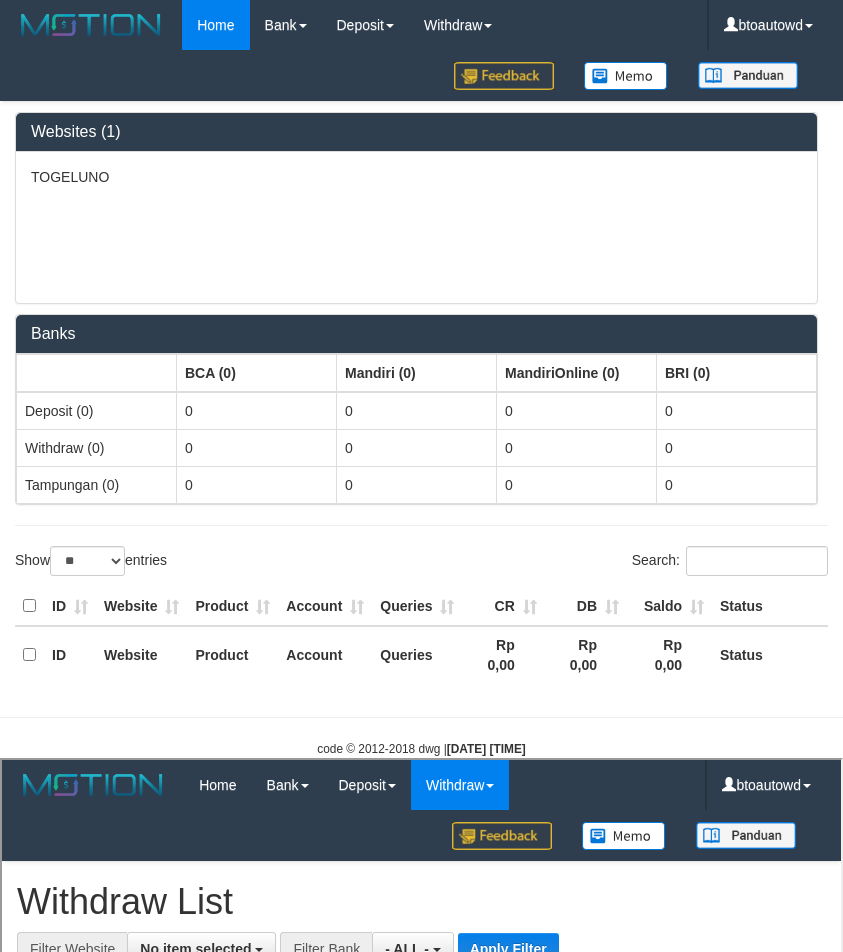 scroll, scrollTop: 0, scrollLeft: 0, axis: both 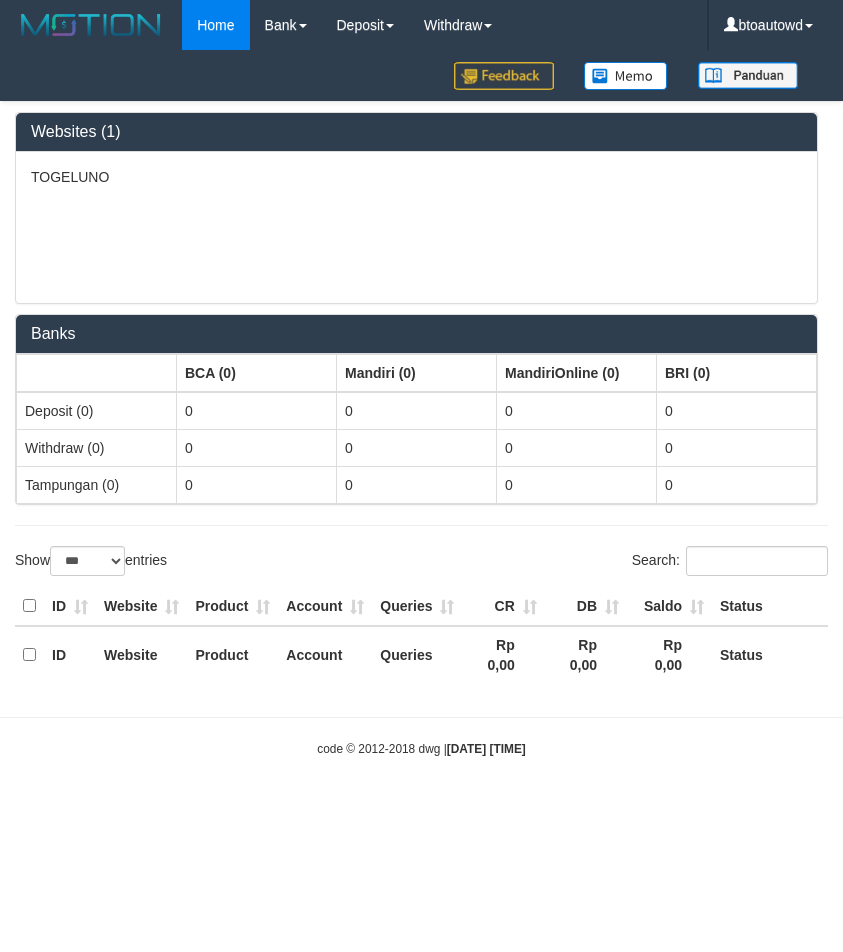 select on "**" 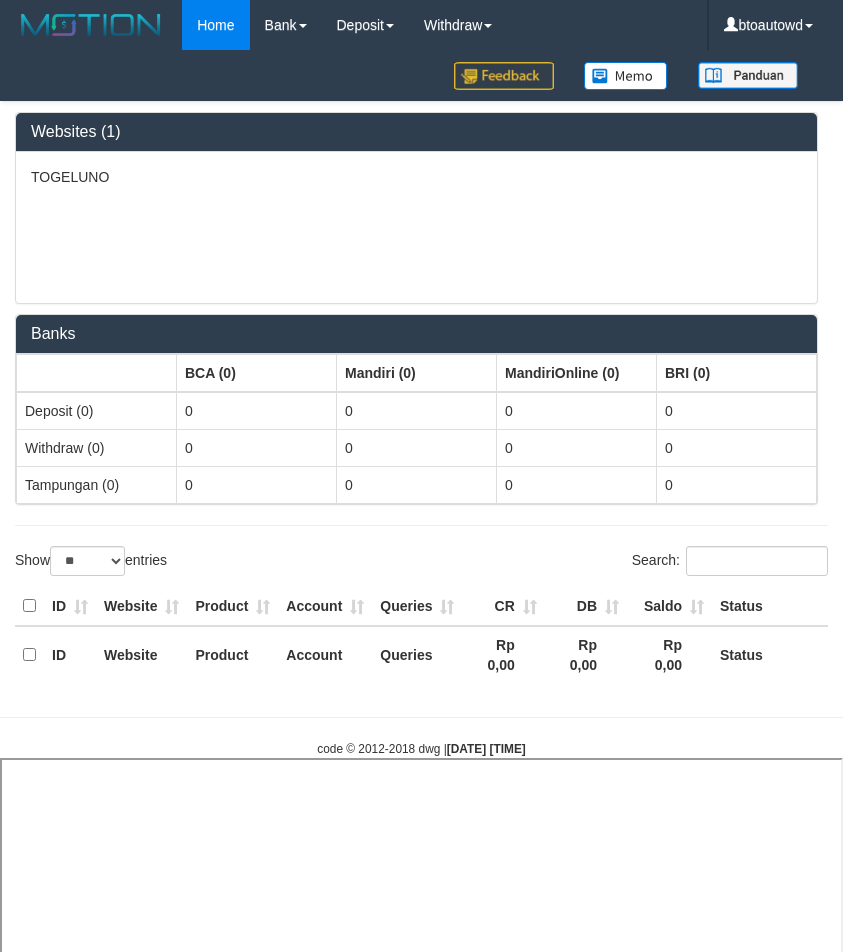 select 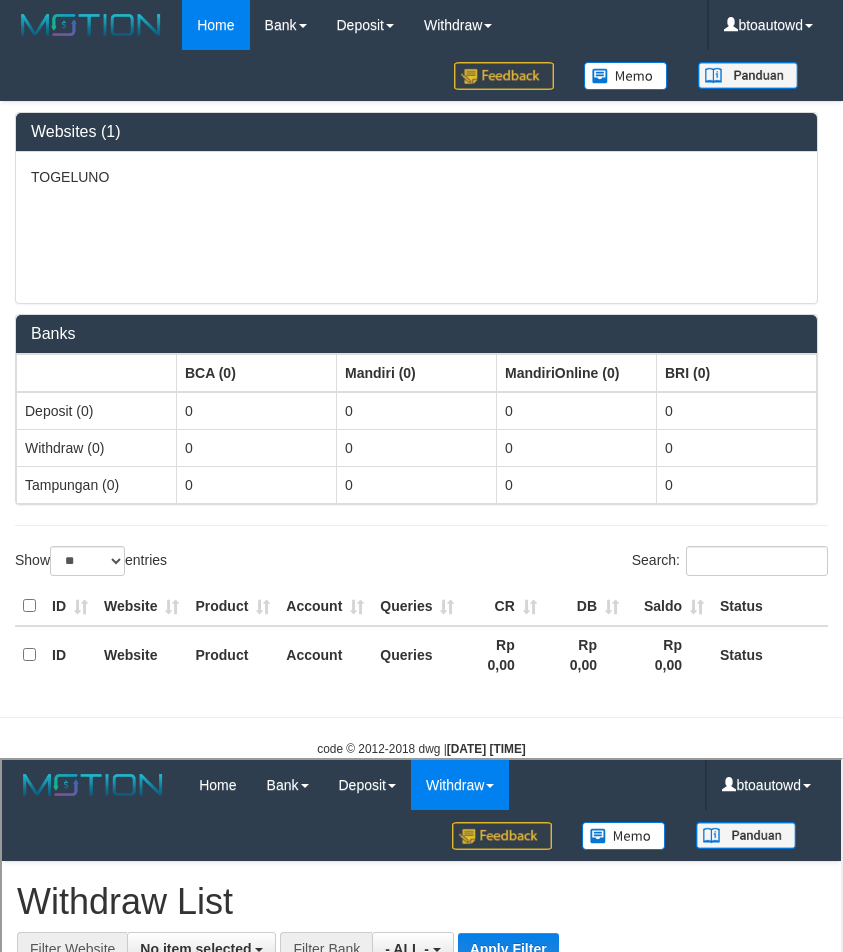 scroll, scrollTop: 0, scrollLeft: 0, axis: both 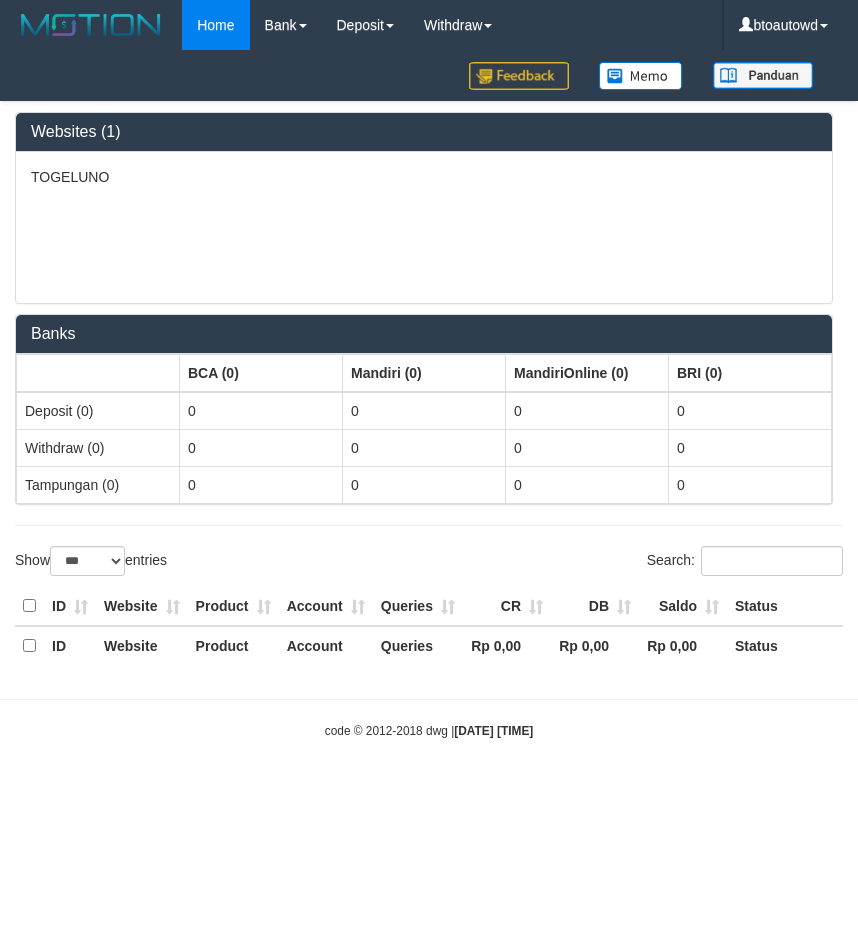 select on "***" 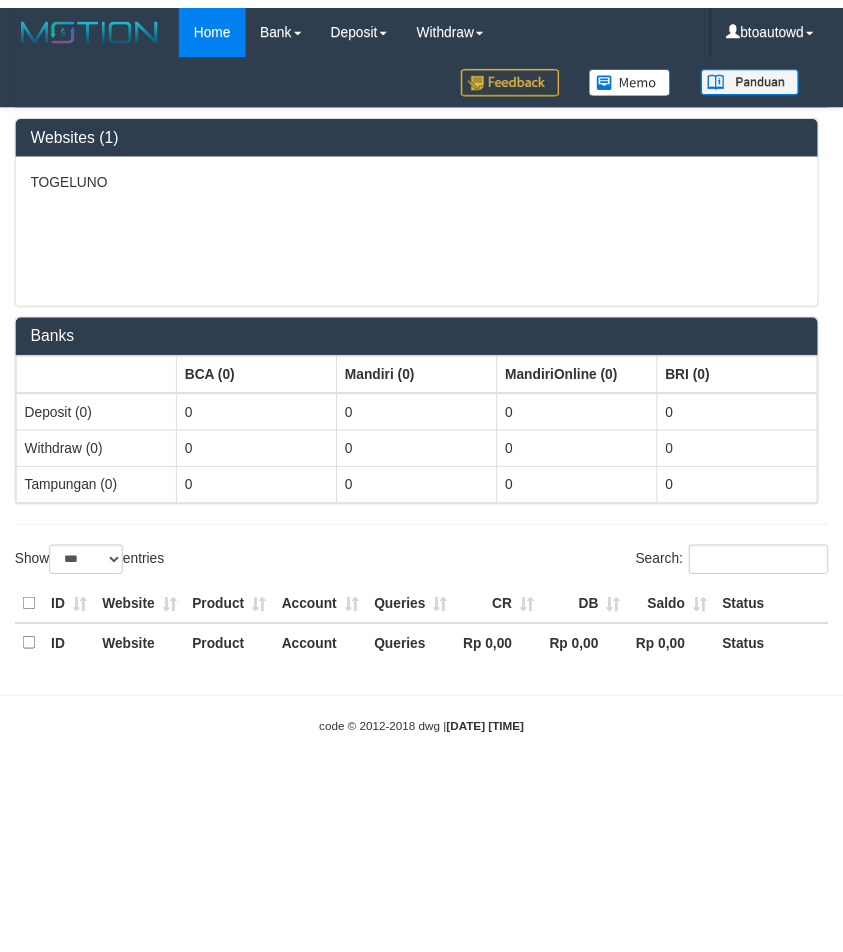 scroll, scrollTop: 0, scrollLeft: 0, axis: both 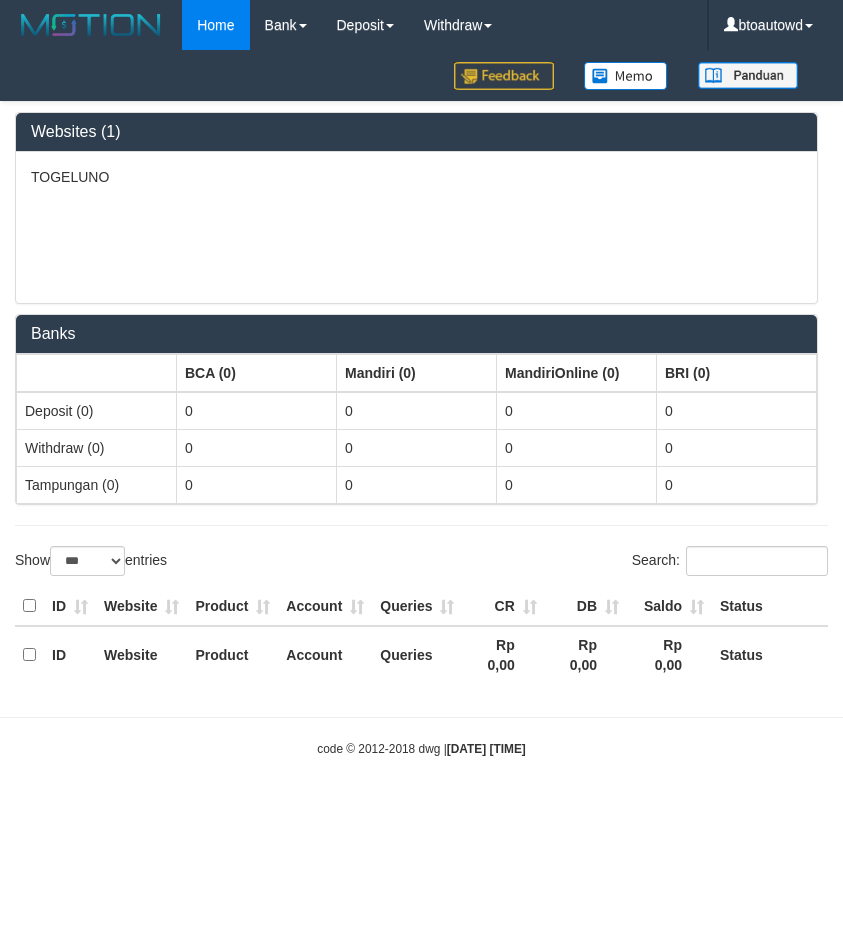select on "**" 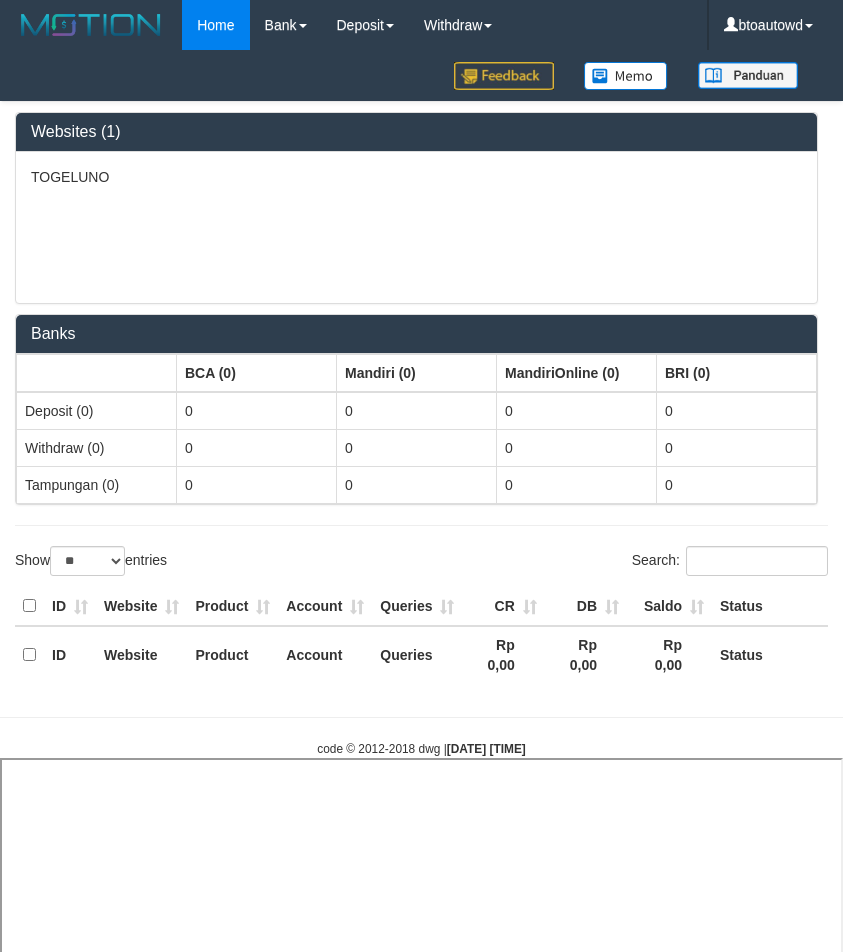 select 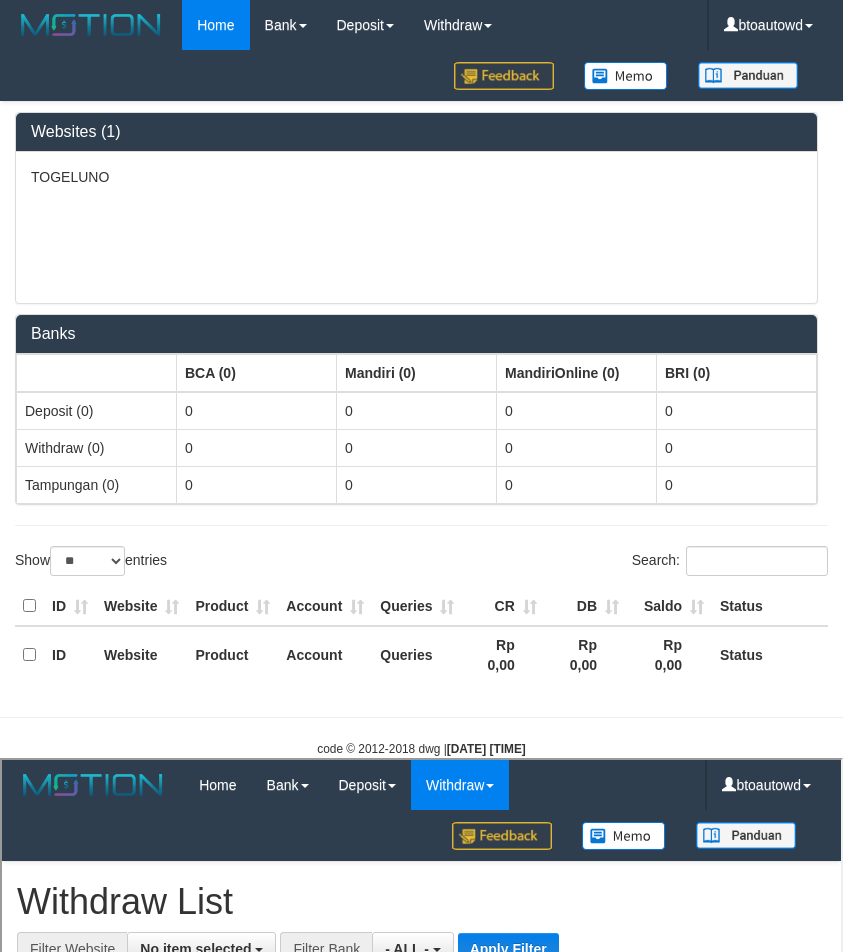 scroll, scrollTop: 0, scrollLeft: 0, axis: both 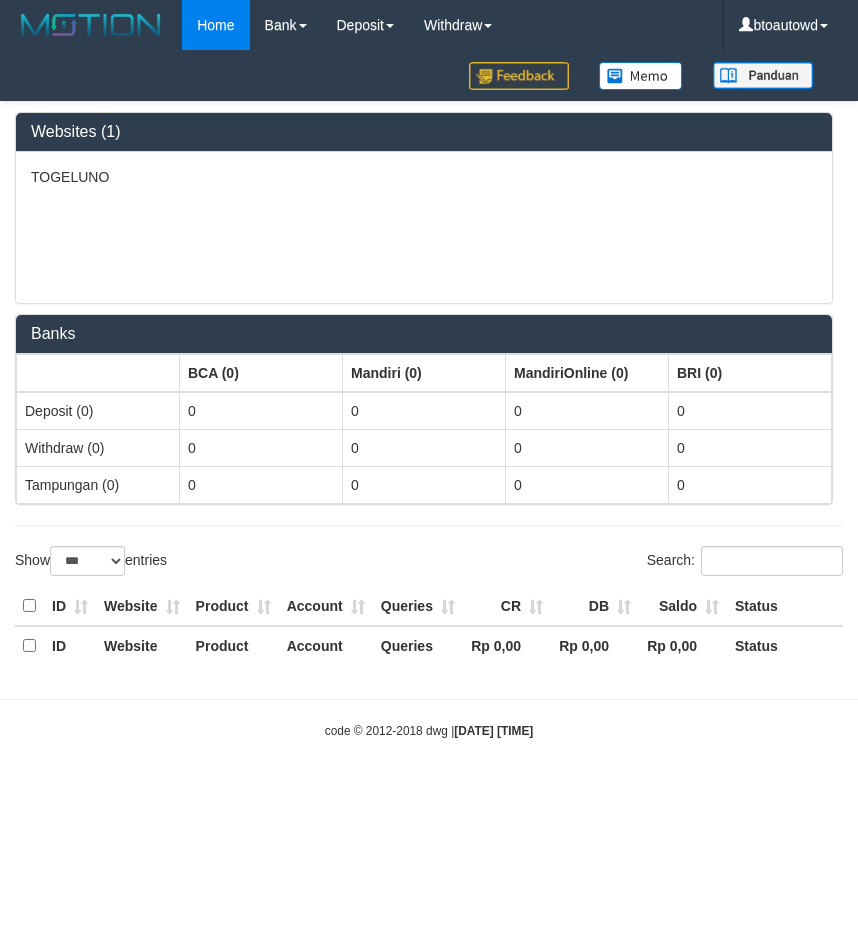 select on "***" 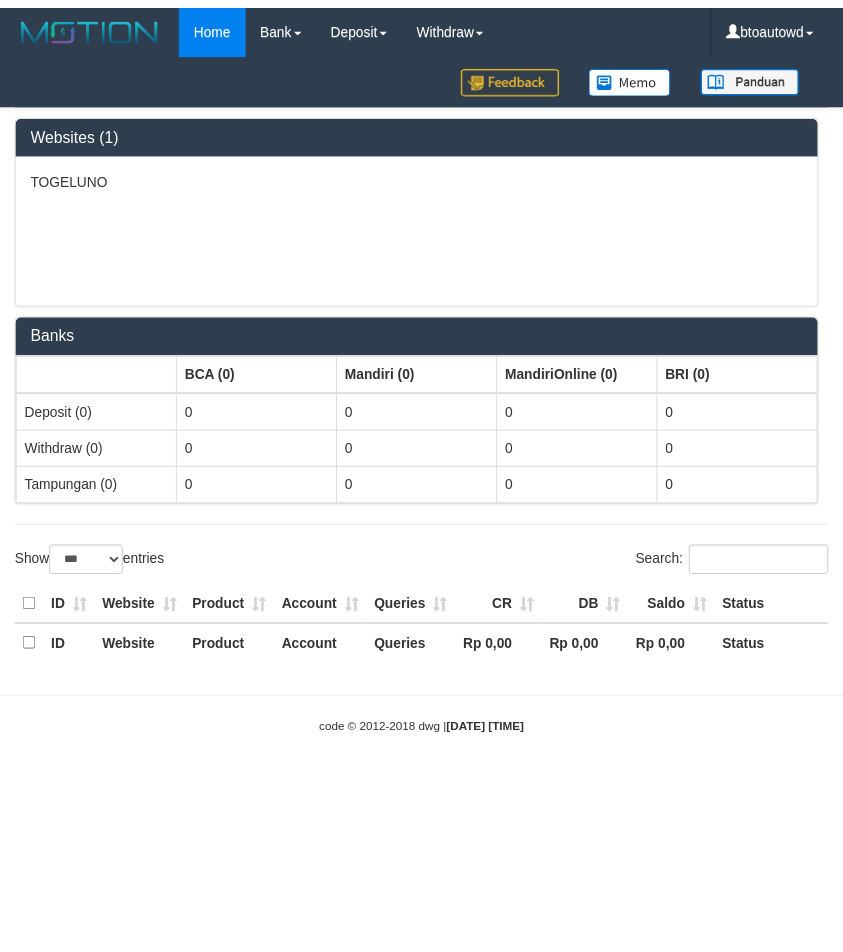 scroll, scrollTop: 0, scrollLeft: 0, axis: both 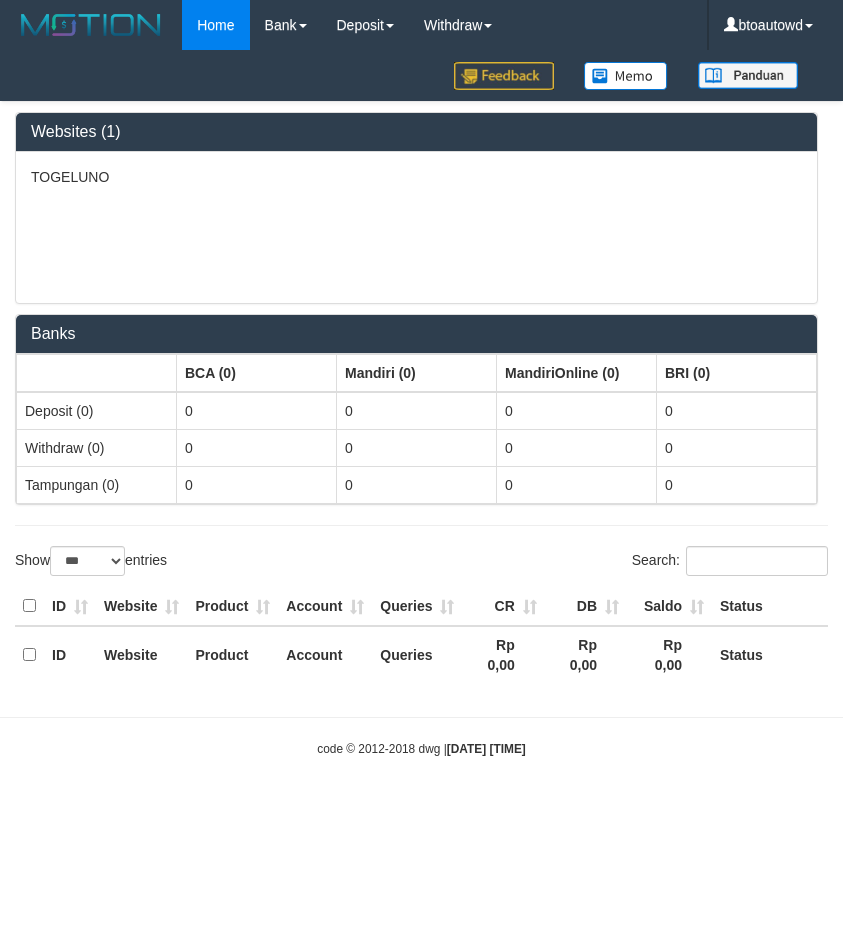 select on "**" 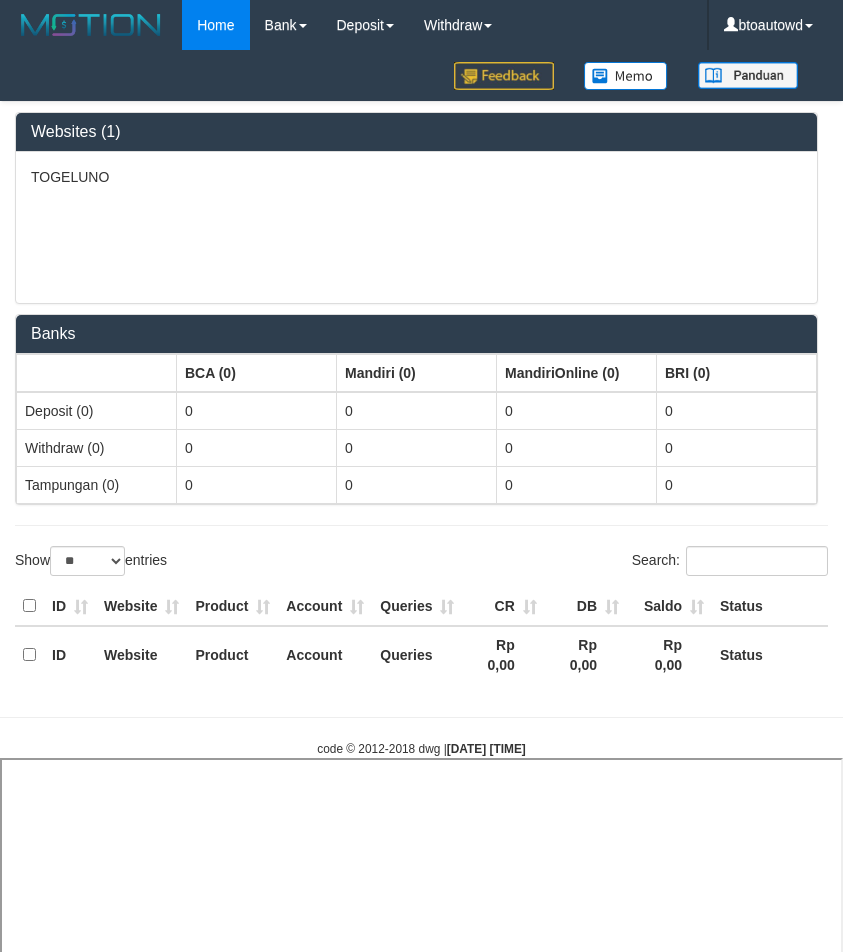 select 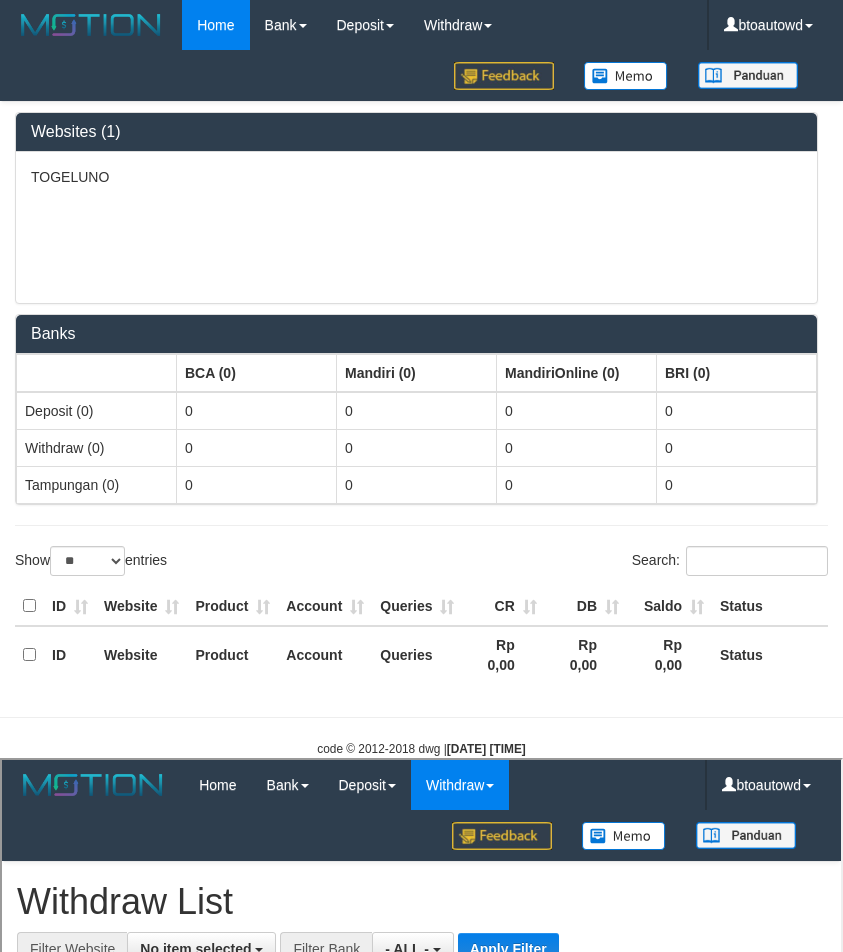 scroll, scrollTop: 0, scrollLeft: 0, axis: both 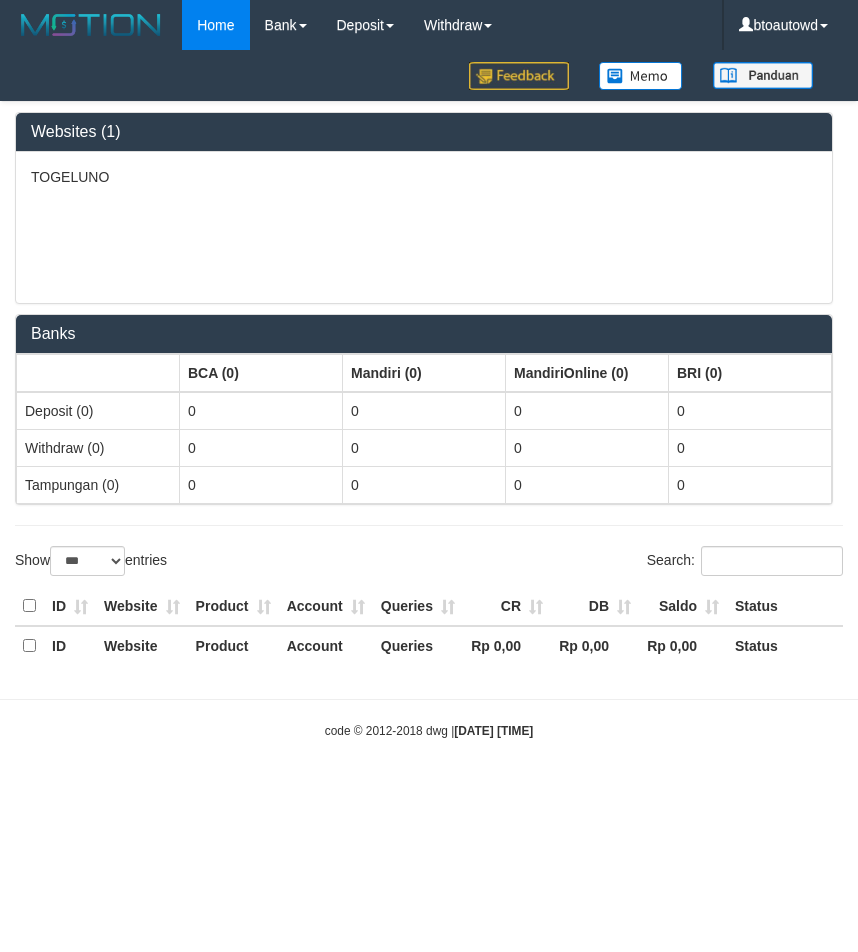 select on "***" 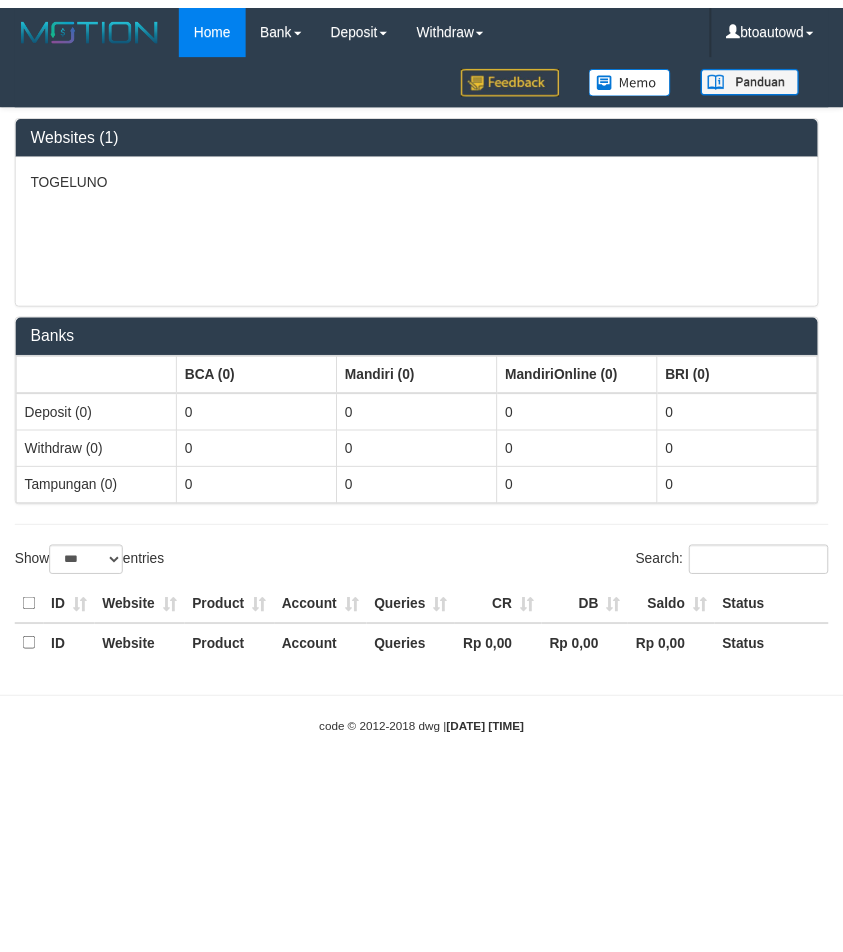 scroll, scrollTop: 0, scrollLeft: 0, axis: both 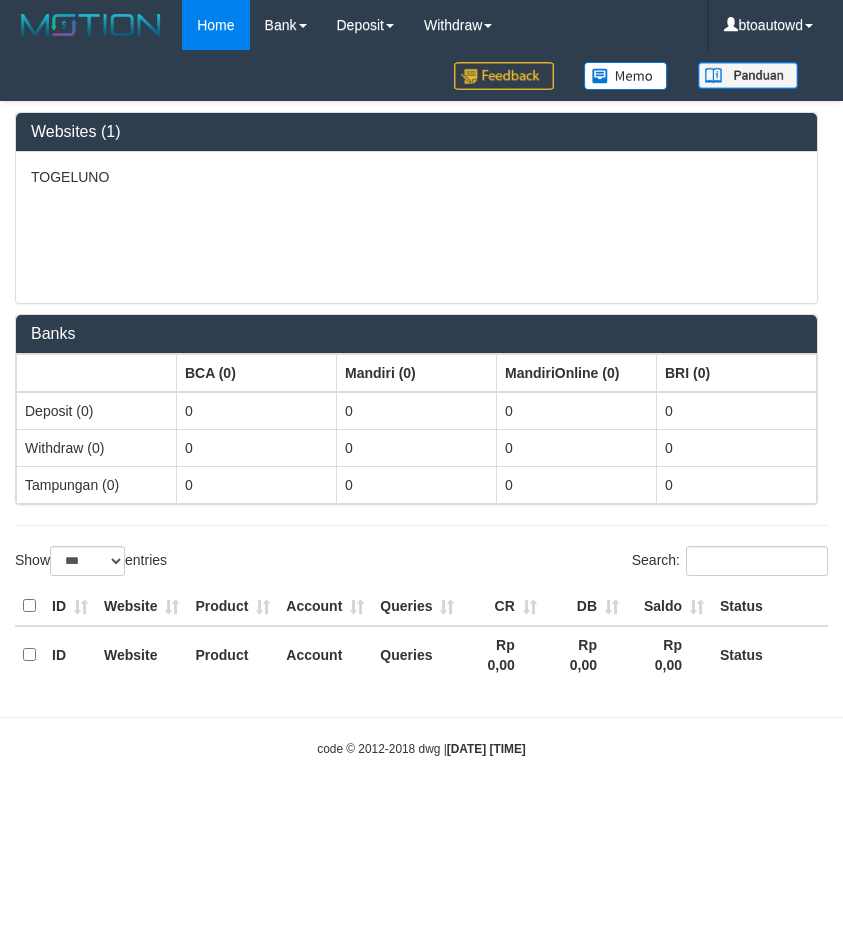 select on "**" 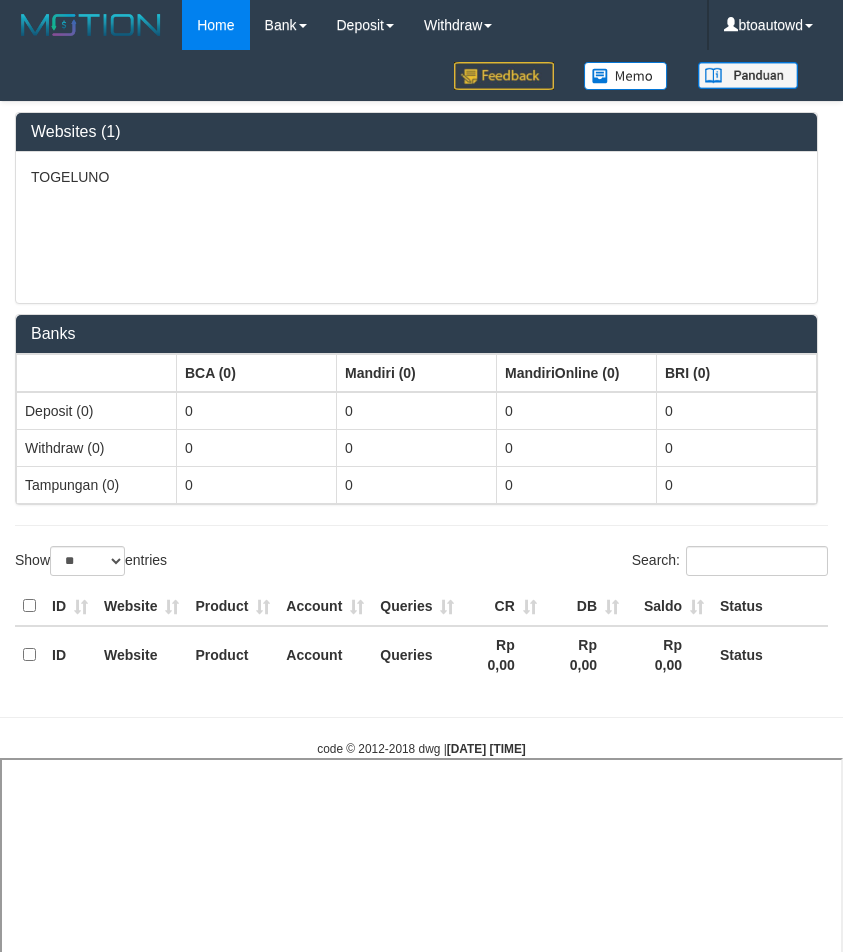 select 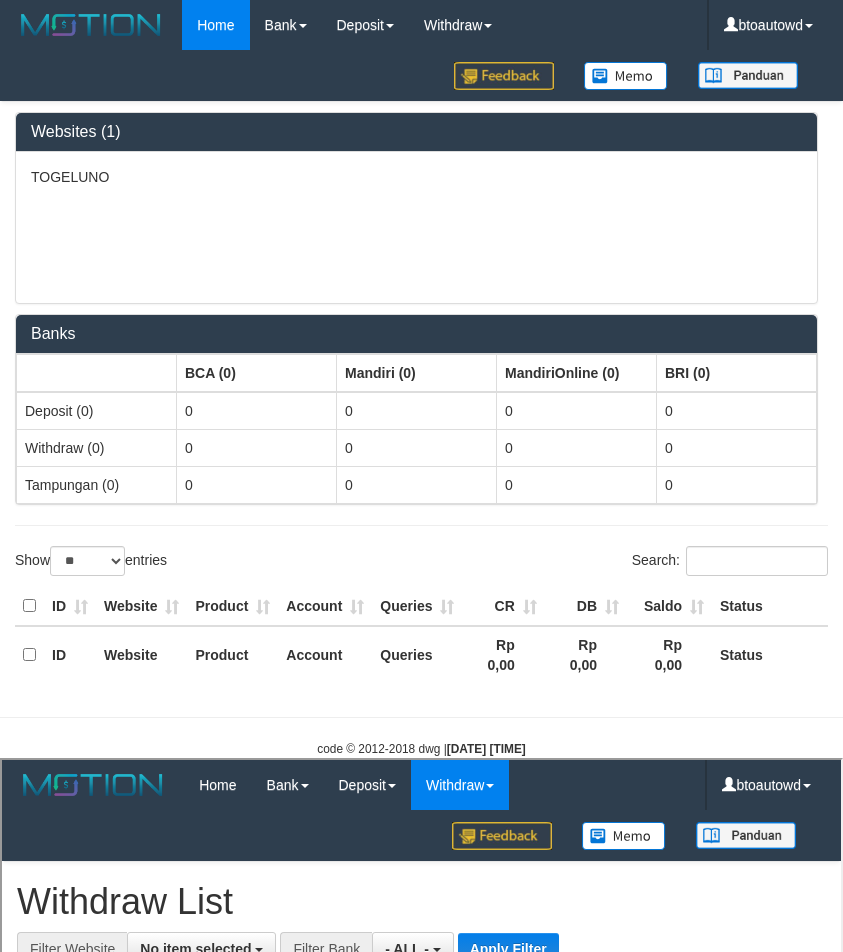 scroll, scrollTop: 0, scrollLeft: 0, axis: both 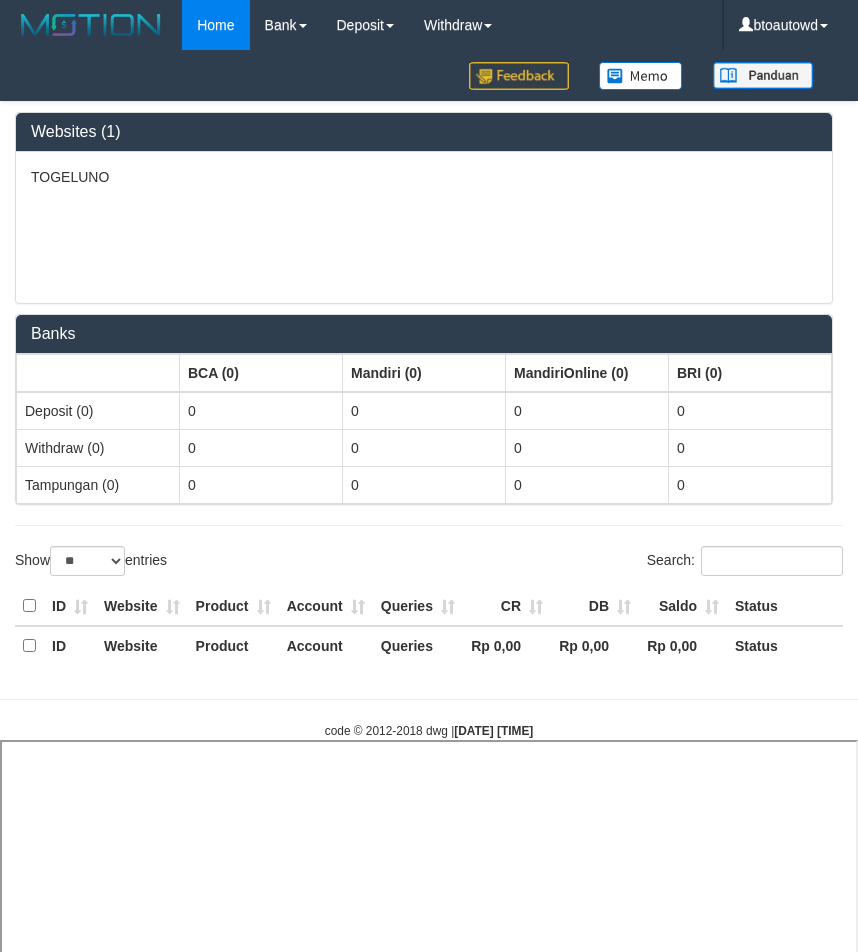 select on "**" 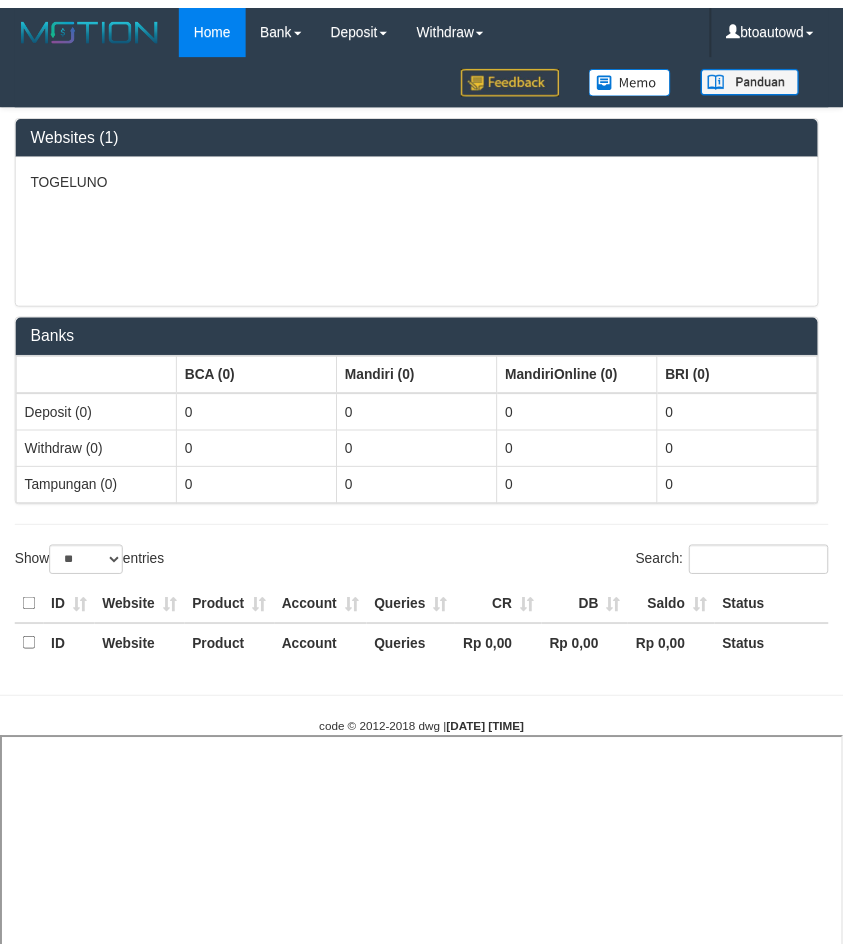 scroll, scrollTop: 0, scrollLeft: 0, axis: both 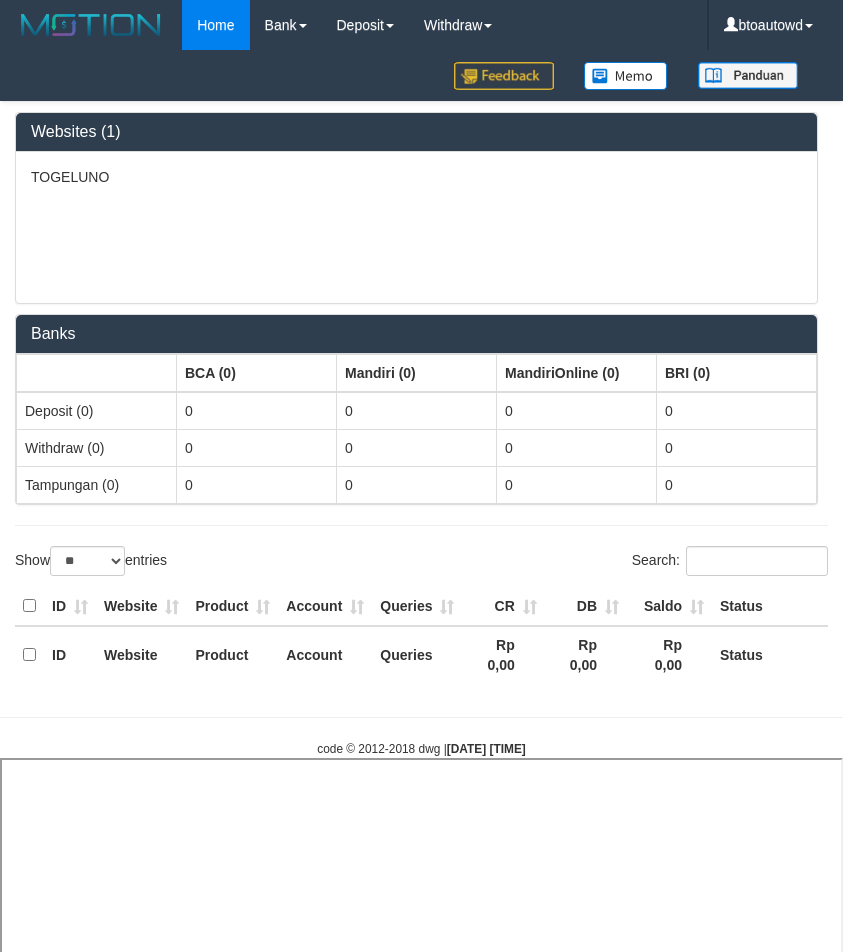 select 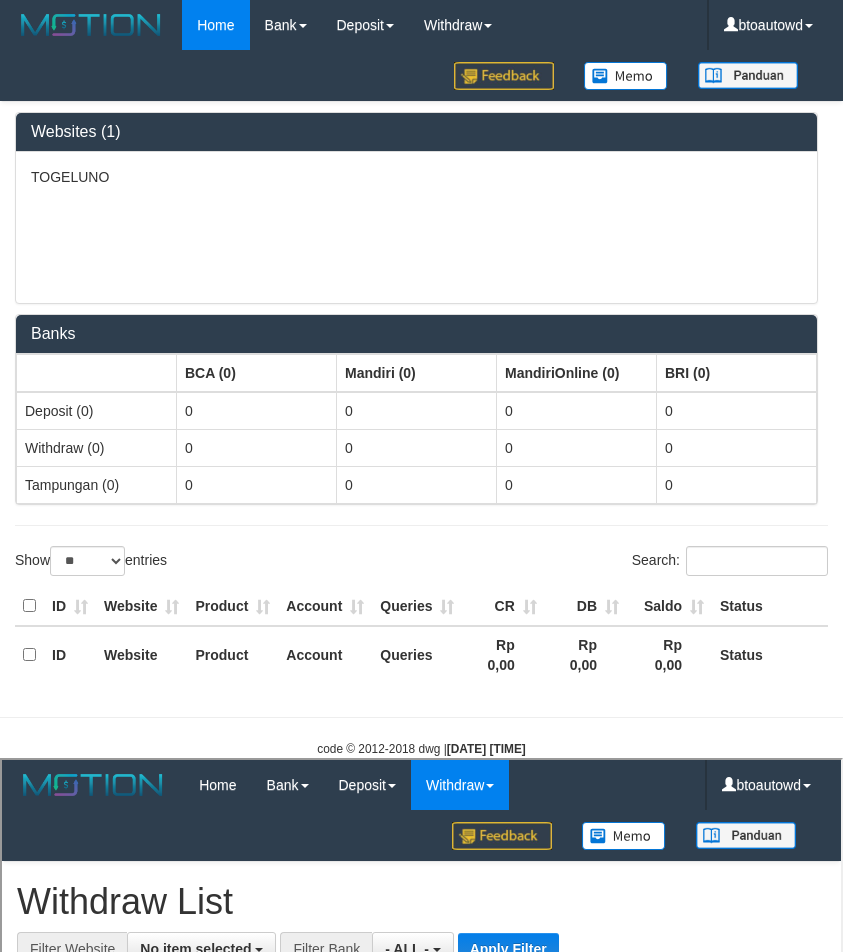scroll, scrollTop: 0, scrollLeft: 0, axis: both 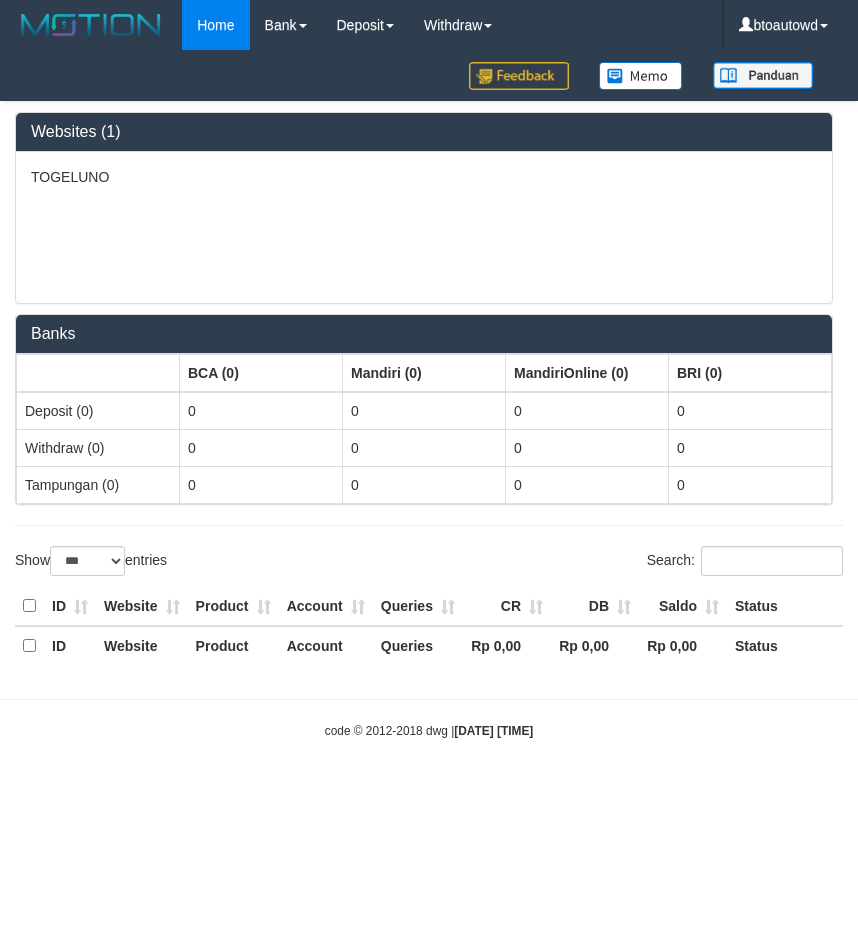 select on "***" 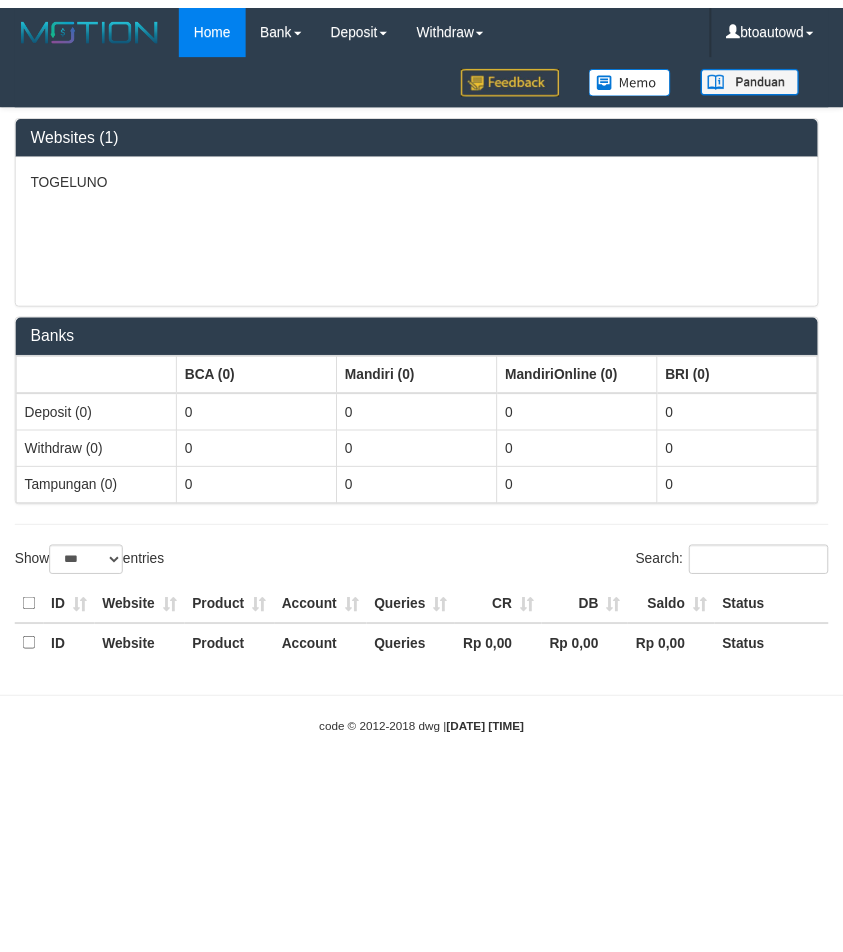 scroll, scrollTop: 0, scrollLeft: 0, axis: both 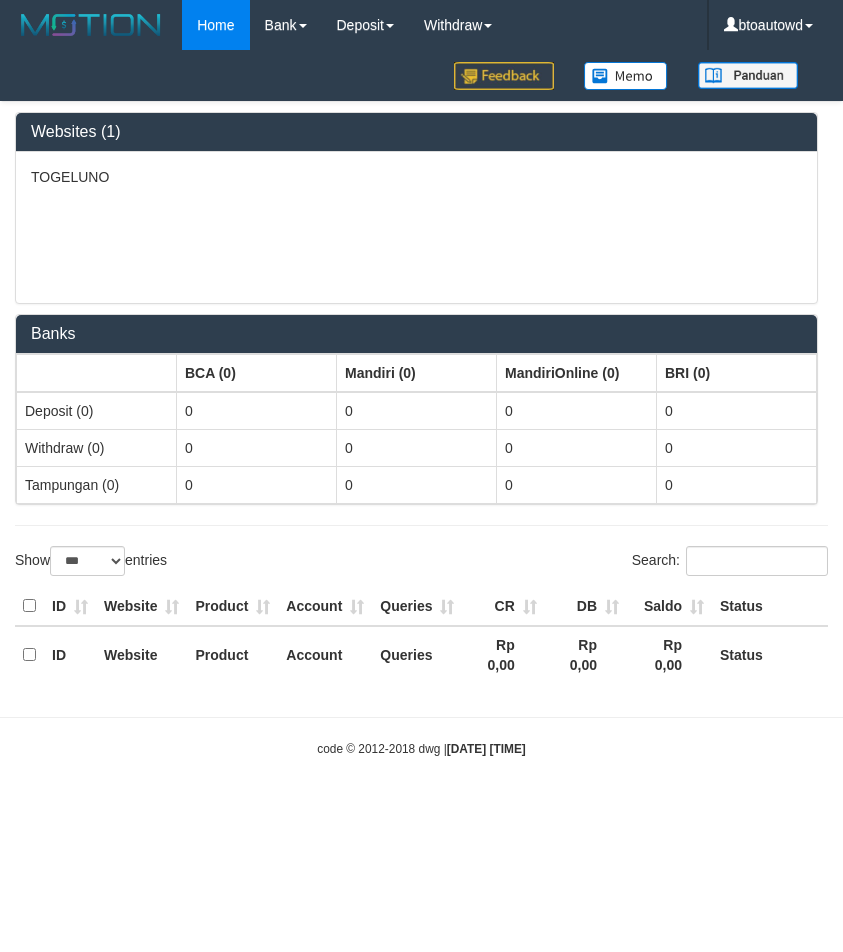 select on "**" 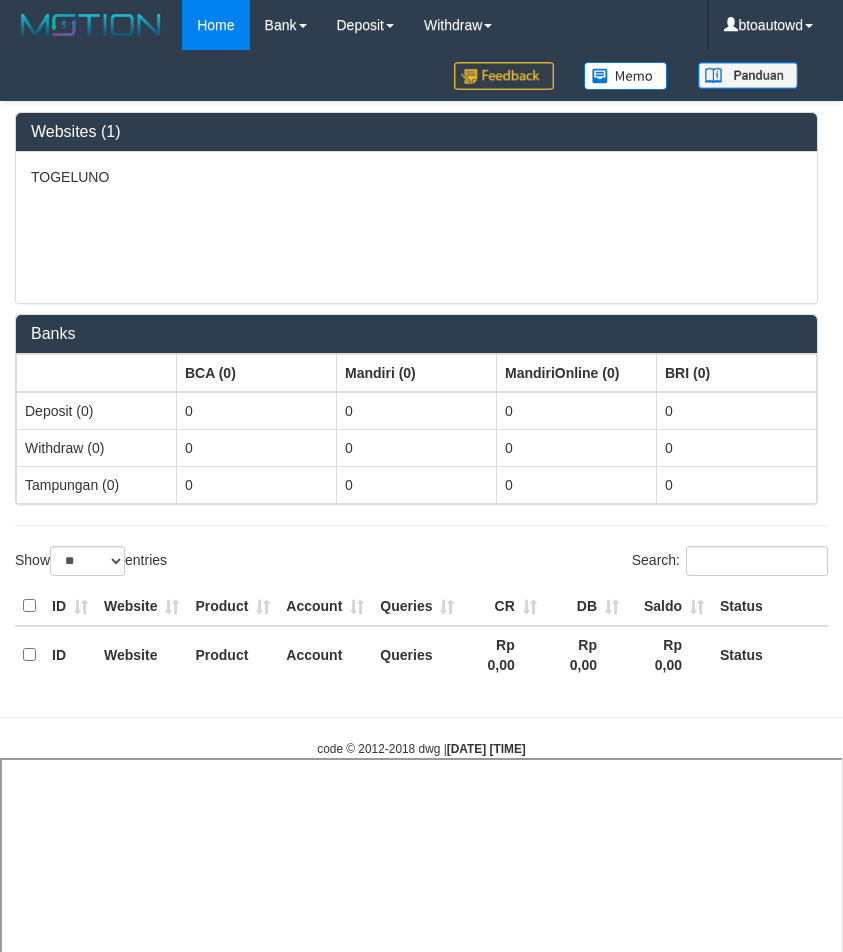 select 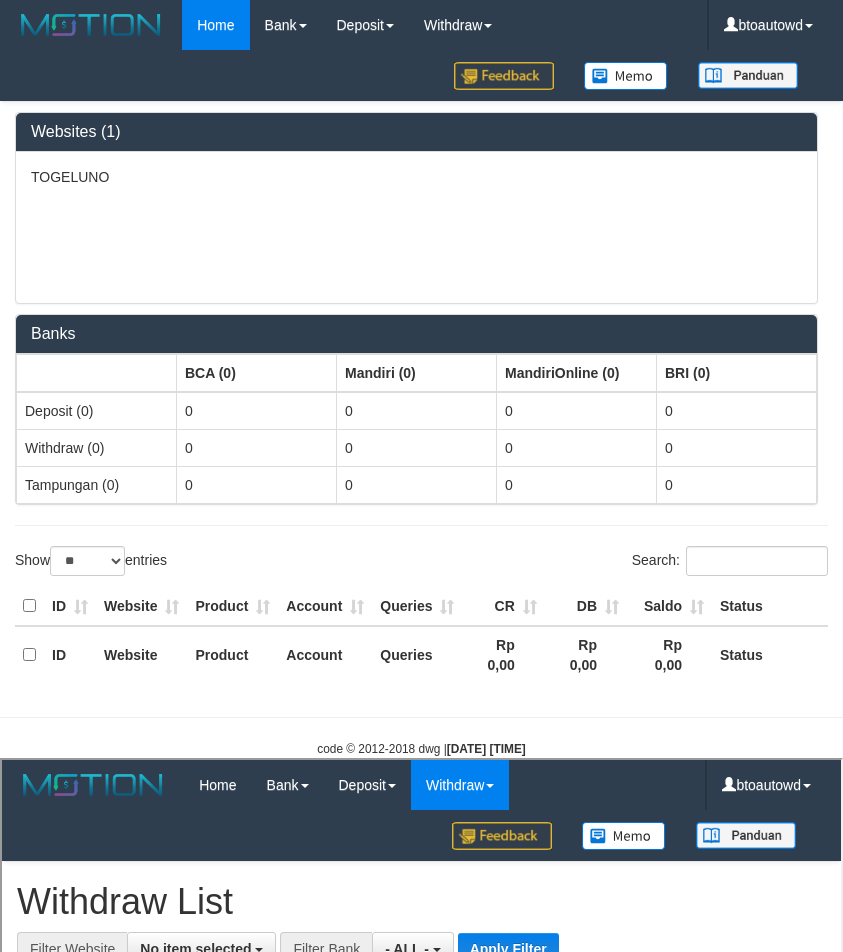 scroll, scrollTop: 0, scrollLeft: 0, axis: both 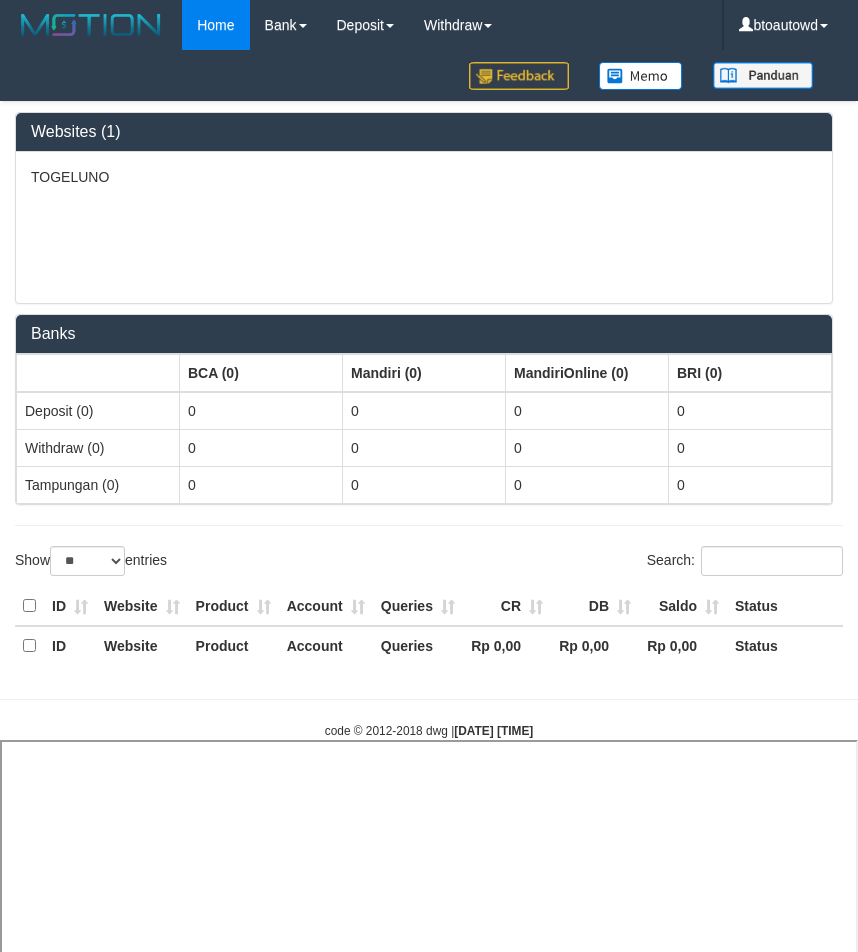 select on "**" 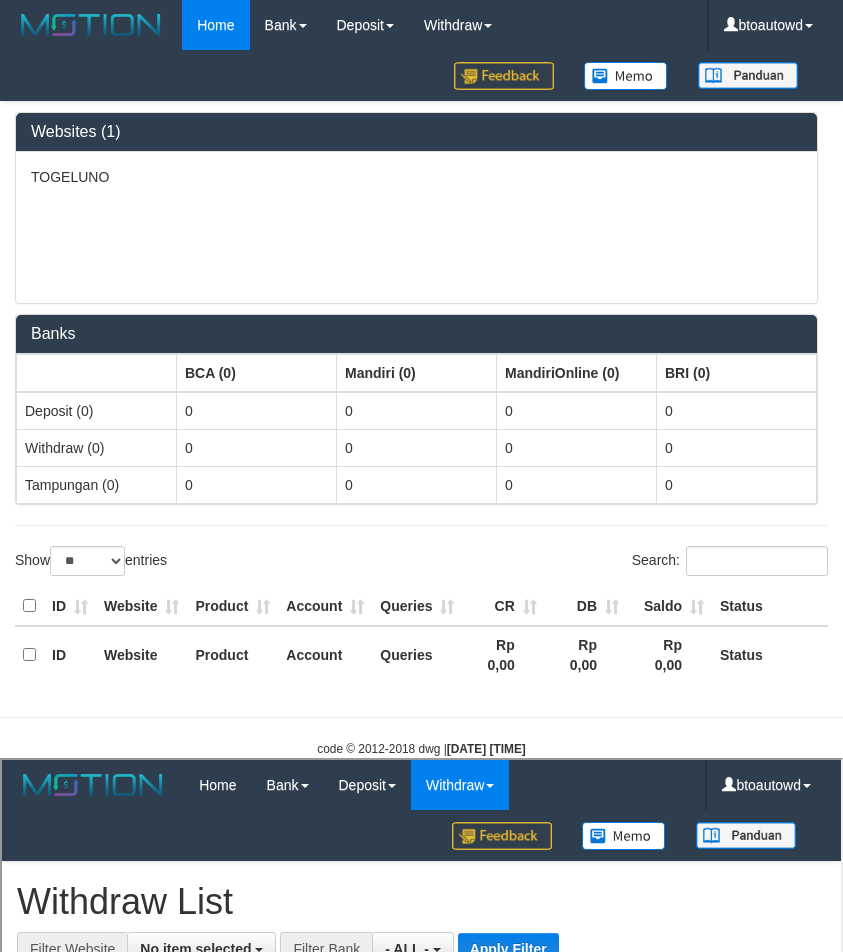 scroll, scrollTop: 0, scrollLeft: 0, axis: both 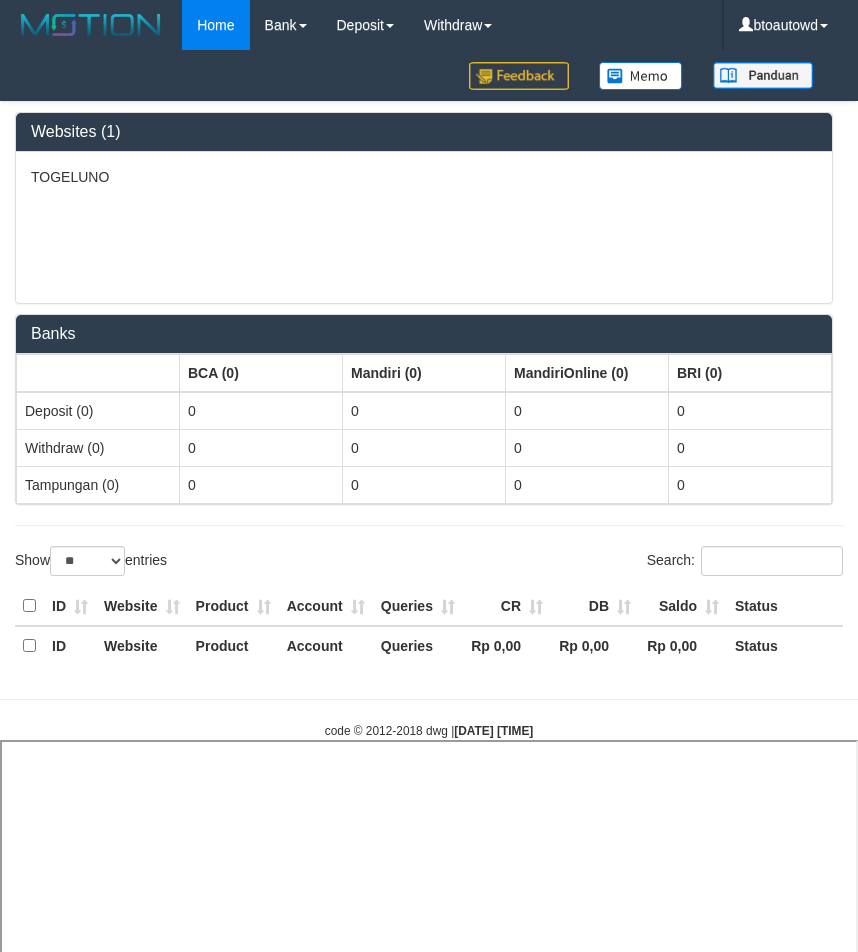 select on "**" 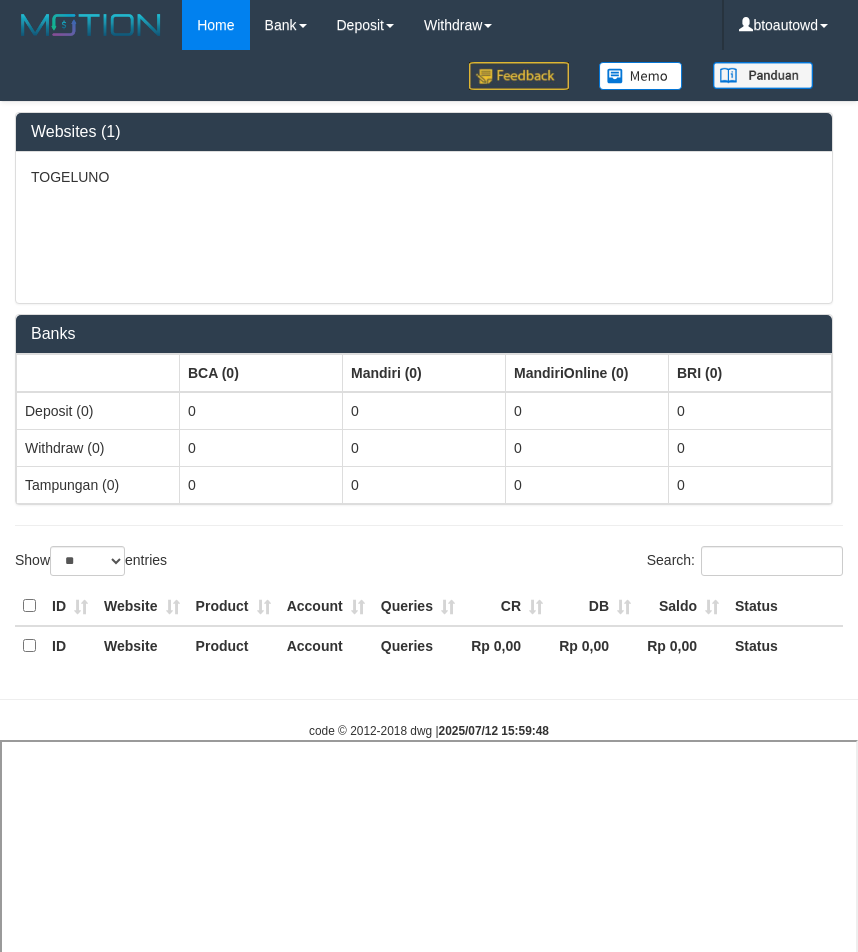 select on "**" 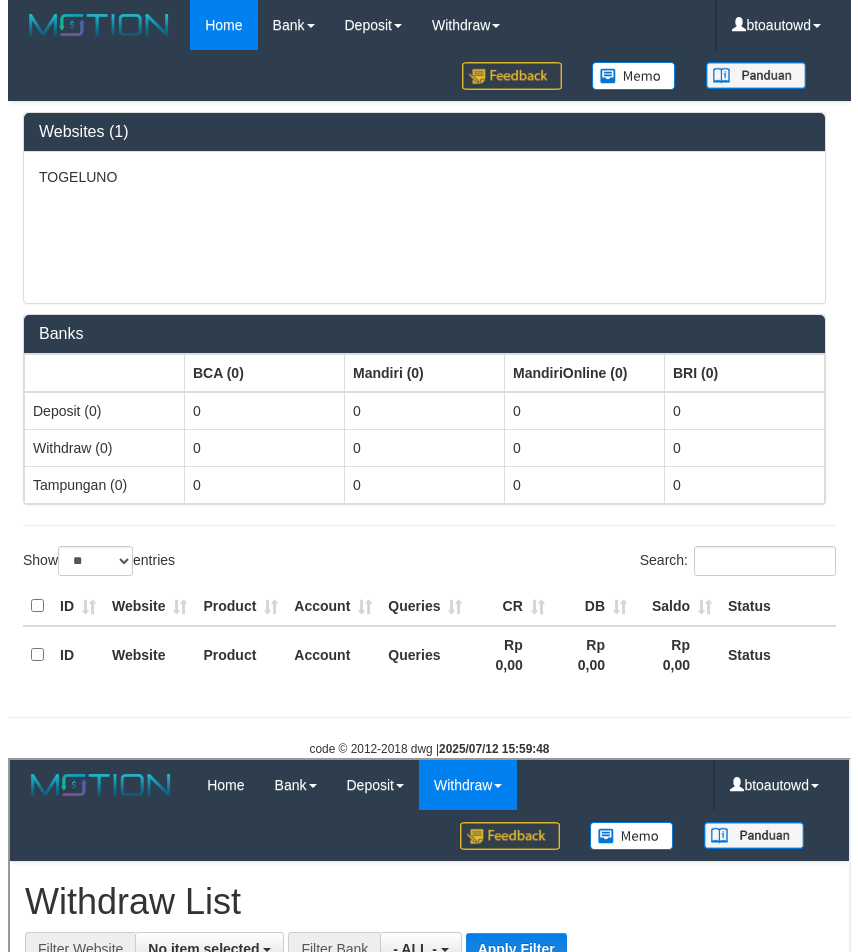 scroll, scrollTop: 0, scrollLeft: 0, axis: both 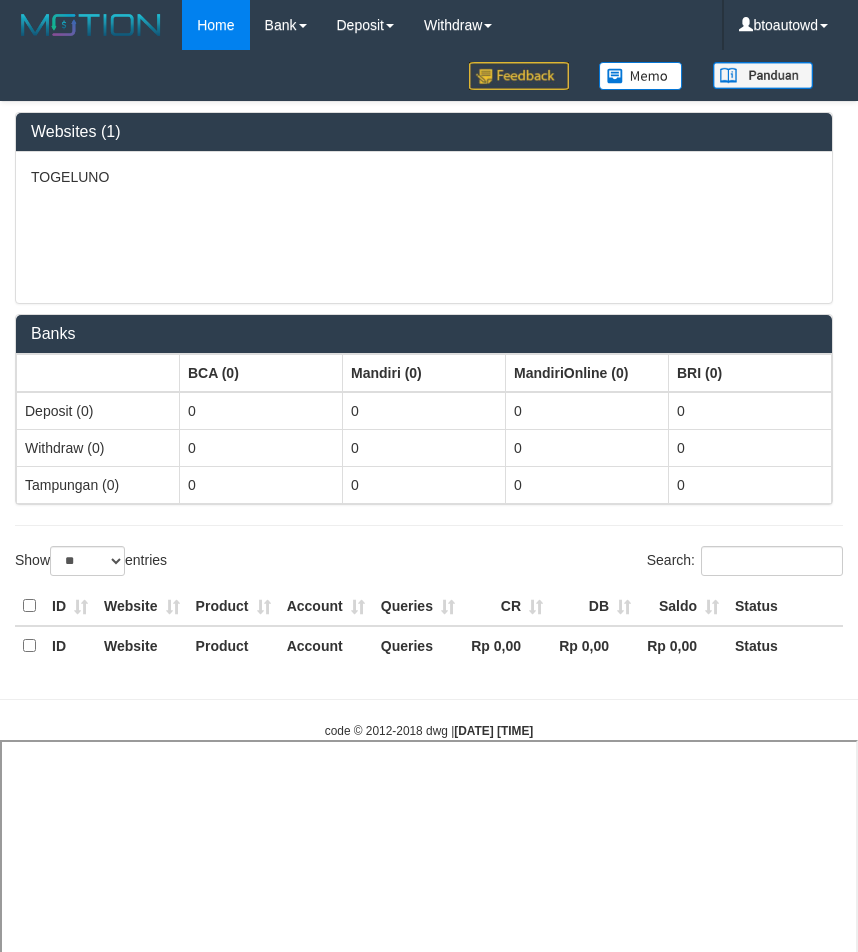 select on "**" 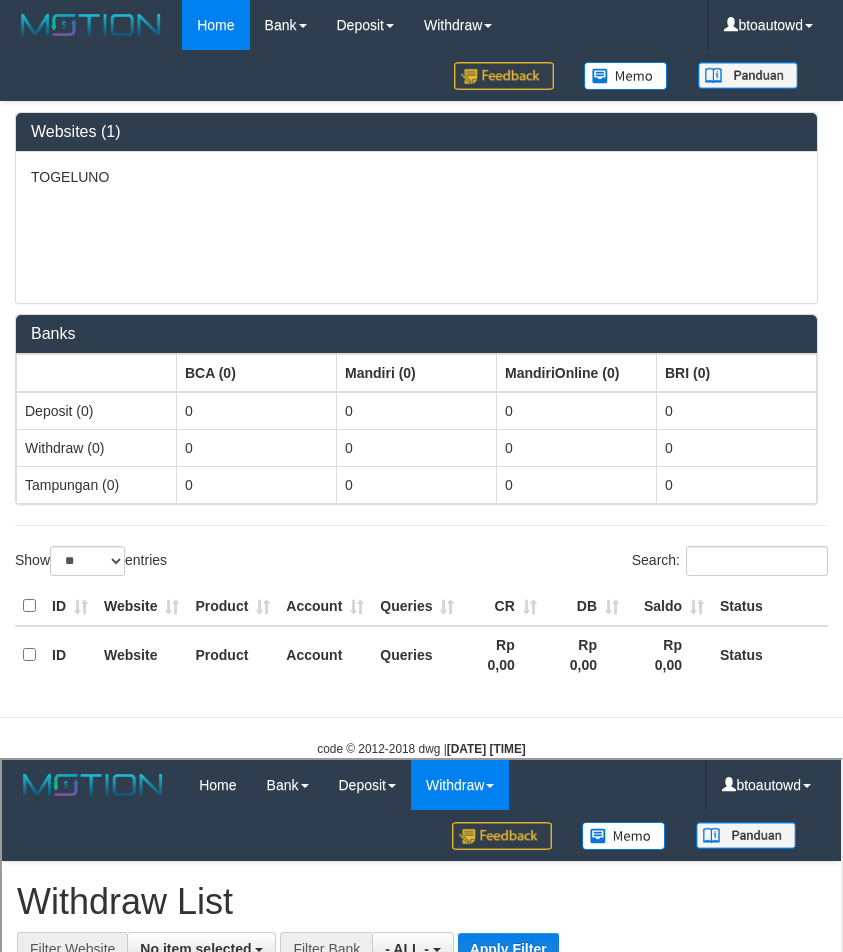 scroll, scrollTop: 0, scrollLeft: 0, axis: both 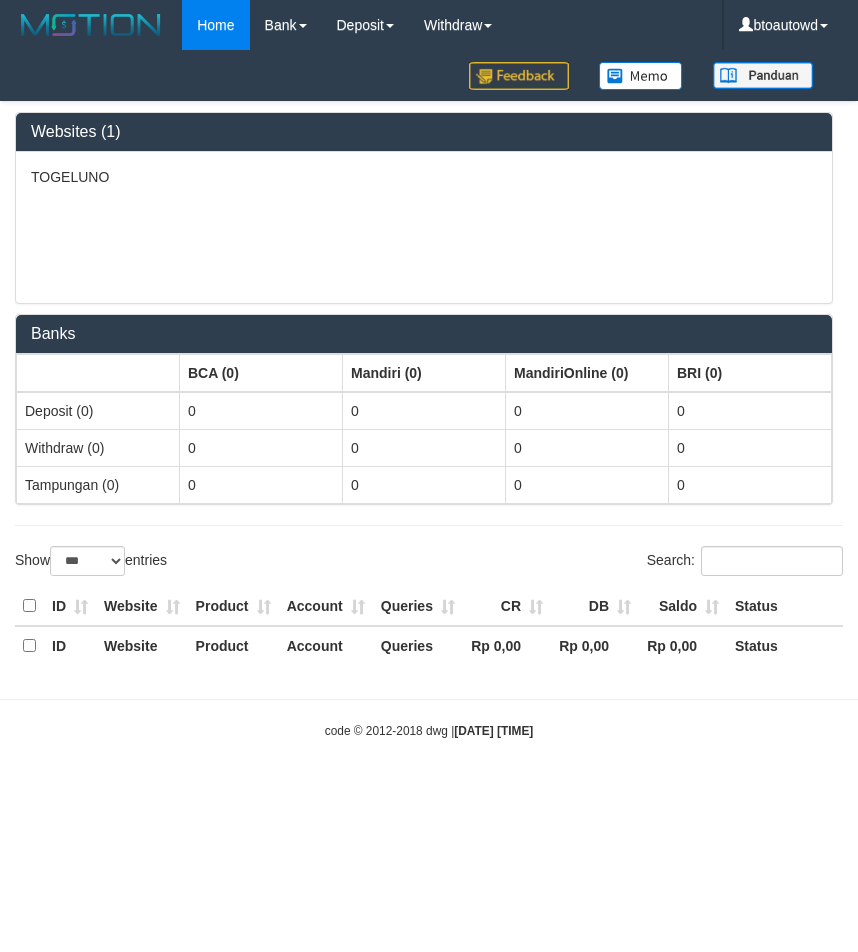 select on "**" 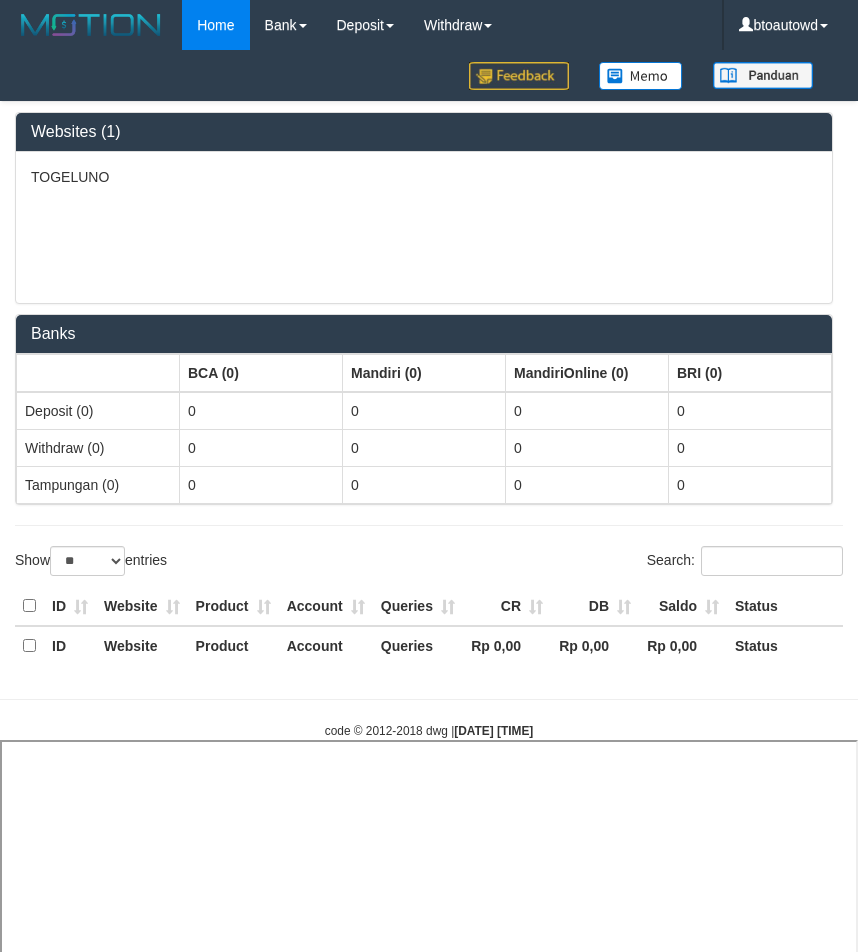 select 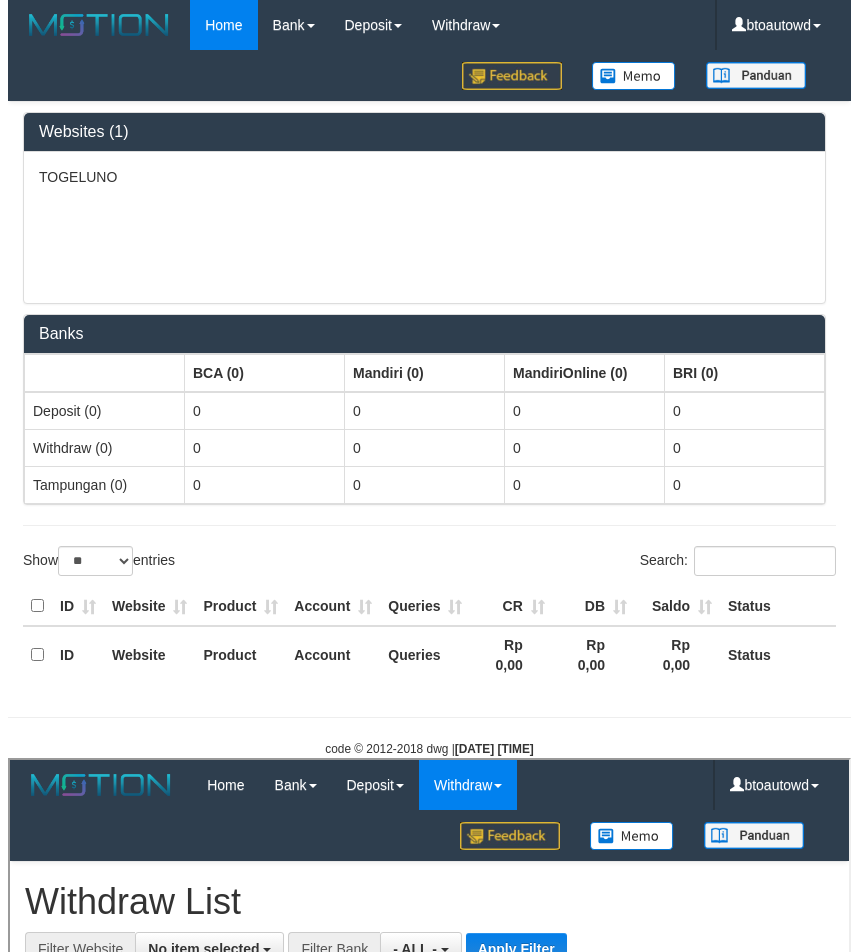 scroll, scrollTop: 0, scrollLeft: 0, axis: both 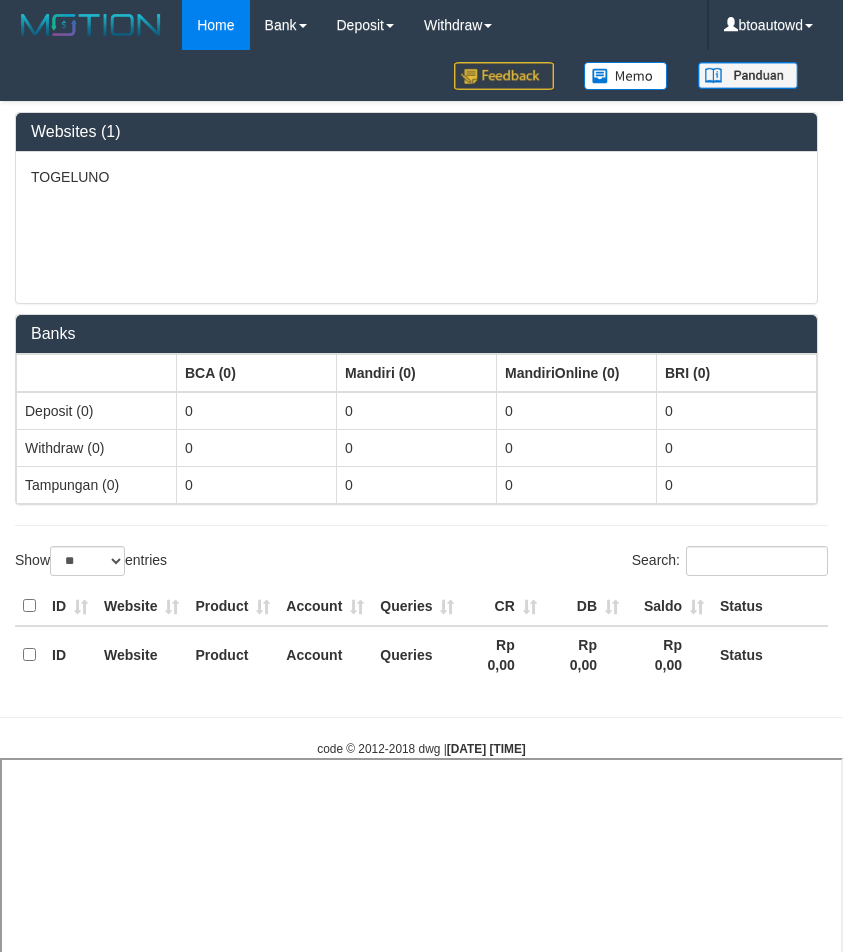 select on "**" 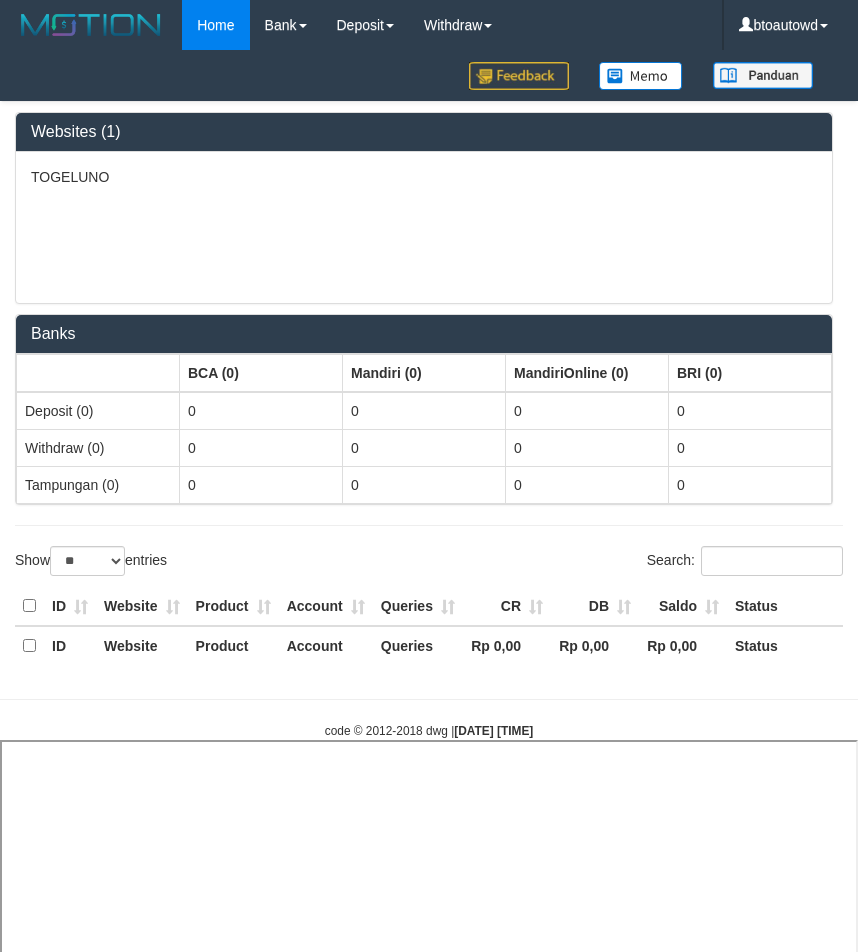 select on "**" 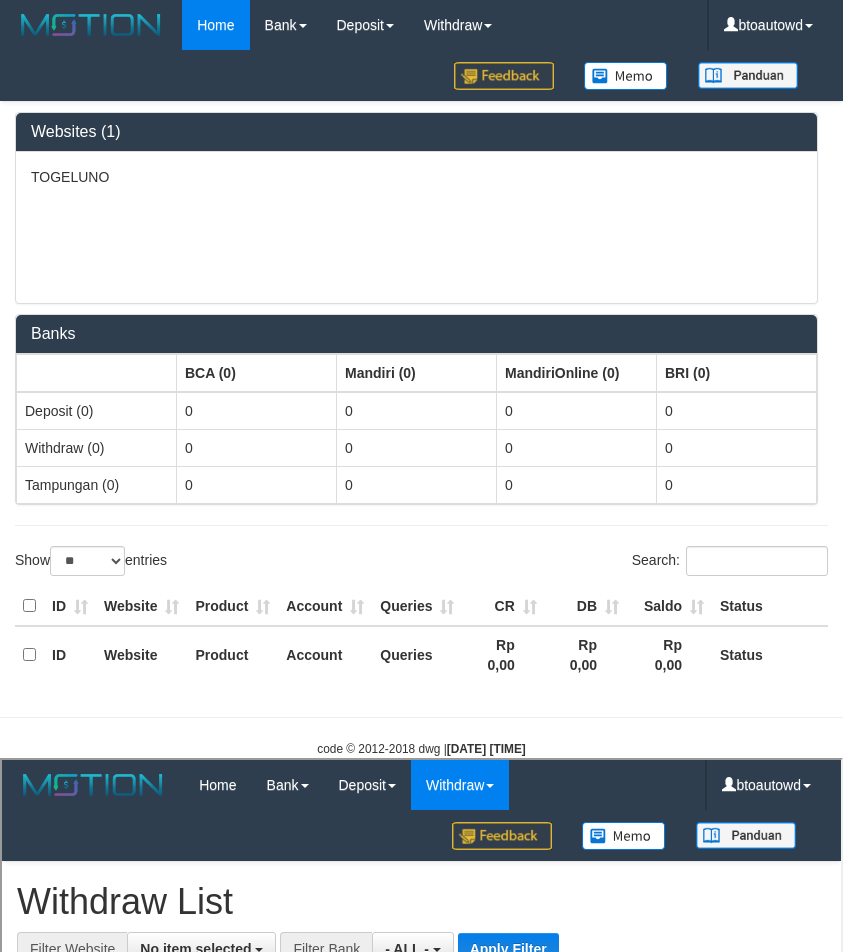 scroll, scrollTop: 0, scrollLeft: 0, axis: both 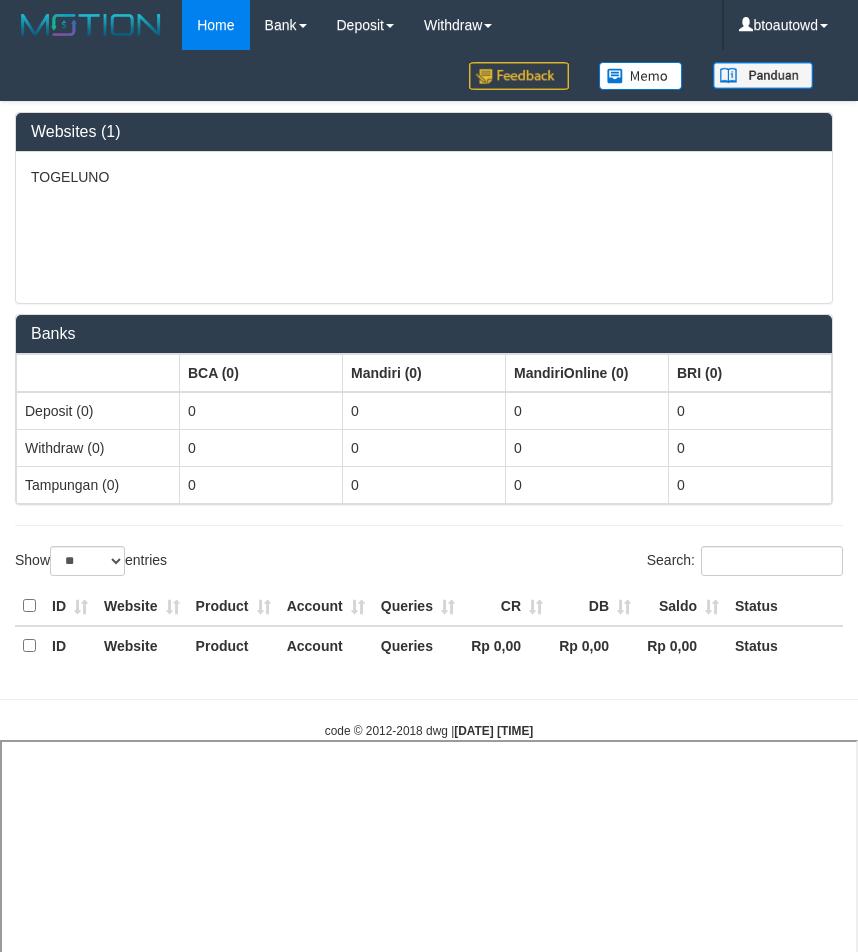 select on "**" 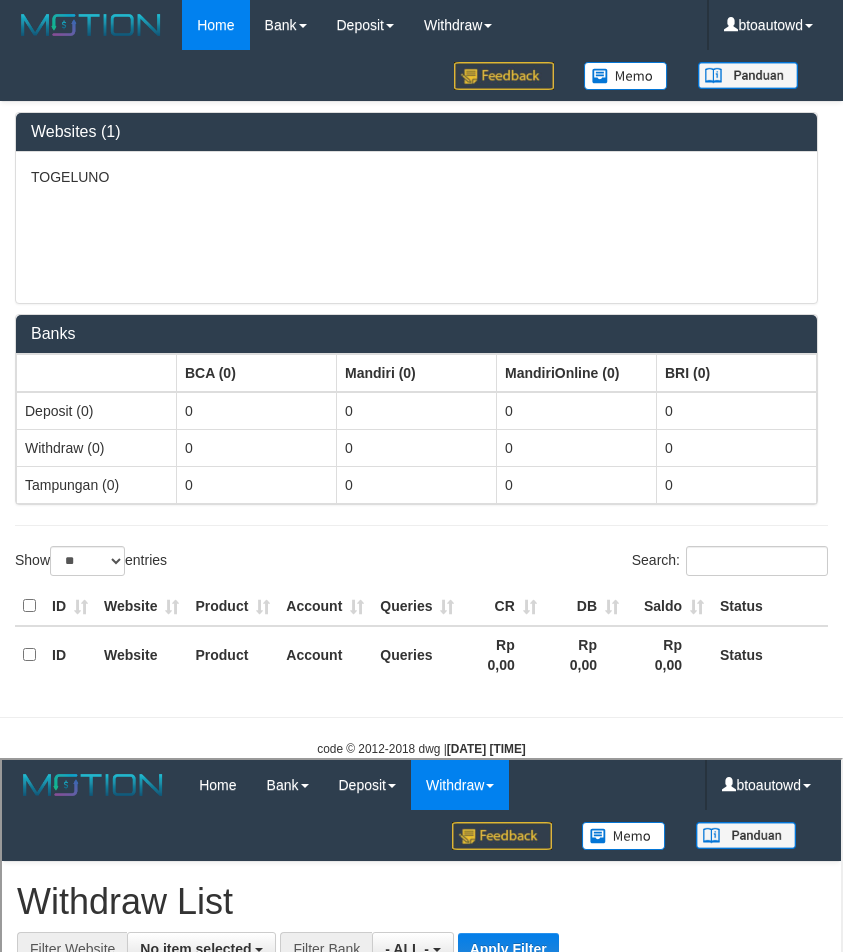 scroll, scrollTop: 0, scrollLeft: 0, axis: both 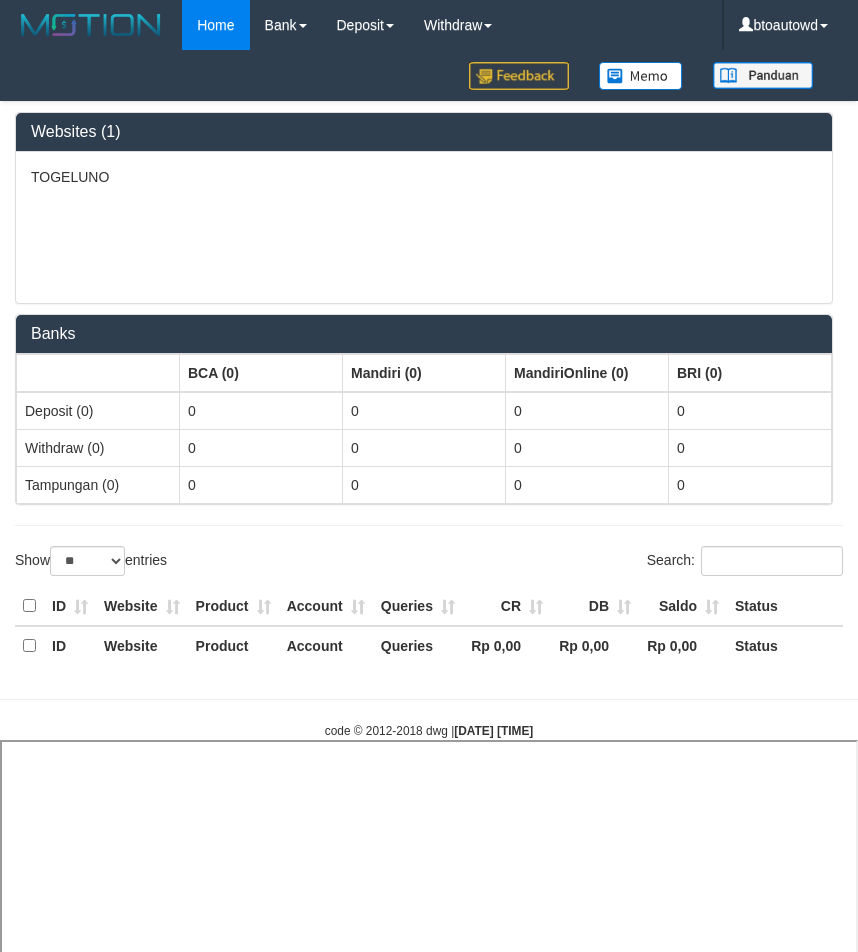 select on "**" 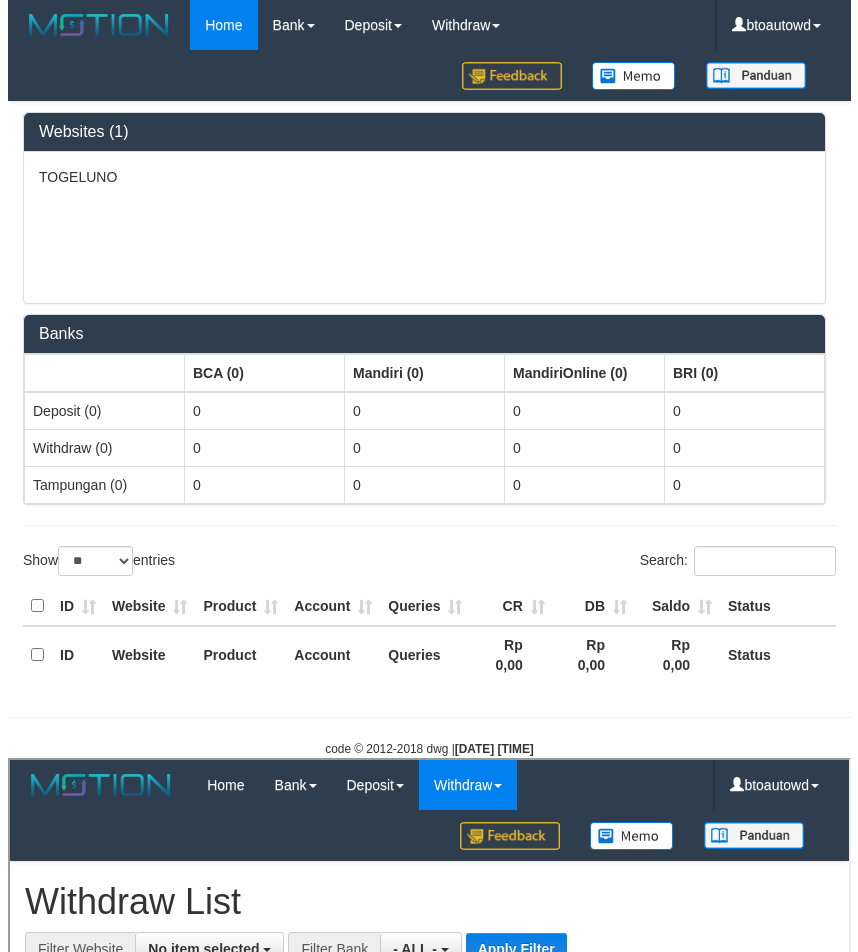 scroll, scrollTop: 0, scrollLeft: 0, axis: both 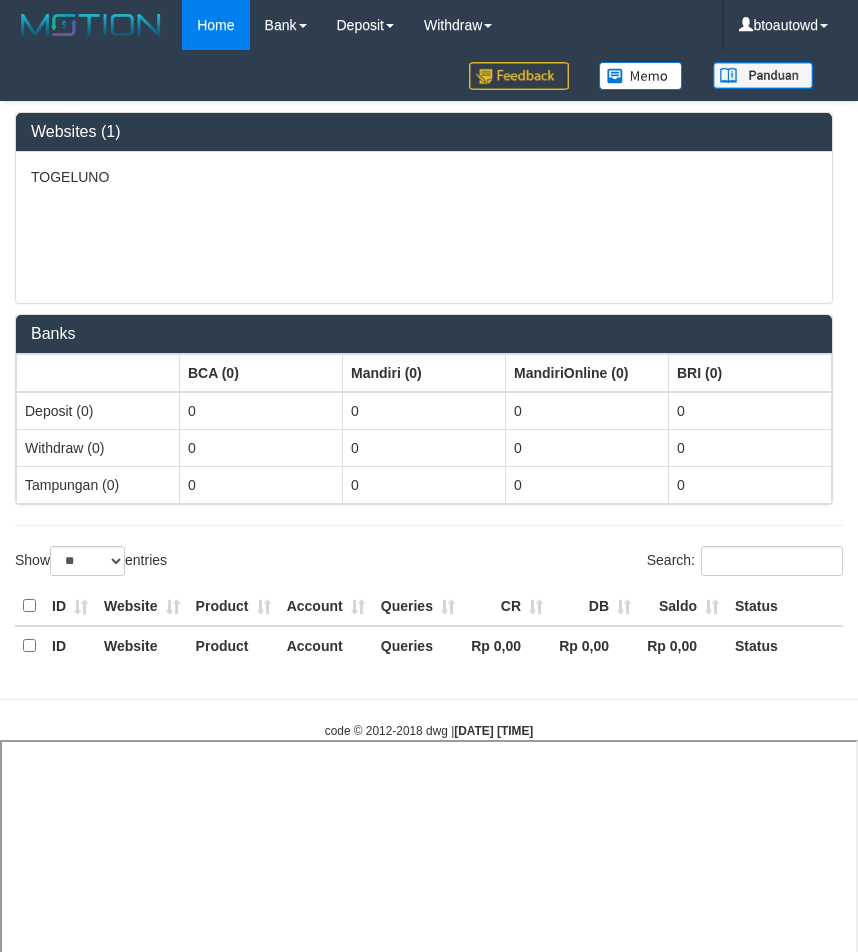 select on "**" 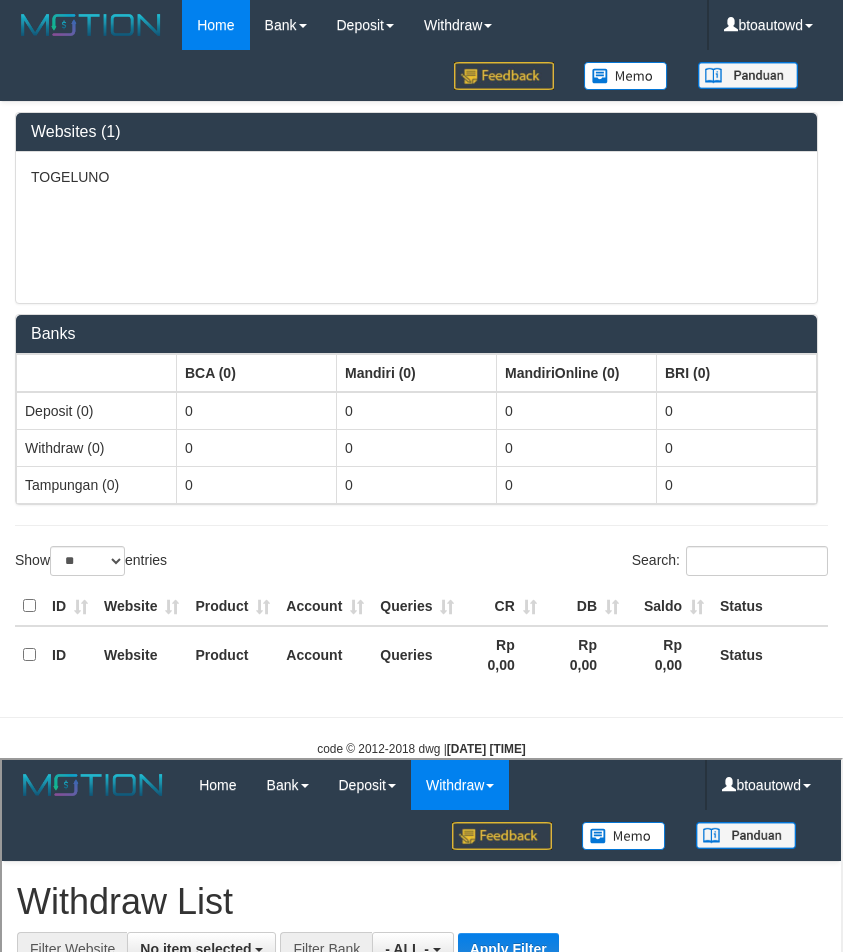 scroll, scrollTop: 0, scrollLeft: 0, axis: both 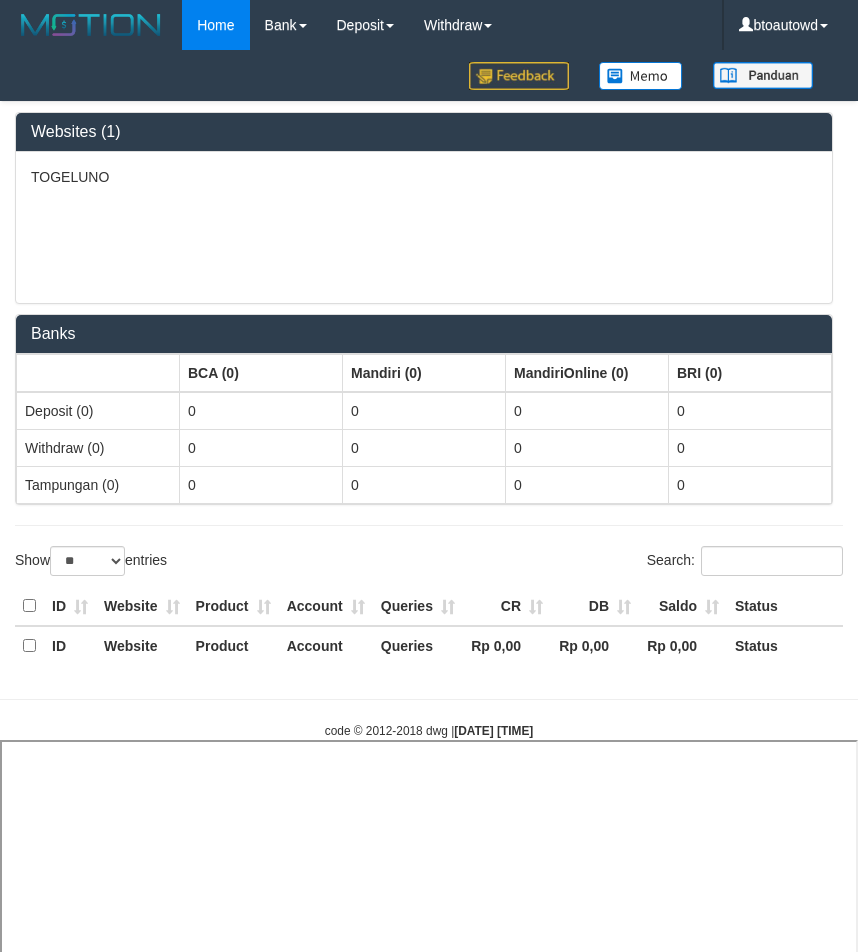 select on "**" 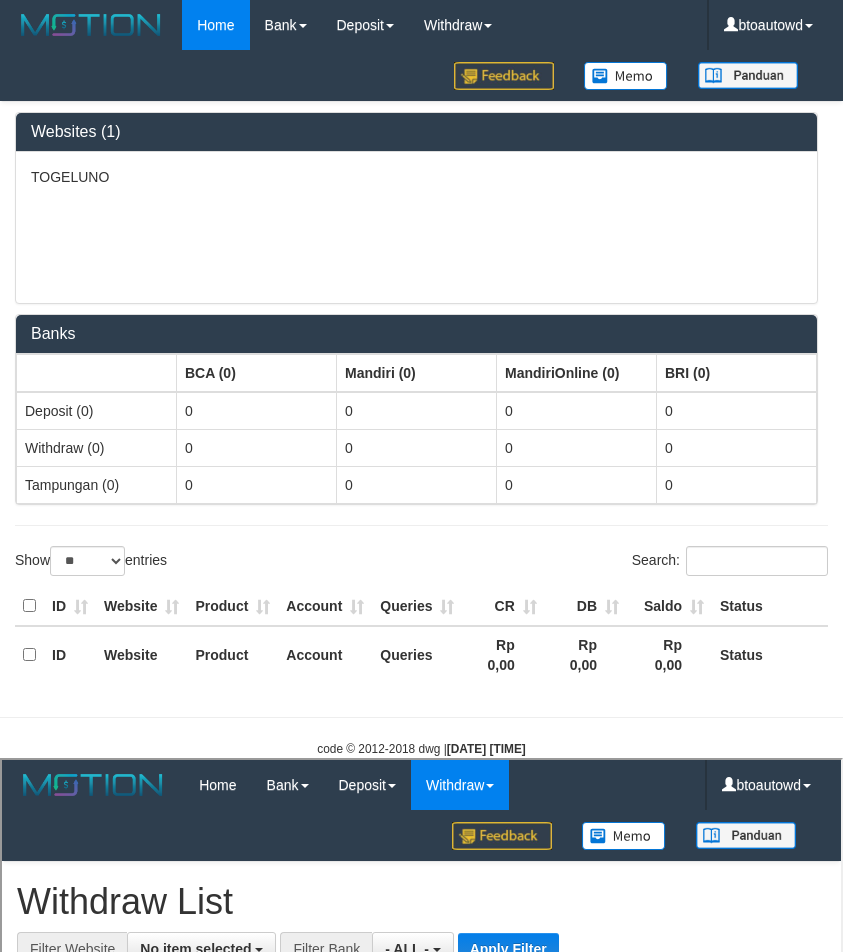scroll, scrollTop: 0, scrollLeft: 0, axis: both 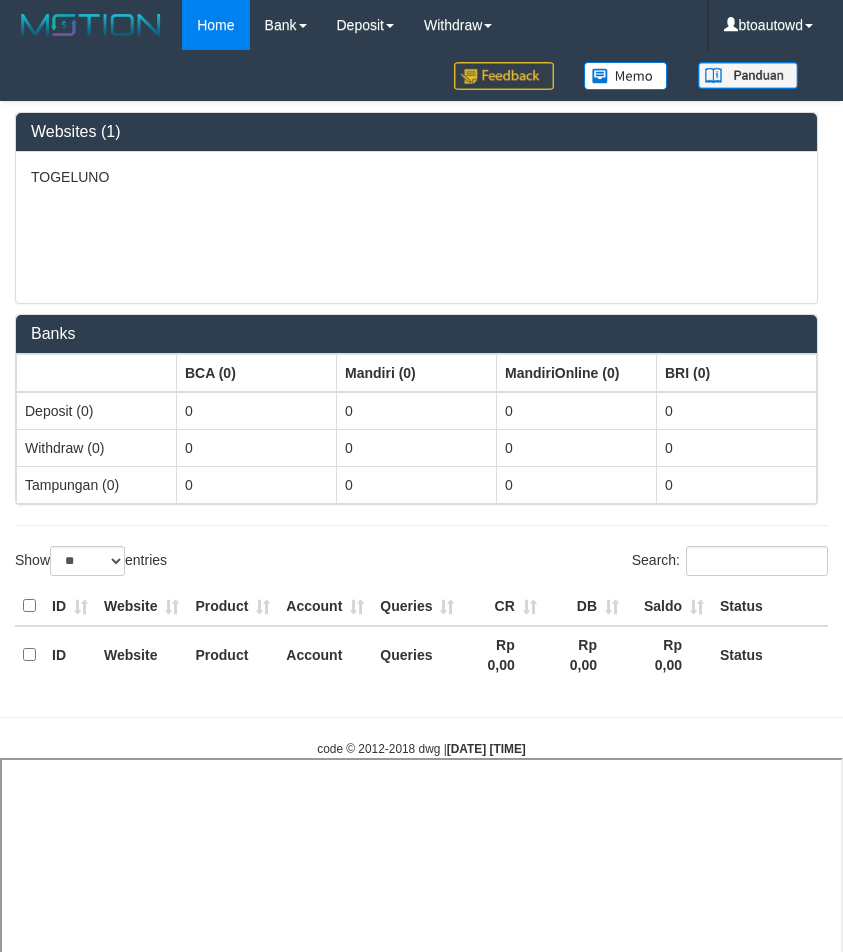 select on "**" 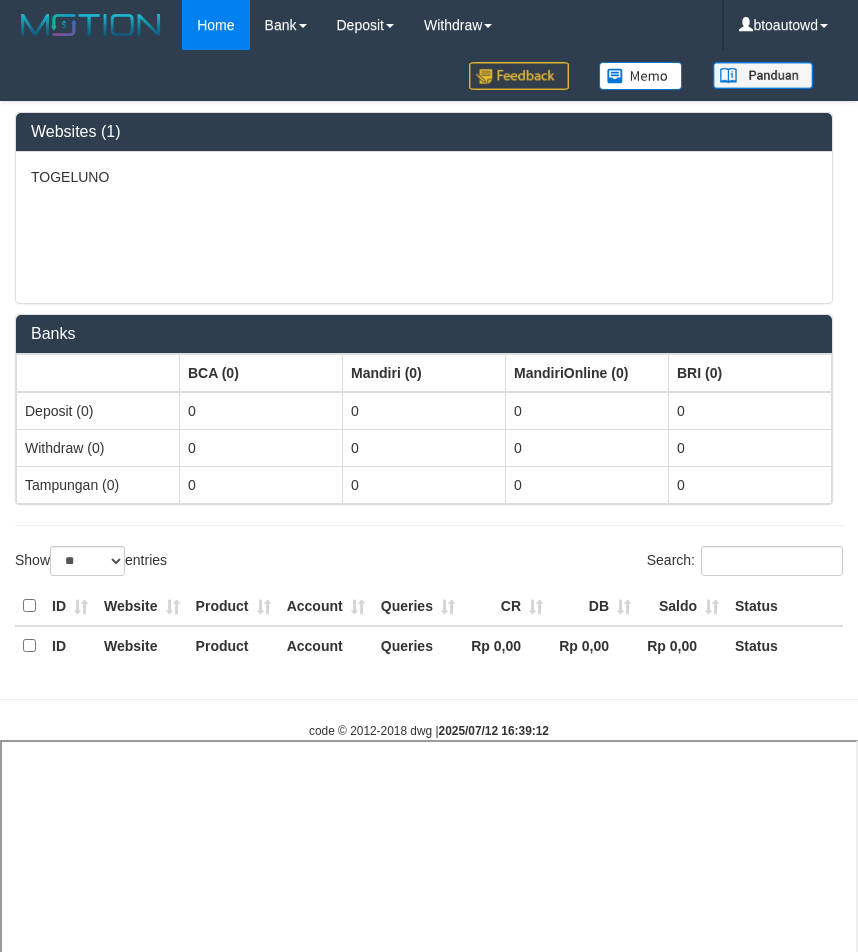 select on "**" 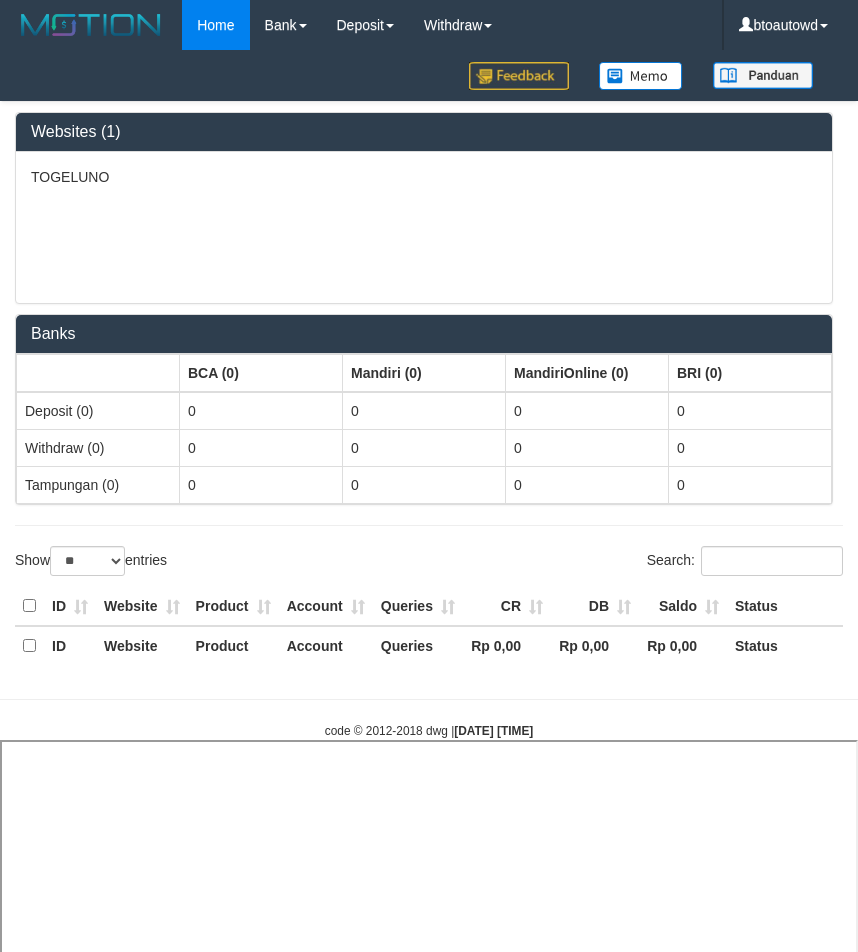 select on "**" 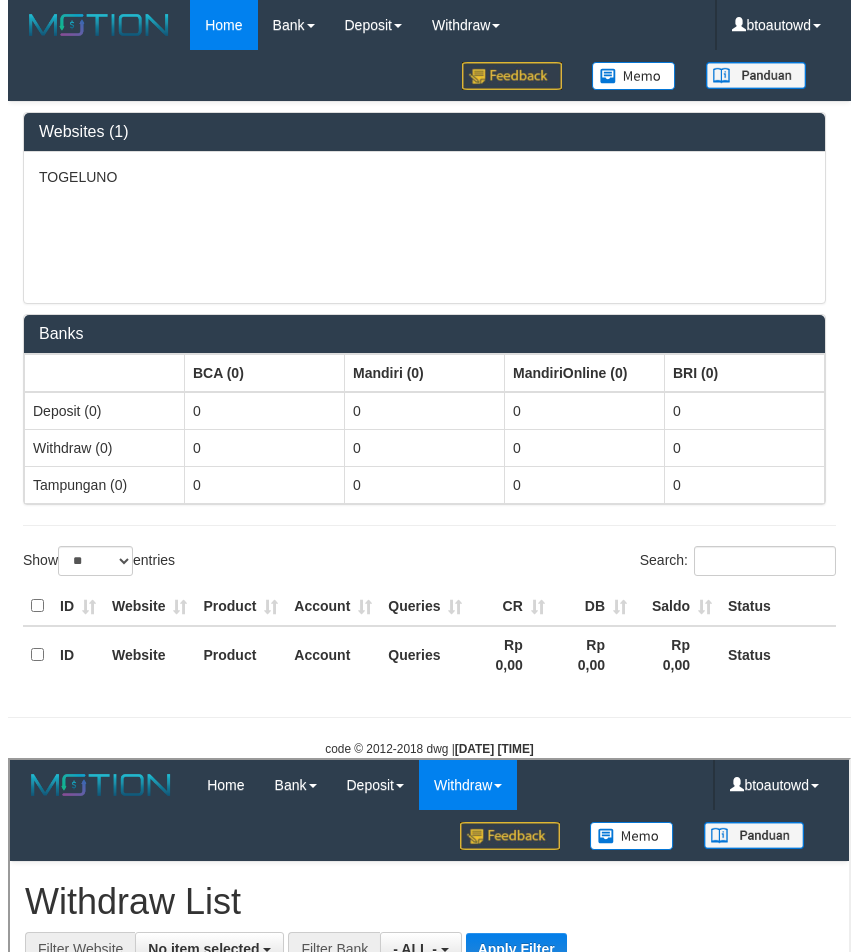 scroll, scrollTop: 0, scrollLeft: 0, axis: both 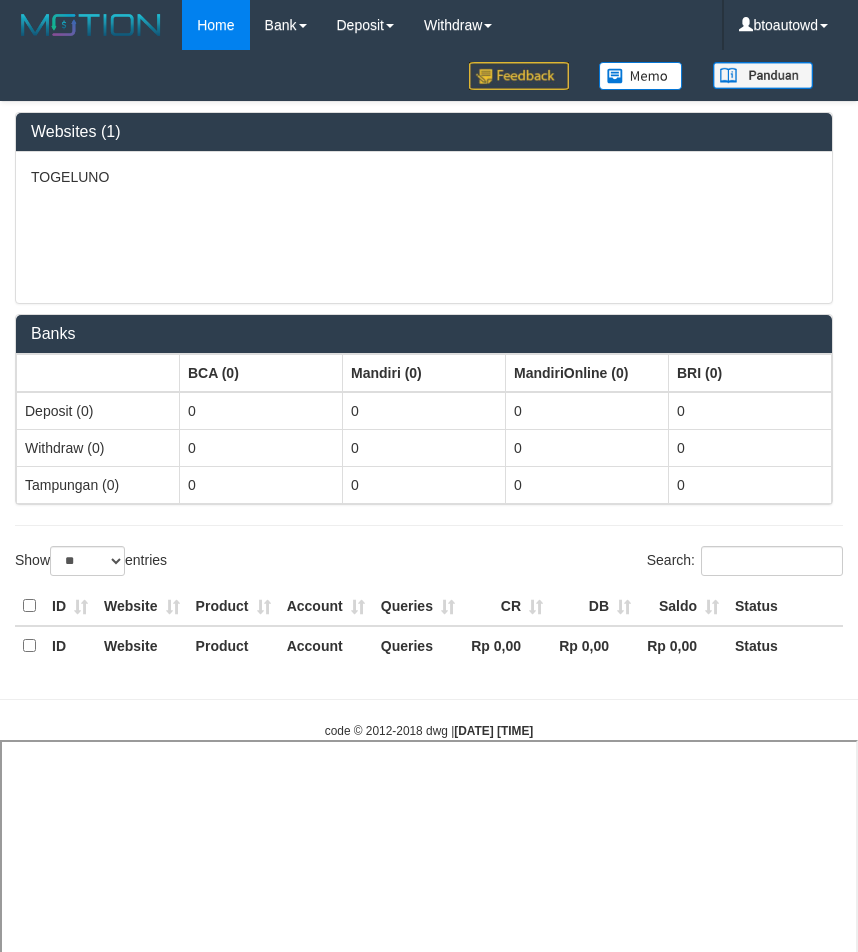 select on "**" 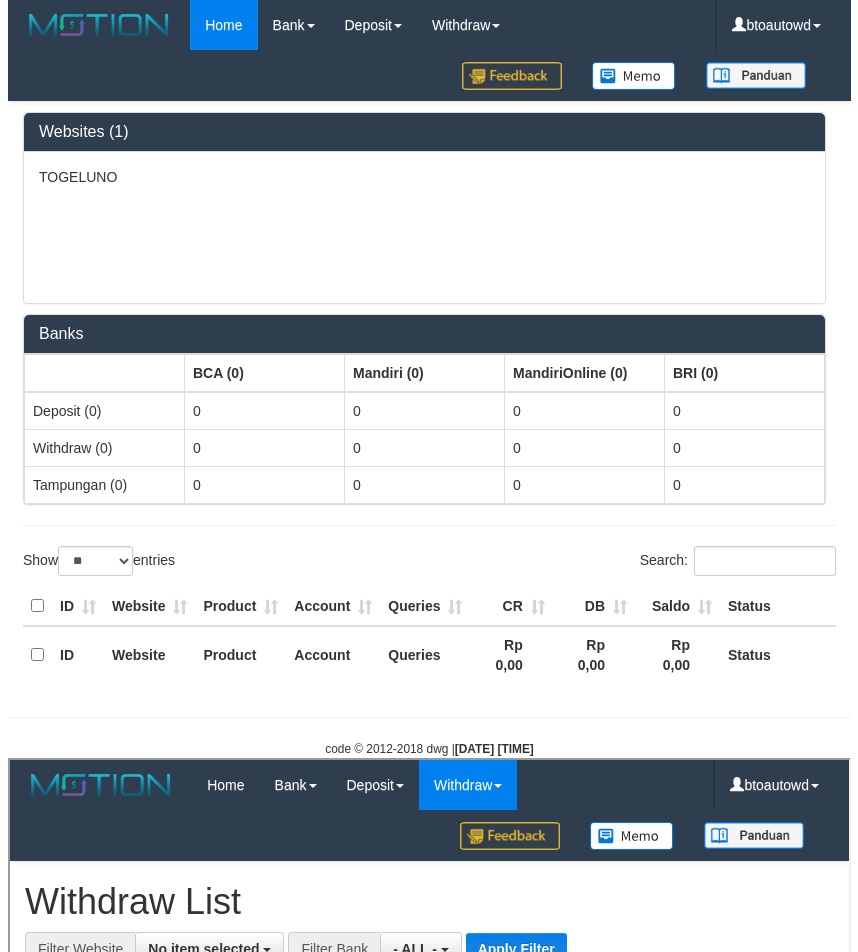 scroll, scrollTop: 0, scrollLeft: 0, axis: both 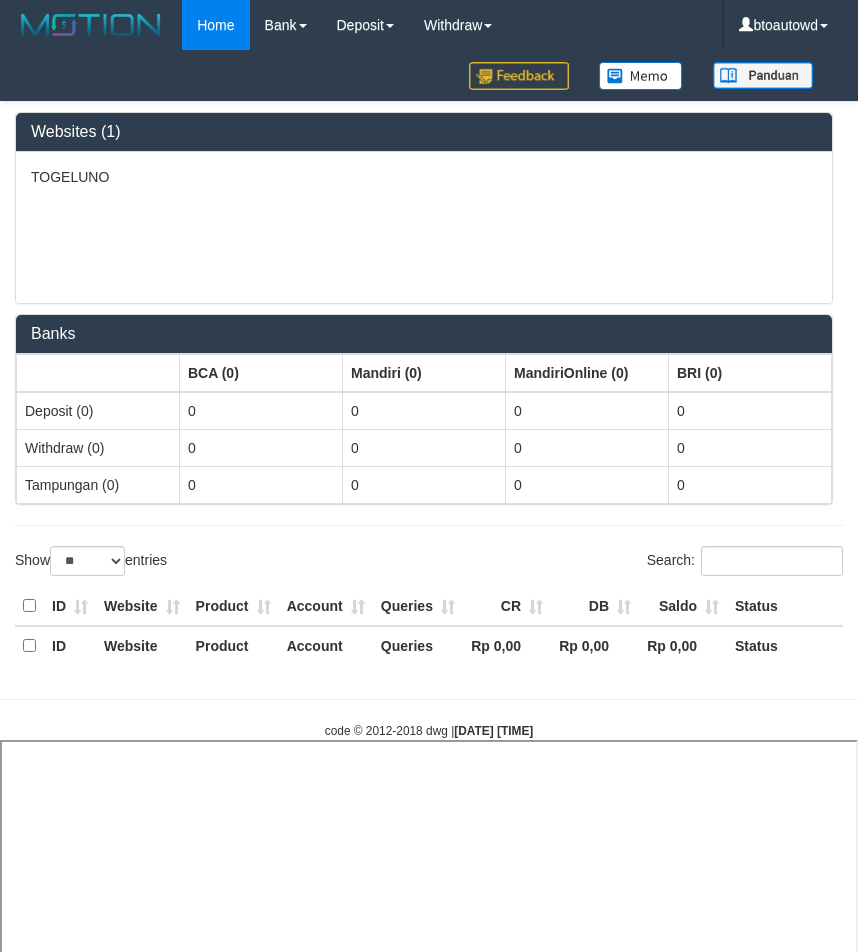 select on "**" 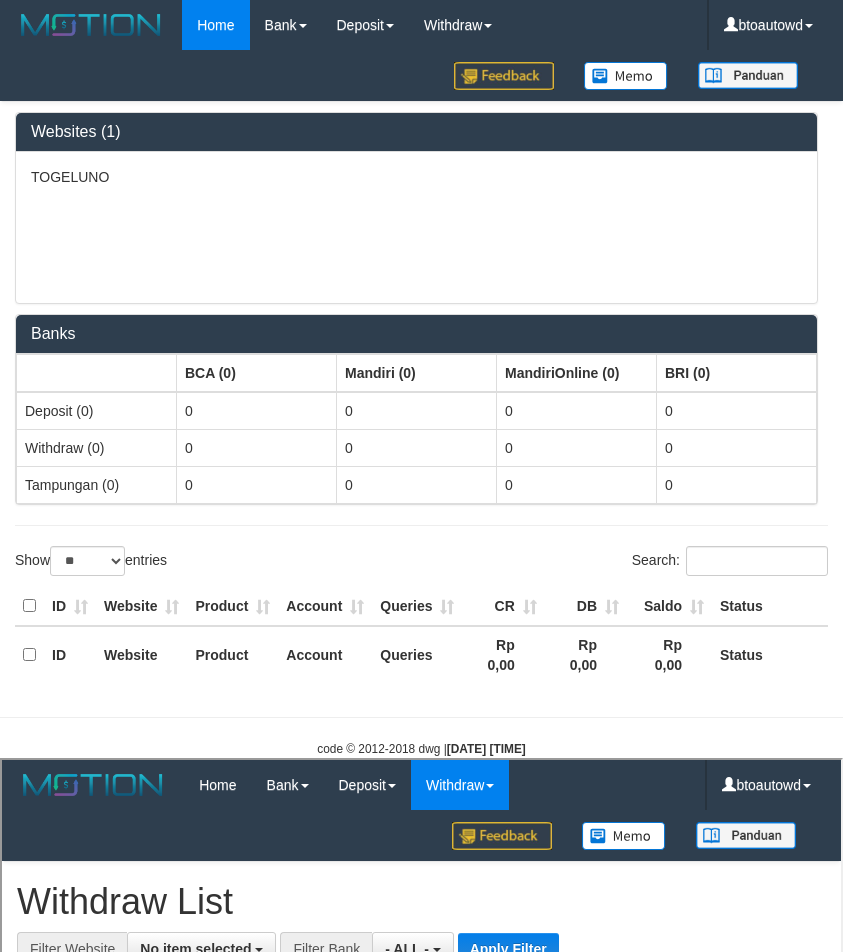 scroll, scrollTop: 0, scrollLeft: 0, axis: both 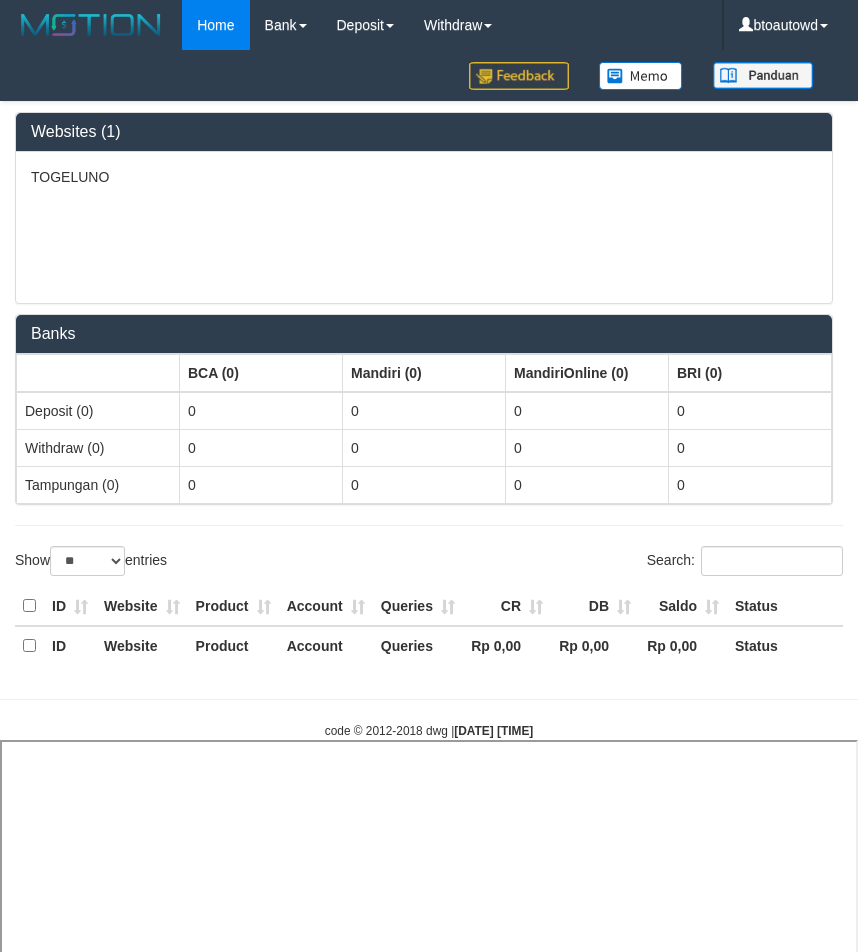 select on "**" 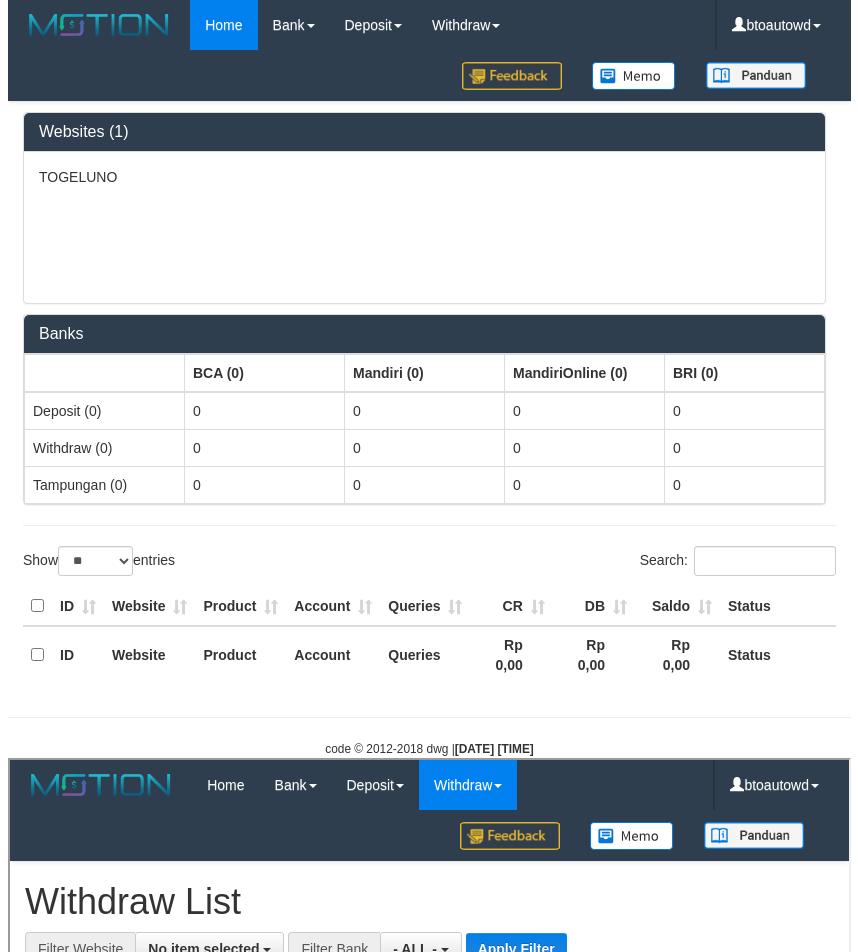 scroll, scrollTop: 0, scrollLeft: 0, axis: both 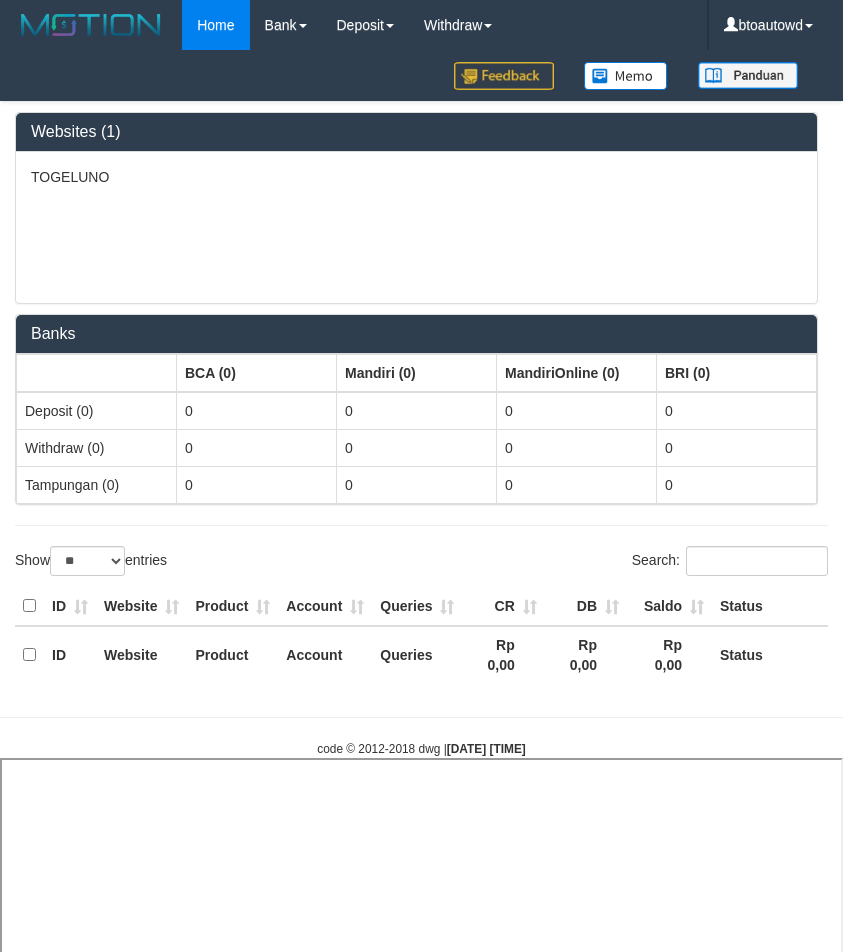 select on "**" 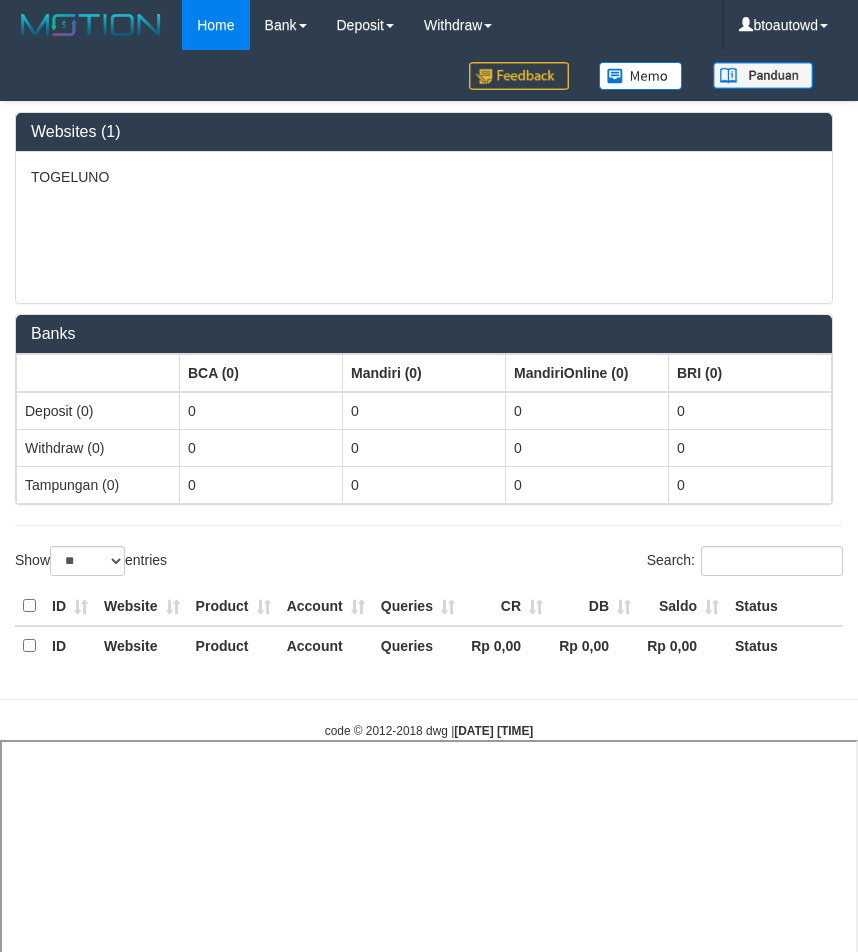 select on "**" 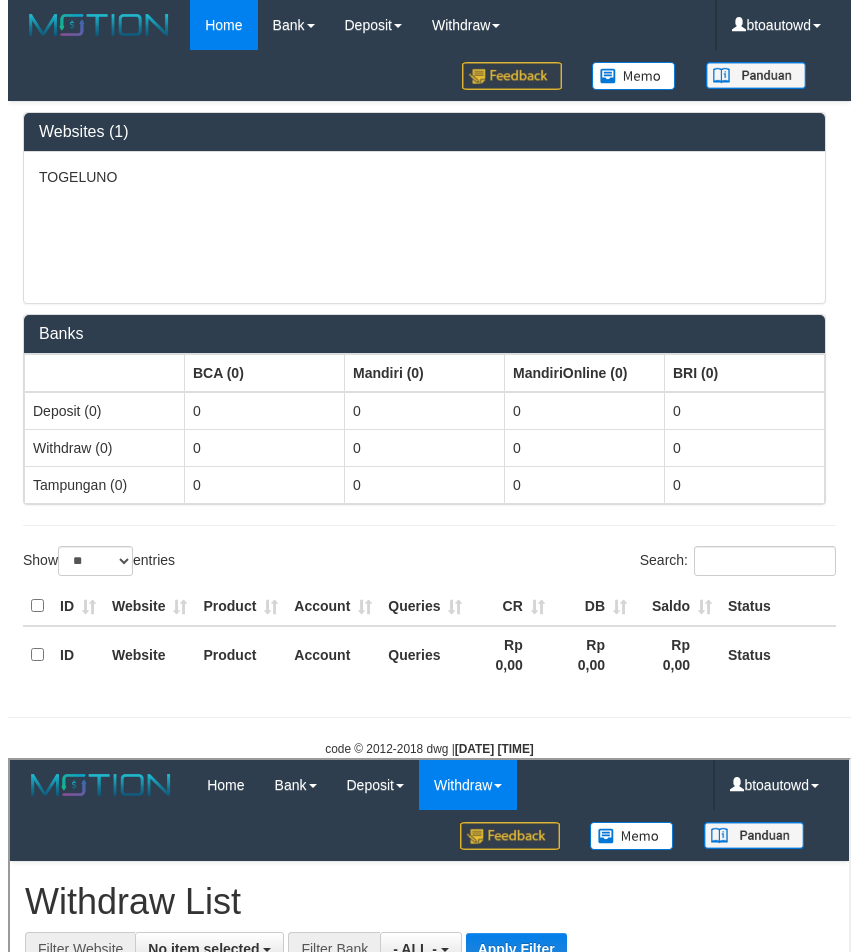 scroll, scrollTop: 0, scrollLeft: 0, axis: both 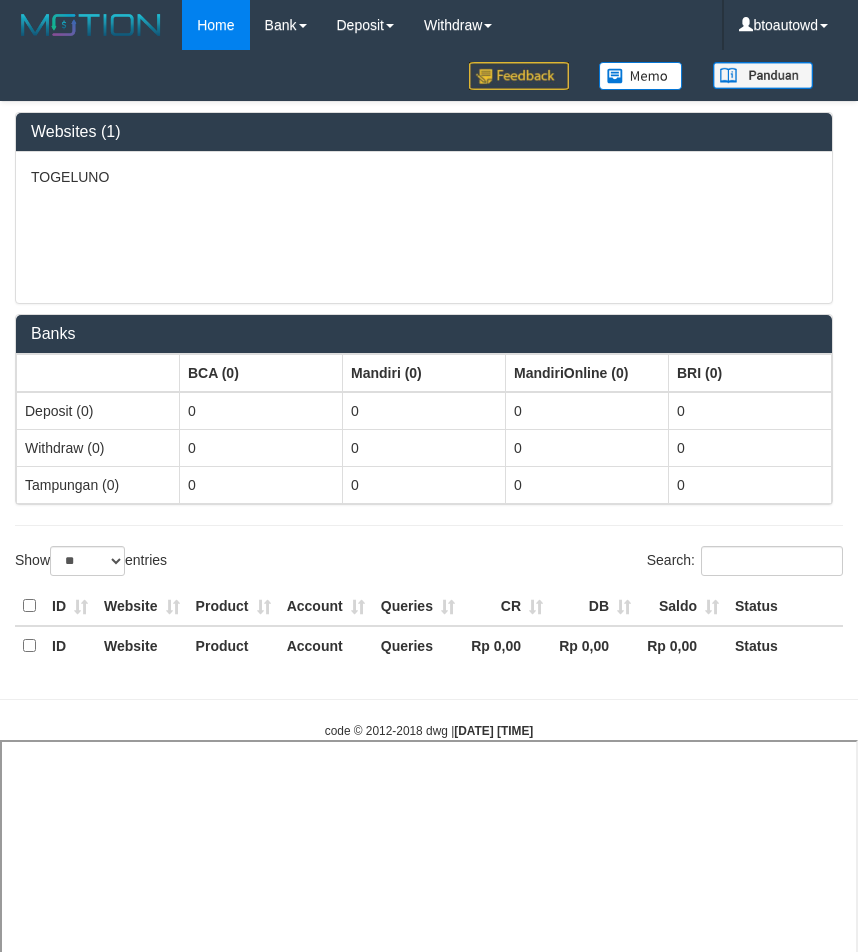 select on "**" 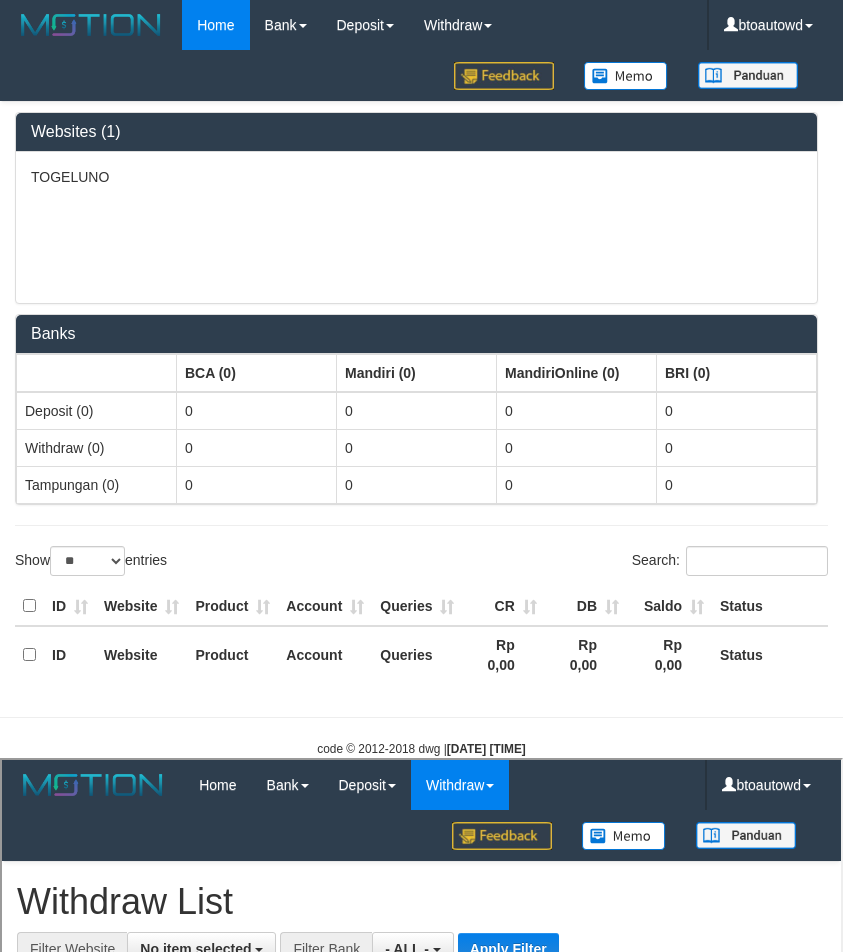 scroll, scrollTop: 0, scrollLeft: 0, axis: both 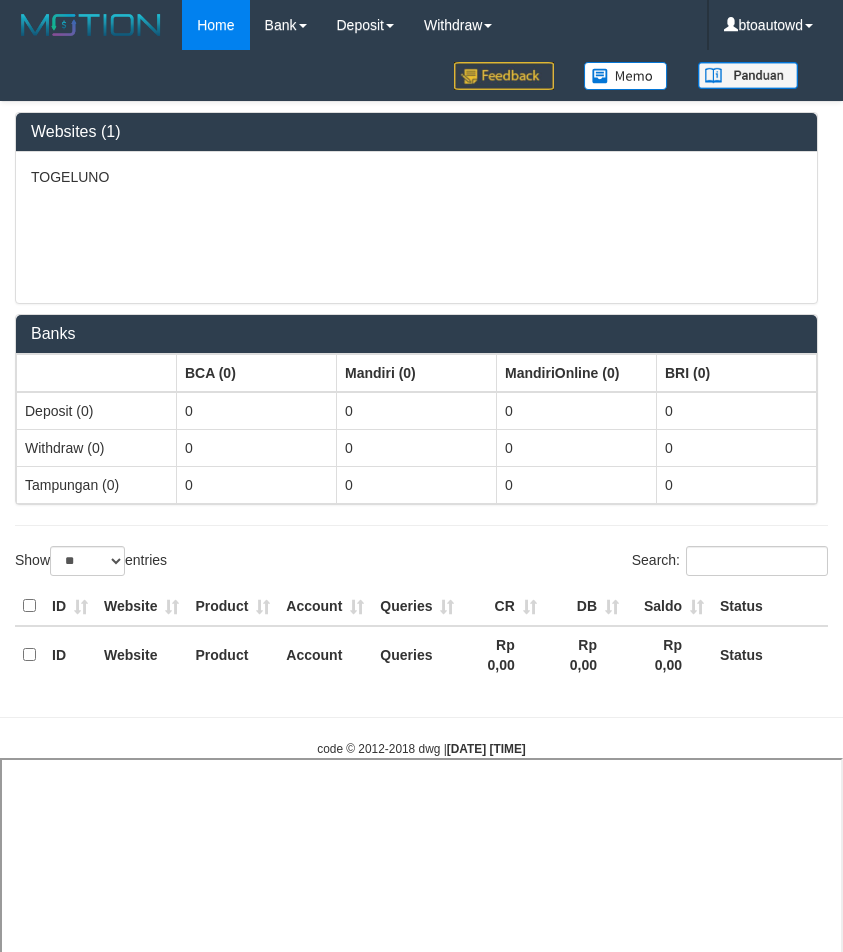 select on "**" 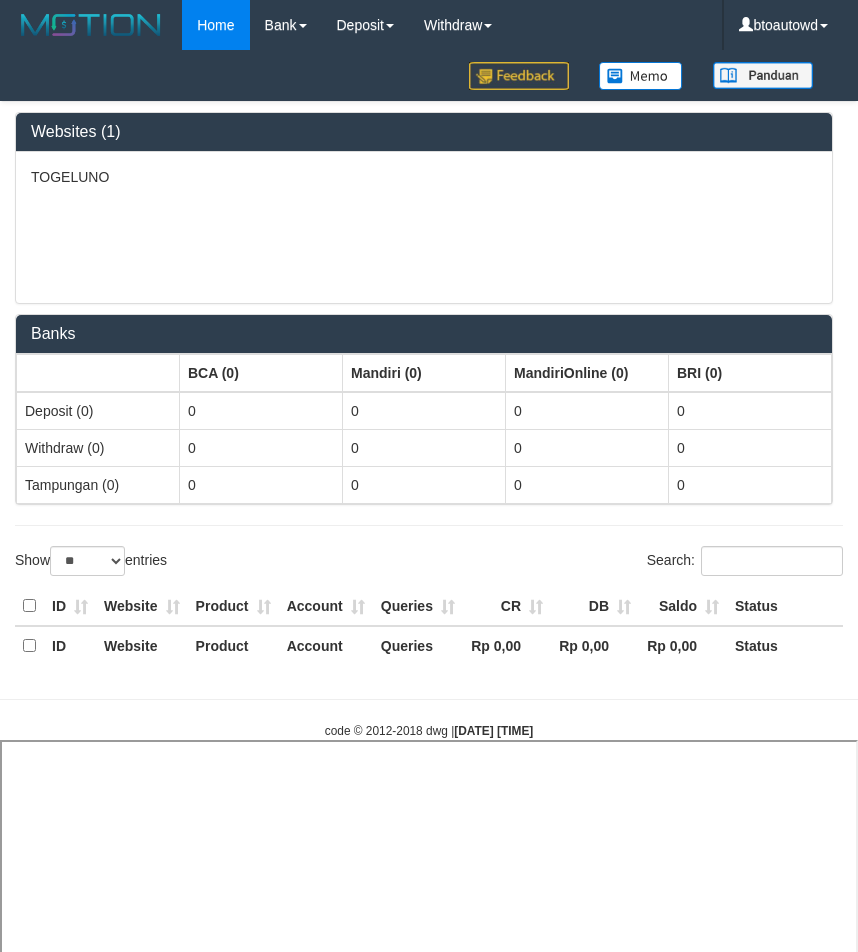 select on "**" 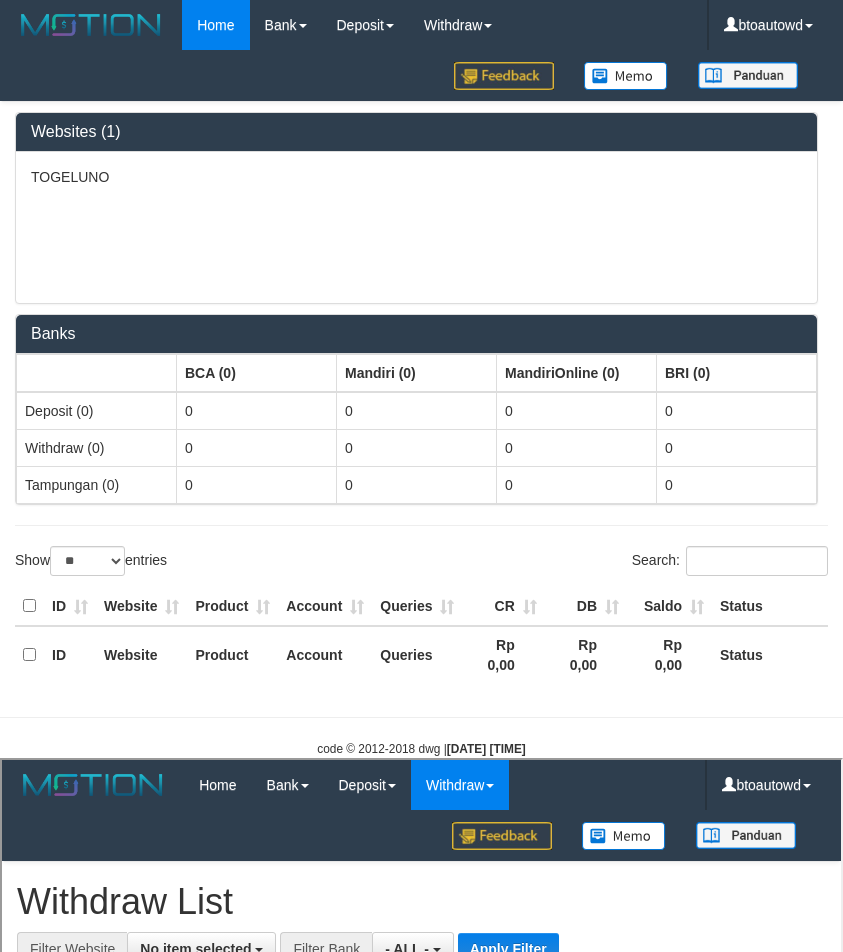 scroll, scrollTop: 0, scrollLeft: 0, axis: both 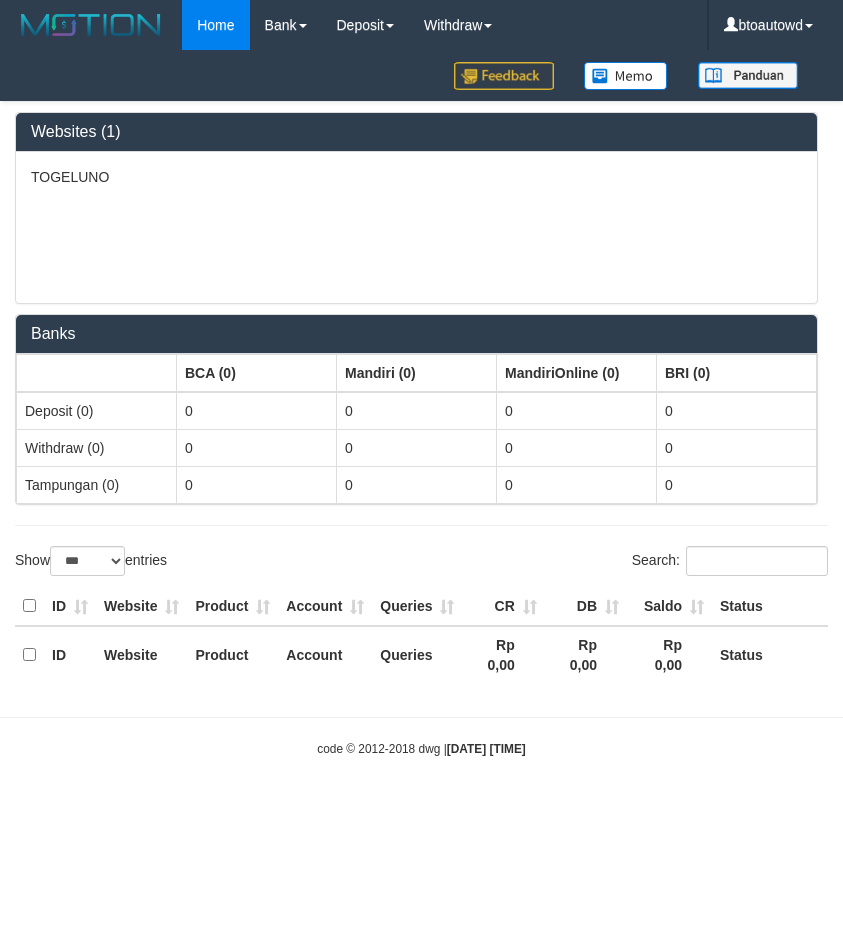 select on "**" 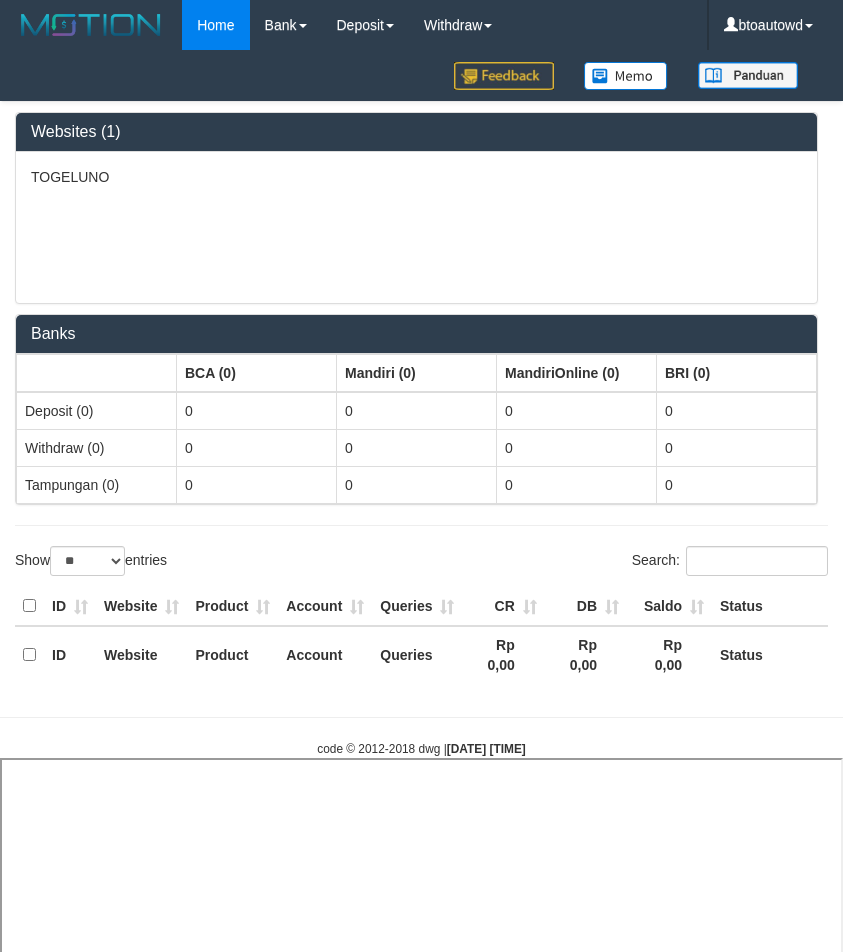 select 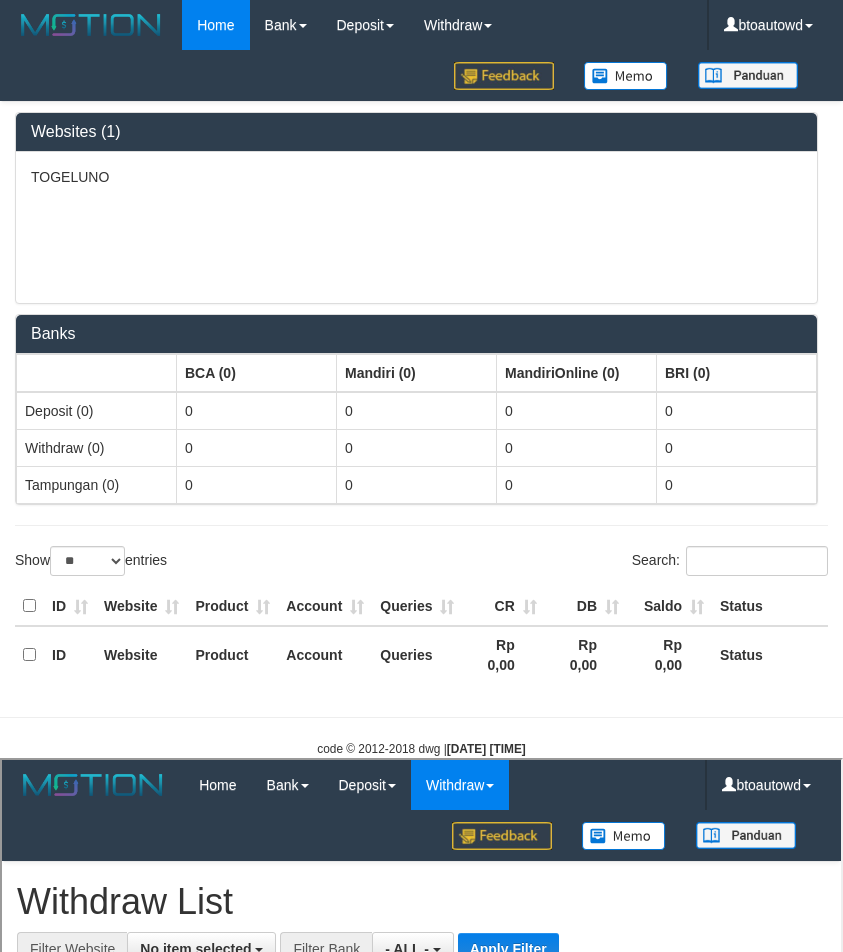 scroll, scrollTop: 0, scrollLeft: 0, axis: both 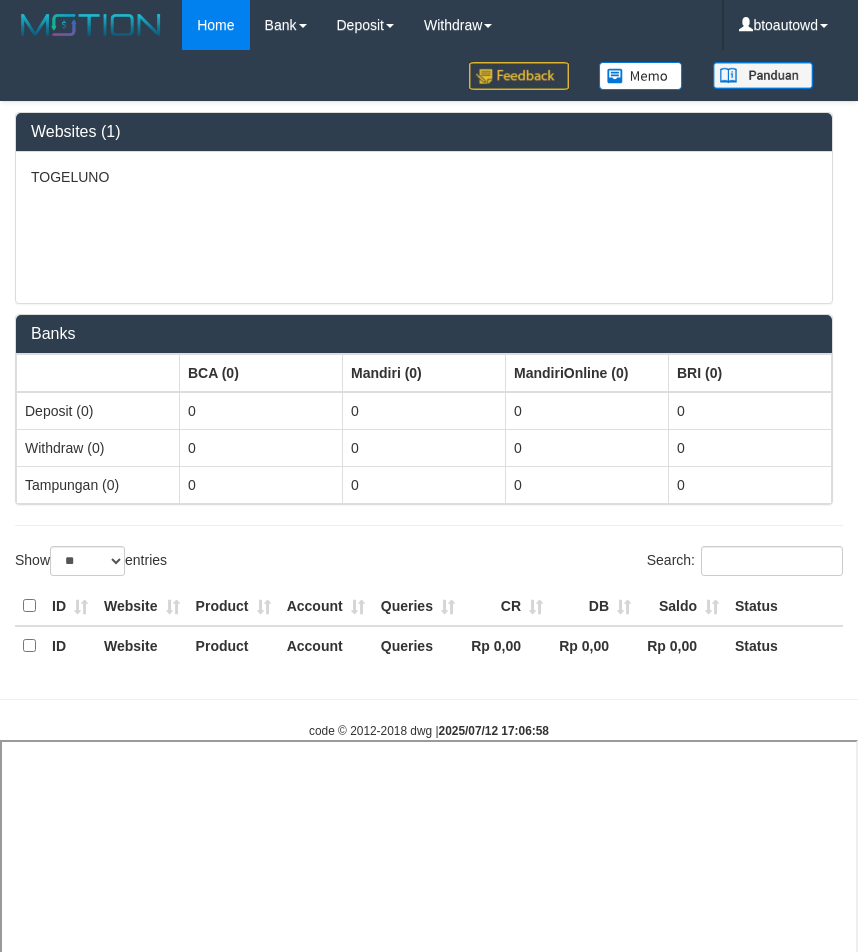 select on "**" 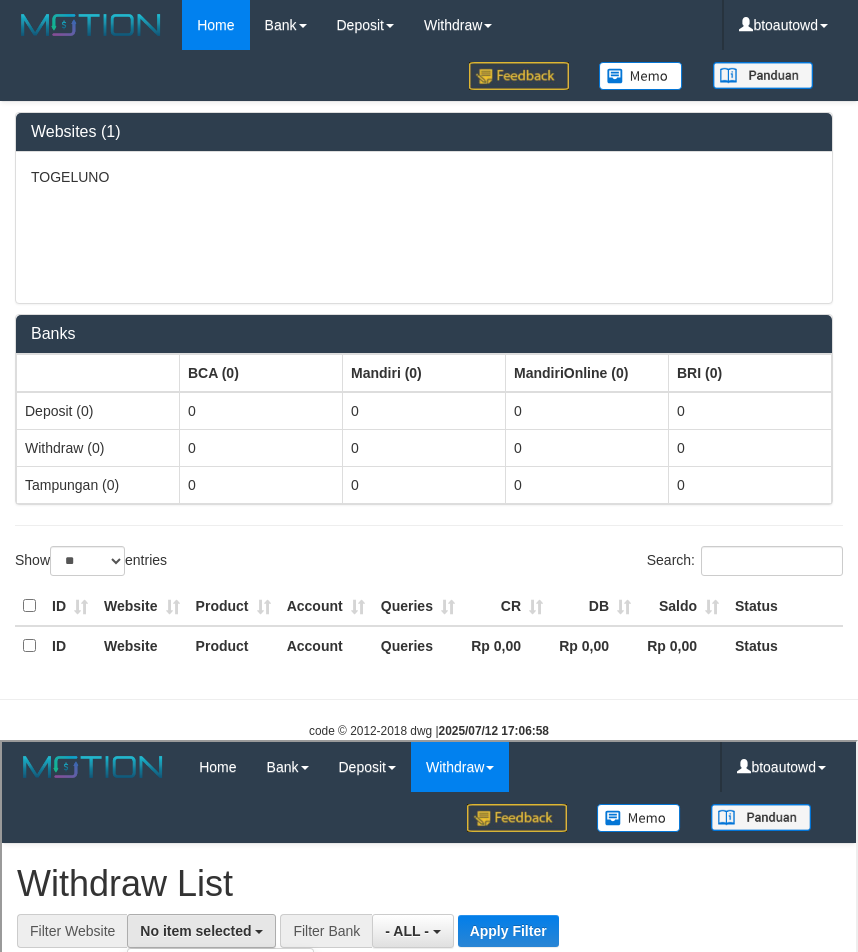 select on "****" 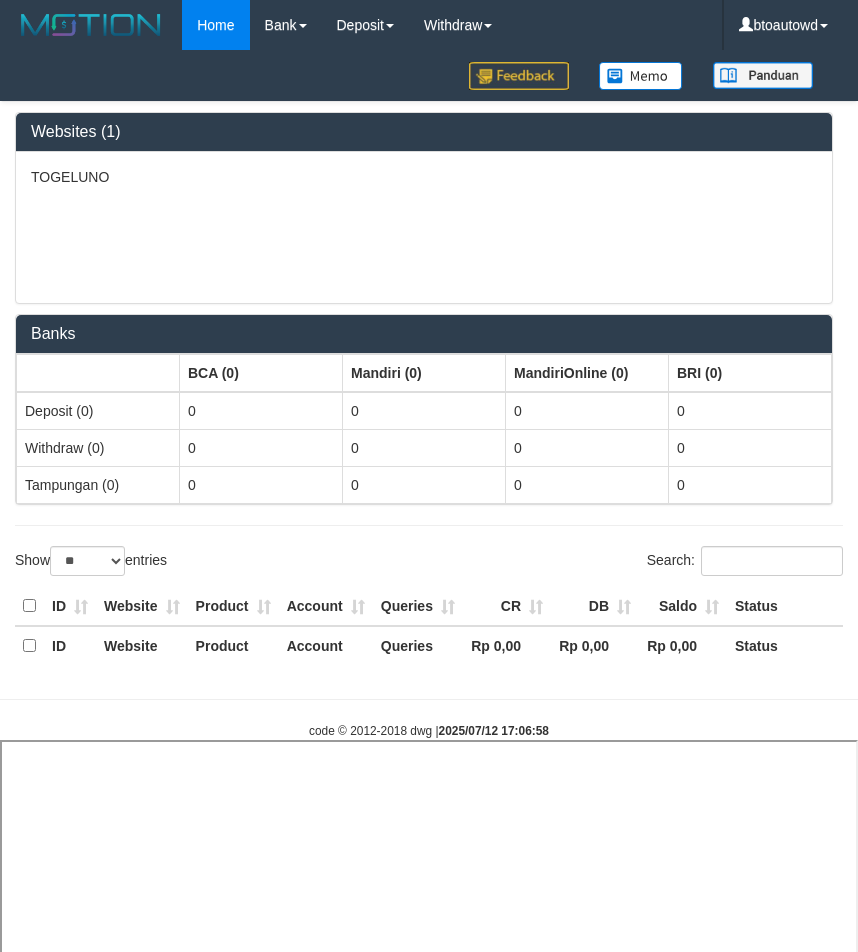 select 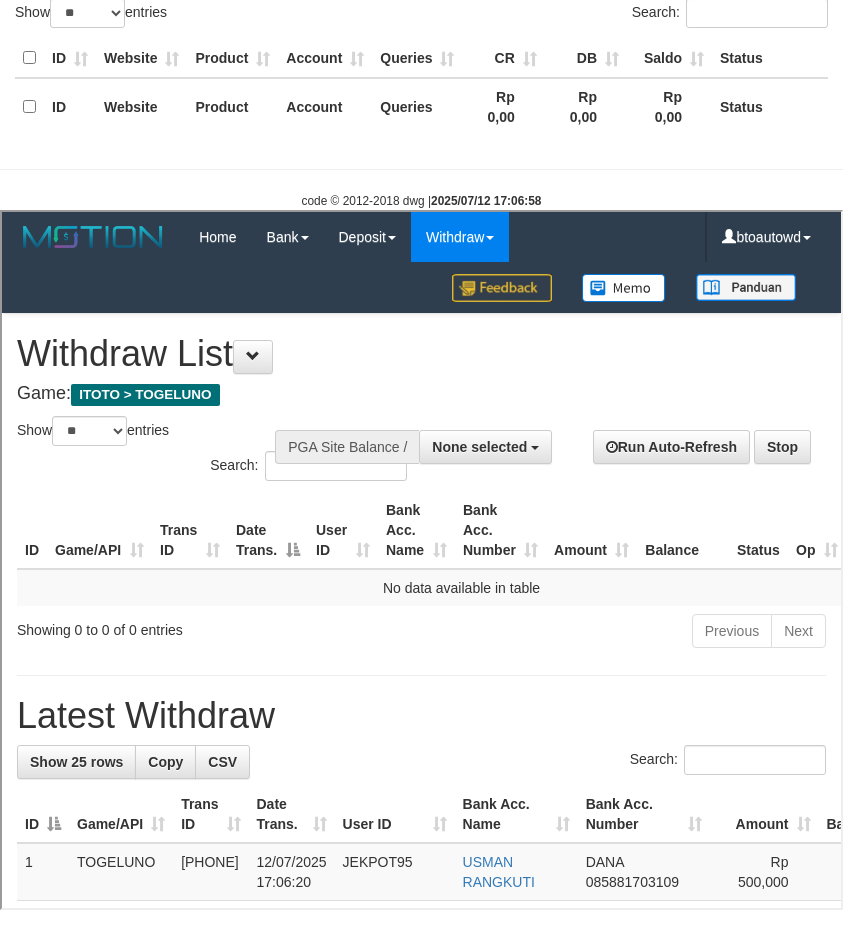 scroll, scrollTop: 0, scrollLeft: 0, axis: both 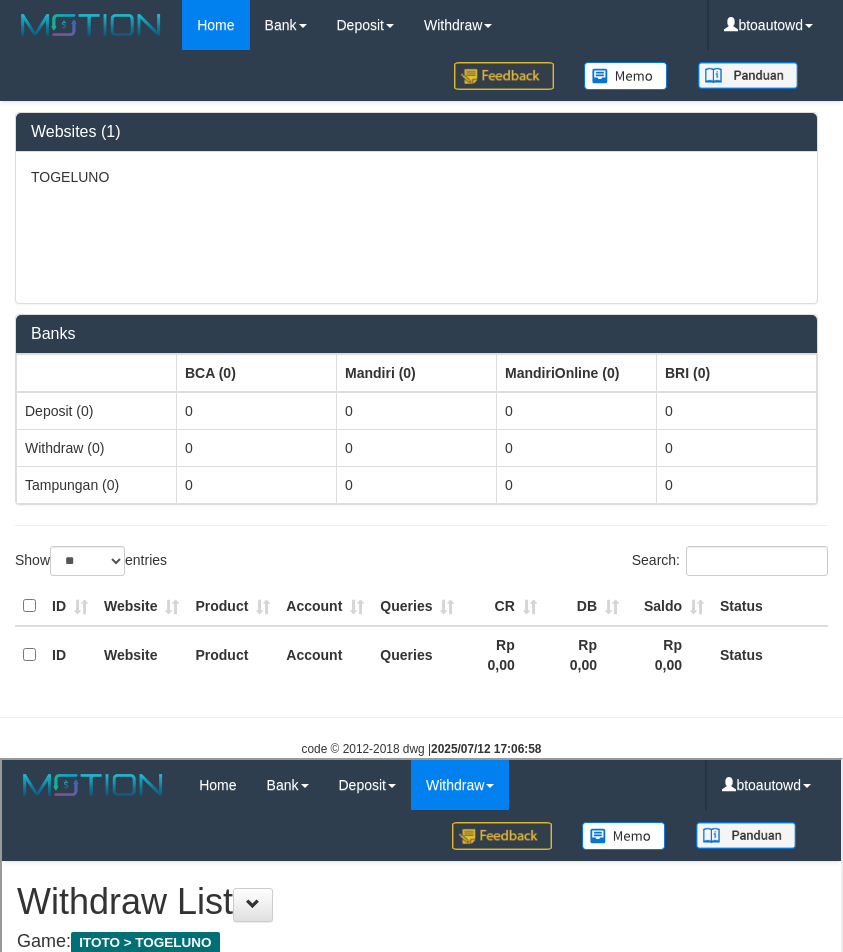 click on "TOGELUNO" at bounding box center [416, 227] 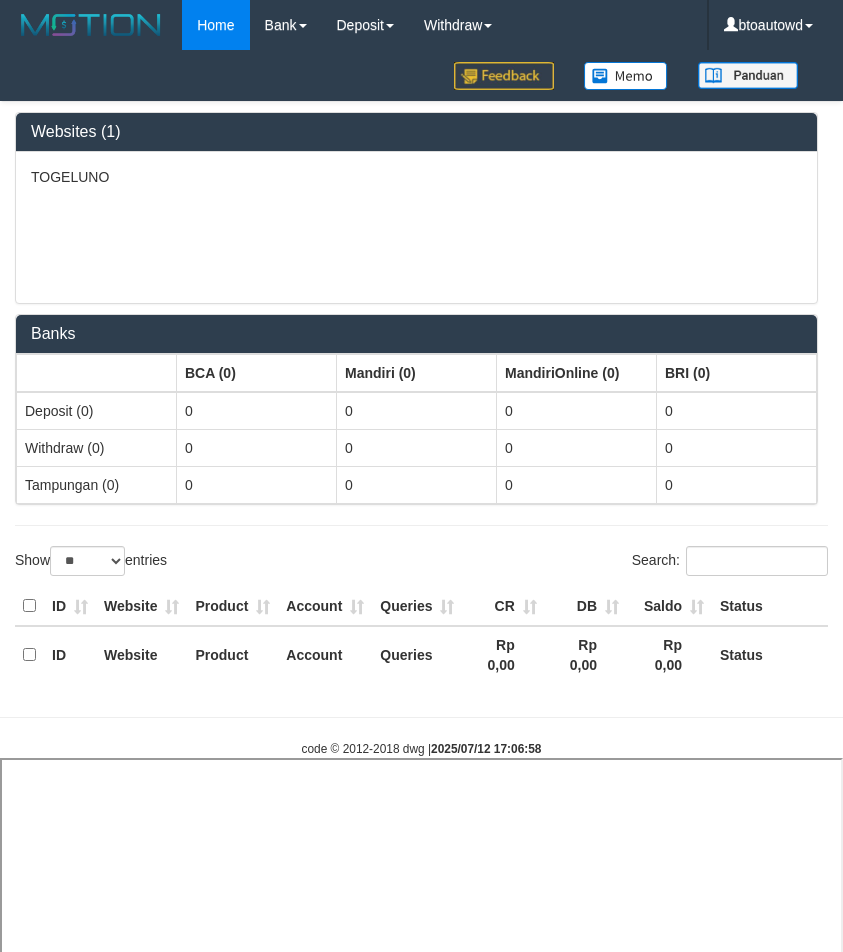 select 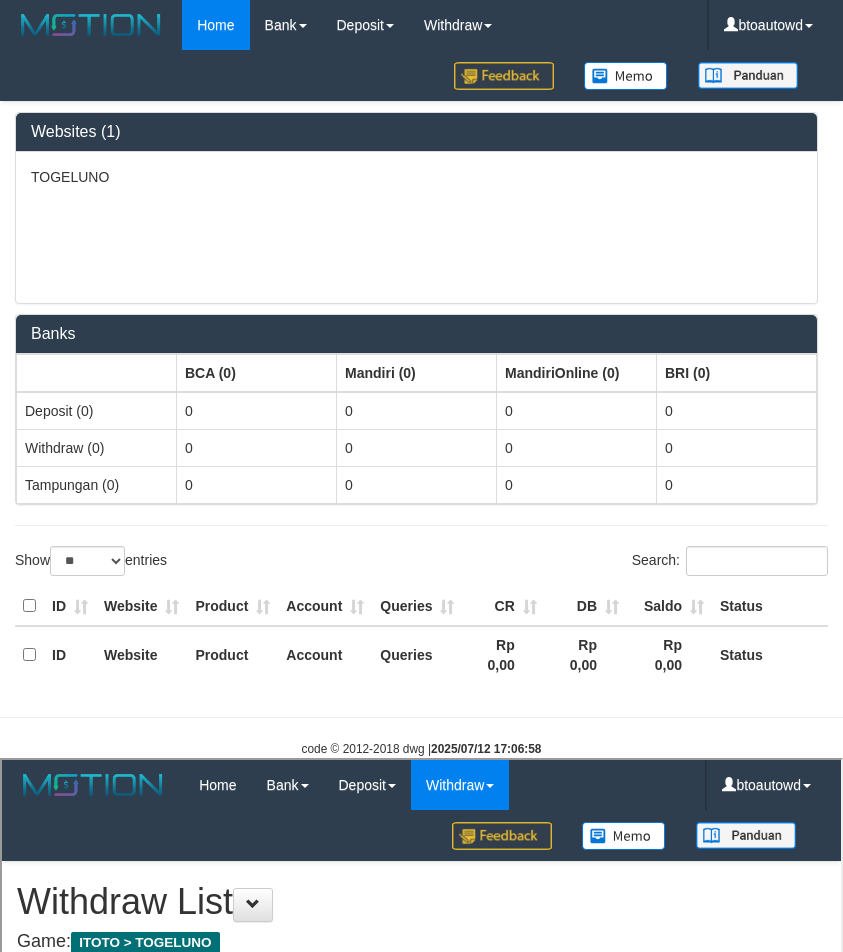 scroll, scrollTop: 0, scrollLeft: 0, axis: both 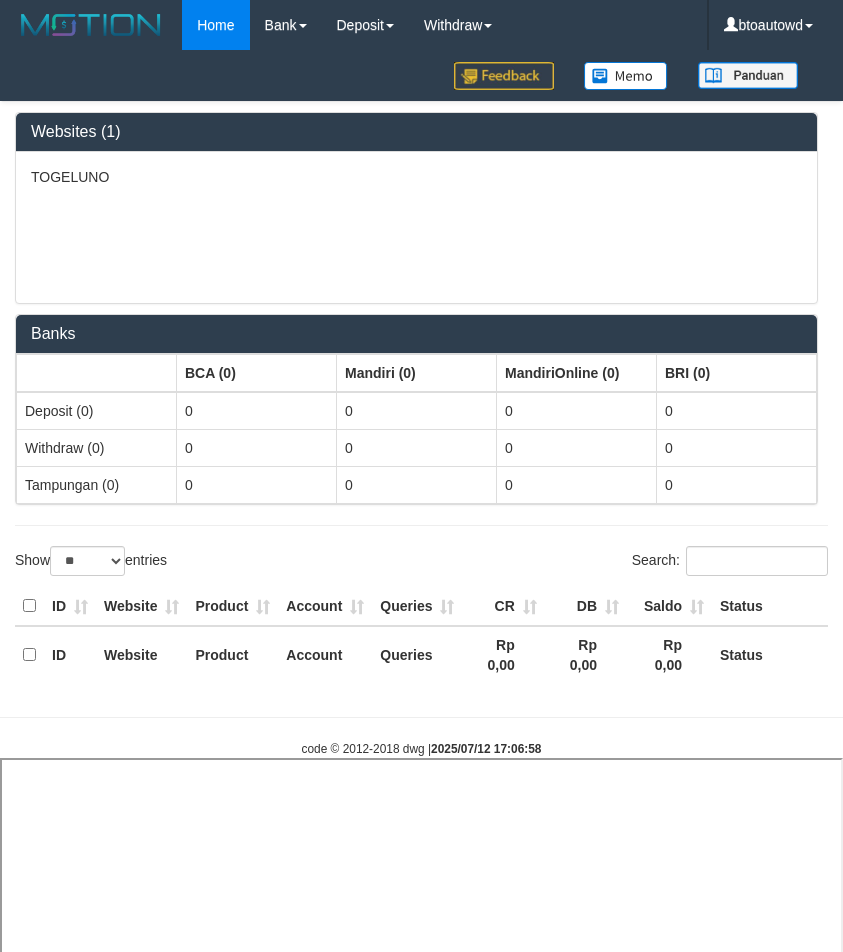 select 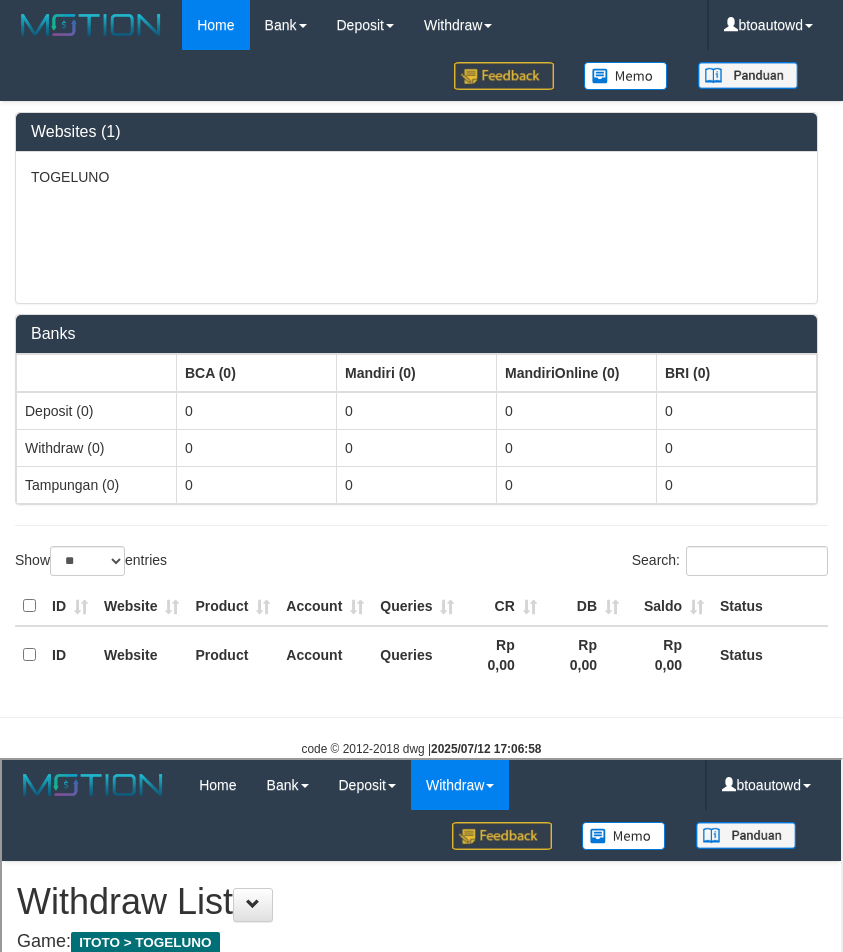 scroll, scrollTop: 0, scrollLeft: 0, axis: both 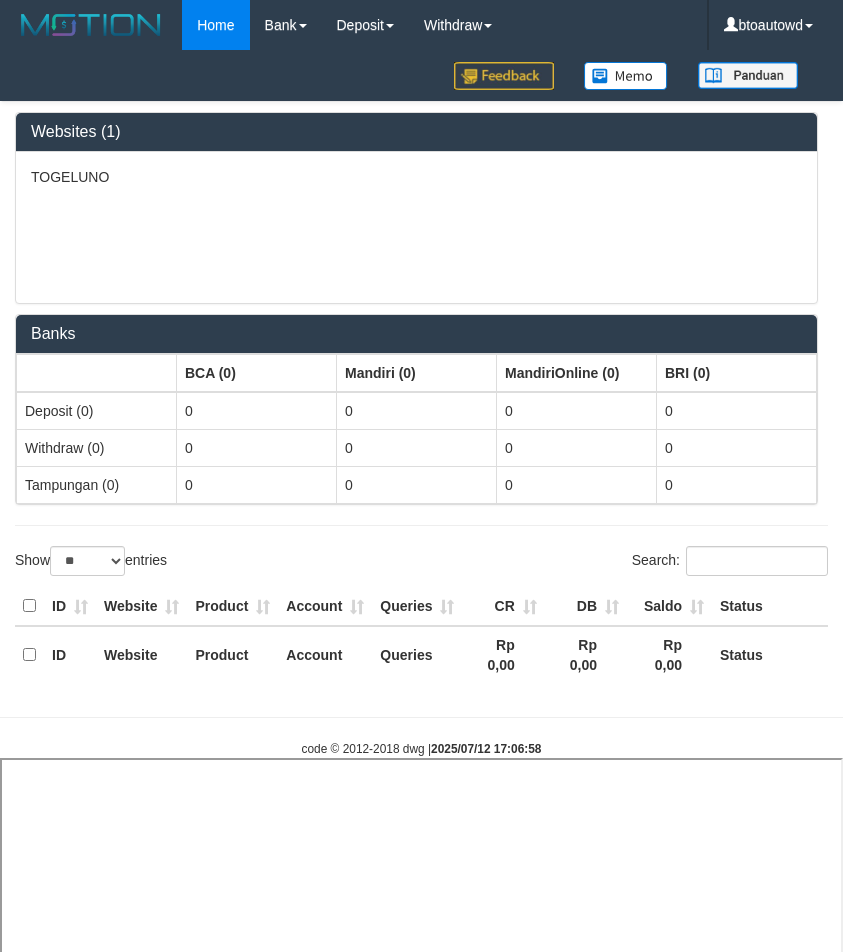 select 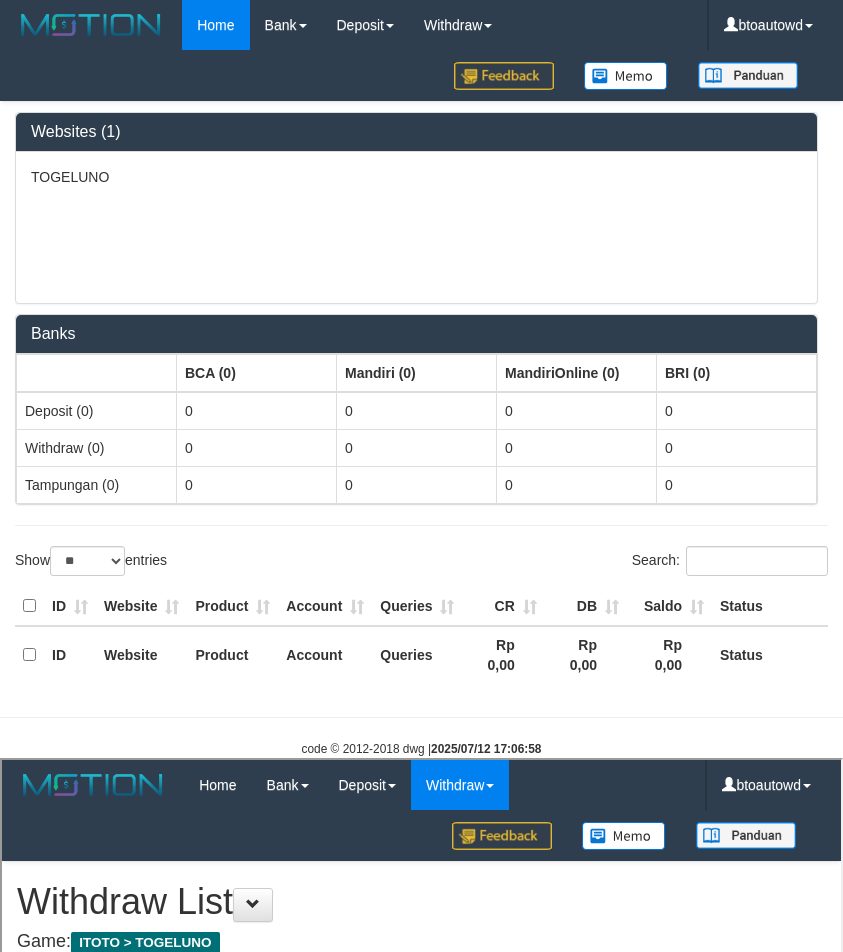 scroll, scrollTop: 0, scrollLeft: 0, axis: both 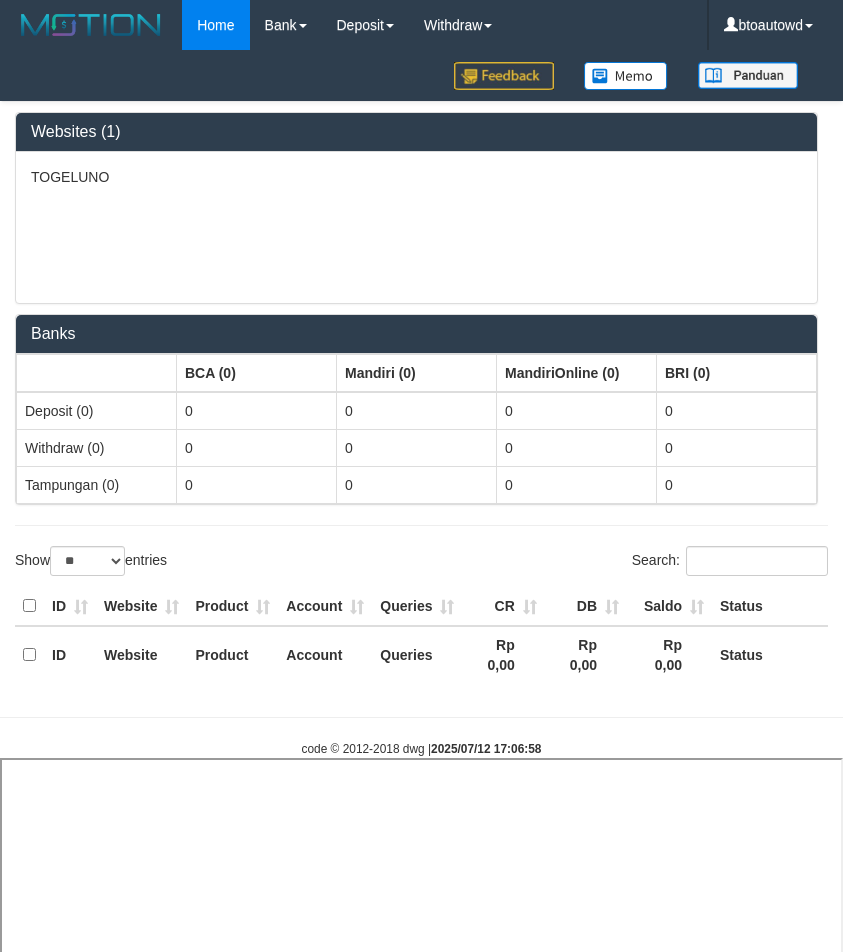 select 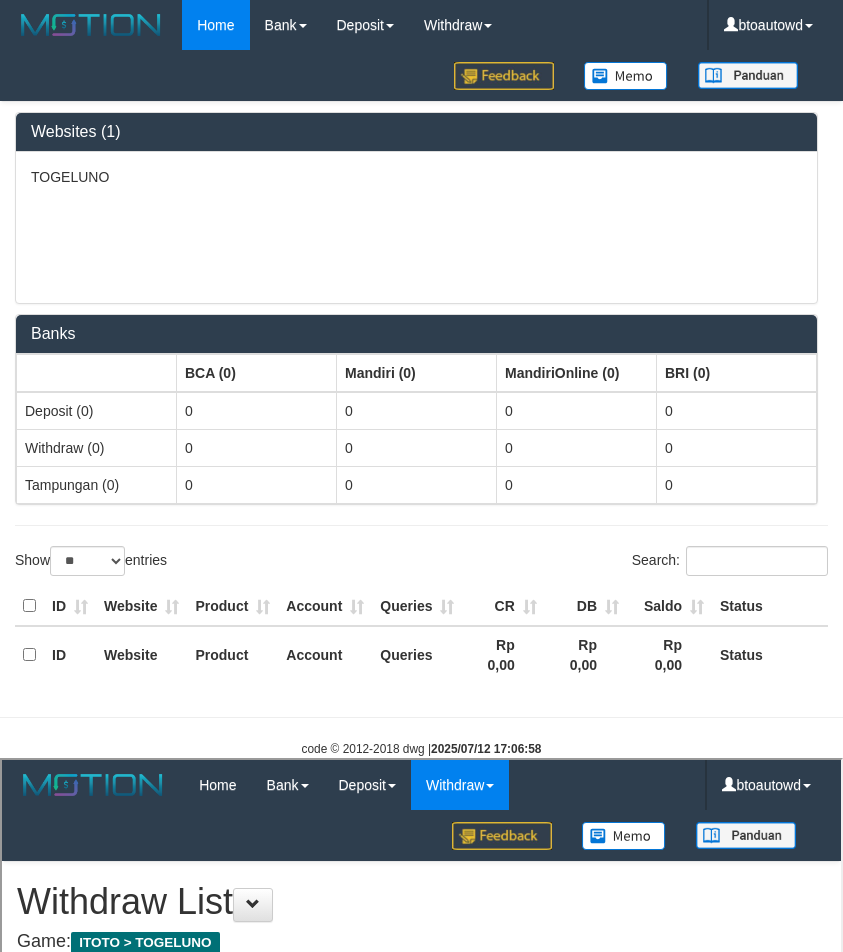scroll, scrollTop: 0, scrollLeft: 0, axis: both 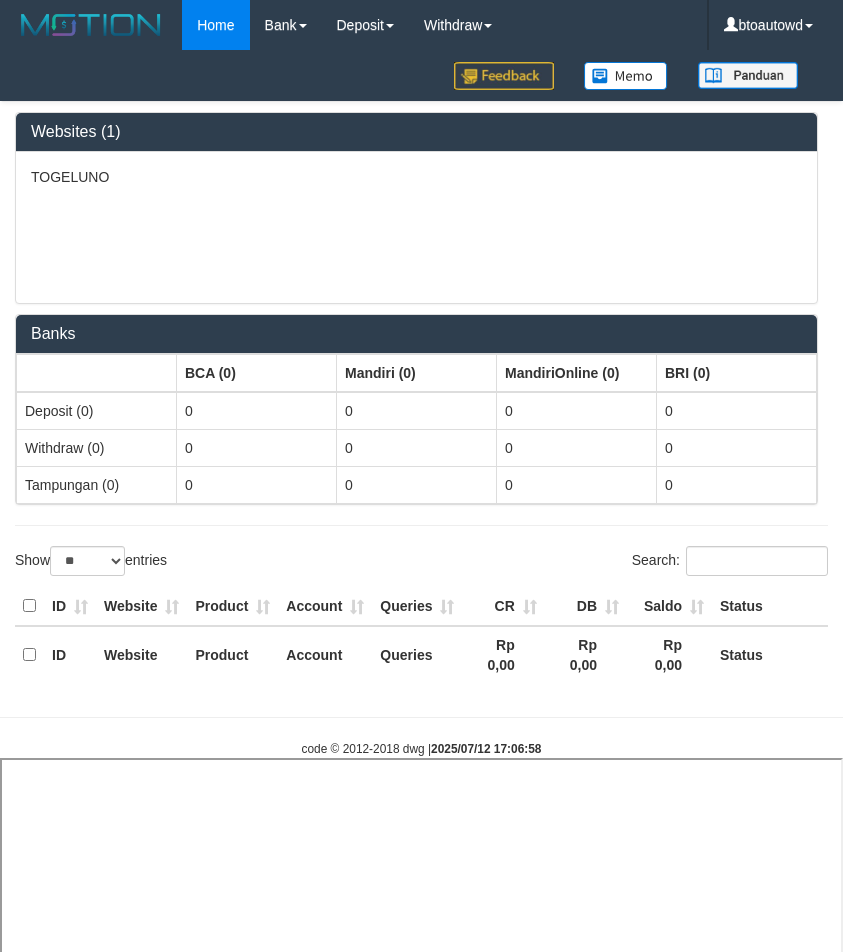 select 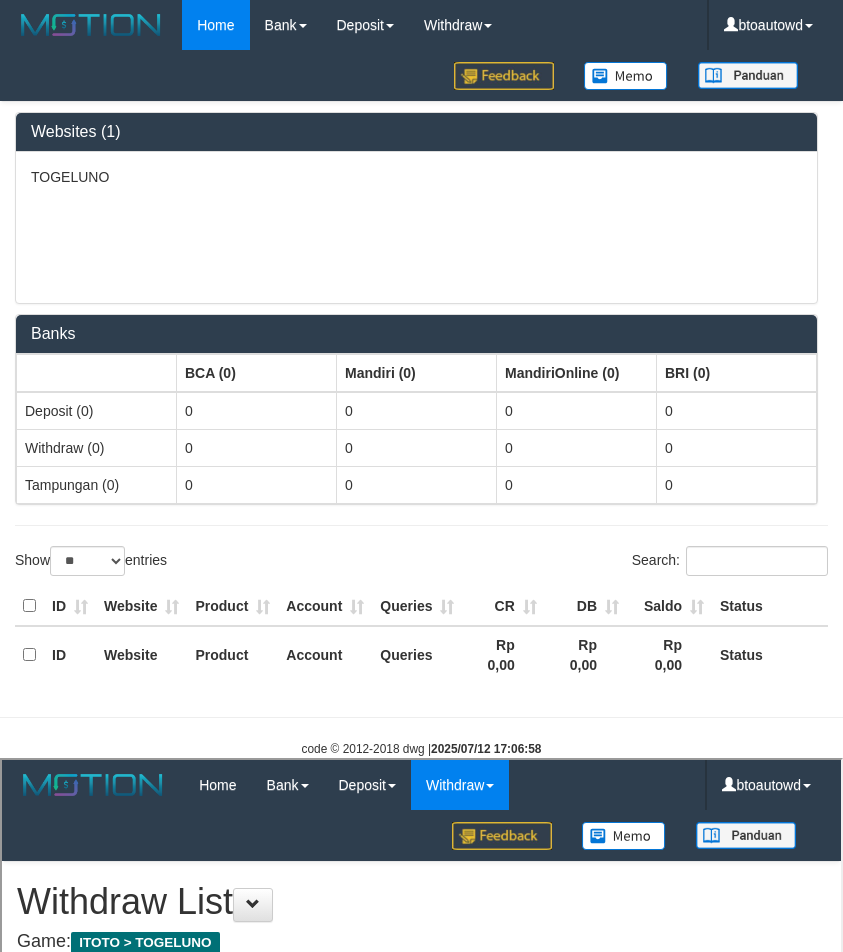 scroll, scrollTop: 0, scrollLeft: 0, axis: both 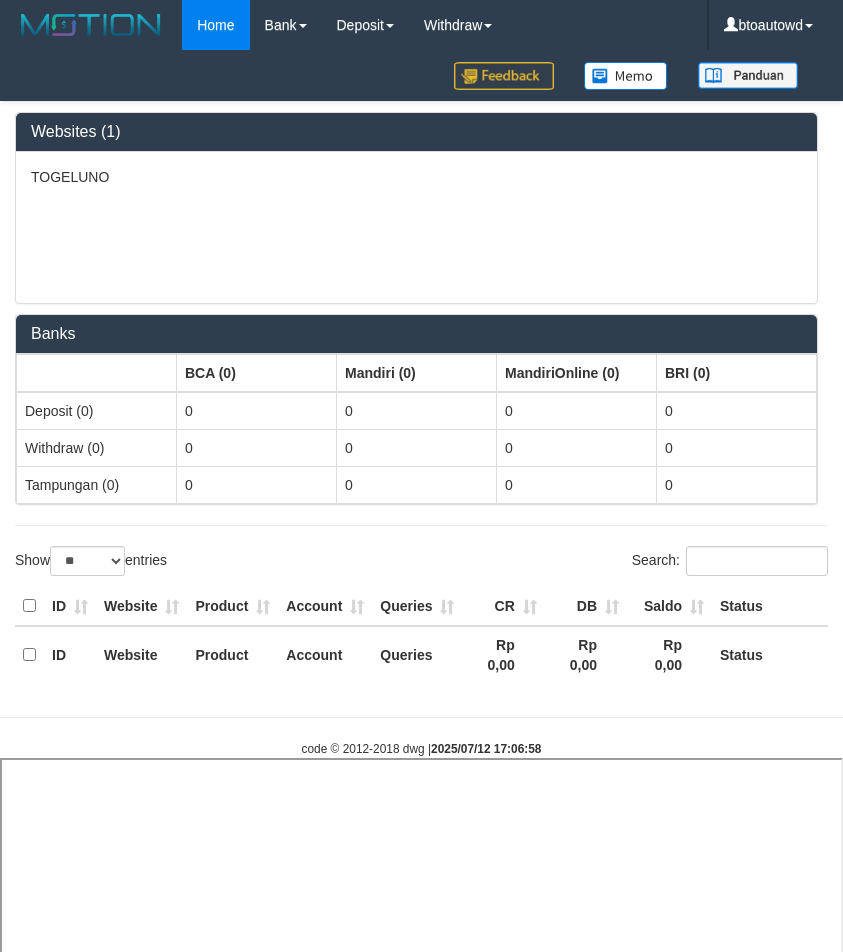 select 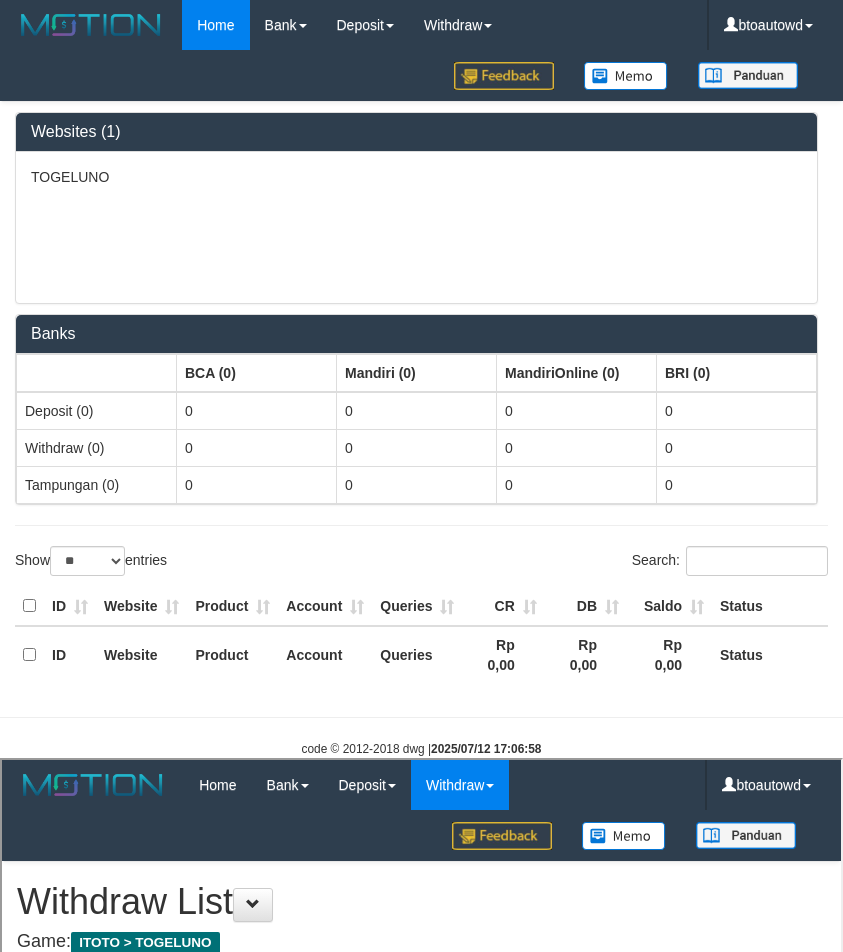 scroll, scrollTop: 0, scrollLeft: 0, axis: both 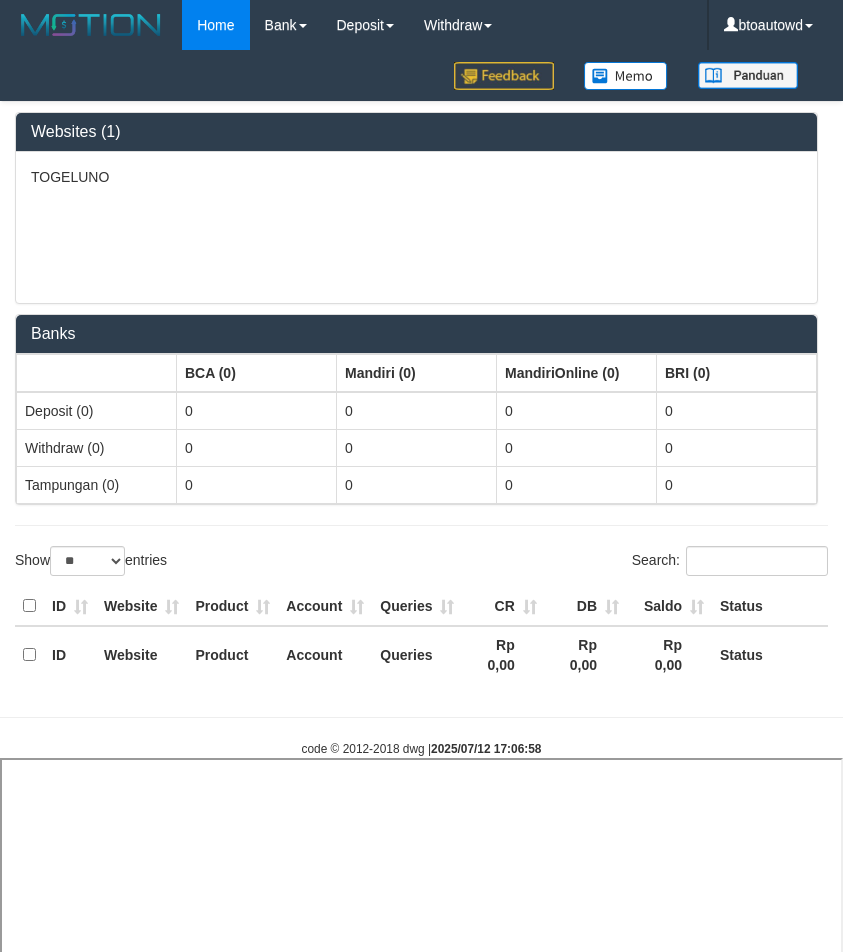 select 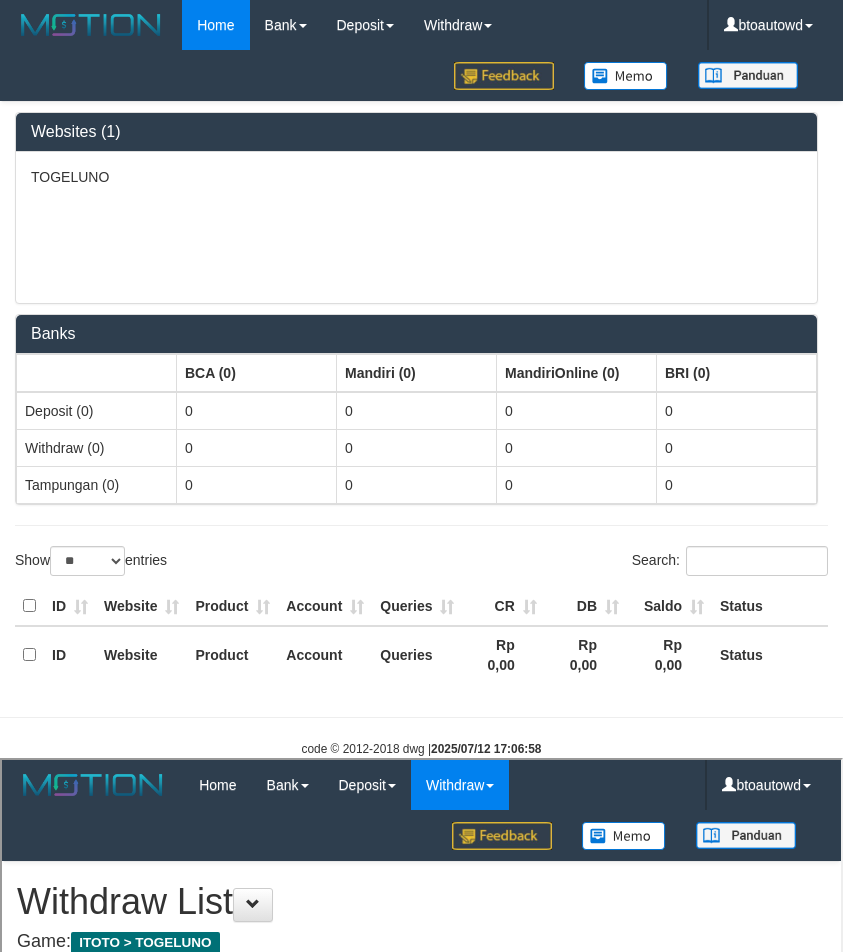scroll, scrollTop: 0, scrollLeft: 0, axis: both 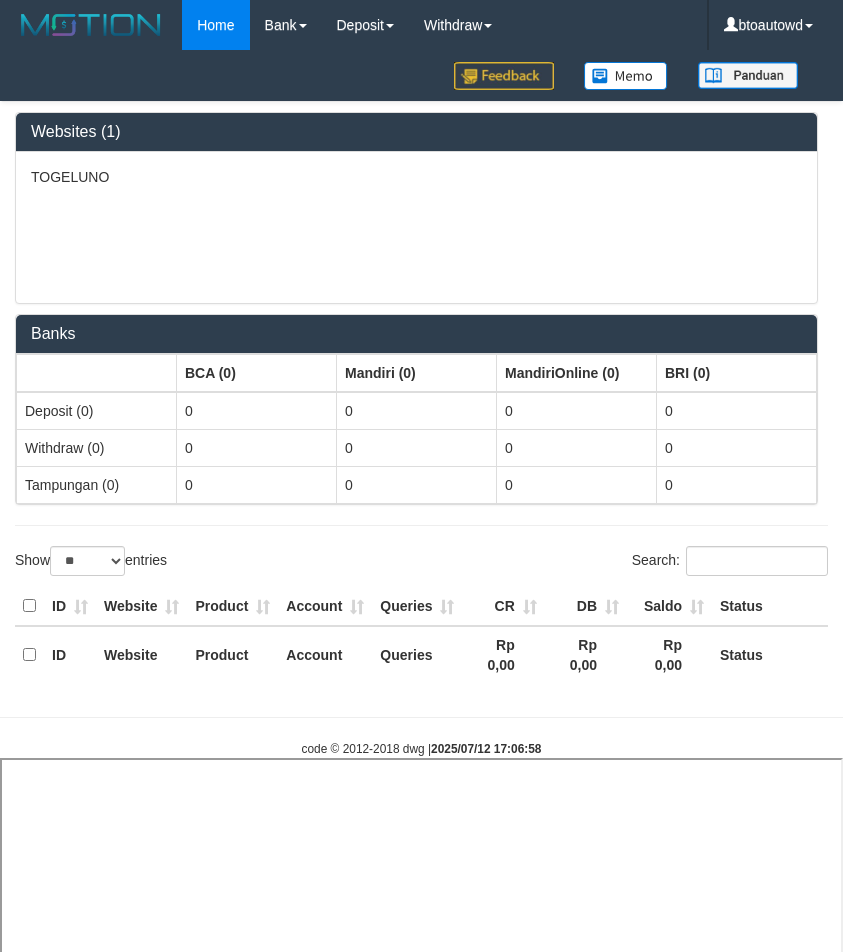 select 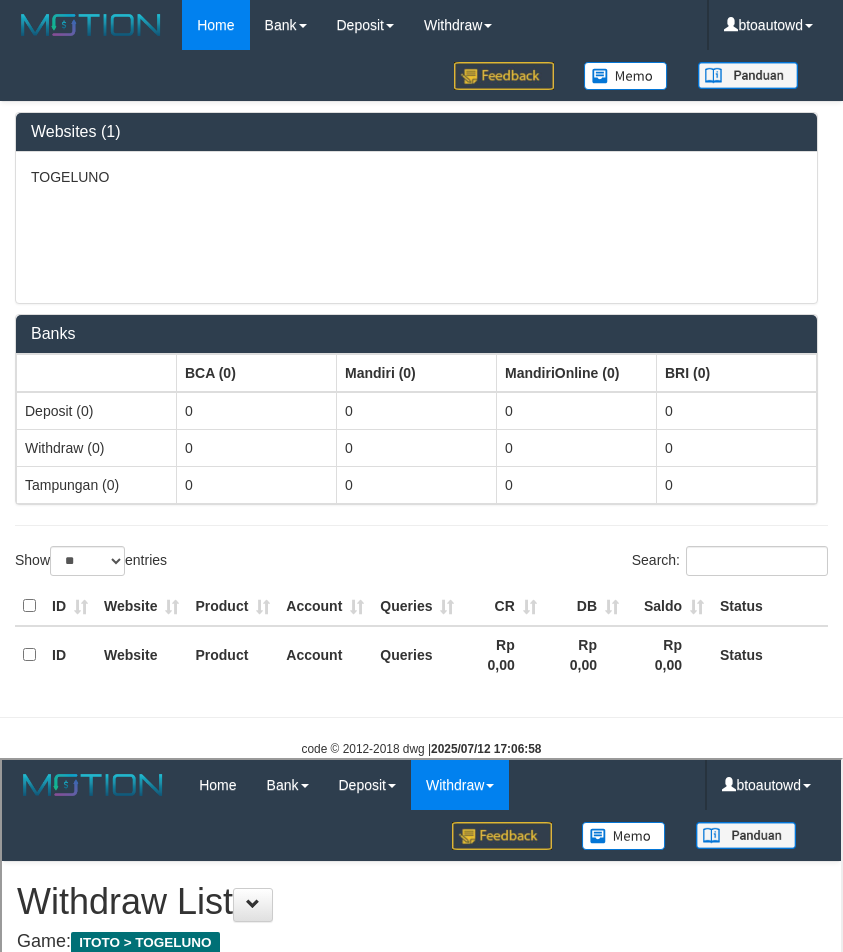 scroll, scrollTop: 0, scrollLeft: 0, axis: both 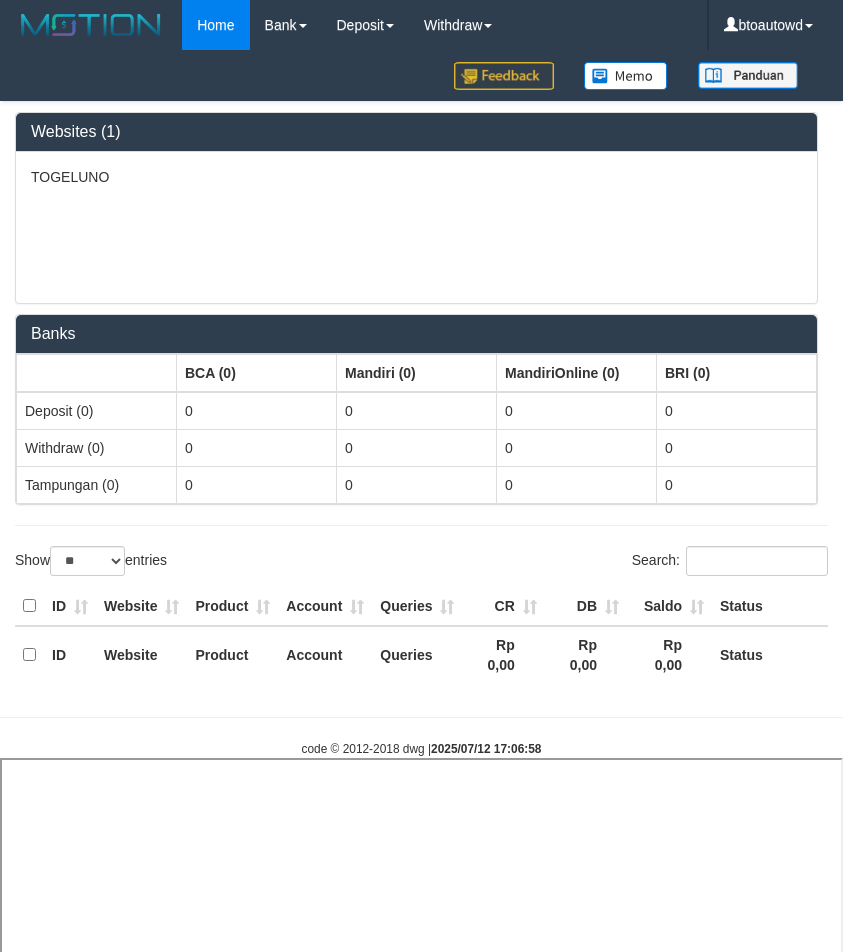 select 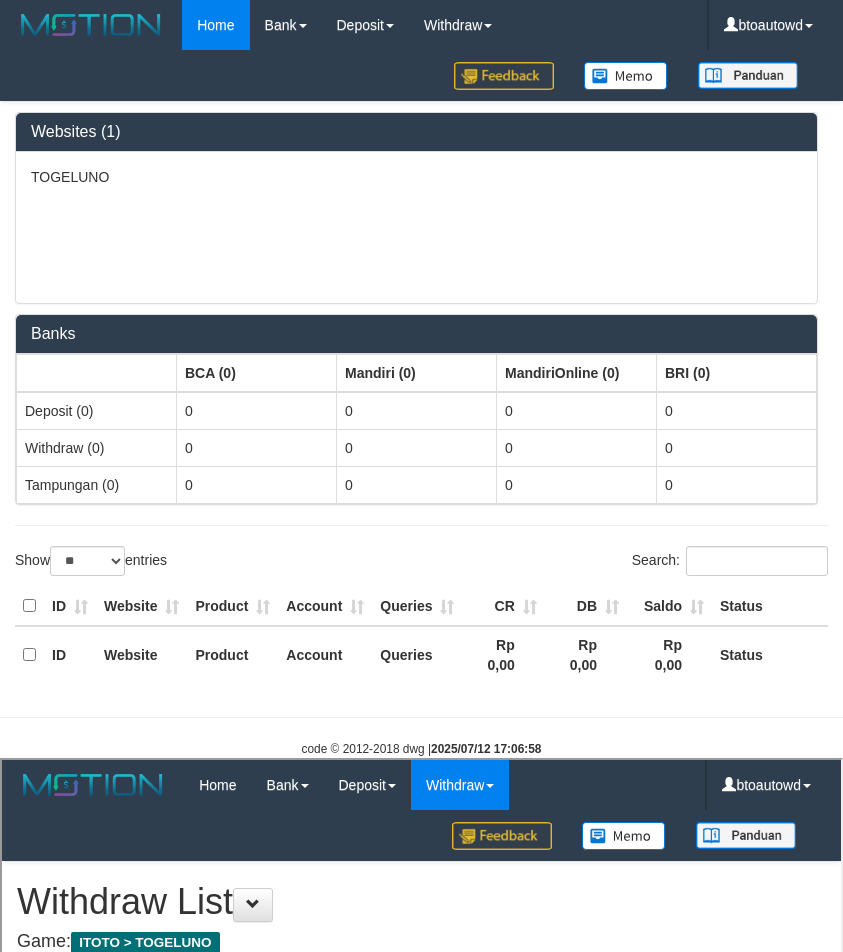 scroll, scrollTop: 0, scrollLeft: 0, axis: both 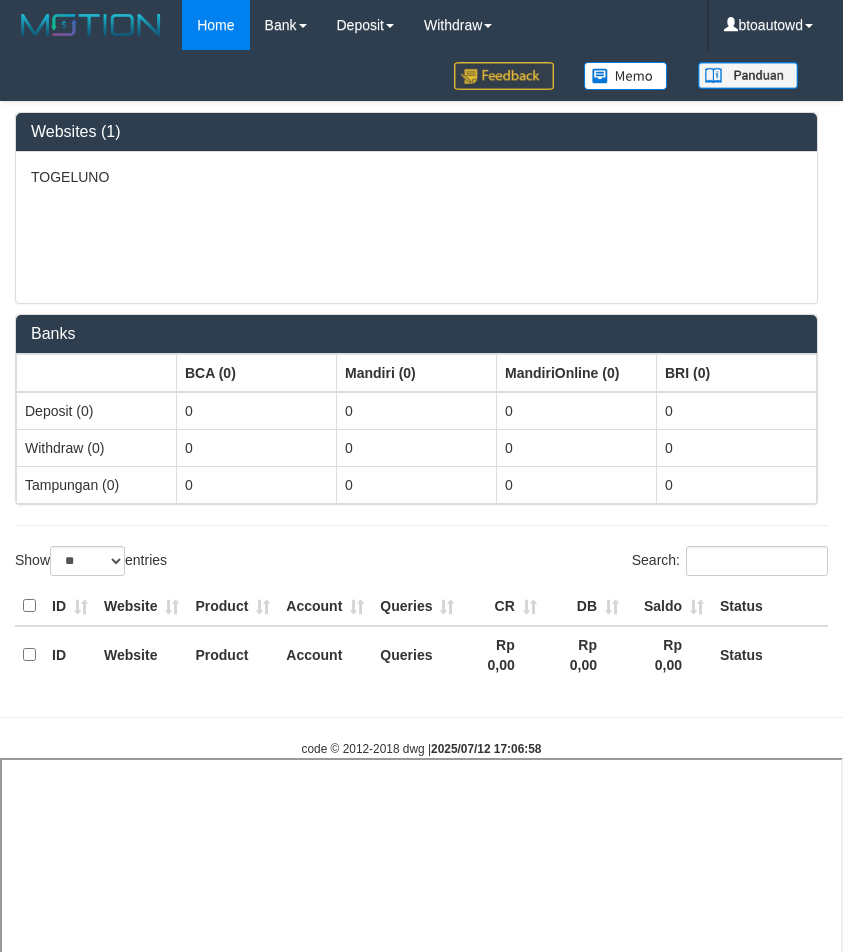 select 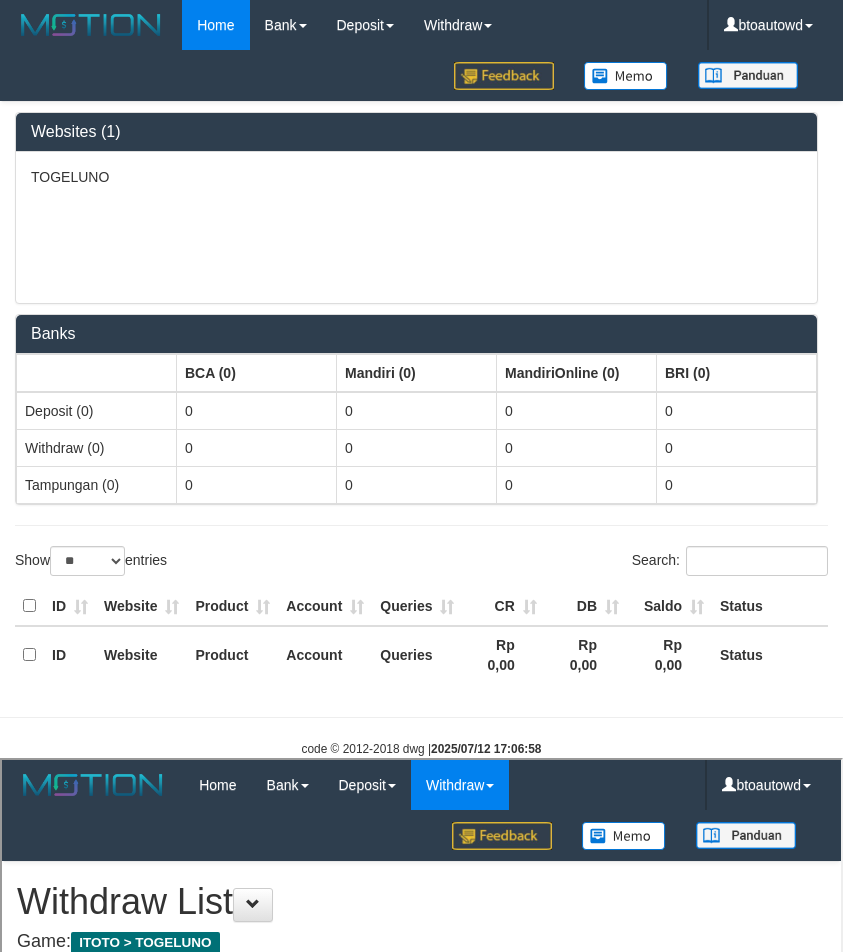 scroll, scrollTop: 0, scrollLeft: 0, axis: both 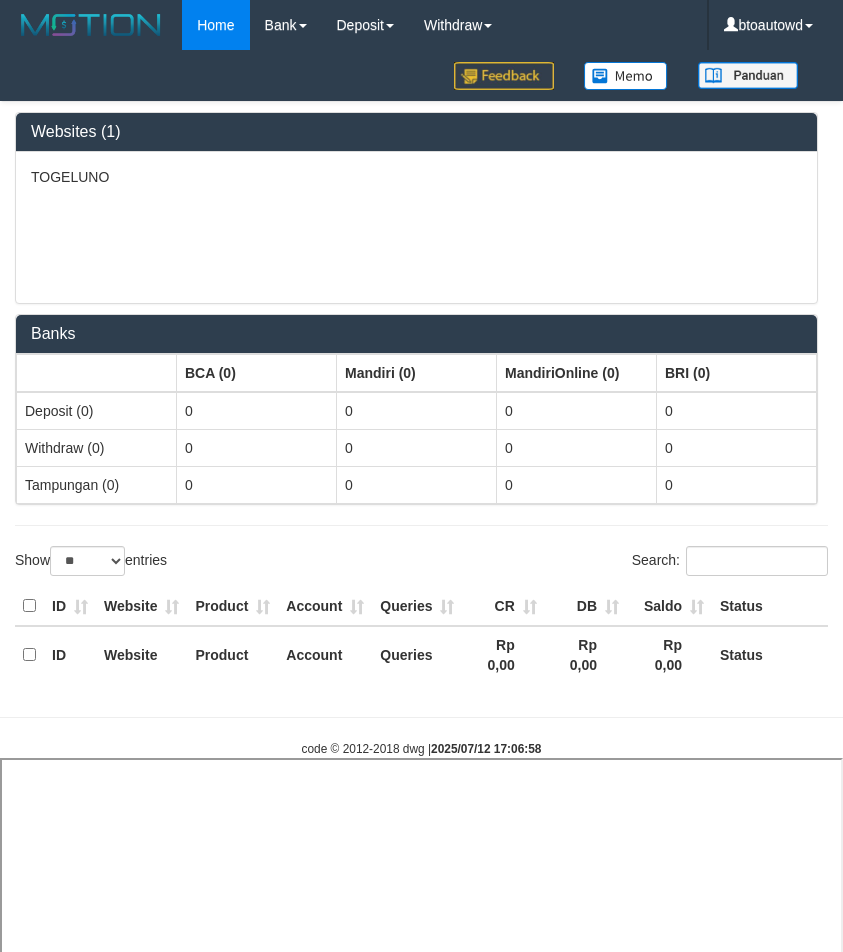select 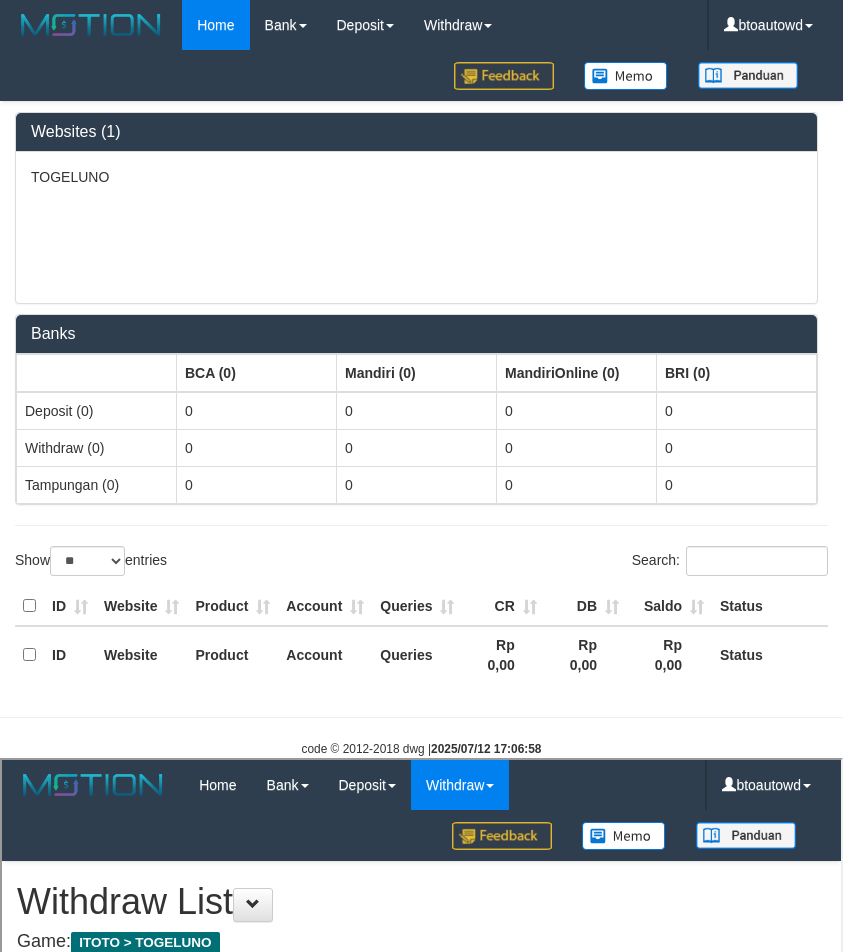 scroll, scrollTop: 0, scrollLeft: 0, axis: both 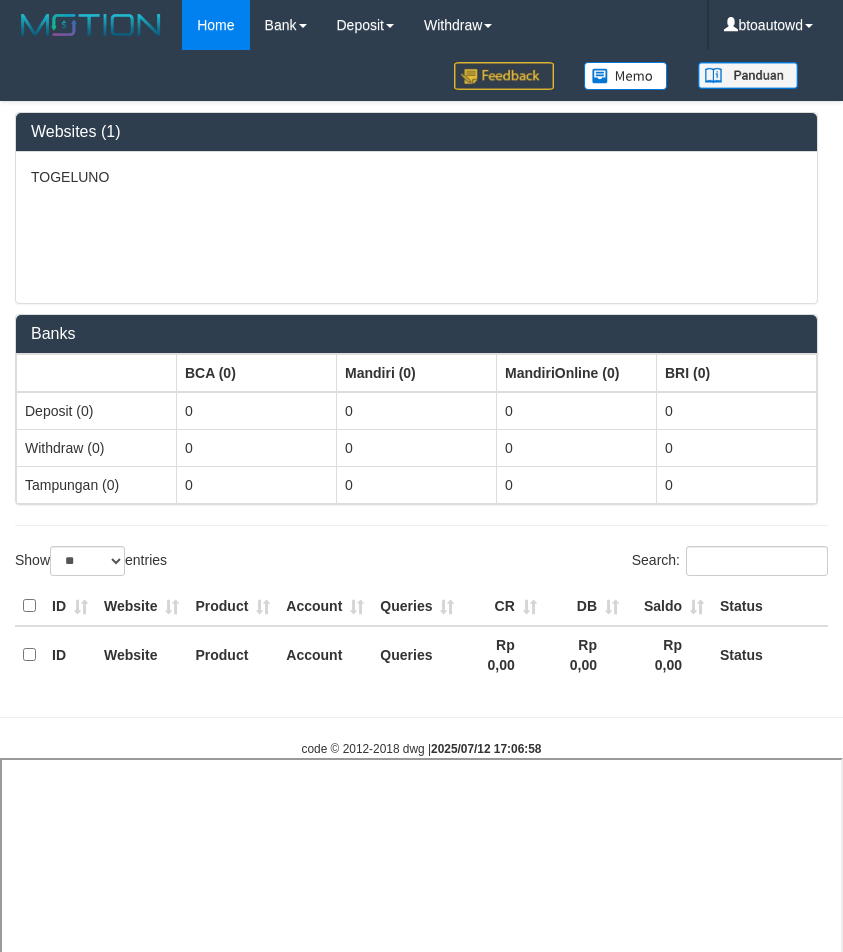 select 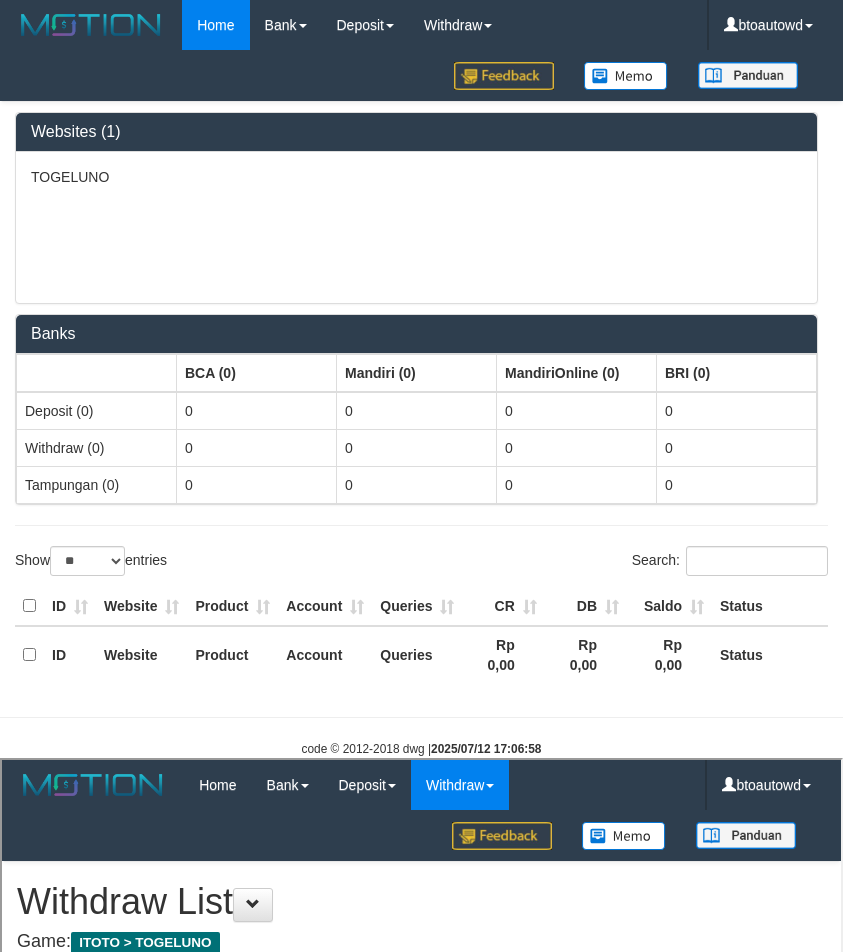 scroll, scrollTop: 0, scrollLeft: 0, axis: both 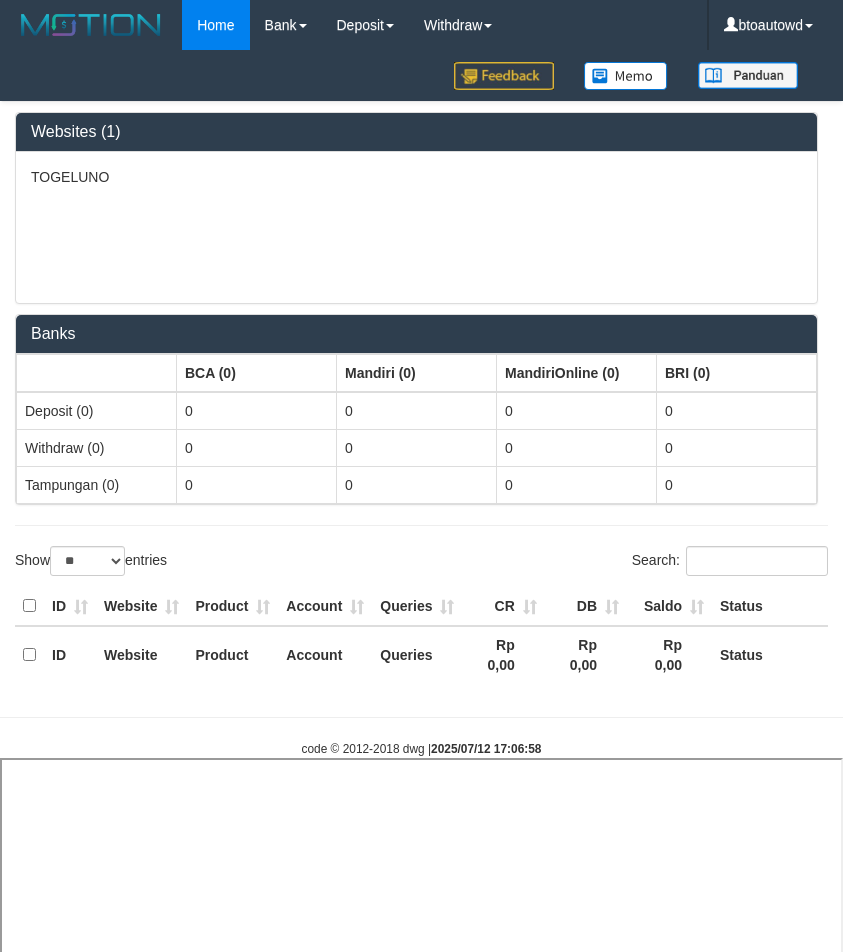 select 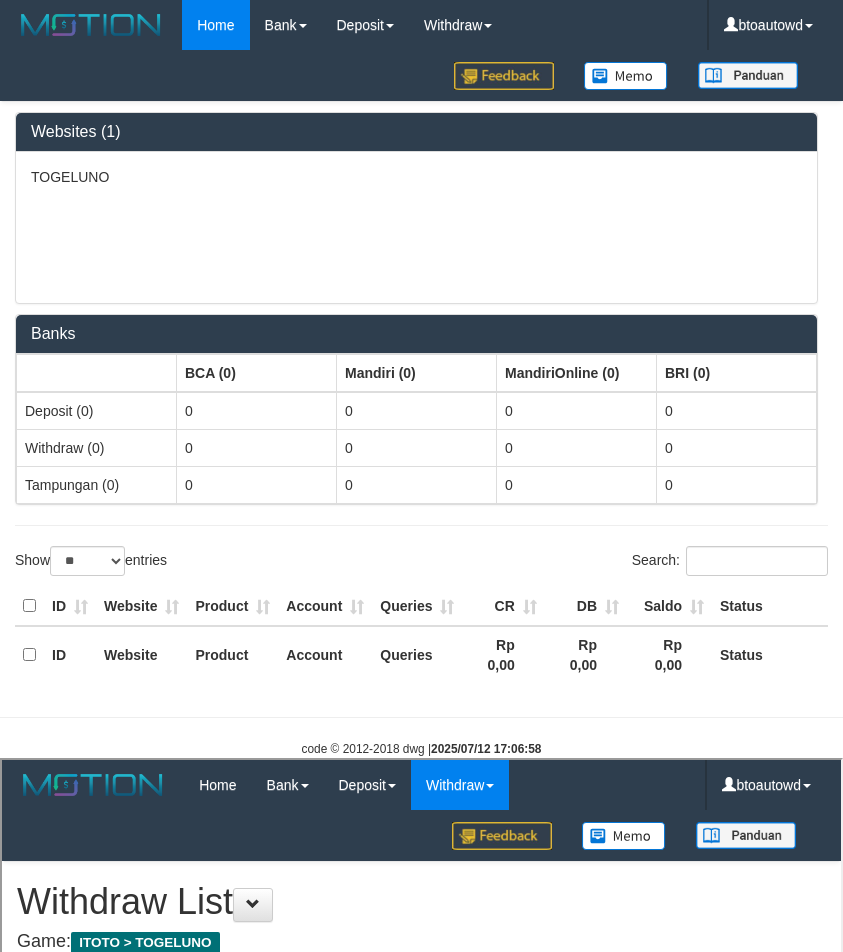 scroll, scrollTop: 0, scrollLeft: 0, axis: both 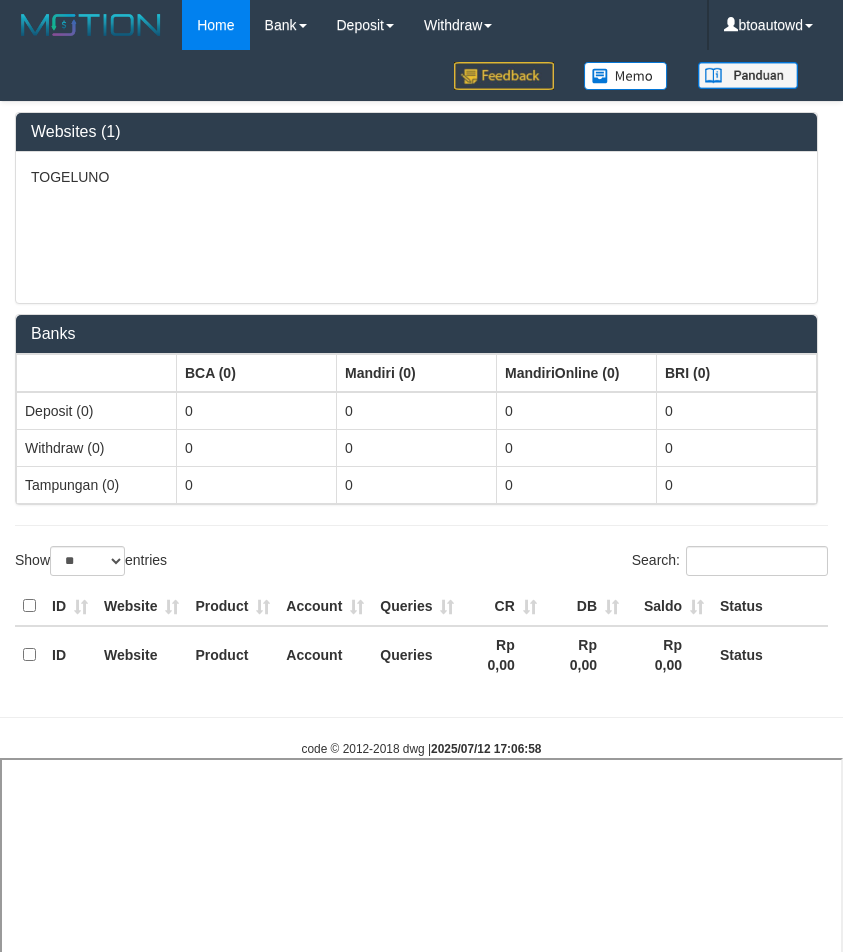 select 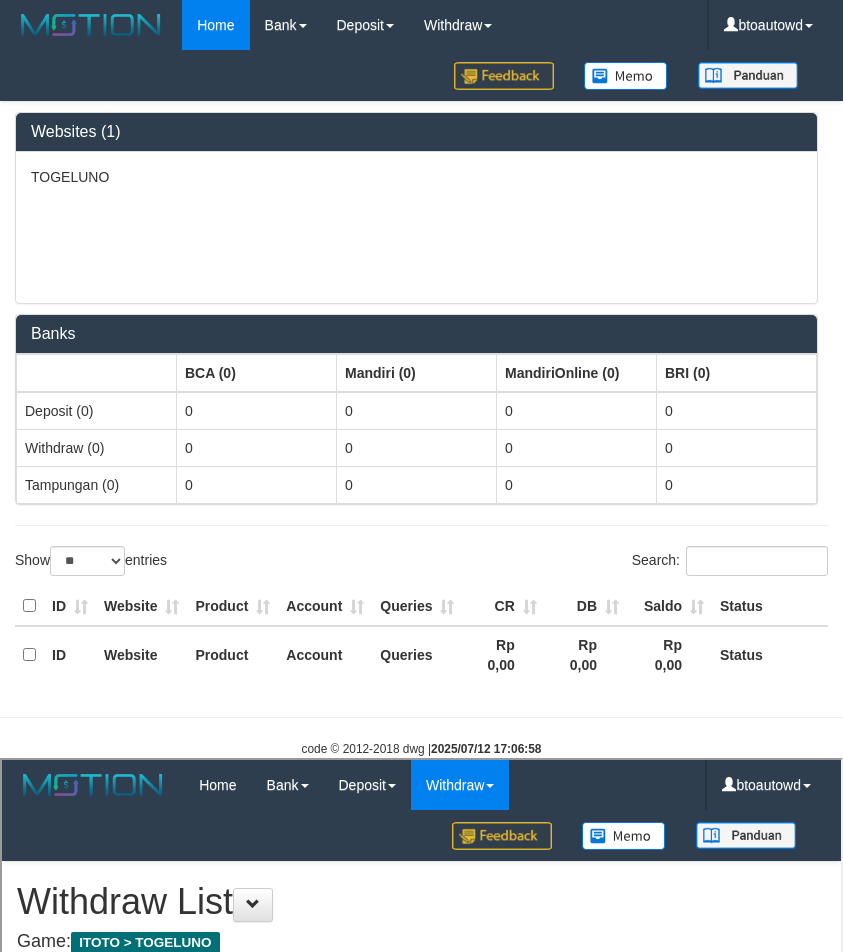 scroll, scrollTop: 0, scrollLeft: 0, axis: both 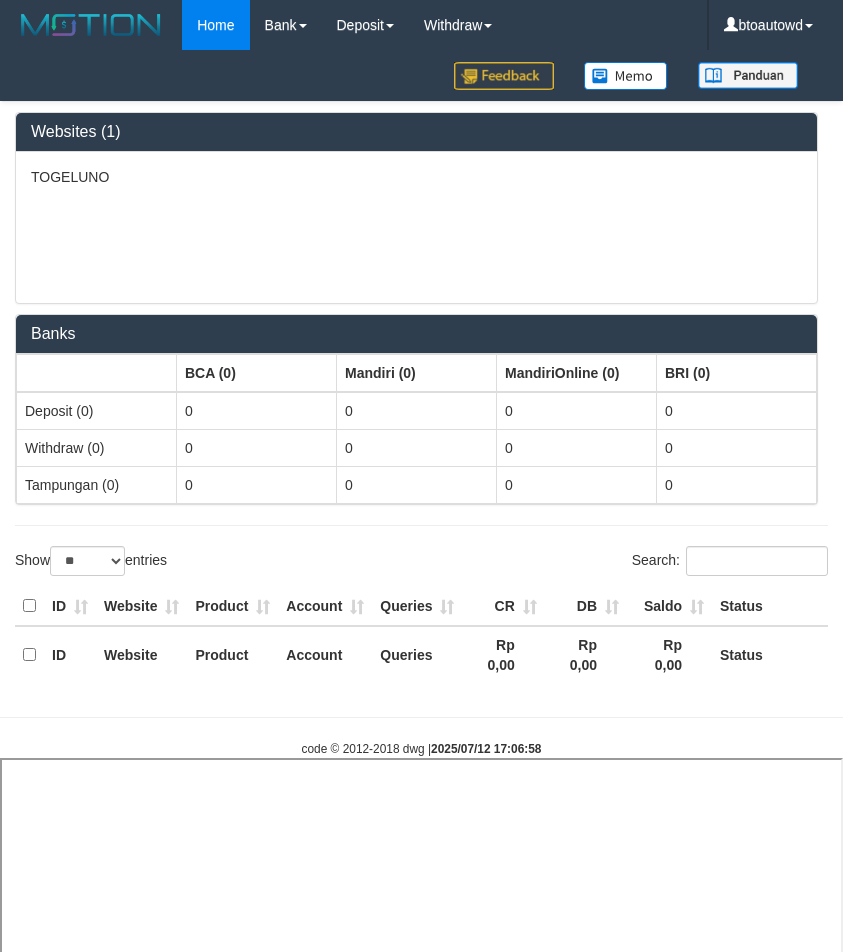 select 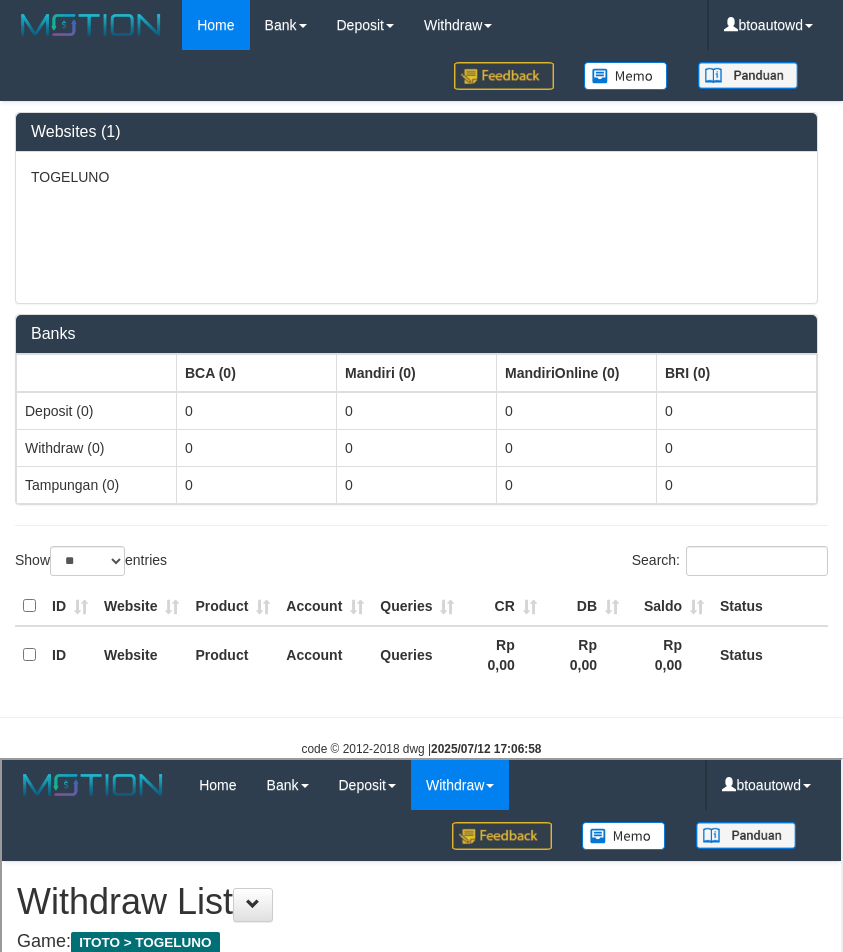 scroll, scrollTop: 0, scrollLeft: 0, axis: both 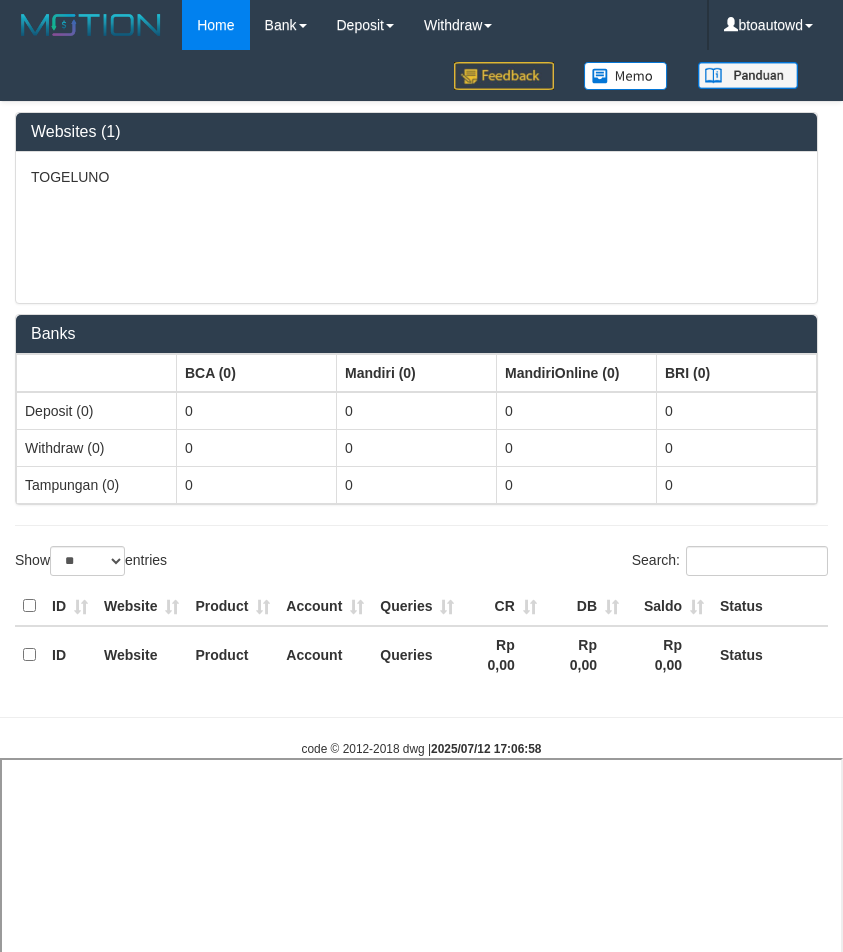 select 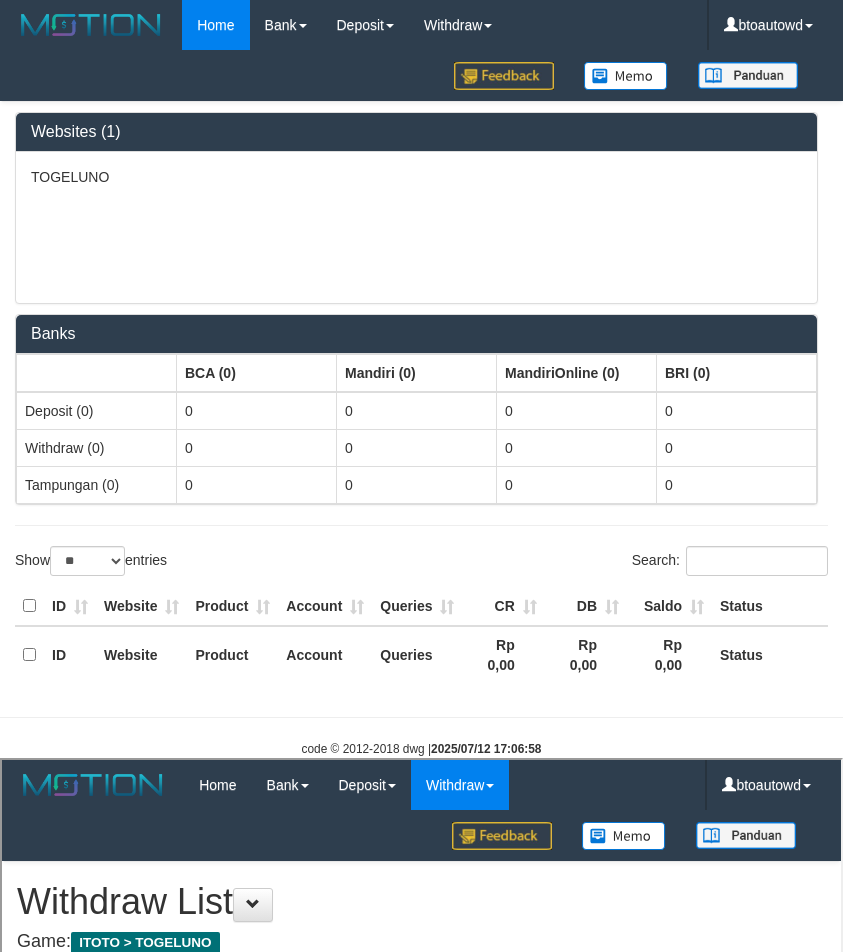 scroll, scrollTop: 0, scrollLeft: 0, axis: both 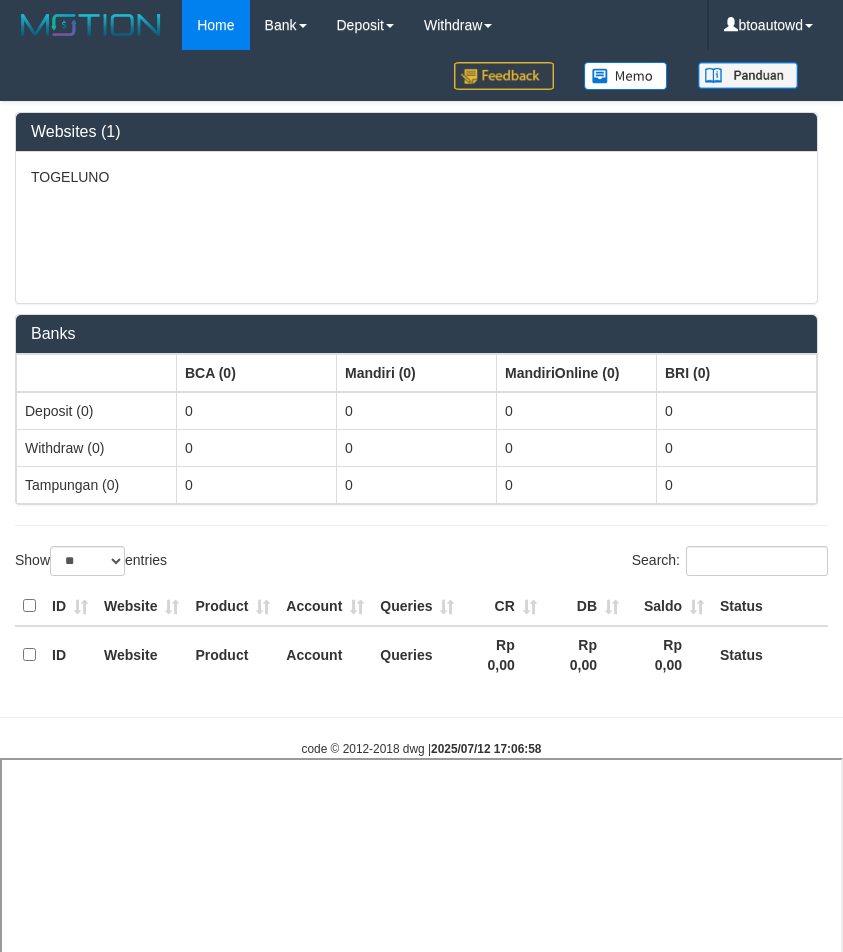 select 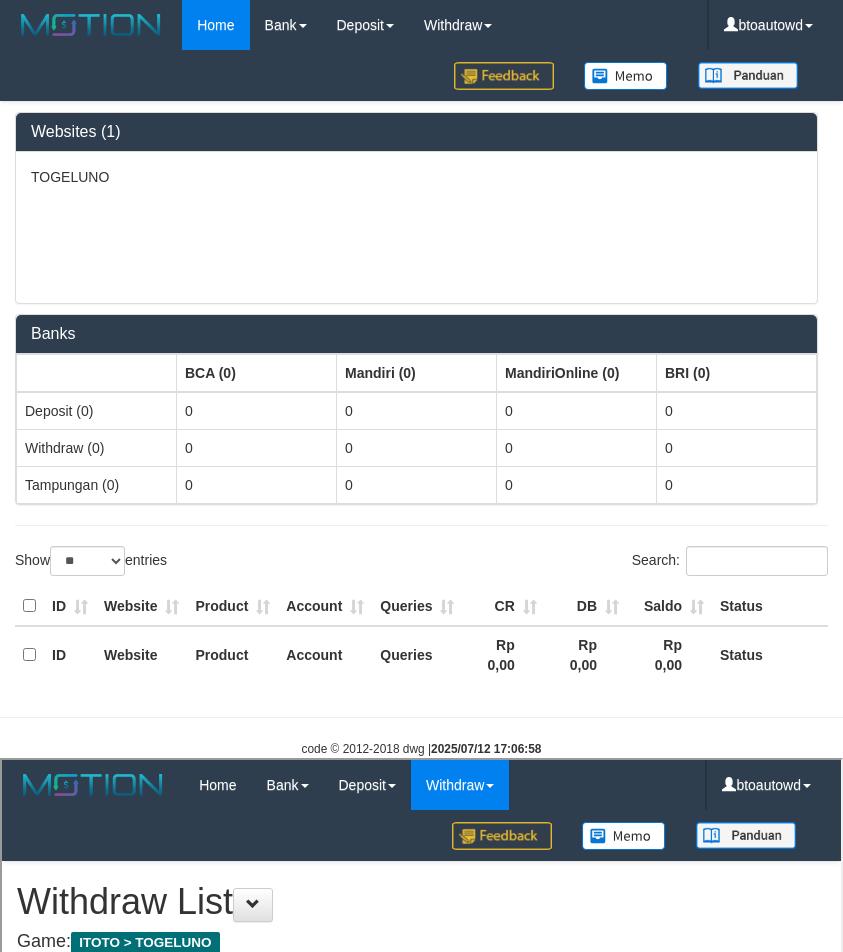 scroll, scrollTop: 0, scrollLeft: 0, axis: both 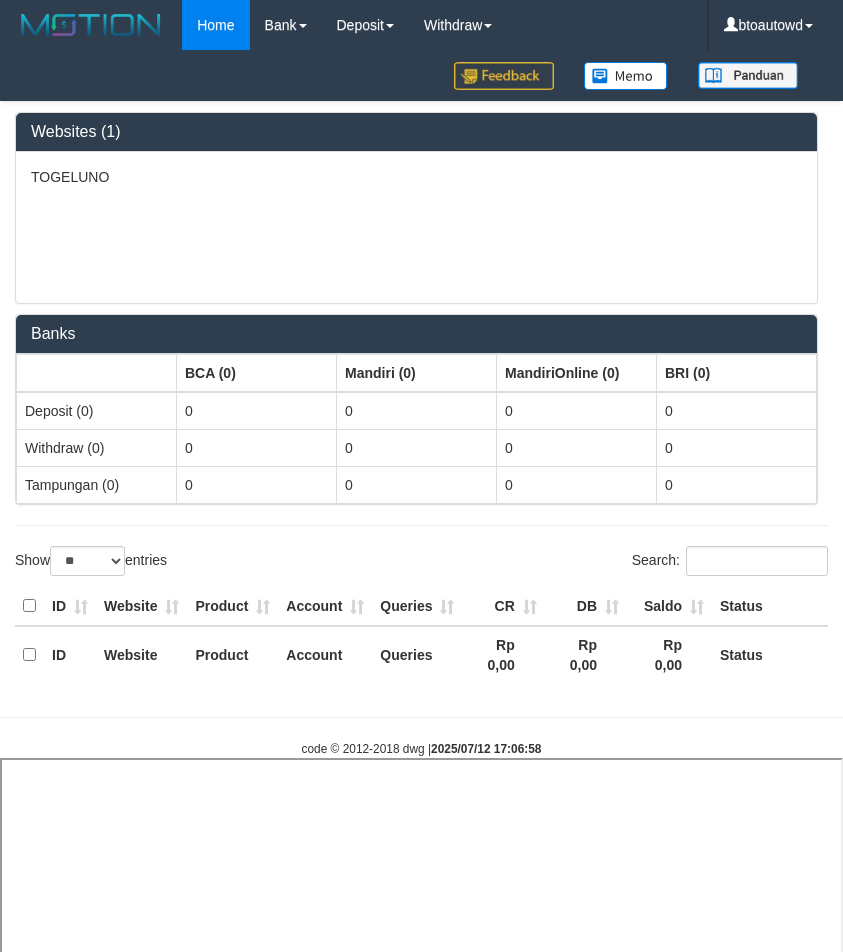 select 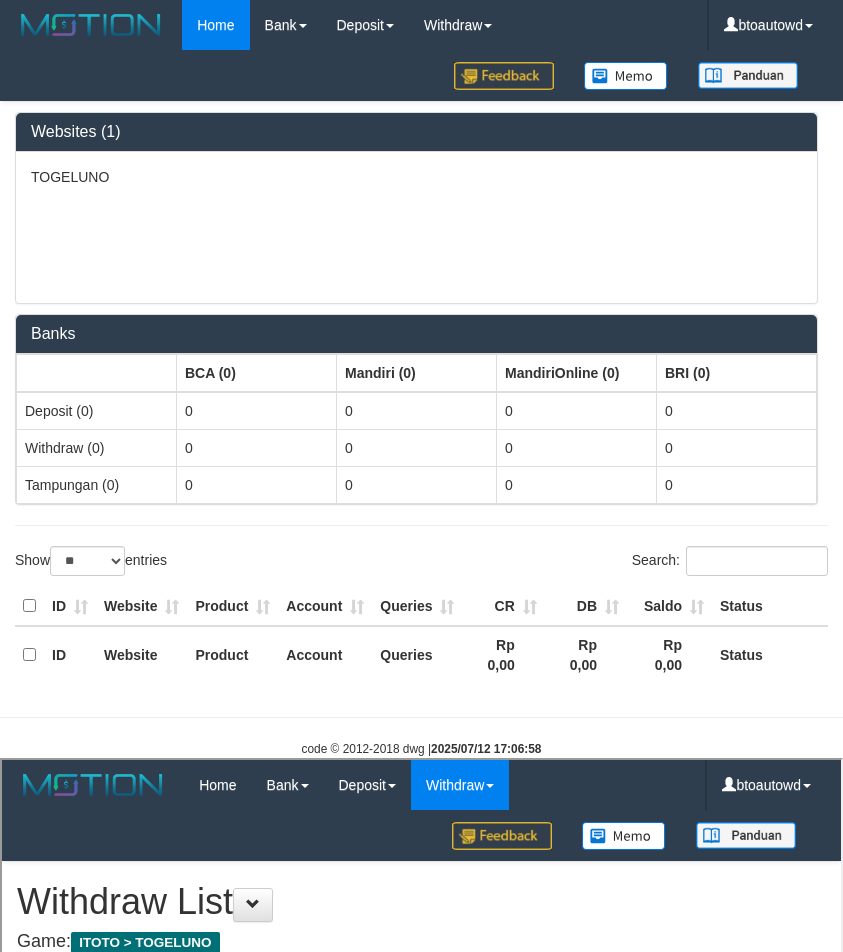 scroll, scrollTop: 0, scrollLeft: 0, axis: both 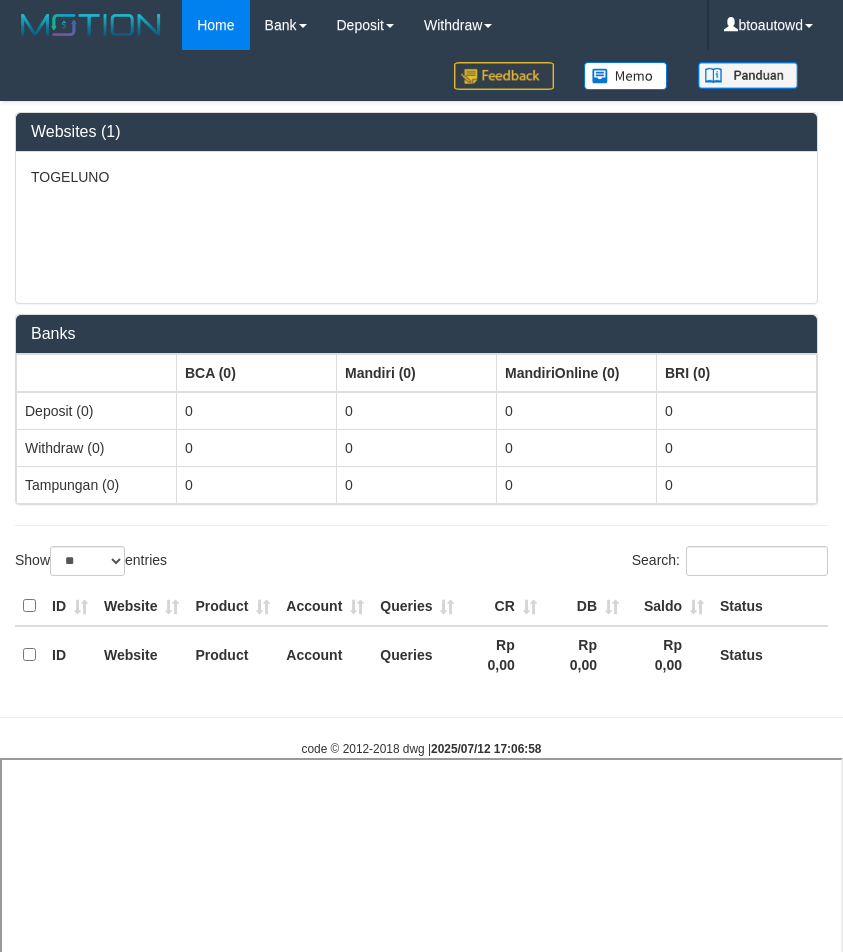select 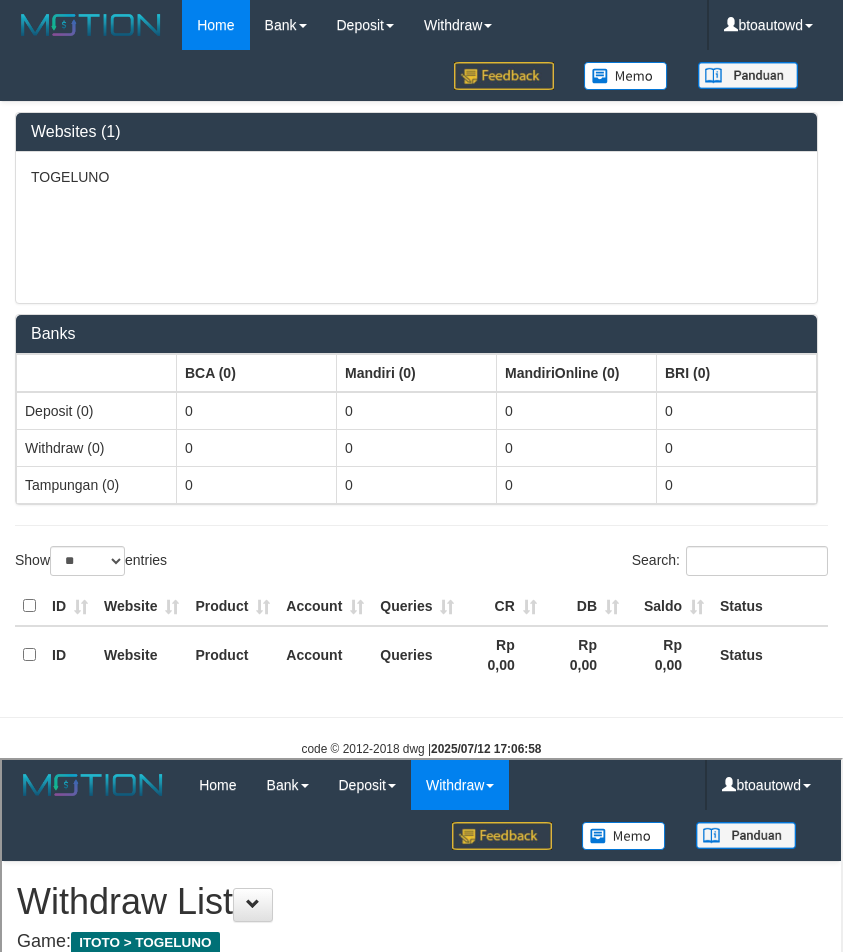 scroll, scrollTop: 0, scrollLeft: 0, axis: both 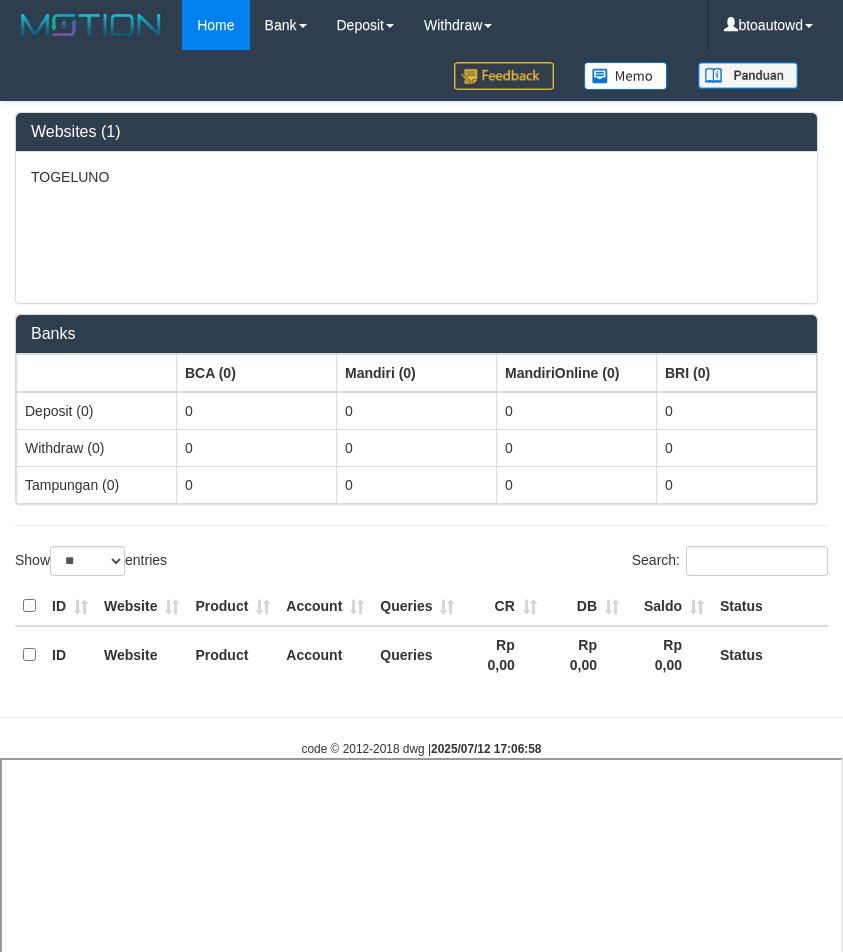 select 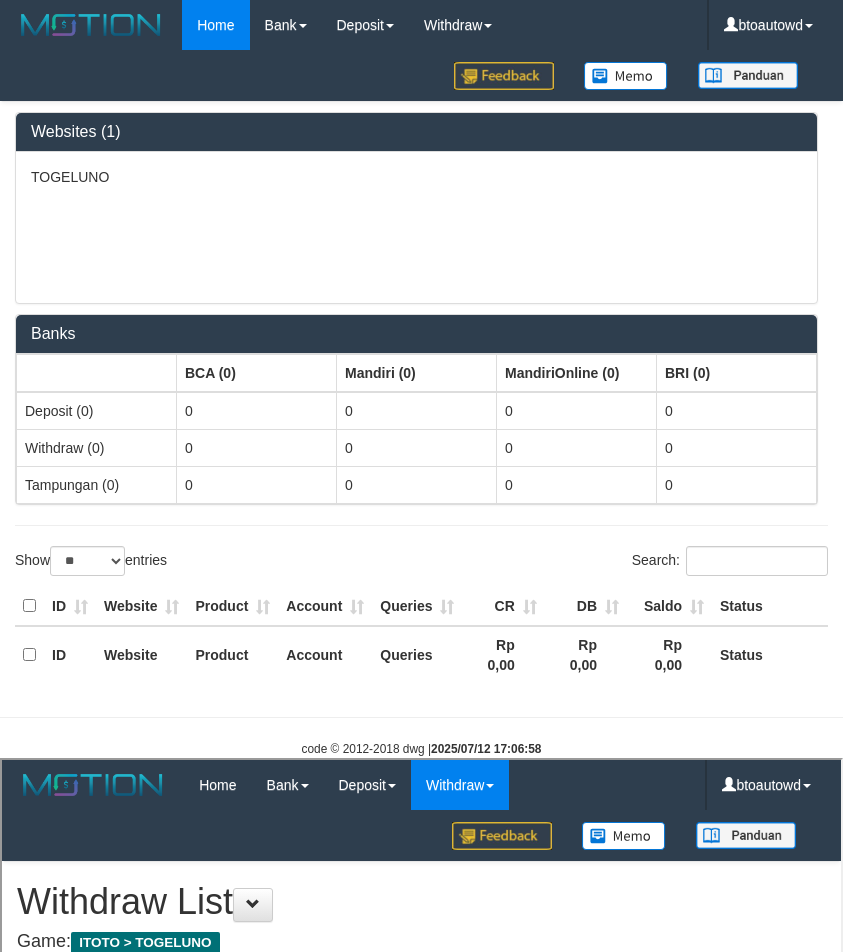 scroll, scrollTop: 0, scrollLeft: 0, axis: both 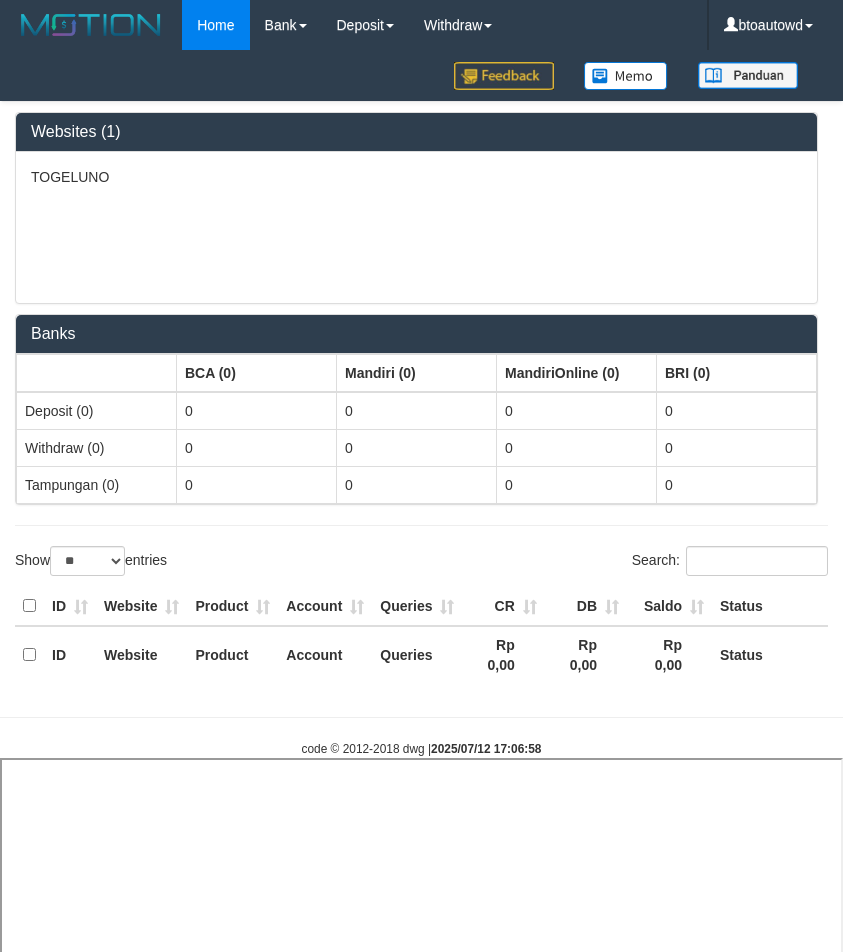 select 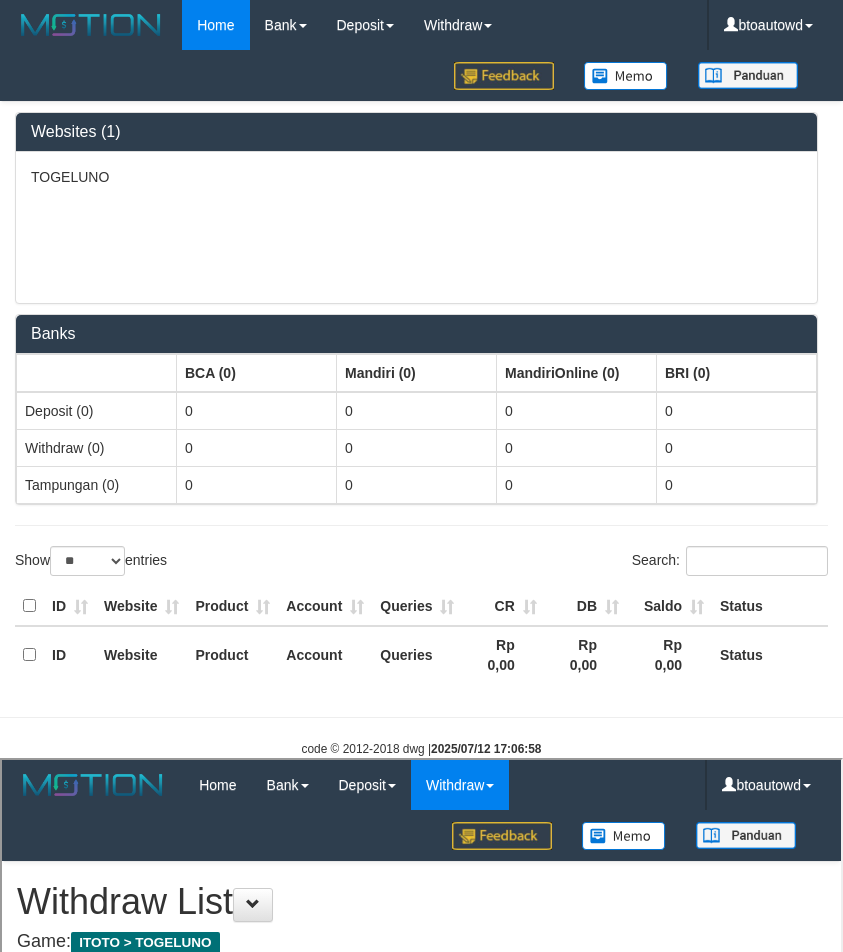 scroll, scrollTop: 0, scrollLeft: 0, axis: both 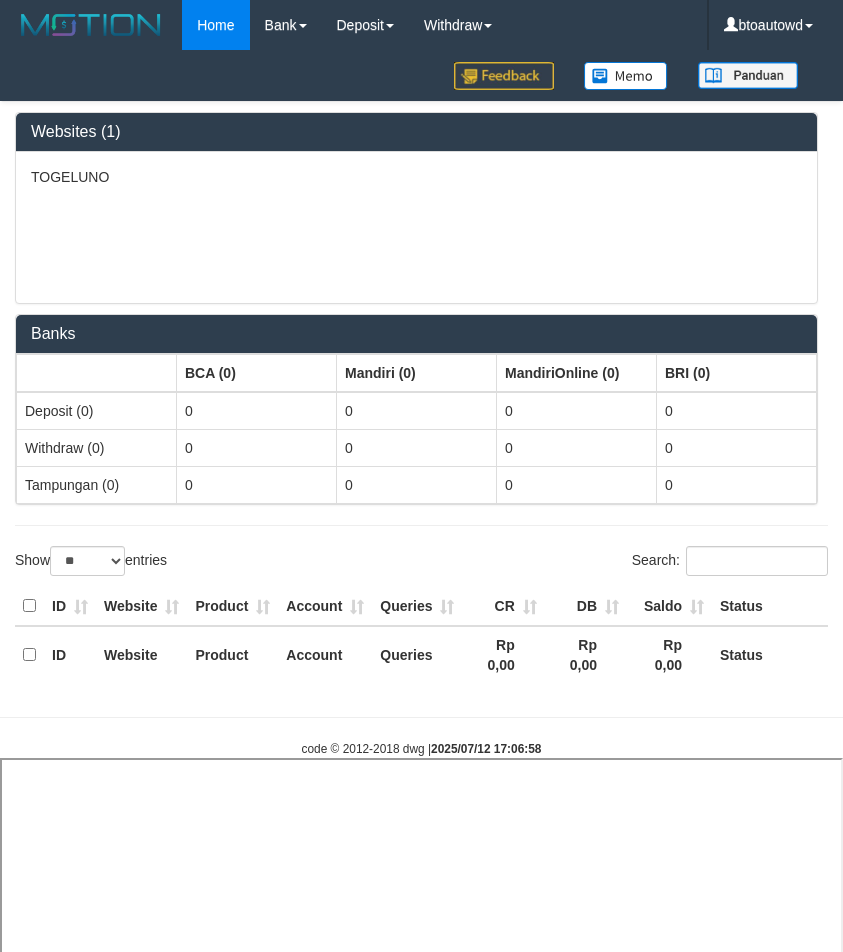 select 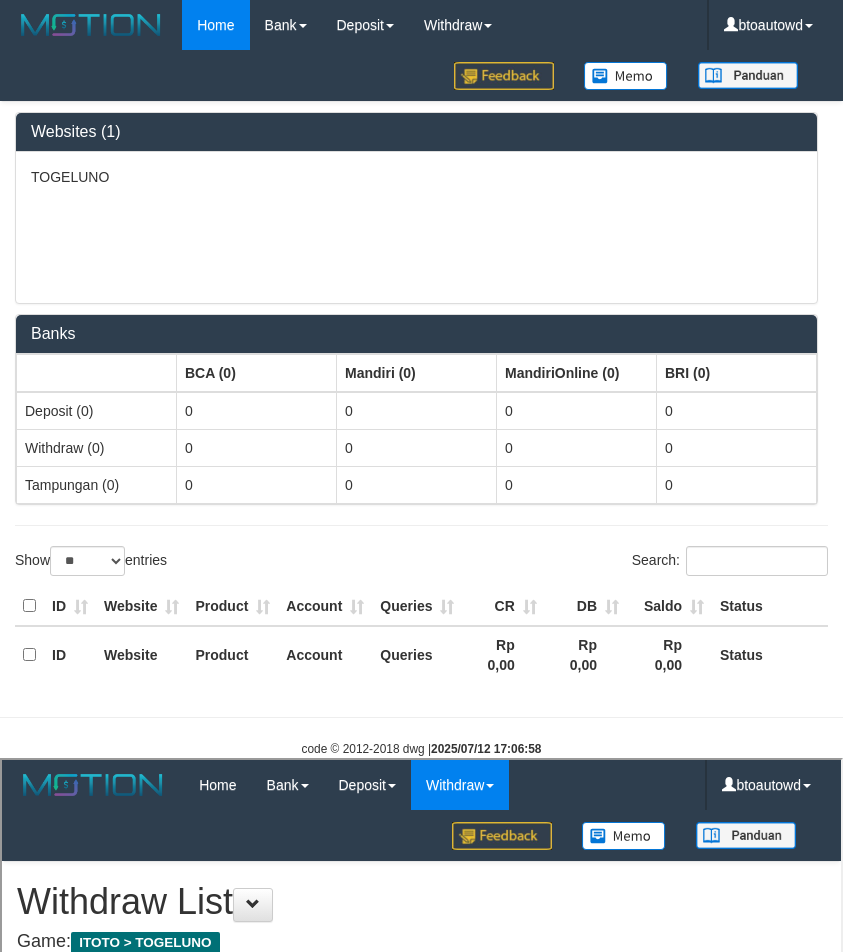 scroll, scrollTop: 0, scrollLeft: 0, axis: both 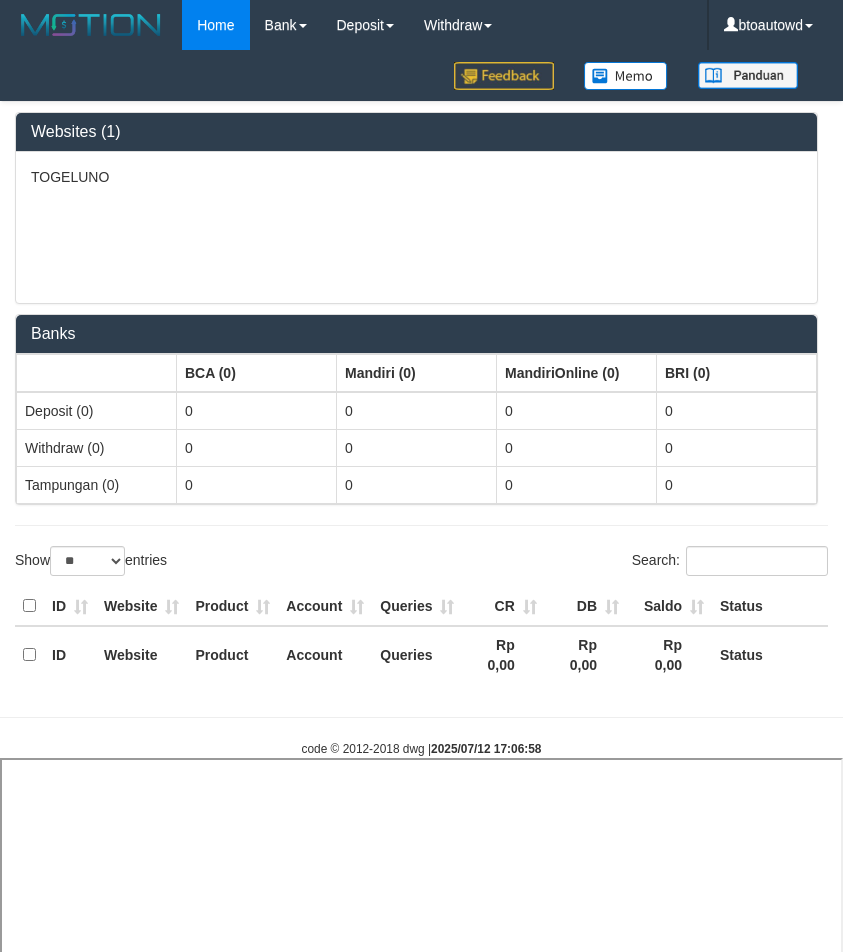 select 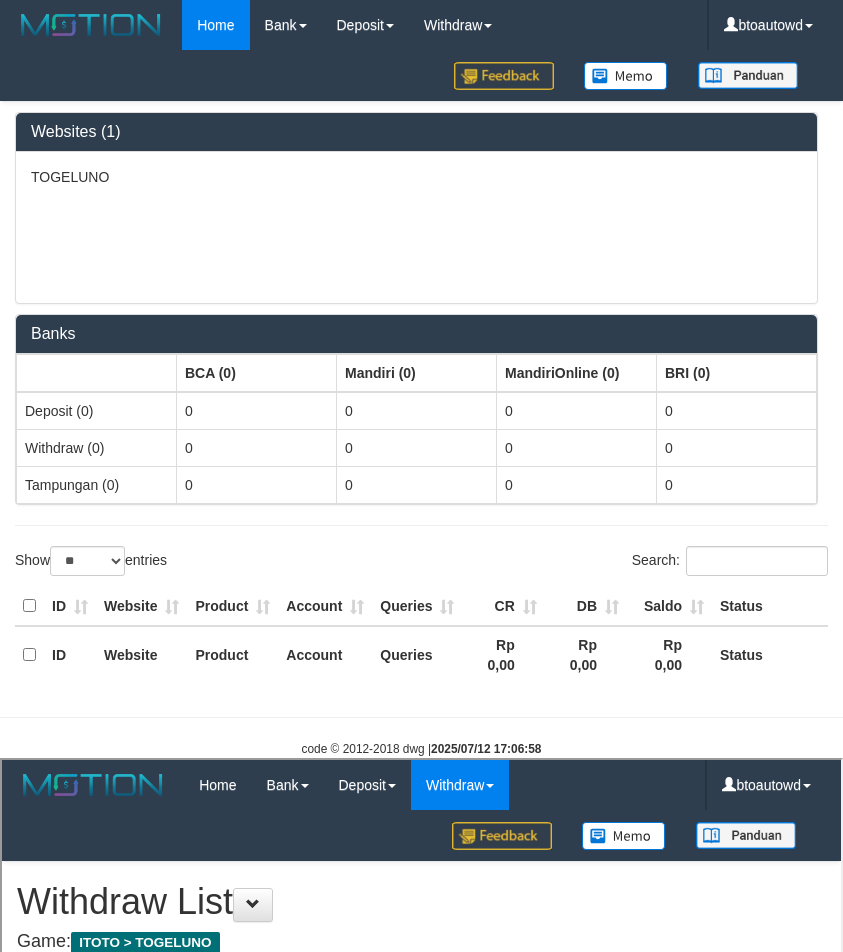 scroll, scrollTop: 0, scrollLeft: 0, axis: both 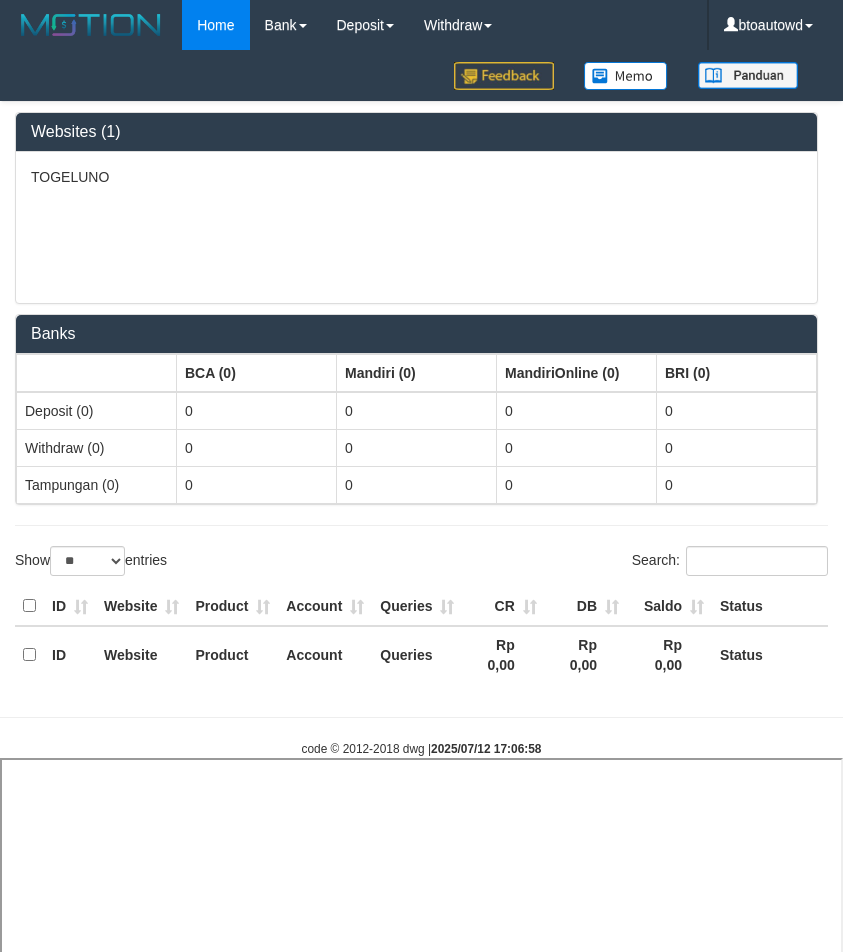 select 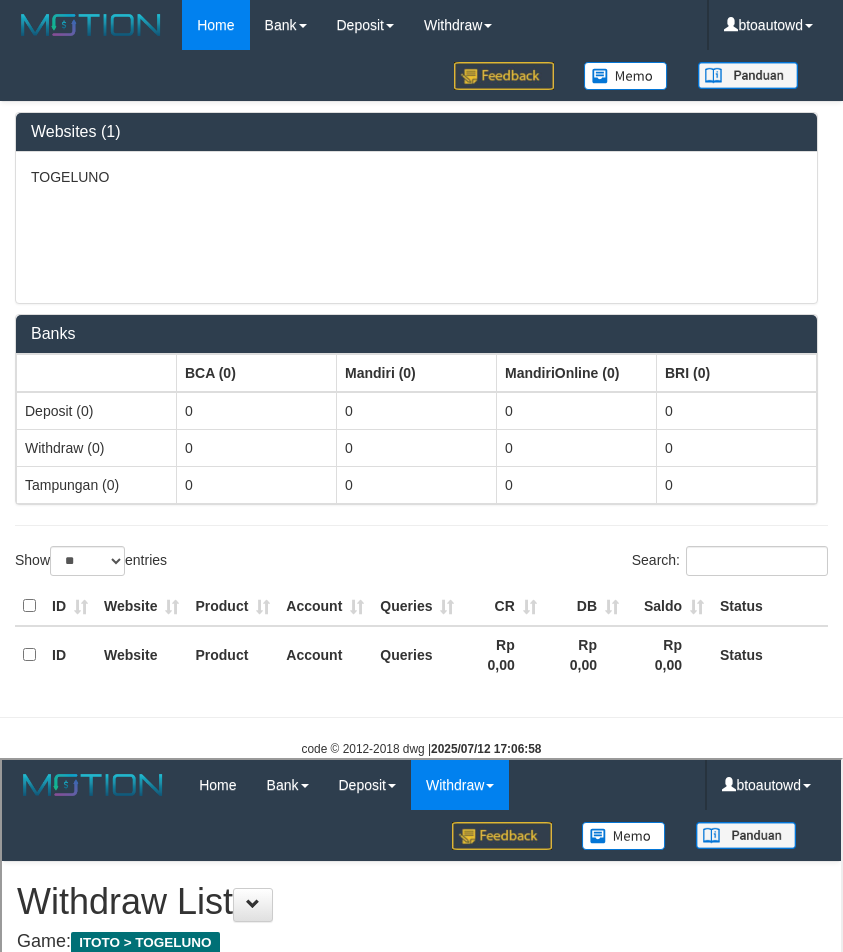 scroll, scrollTop: 0, scrollLeft: 0, axis: both 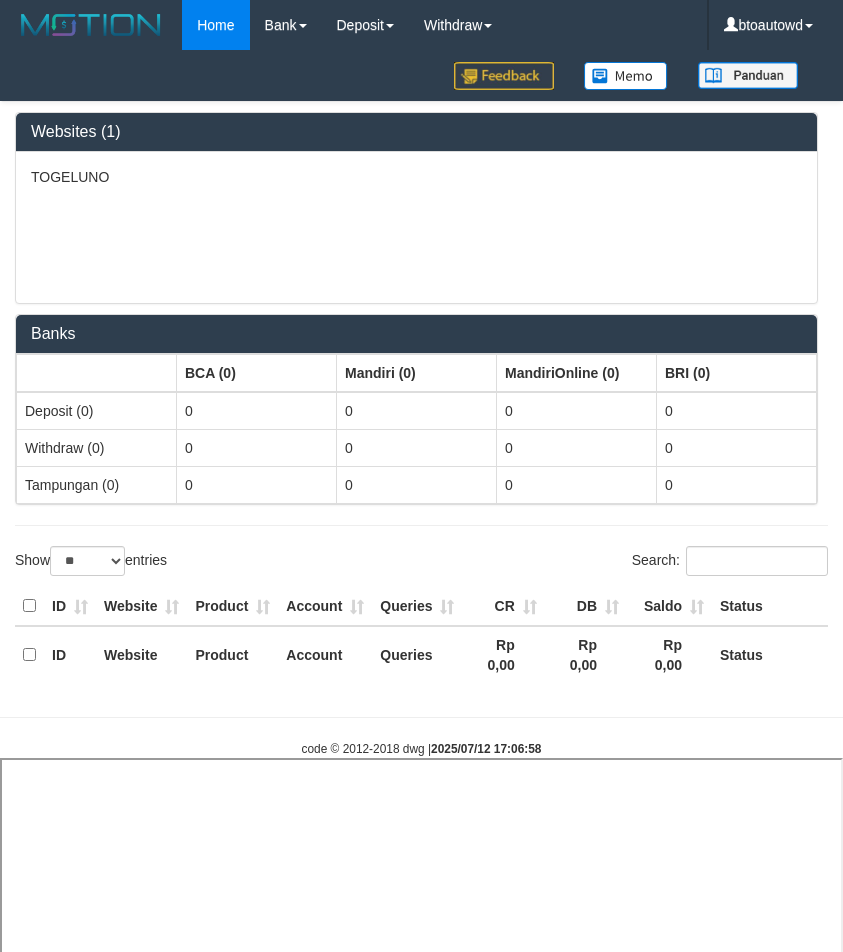 select 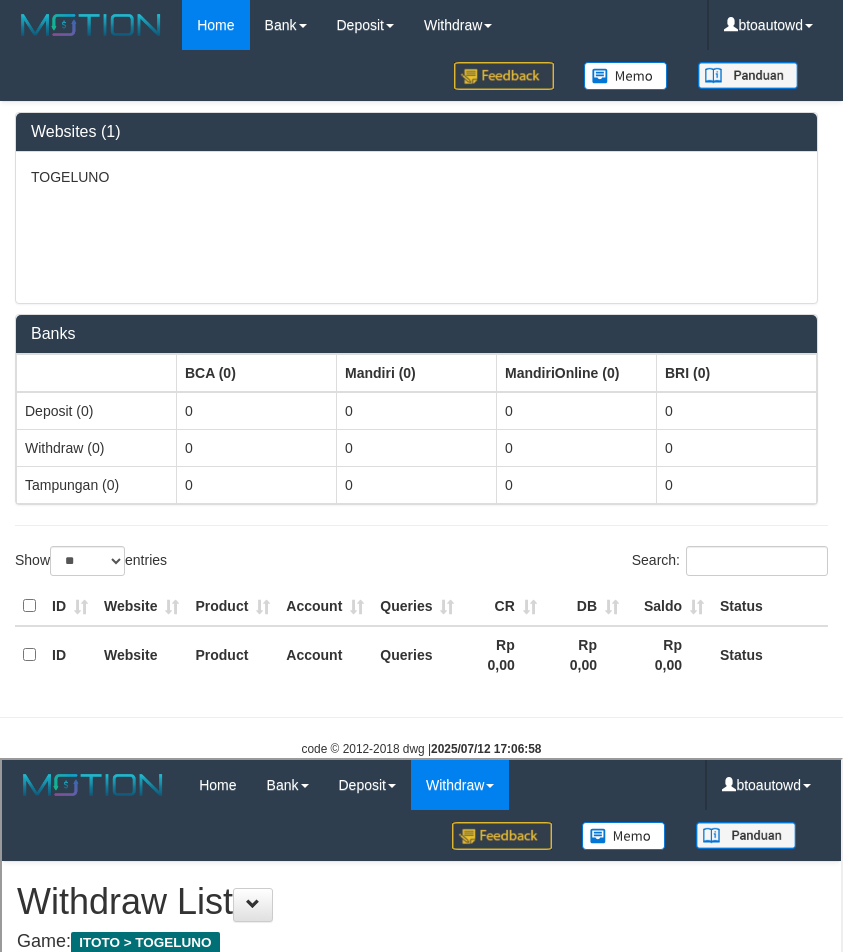 scroll, scrollTop: 0, scrollLeft: 0, axis: both 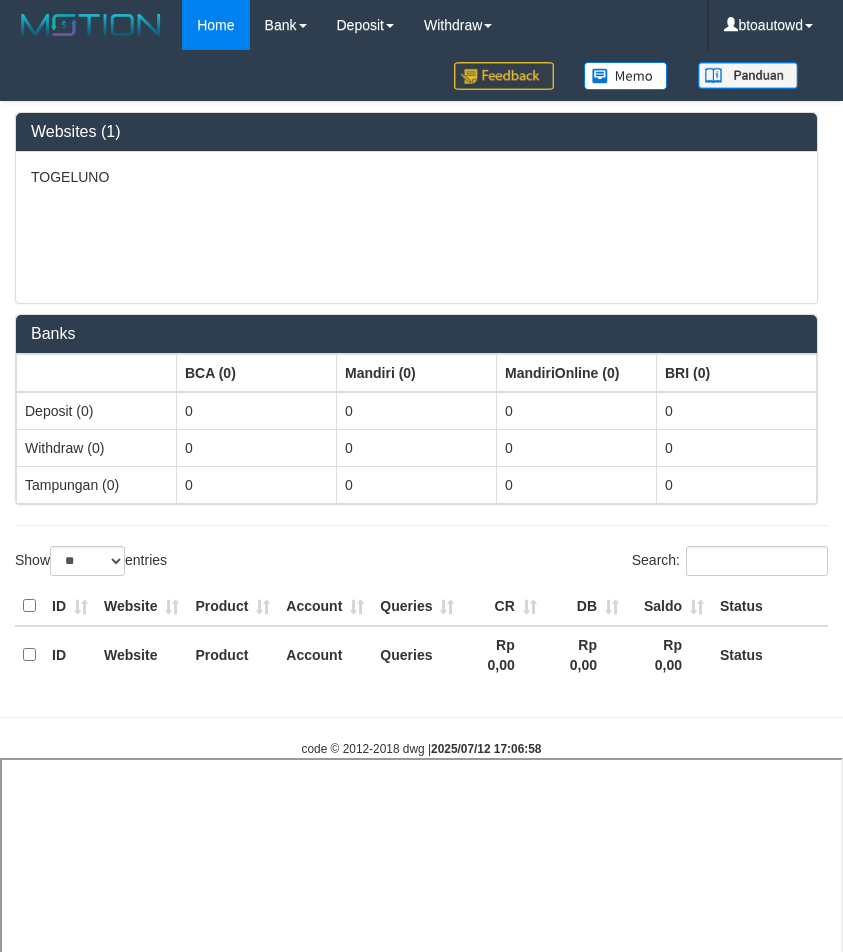 select 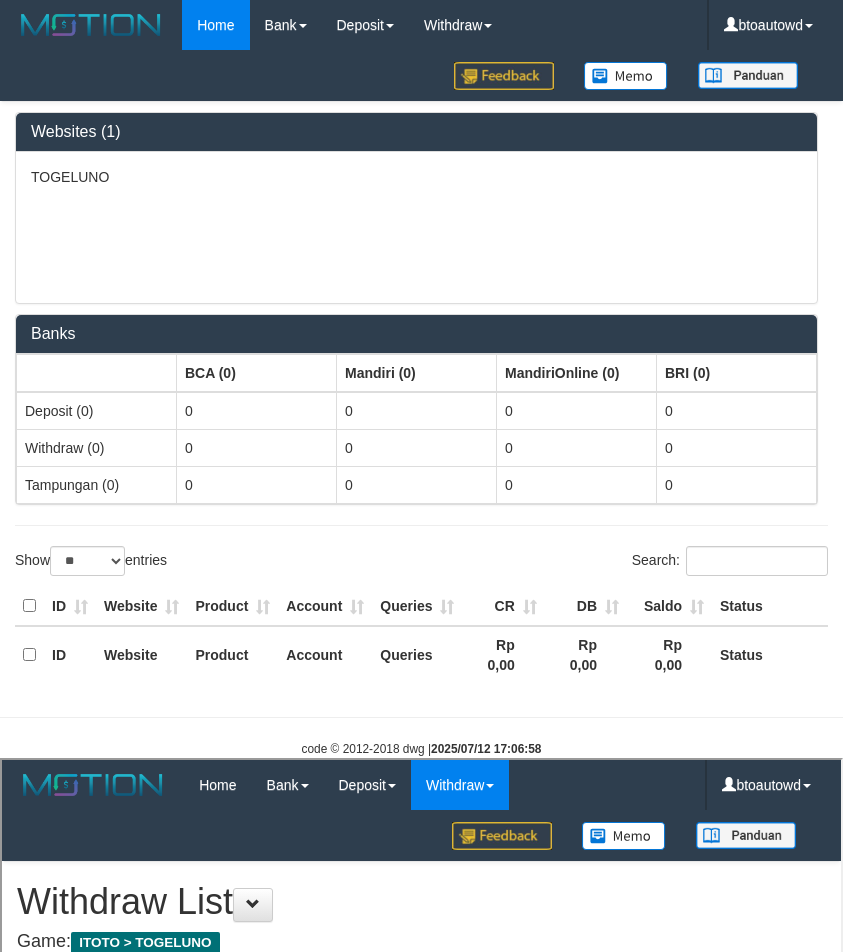 scroll, scrollTop: 0, scrollLeft: 0, axis: both 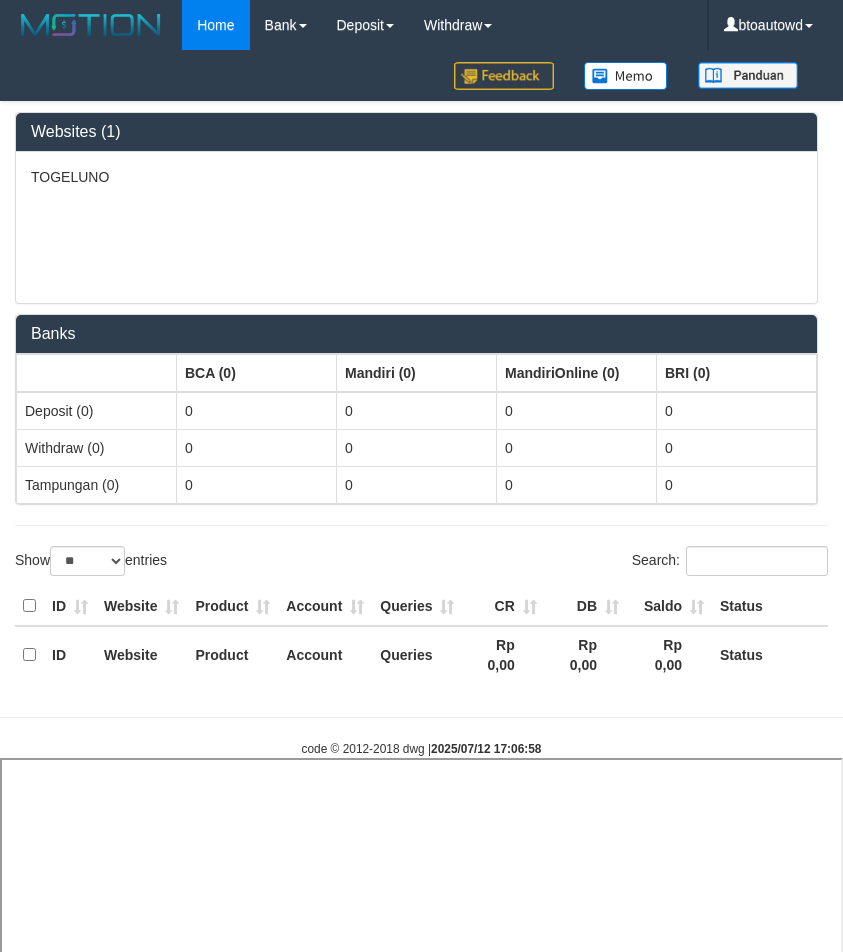 select 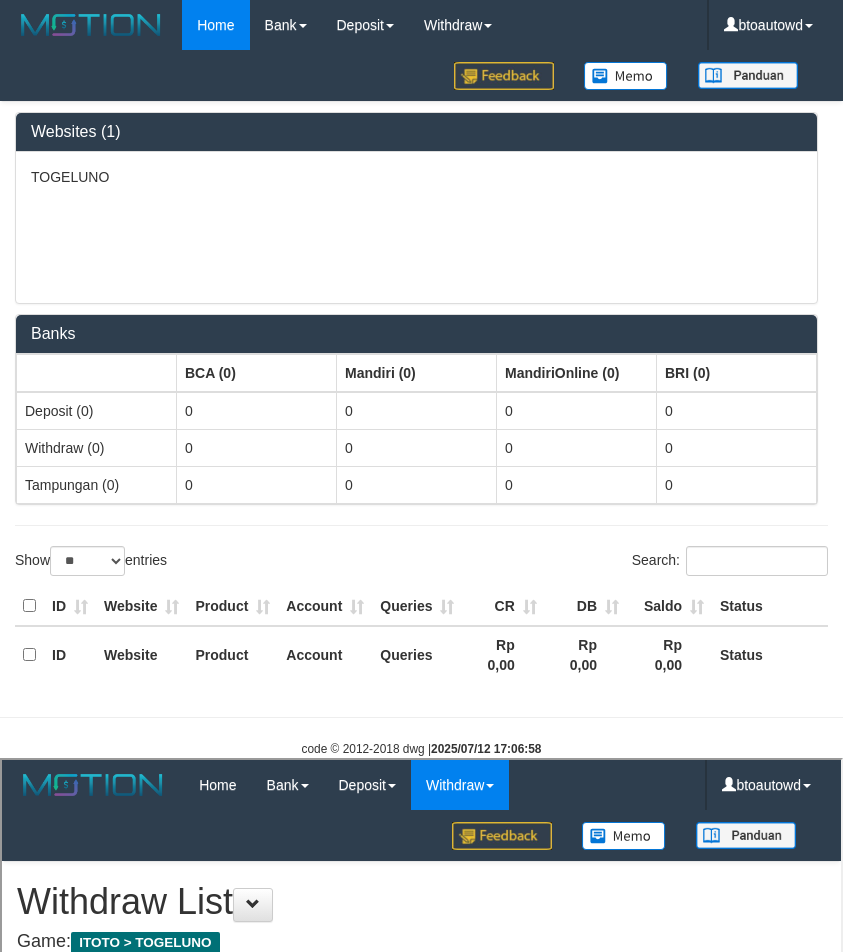 scroll, scrollTop: 0, scrollLeft: 0, axis: both 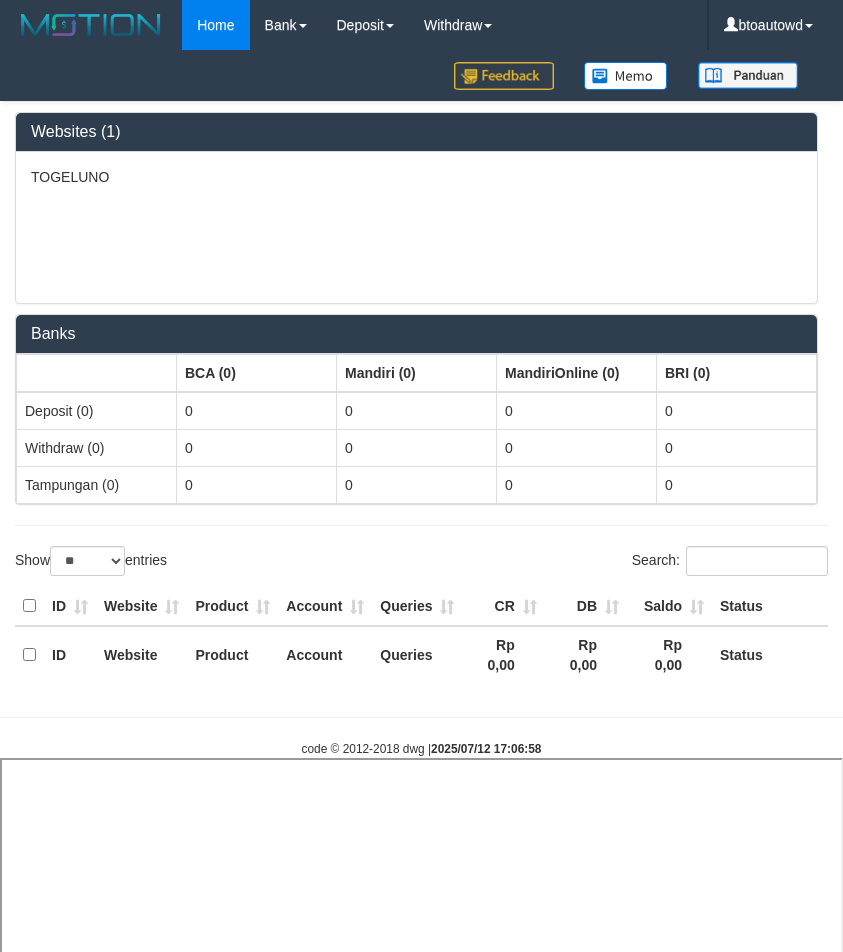 select 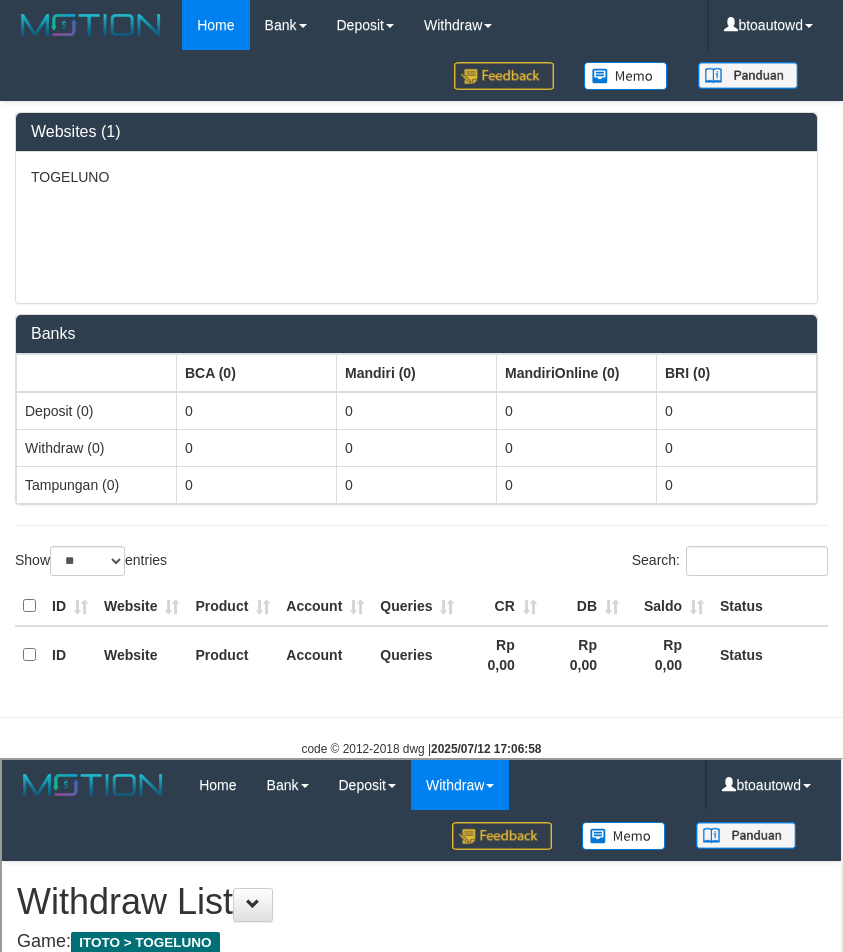 scroll, scrollTop: 0, scrollLeft: 0, axis: both 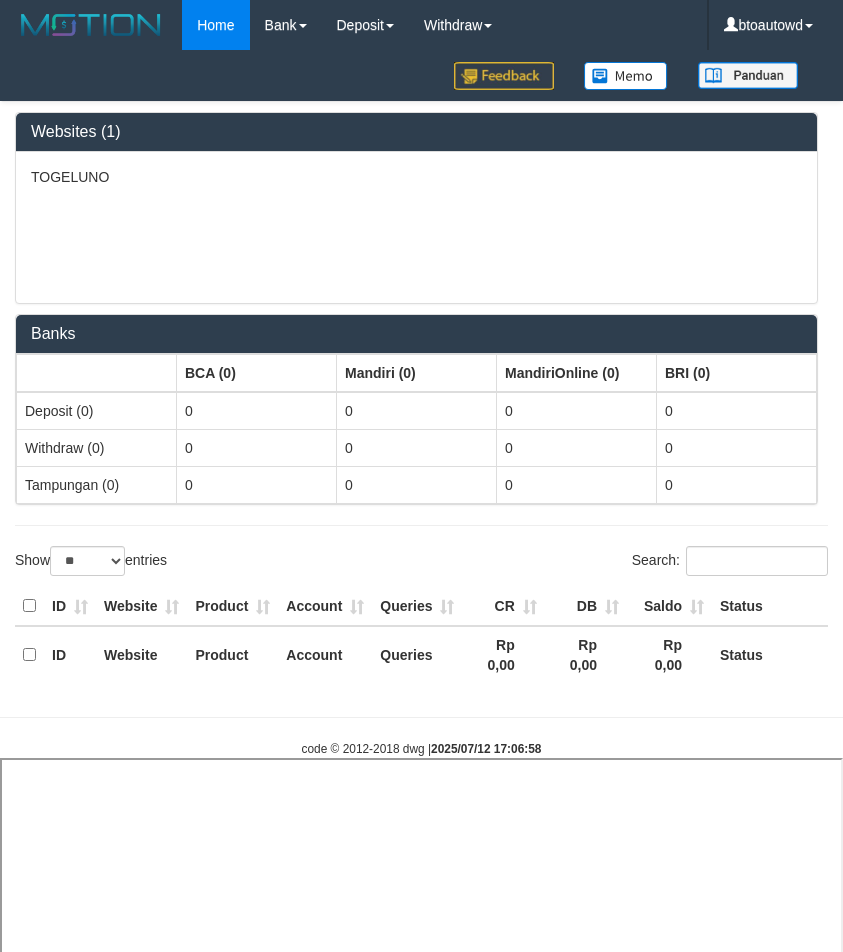 select 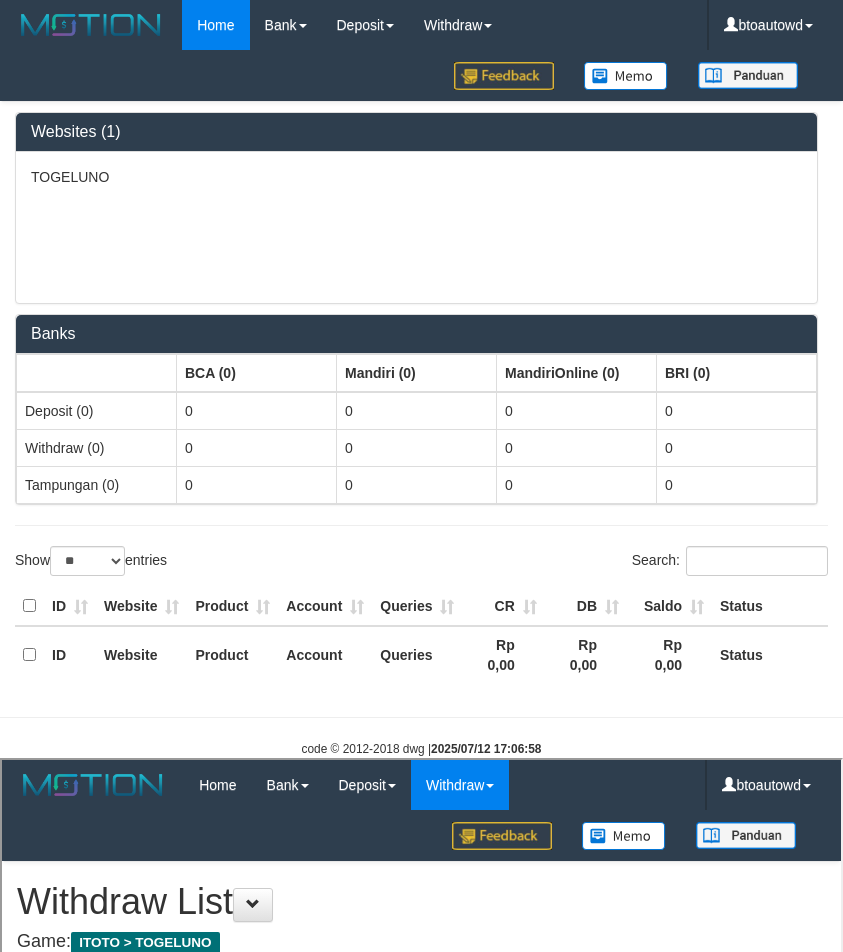 scroll, scrollTop: 0, scrollLeft: 0, axis: both 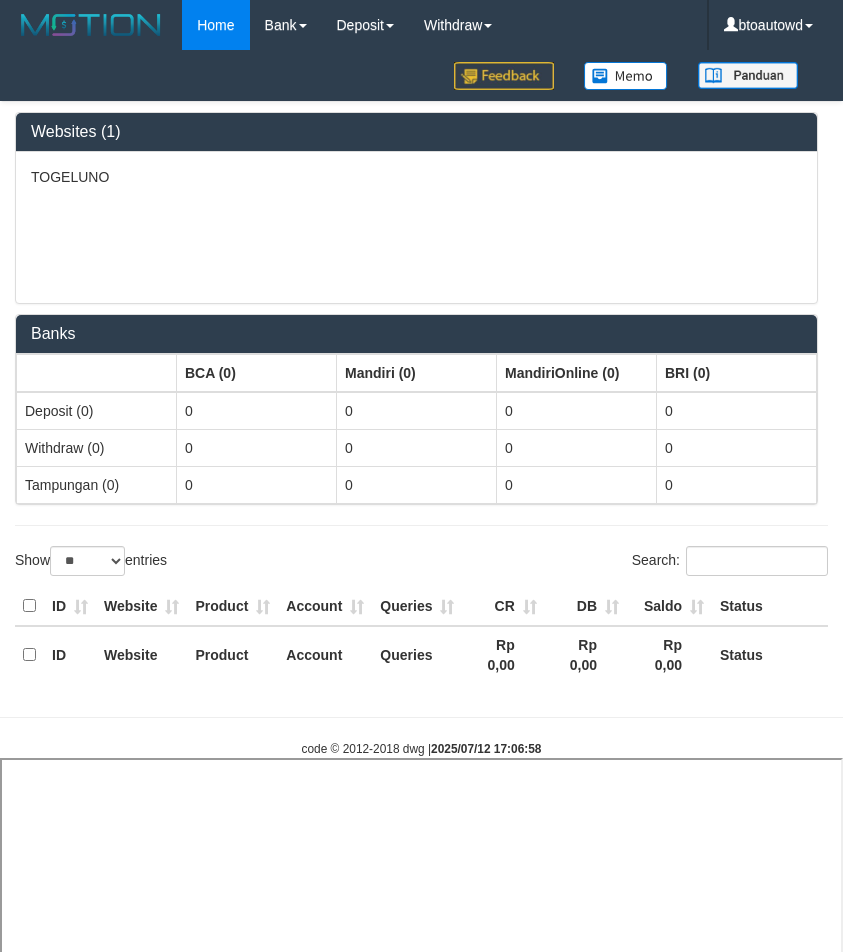 select 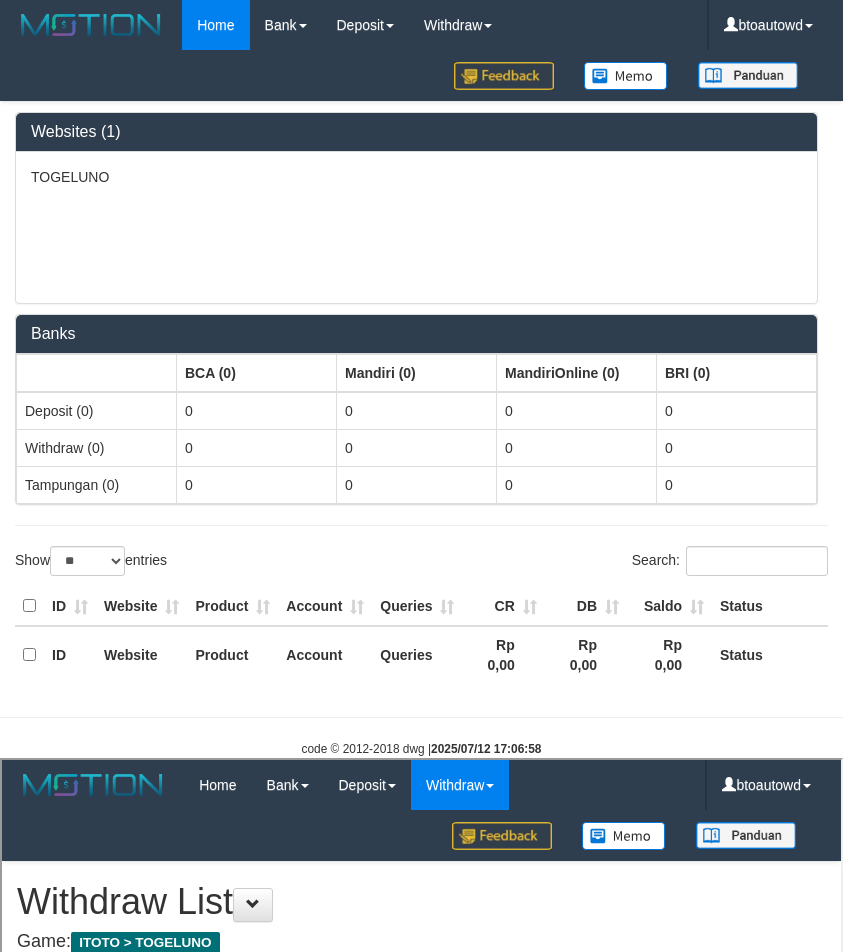 scroll, scrollTop: 0, scrollLeft: 0, axis: both 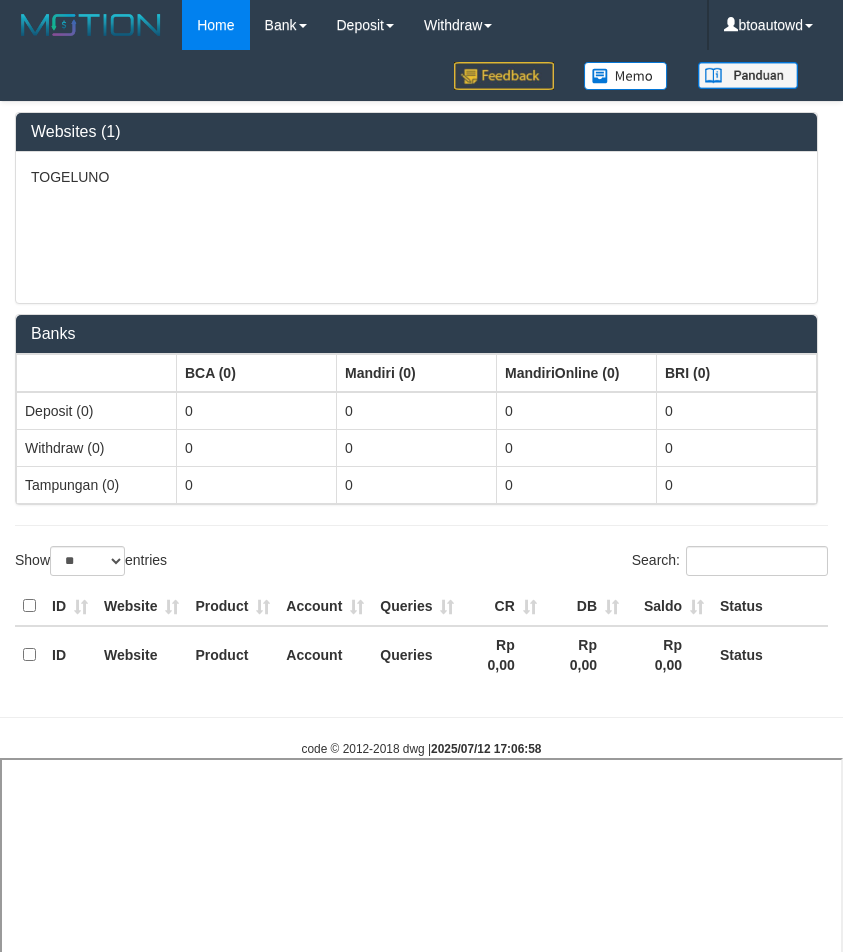 select 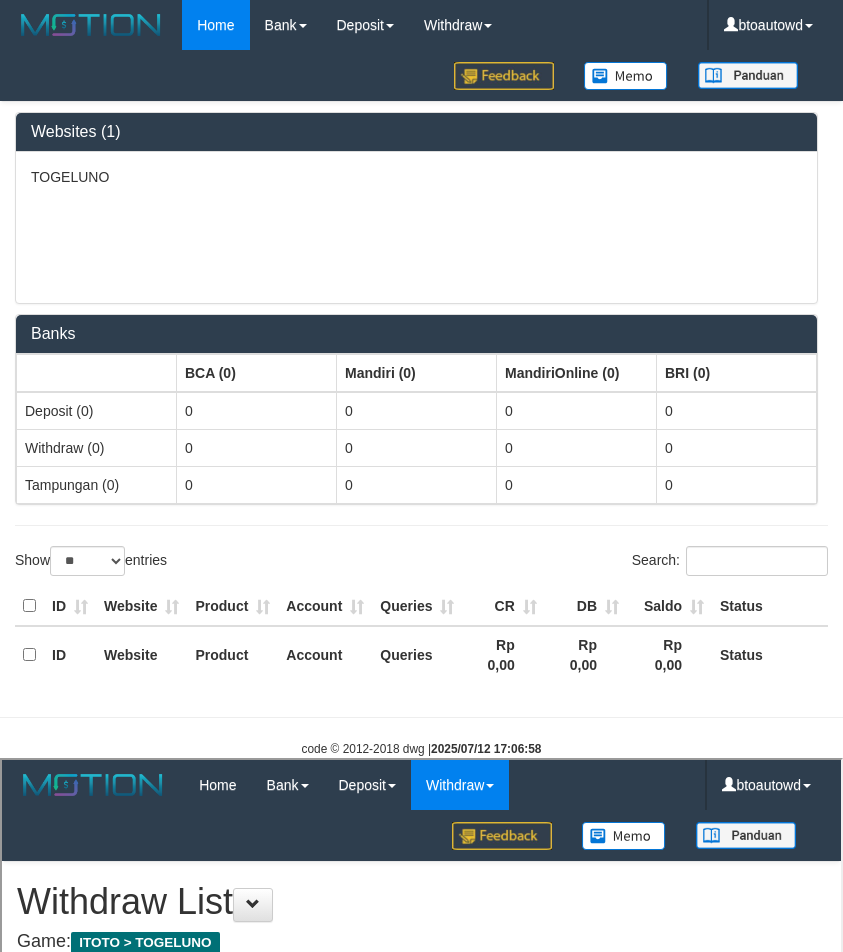 scroll, scrollTop: 0, scrollLeft: 0, axis: both 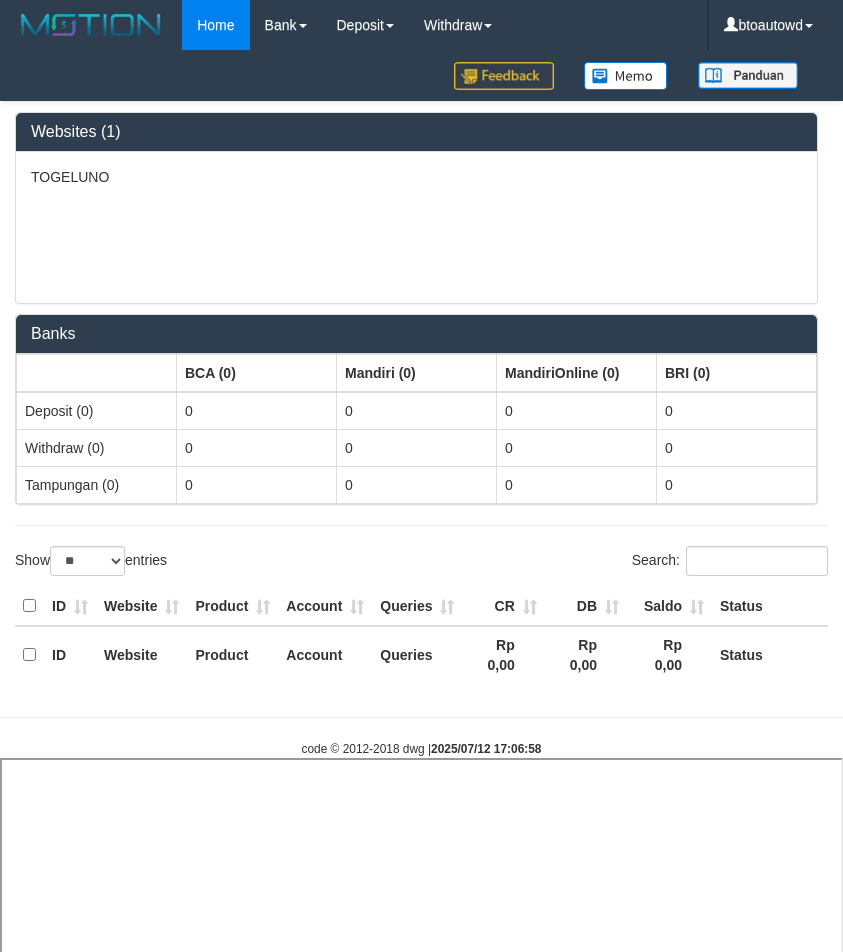 select 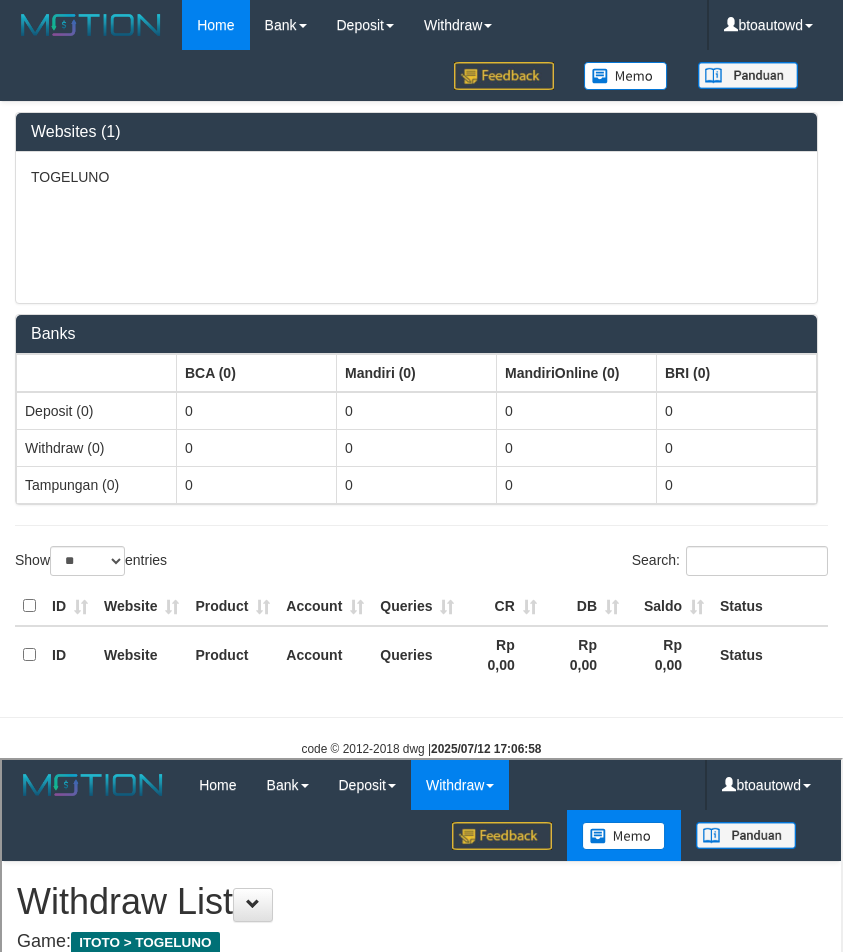 scroll, scrollTop: 0, scrollLeft: 0, axis: both 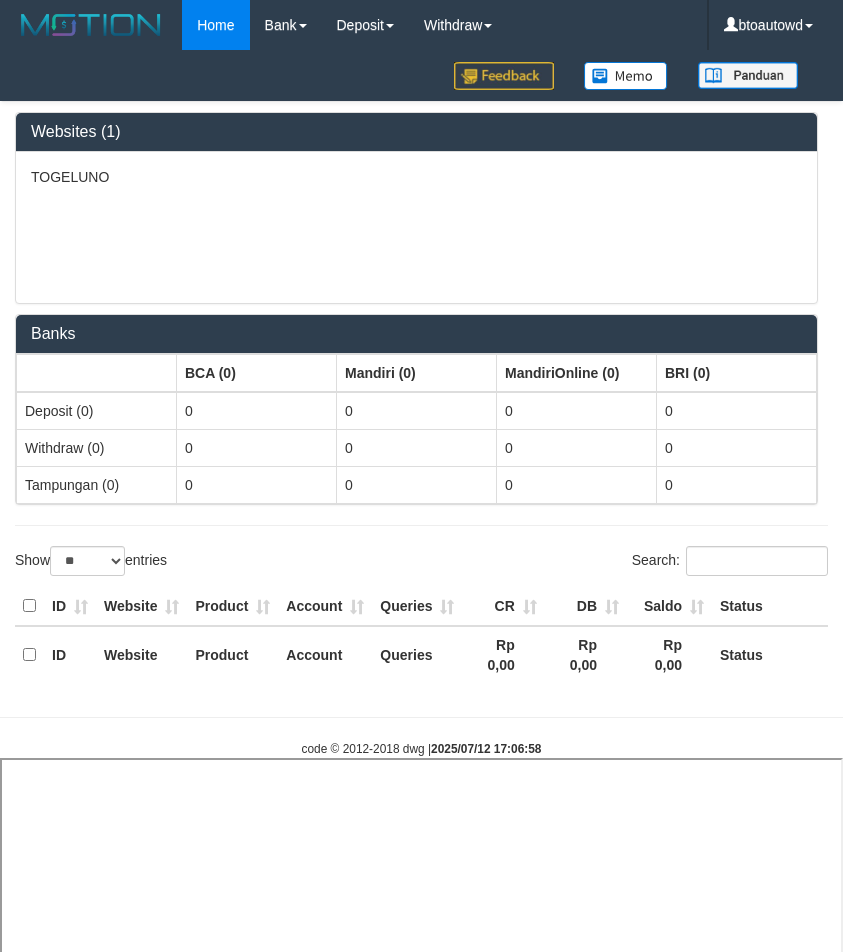 select 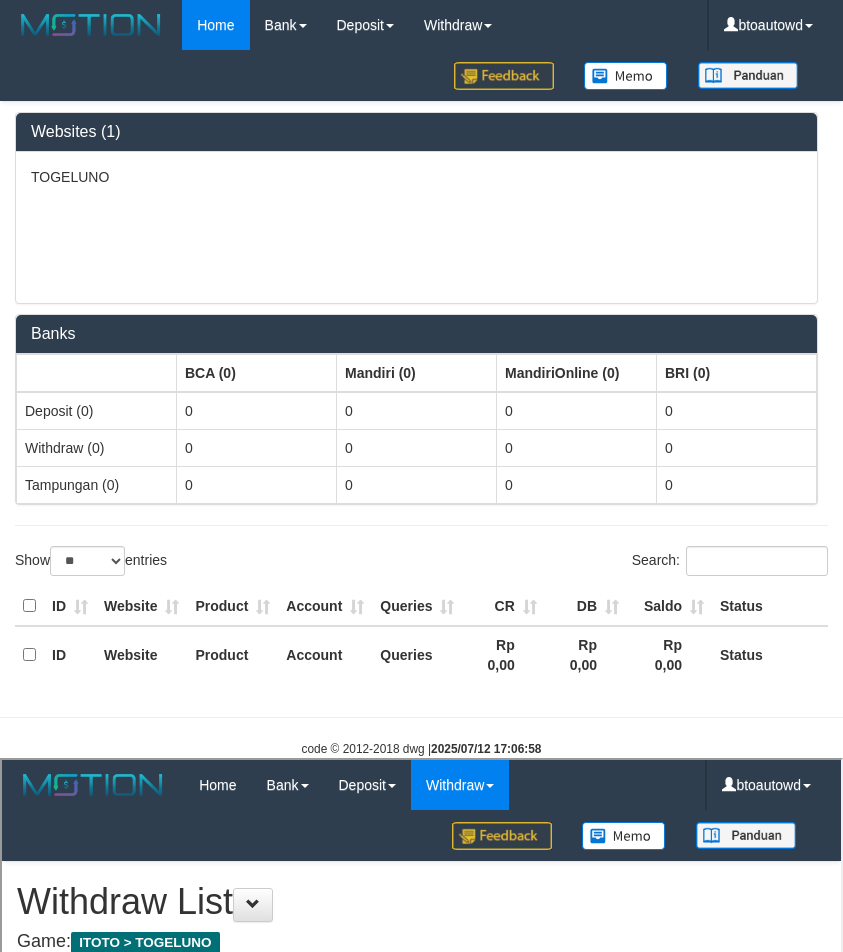 scroll, scrollTop: 0, scrollLeft: 0, axis: both 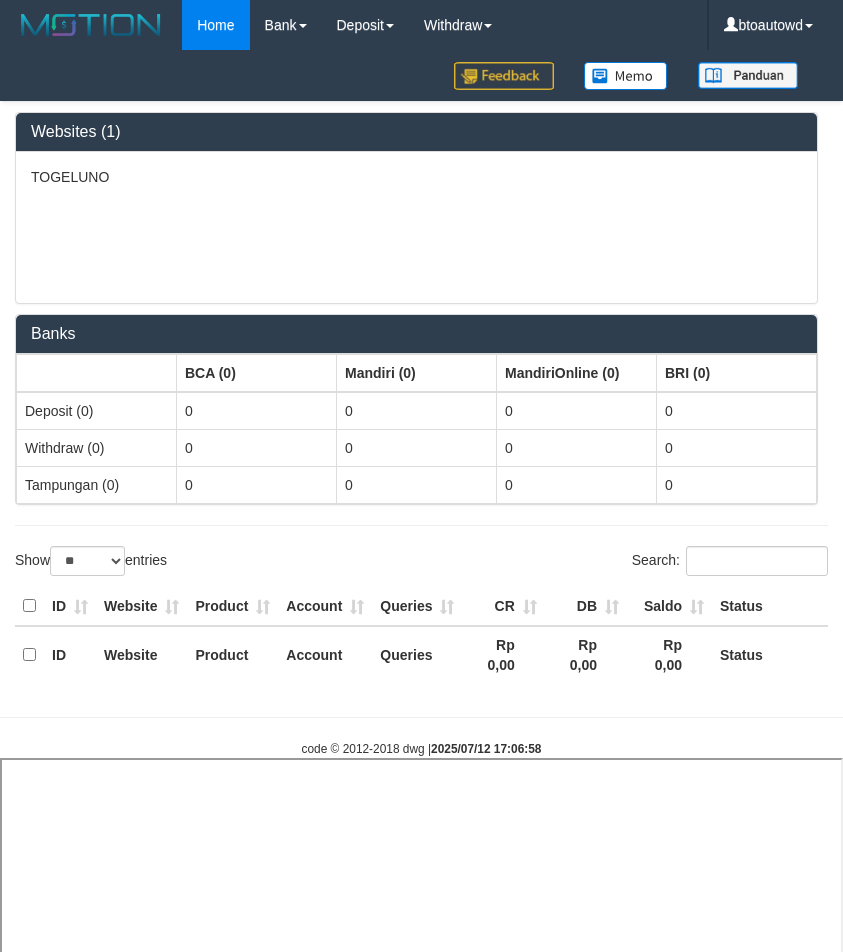 select 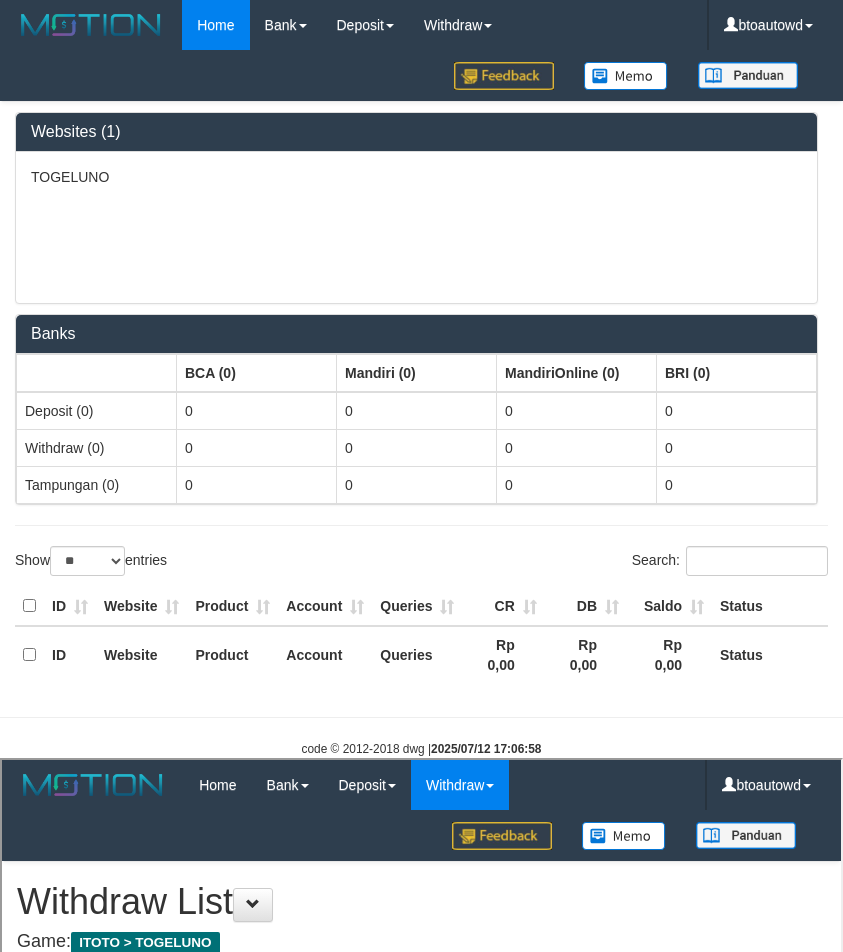 scroll, scrollTop: 0, scrollLeft: 0, axis: both 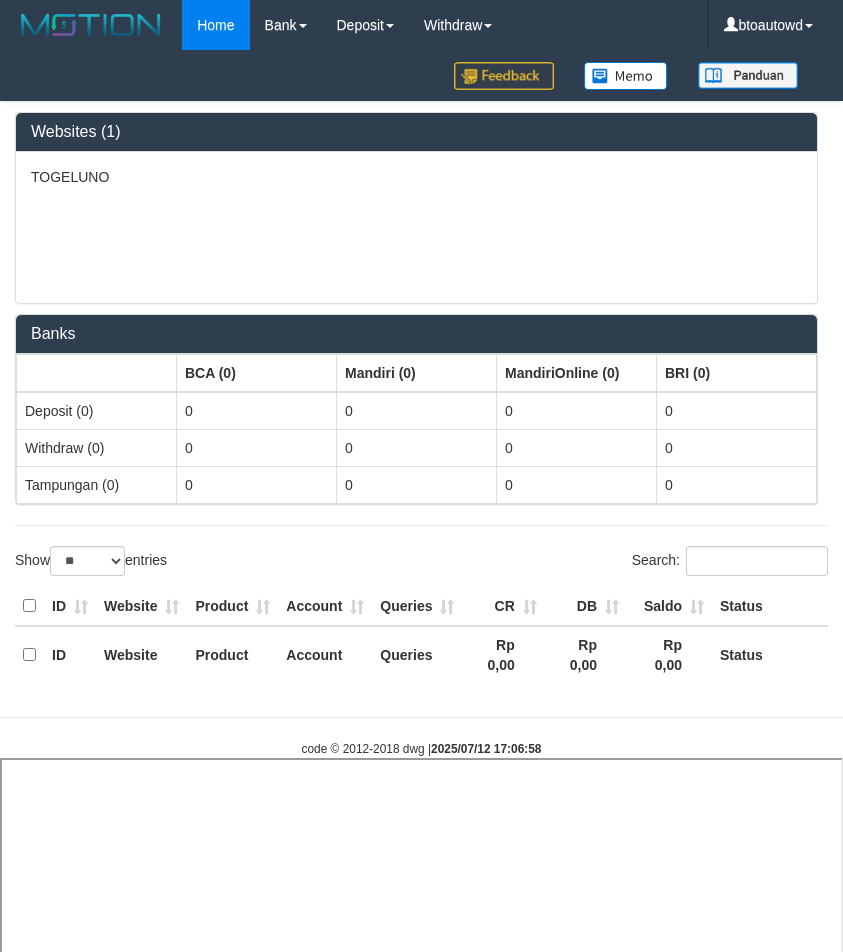 select 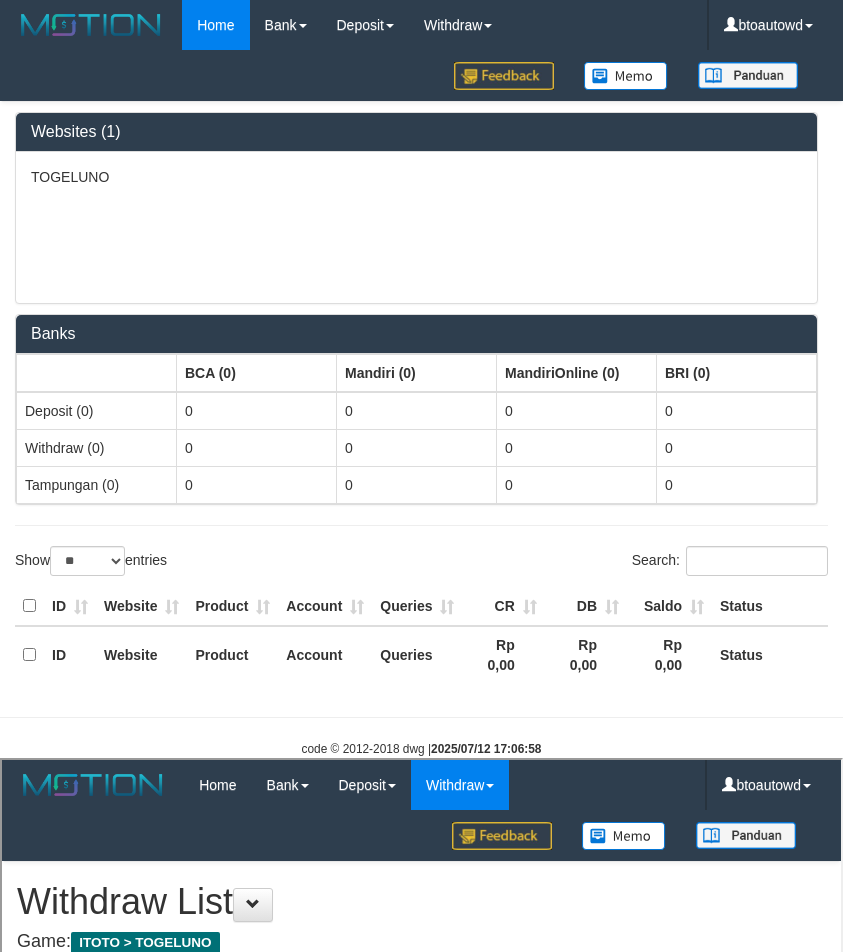 scroll, scrollTop: 0, scrollLeft: 0, axis: both 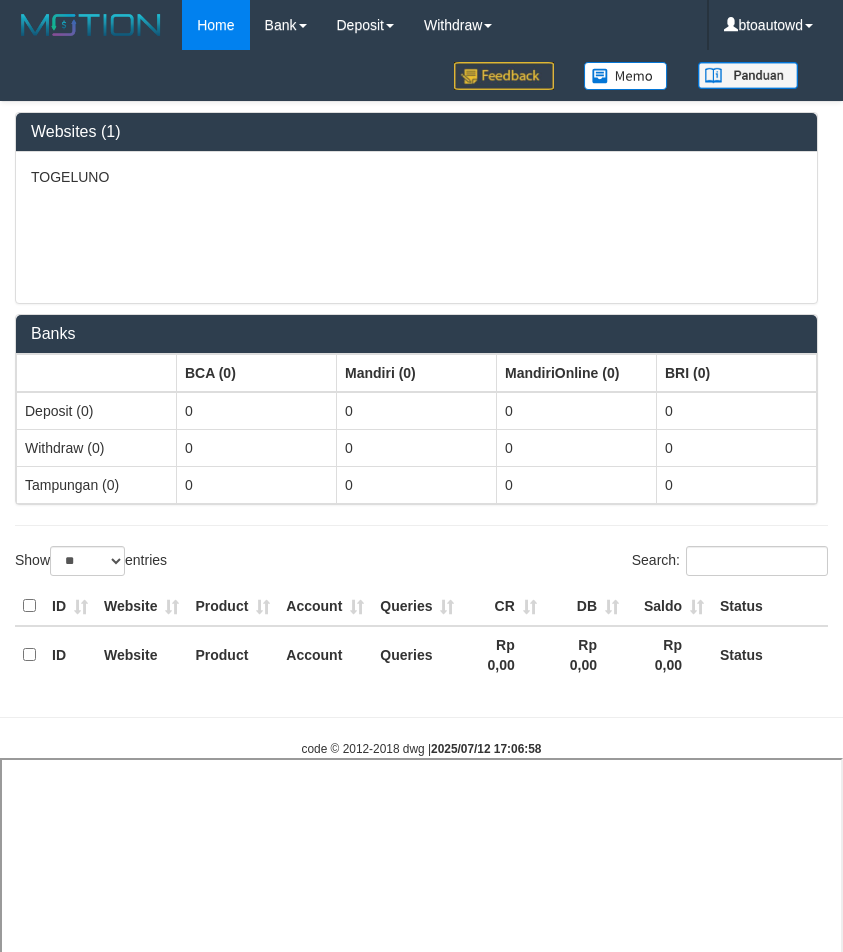 select 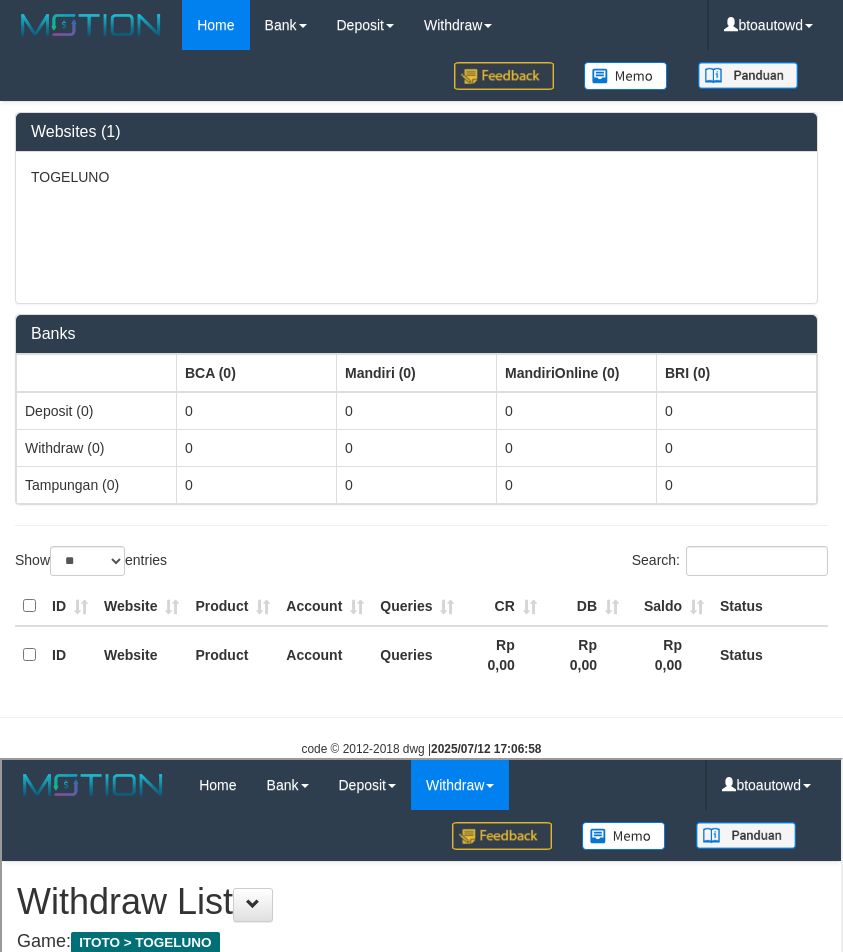 scroll, scrollTop: 0, scrollLeft: 0, axis: both 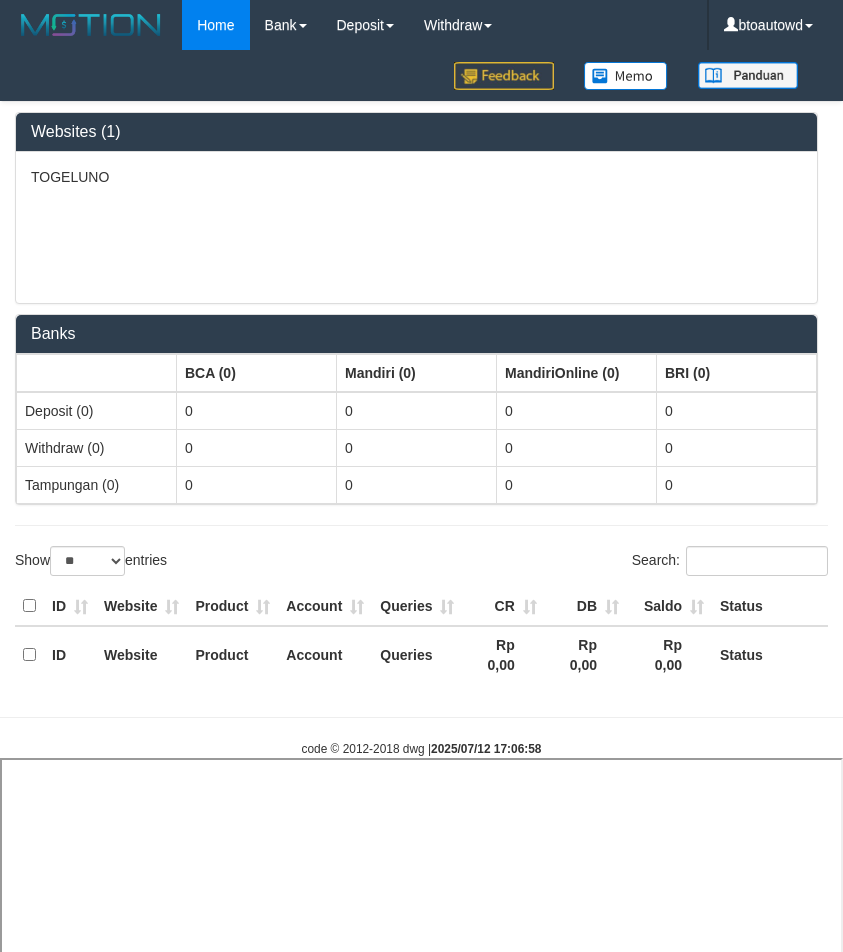 select 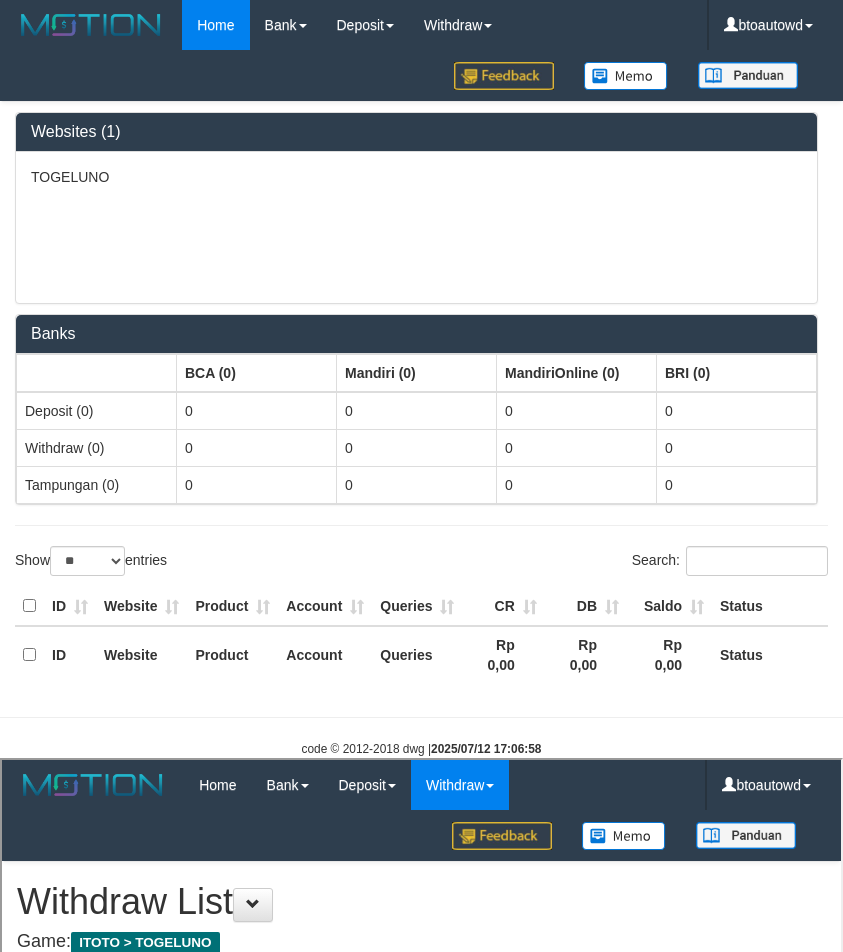 scroll, scrollTop: 0, scrollLeft: 0, axis: both 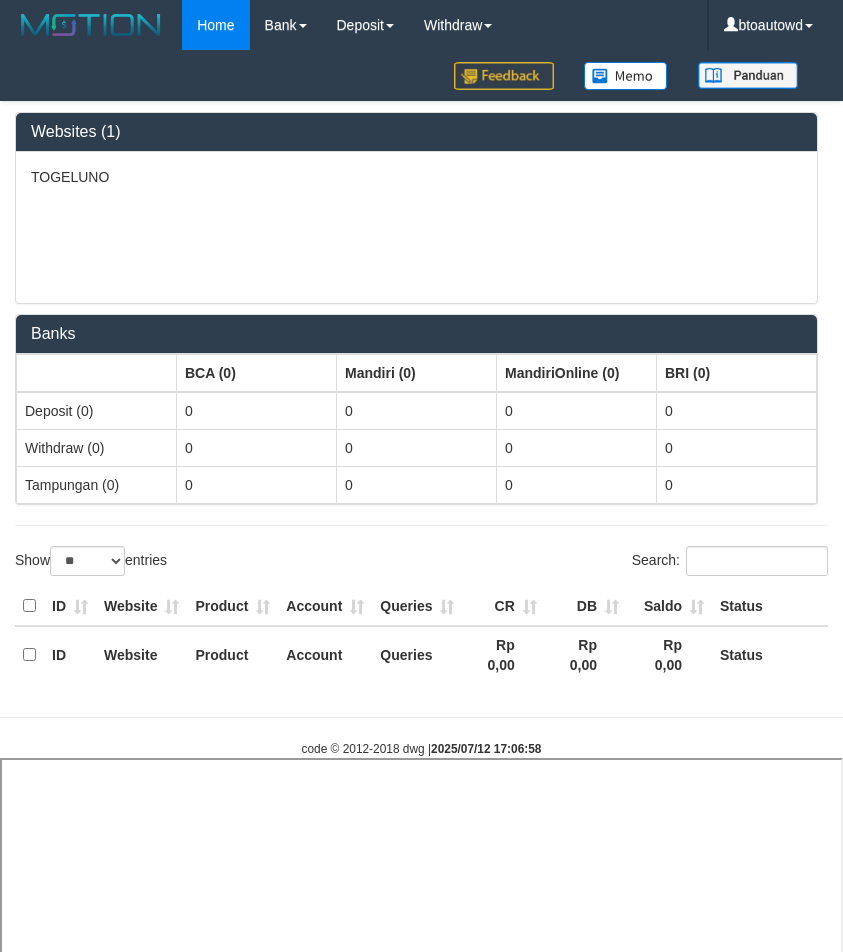 select 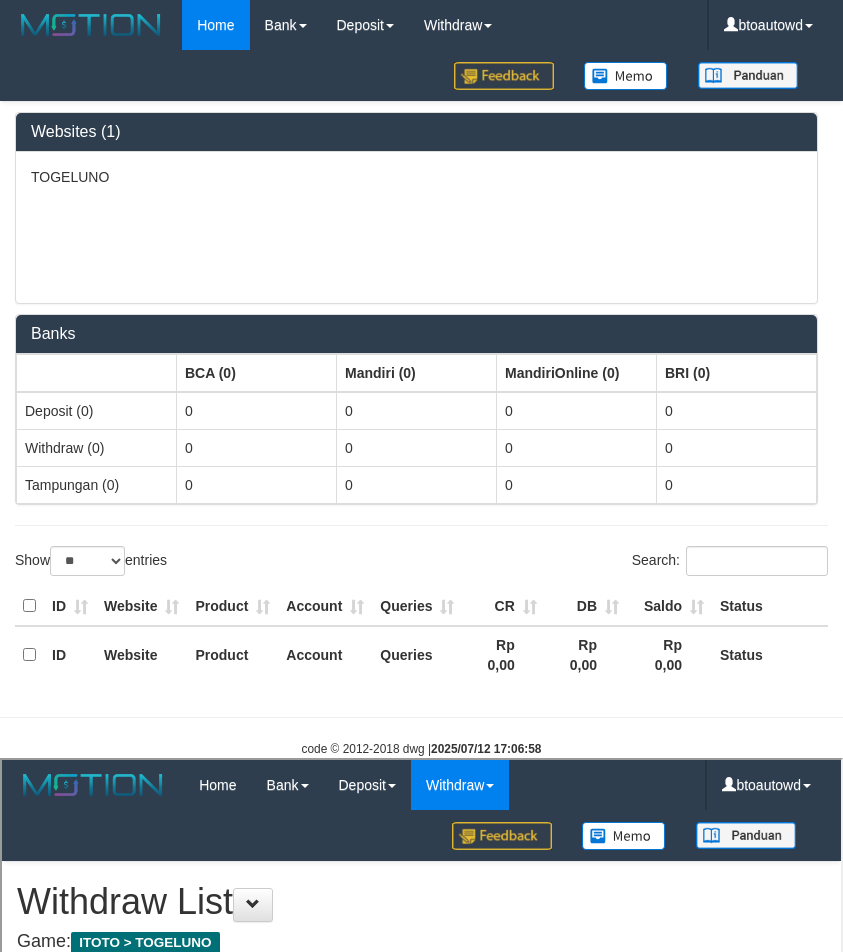 scroll, scrollTop: 0, scrollLeft: 0, axis: both 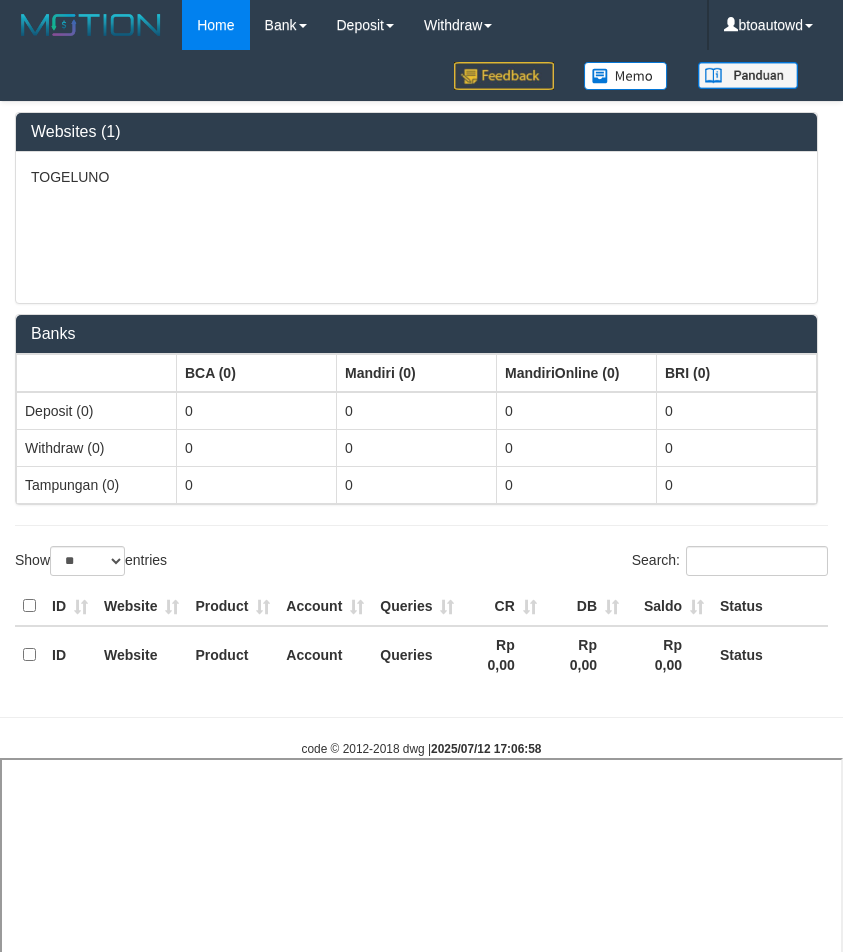 select 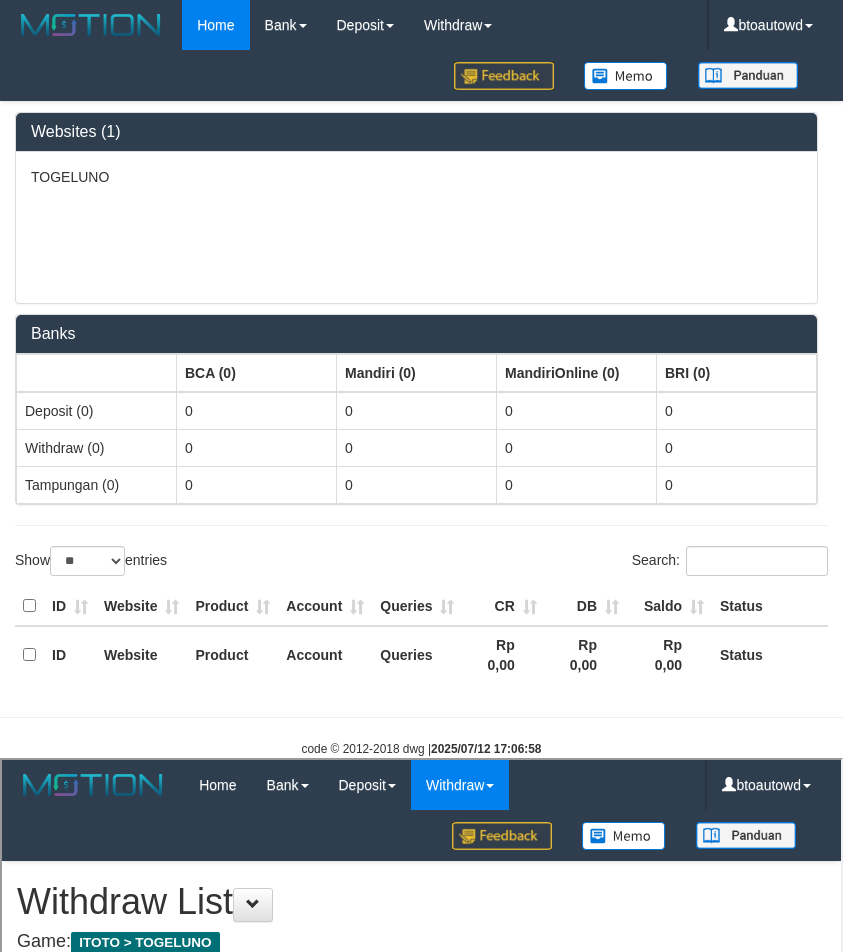 scroll, scrollTop: 0, scrollLeft: 0, axis: both 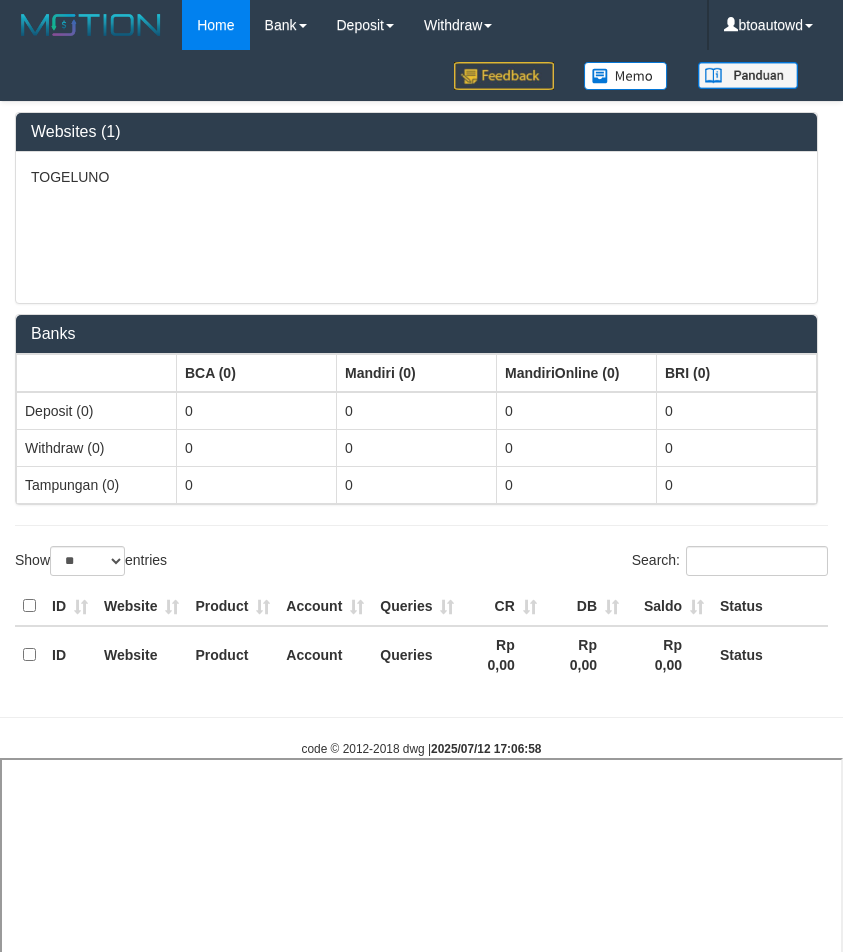 select 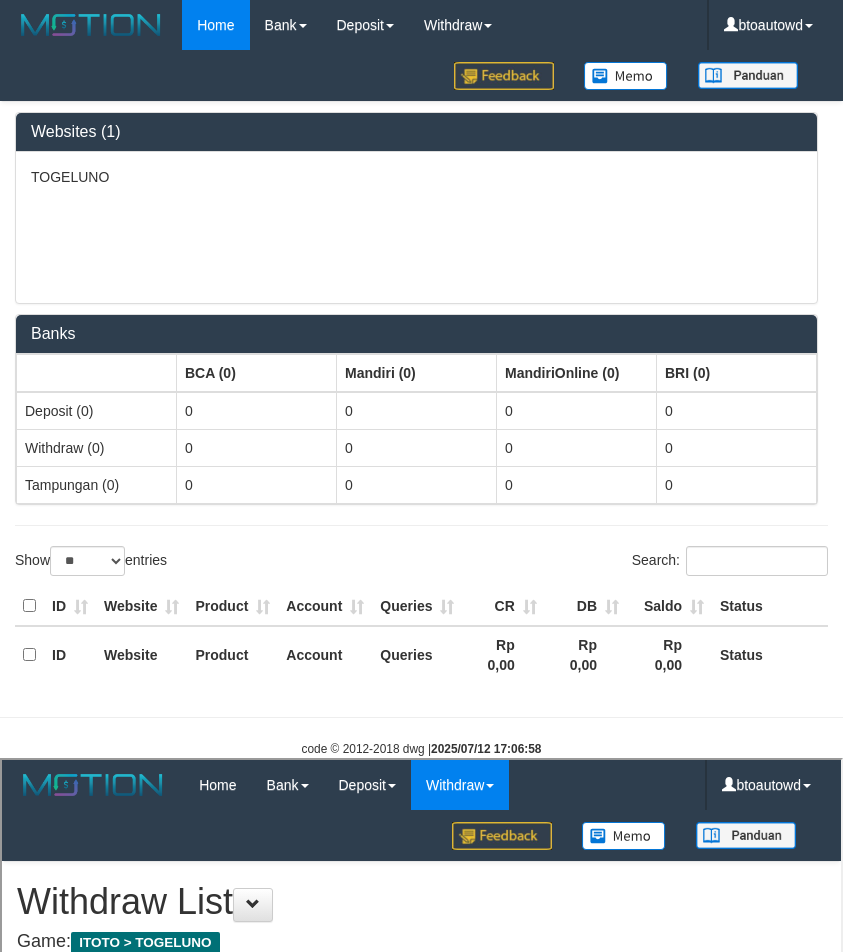 scroll, scrollTop: 0, scrollLeft: 0, axis: both 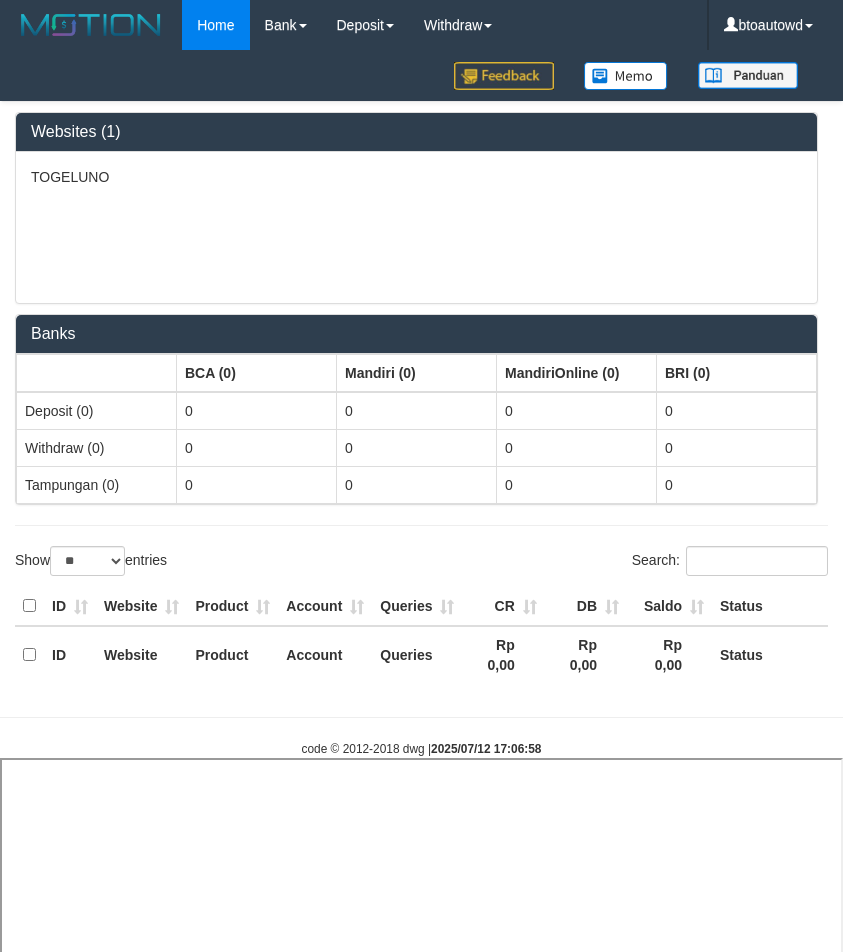 select 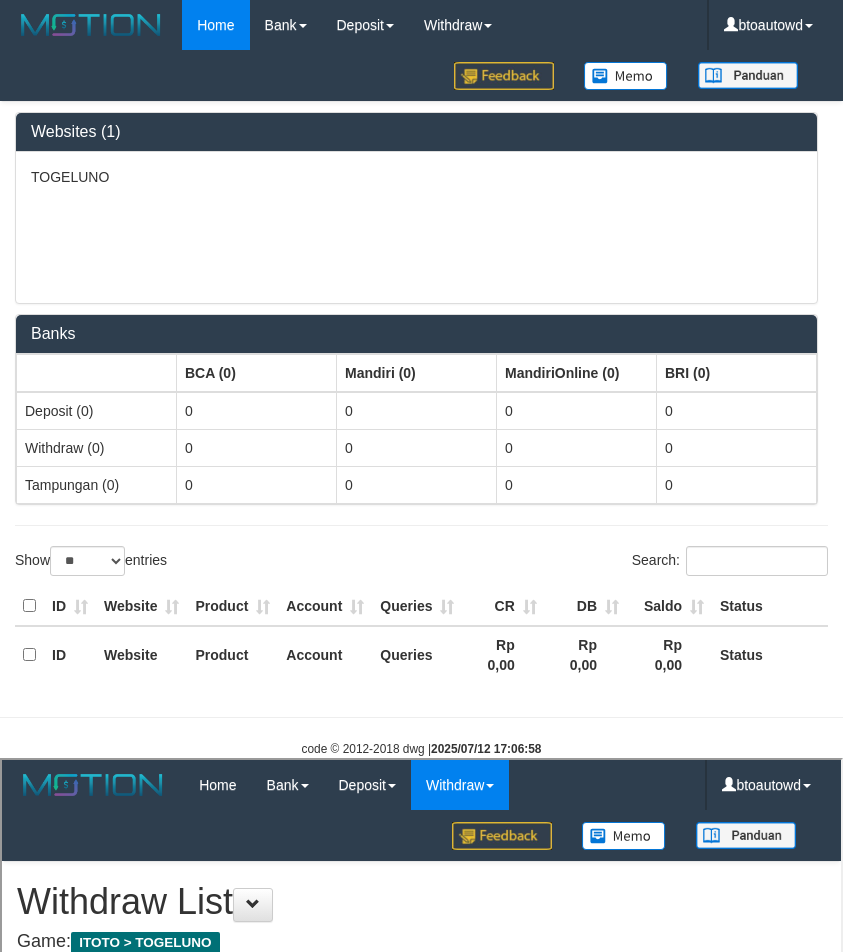 scroll, scrollTop: 0, scrollLeft: 0, axis: both 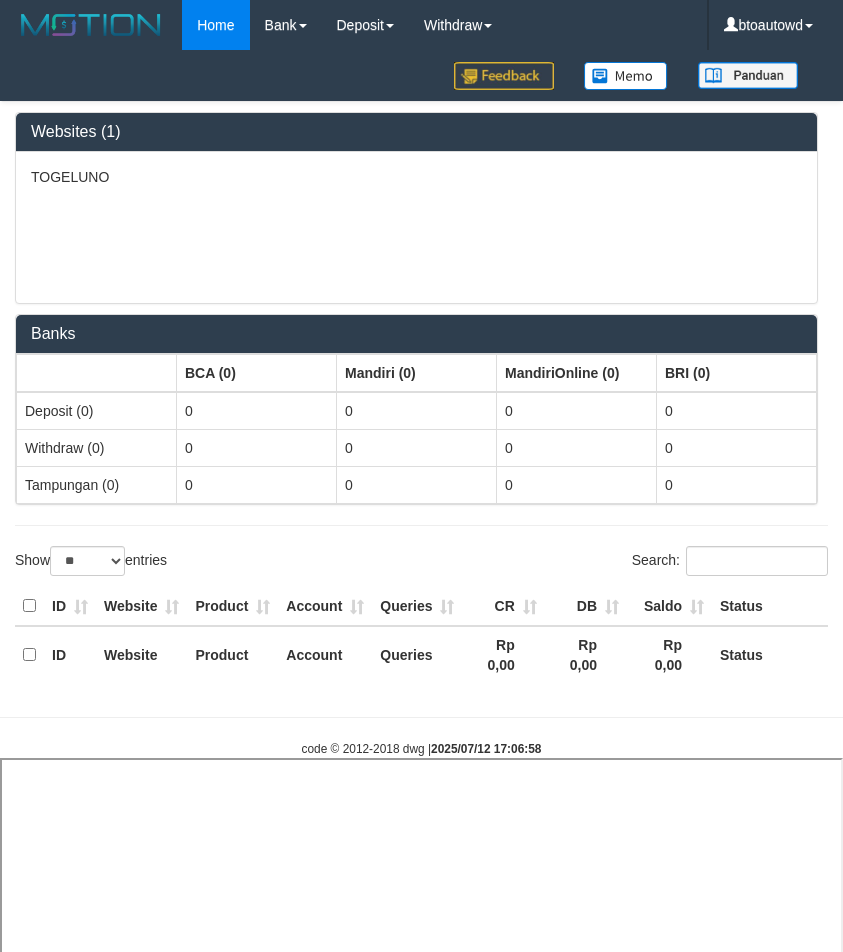 select 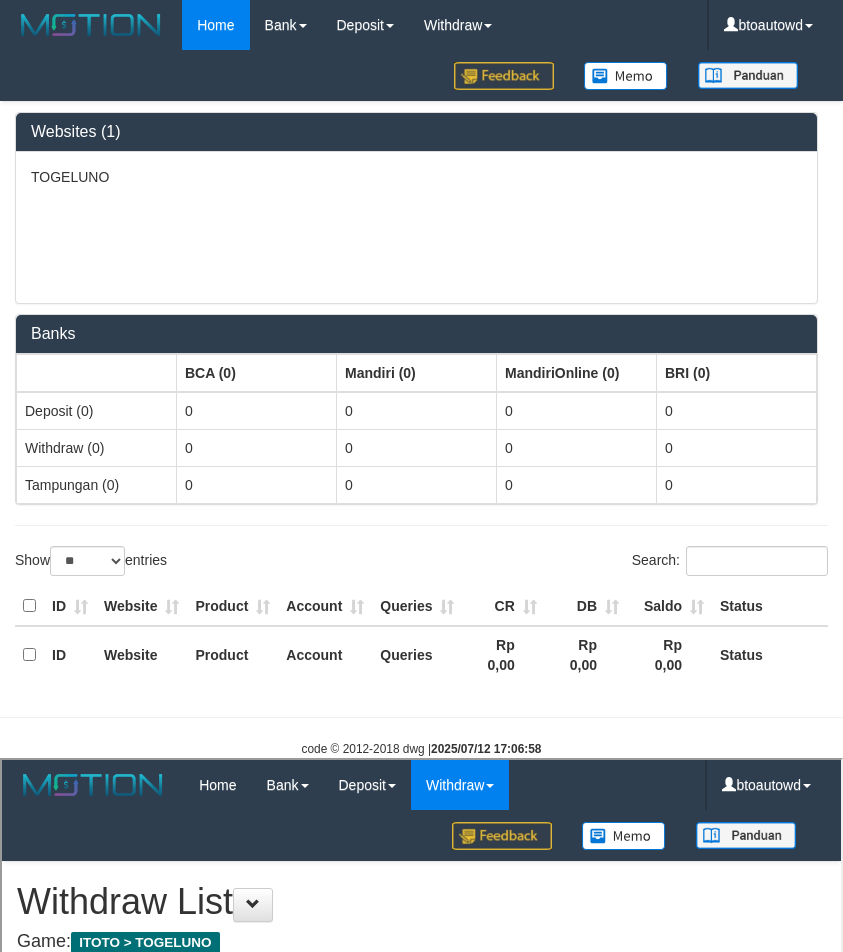 scroll, scrollTop: 0, scrollLeft: 0, axis: both 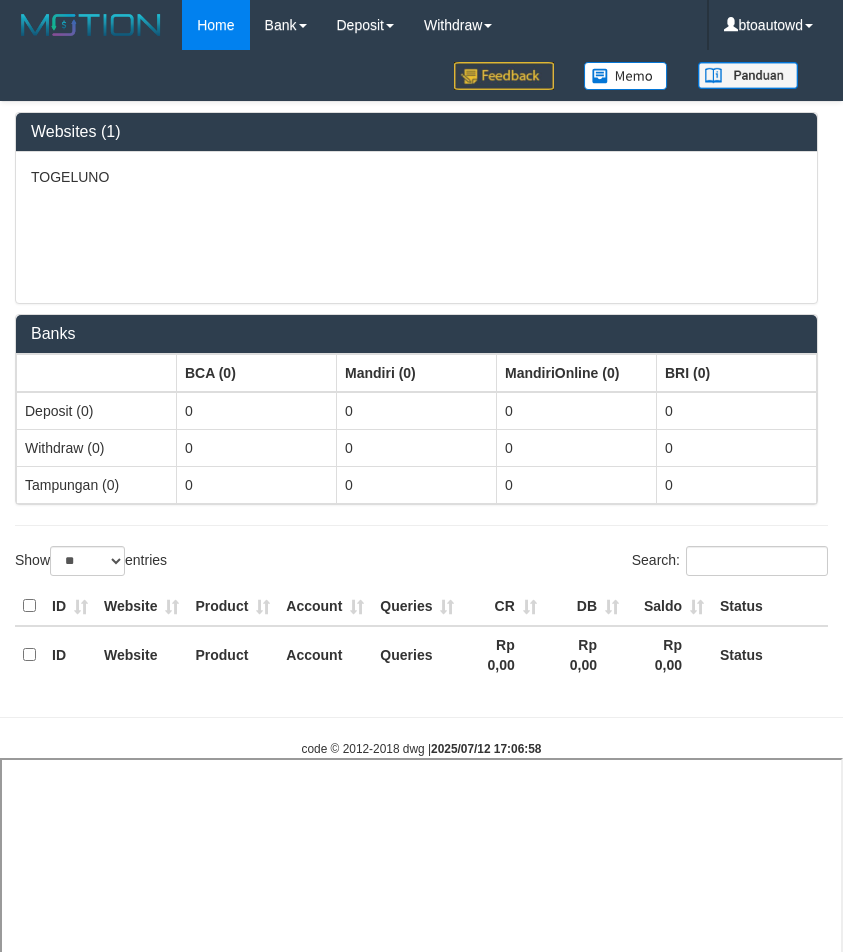 select 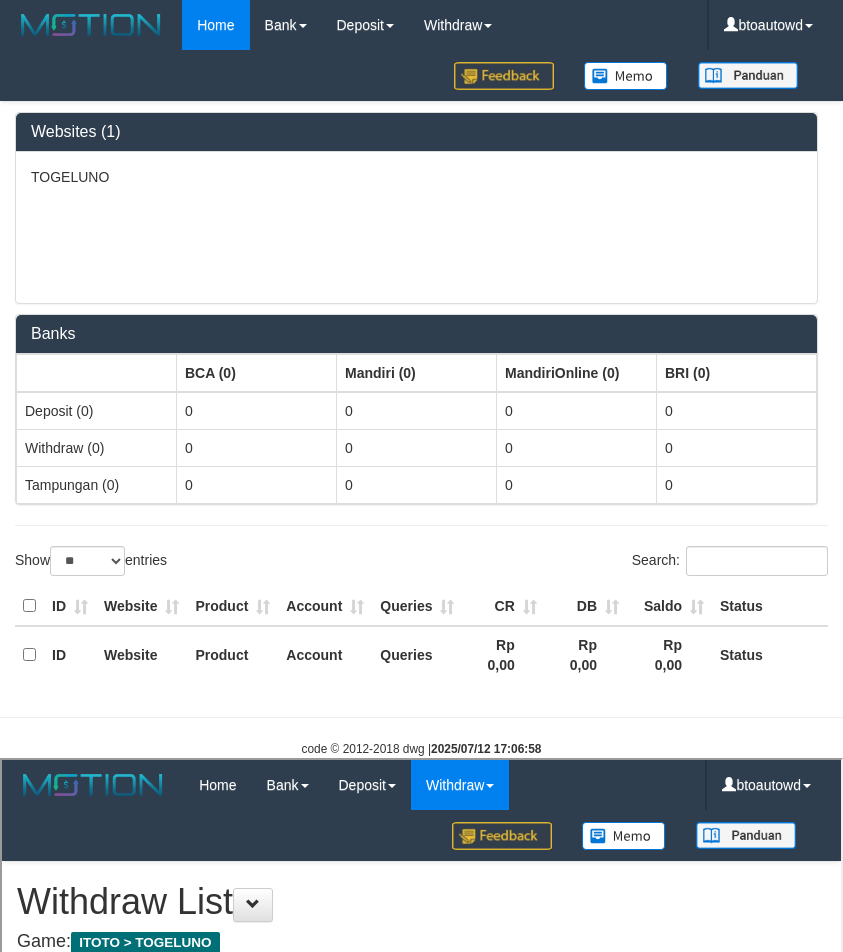 scroll, scrollTop: 0, scrollLeft: 0, axis: both 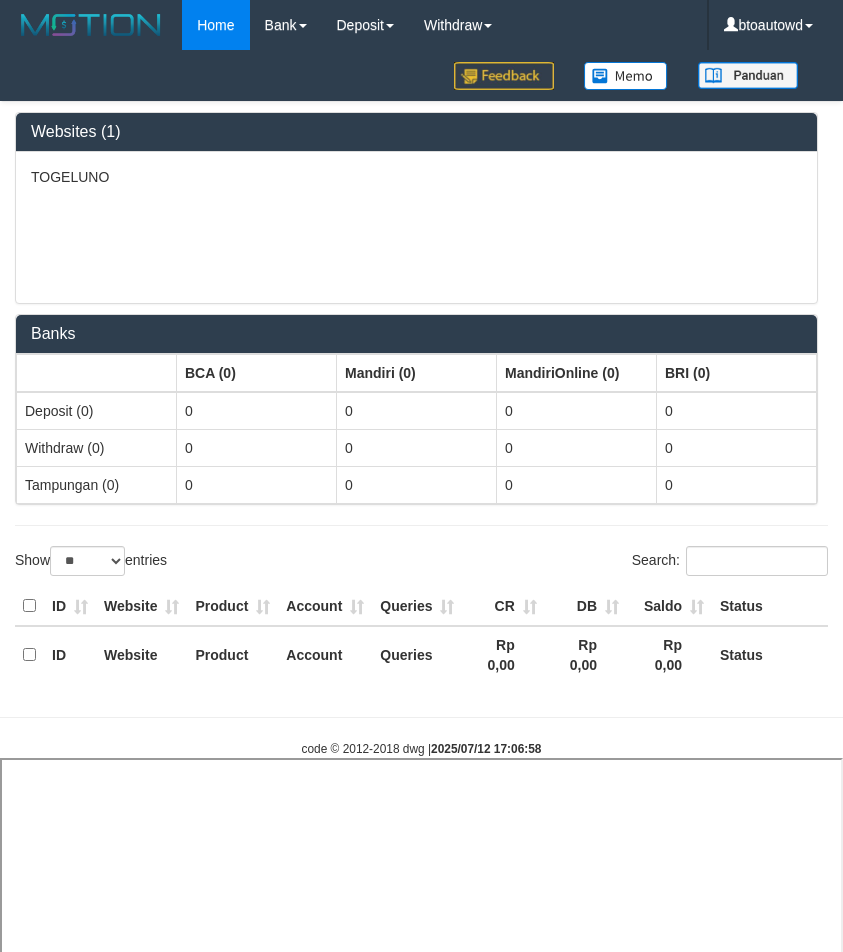 select 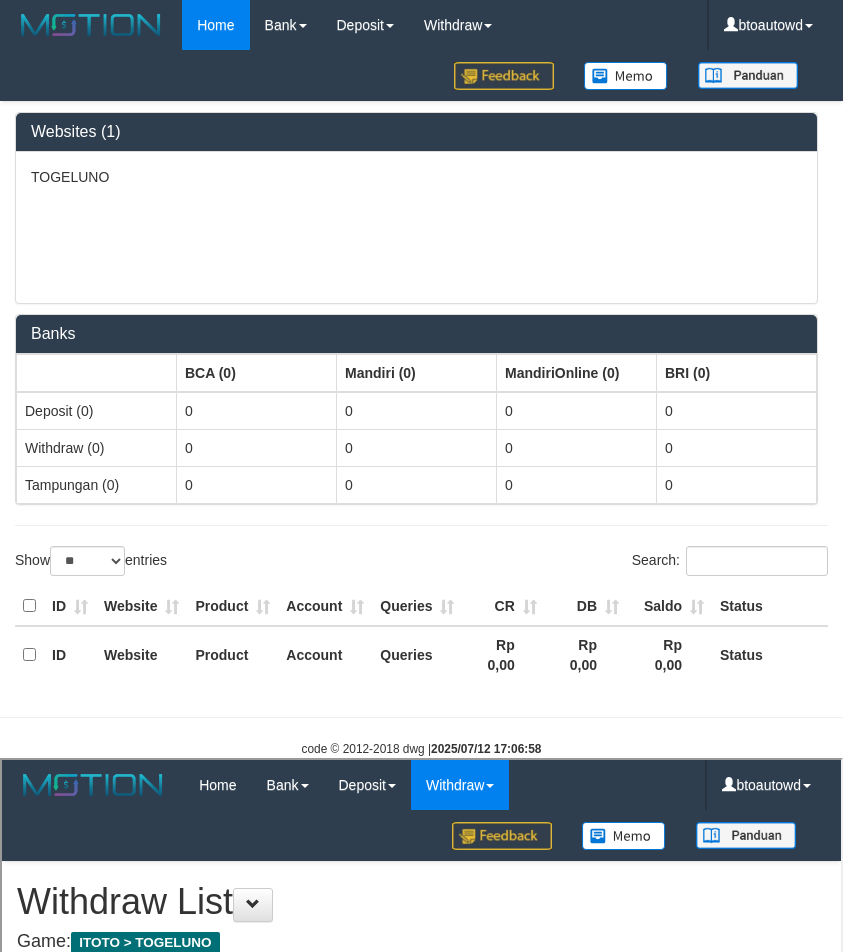 scroll, scrollTop: 0, scrollLeft: 0, axis: both 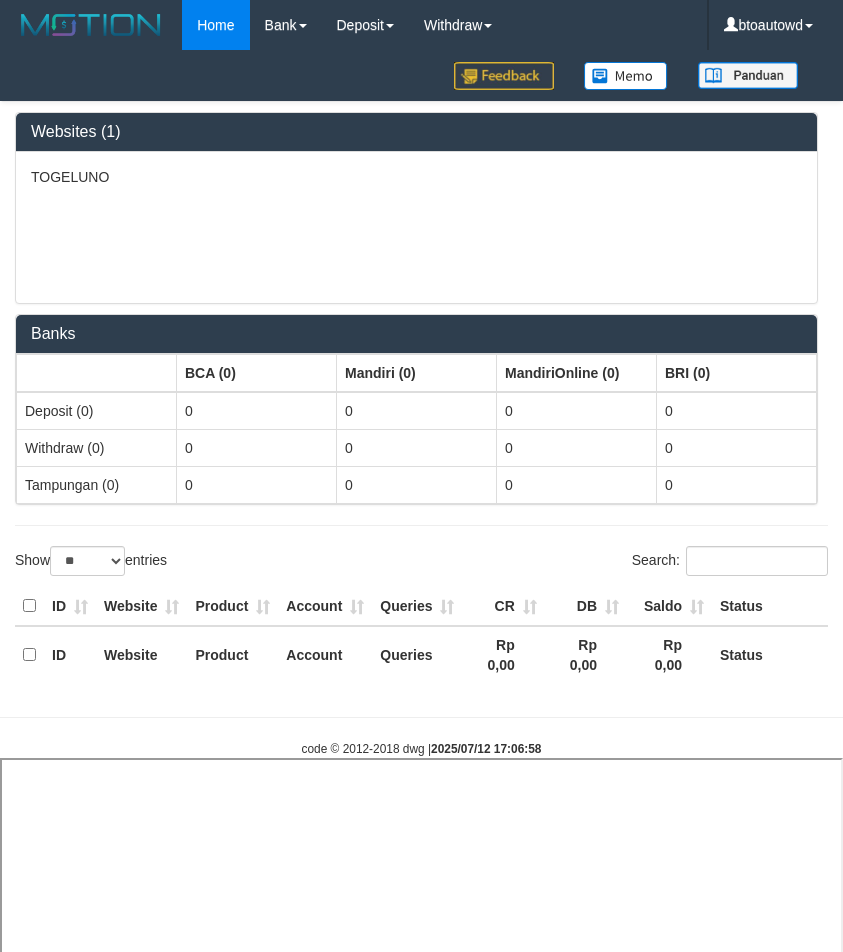 select 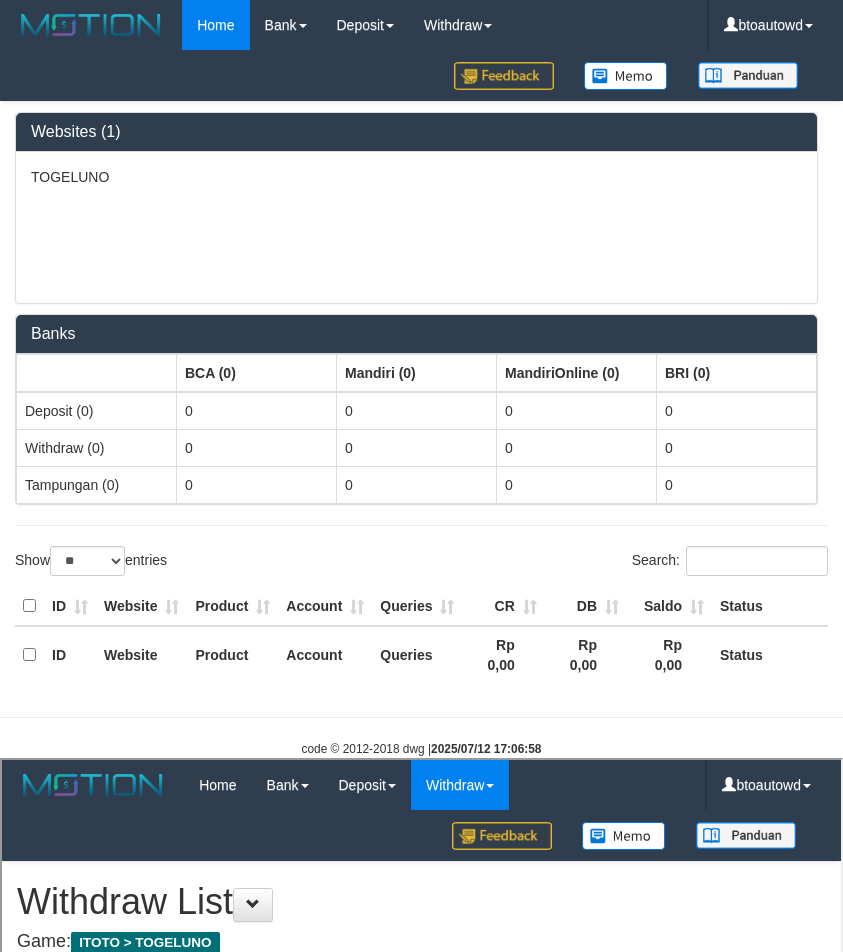 scroll, scrollTop: 0, scrollLeft: 0, axis: both 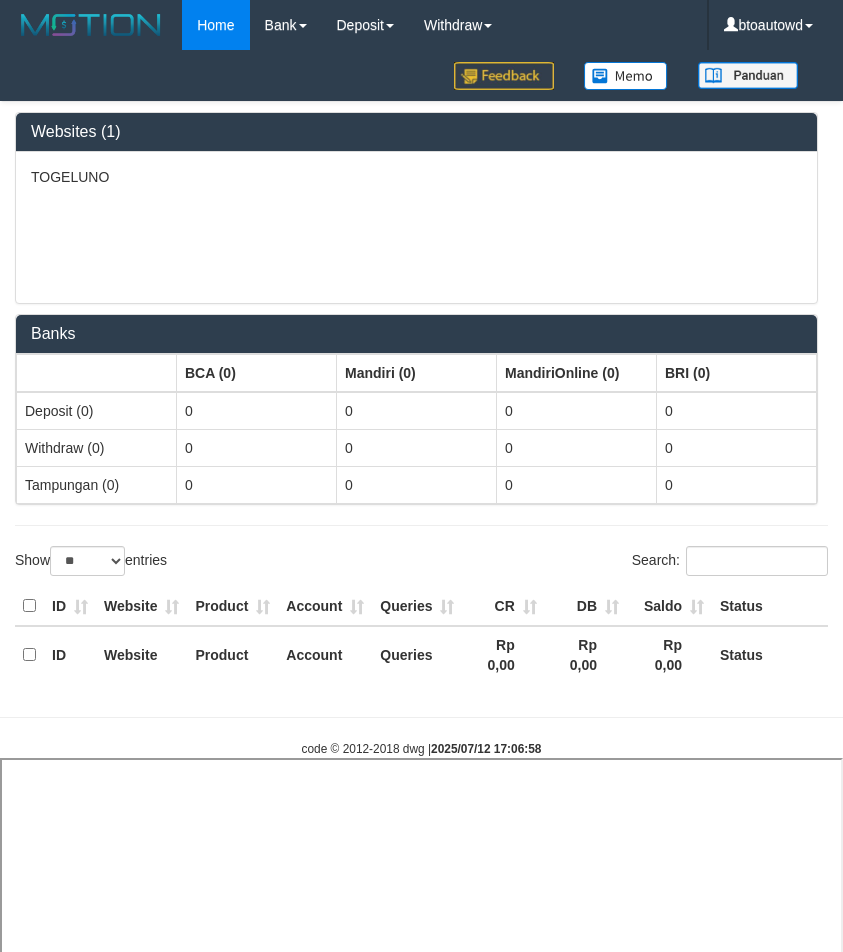 select 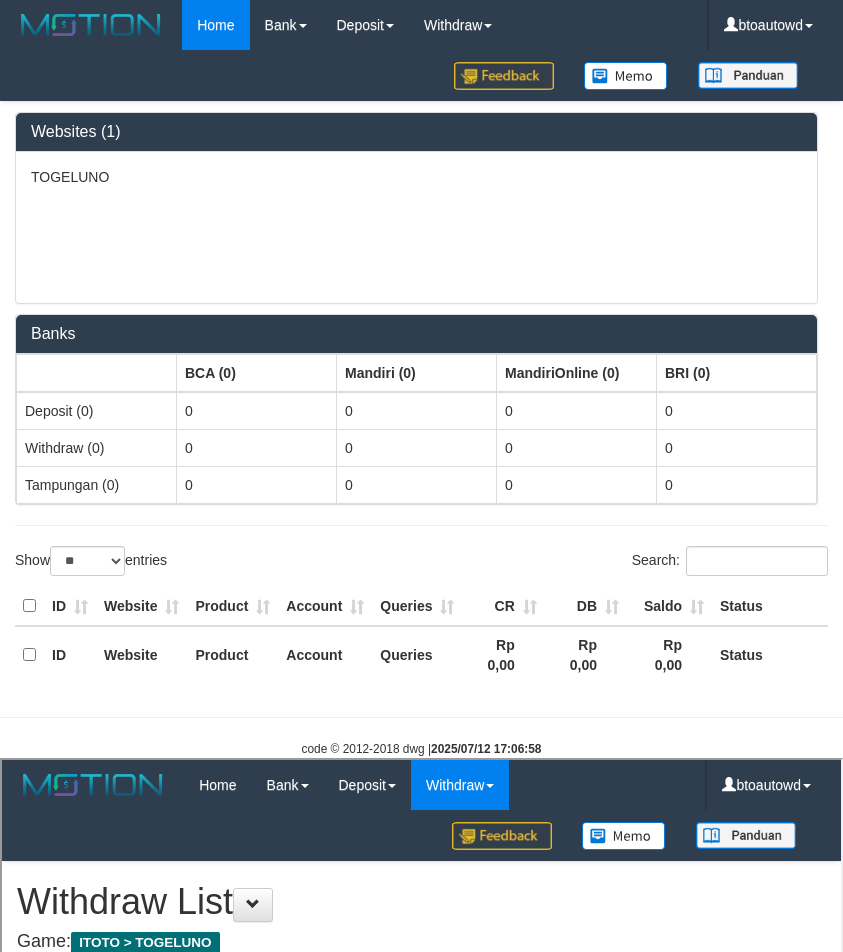scroll, scrollTop: 0, scrollLeft: 0, axis: both 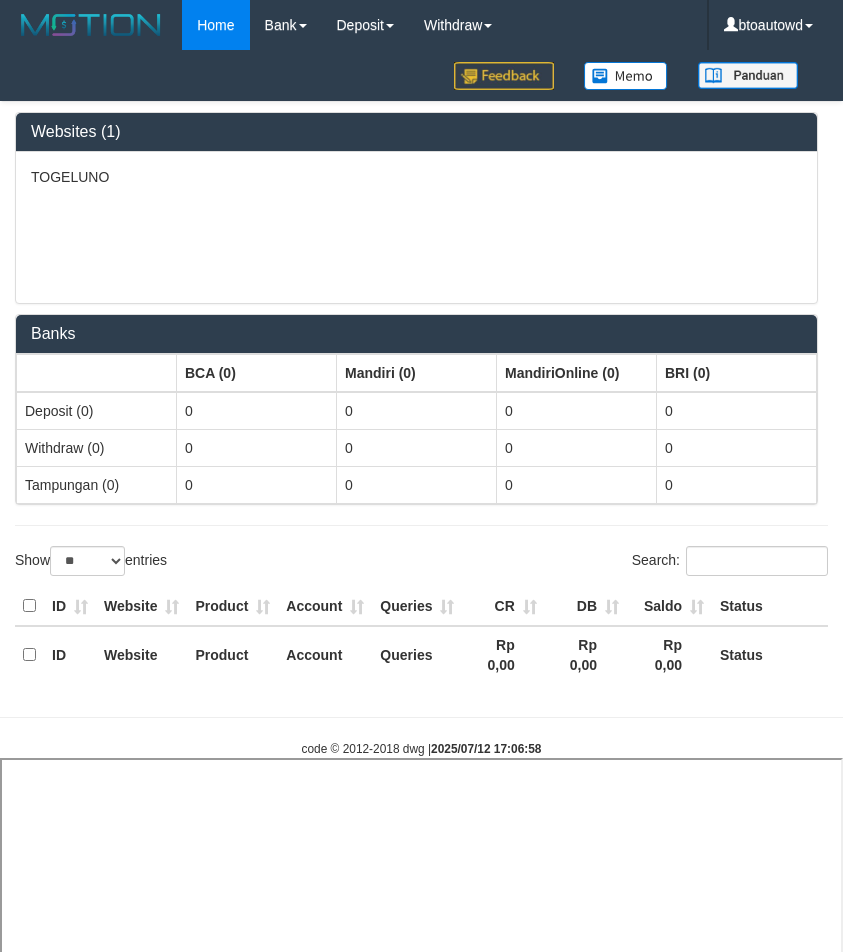 select 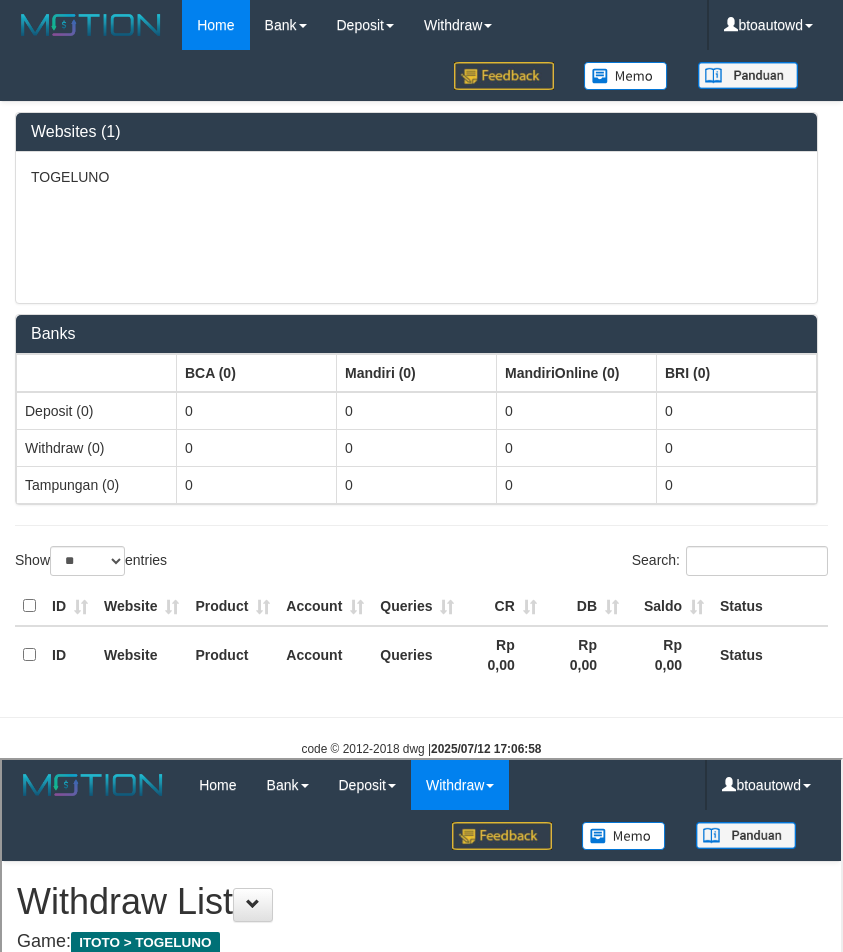 scroll, scrollTop: 0, scrollLeft: 0, axis: both 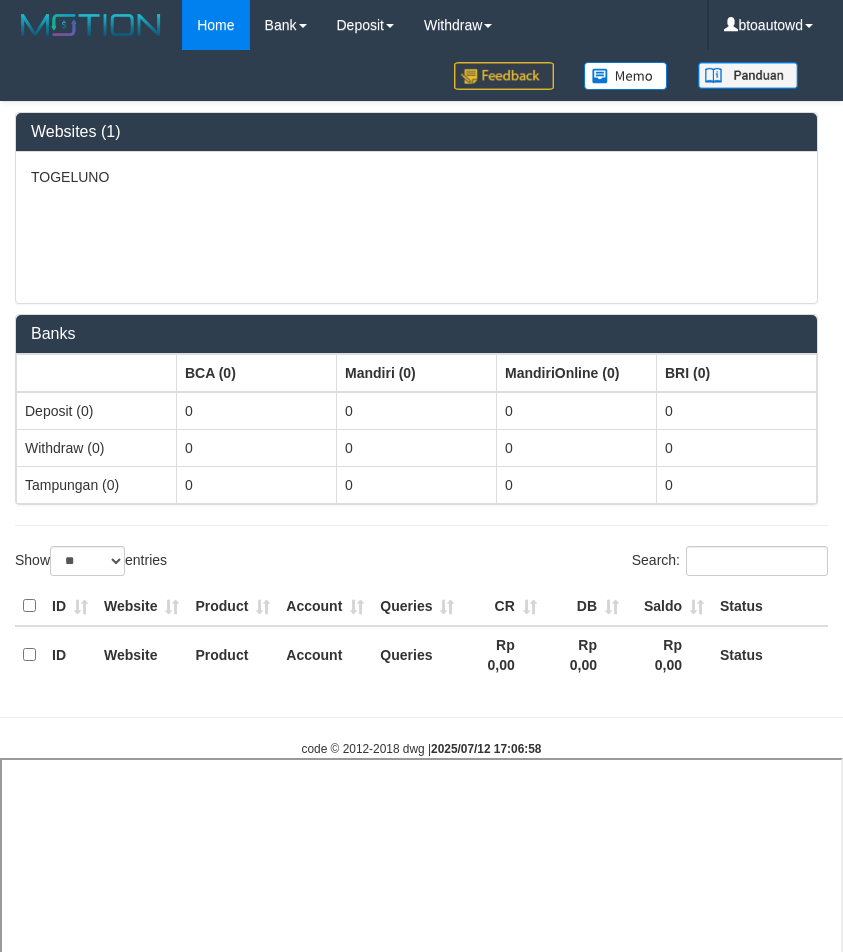 select 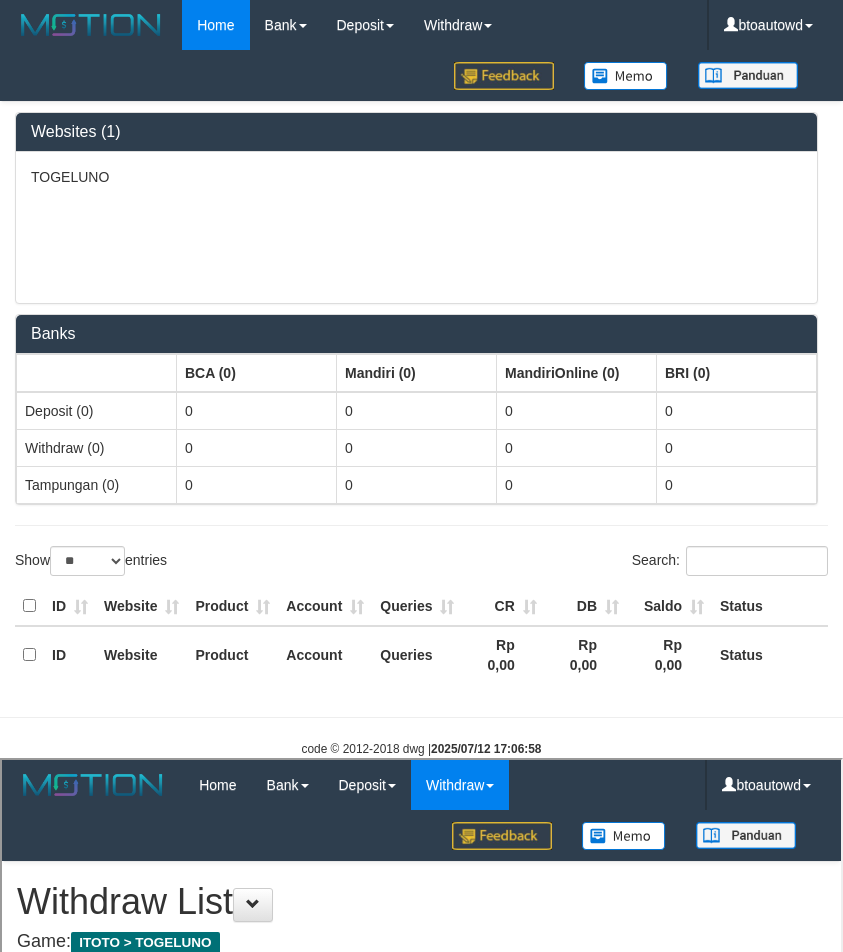 scroll, scrollTop: 0, scrollLeft: 0, axis: both 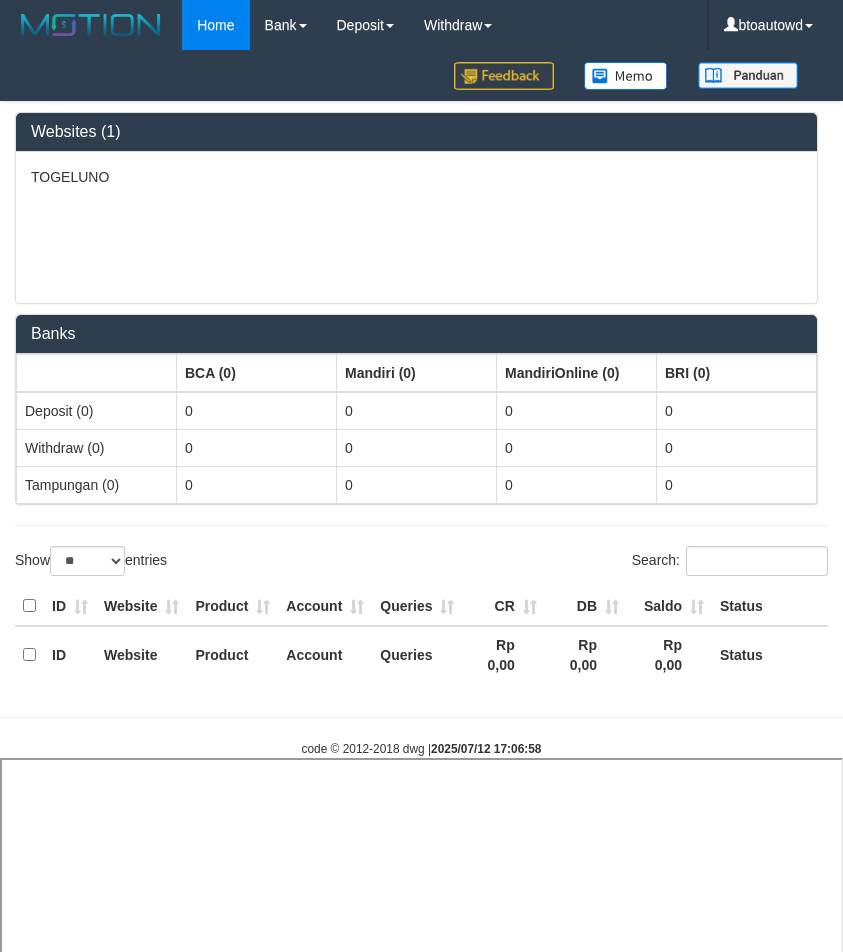 select 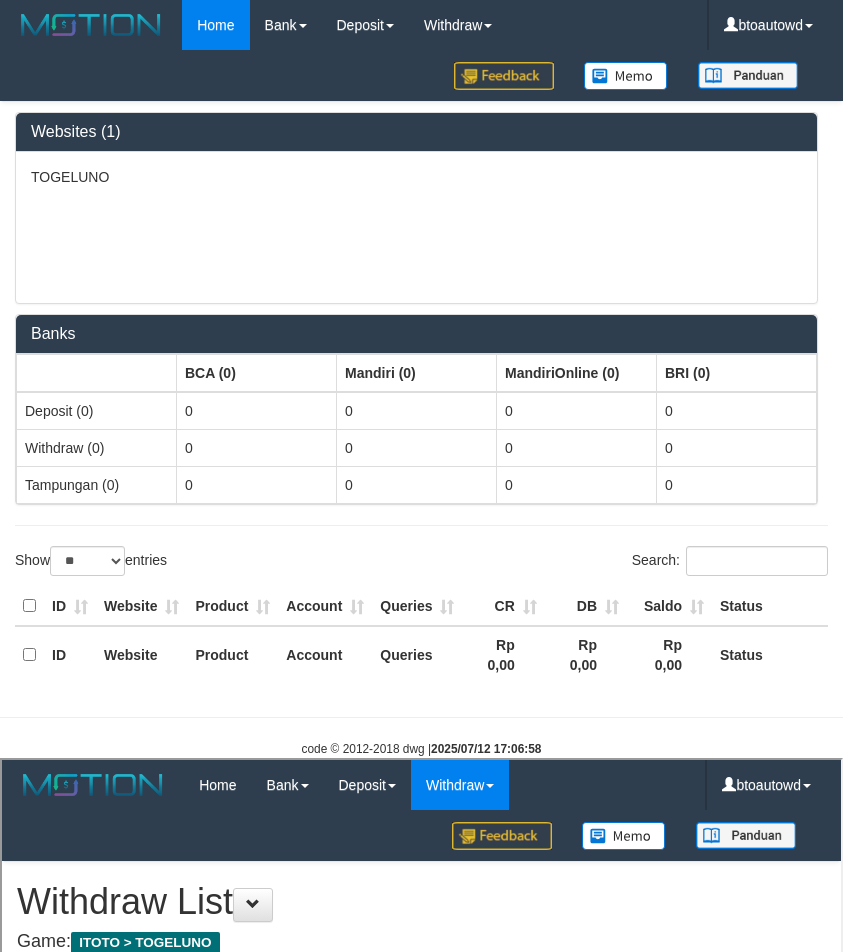 scroll, scrollTop: 0, scrollLeft: 0, axis: both 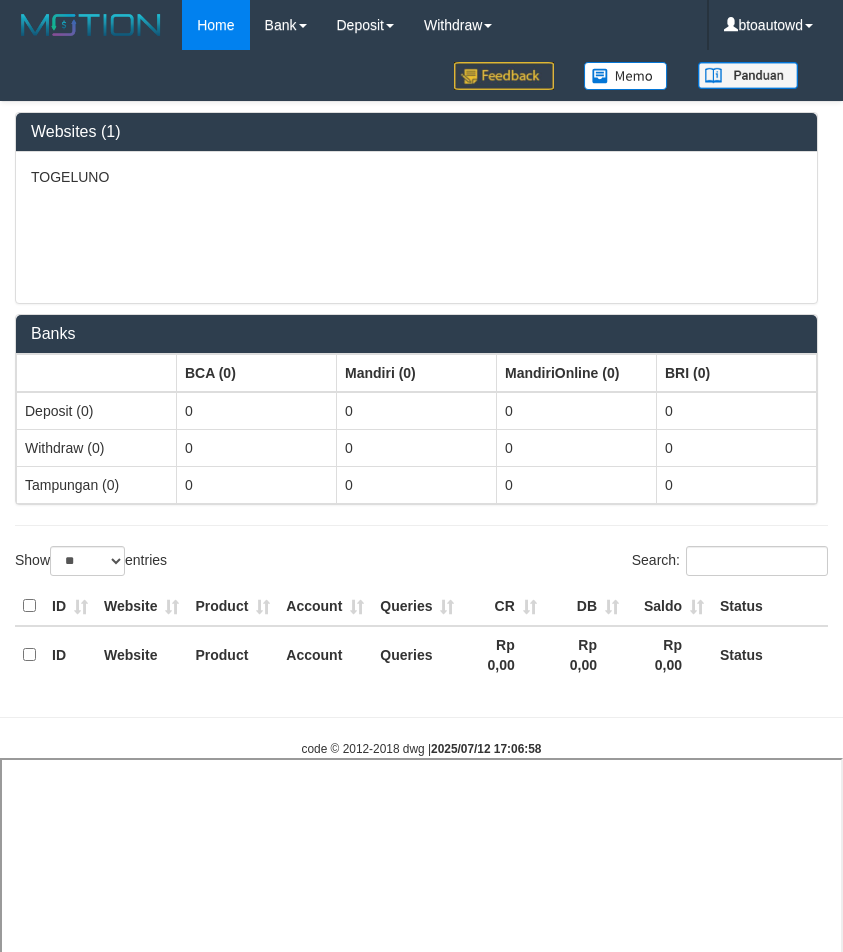 select 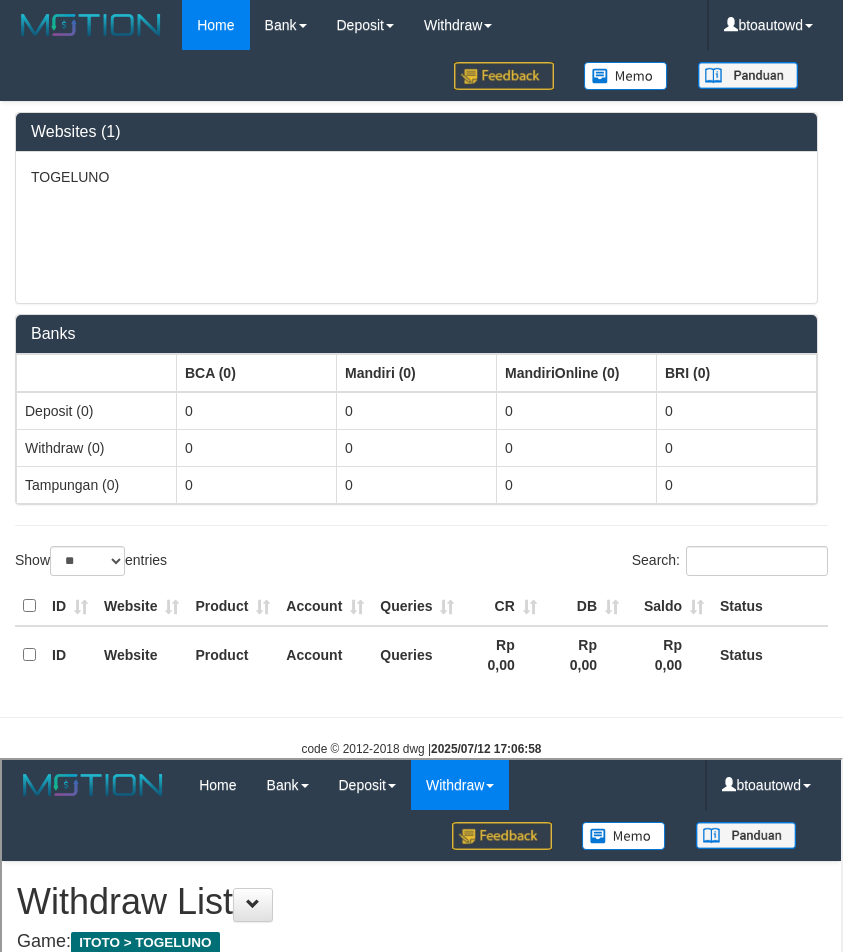 scroll, scrollTop: 0, scrollLeft: 0, axis: both 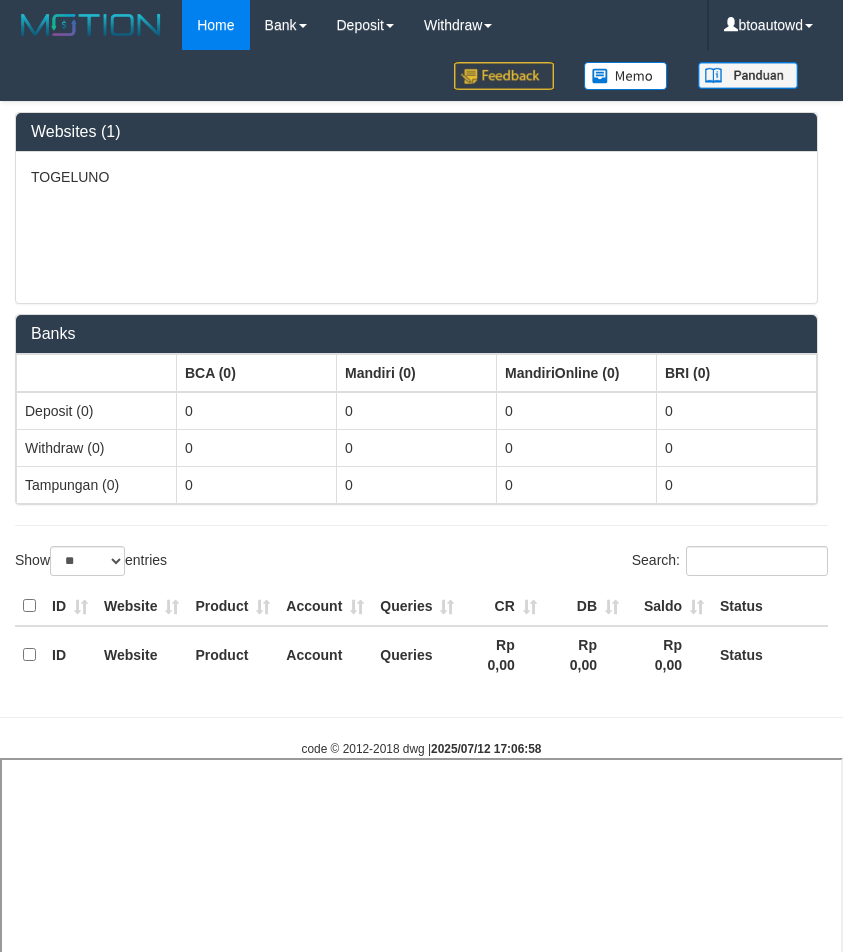 select 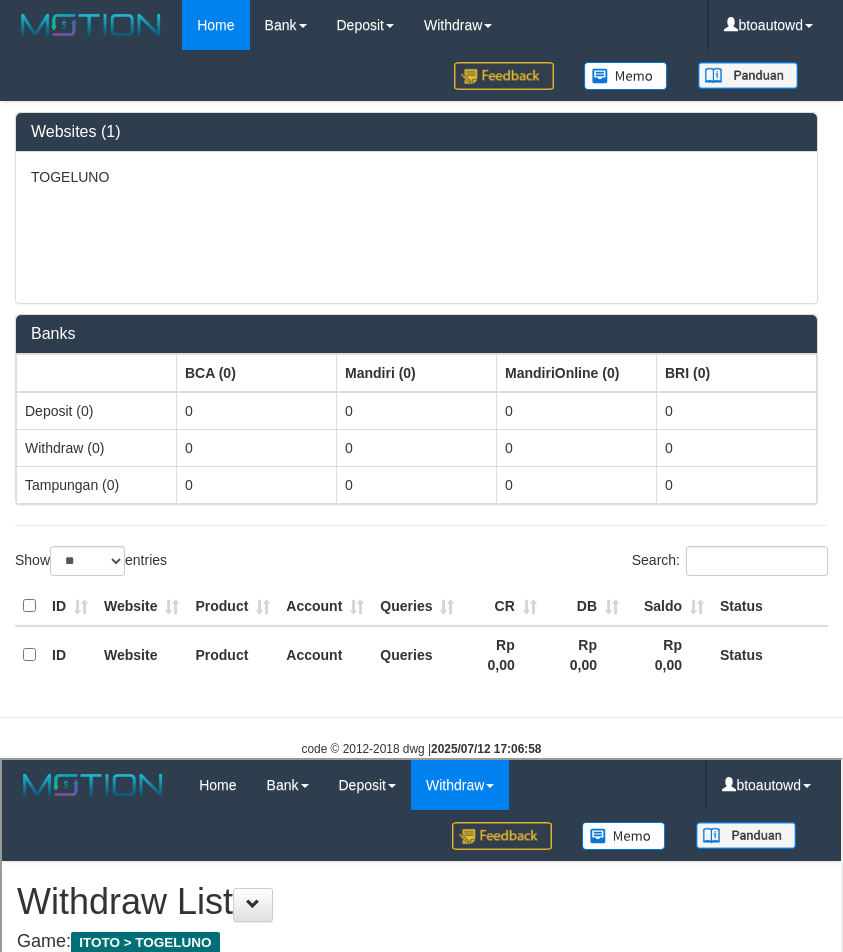 scroll, scrollTop: 0, scrollLeft: 0, axis: both 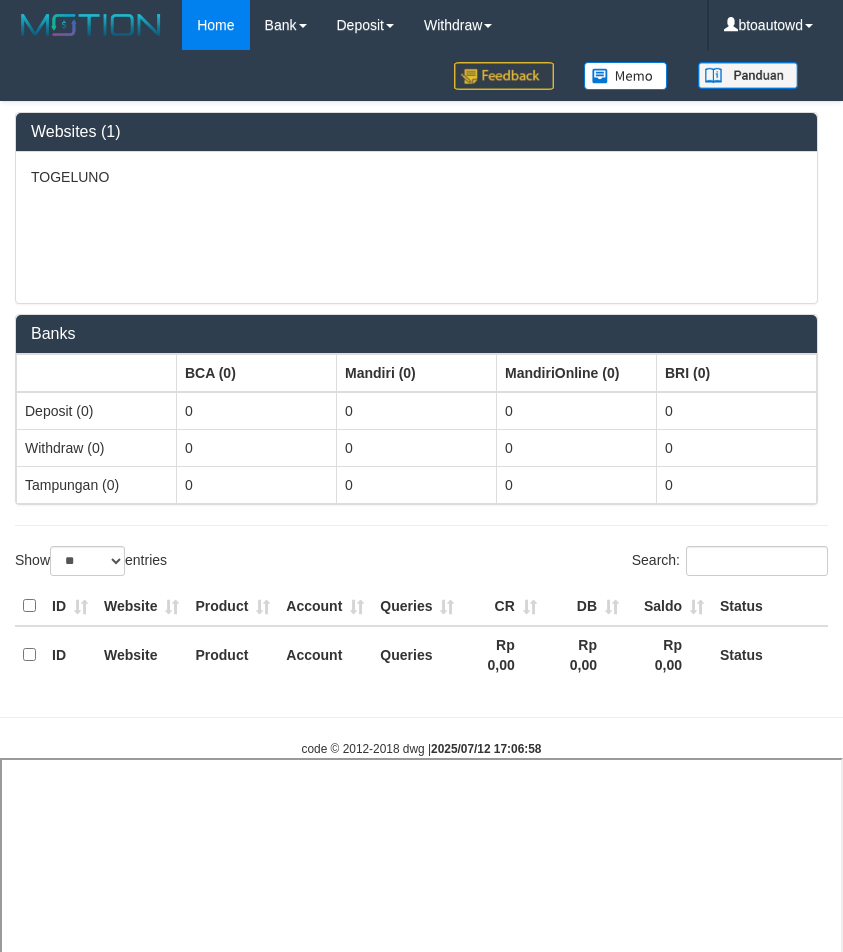 select 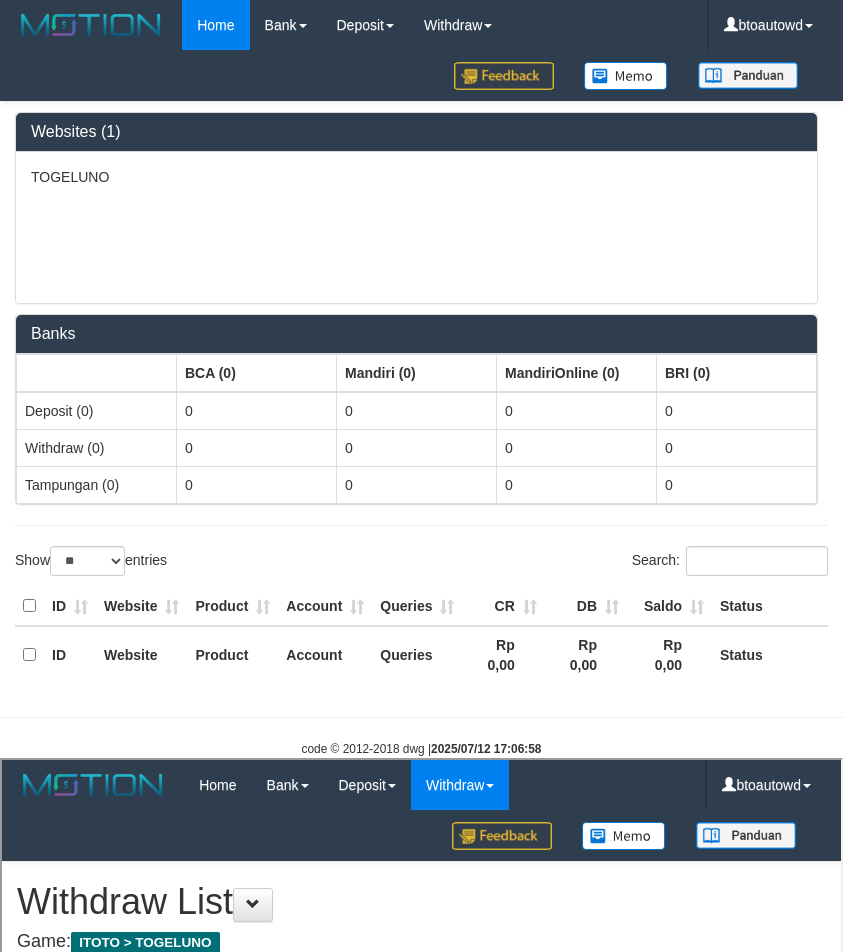 scroll, scrollTop: 0, scrollLeft: 0, axis: both 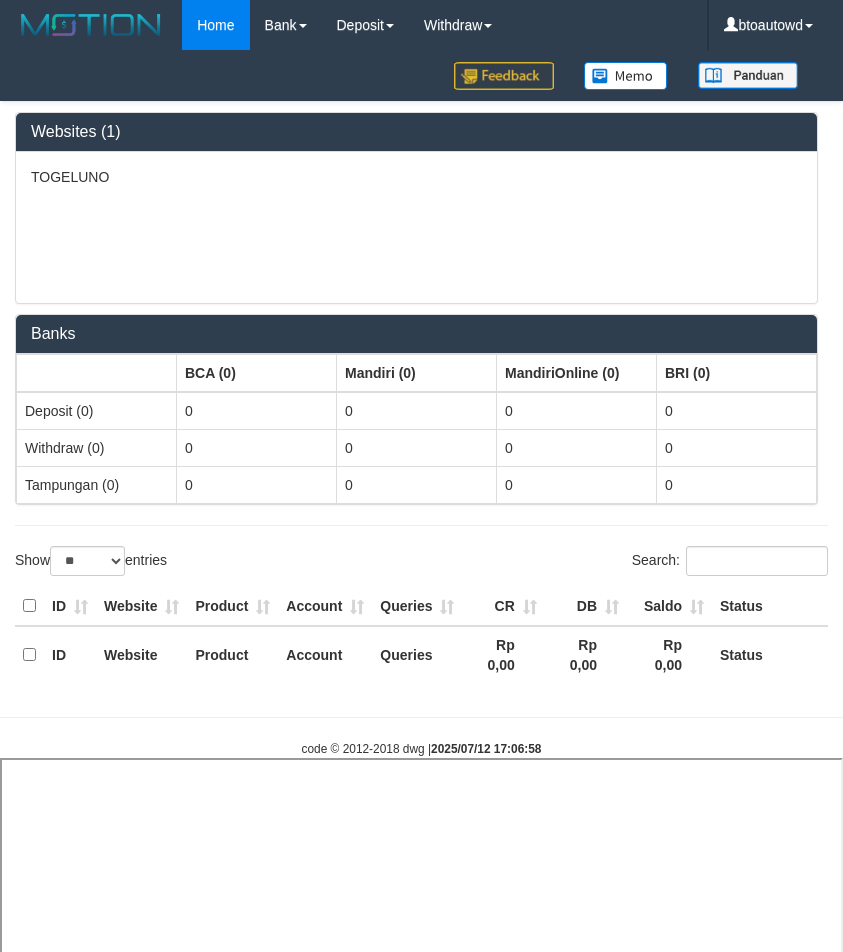 select 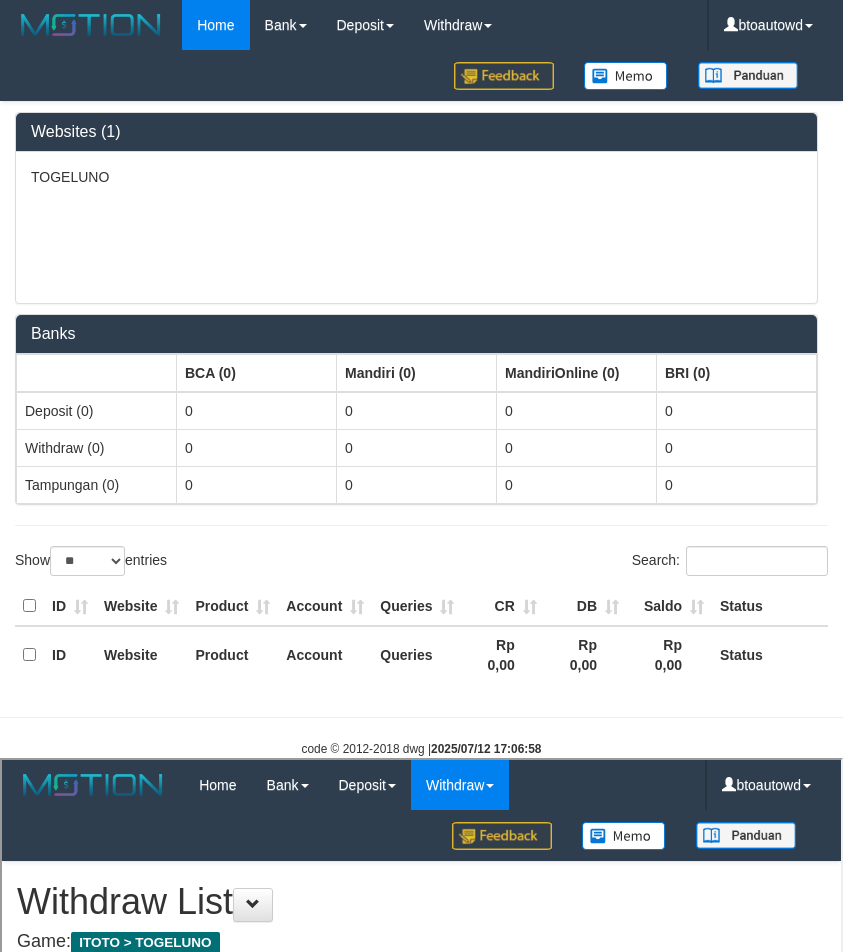 scroll, scrollTop: 0, scrollLeft: 0, axis: both 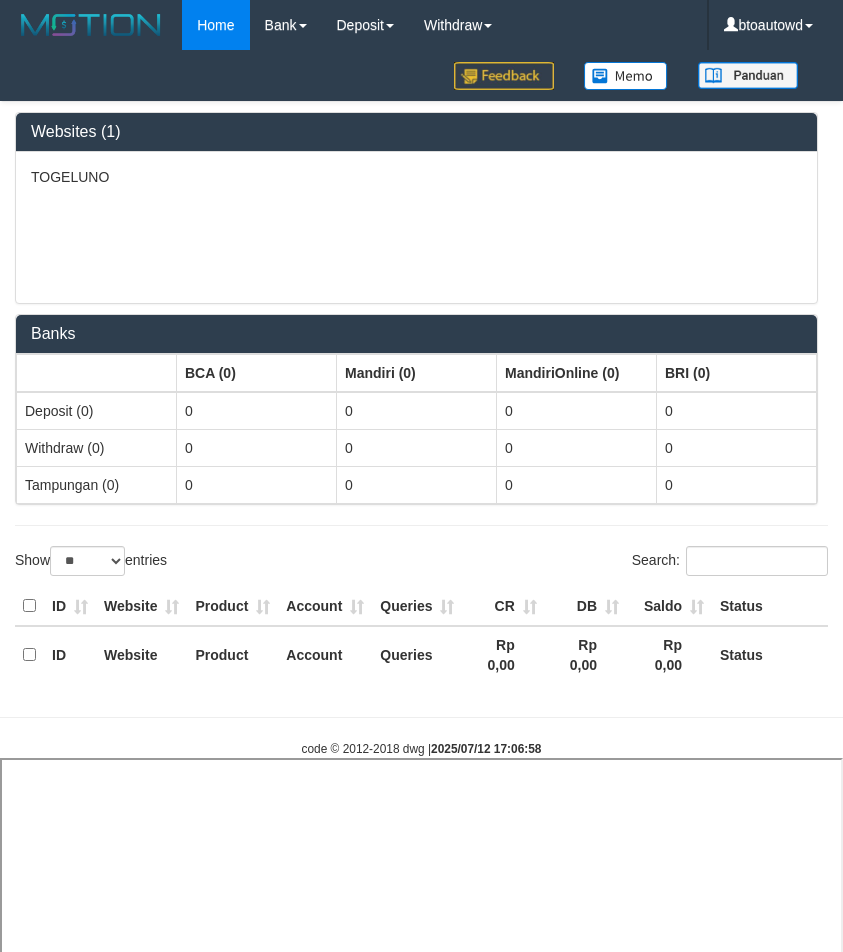 select 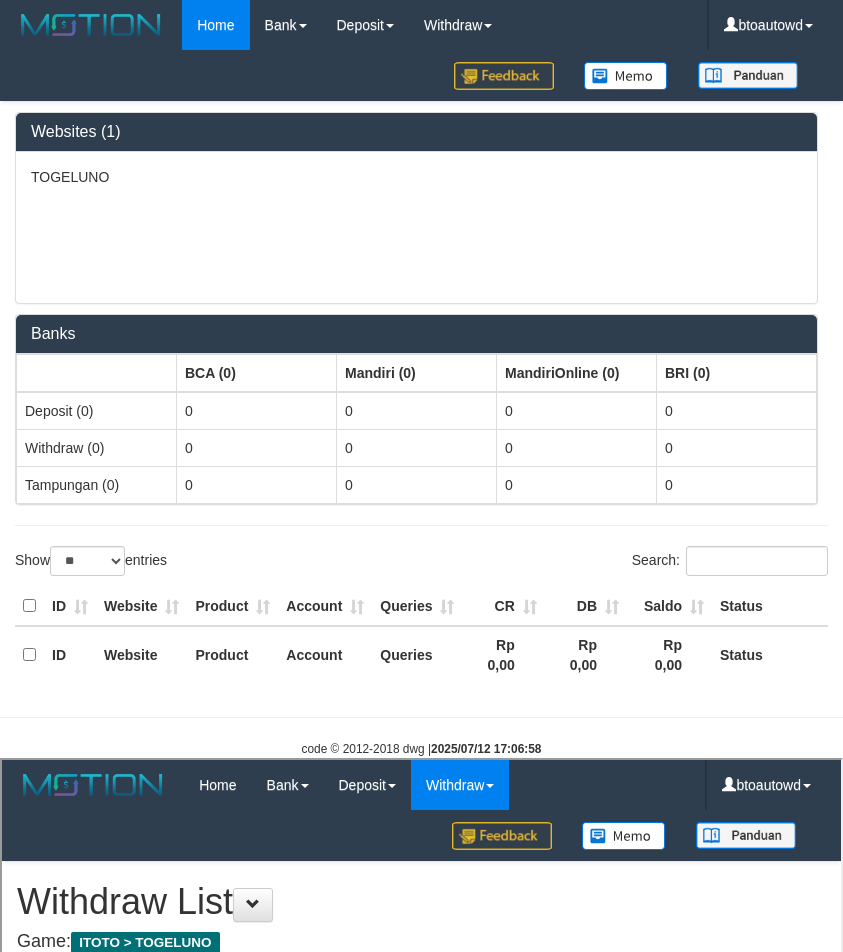 scroll, scrollTop: 0, scrollLeft: 0, axis: both 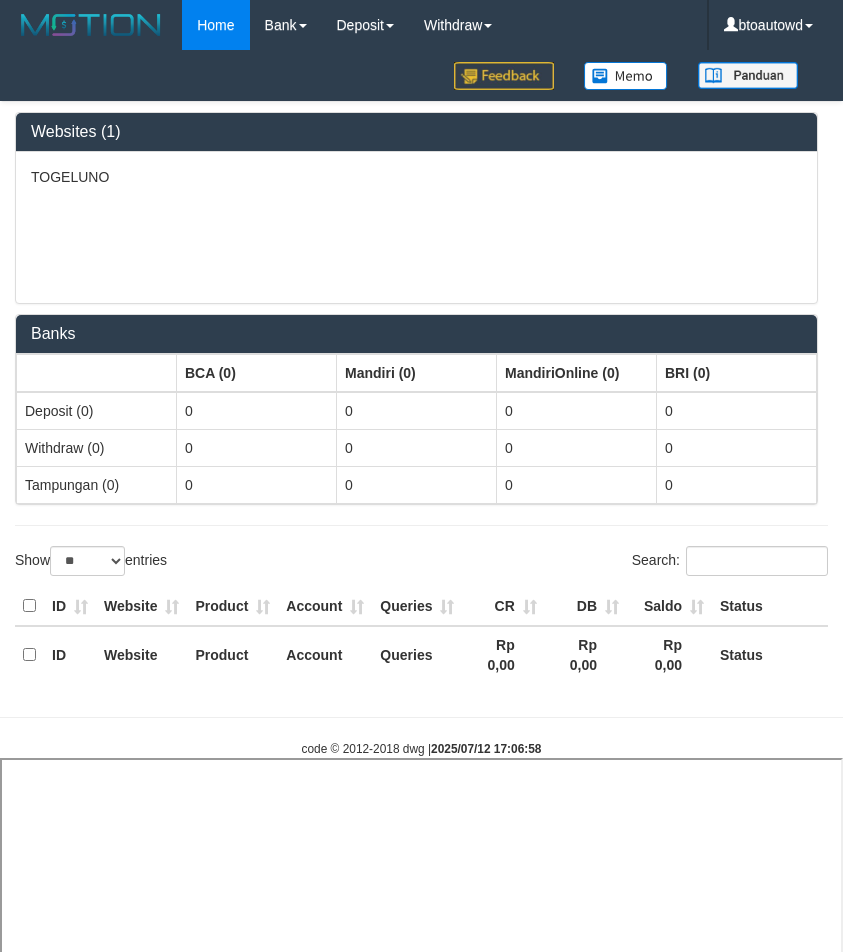 select 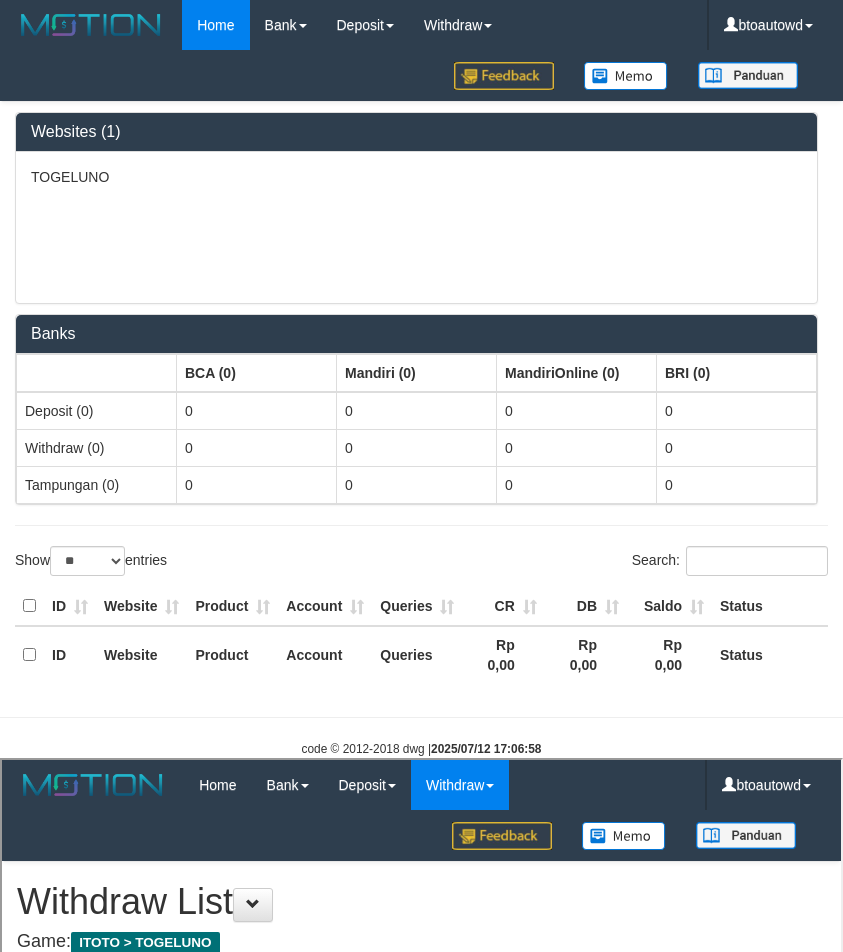 scroll, scrollTop: 0, scrollLeft: 0, axis: both 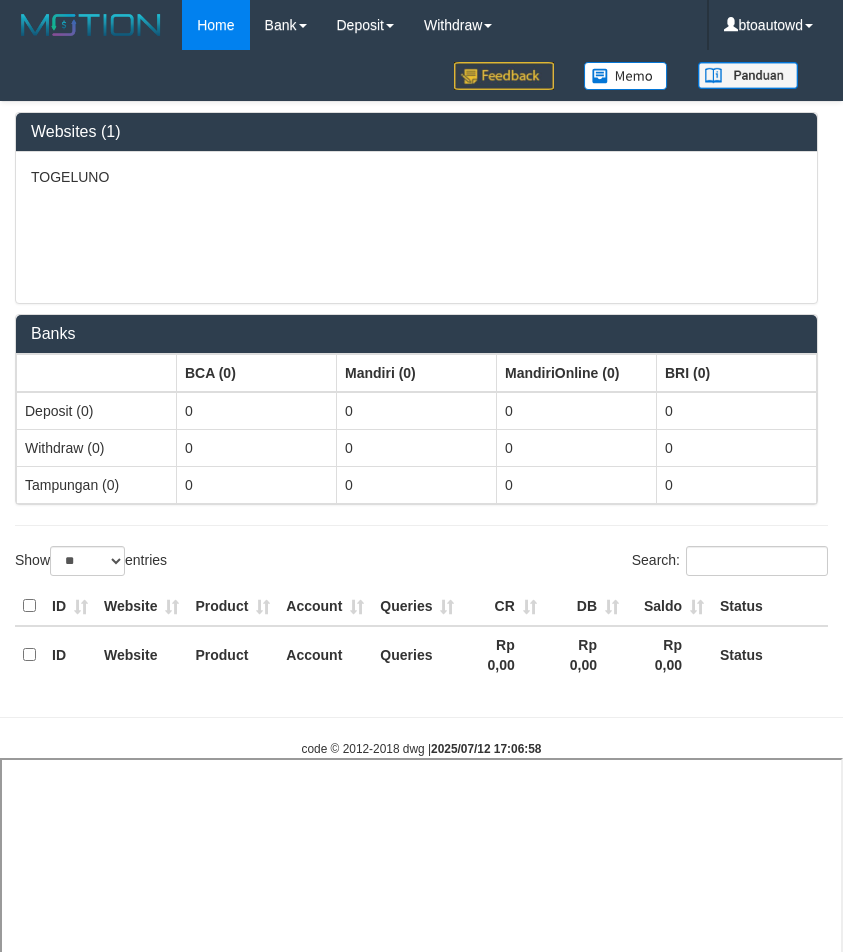 select 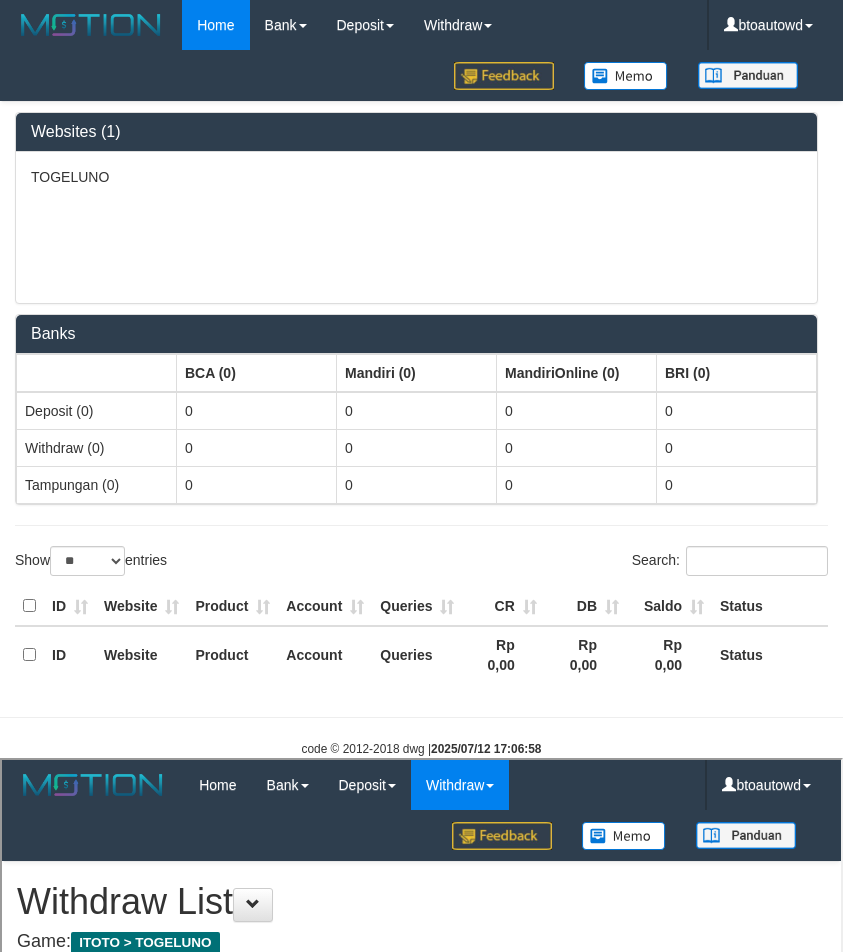 scroll, scrollTop: 0, scrollLeft: 0, axis: both 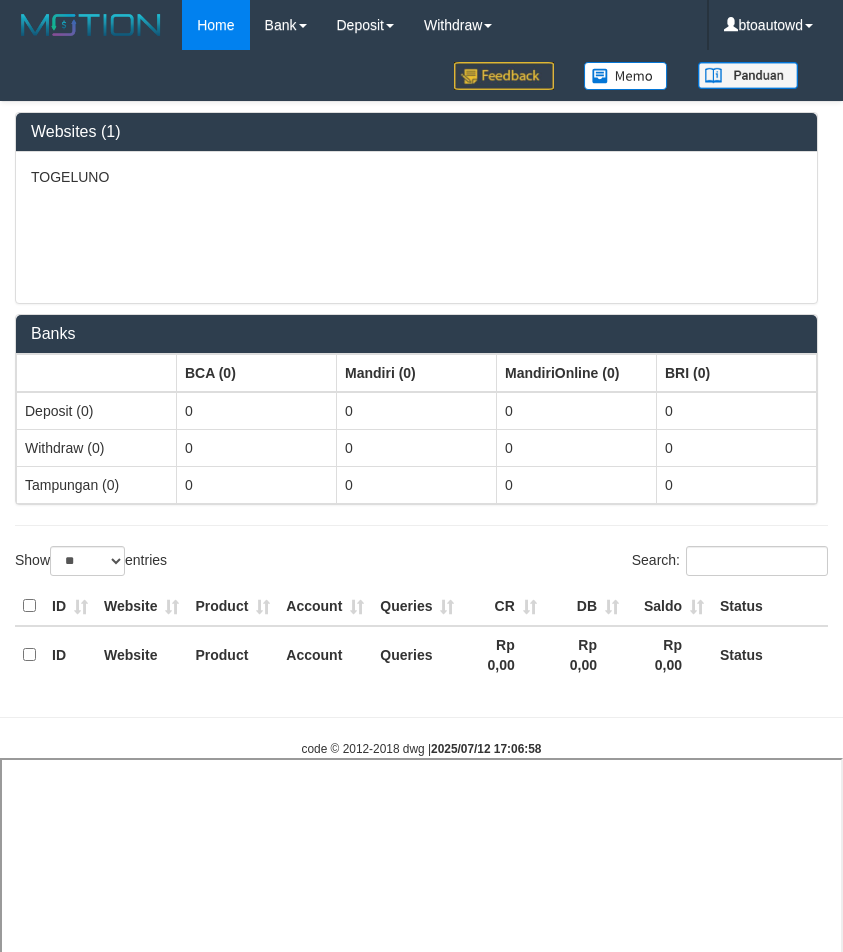 select 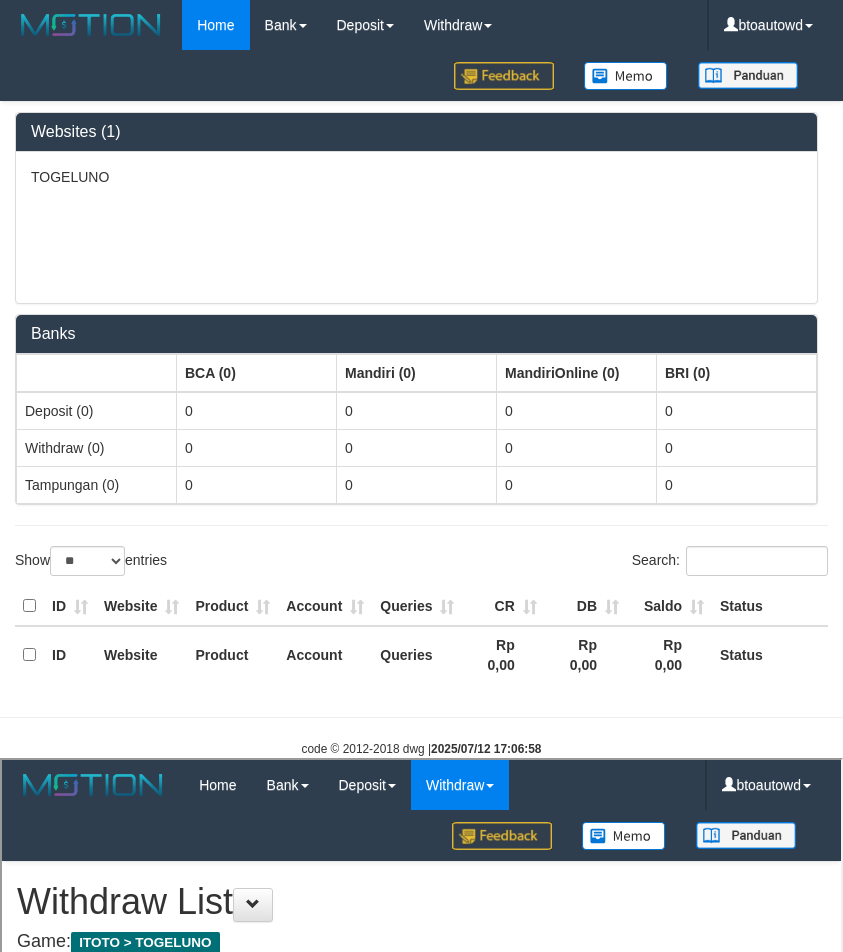 scroll, scrollTop: 0, scrollLeft: 0, axis: both 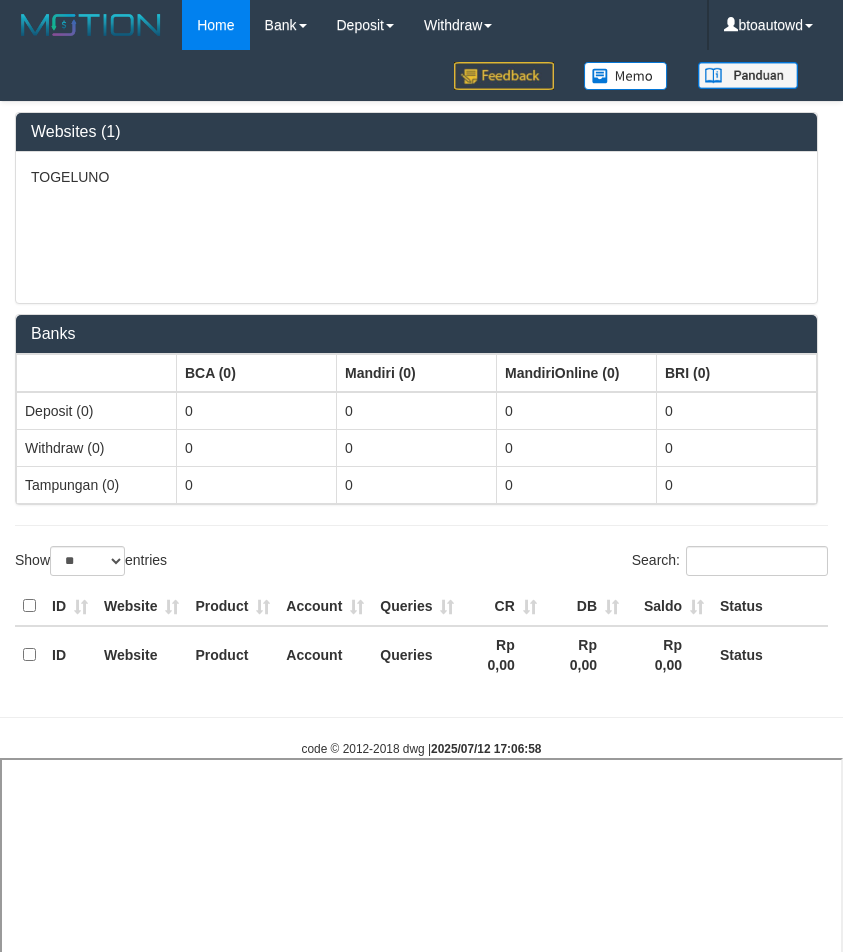 select 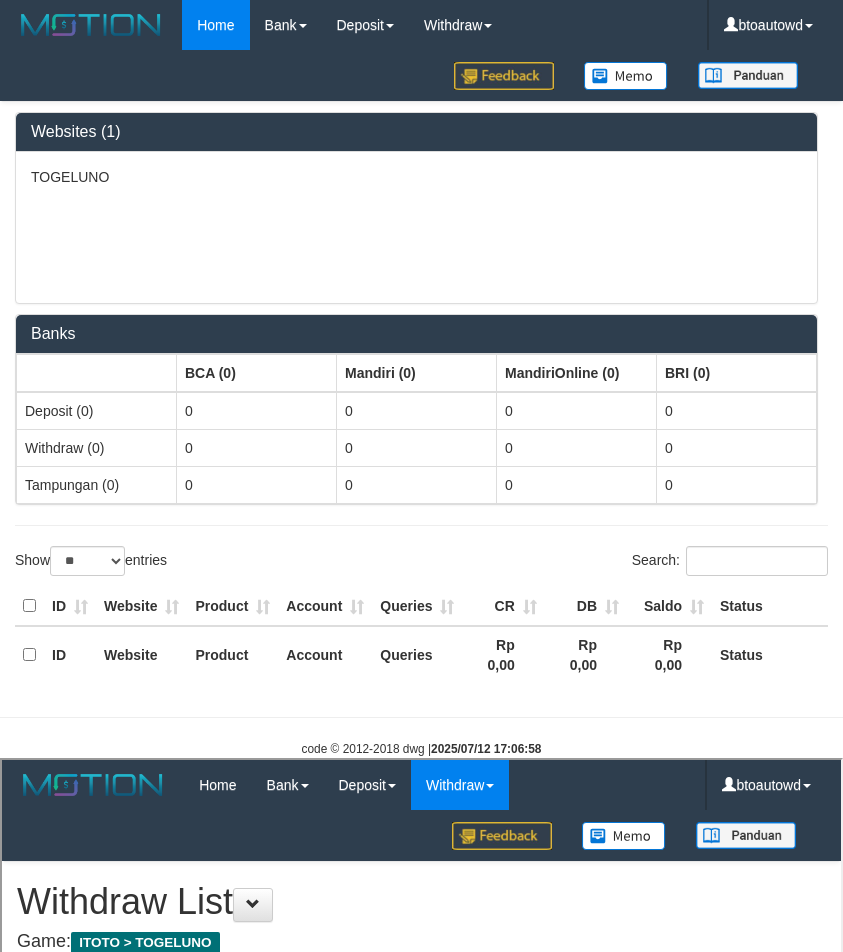 scroll, scrollTop: 0, scrollLeft: 0, axis: both 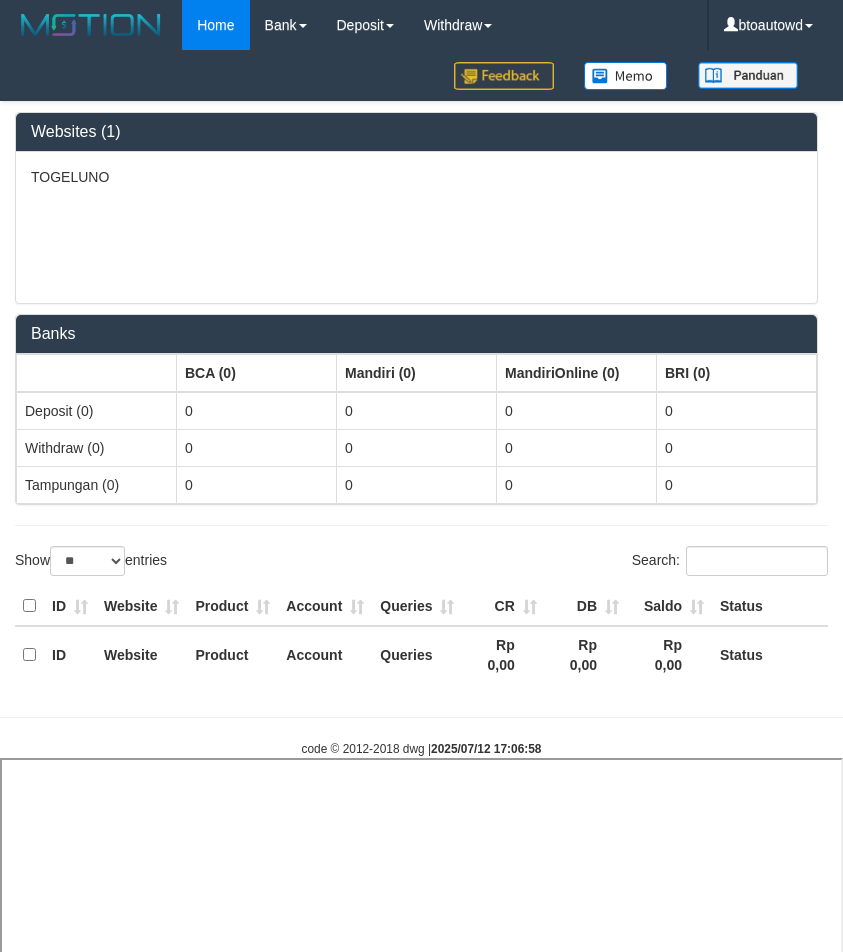 select 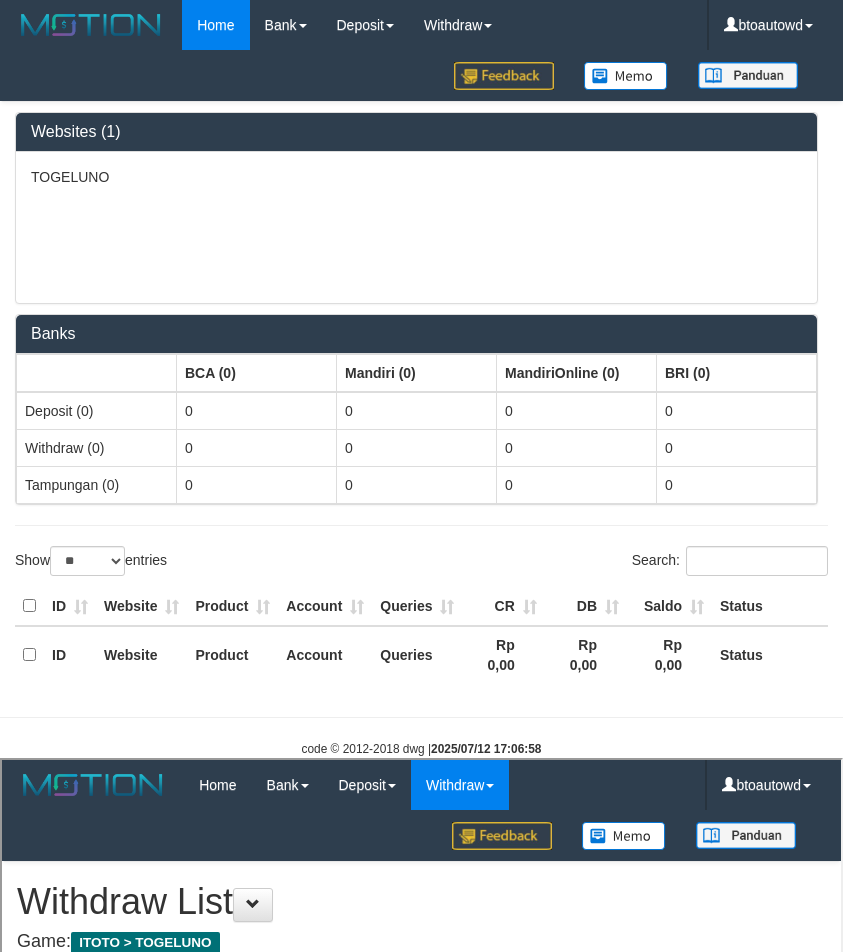 scroll, scrollTop: 0, scrollLeft: 0, axis: both 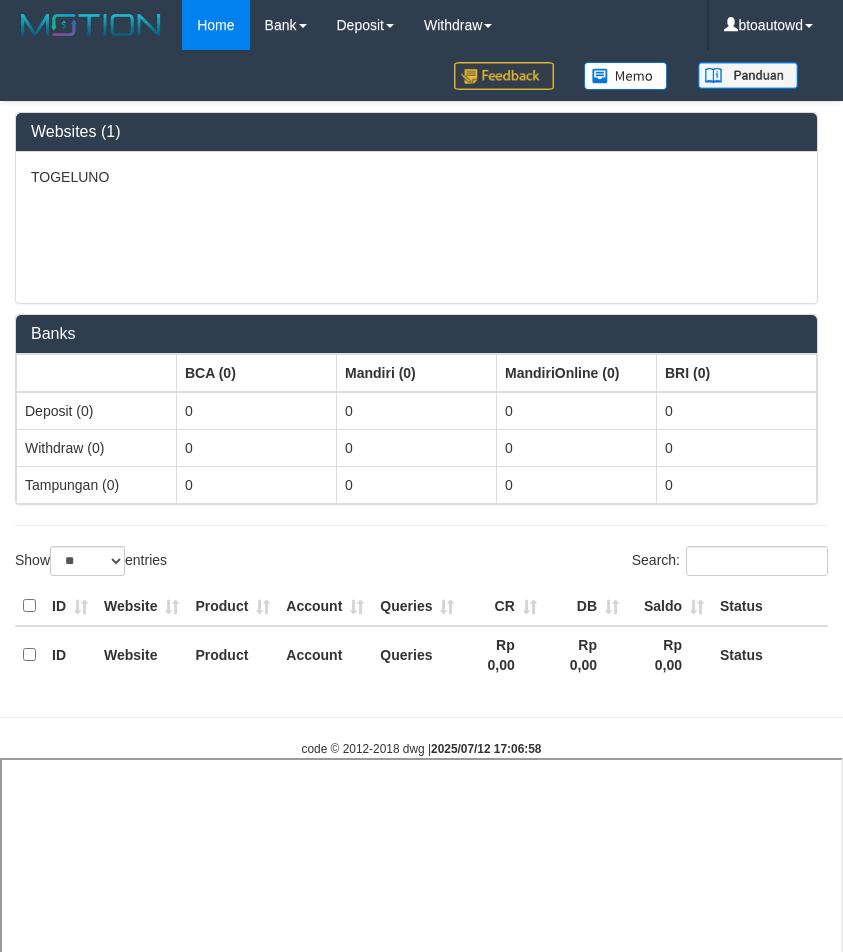 select 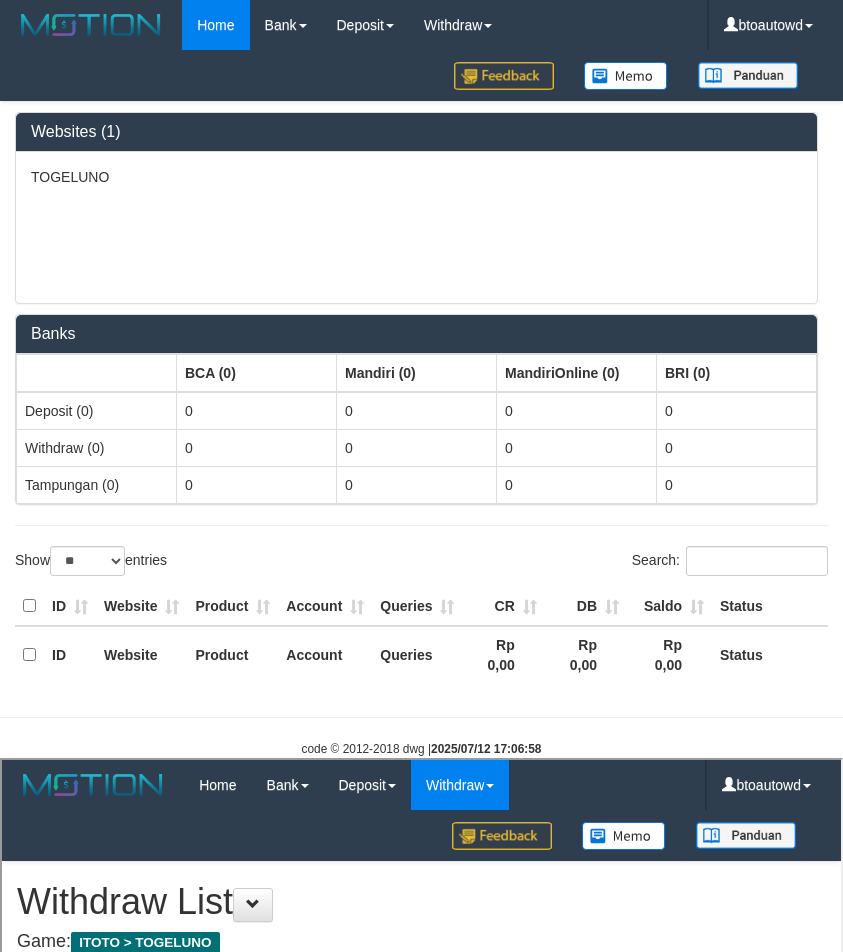 scroll, scrollTop: 0, scrollLeft: 0, axis: both 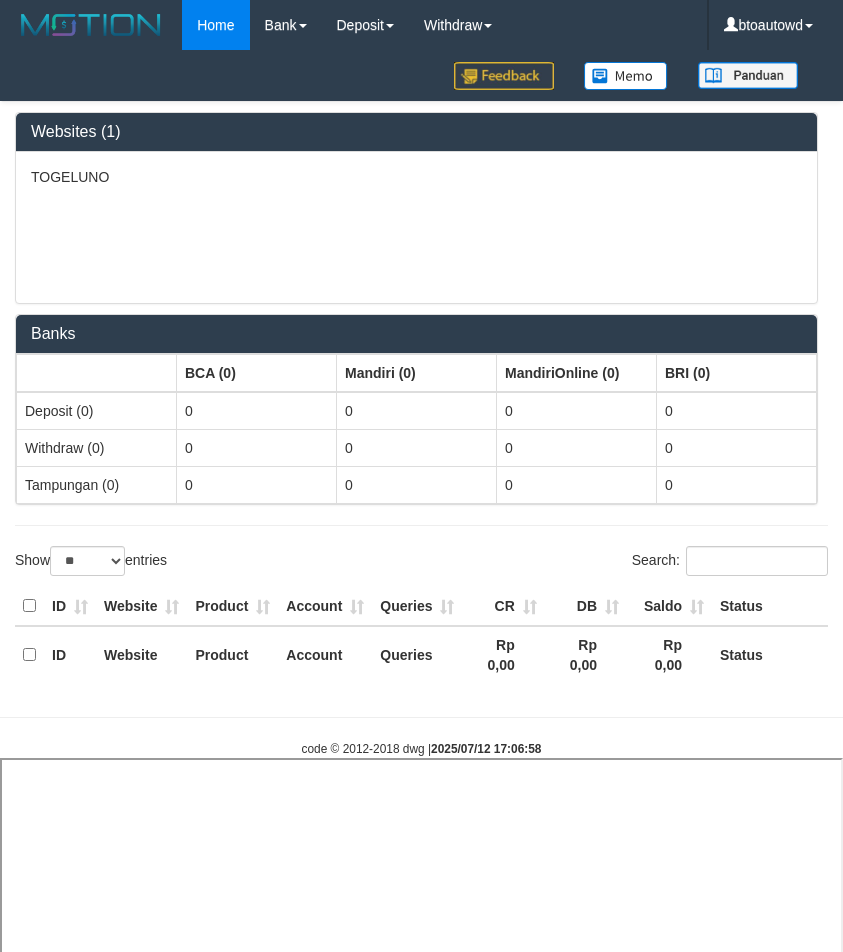 select 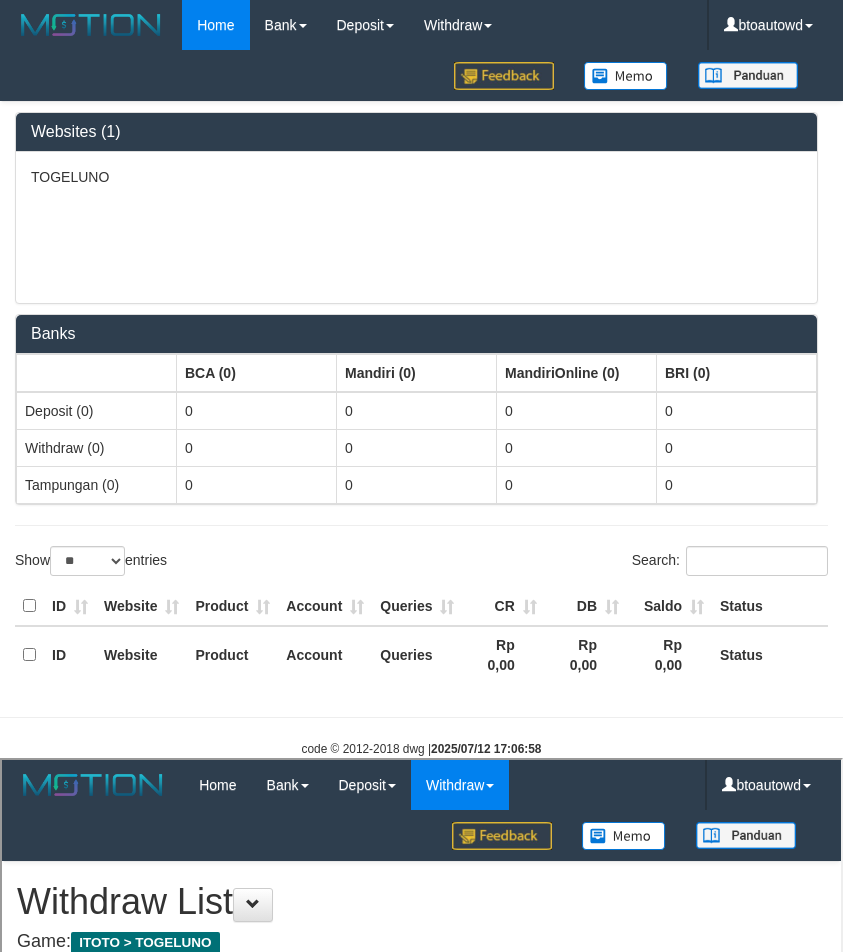 scroll, scrollTop: 0, scrollLeft: 0, axis: both 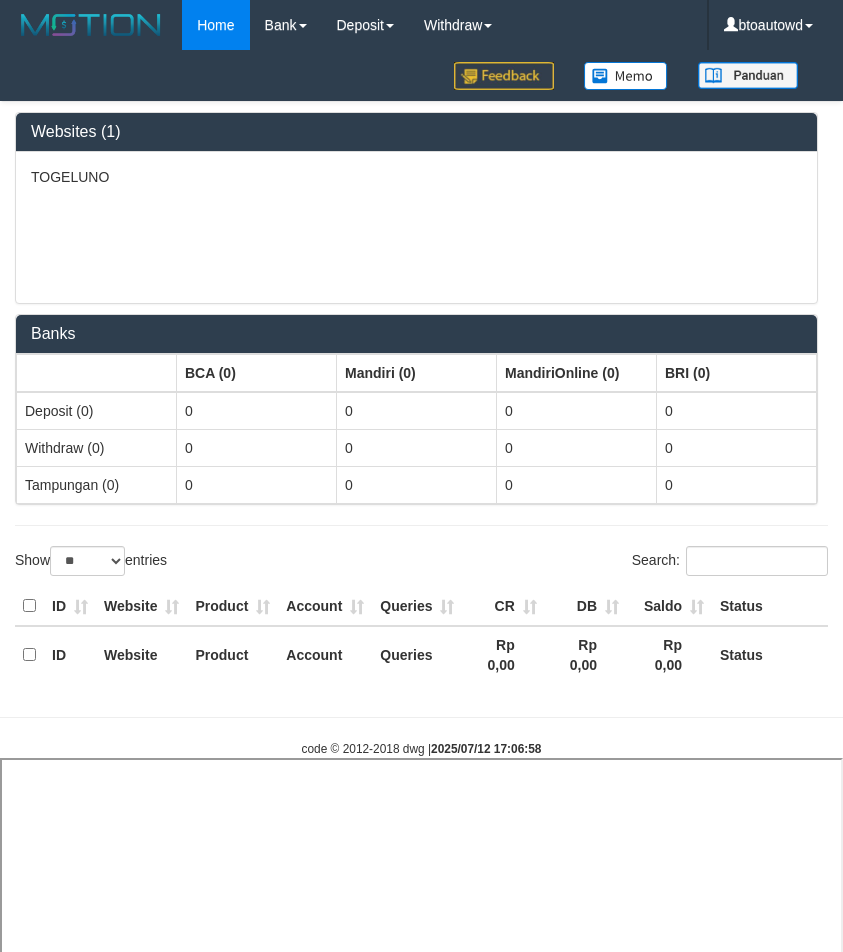 select 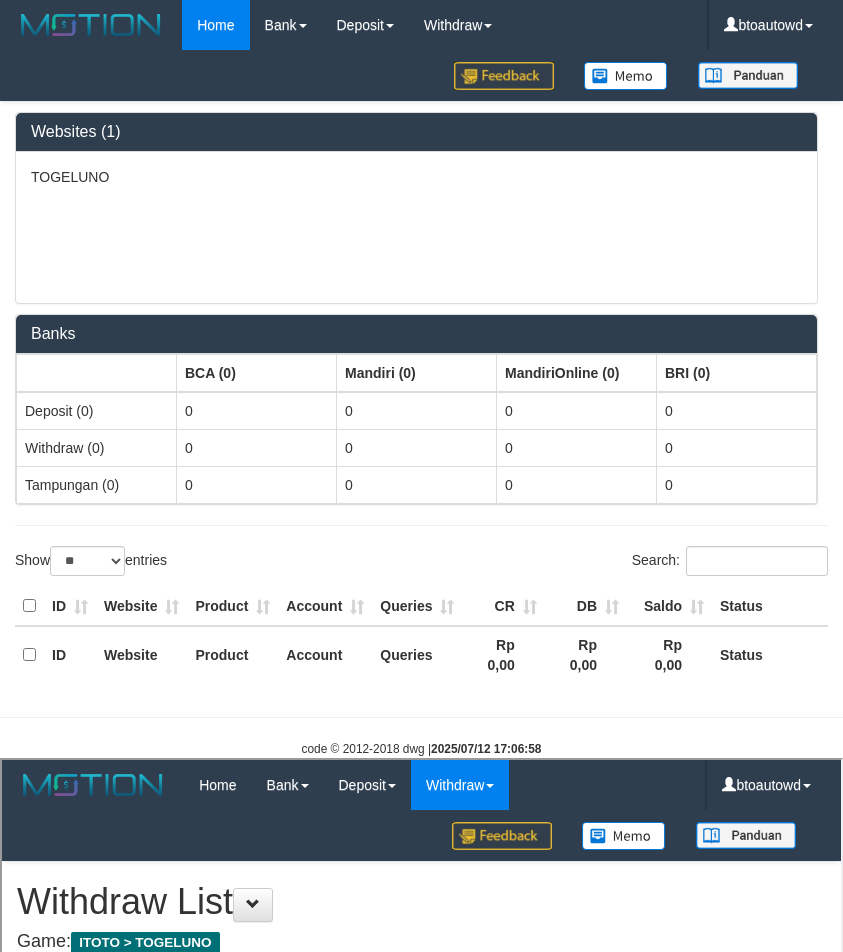 scroll, scrollTop: 0, scrollLeft: 0, axis: both 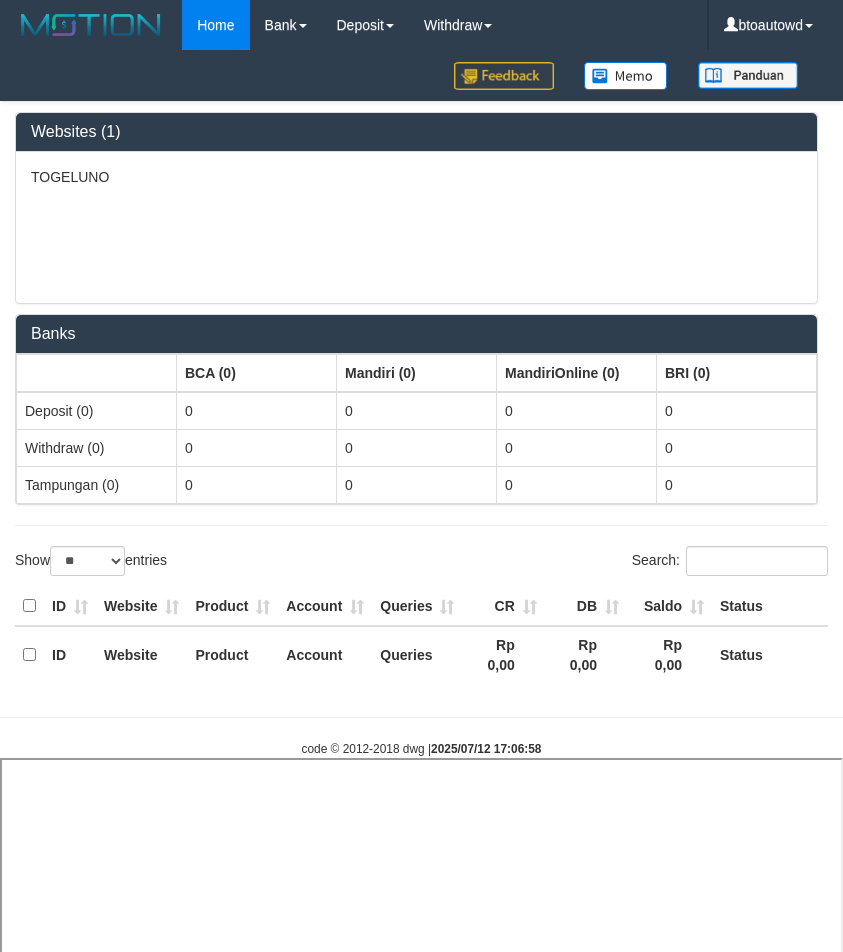 select 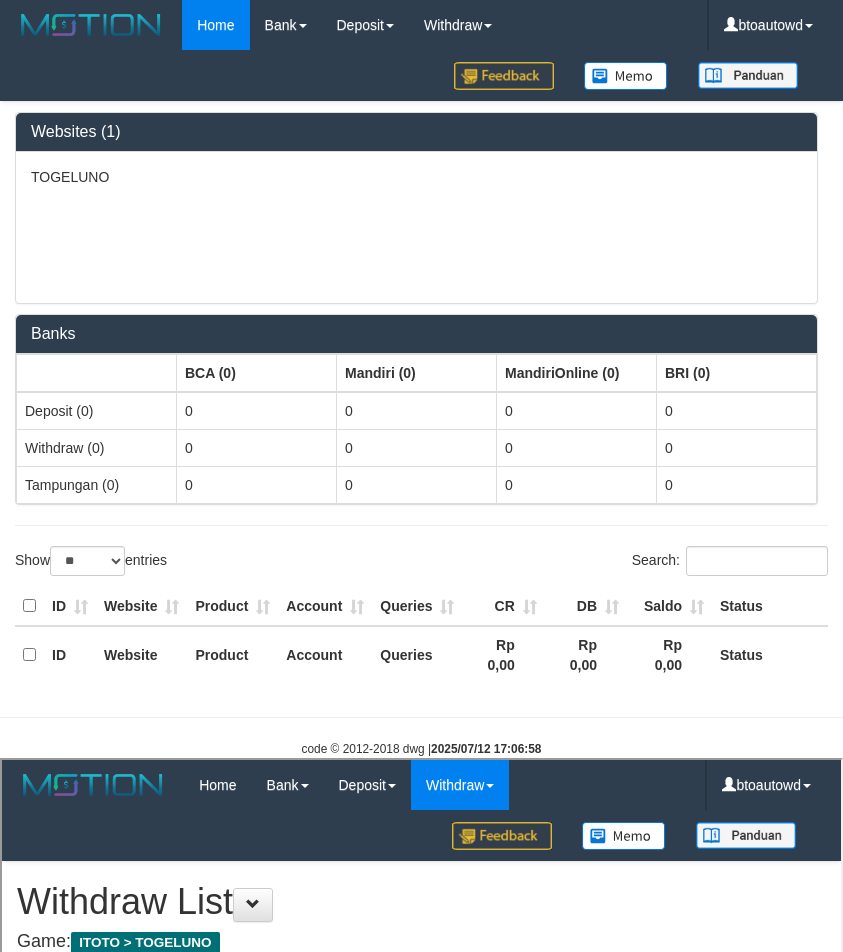 scroll, scrollTop: 0, scrollLeft: 0, axis: both 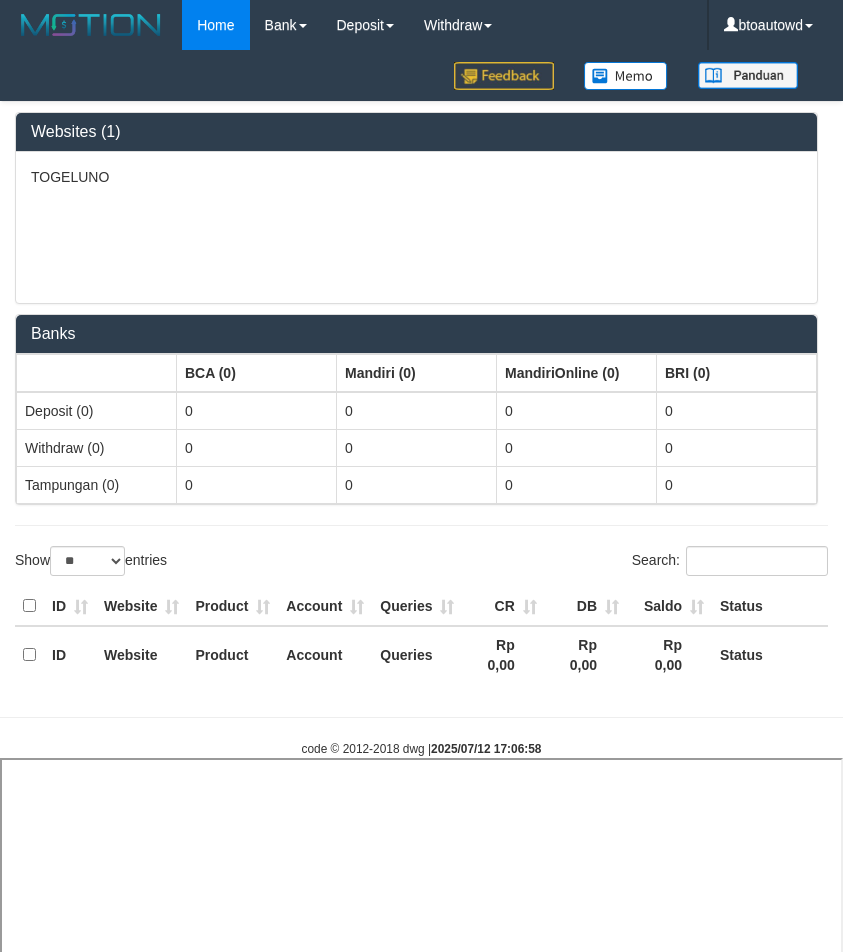 select 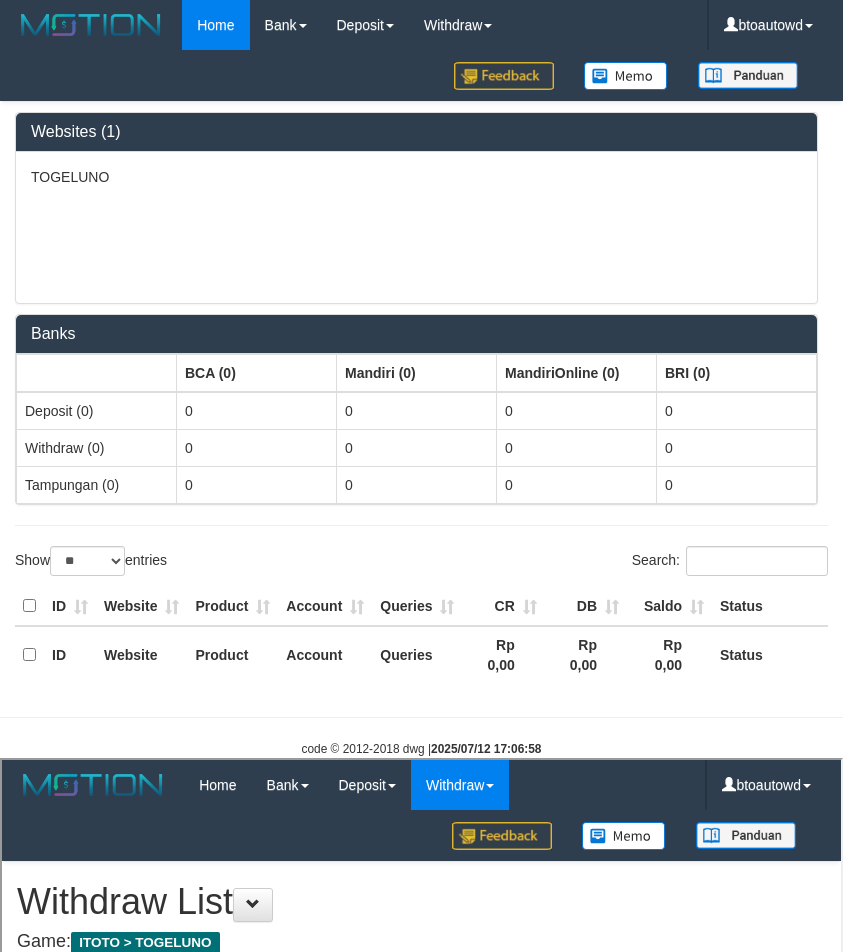 scroll, scrollTop: 0, scrollLeft: 0, axis: both 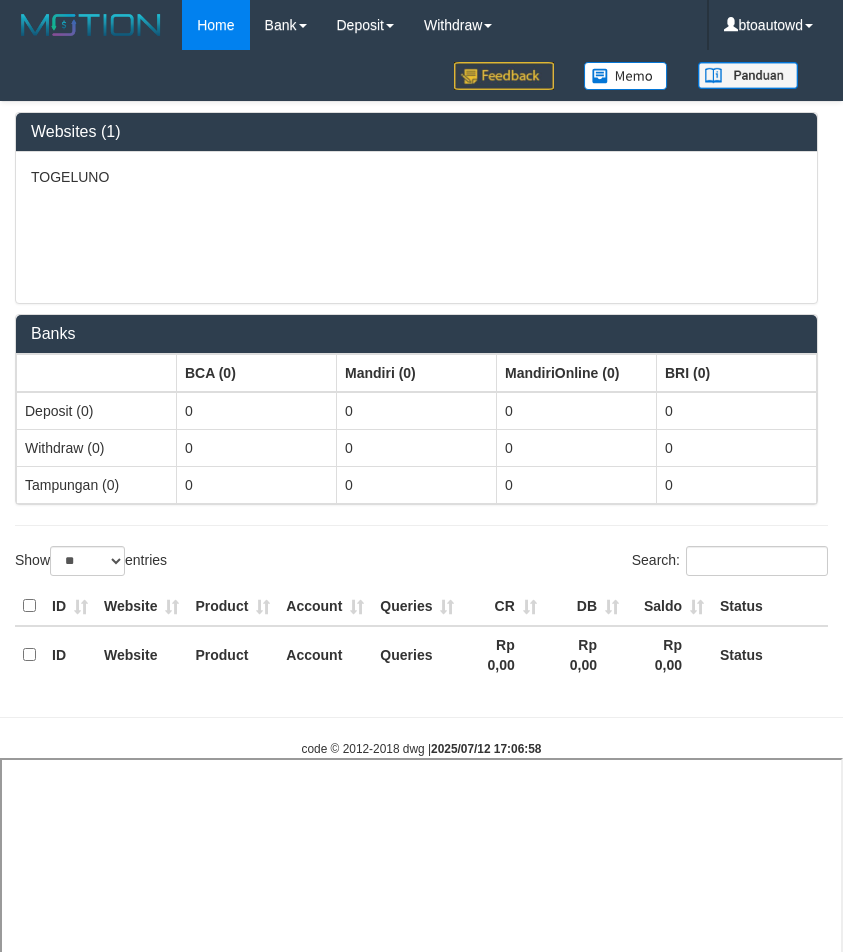 select 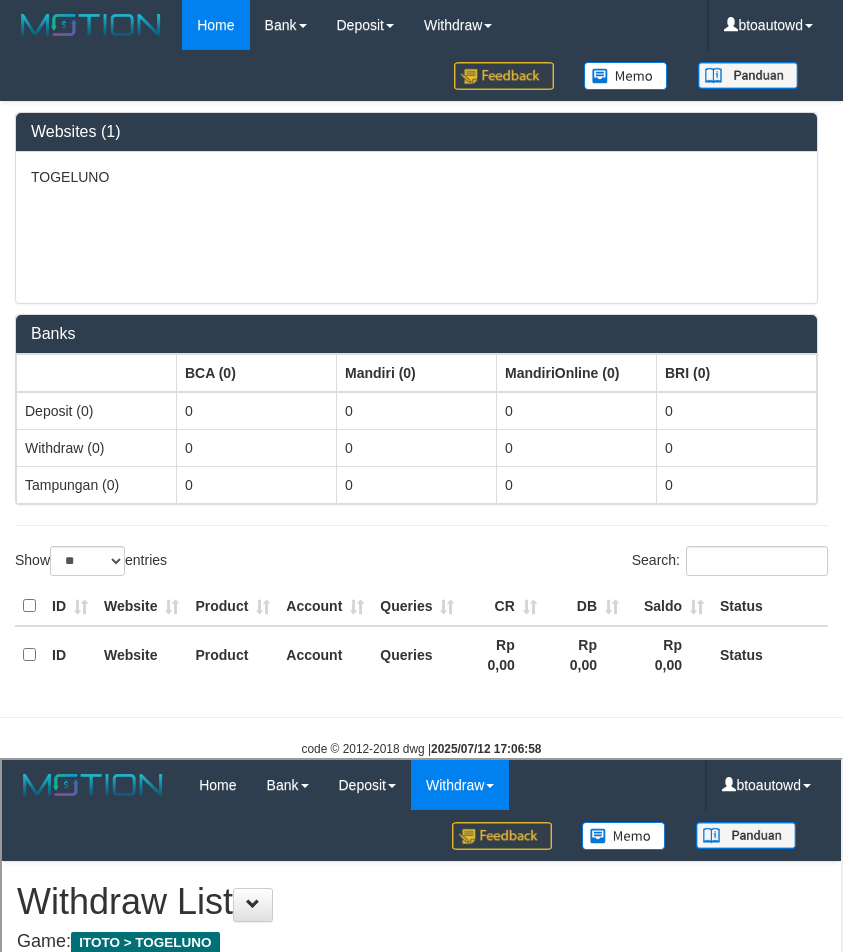 scroll, scrollTop: 0, scrollLeft: 0, axis: both 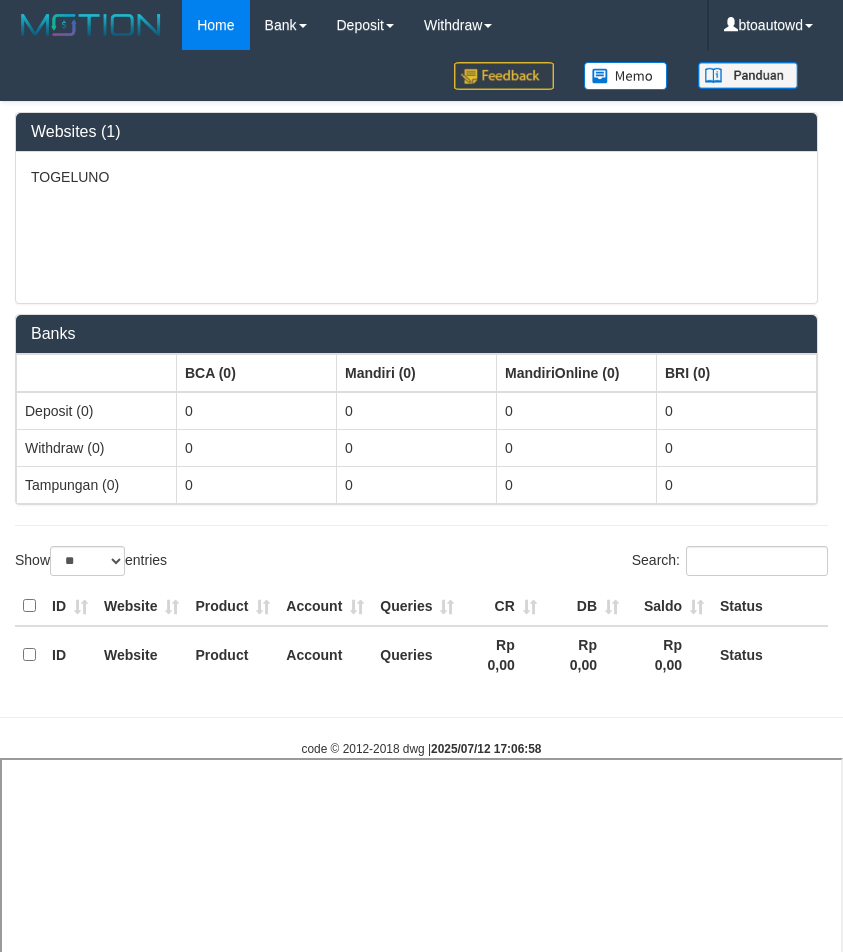 select 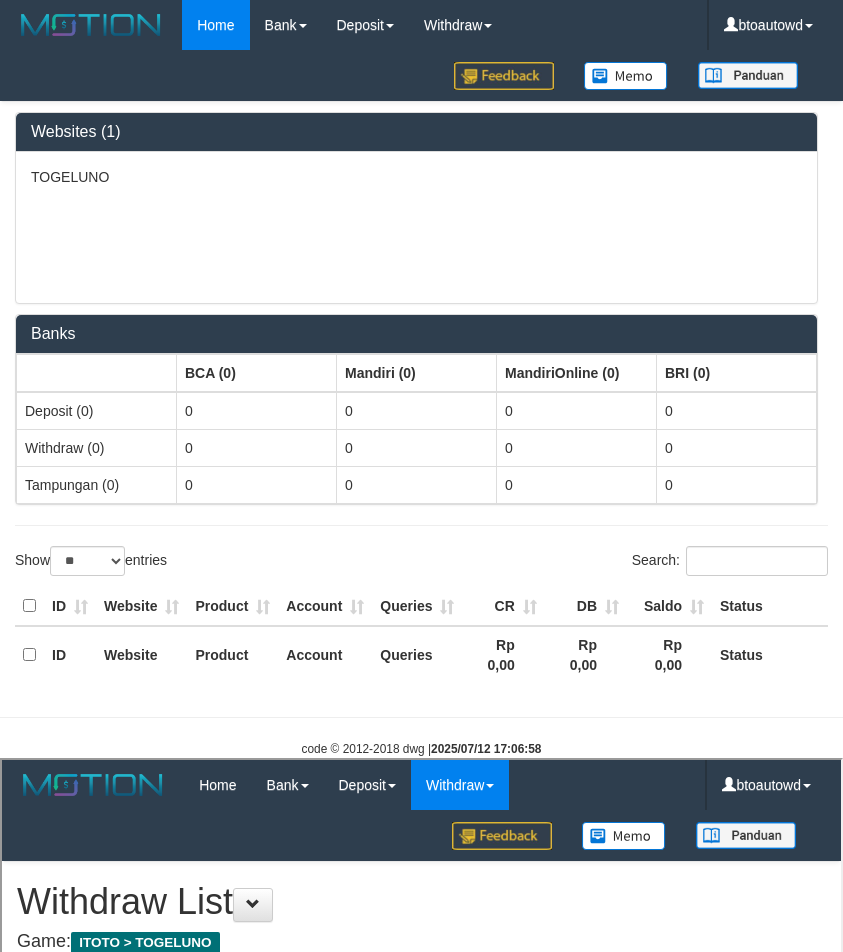 scroll, scrollTop: 0, scrollLeft: 0, axis: both 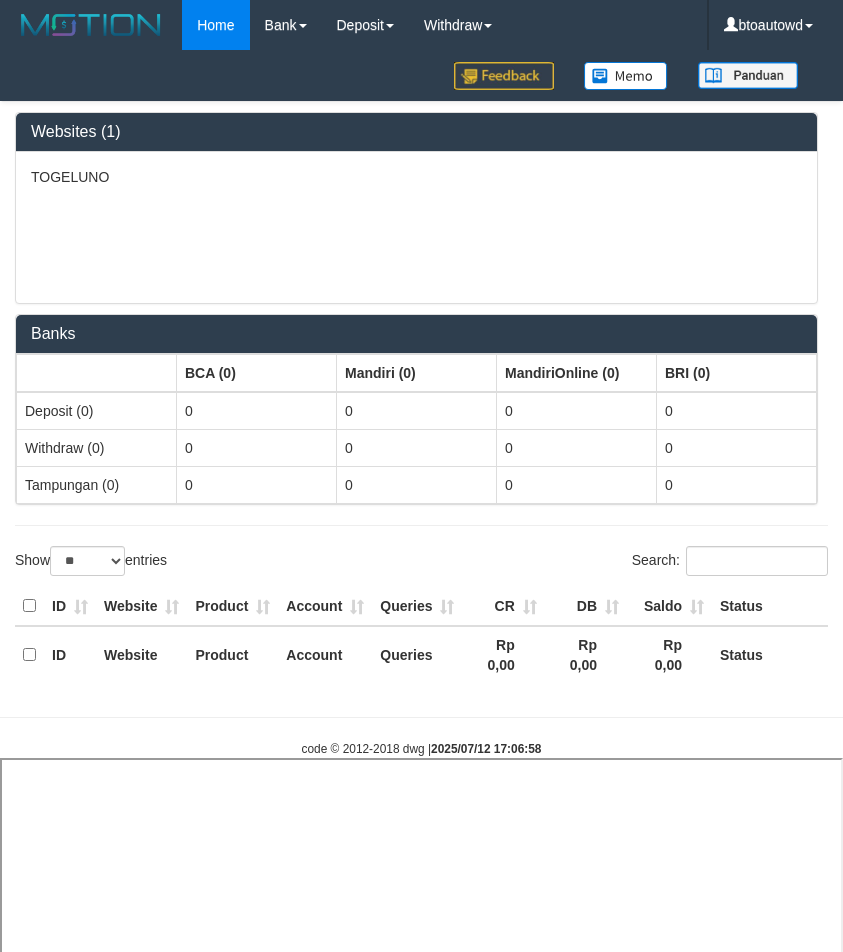 select 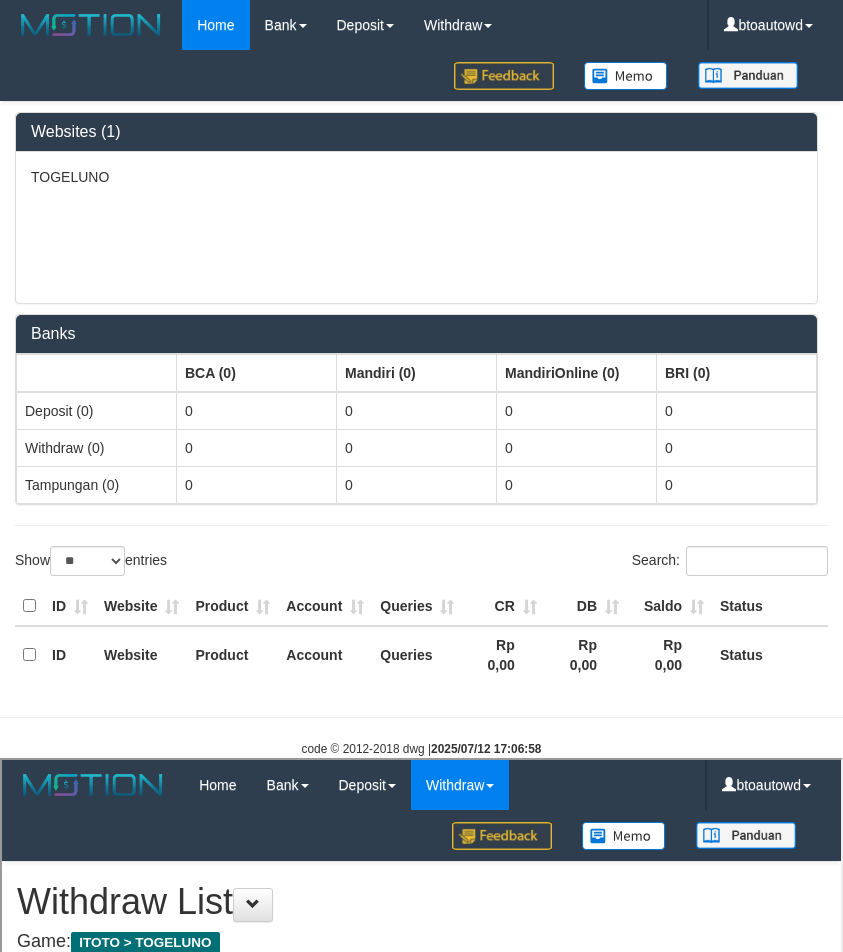 scroll, scrollTop: 0, scrollLeft: 0, axis: both 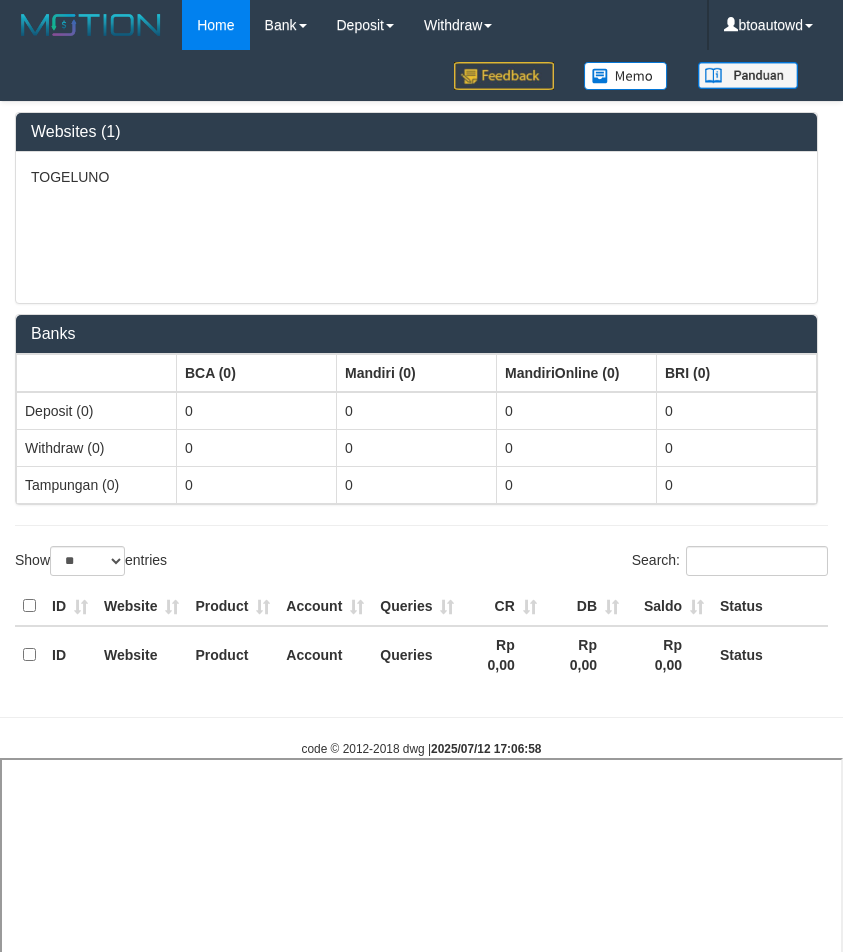 select 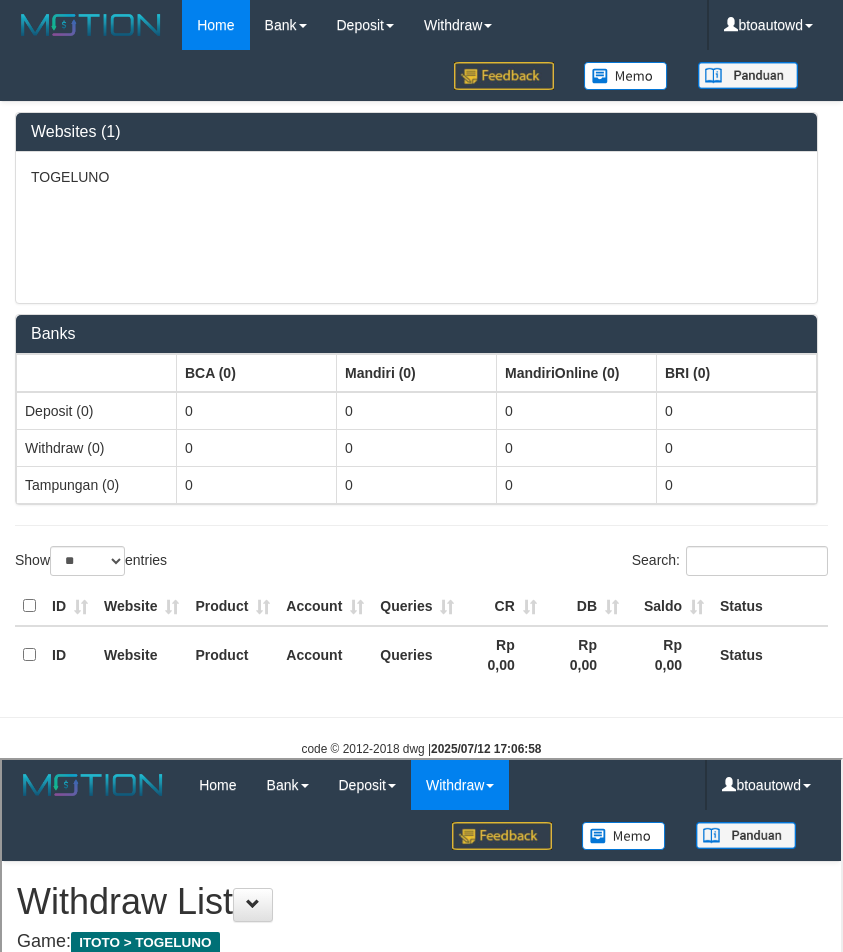 scroll, scrollTop: 0, scrollLeft: 0, axis: both 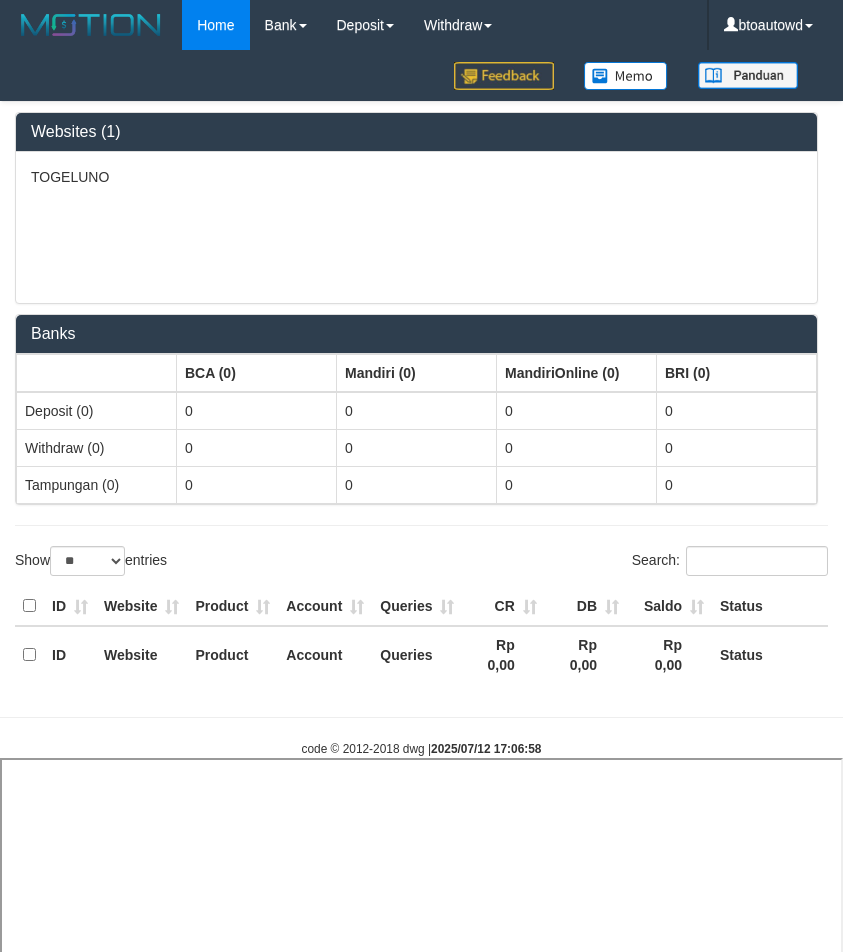 select 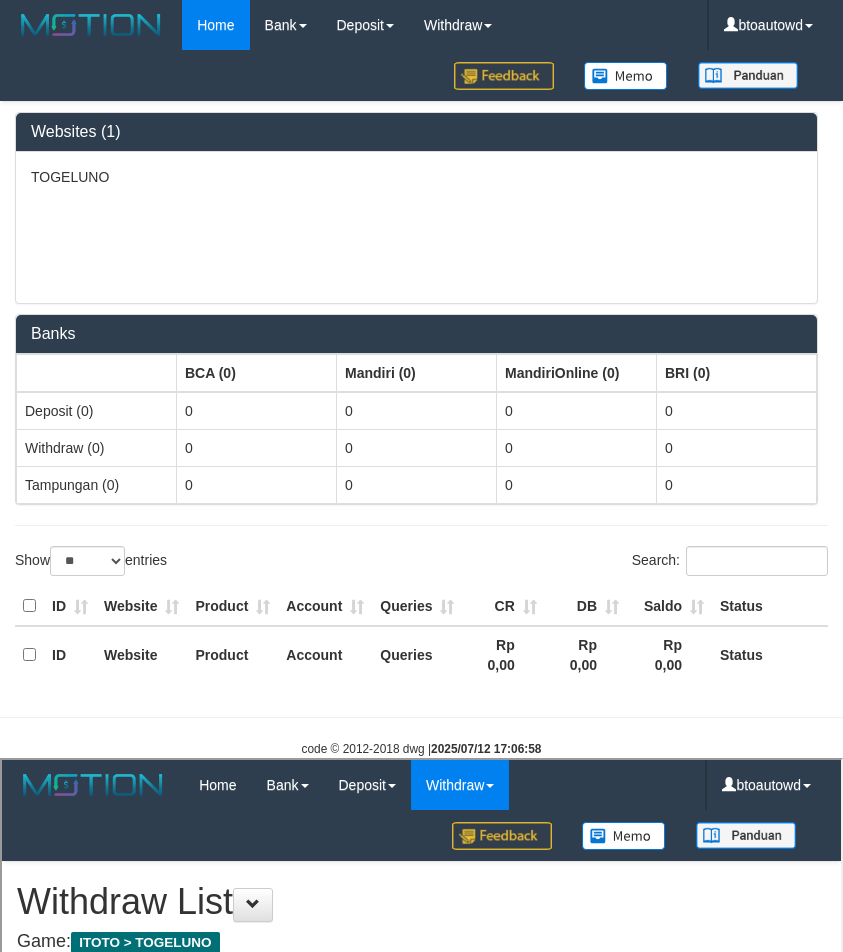scroll, scrollTop: 0, scrollLeft: 0, axis: both 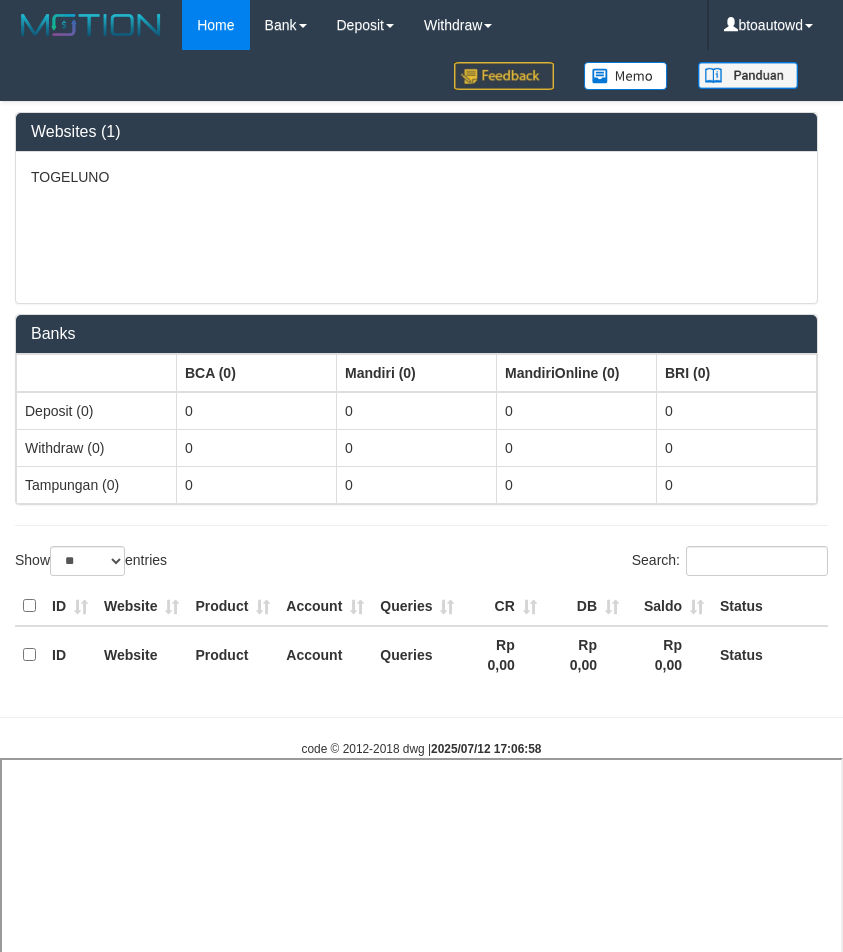 select 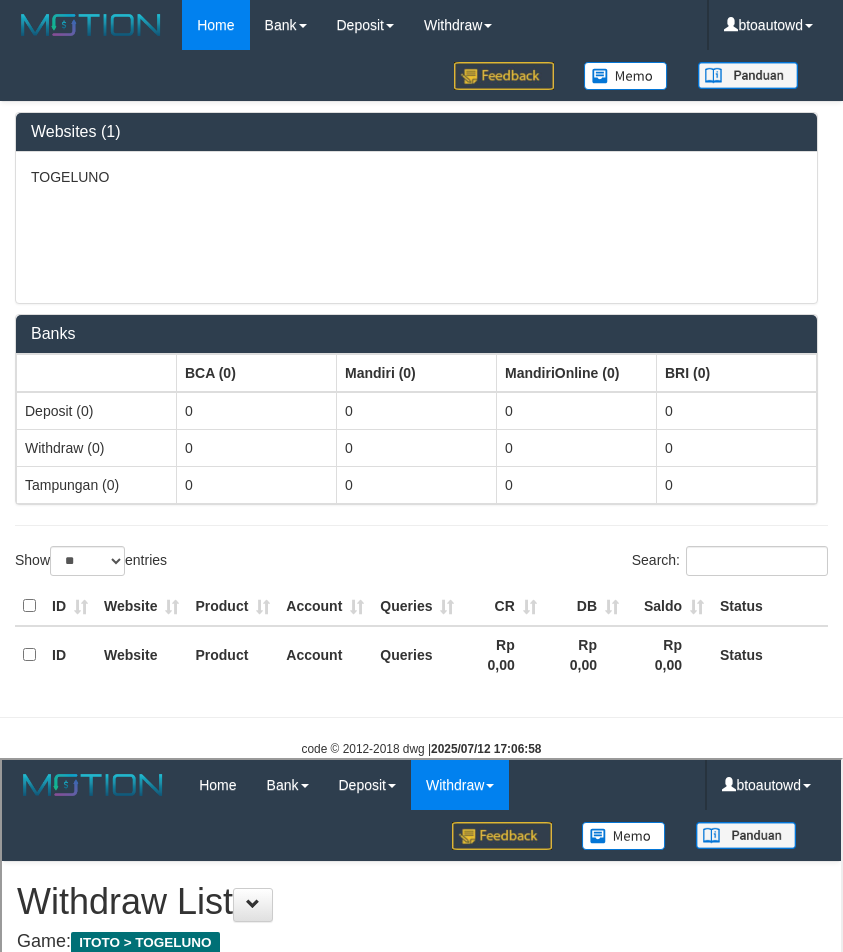 scroll, scrollTop: 0, scrollLeft: 0, axis: both 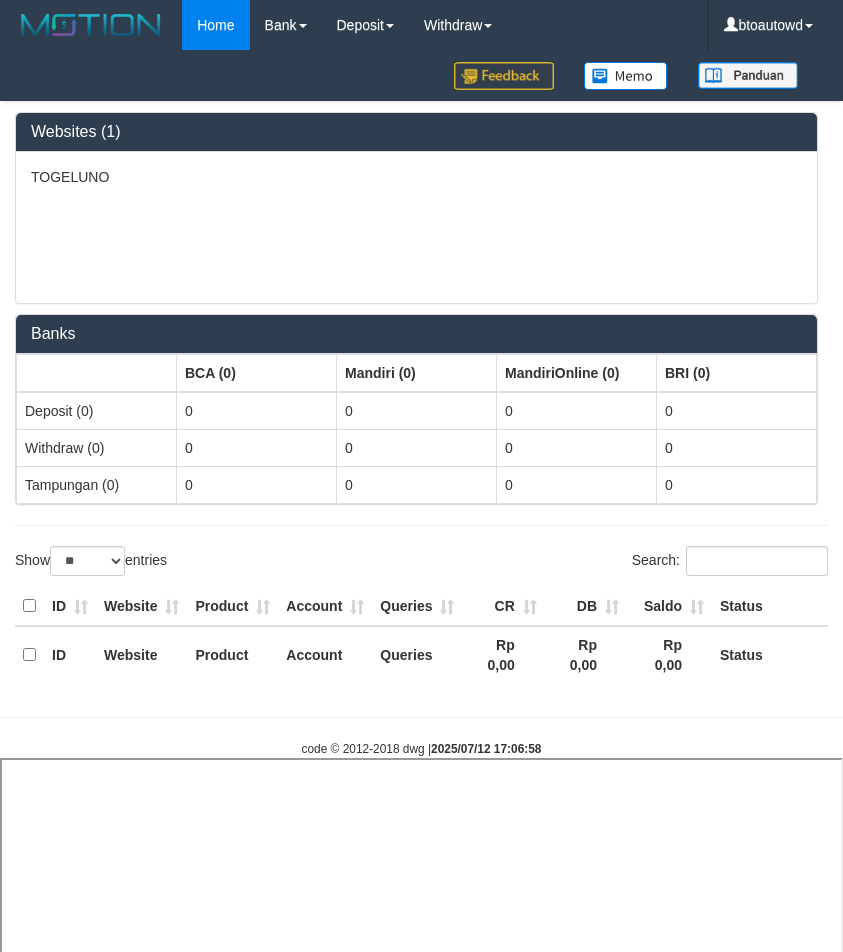 select 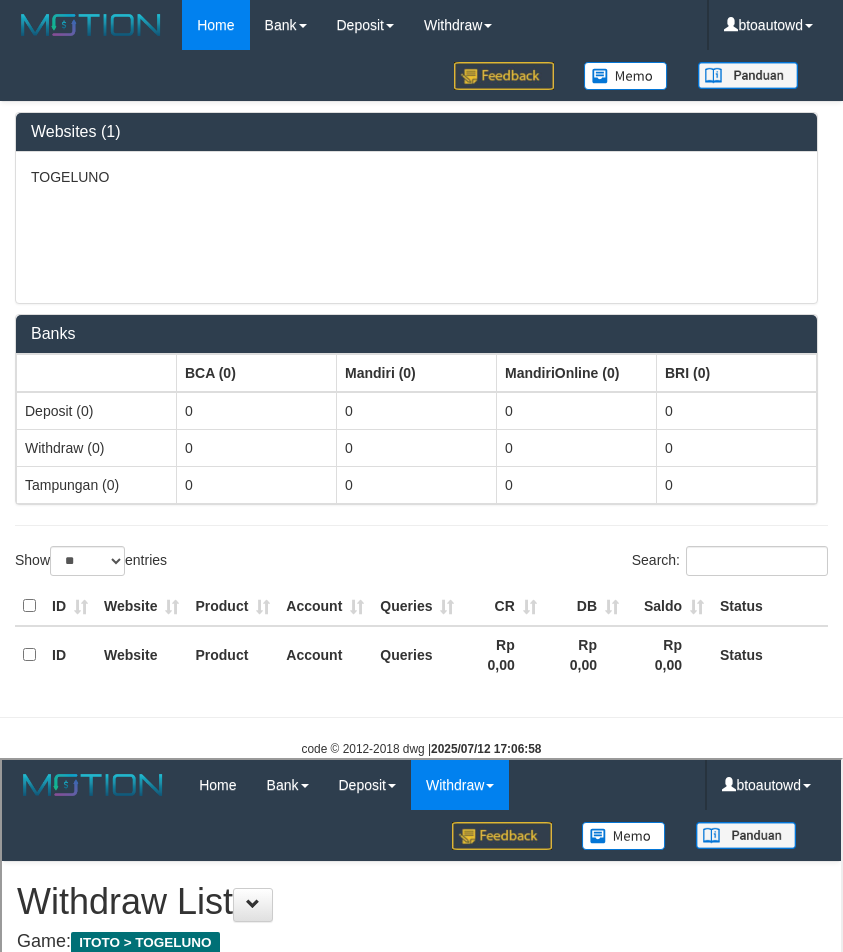 scroll, scrollTop: 0, scrollLeft: 0, axis: both 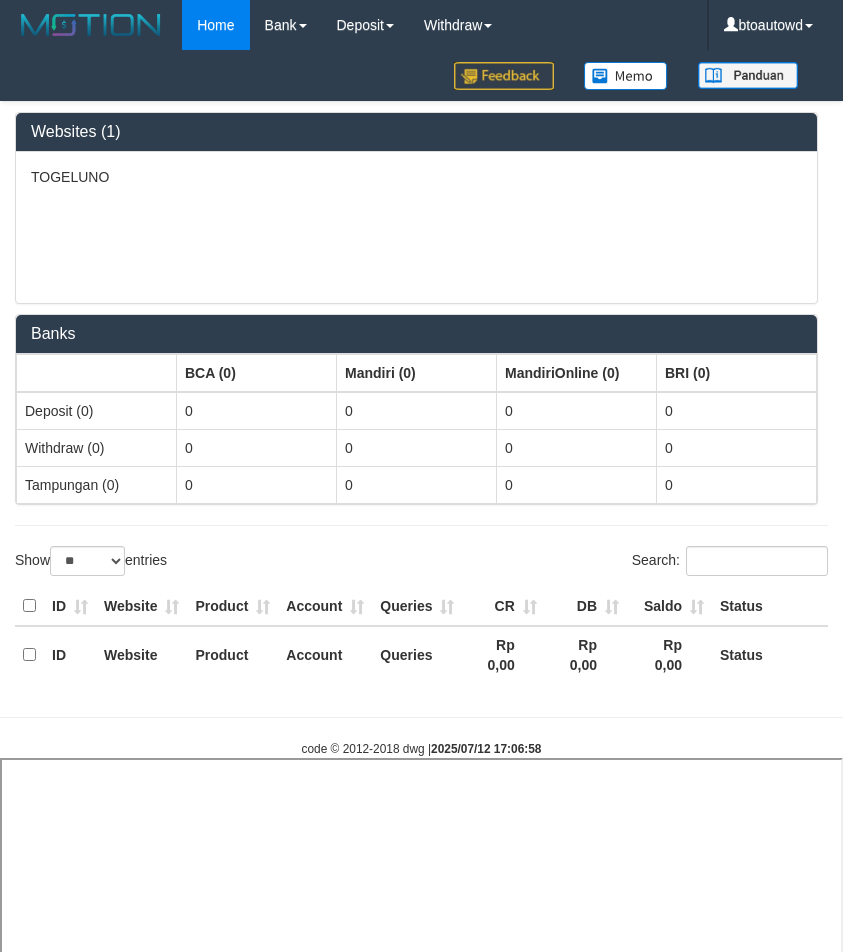 select 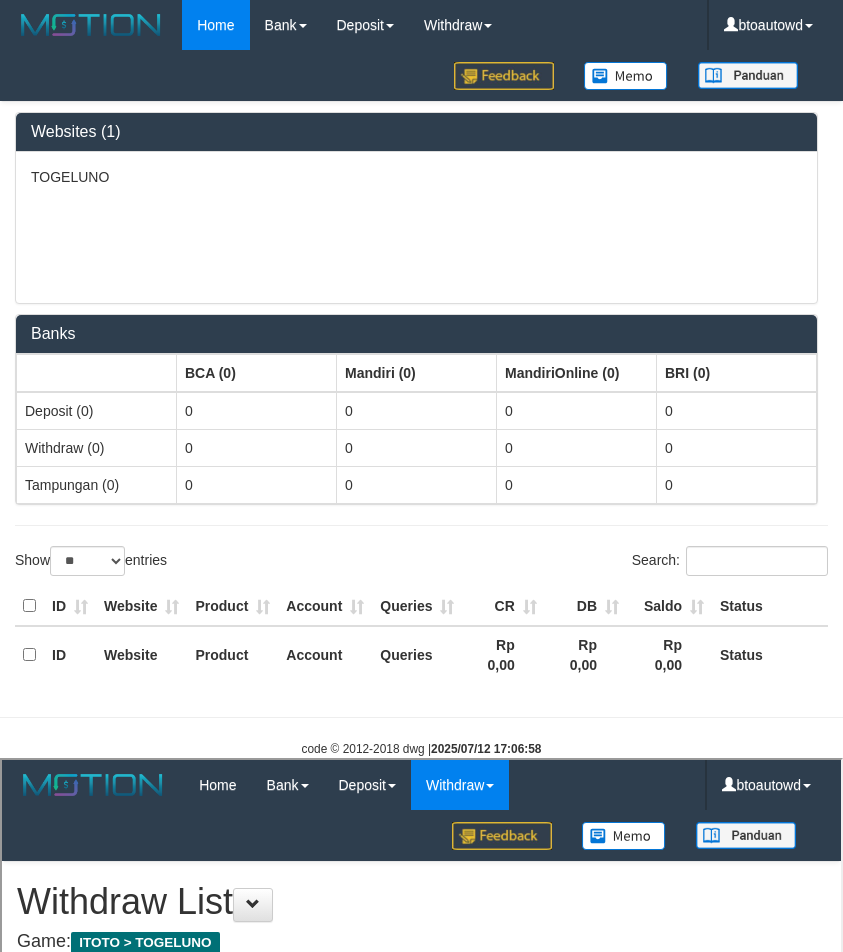 scroll, scrollTop: 0, scrollLeft: 0, axis: both 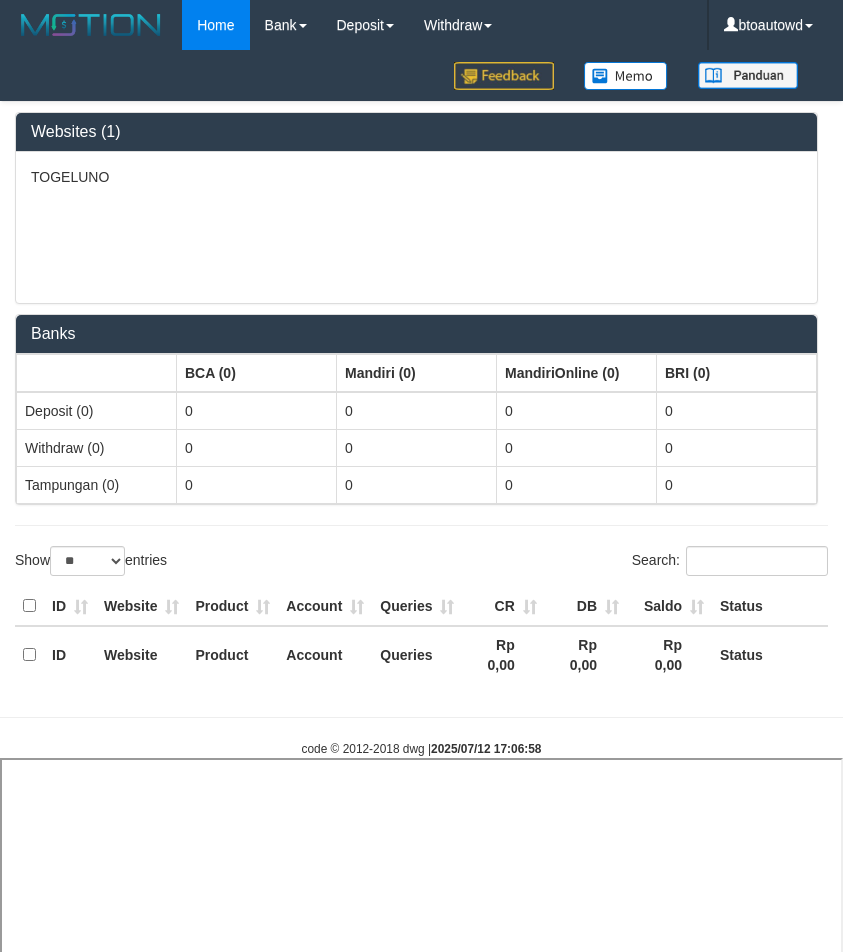 select 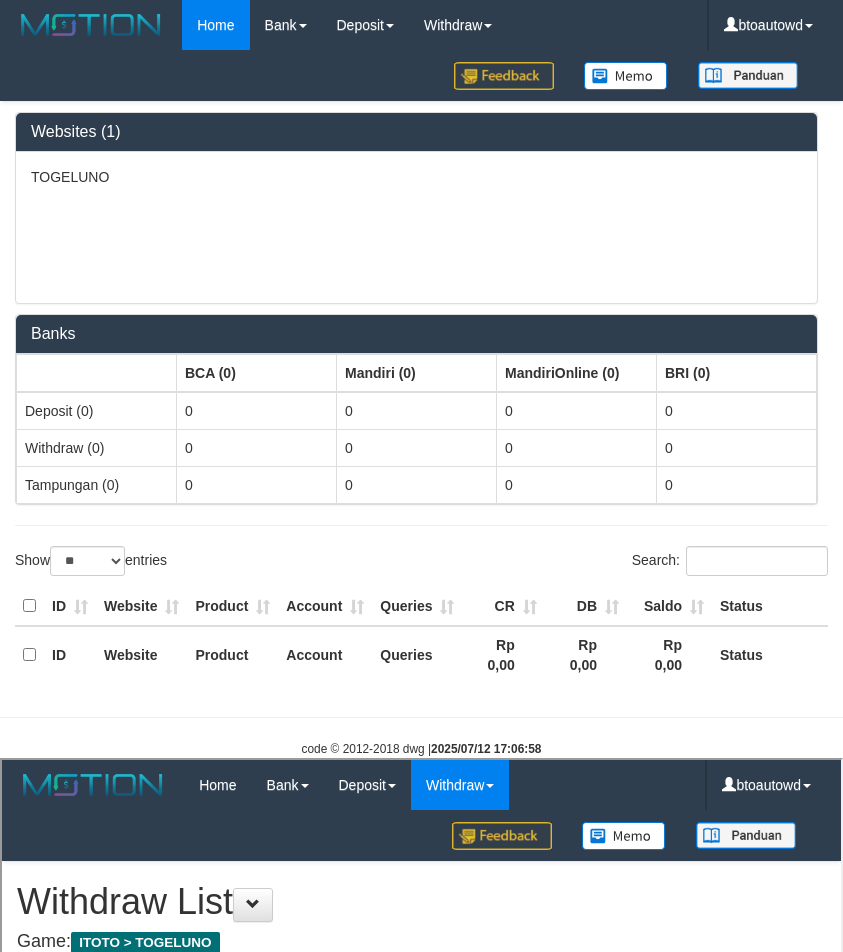 scroll, scrollTop: 0, scrollLeft: 0, axis: both 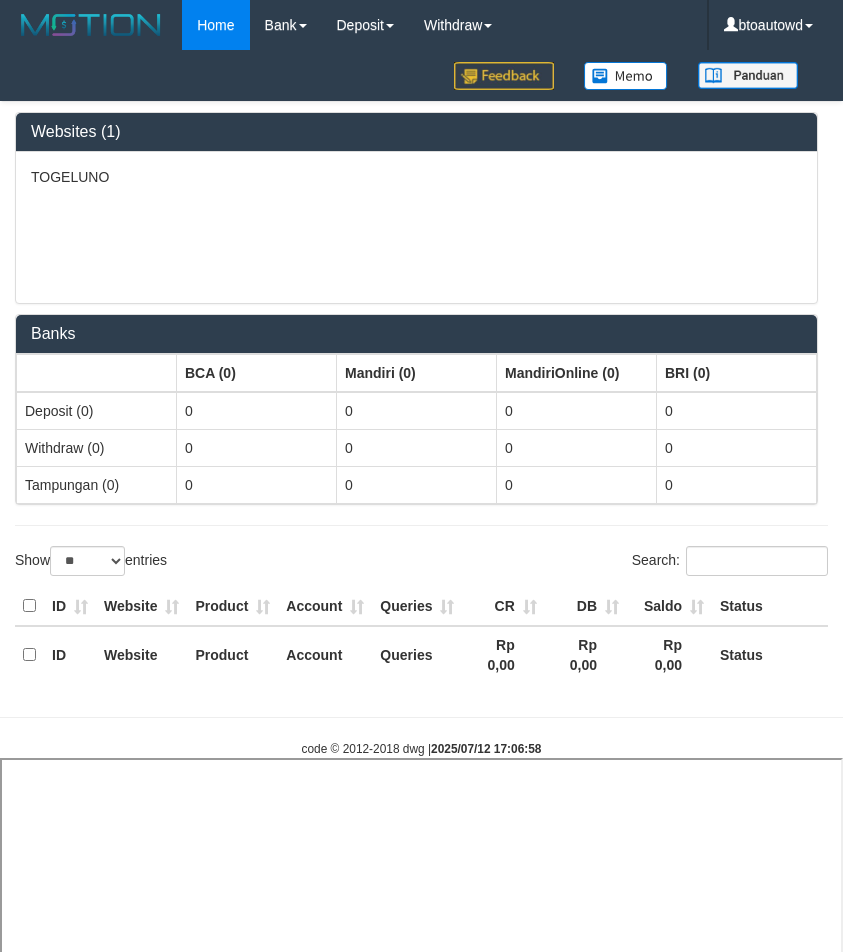 select 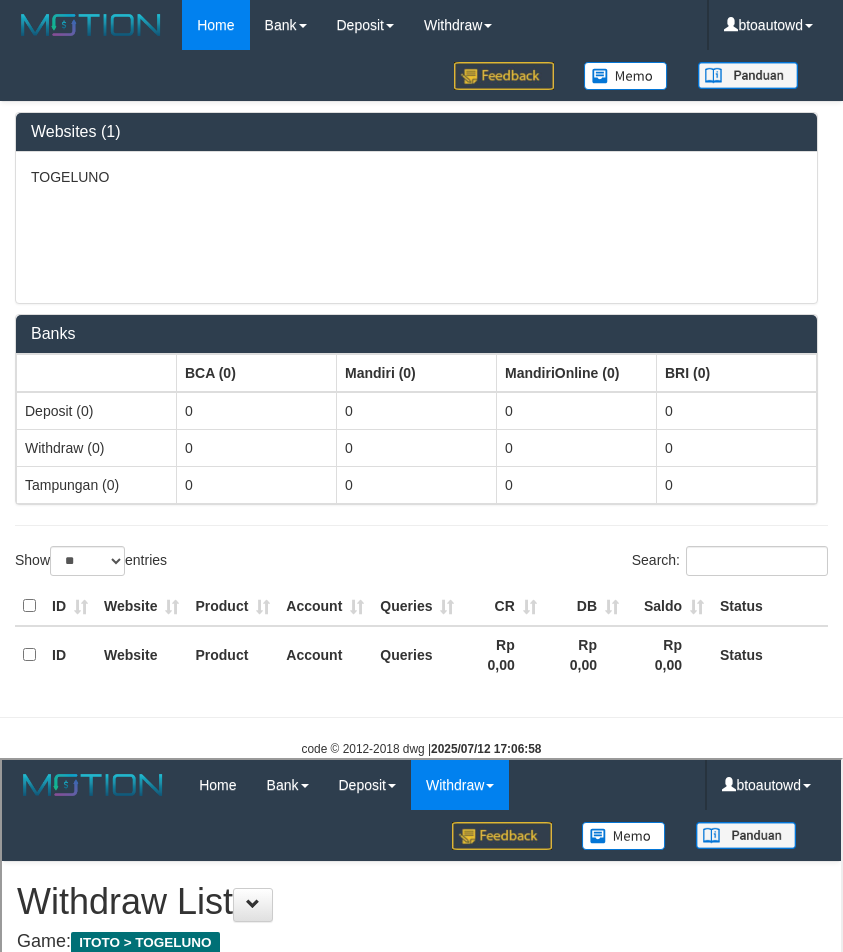 scroll, scrollTop: 0, scrollLeft: 0, axis: both 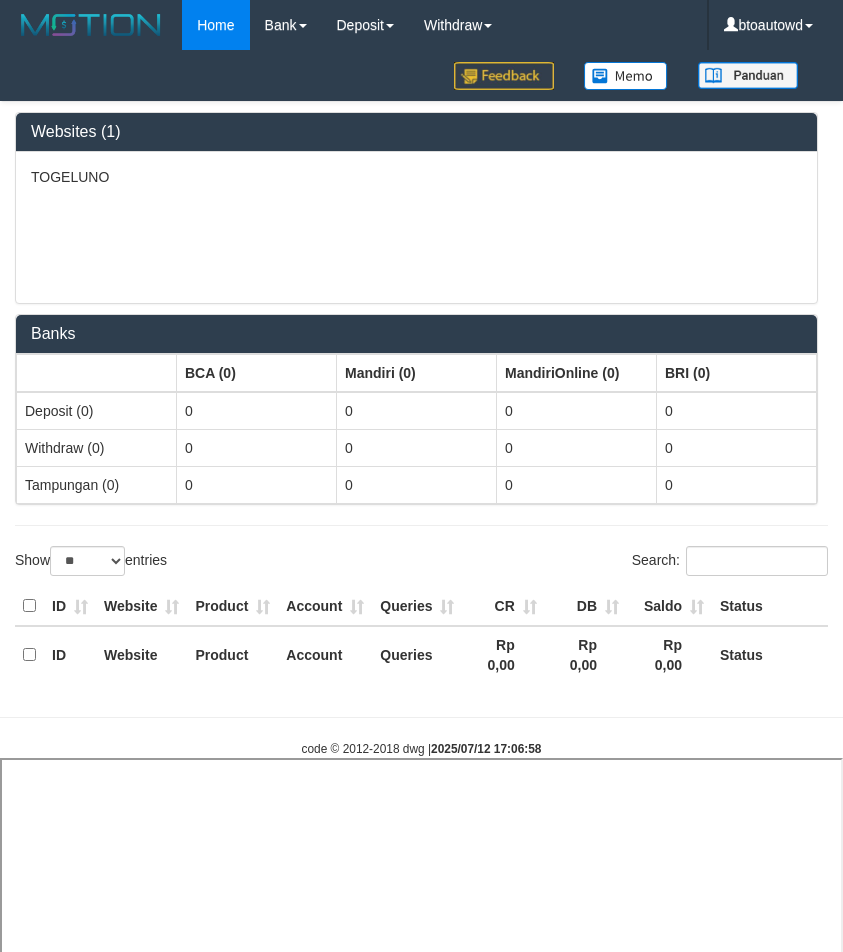 select 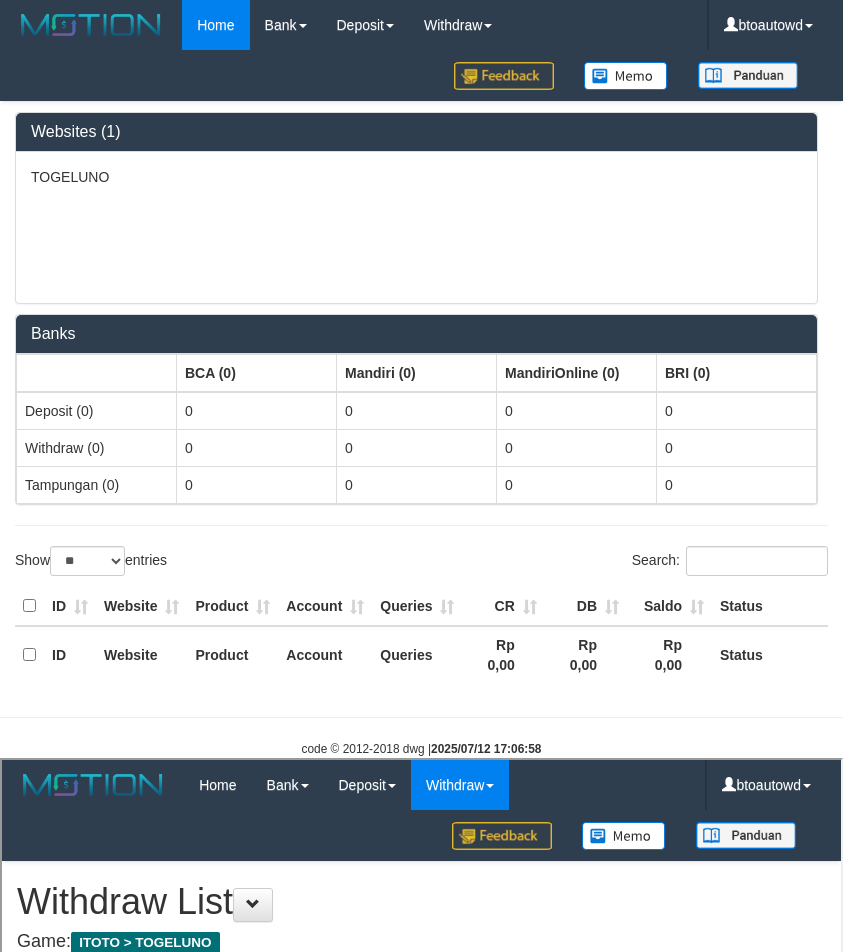 scroll, scrollTop: 0, scrollLeft: 0, axis: both 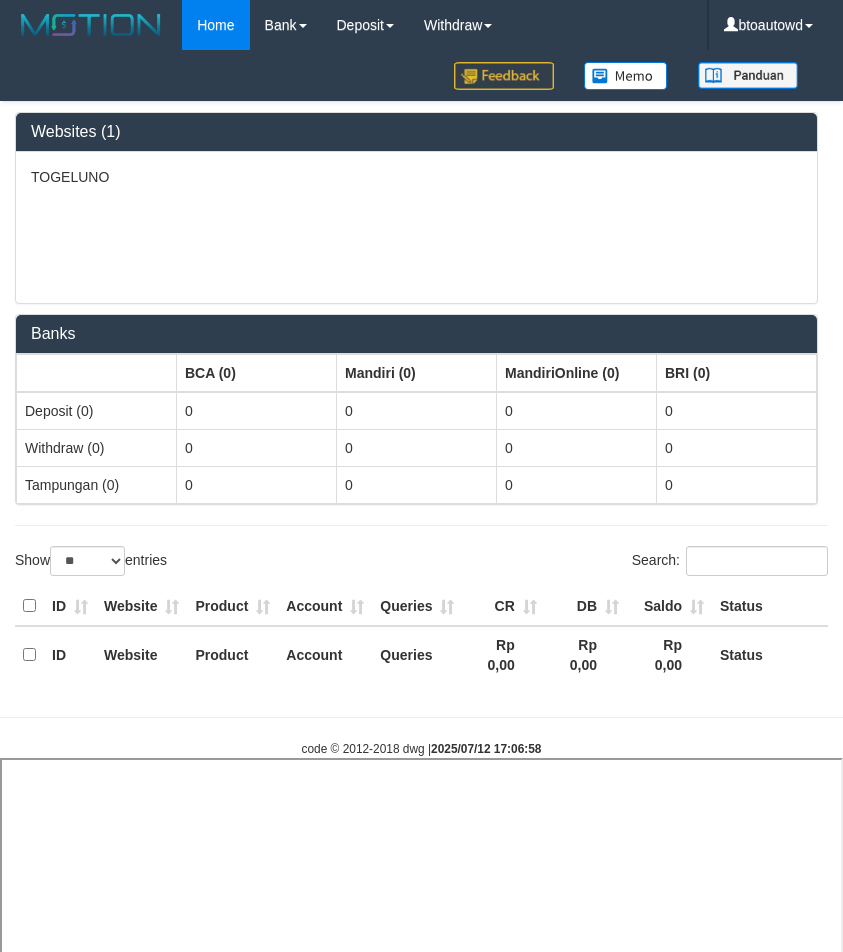 select 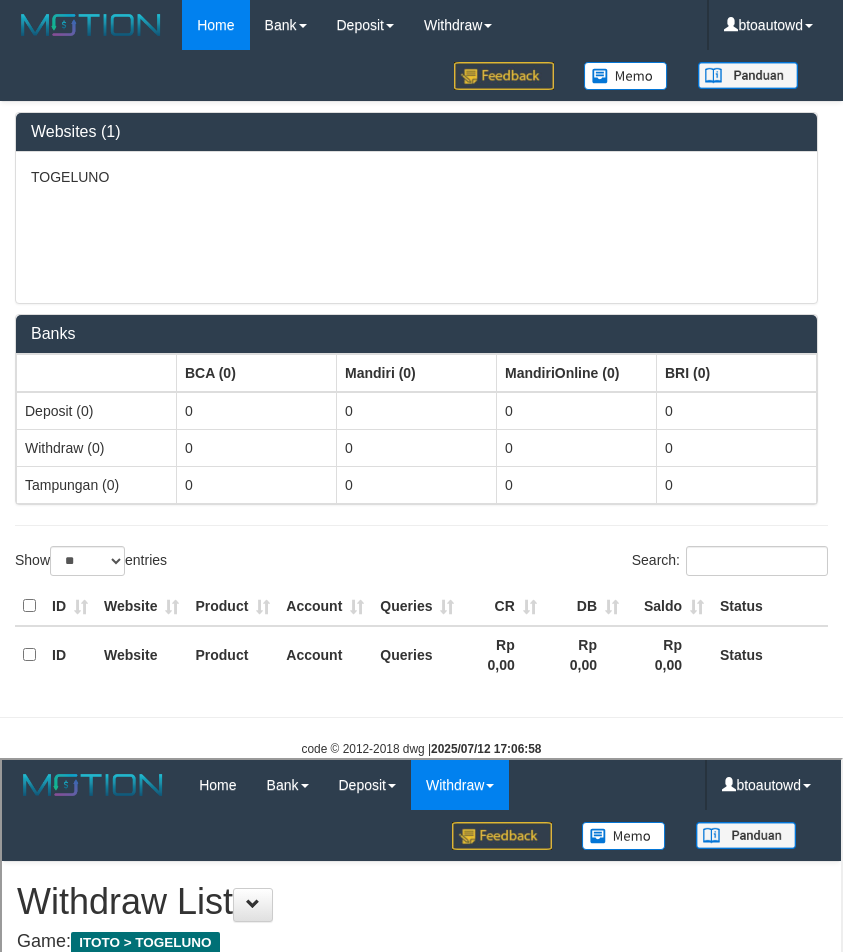 scroll, scrollTop: 0, scrollLeft: 0, axis: both 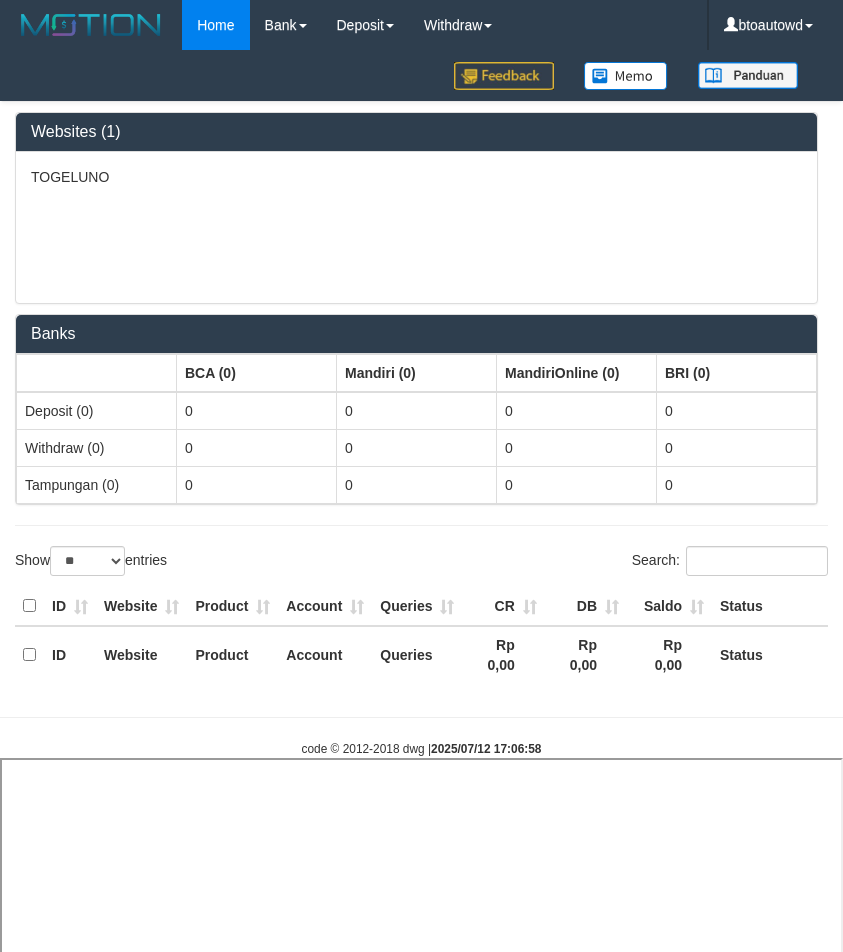 select 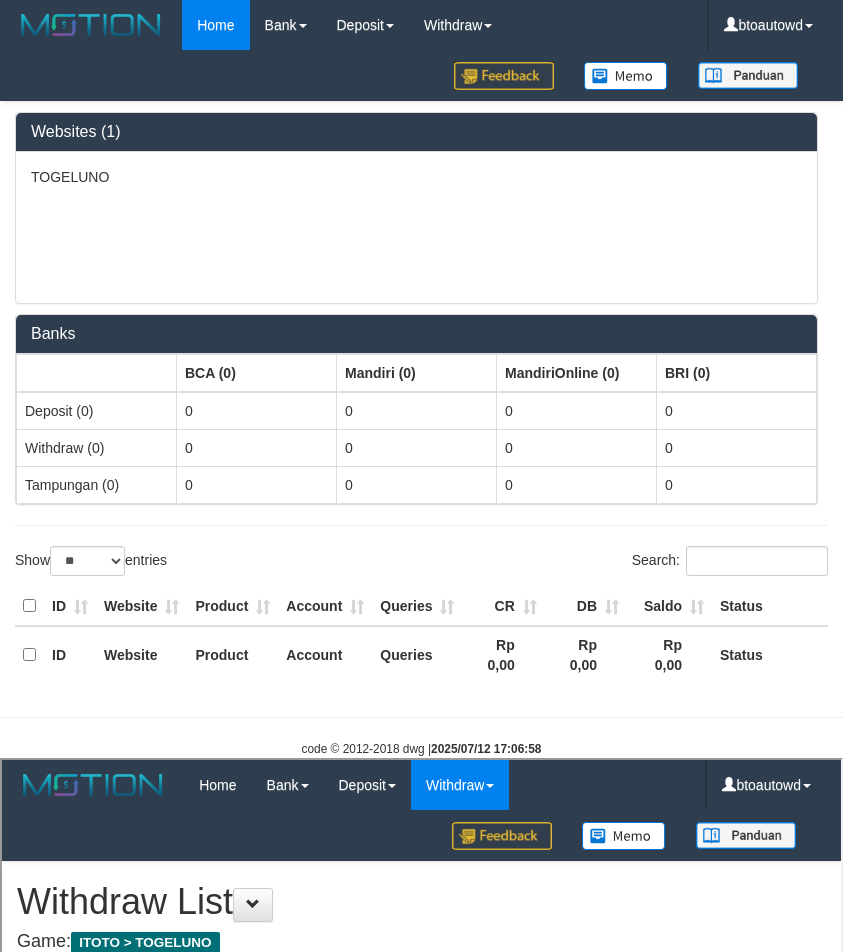 scroll, scrollTop: 0, scrollLeft: 0, axis: both 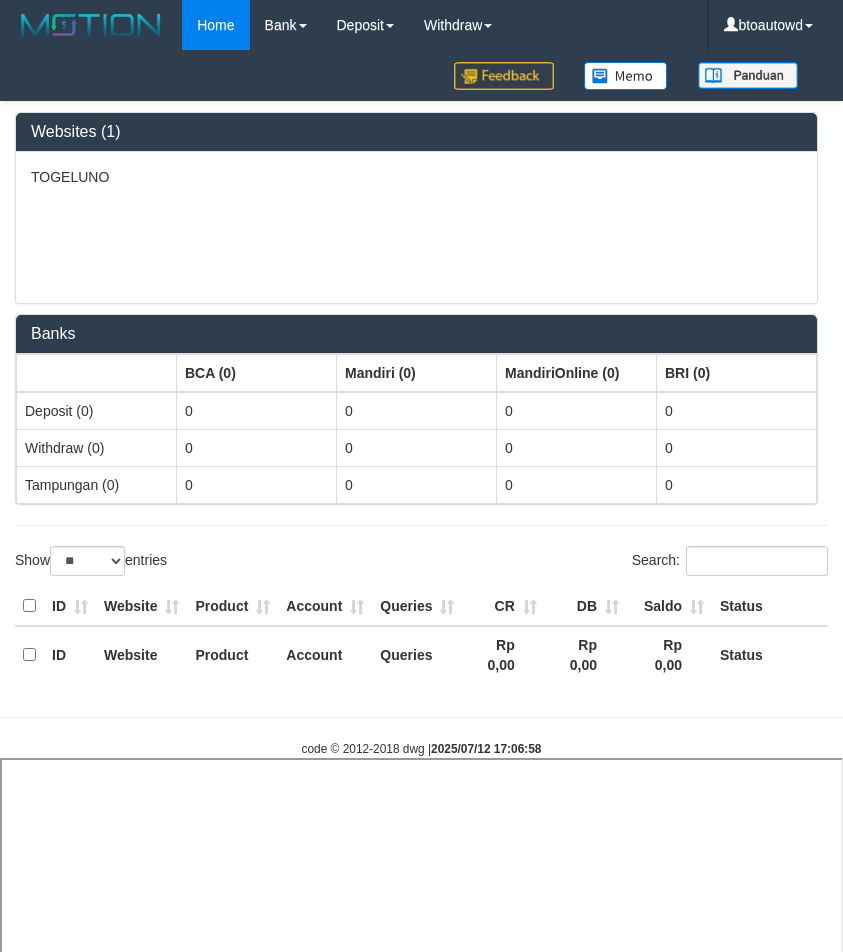 select 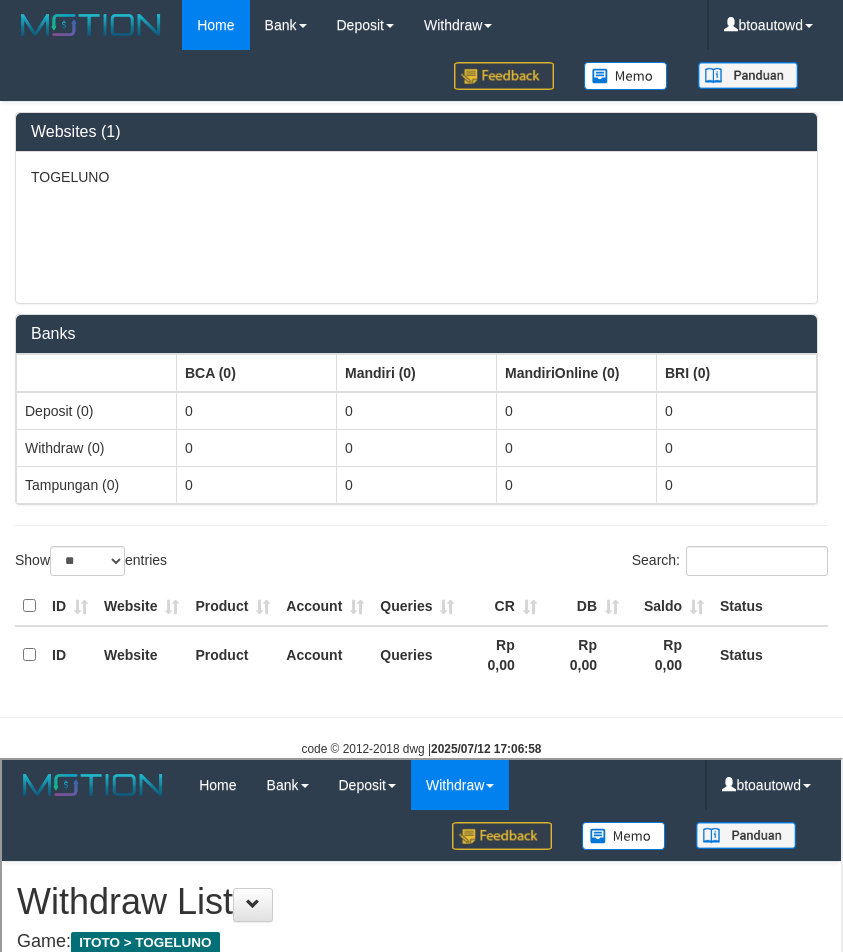 scroll, scrollTop: 0, scrollLeft: 0, axis: both 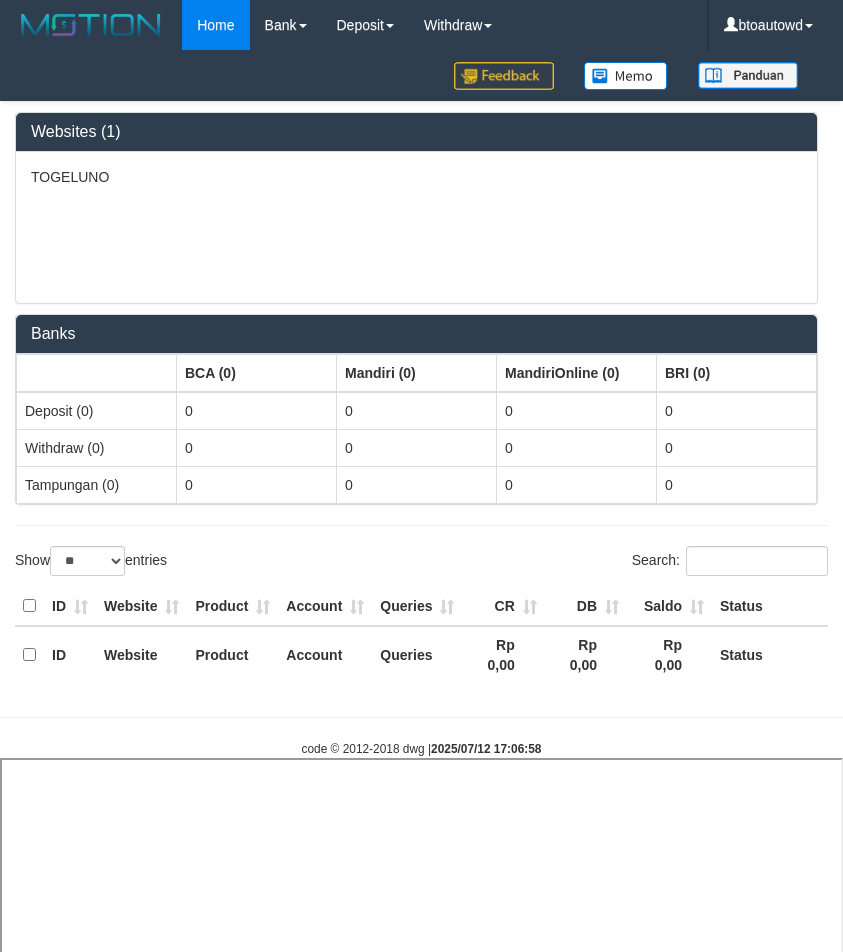 select 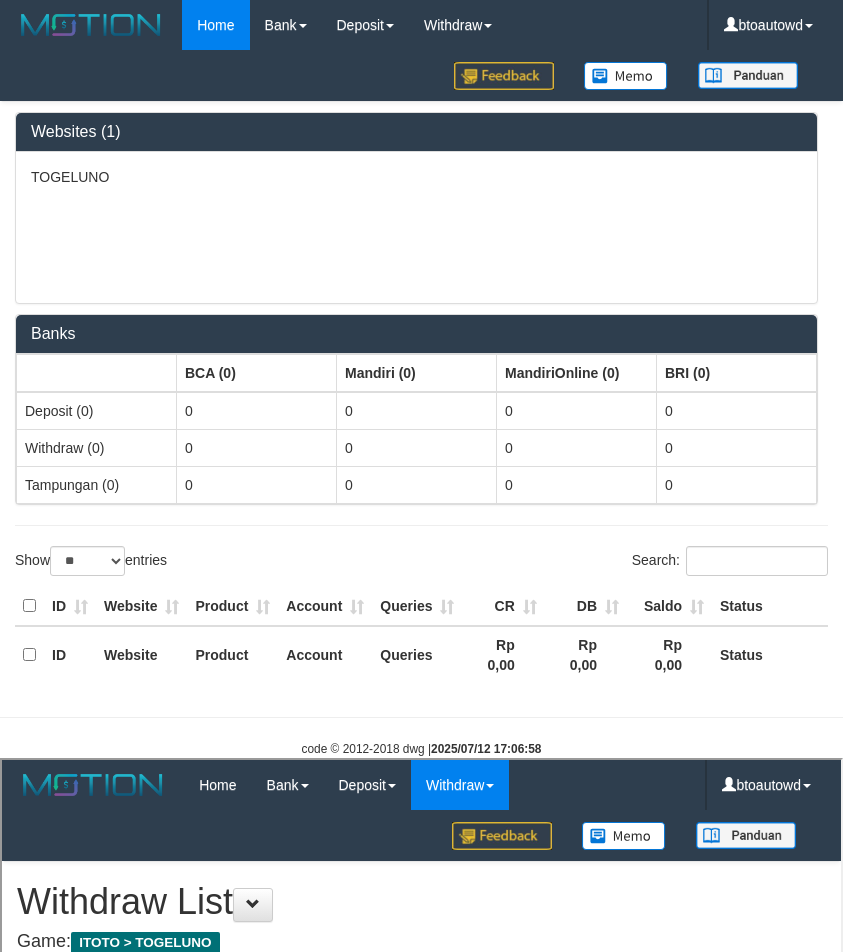 scroll, scrollTop: 0, scrollLeft: 0, axis: both 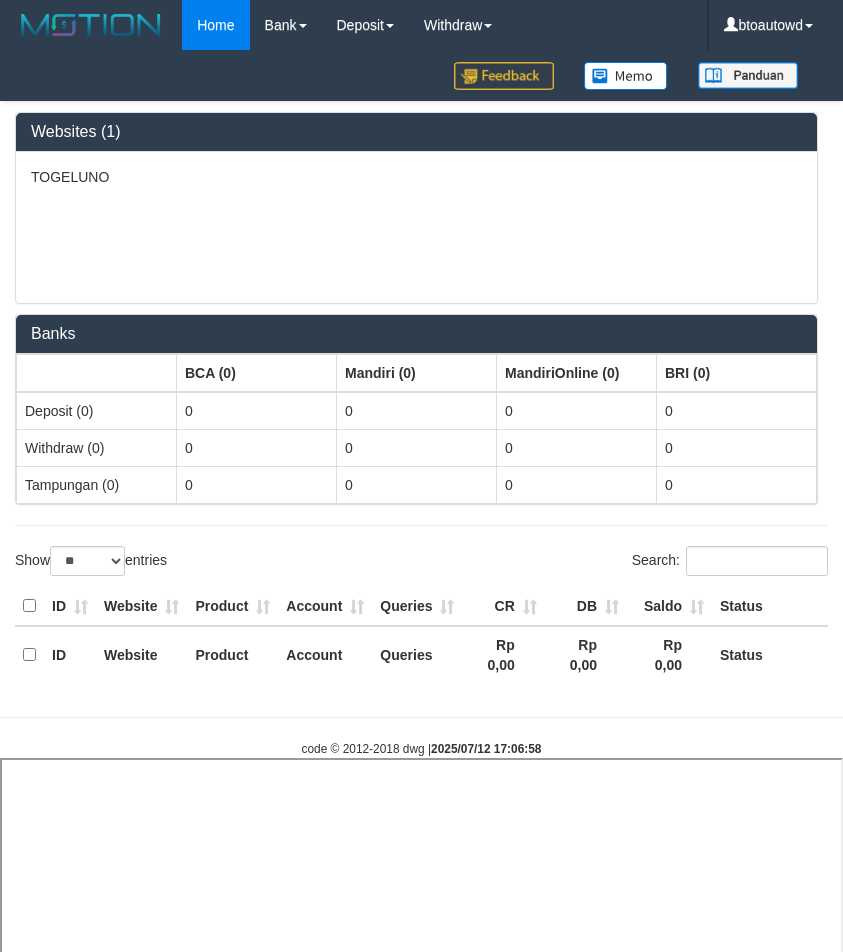 select 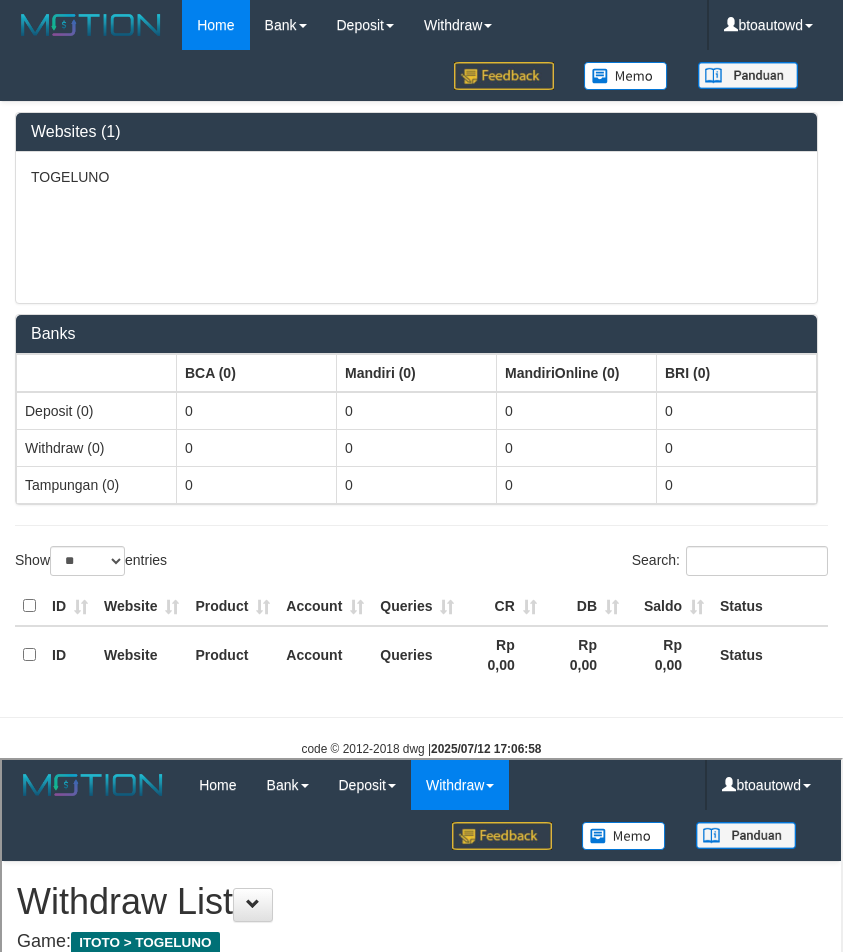 scroll, scrollTop: 0, scrollLeft: 0, axis: both 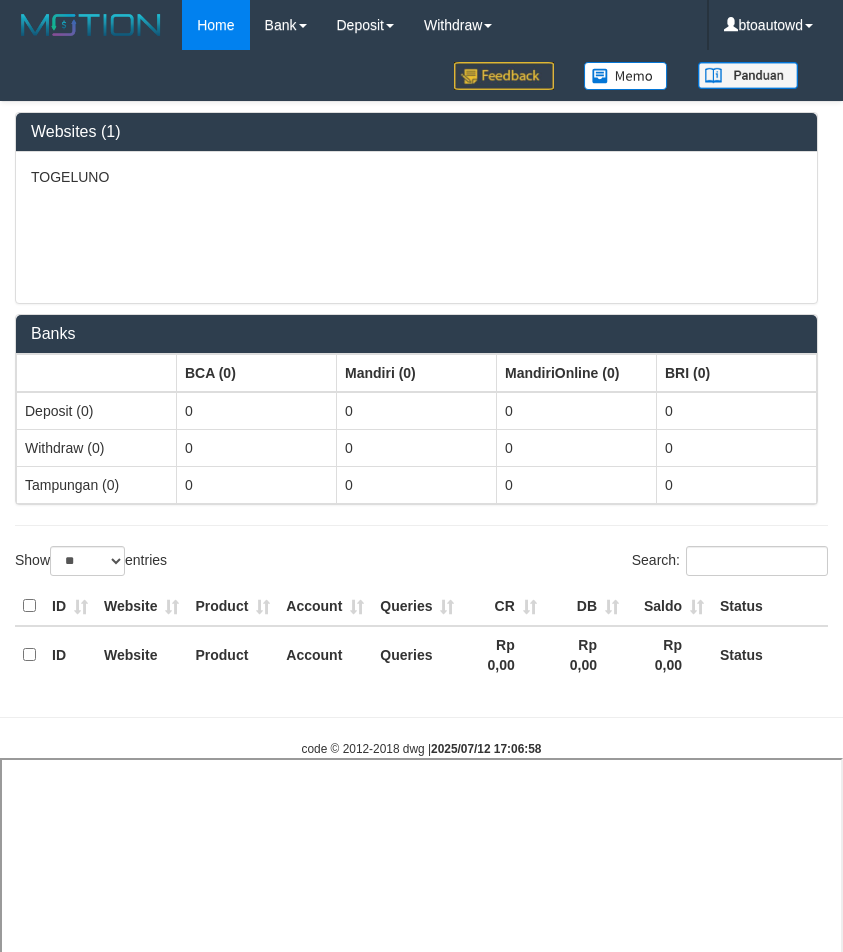 select 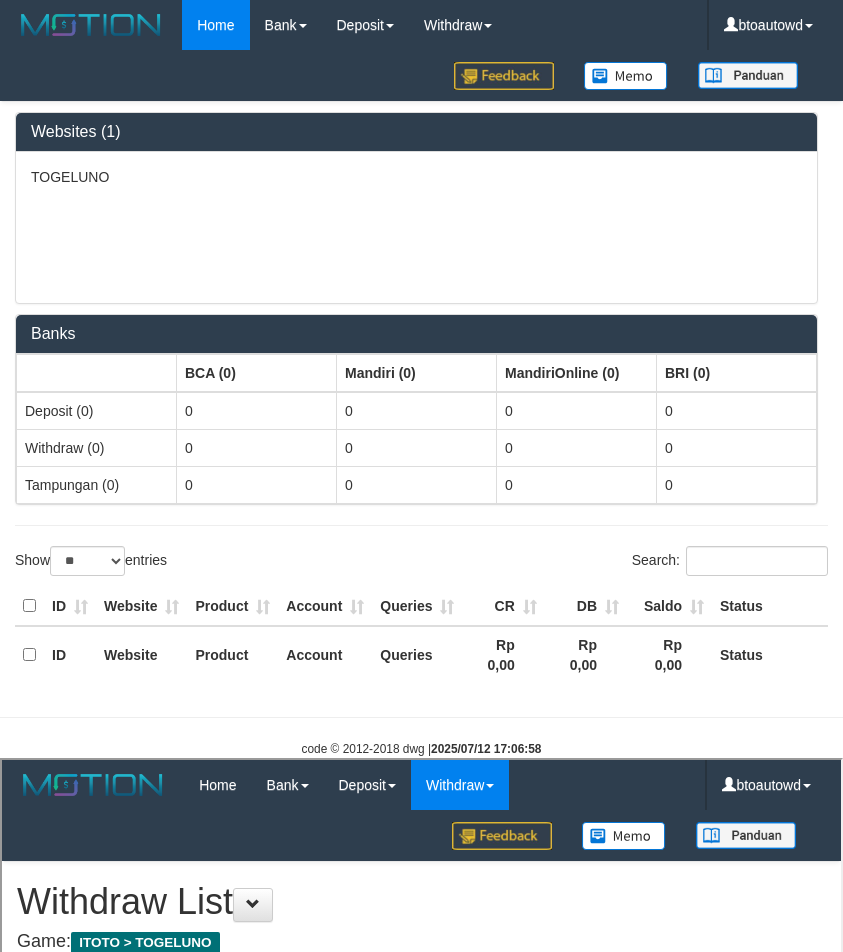 scroll, scrollTop: 0, scrollLeft: 0, axis: both 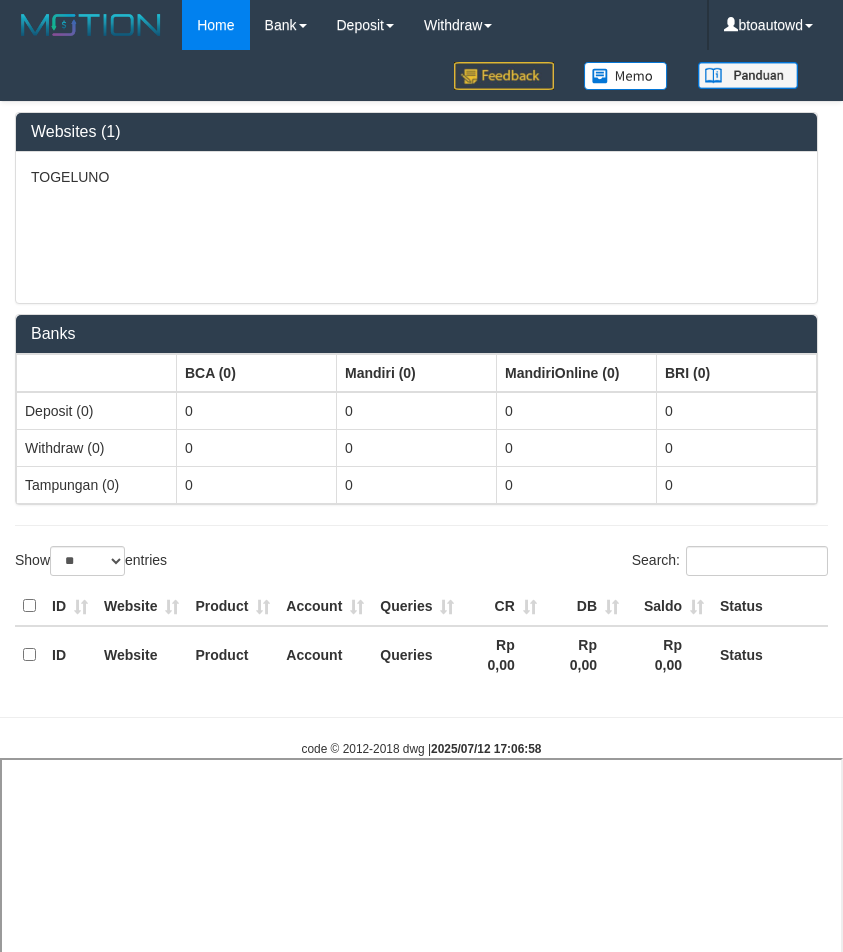 select 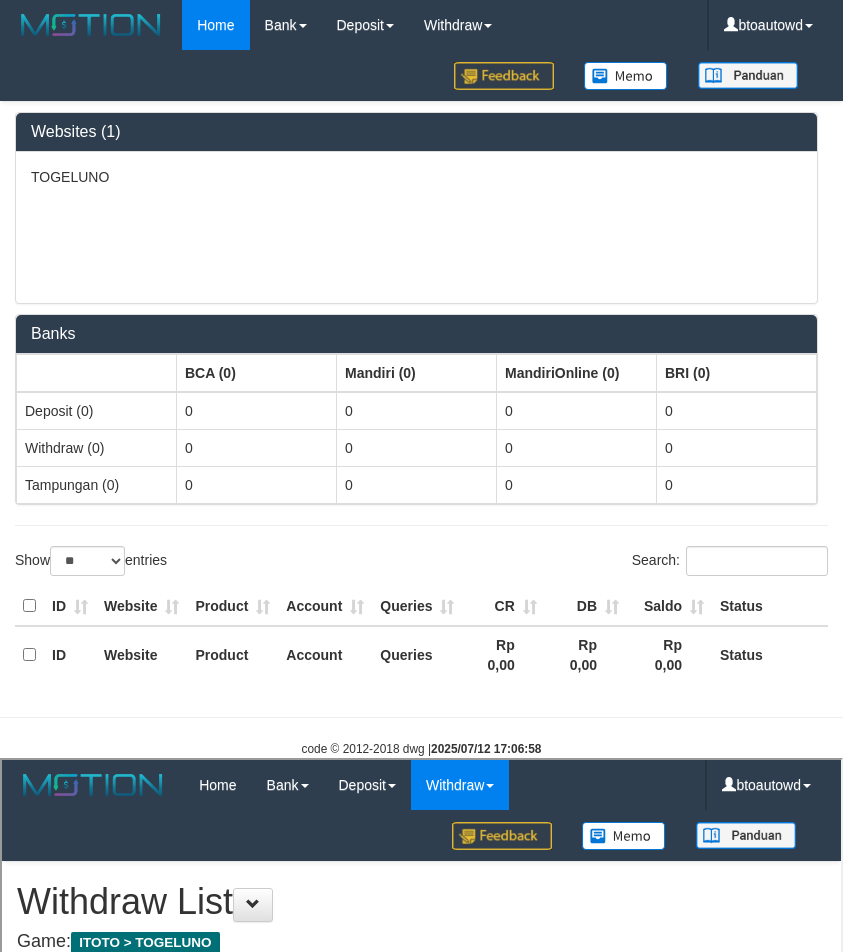 scroll, scrollTop: 0, scrollLeft: 0, axis: both 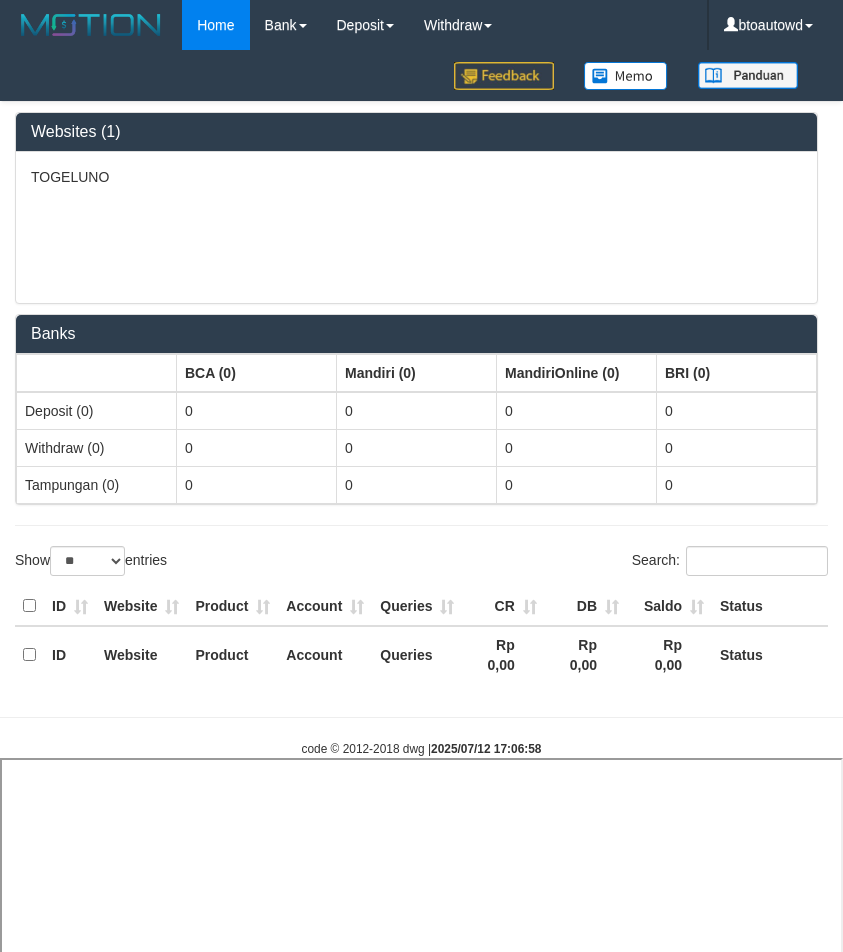 select 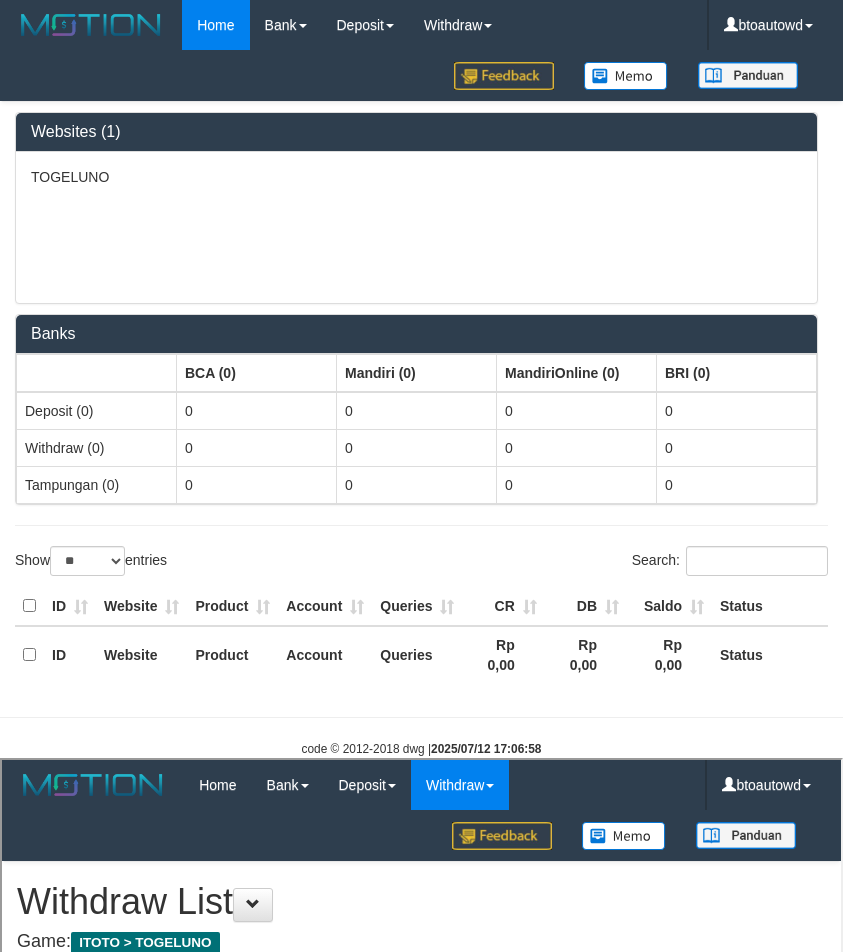 scroll, scrollTop: 0, scrollLeft: 0, axis: both 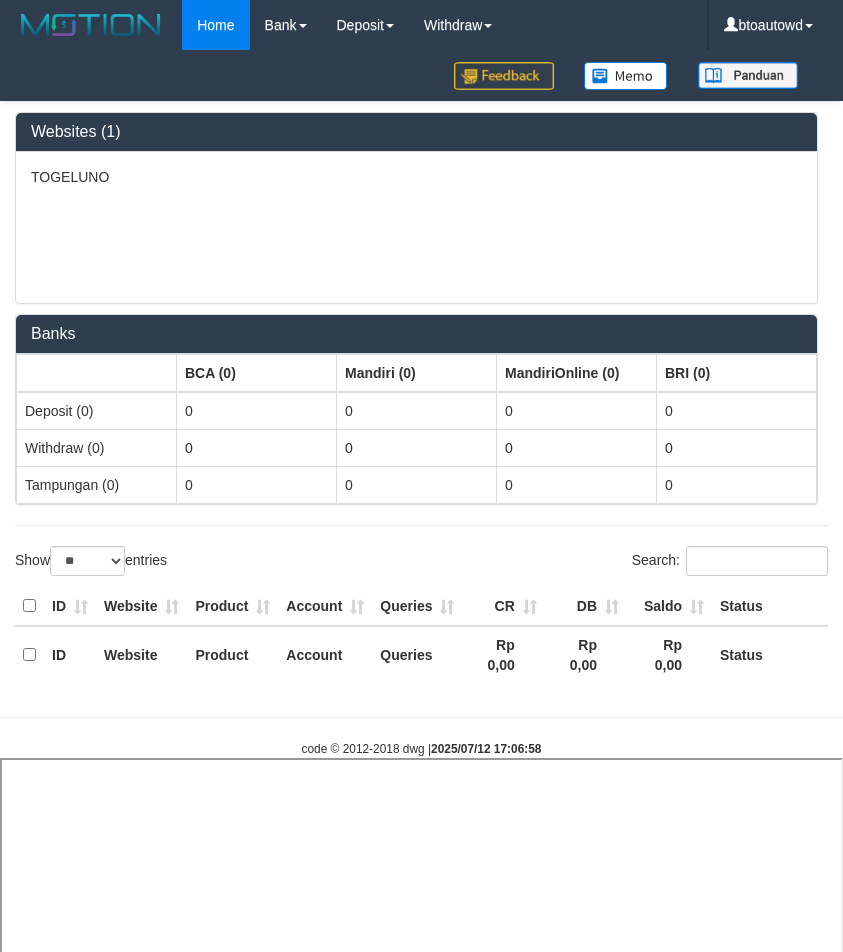 select 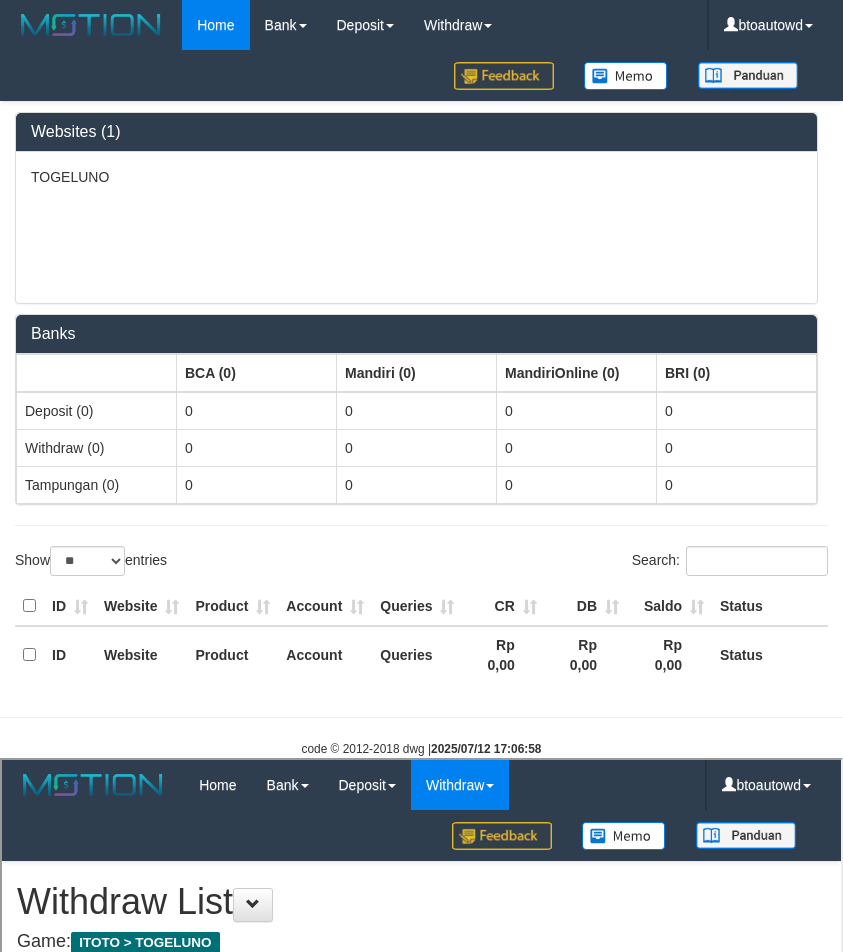 scroll, scrollTop: 0, scrollLeft: 0, axis: both 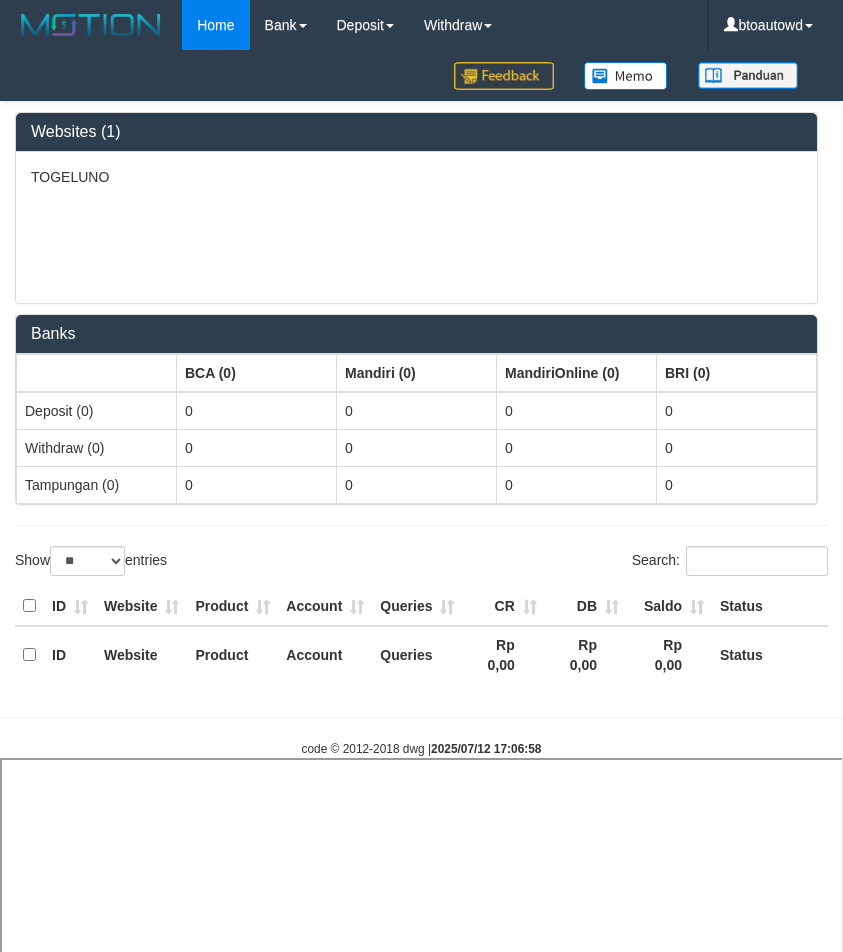 select 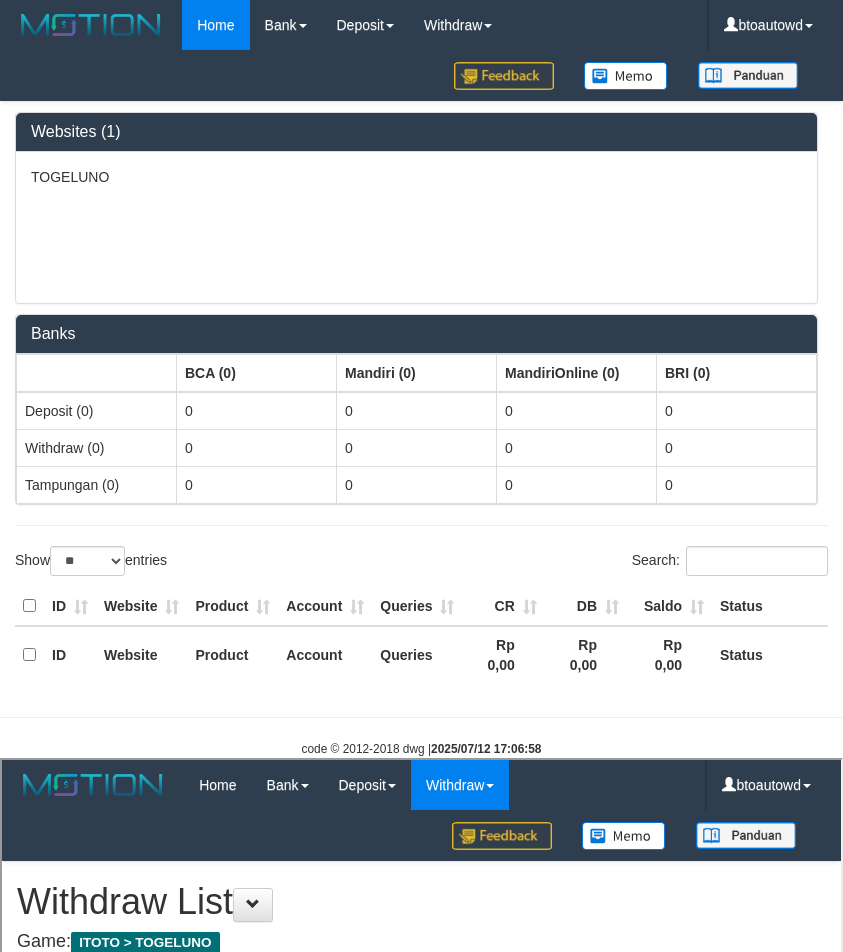 scroll, scrollTop: 0, scrollLeft: 0, axis: both 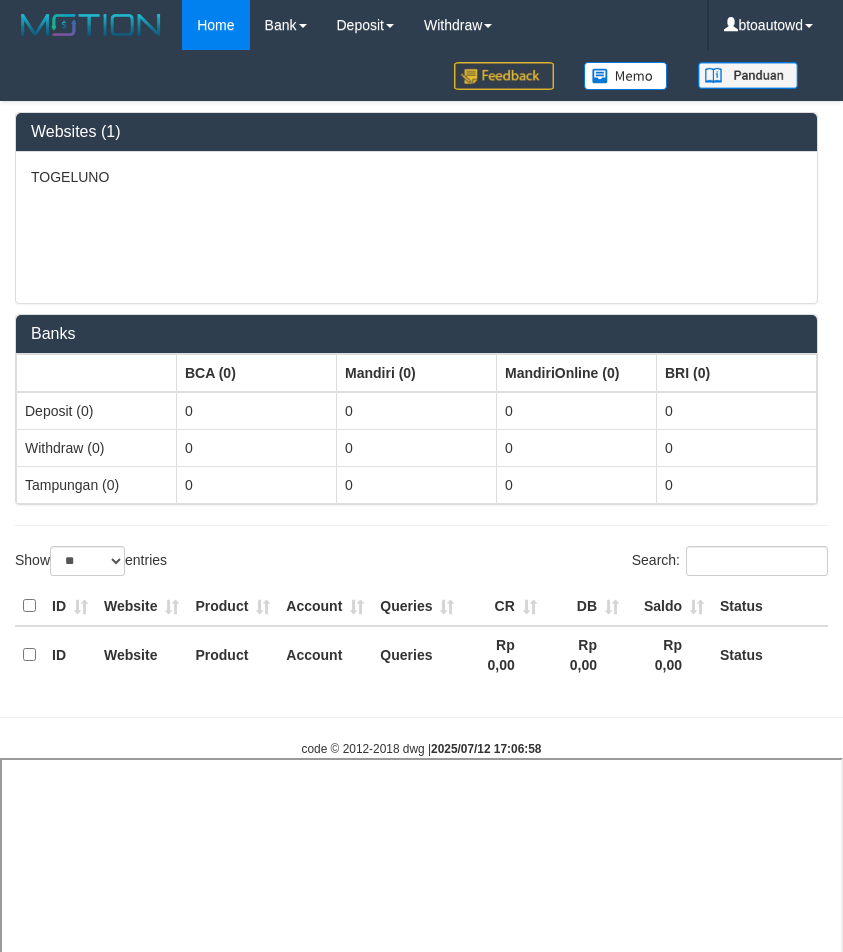 select 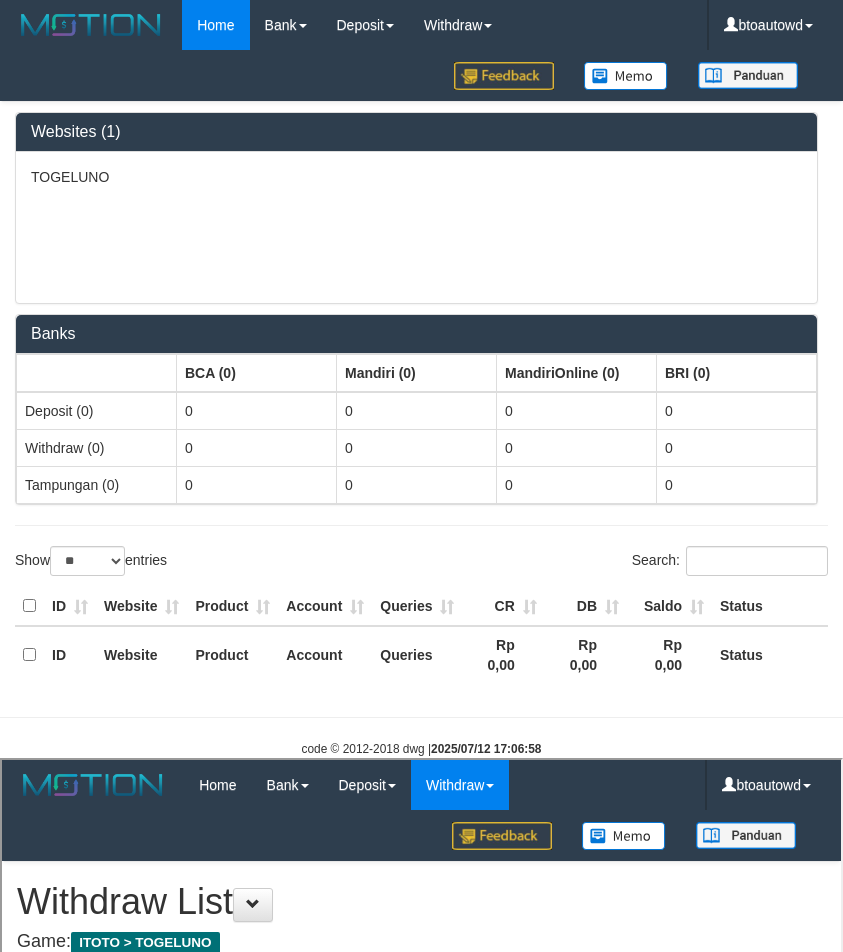 scroll, scrollTop: 0, scrollLeft: 0, axis: both 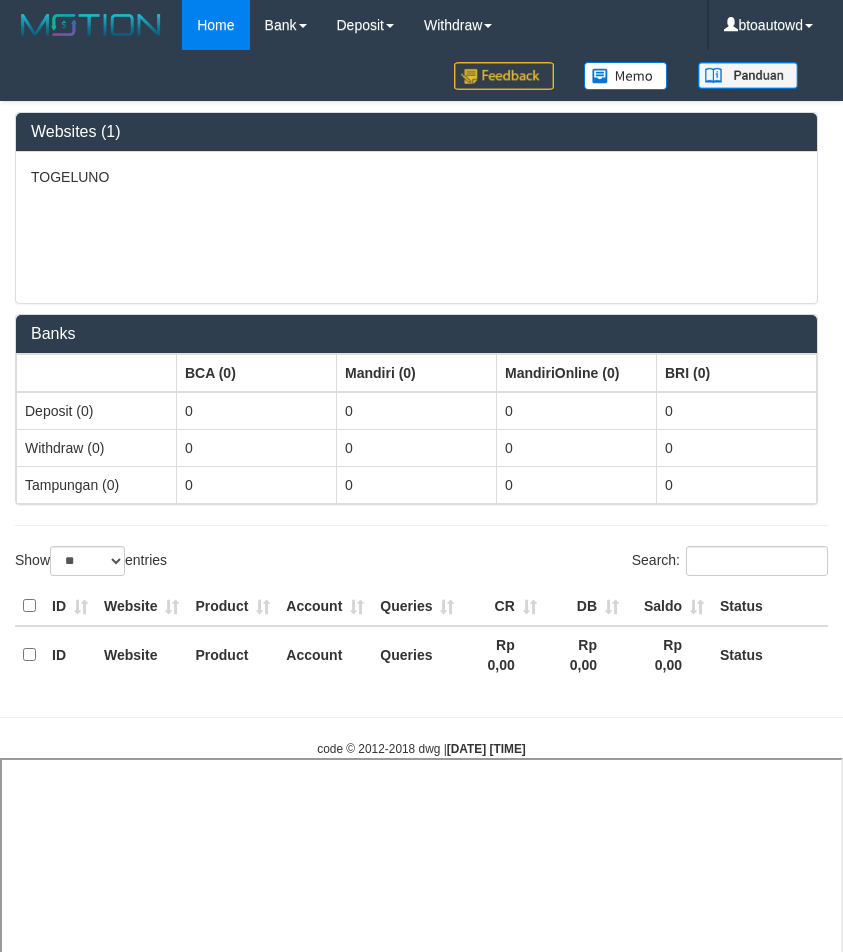 select on "**" 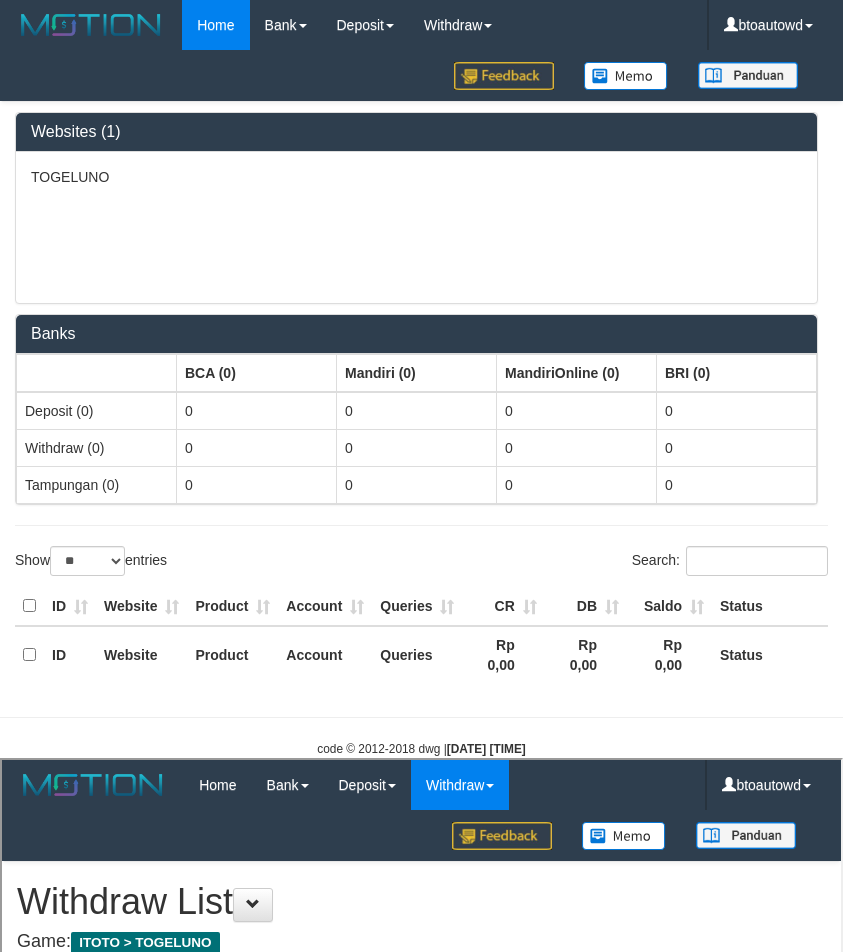 scroll, scrollTop: 0, scrollLeft: 0, axis: both 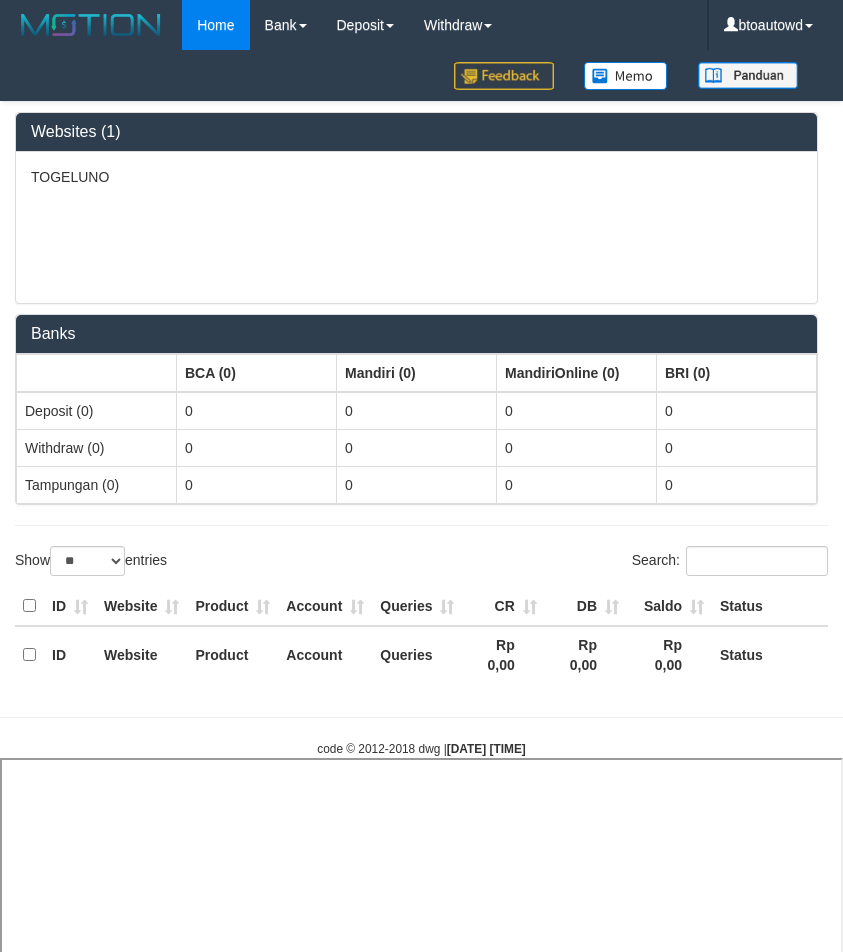 select 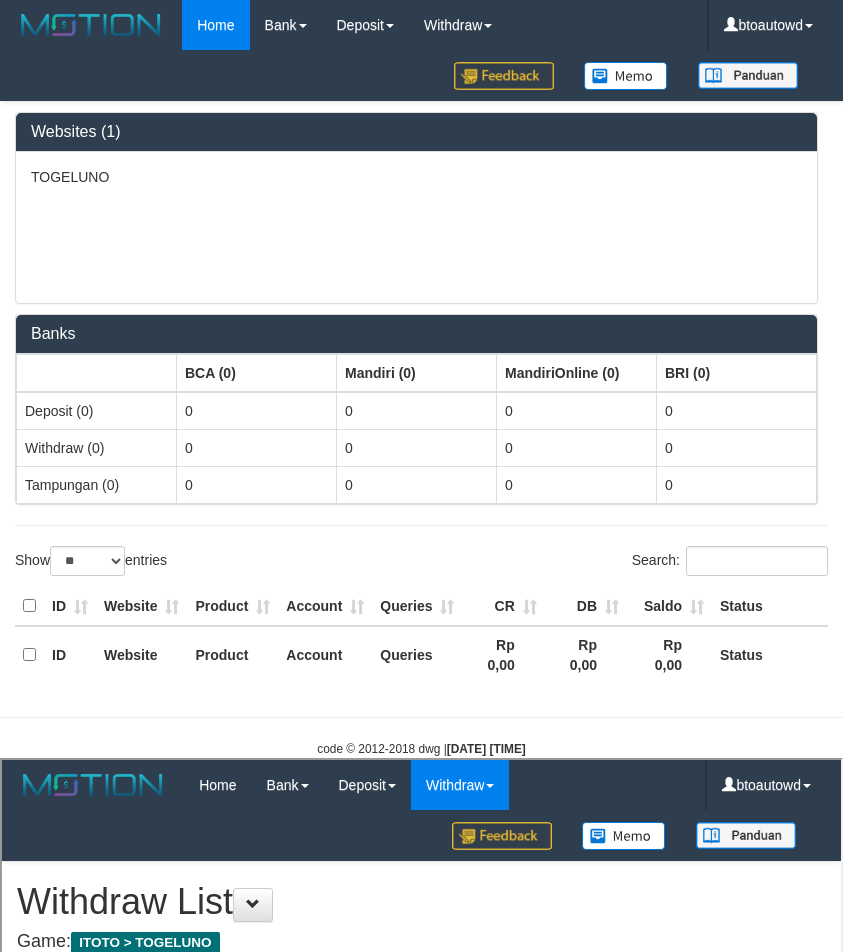 scroll, scrollTop: 0, scrollLeft: 0, axis: both 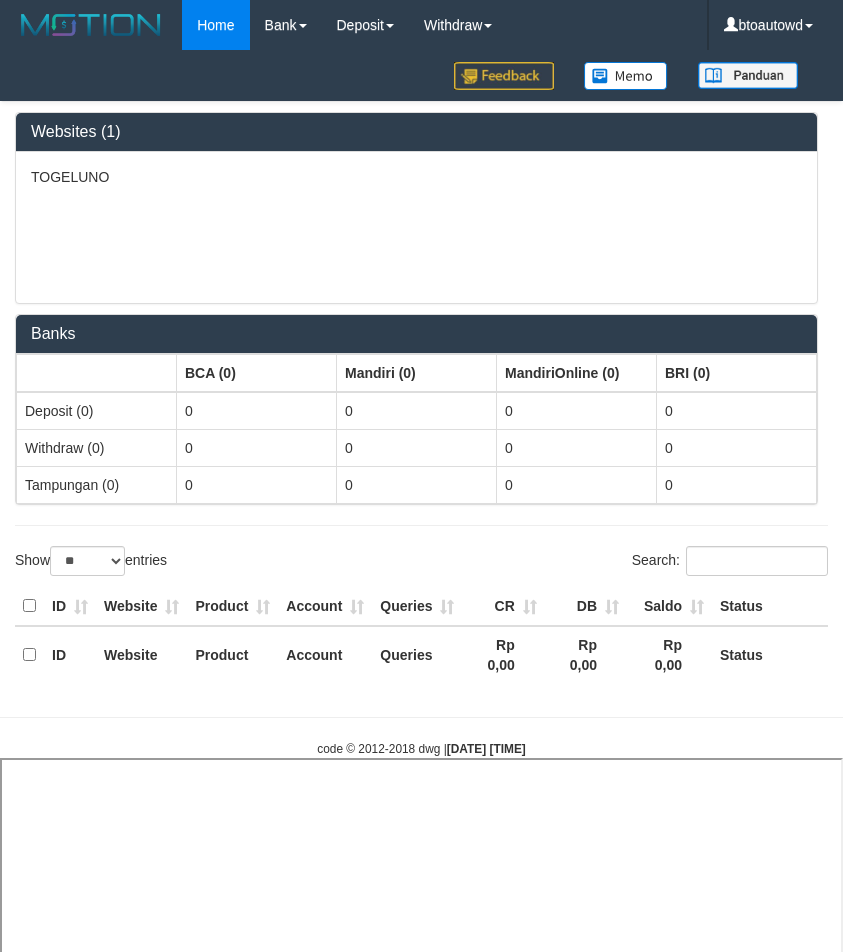 select 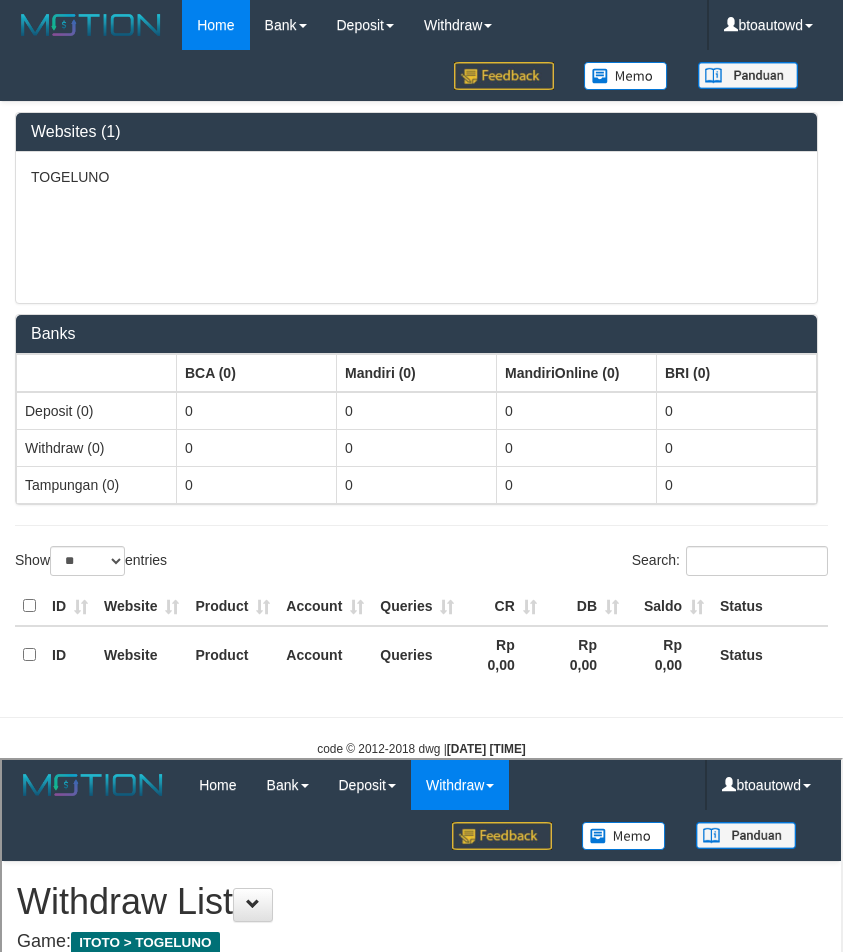 scroll, scrollTop: 0, scrollLeft: 0, axis: both 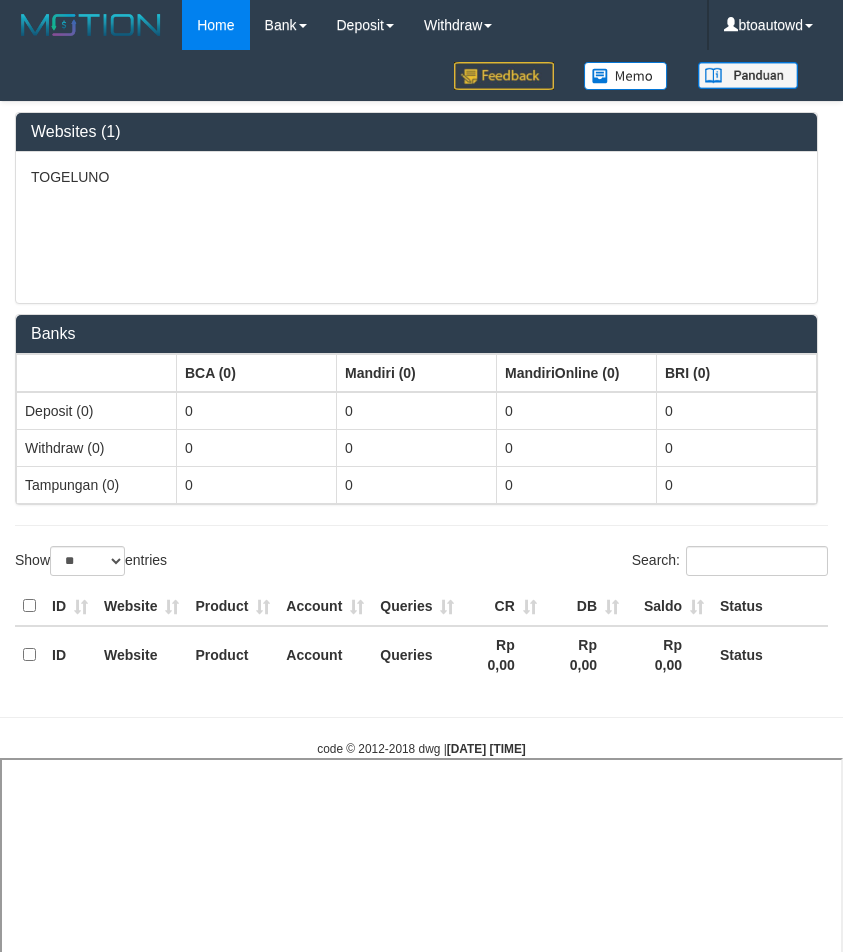 select 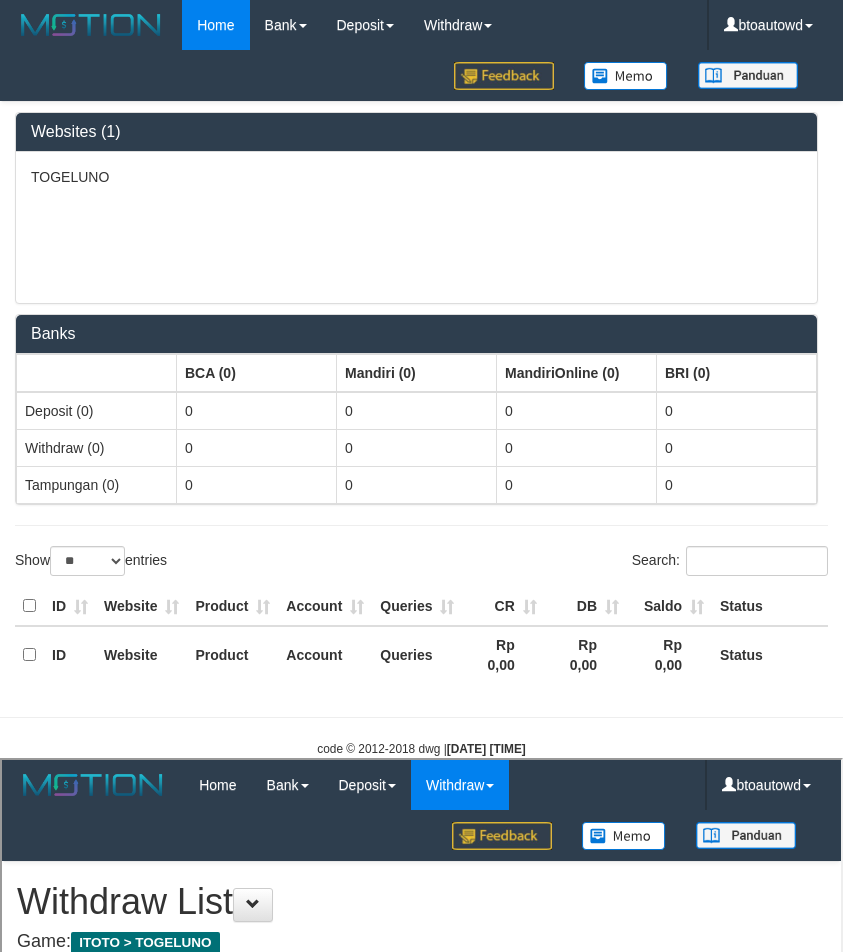 scroll, scrollTop: 0, scrollLeft: 0, axis: both 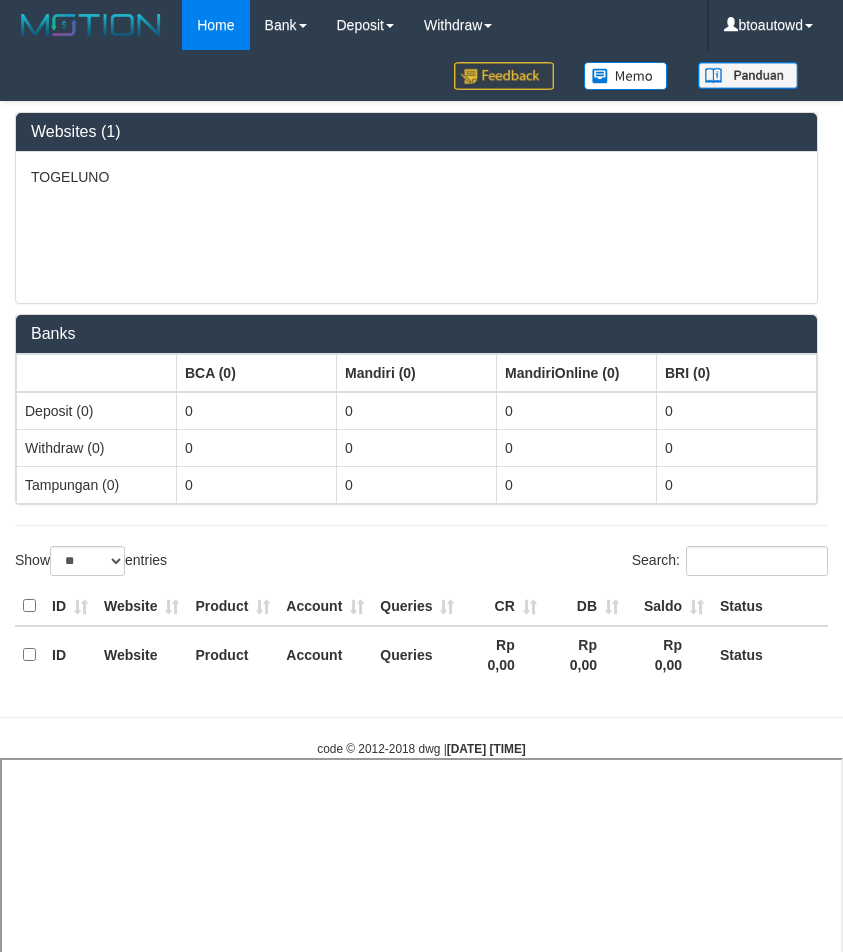 select 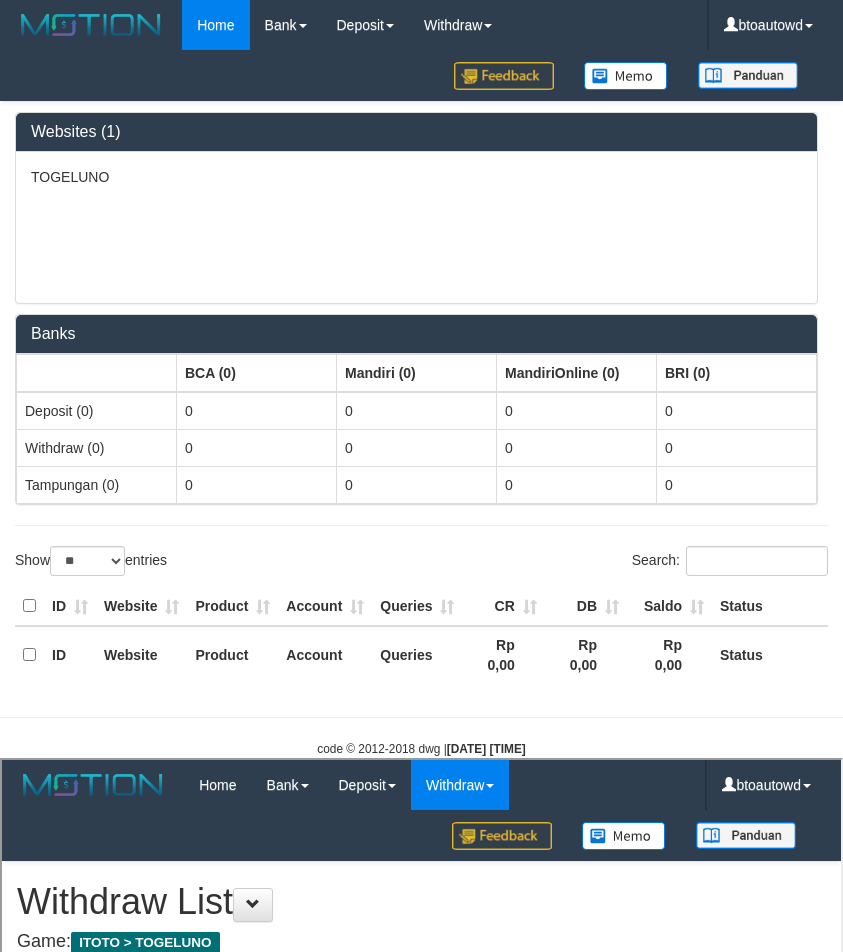 scroll, scrollTop: 0, scrollLeft: 0, axis: both 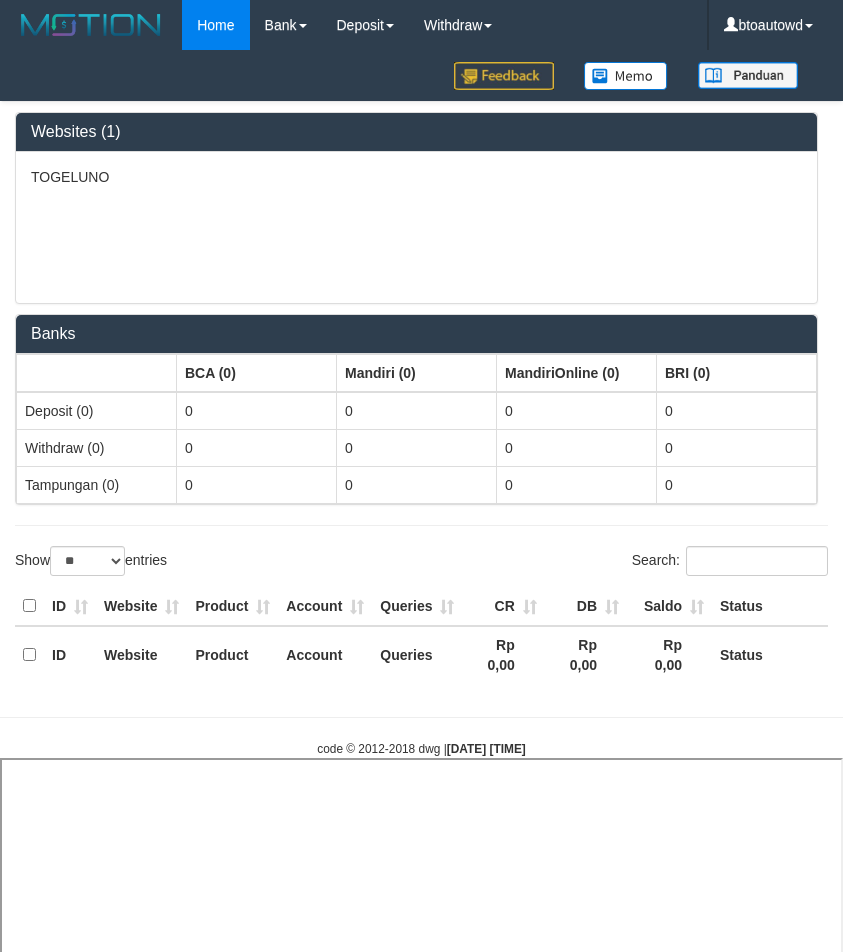 select 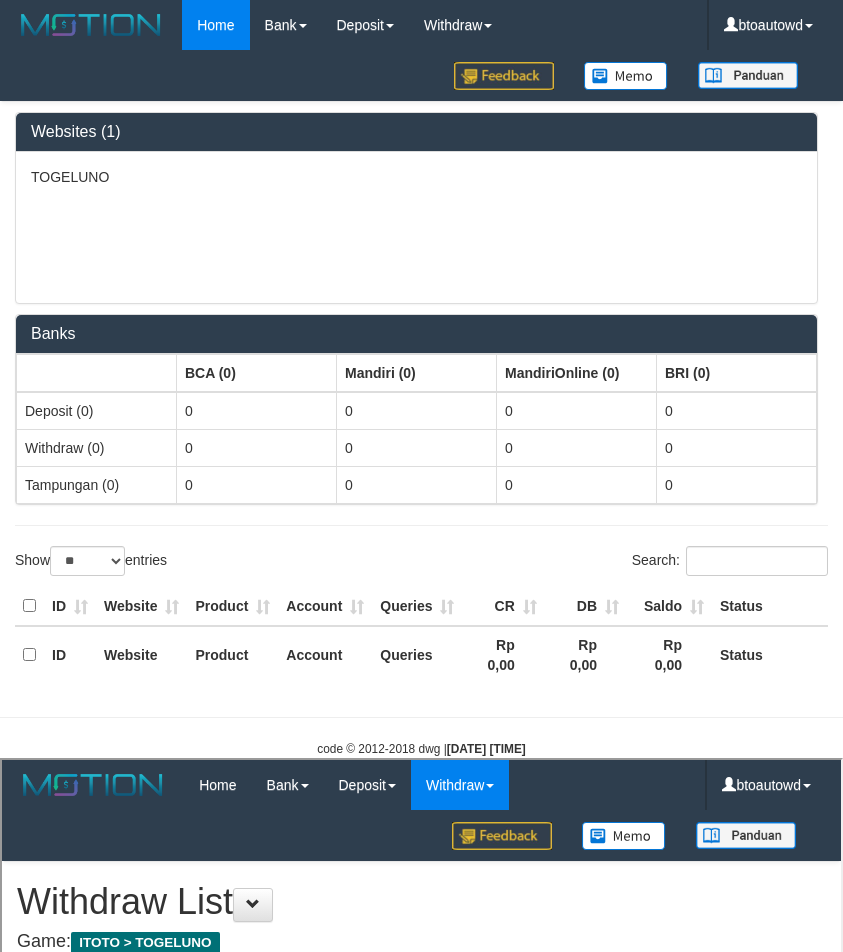 scroll, scrollTop: 0, scrollLeft: 0, axis: both 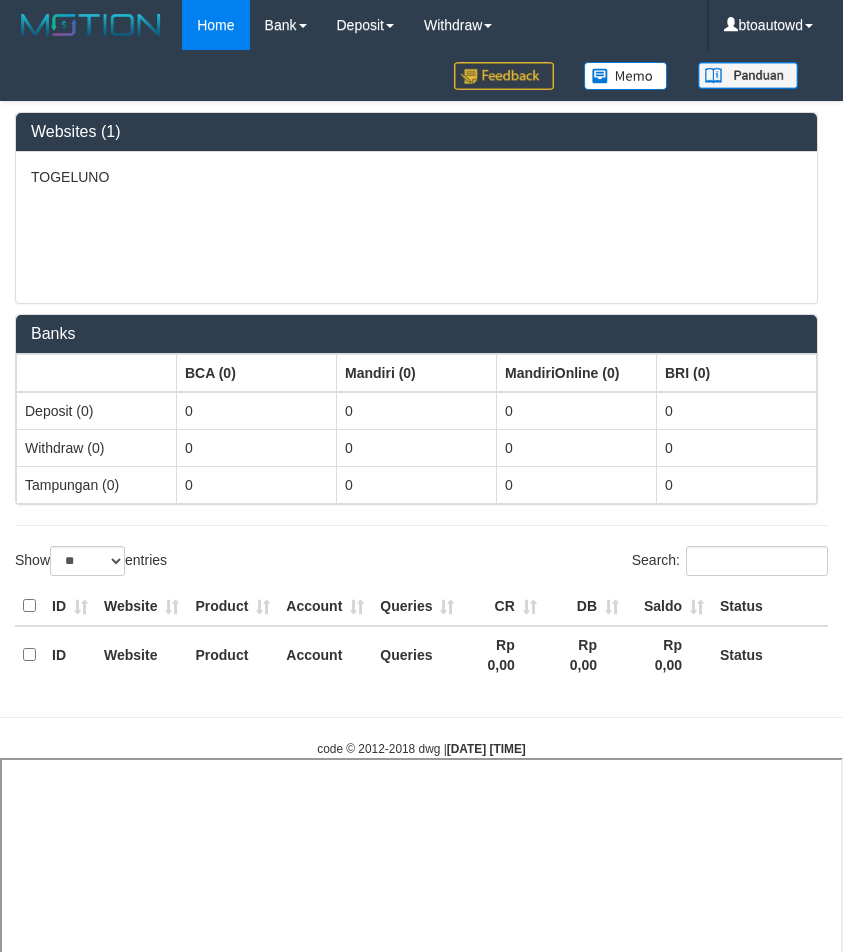 select 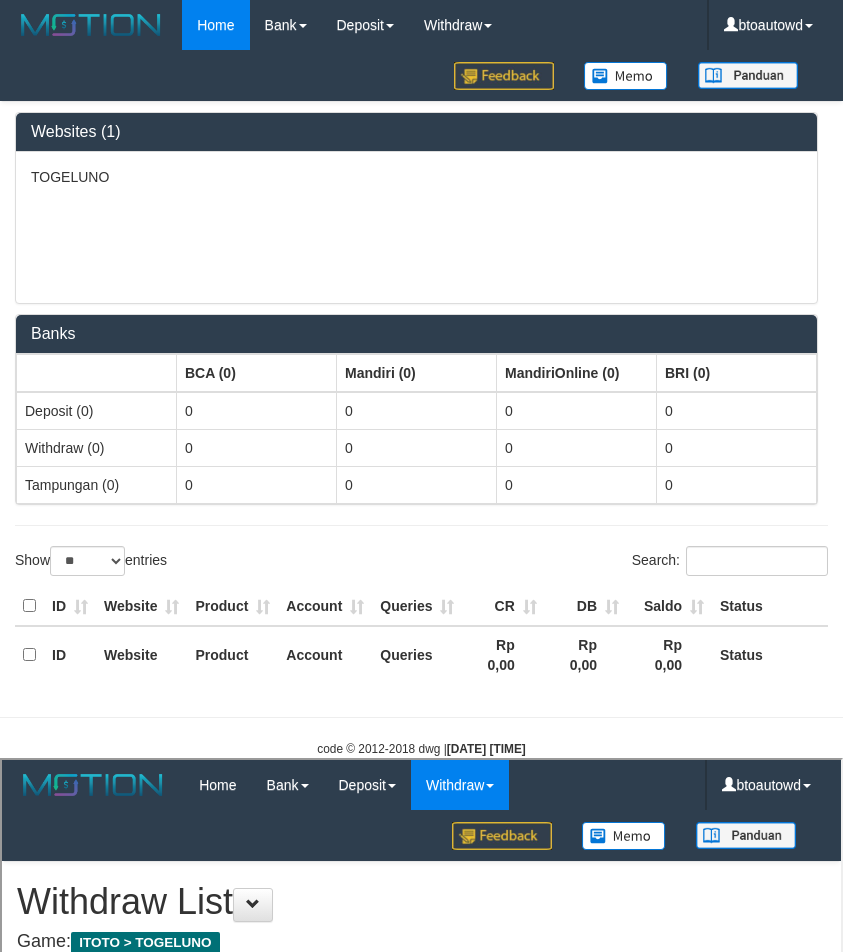 scroll, scrollTop: 0, scrollLeft: 0, axis: both 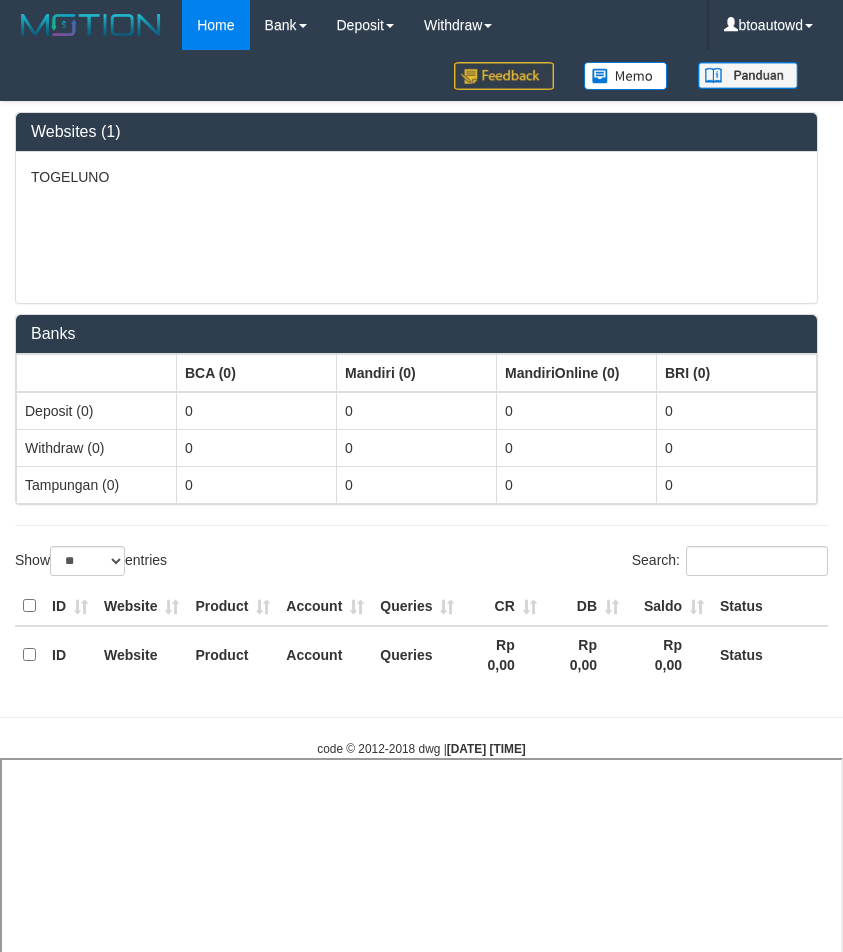 select 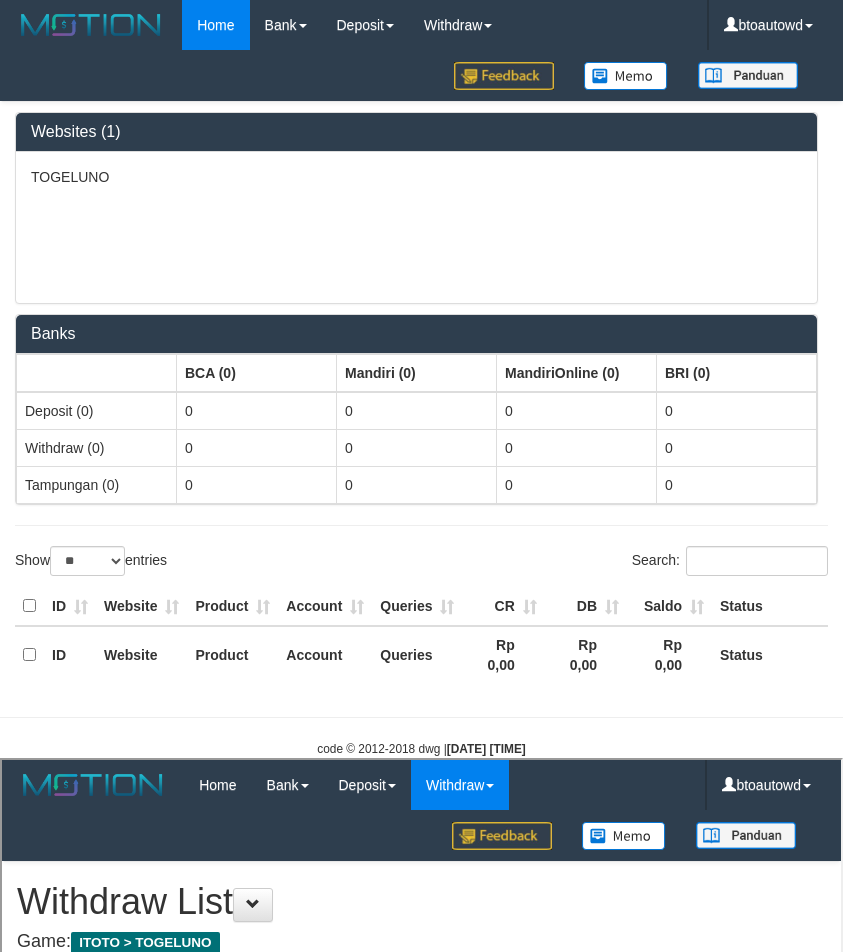 scroll, scrollTop: 0, scrollLeft: 0, axis: both 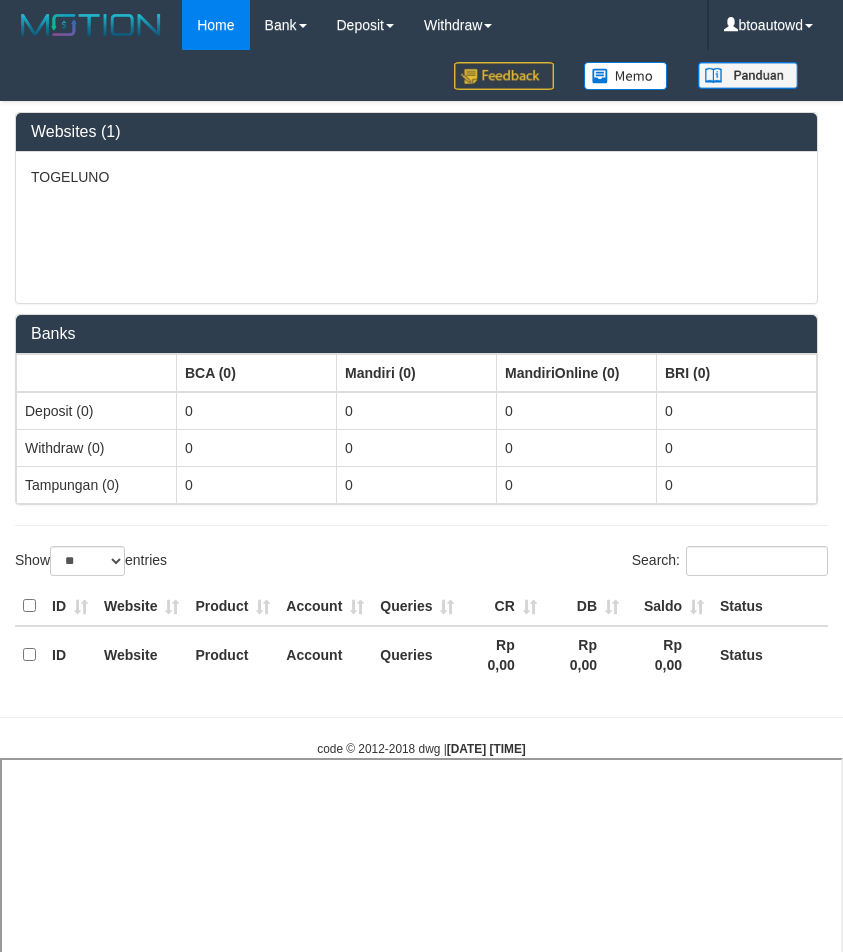 select 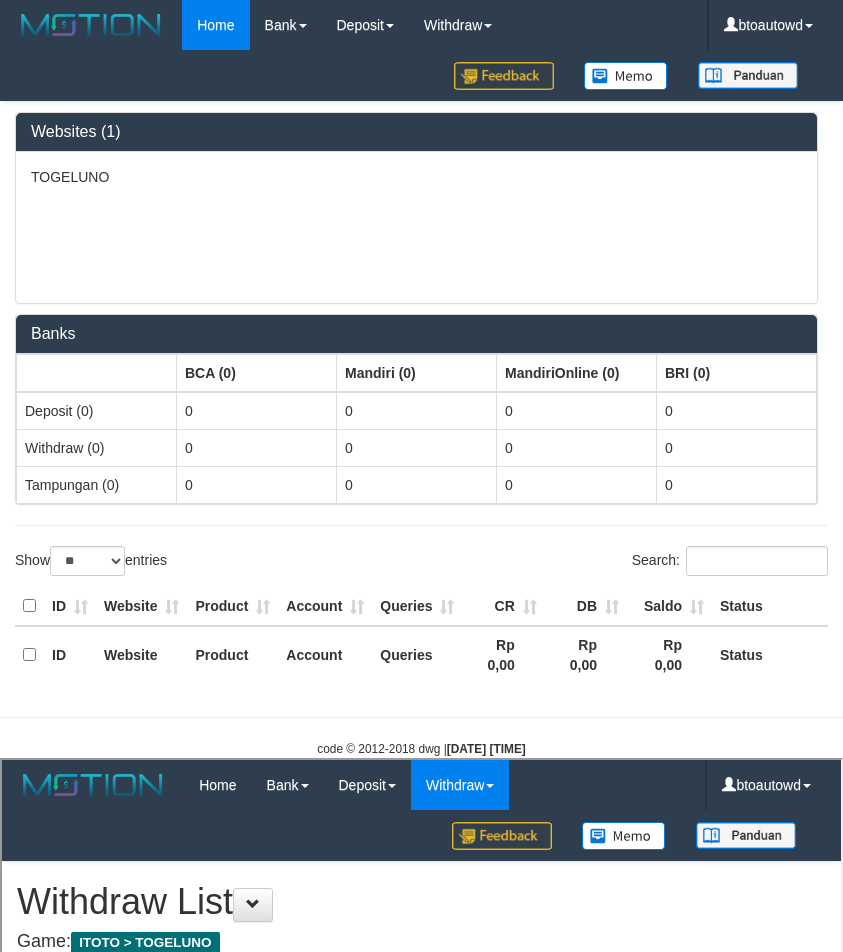 scroll, scrollTop: 0, scrollLeft: 0, axis: both 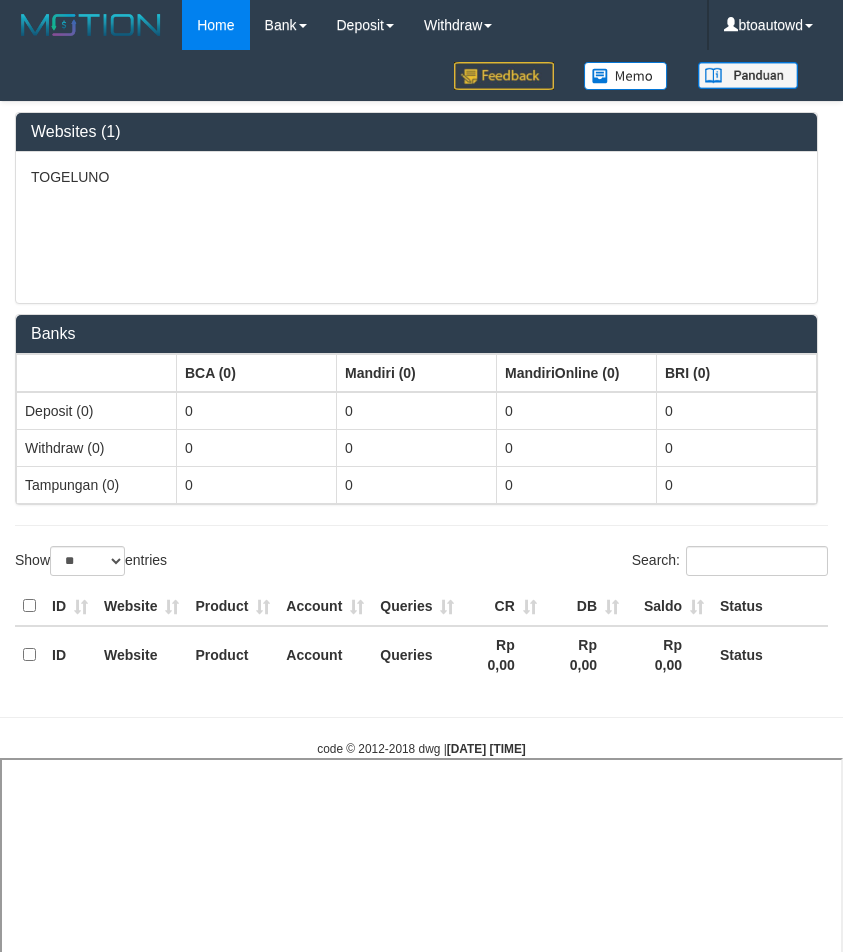 select 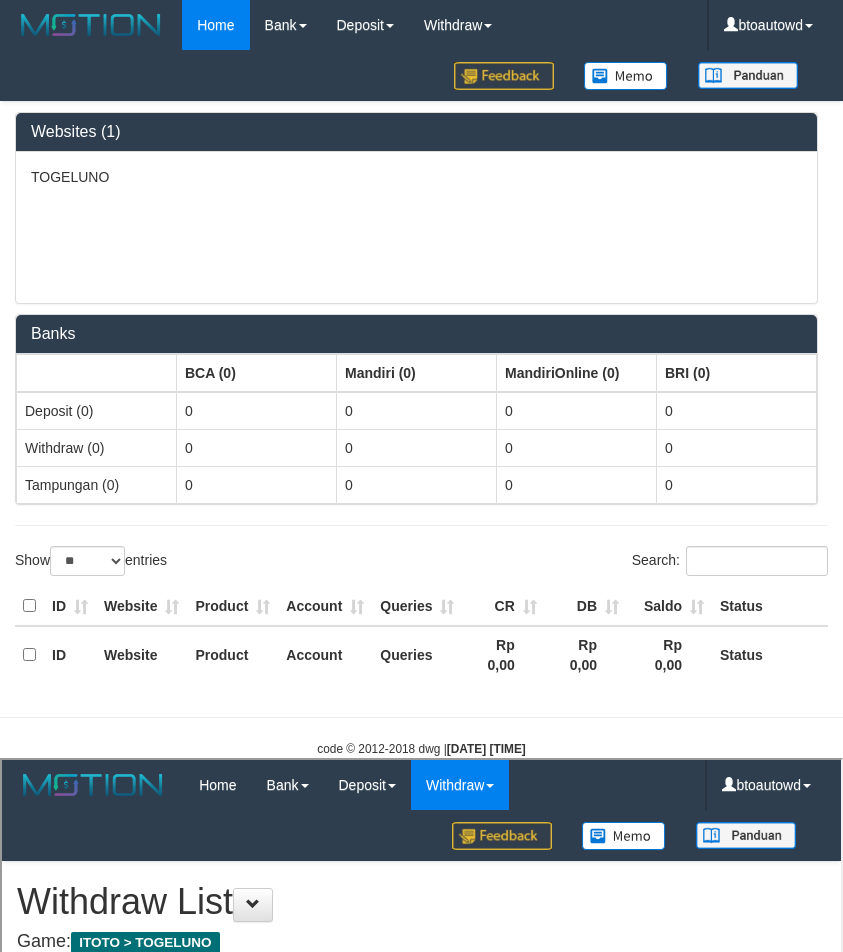 scroll, scrollTop: 0, scrollLeft: 0, axis: both 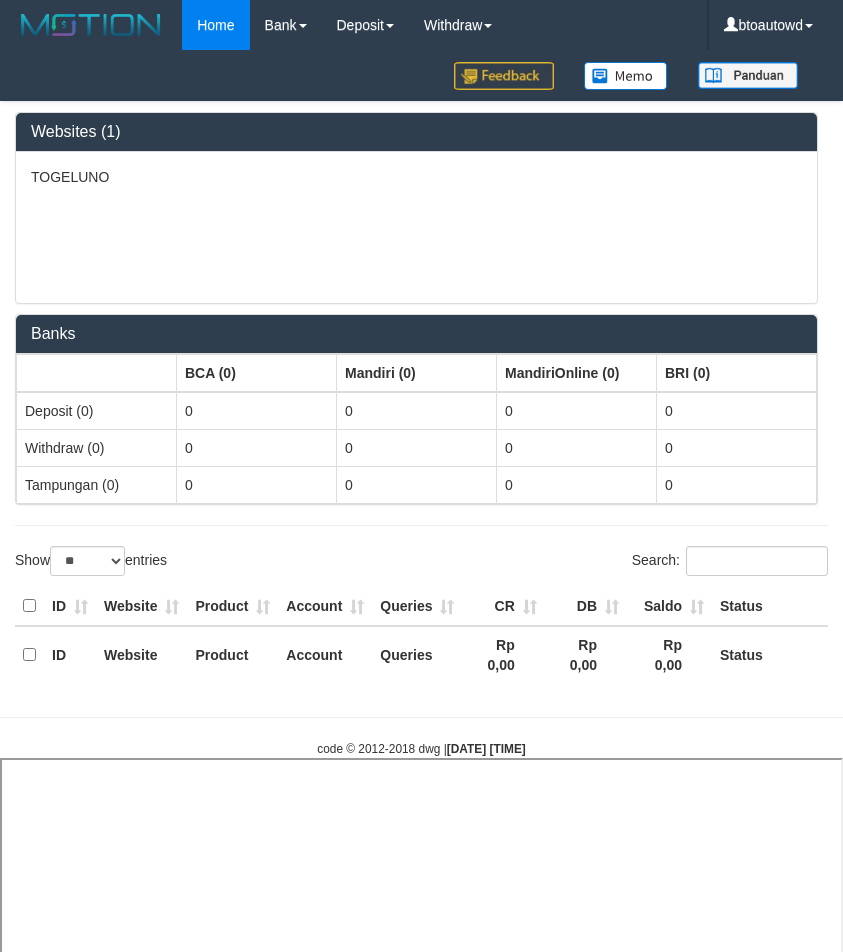 select 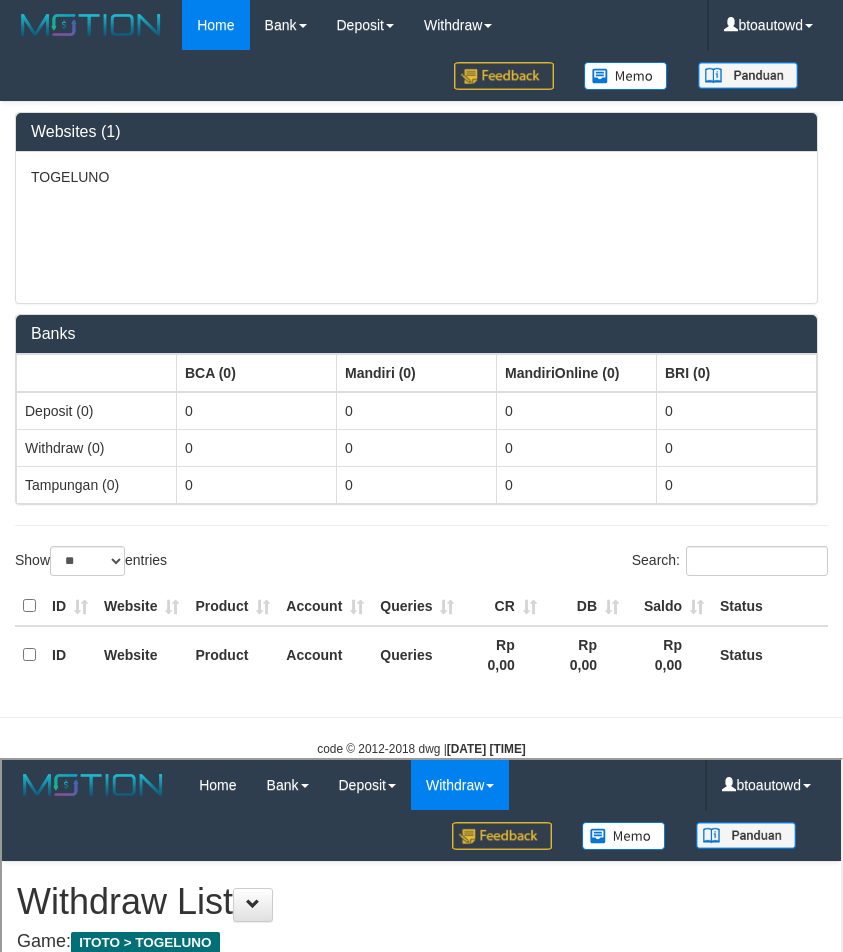 scroll, scrollTop: 0, scrollLeft: 0, axis: both 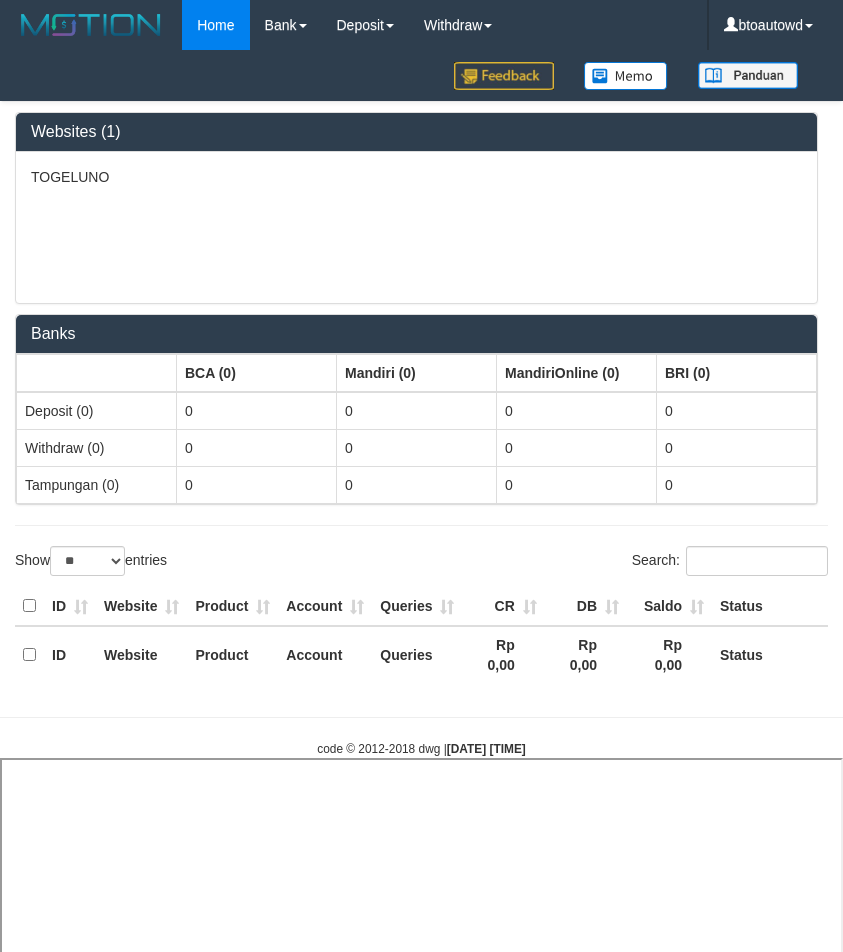 select 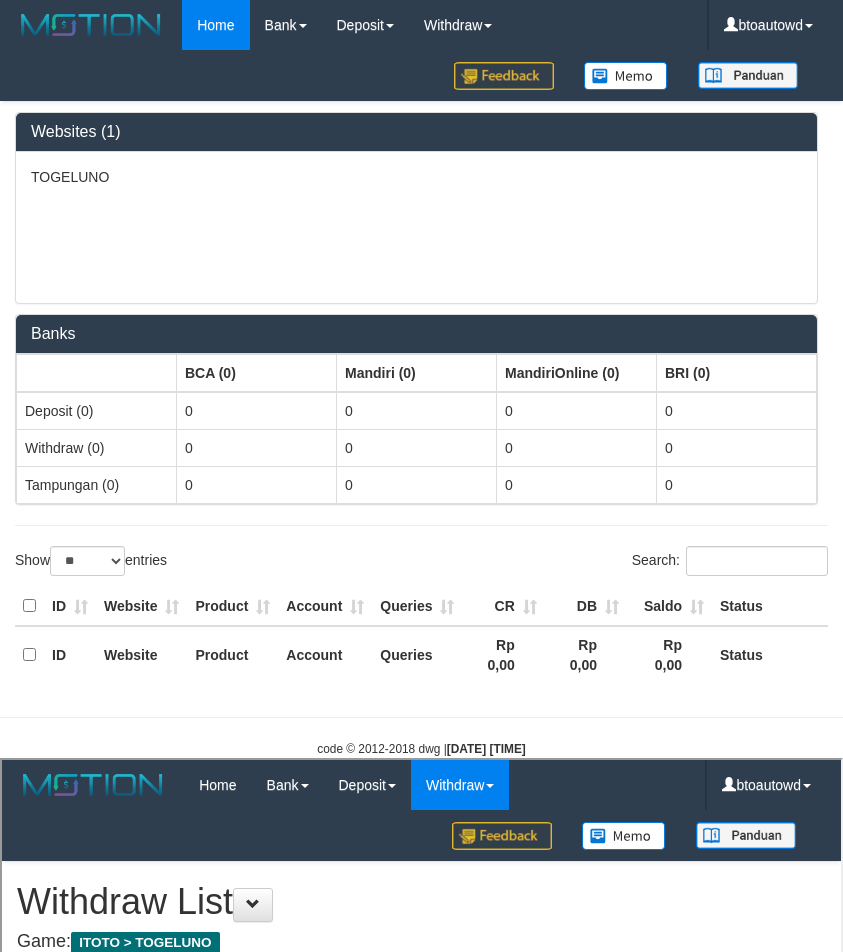 scroll, scrollTop: 0, scrollLeft: 0, axis: both 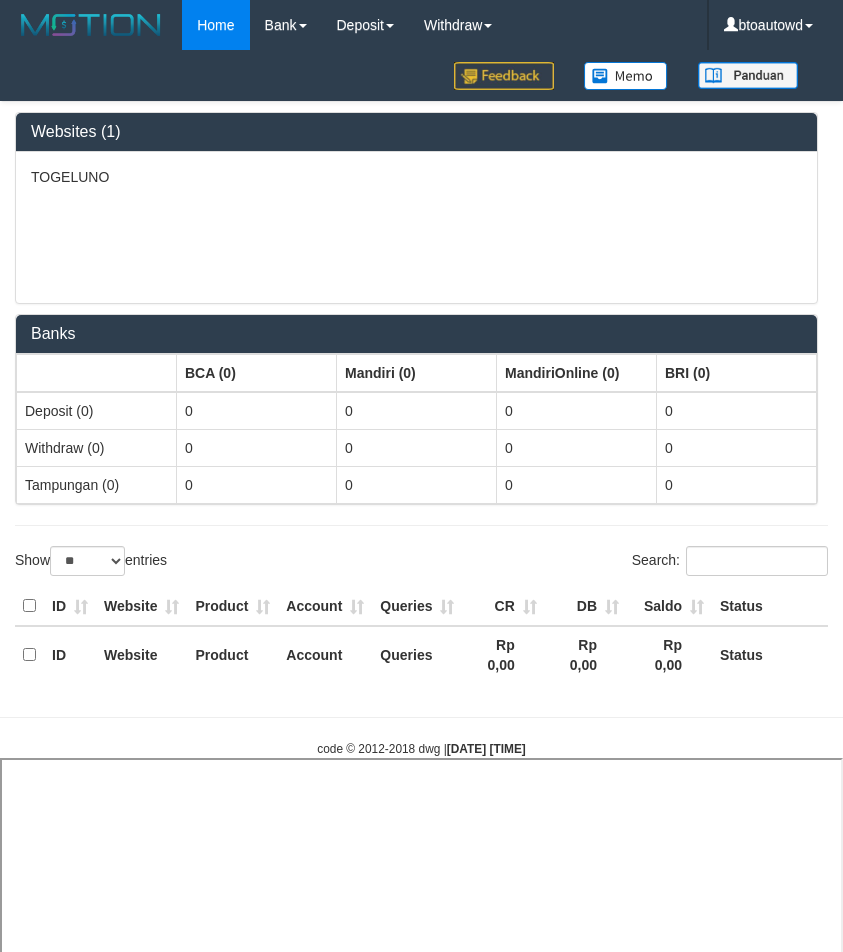 select 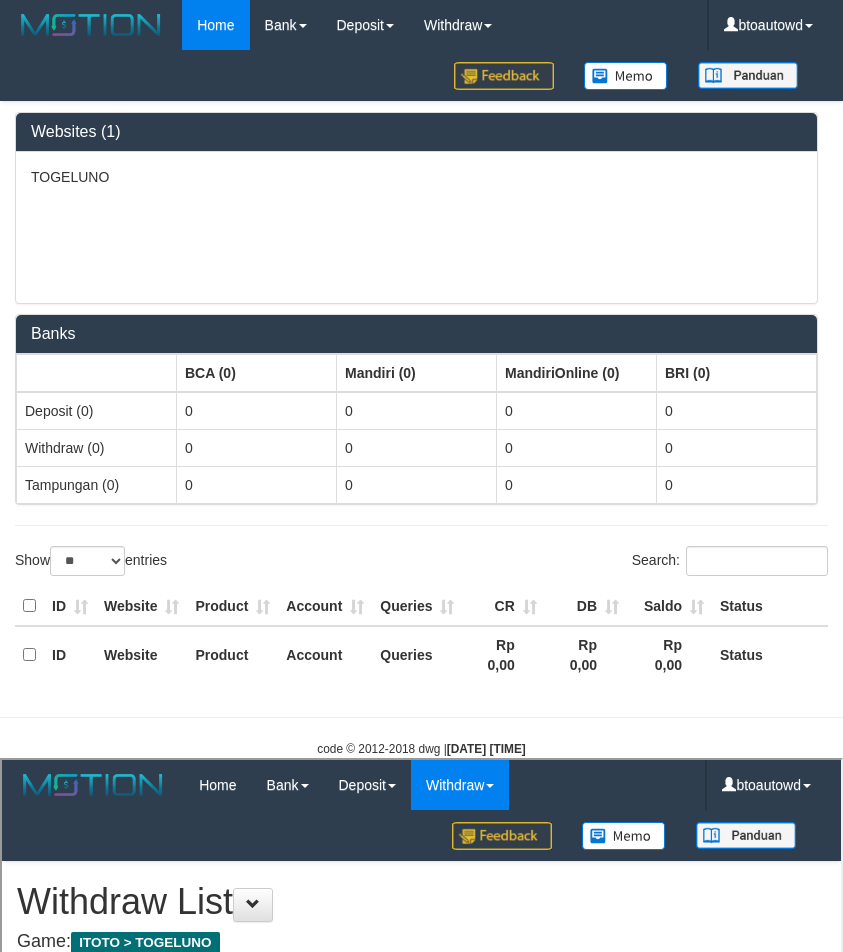 scroll, scrollTop: 0, scrollLeft: 0, axis: both 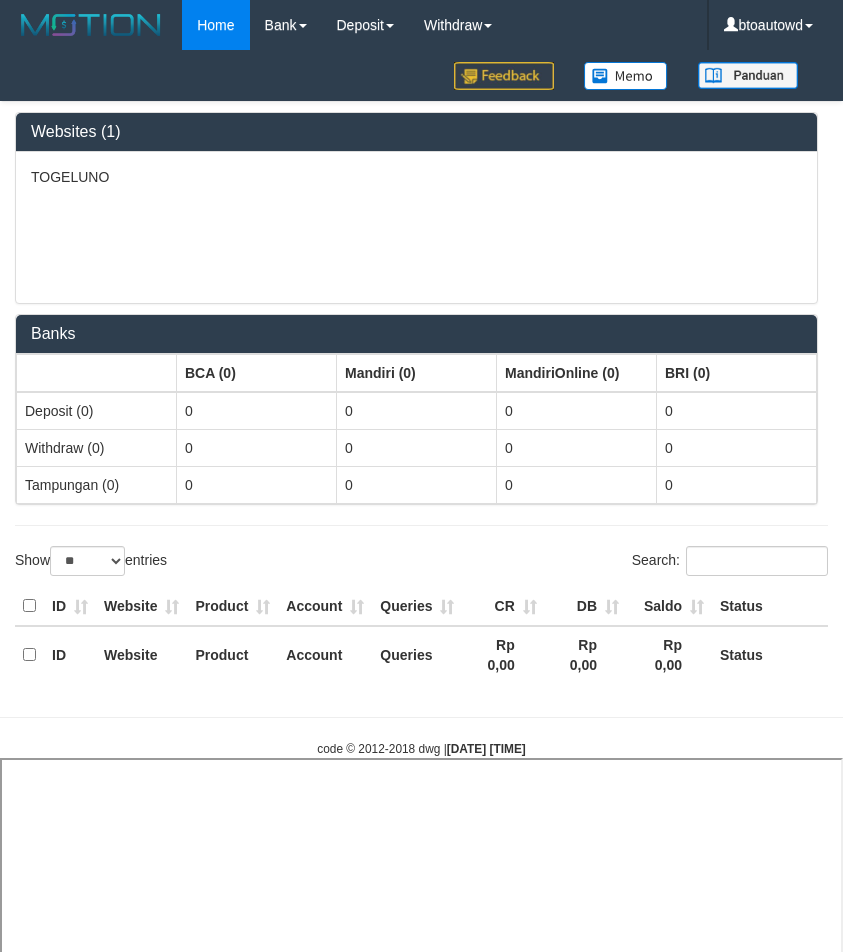 select 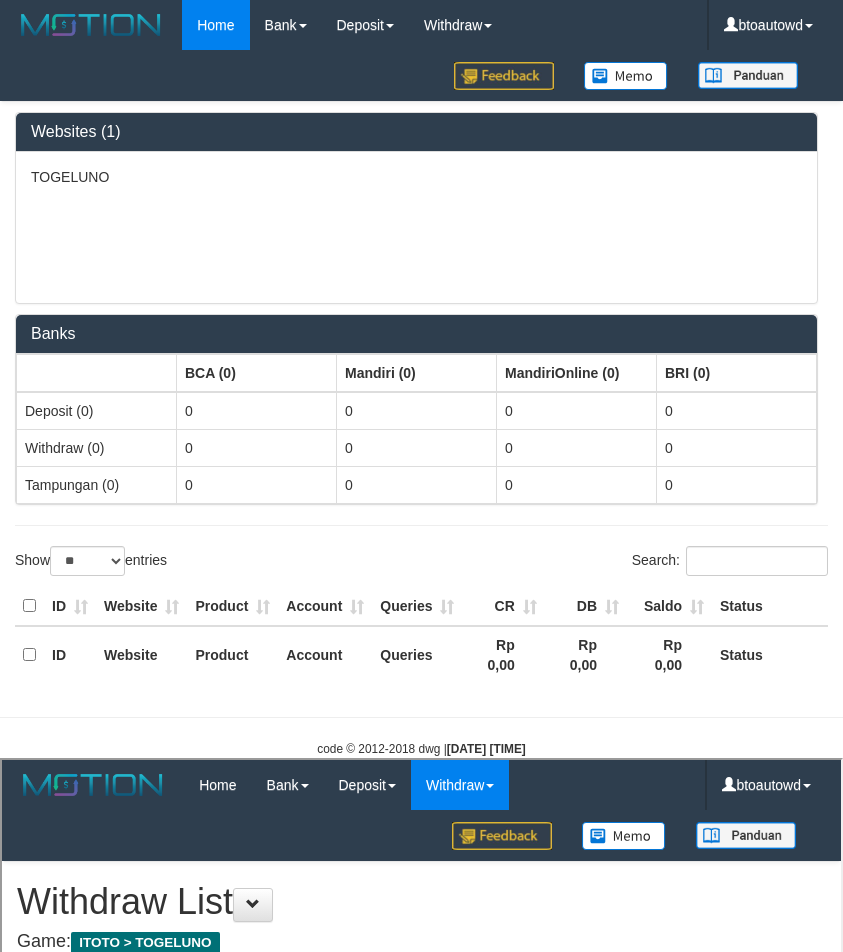 scroll, scrollTop: 0, scrollLeft: 0, axis: both 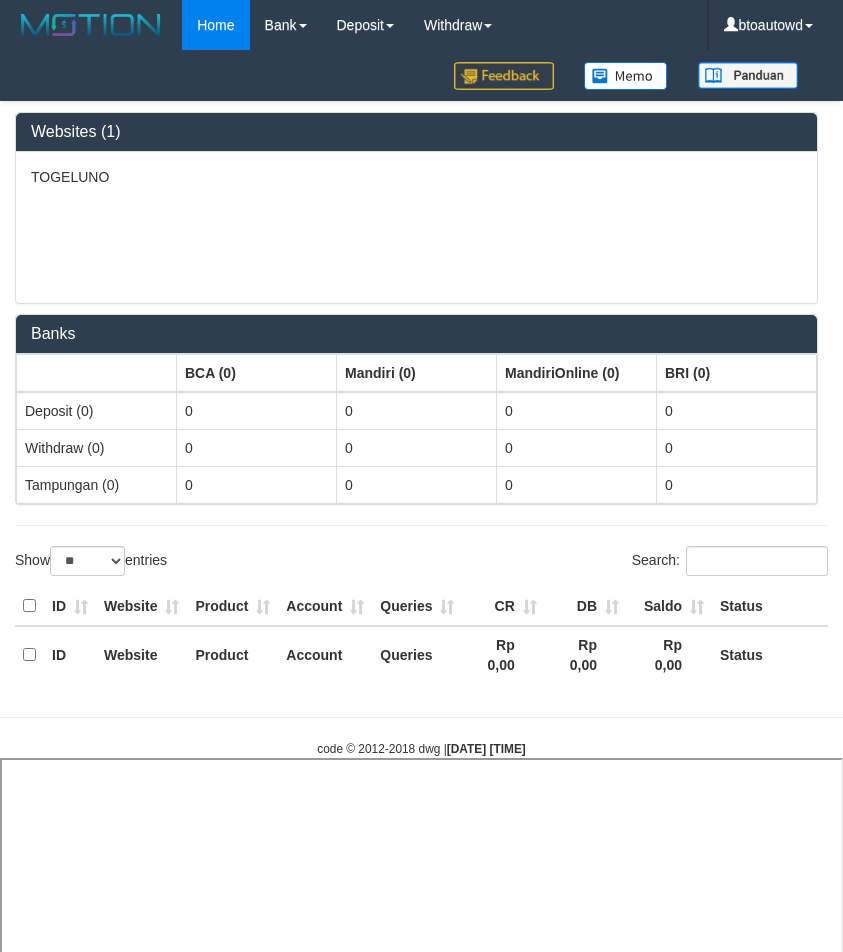 select 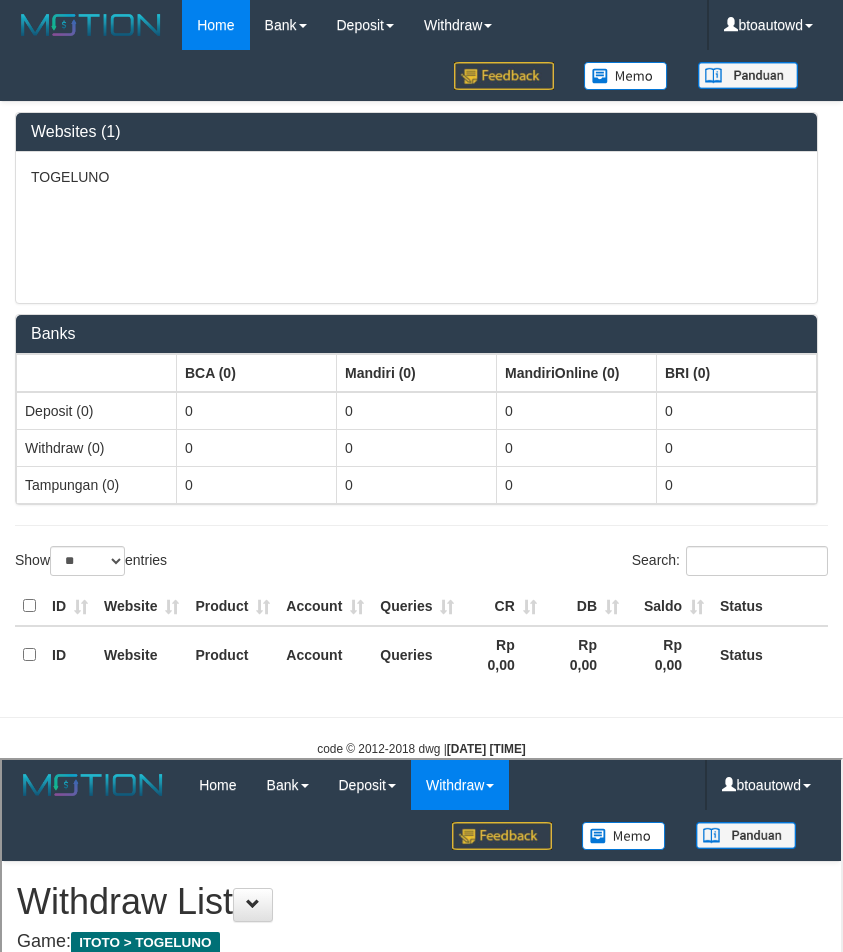 scroll, scrollTop: 0, scrollLeft: 0, axis: both 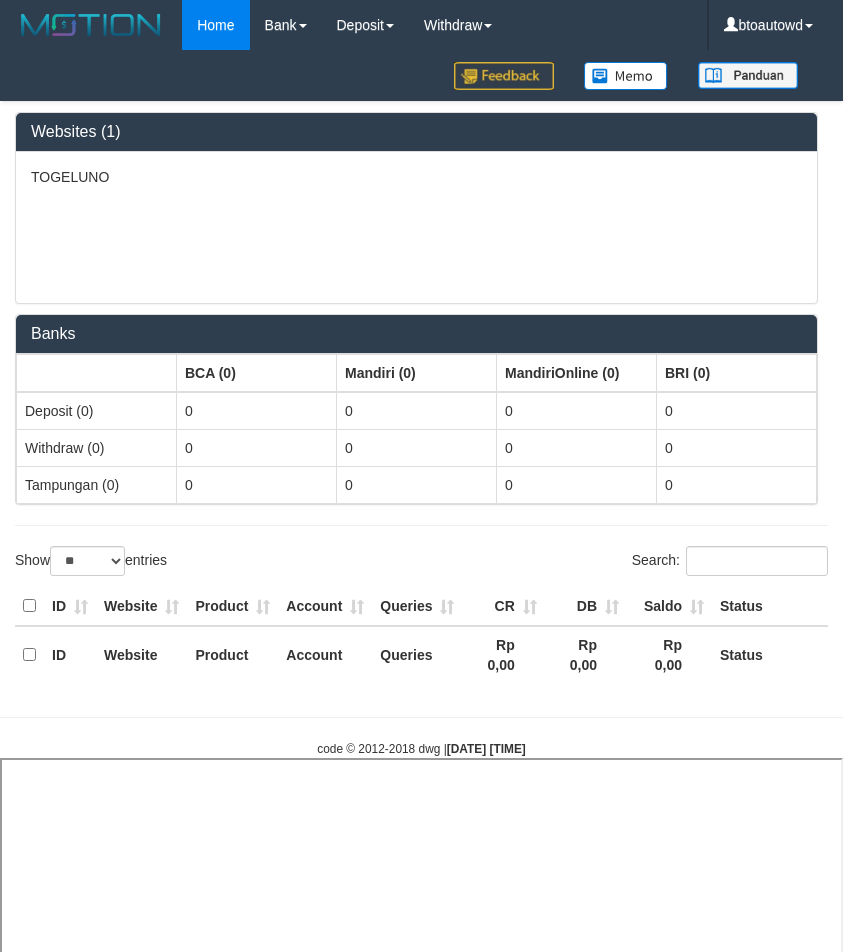 select 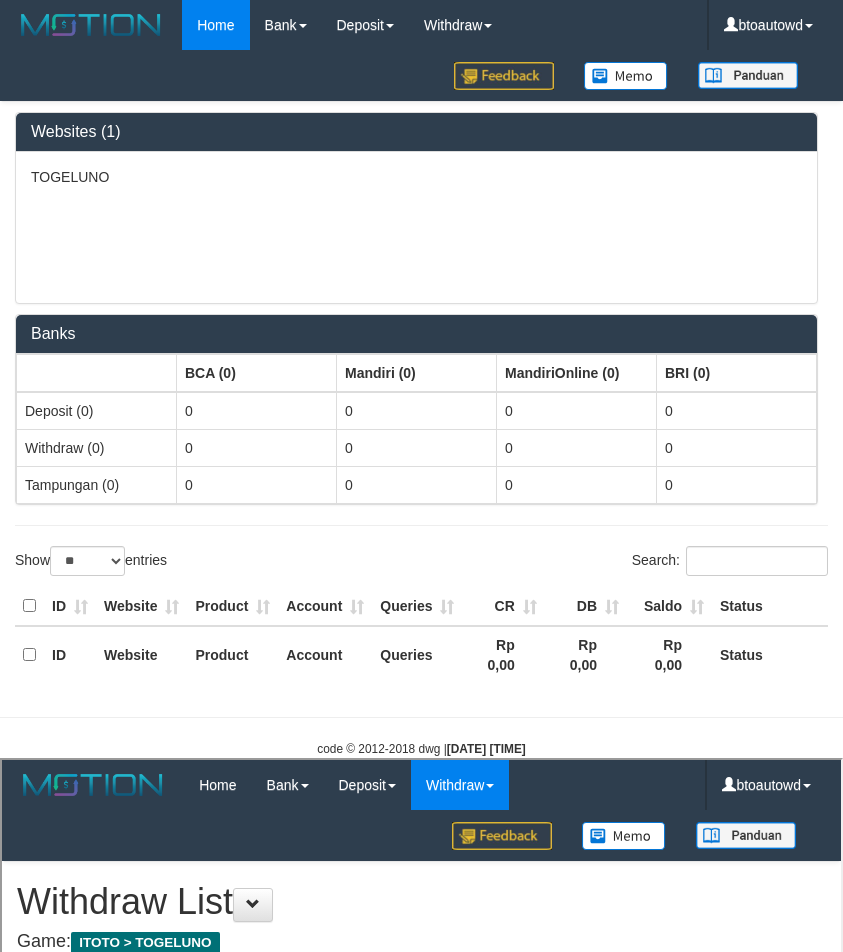 scroll, scrollTop: 0, scrollLeft: 0, axis: both 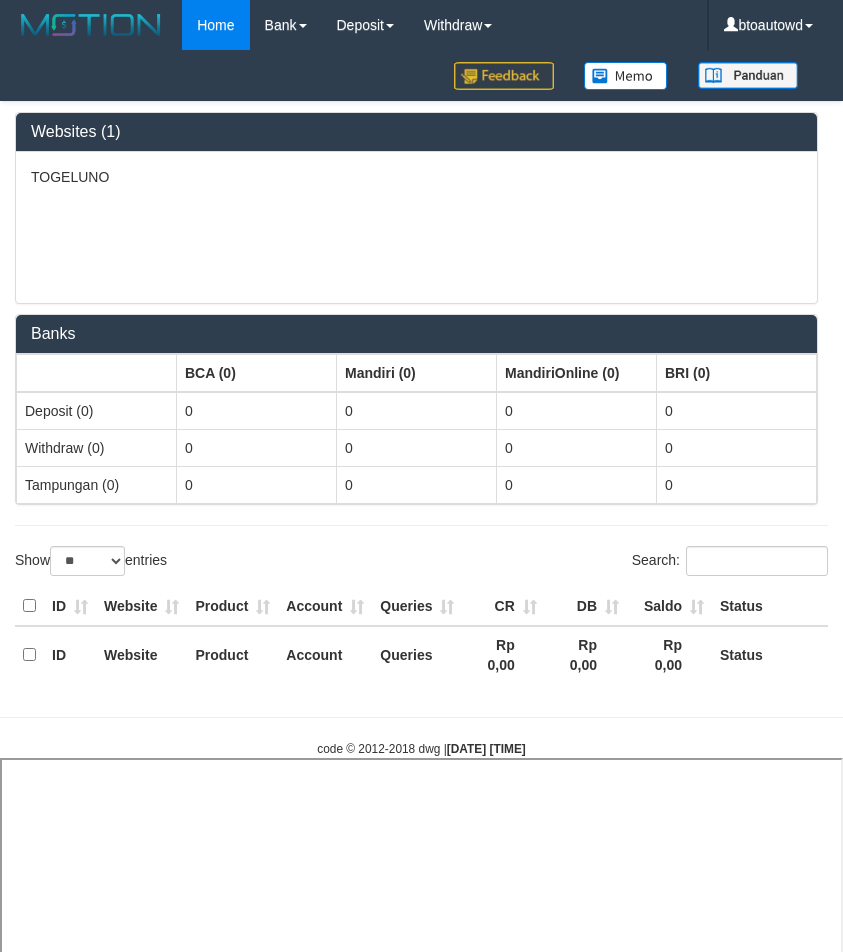 select 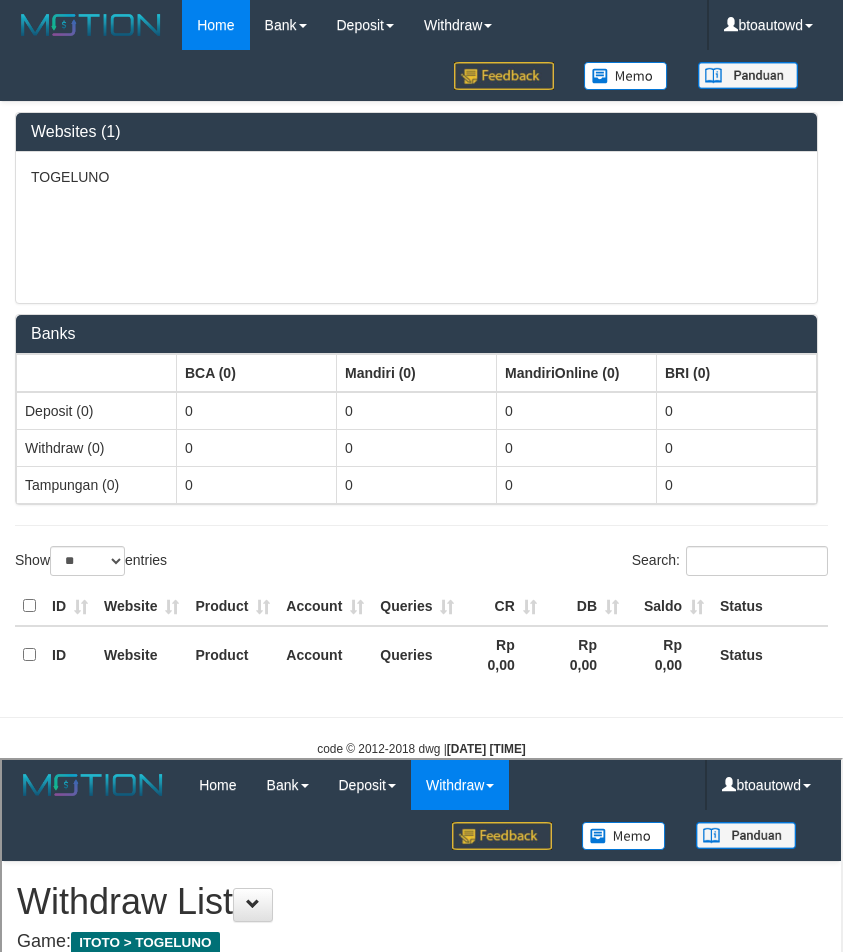 scroll, scrollTop: 0, scrollLeft: 0, axis: both 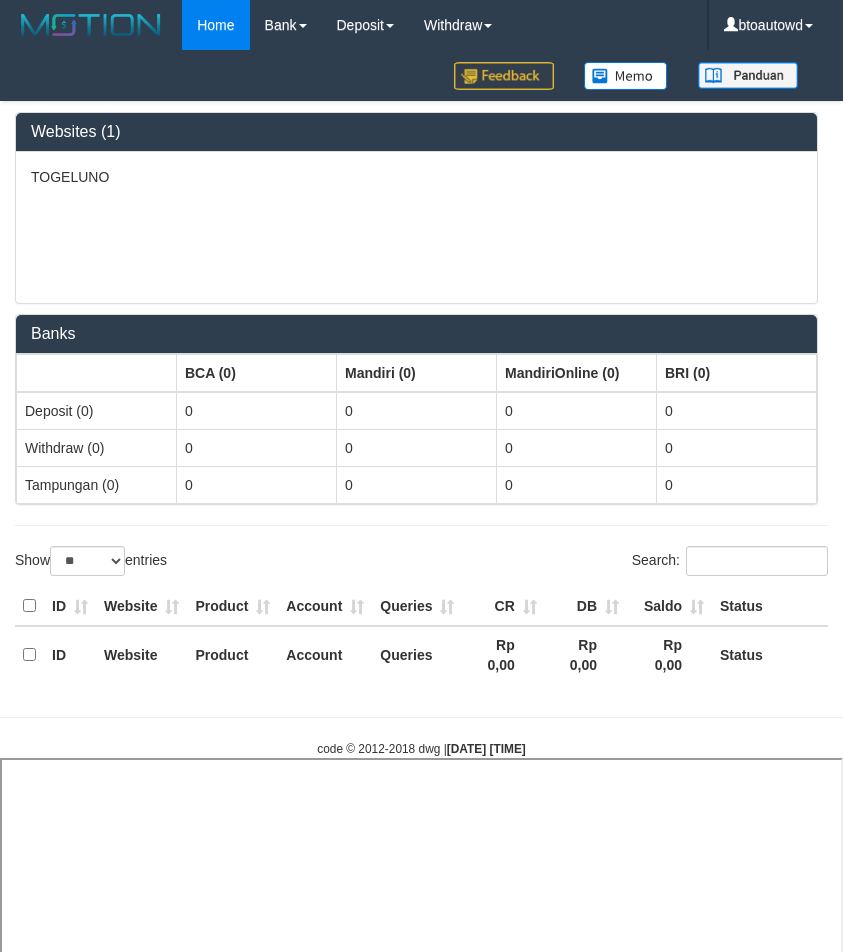 select 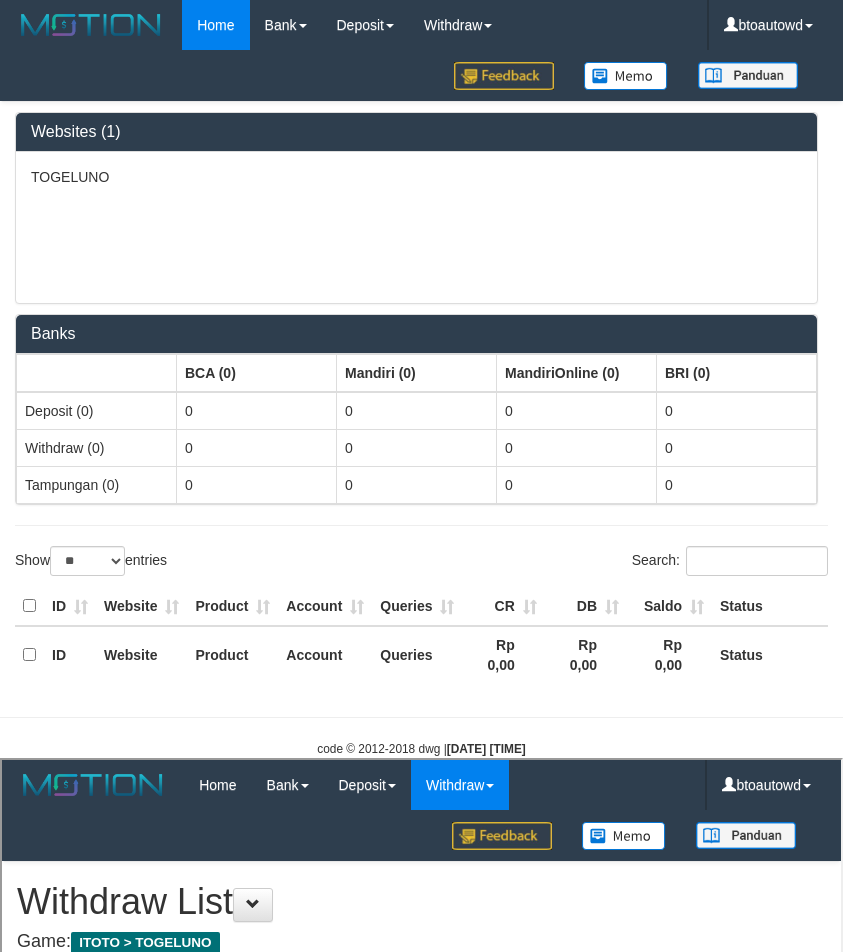 scroll, scrollTop: 0, scrollLeft: 0, axis: both 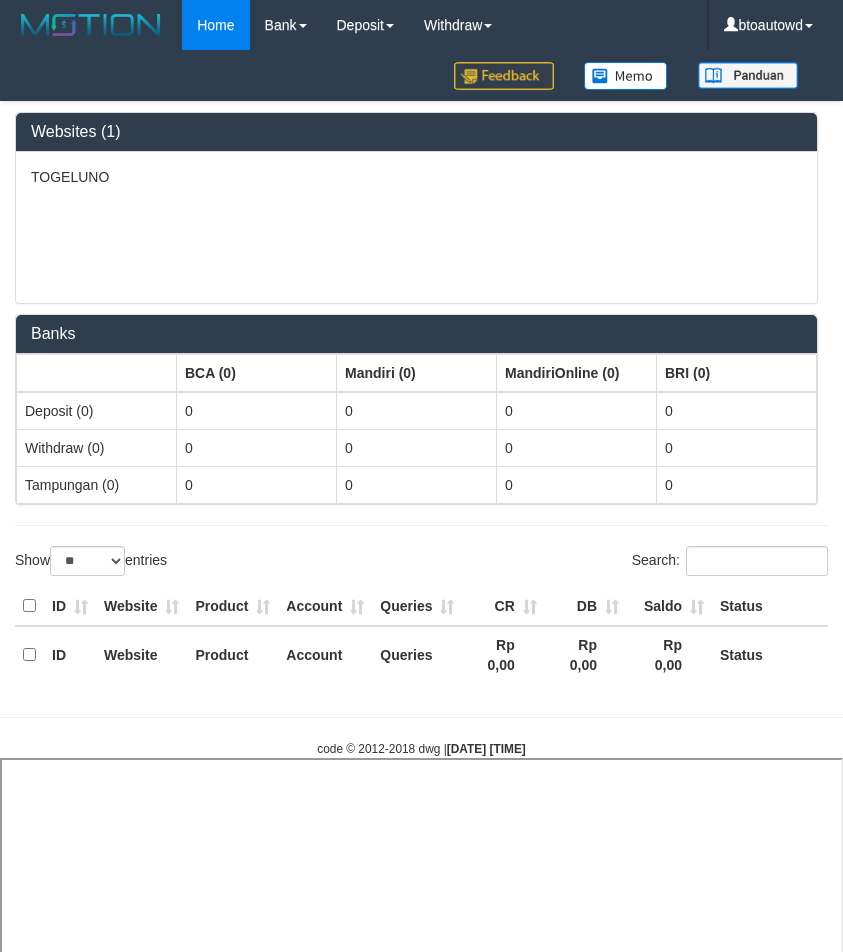 select 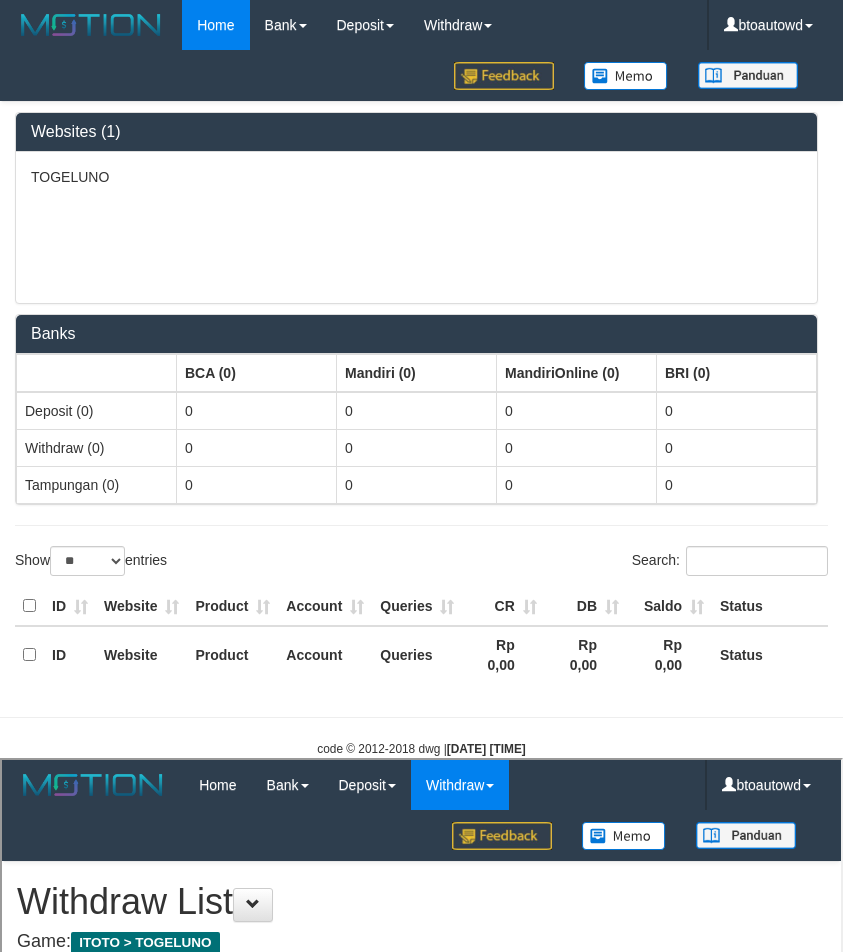 scroll, scrollTop: 0, scrollLeft: 0, axis: both 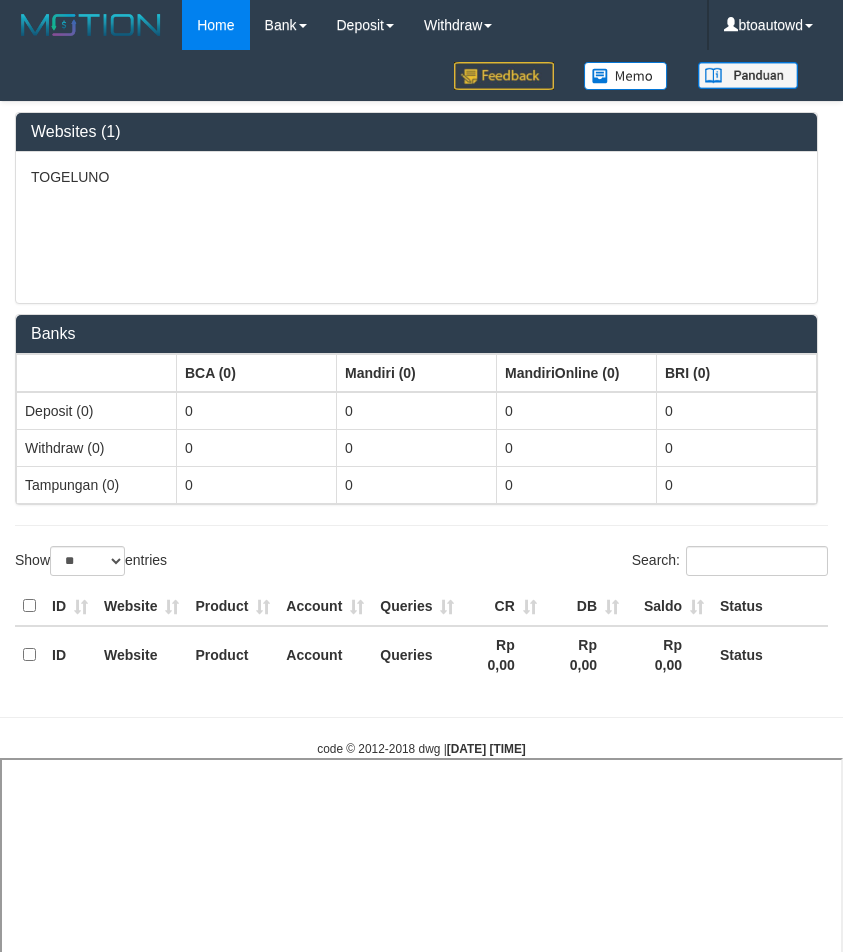 select 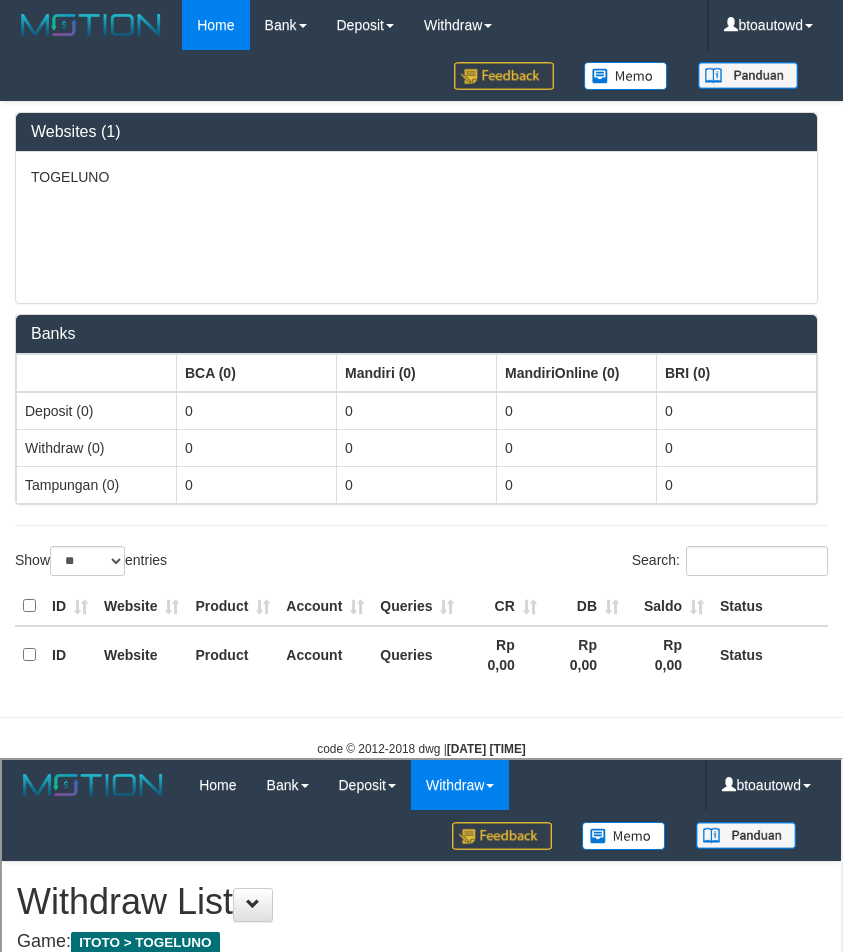 scroll, scrollTop: 0, scrollLeft: 0, axis: both 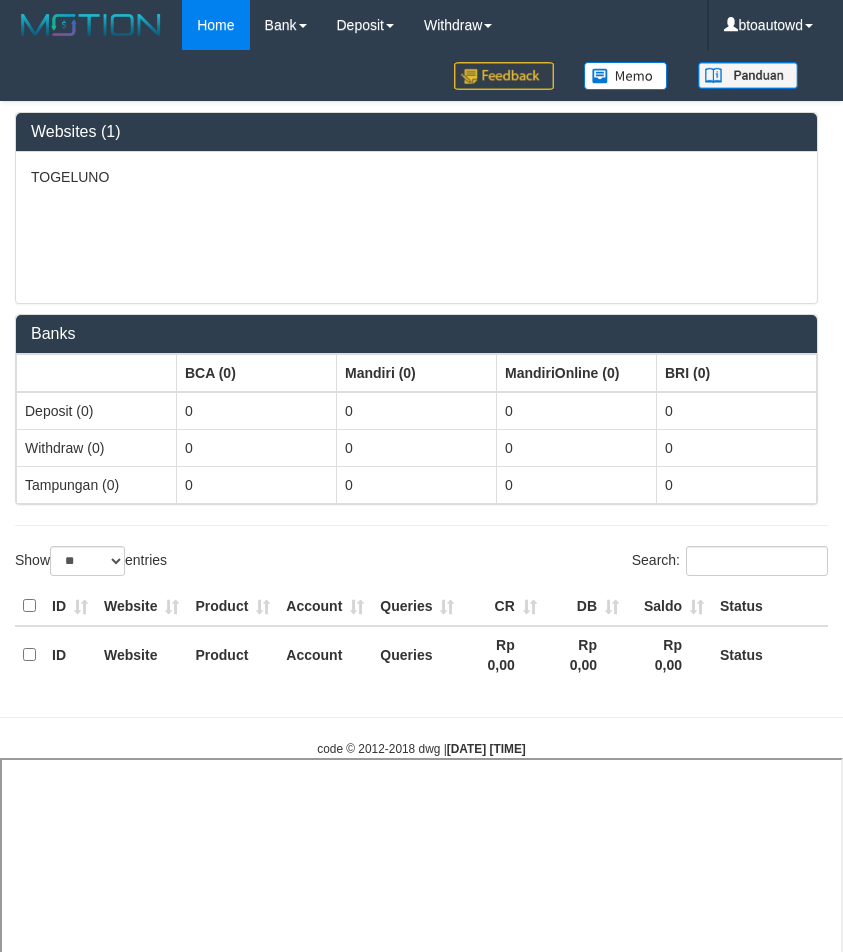 select 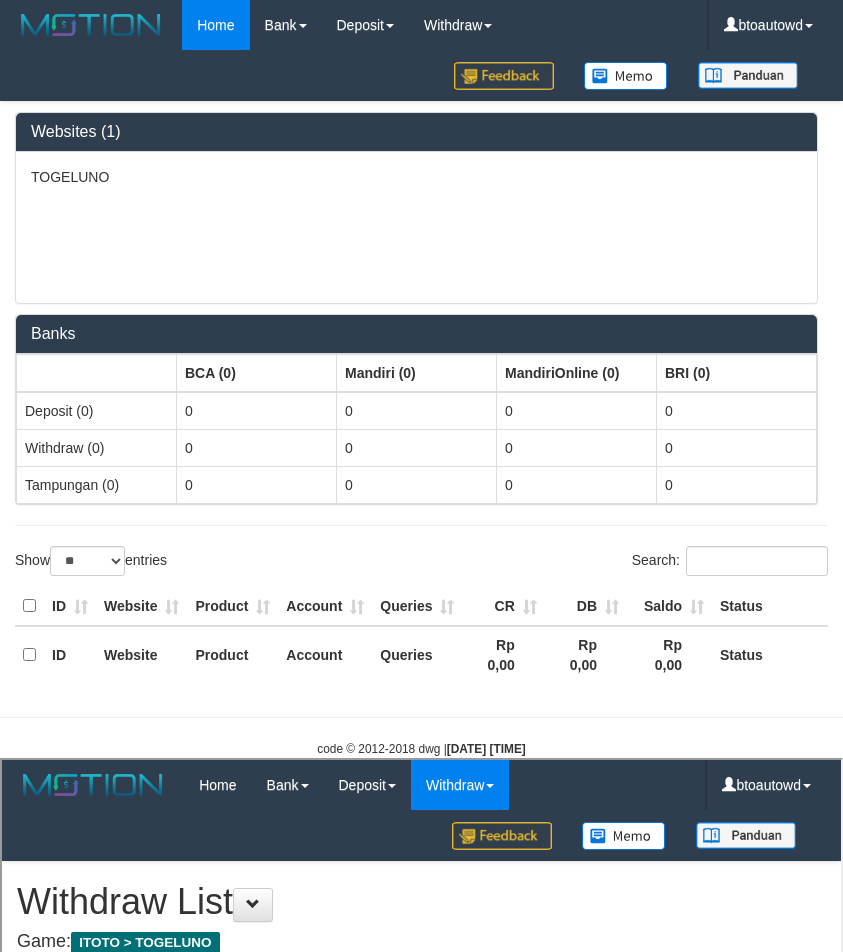 scroll, scrollTop: 0, scrollLeft: 0, axis: both 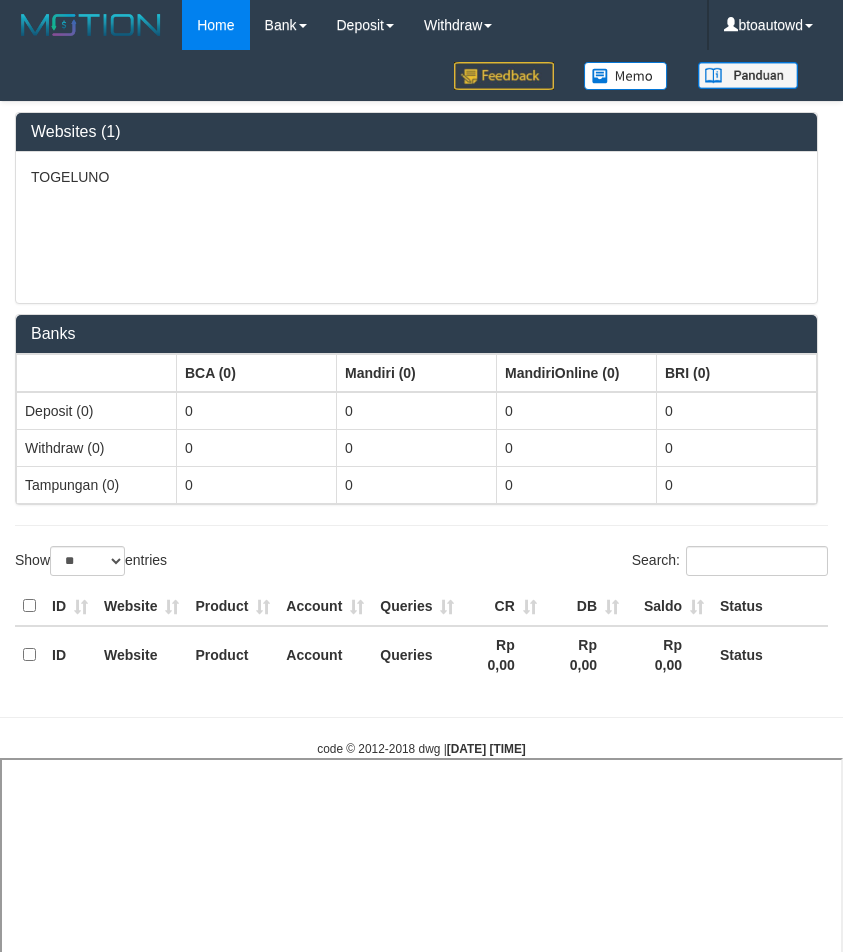 select 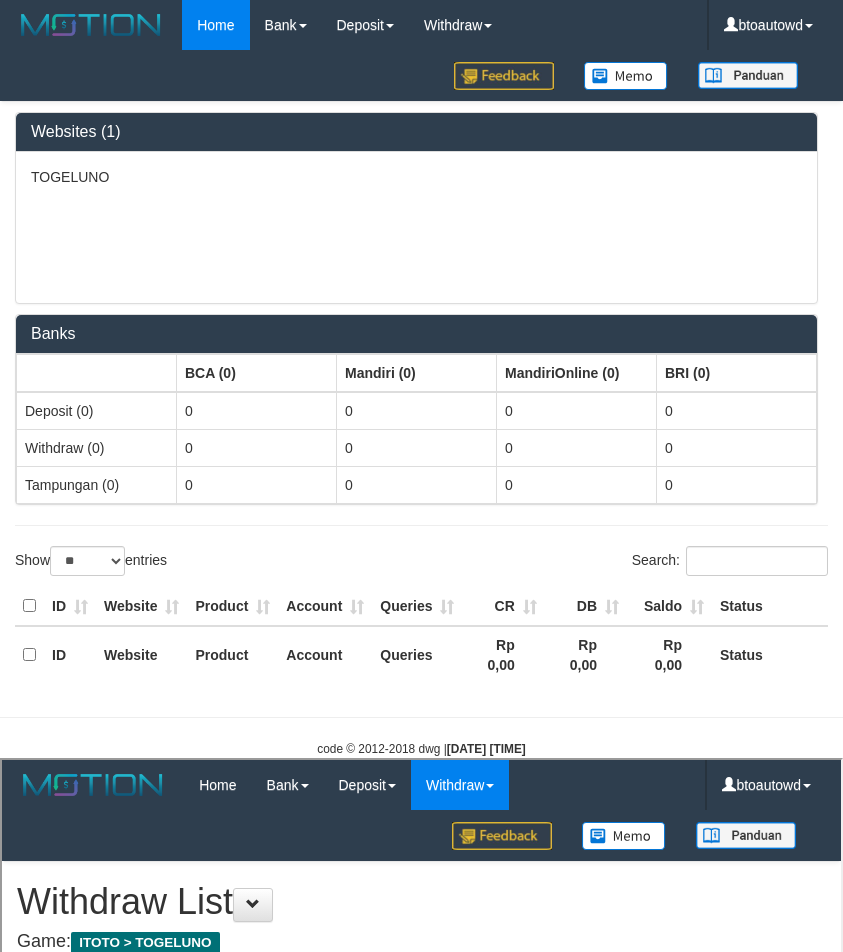 scroll, scrollTop: 0, scrollLeft: 0, axis: both 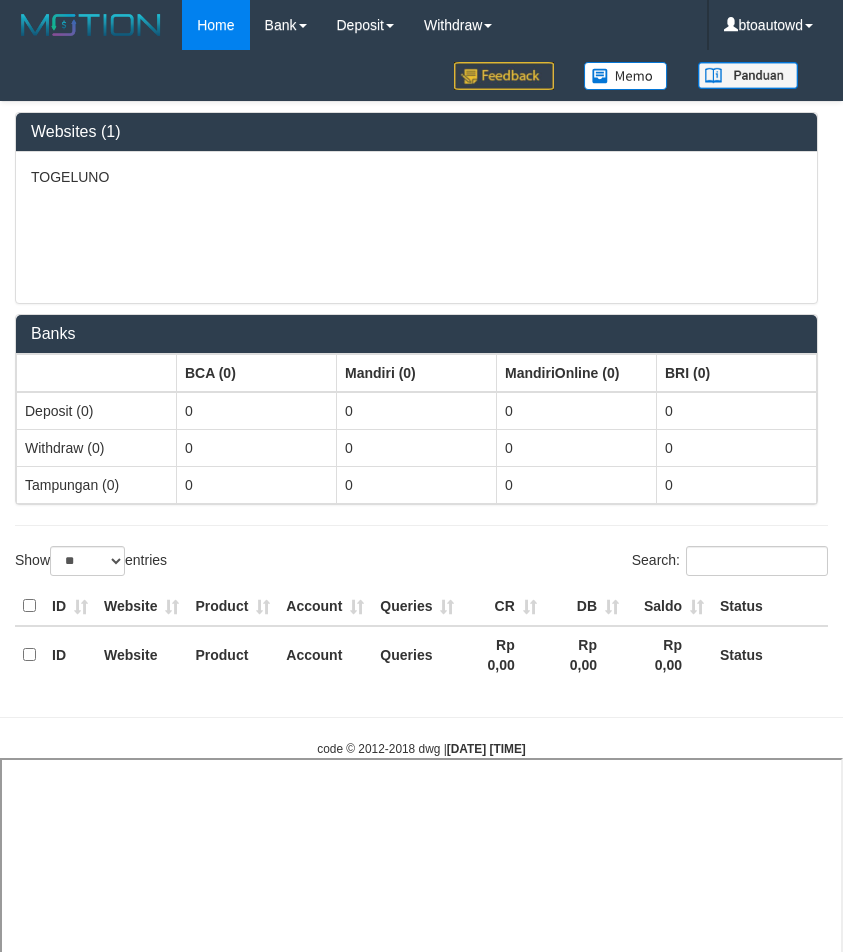 select 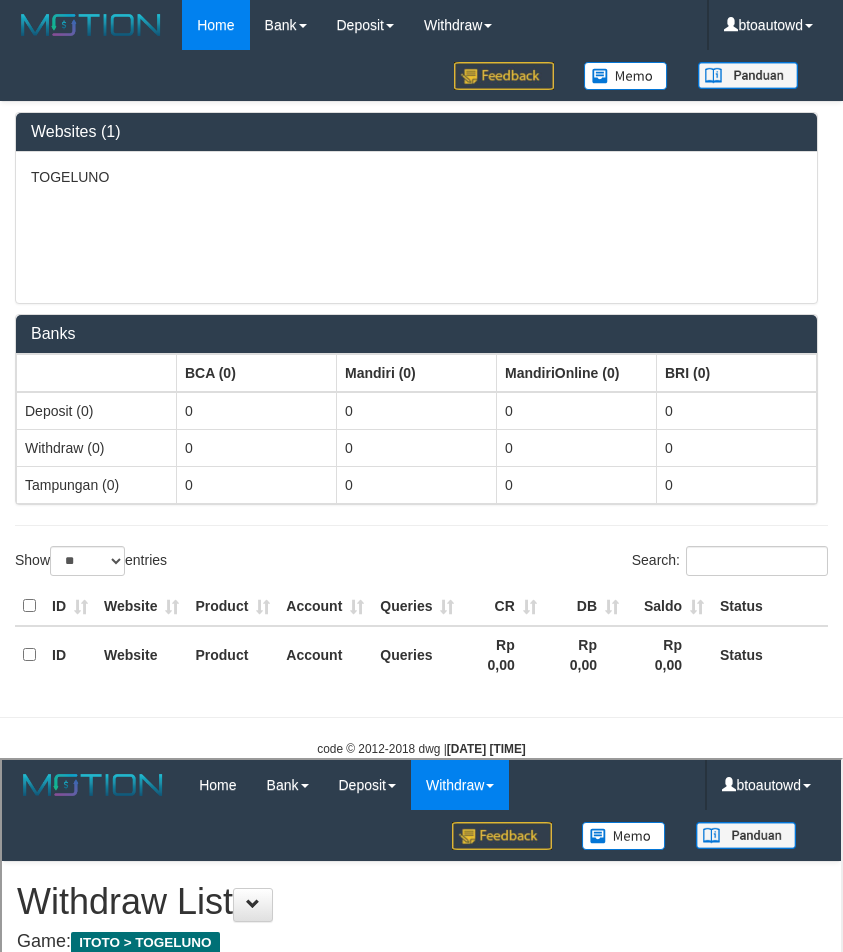scroll, scrollTop: 0, scrollLeft: 0, axis: both 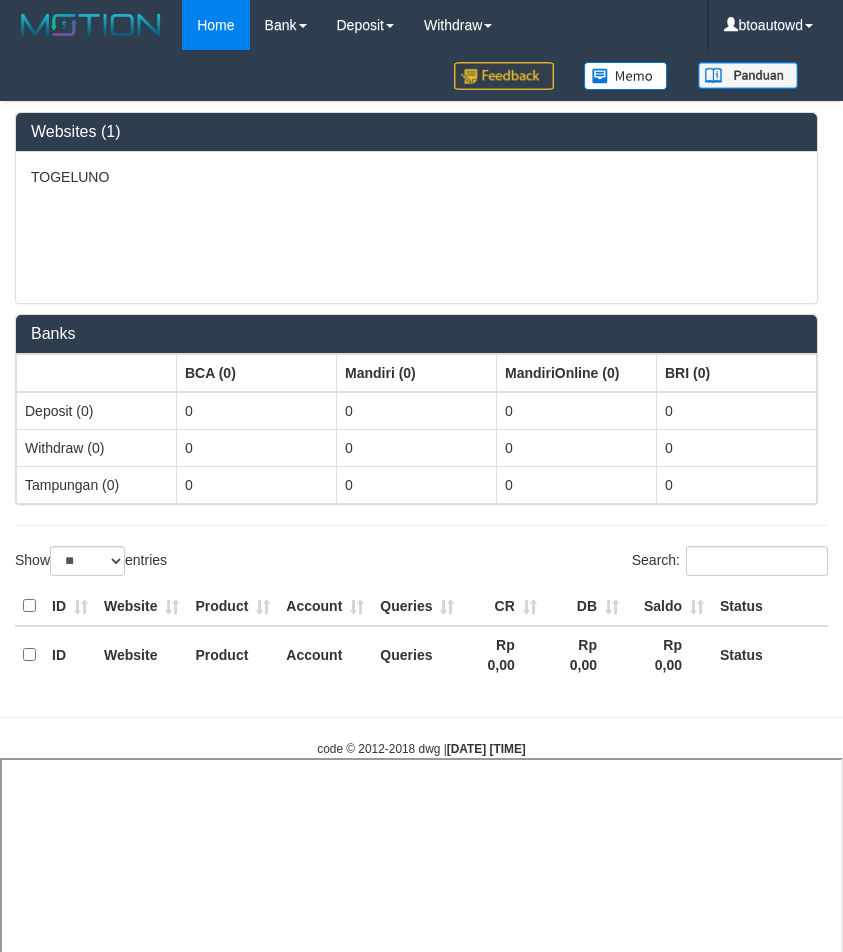 select 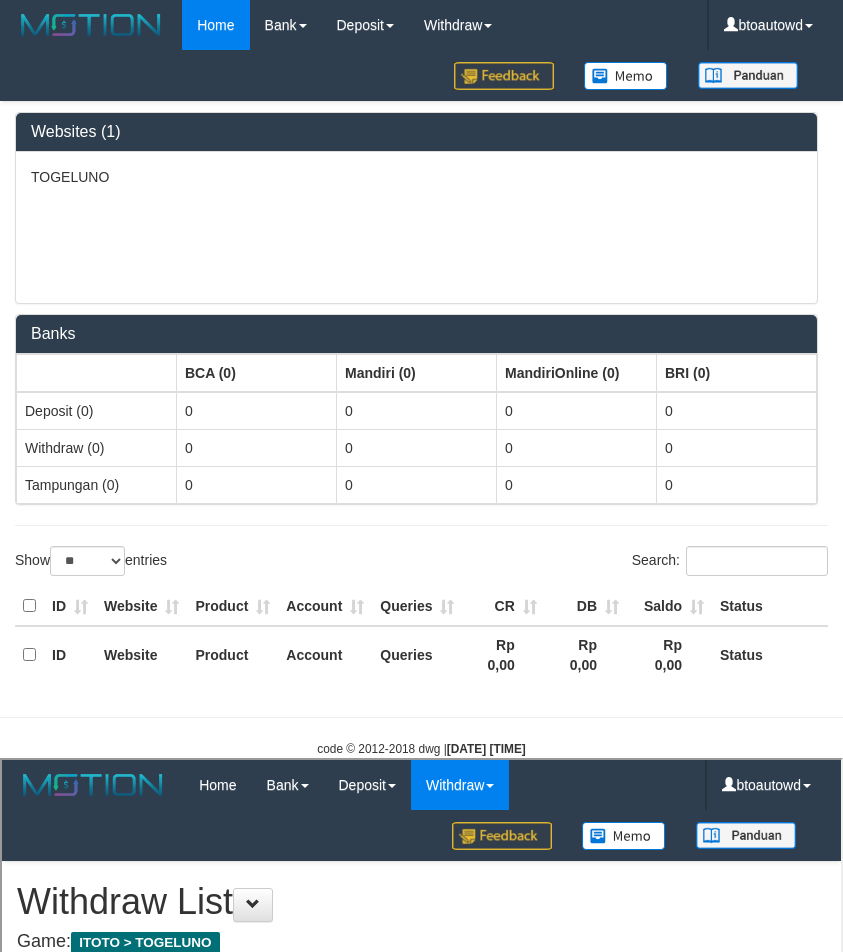 scroll, scrollTop: 0, scrollLeft: 0, axis: both 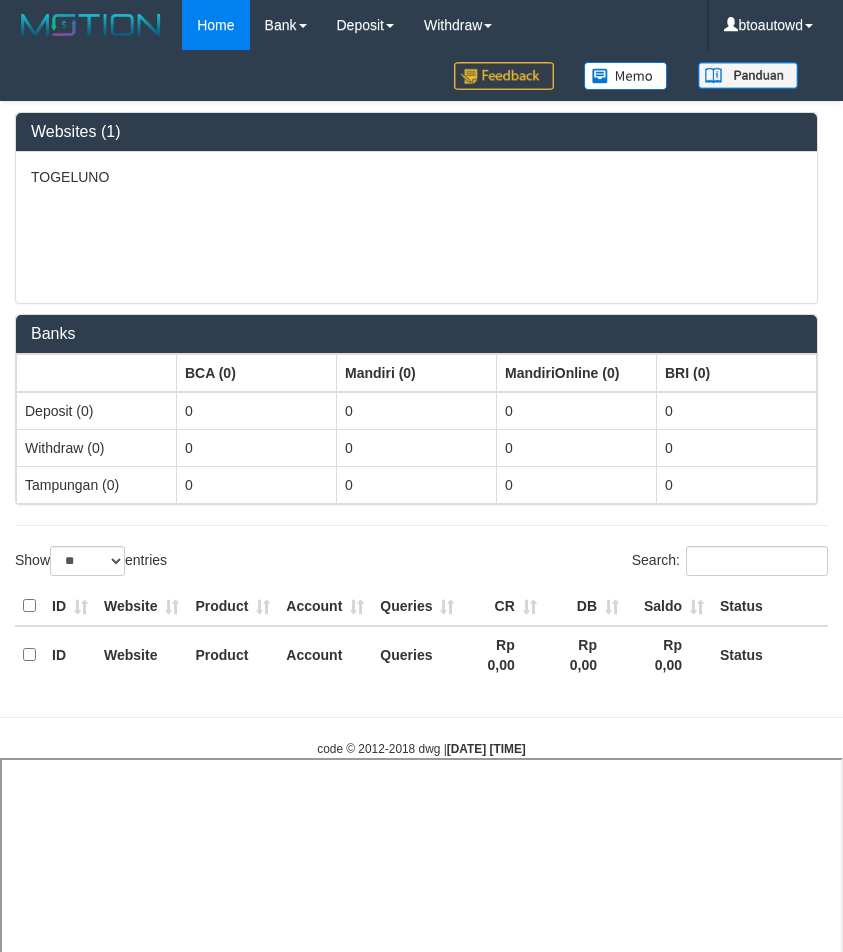 select 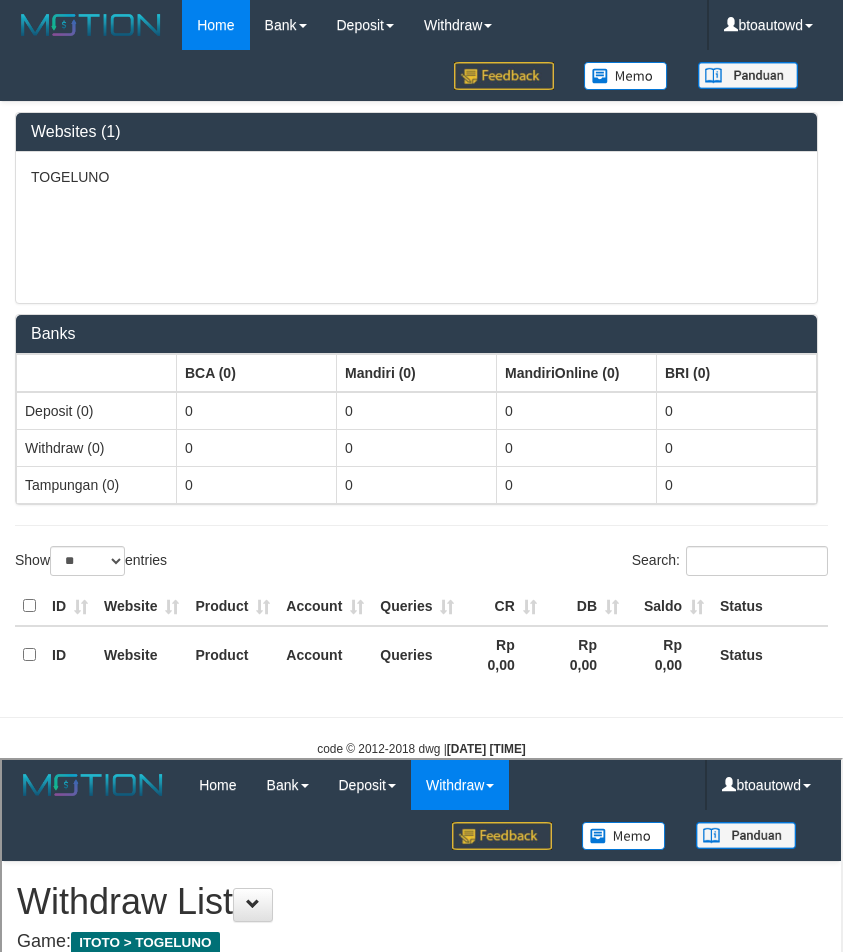 scroll, scrollTop: 0, scrollLeft: 0, axis: both 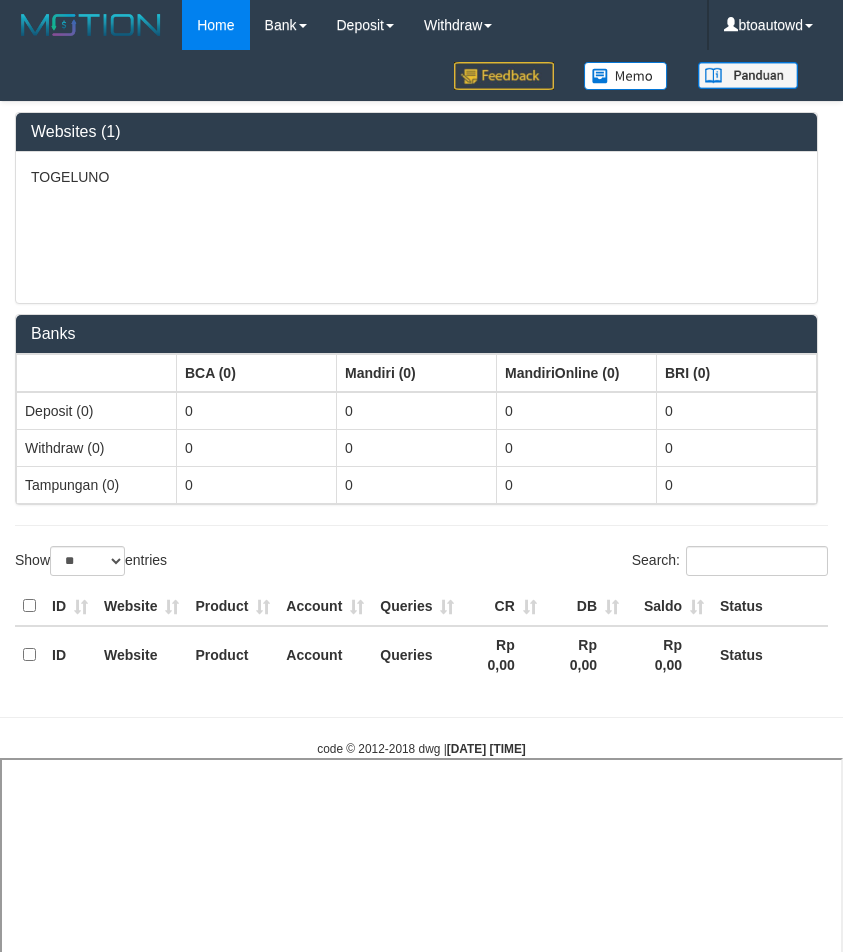 select 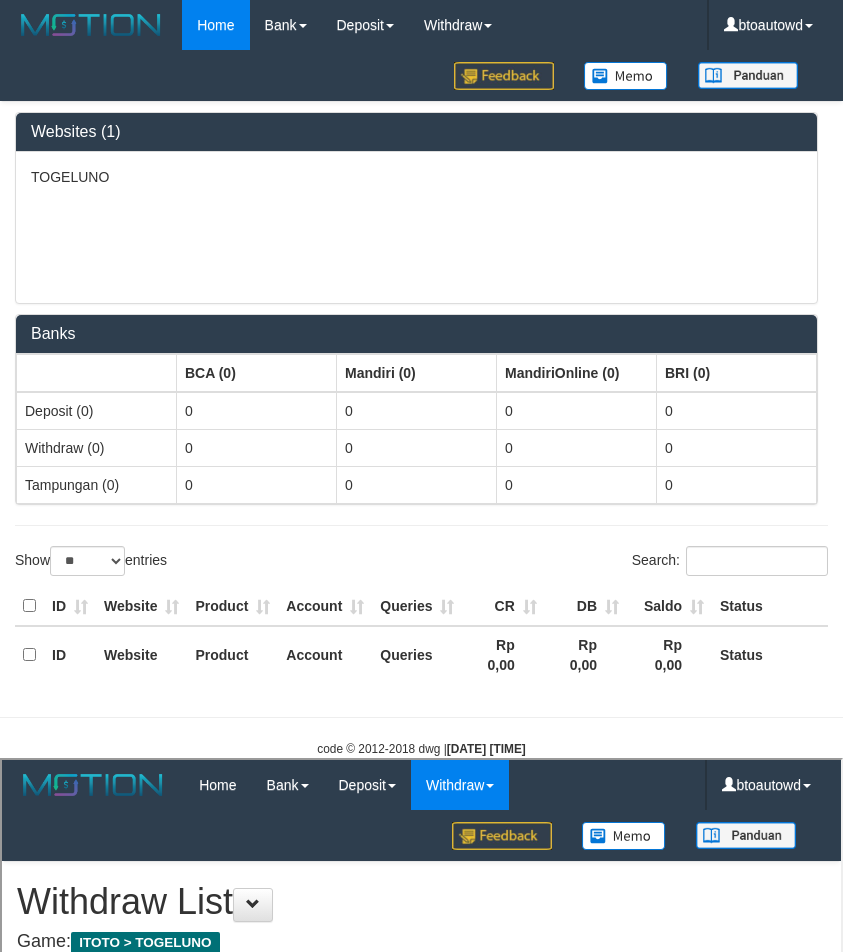 scroll, scrollTop: 0, scrollLeft: 0, axis: both 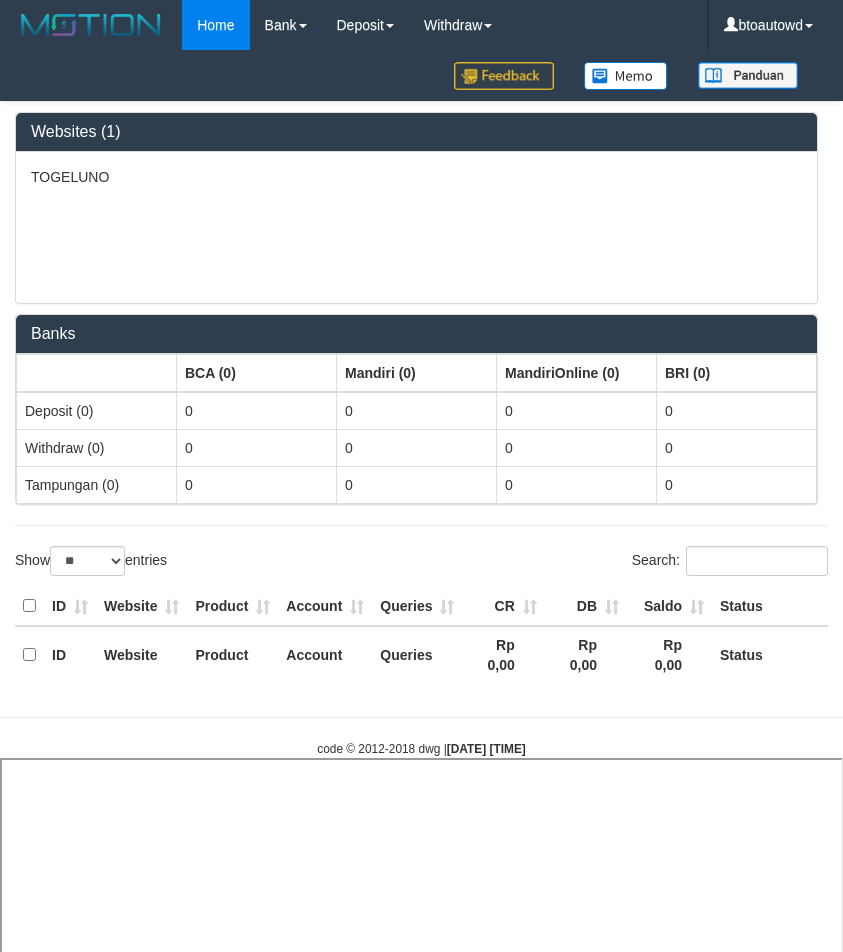 select 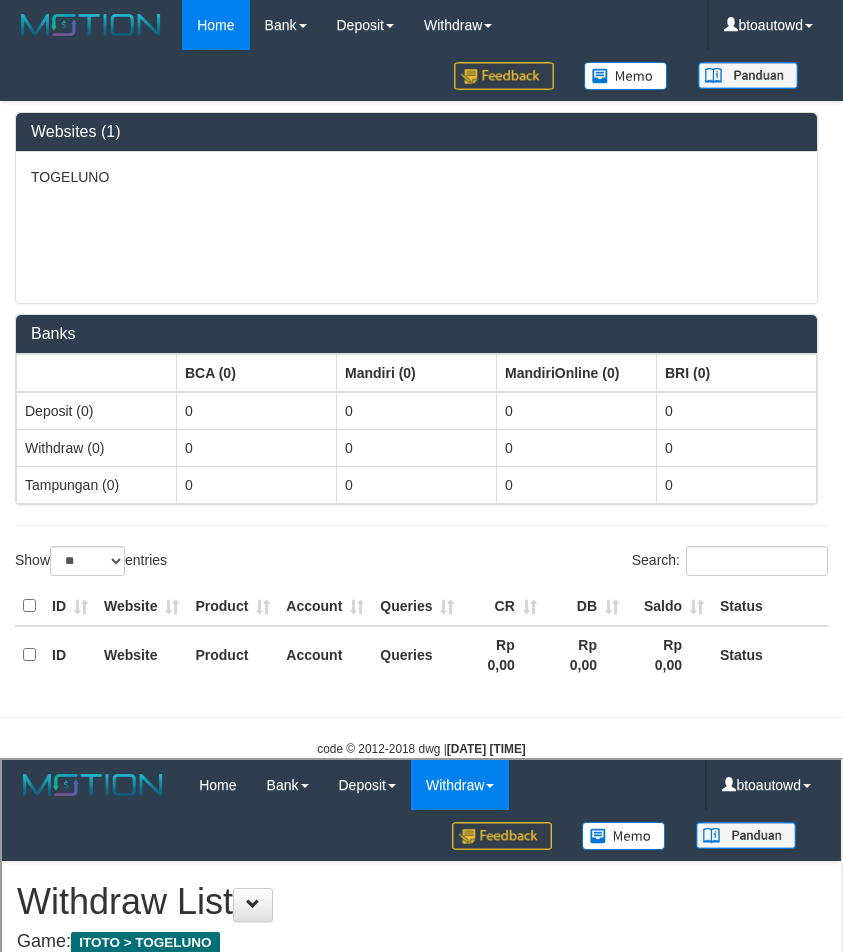 scroll, scrollTop: 0, scrollLeft: 0, axis: both 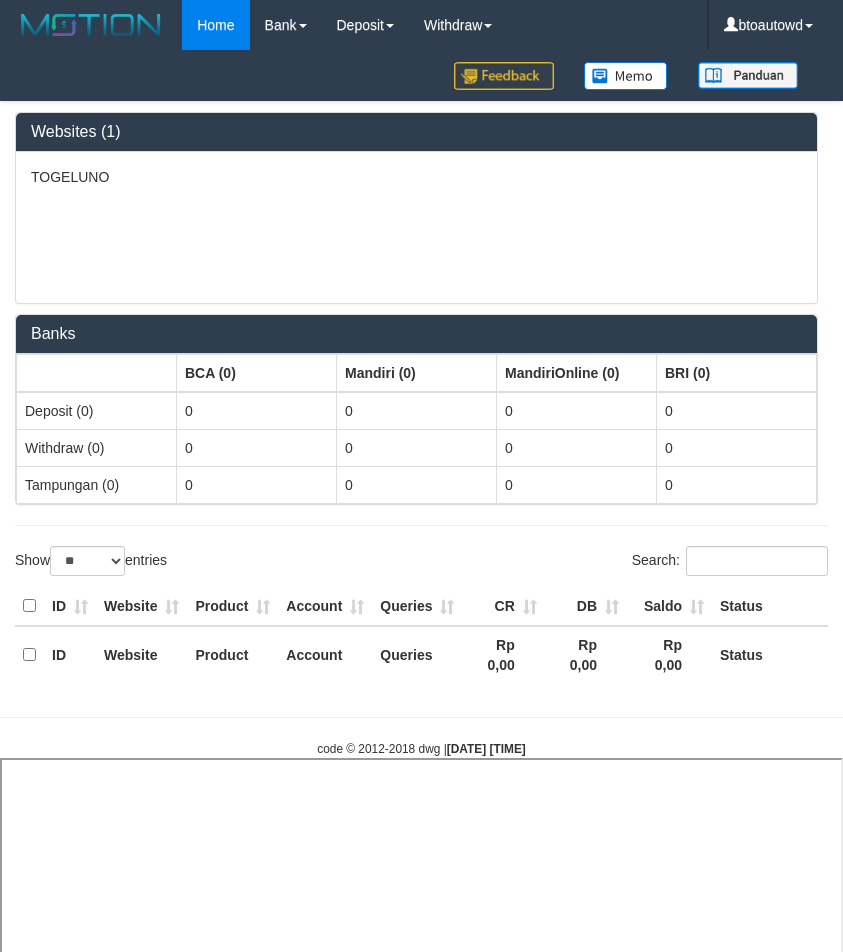 select 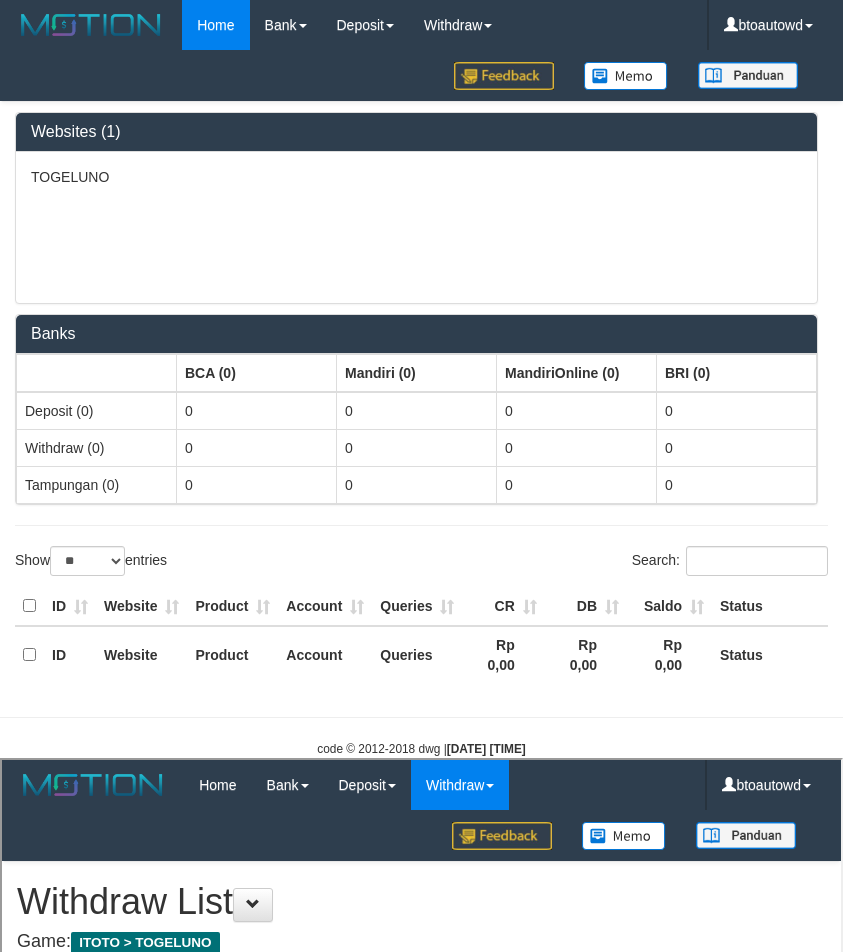 scroll, scrollTop: 0, scrollLeft: 0, axis: both 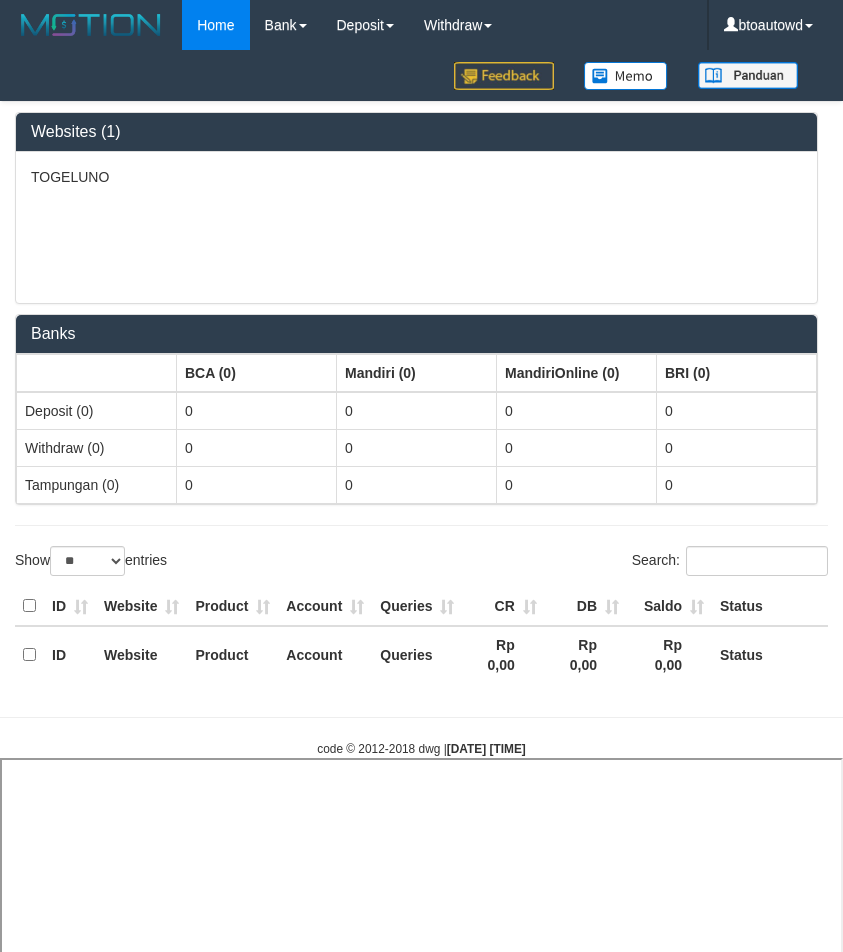select 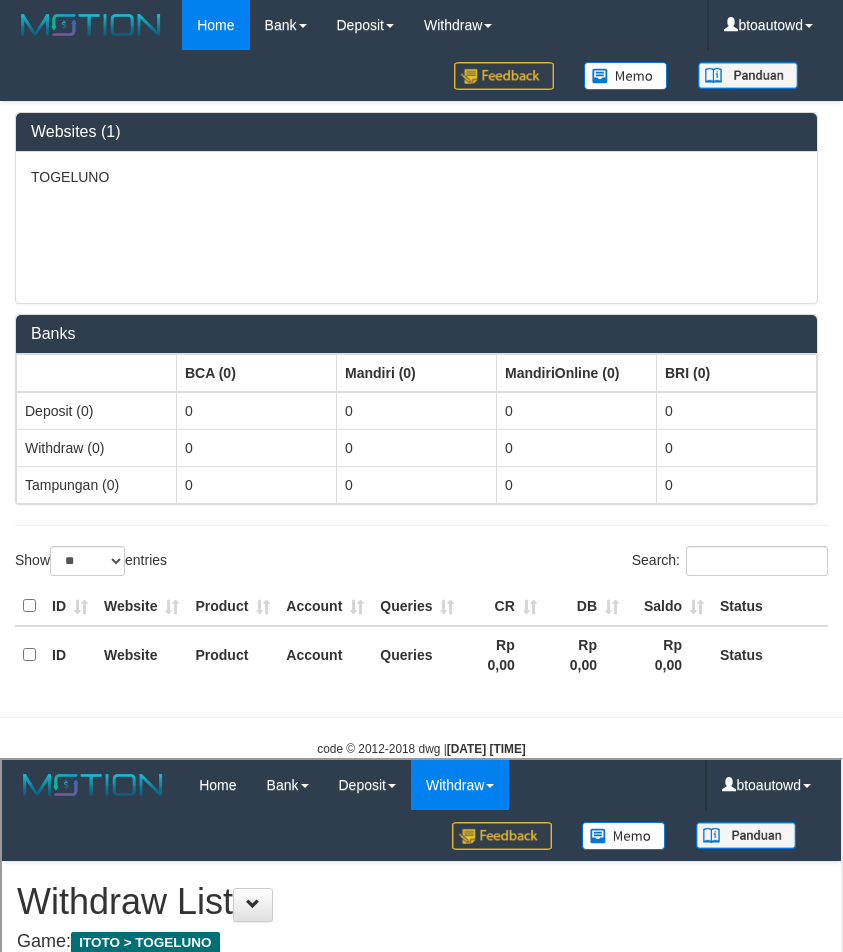 scroll, scrollTop: 0, scrollLeft: 0, axis: both 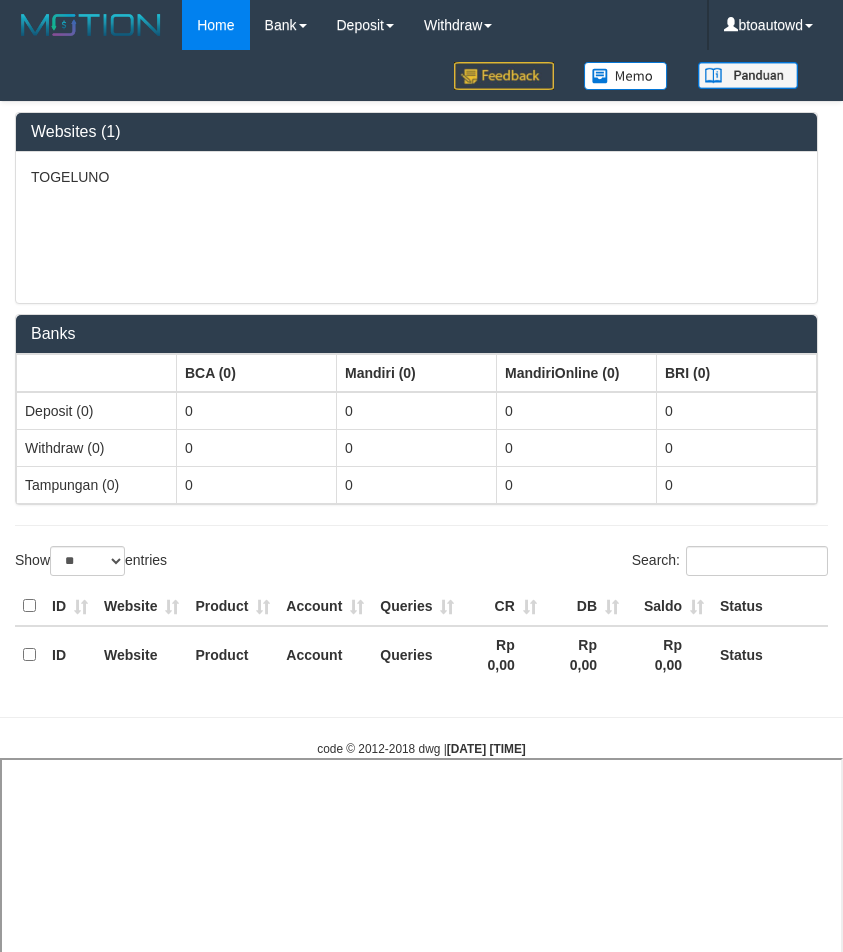 select 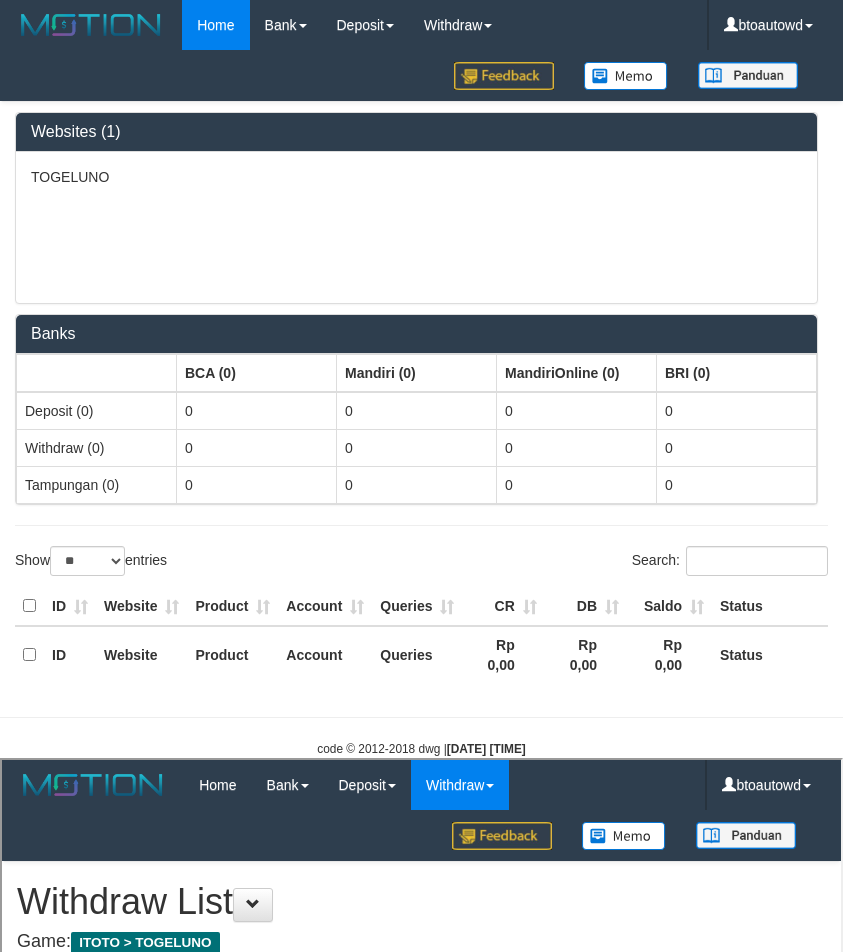 scroll, scrollTop: 0, scrollLeft: 0, axis: both 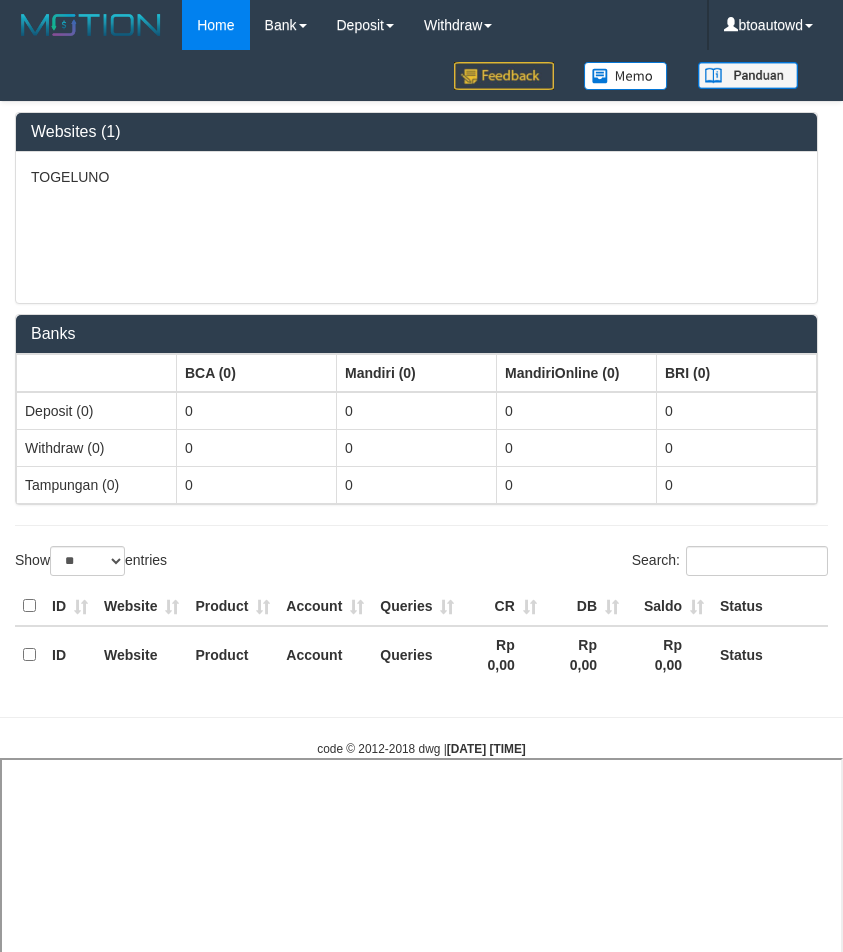 select 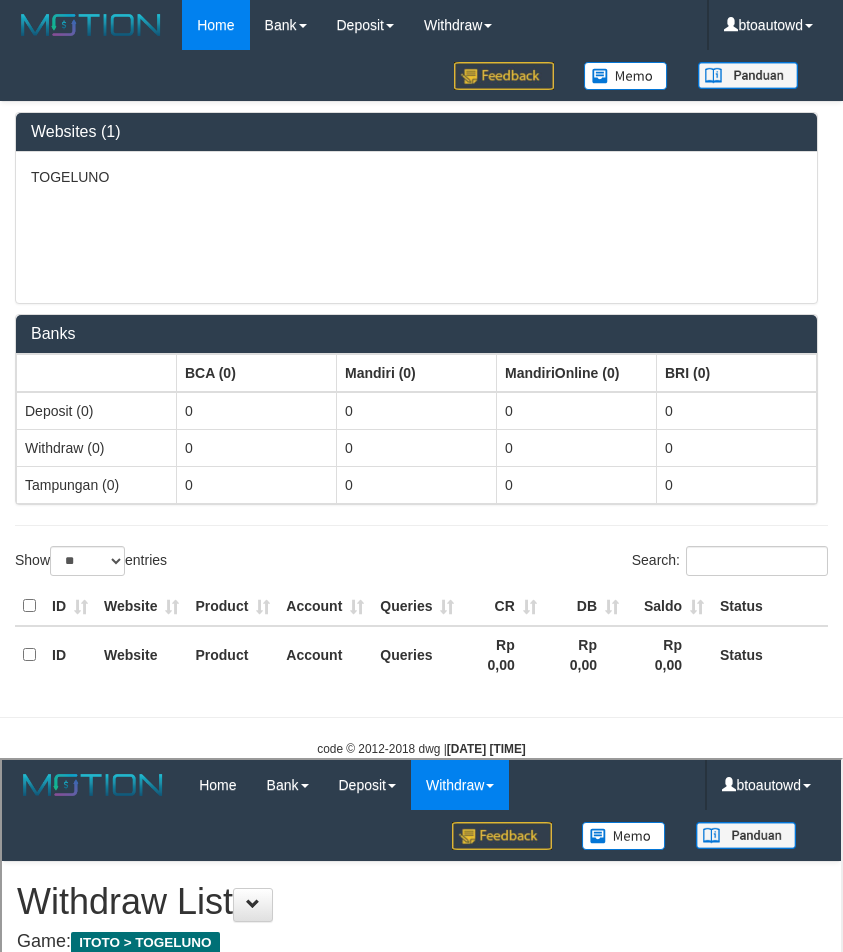 scroll, scrollTop: 0, scrollLeft: 0, axis: both 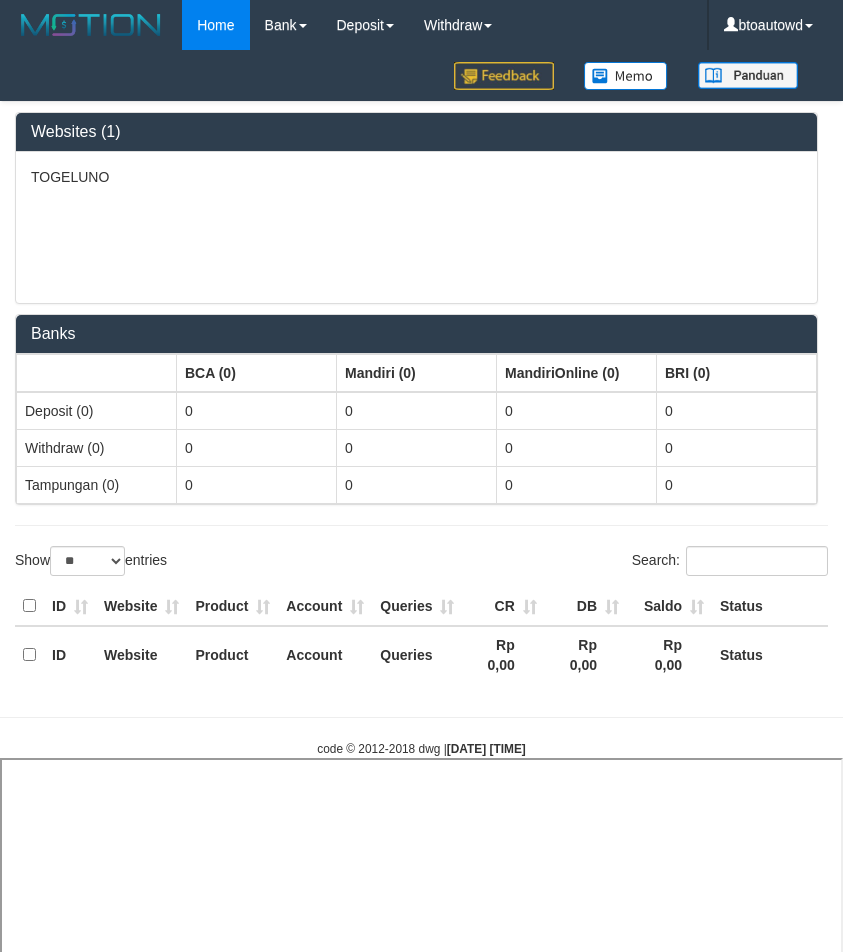 select 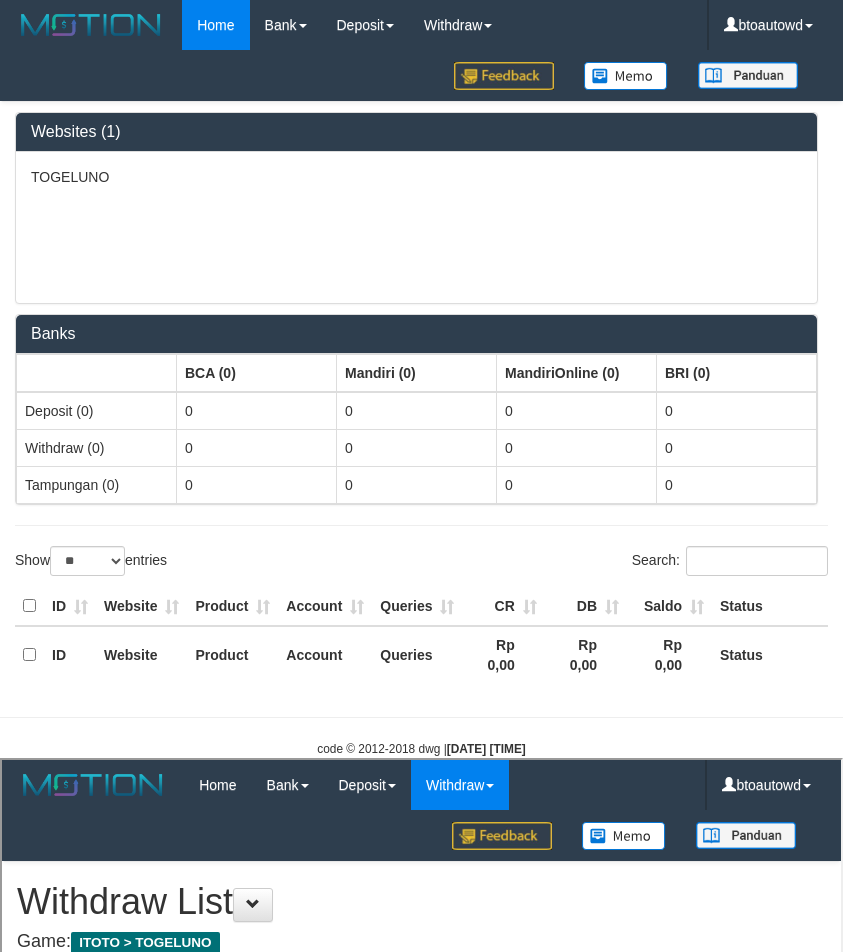 scroll, scrollTop: 0, scrollLeft: 0, axis: both 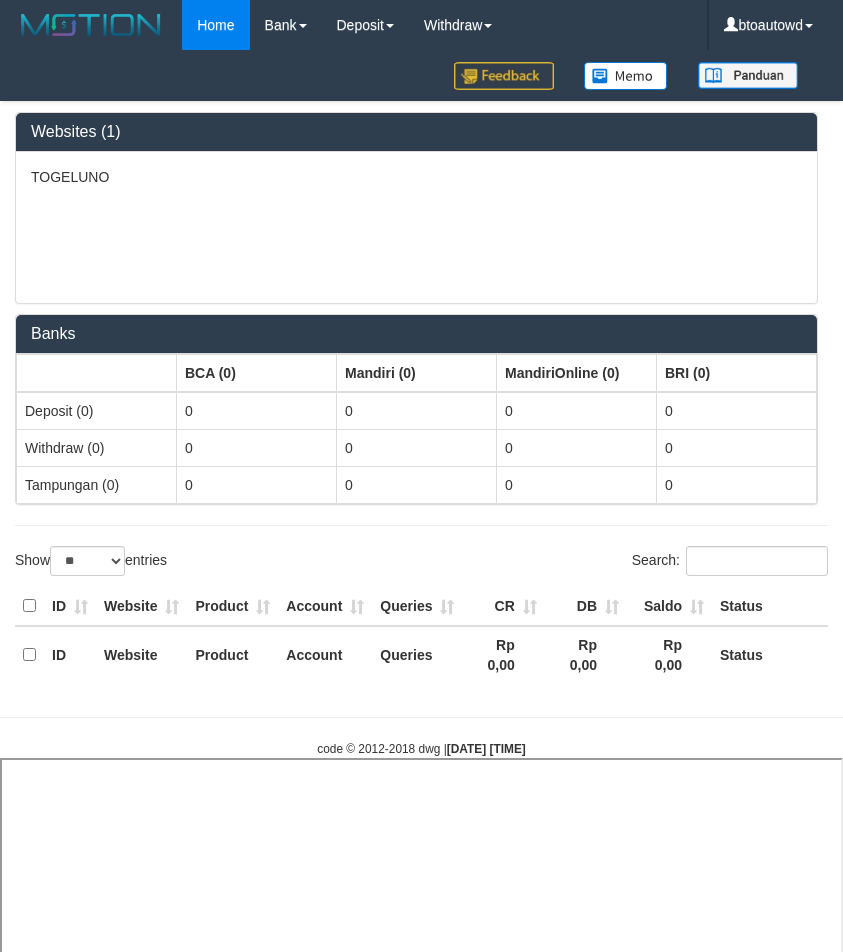 select 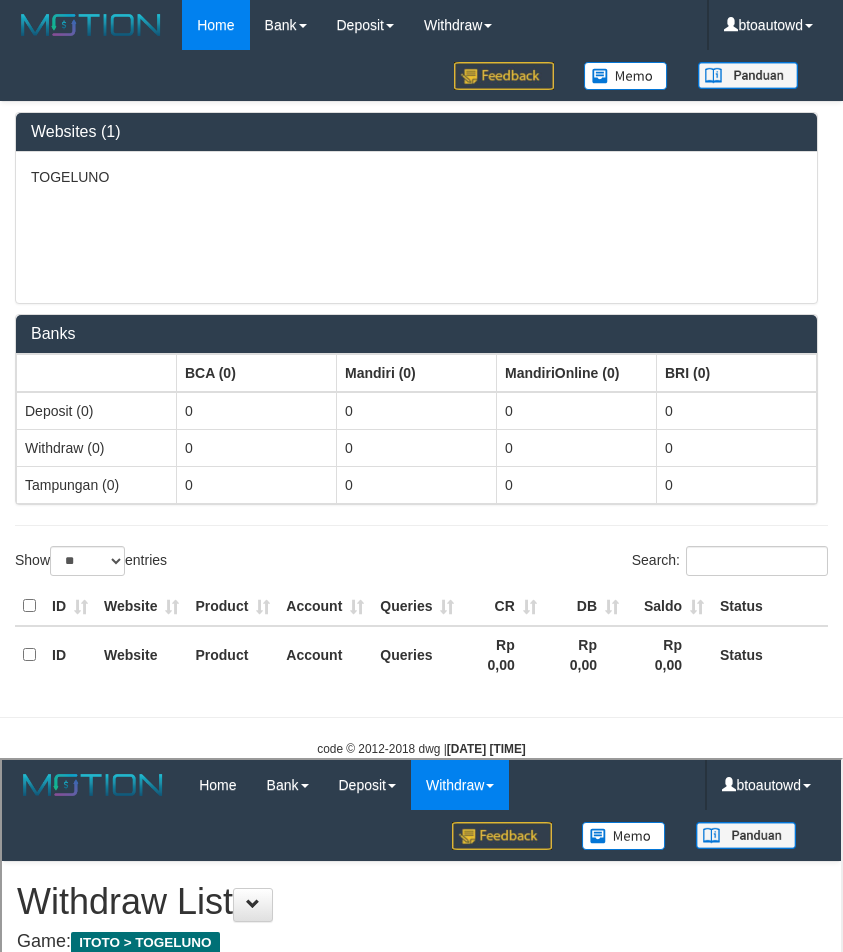 scroll, scrollTop: 0, scrollLeft: 0, axis: both 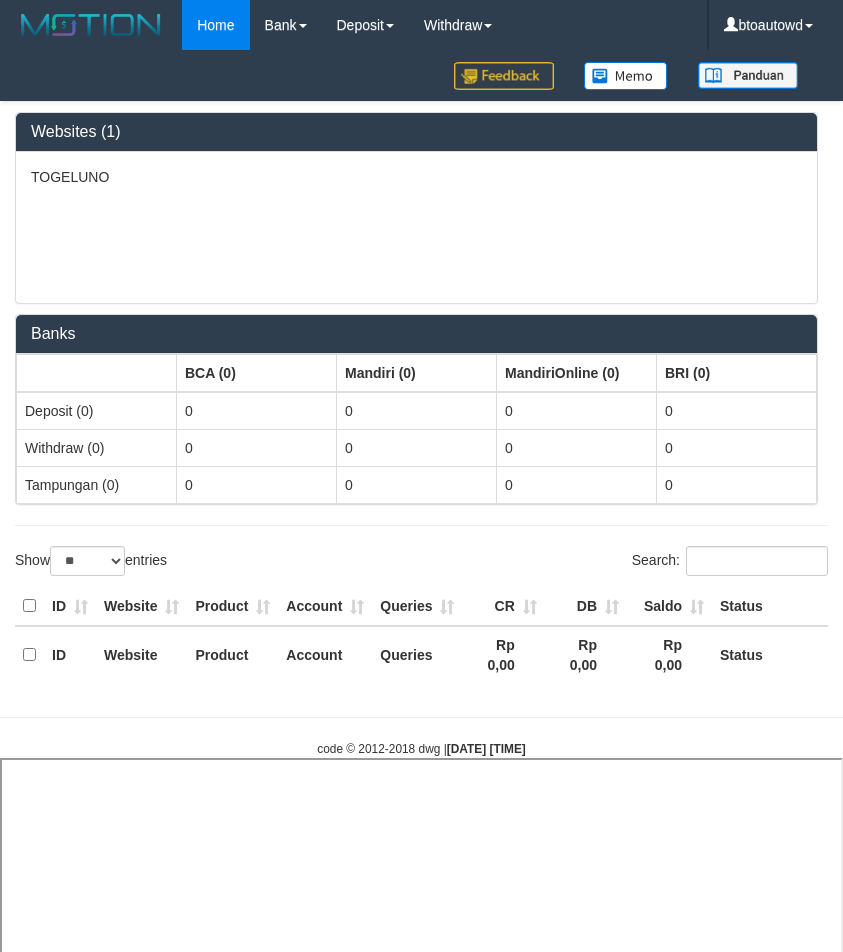 select 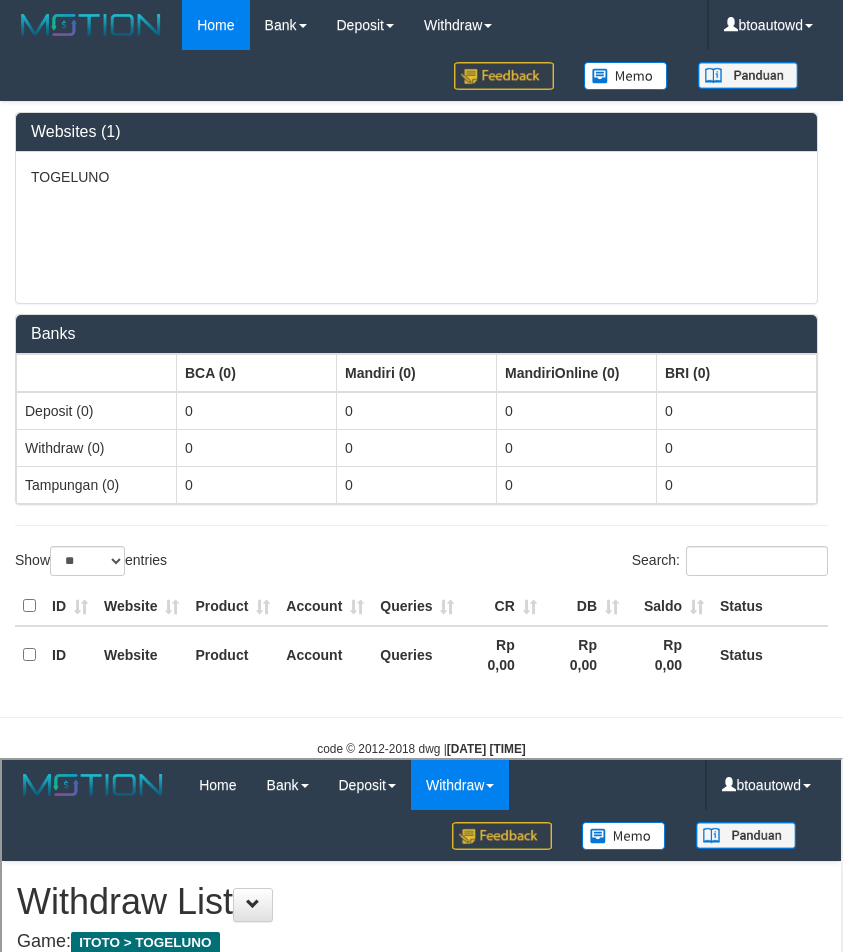 scroll, scrollTop: 0, scrollLeft: 0, axis: both 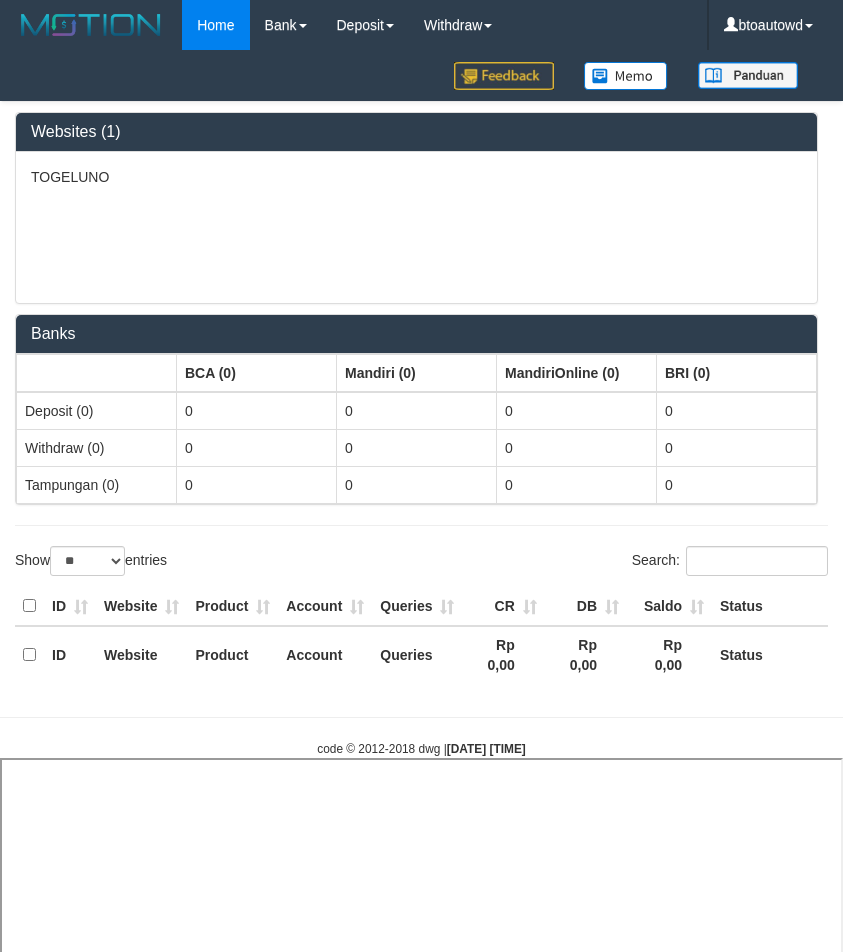 select 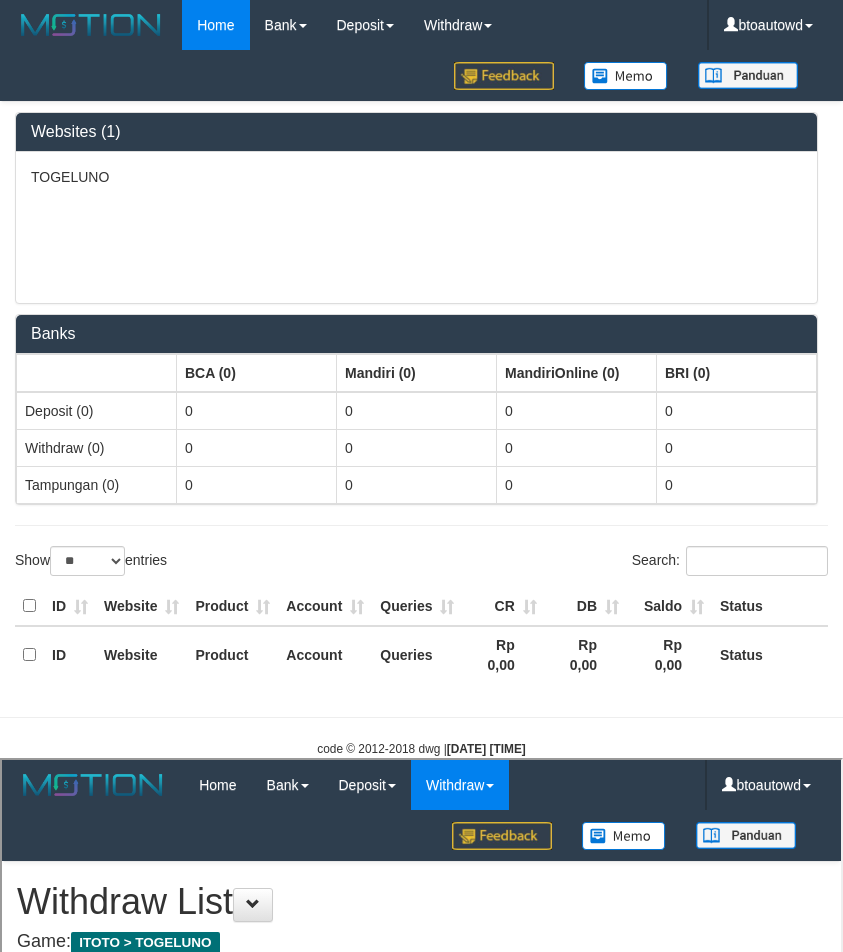 scroll, scrollTop: 0, scrollLeft: 0, axis: both 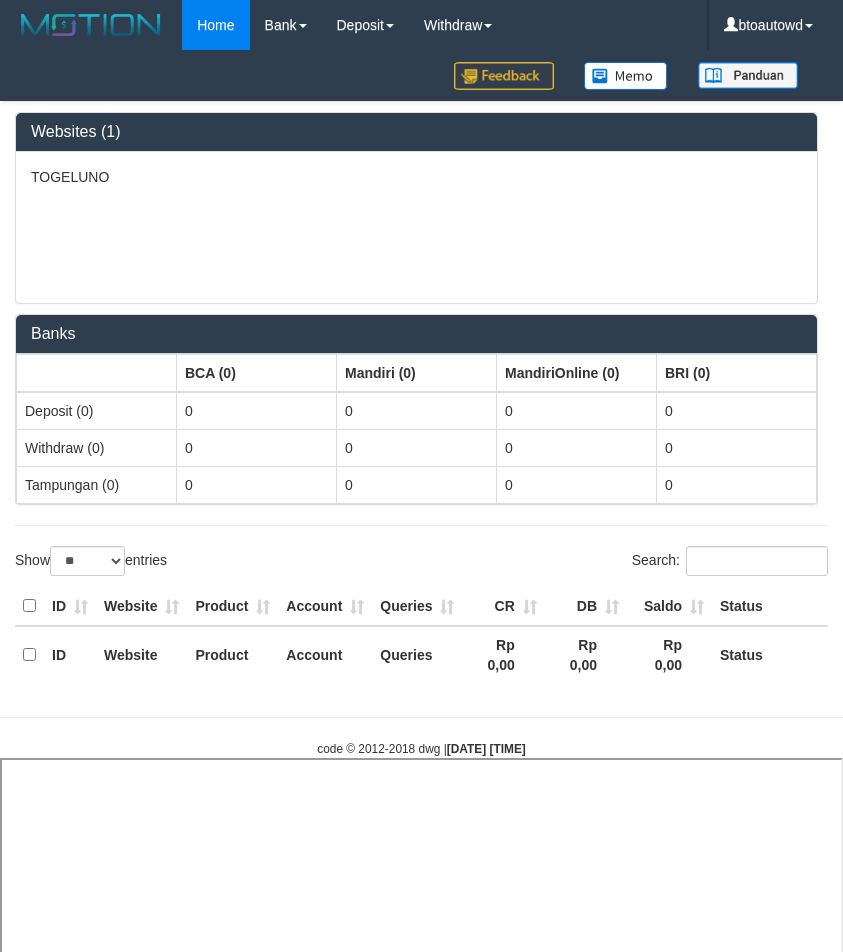 select 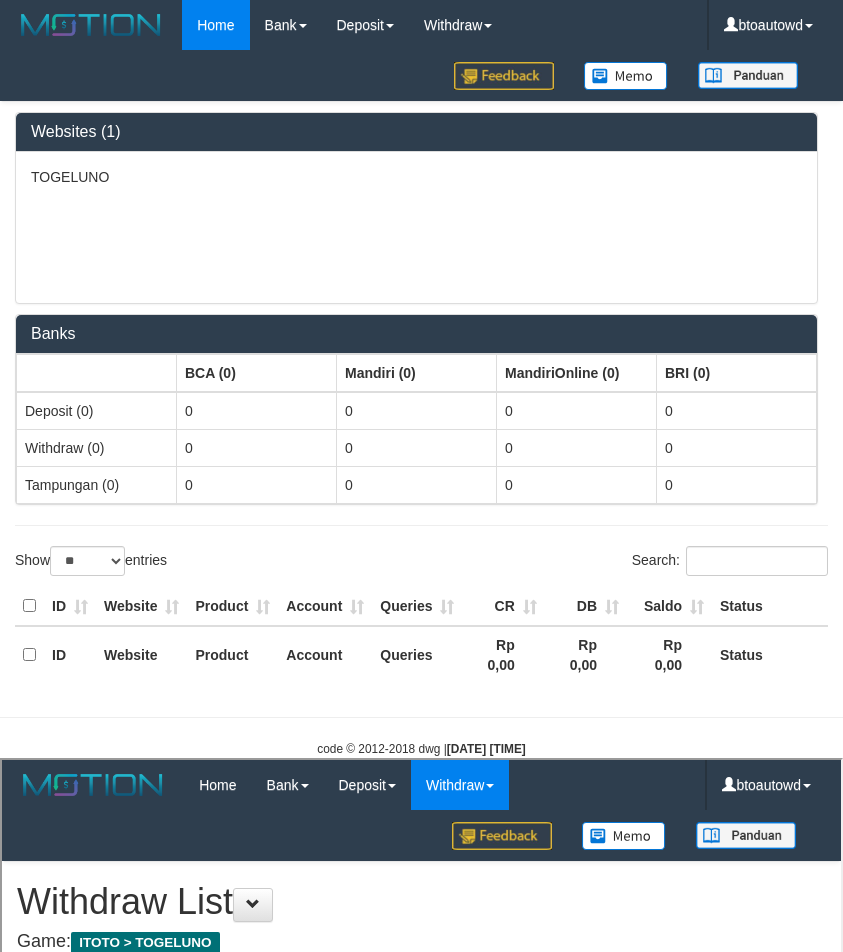 scroll, scrollTop: 0, scrollLeft: 0, axis: both 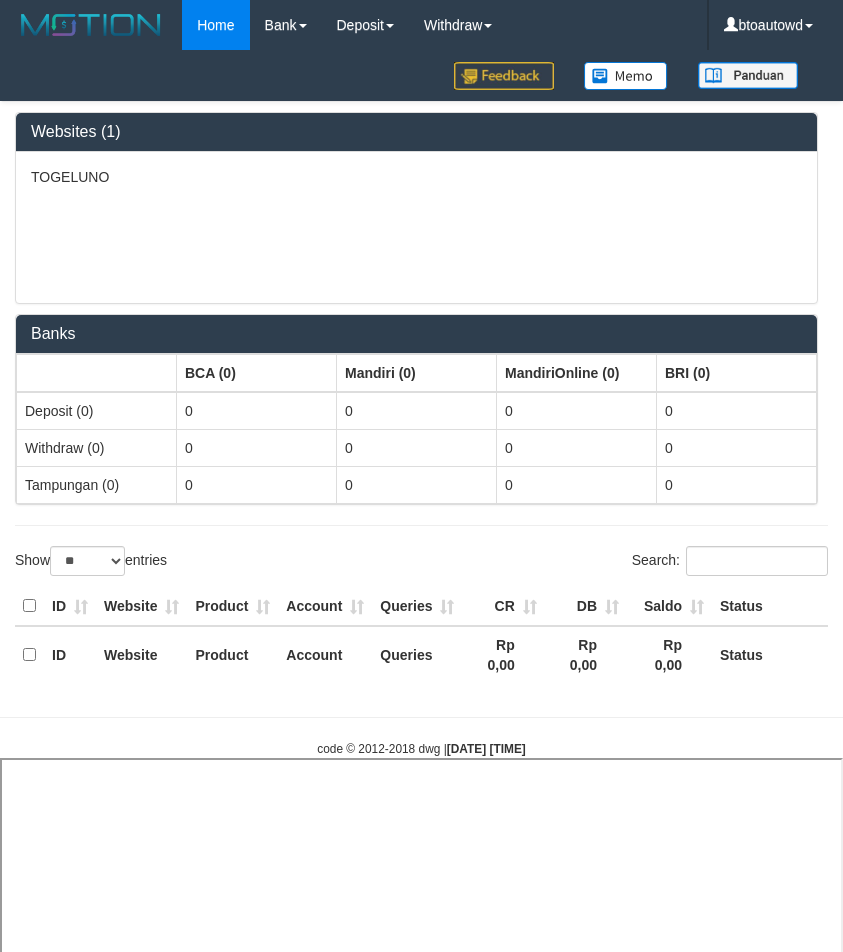 select 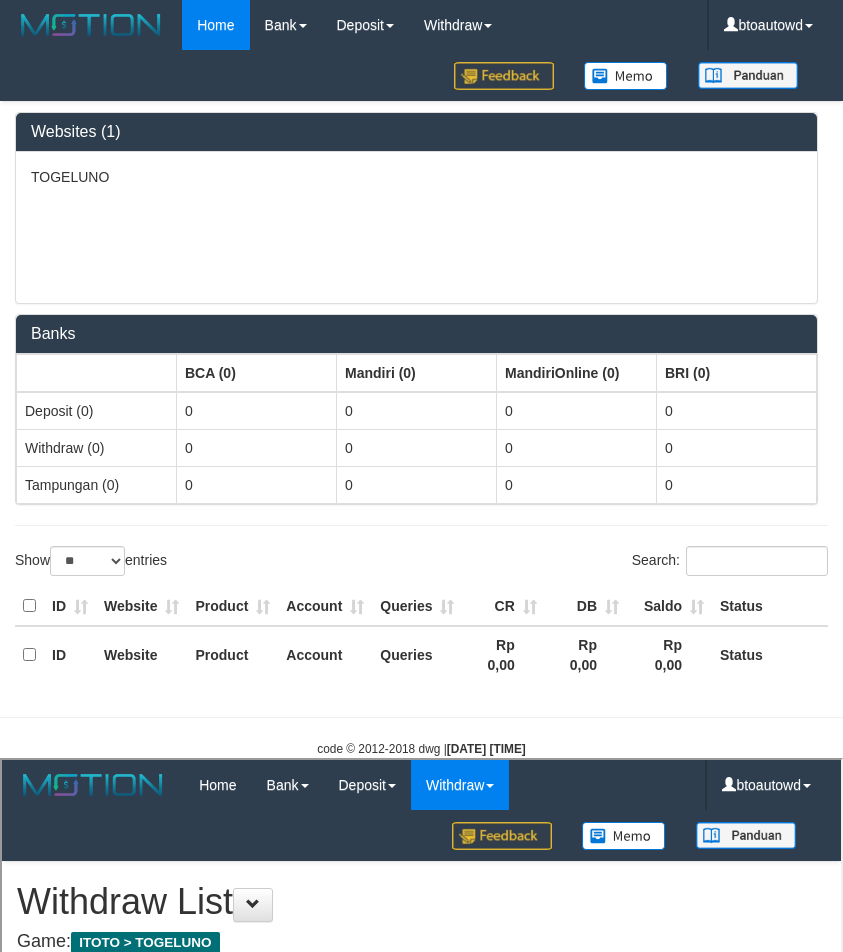 scroll, scrollTop: 0, scrollLeft: 0, axis: both 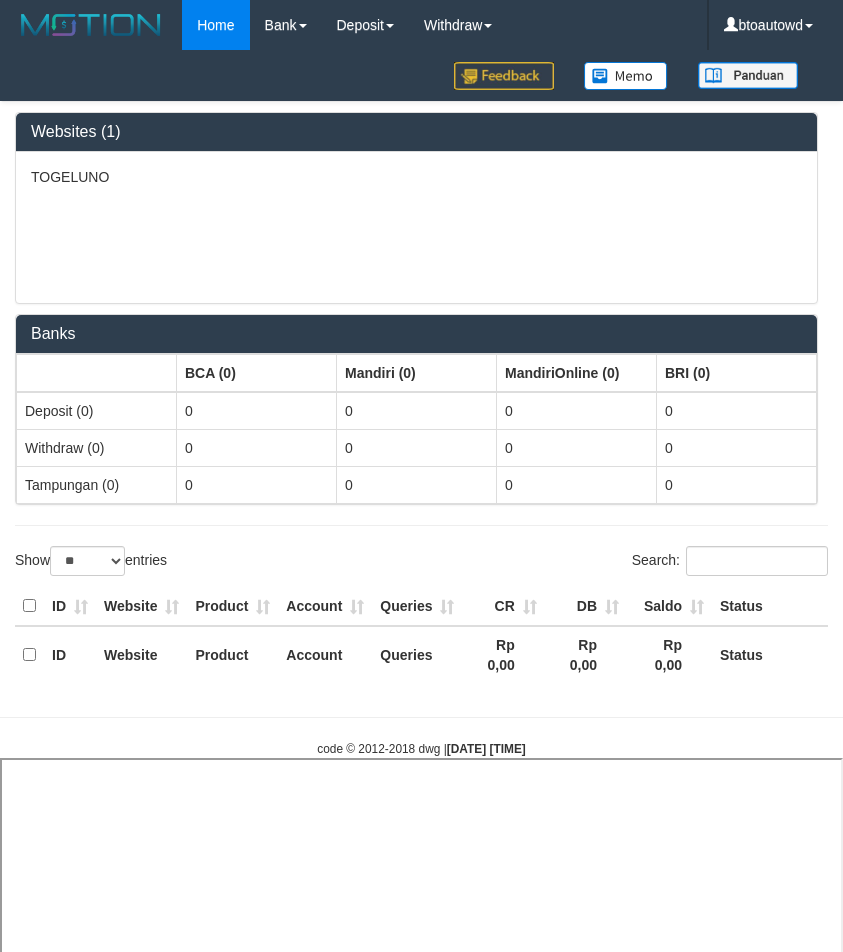 select 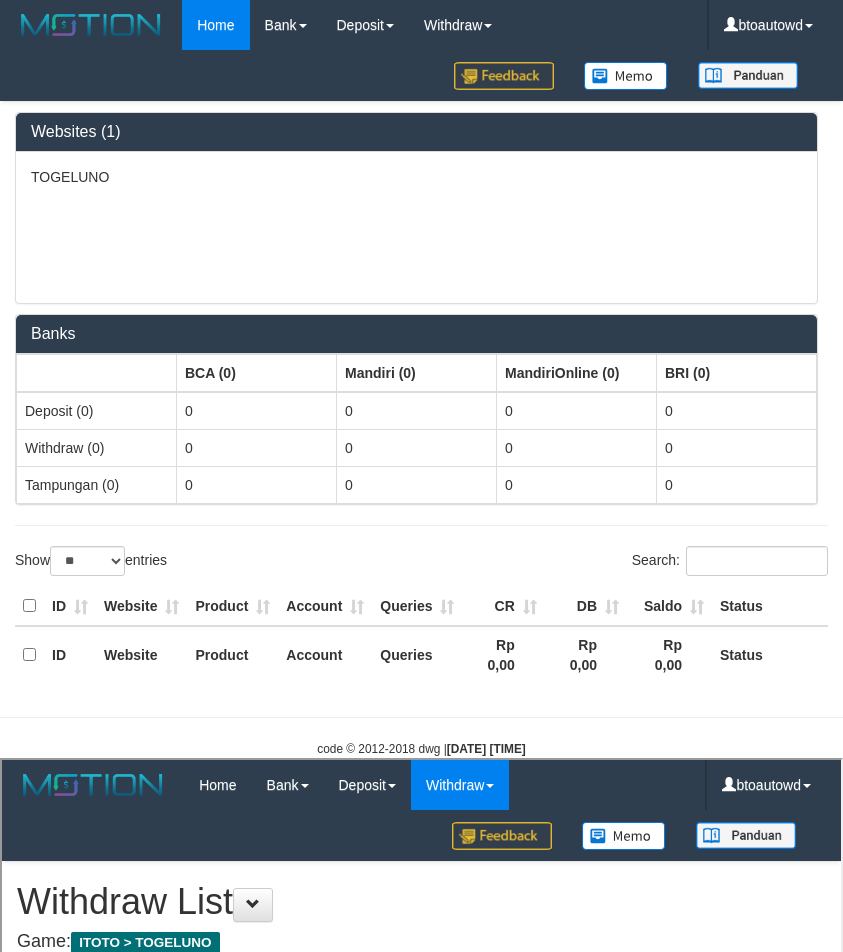 scroll, scrollTop: 0, scrollLeft: 0, axis: both 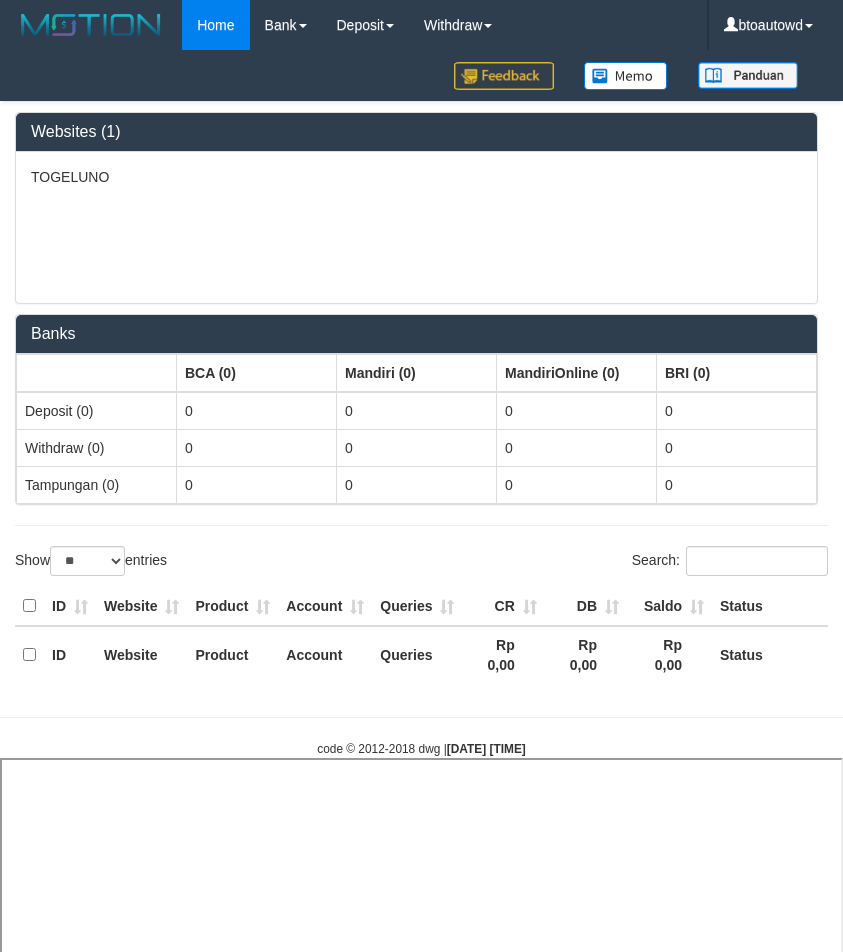 select 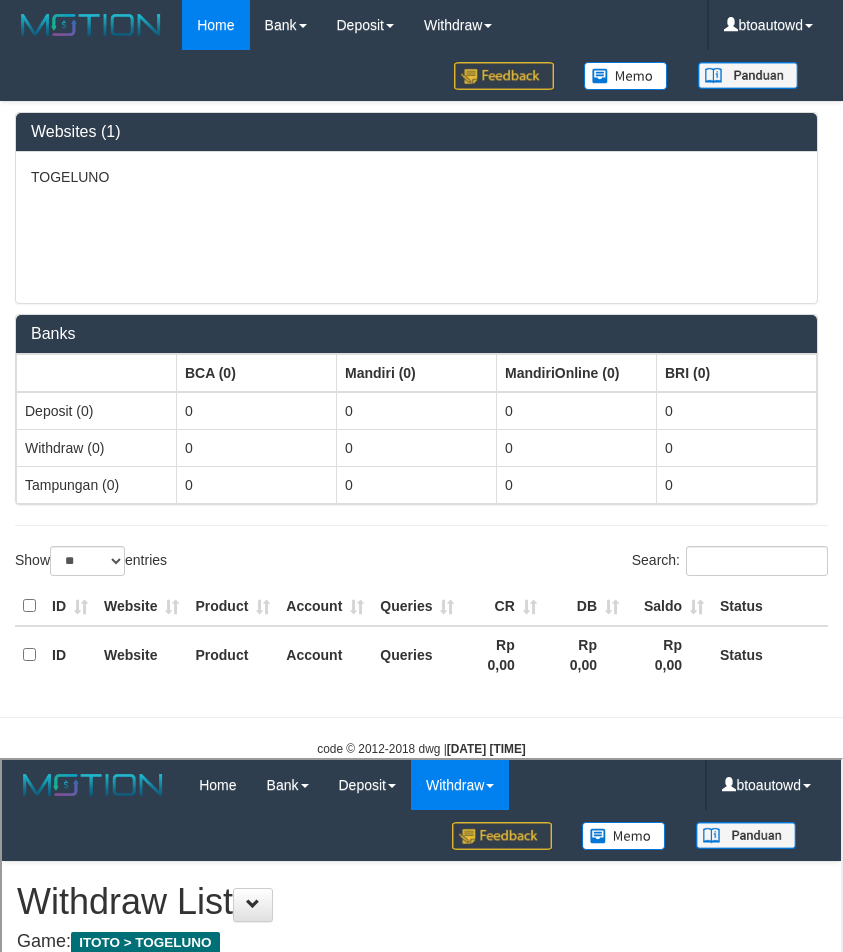 scroll, scrollTop: 0, scrollLeft: 0, axis: both 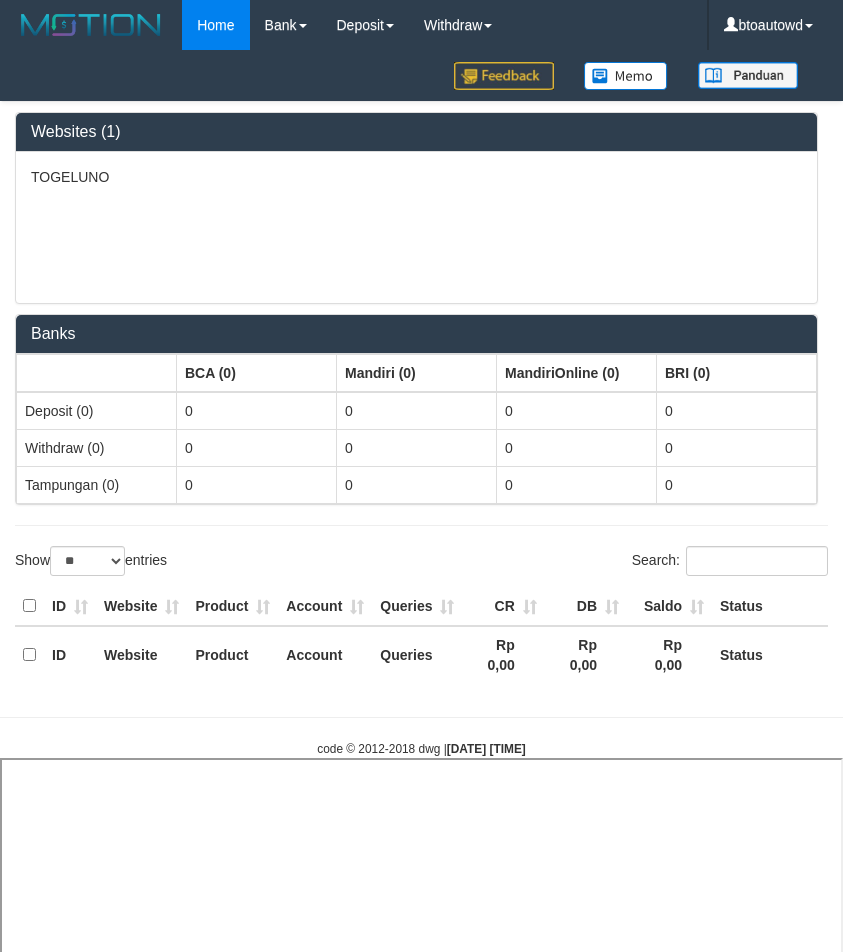 select 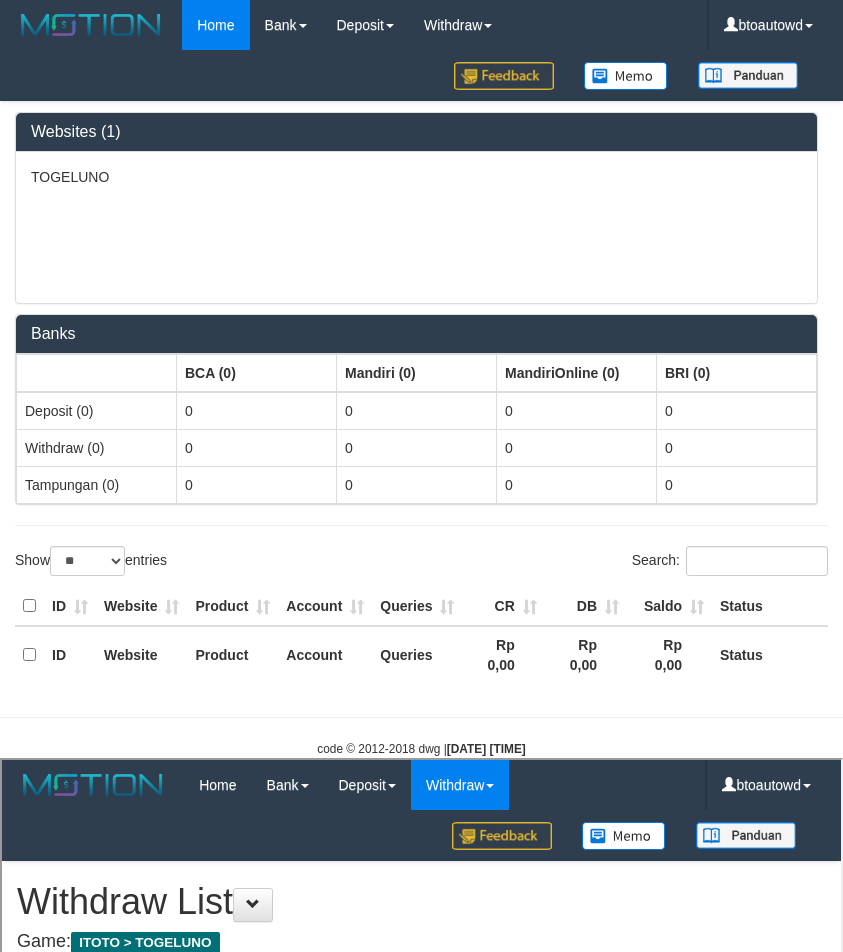 scroll, scrollTop: 0, scrollLeft: 0, axis: both 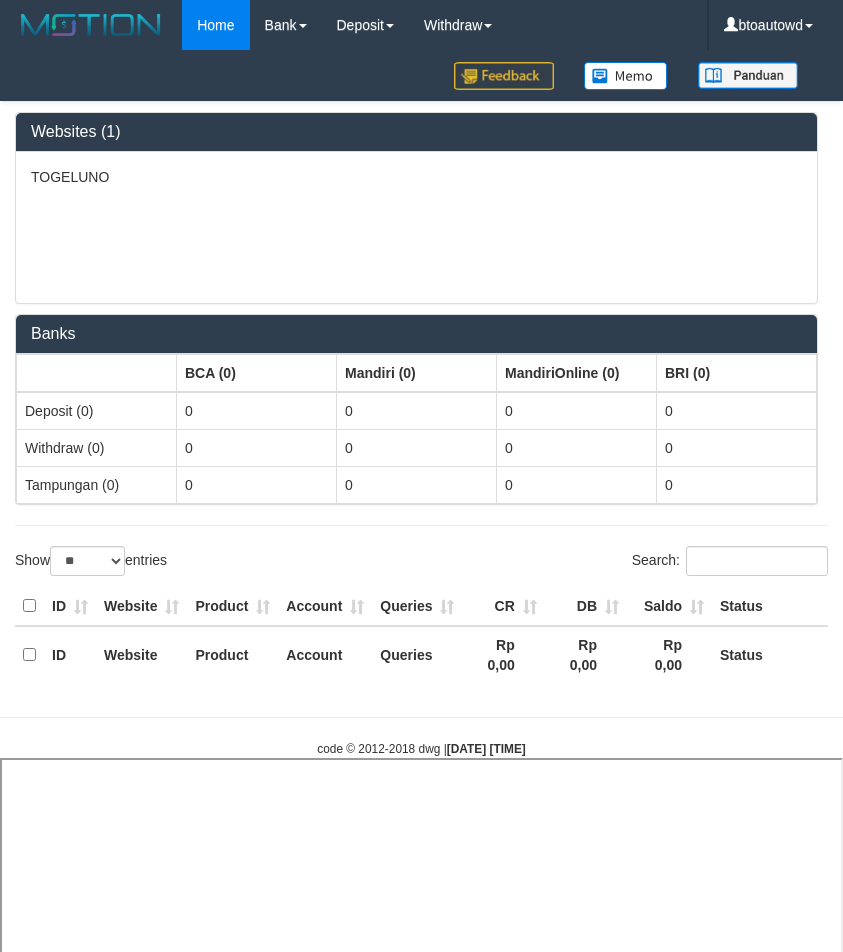 select 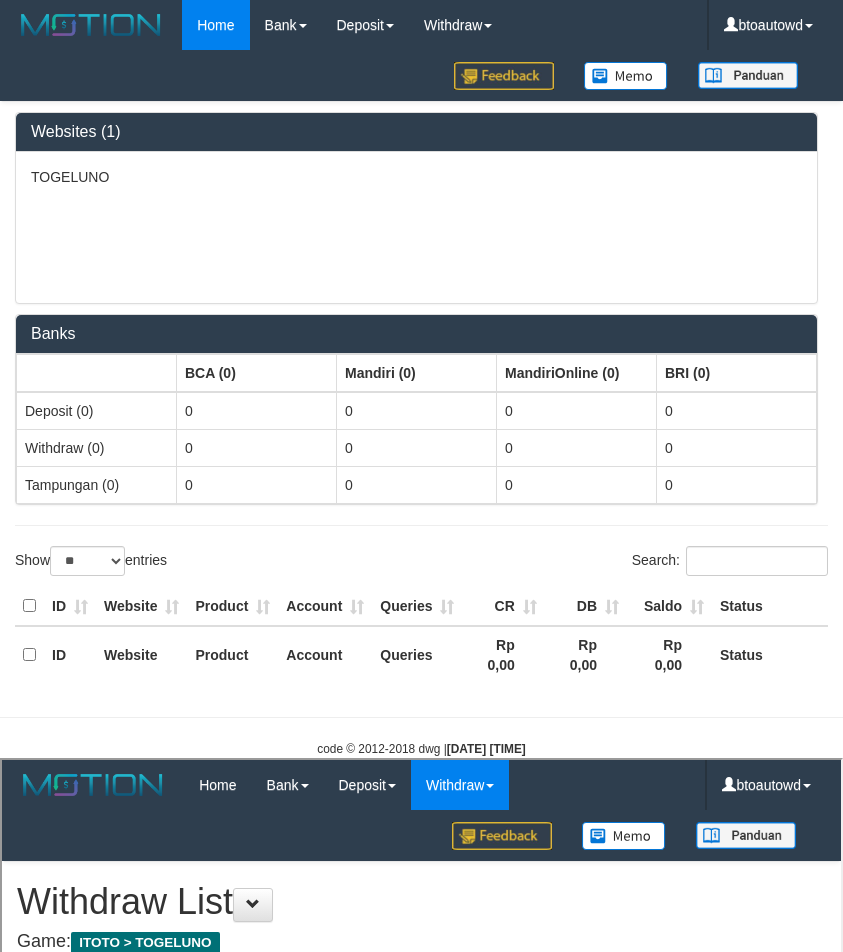 scroll, scrollTop: 0, scrollLeft: 0, axis: both 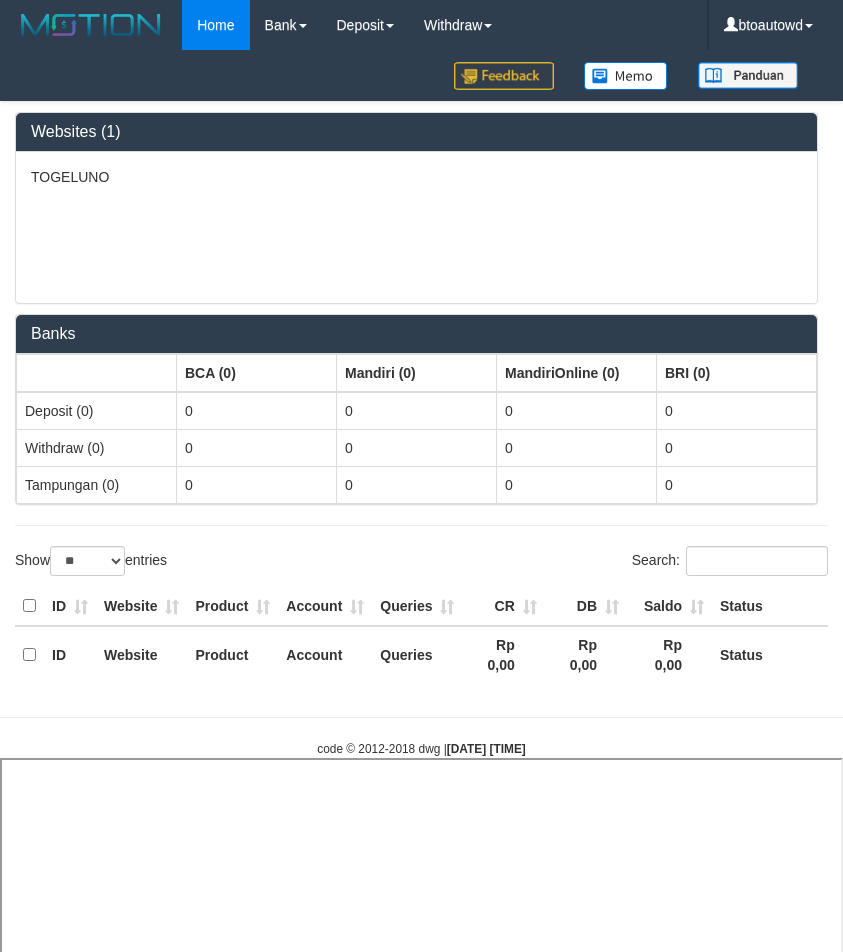 select 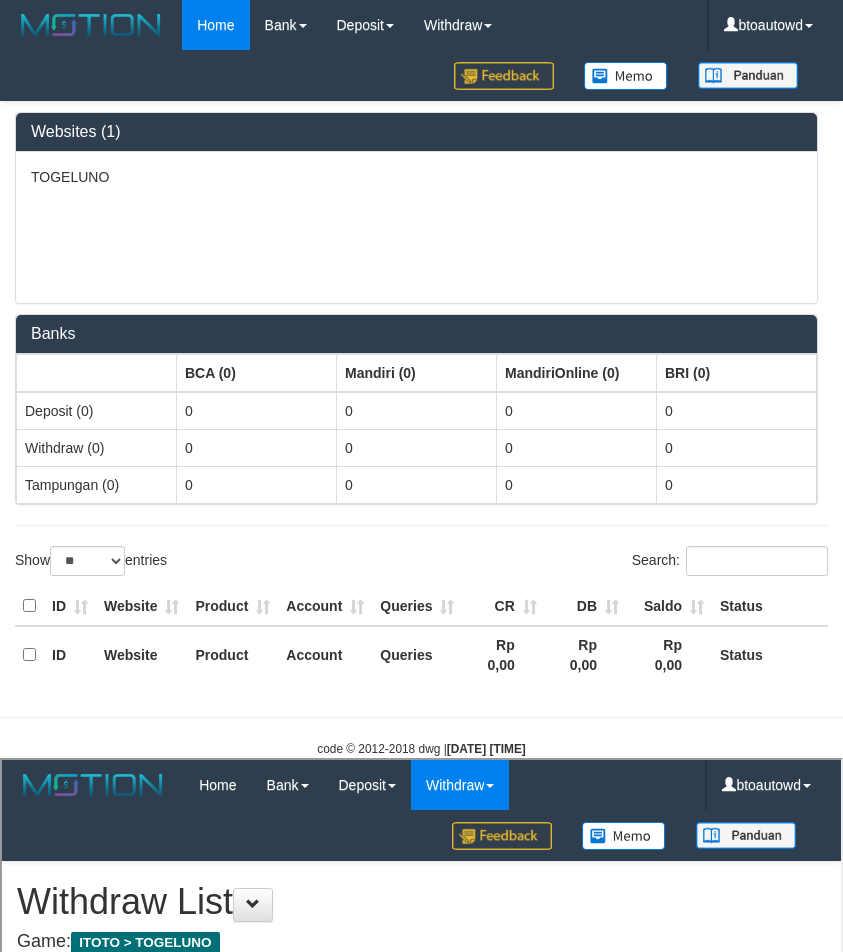 scroll, scrollTop: 0, scrollLeft: 0, axis: both 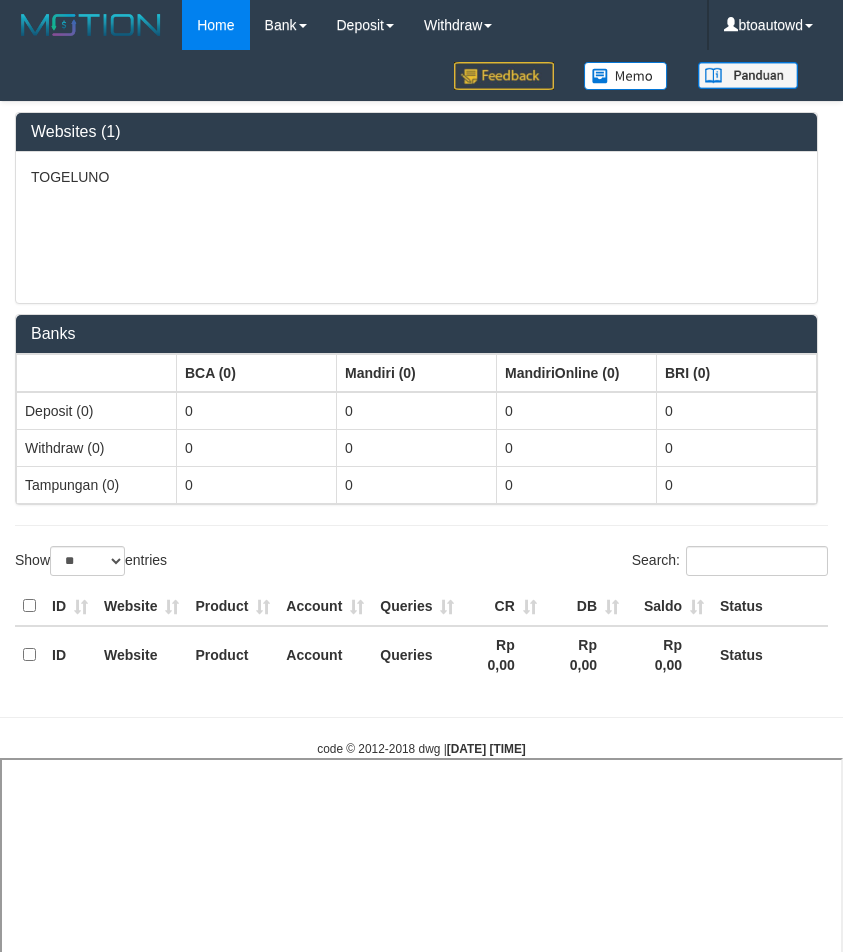 select 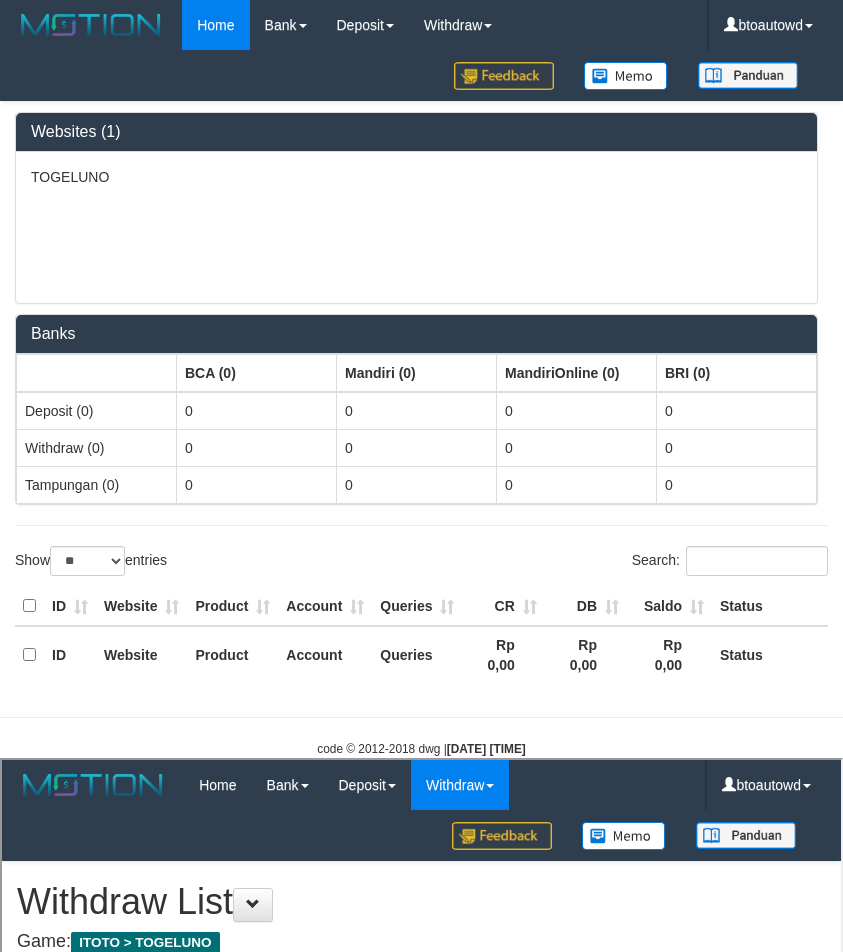 scroll, scrollTop: 0, scrollLeft: 0, axis: both 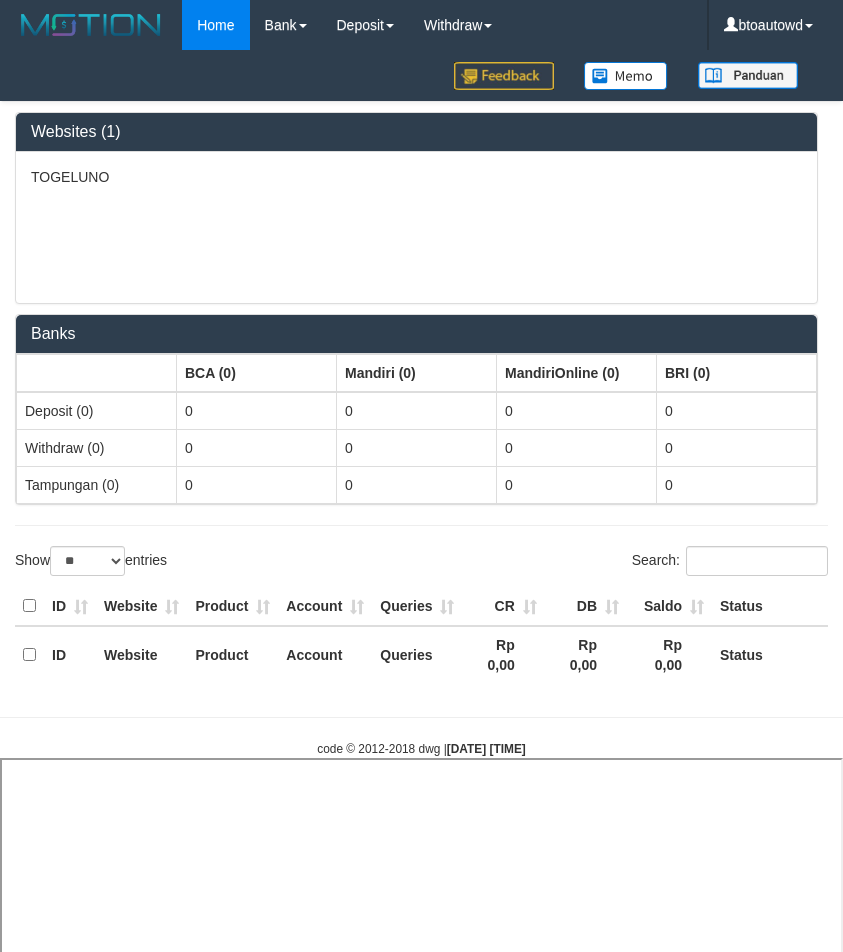 select 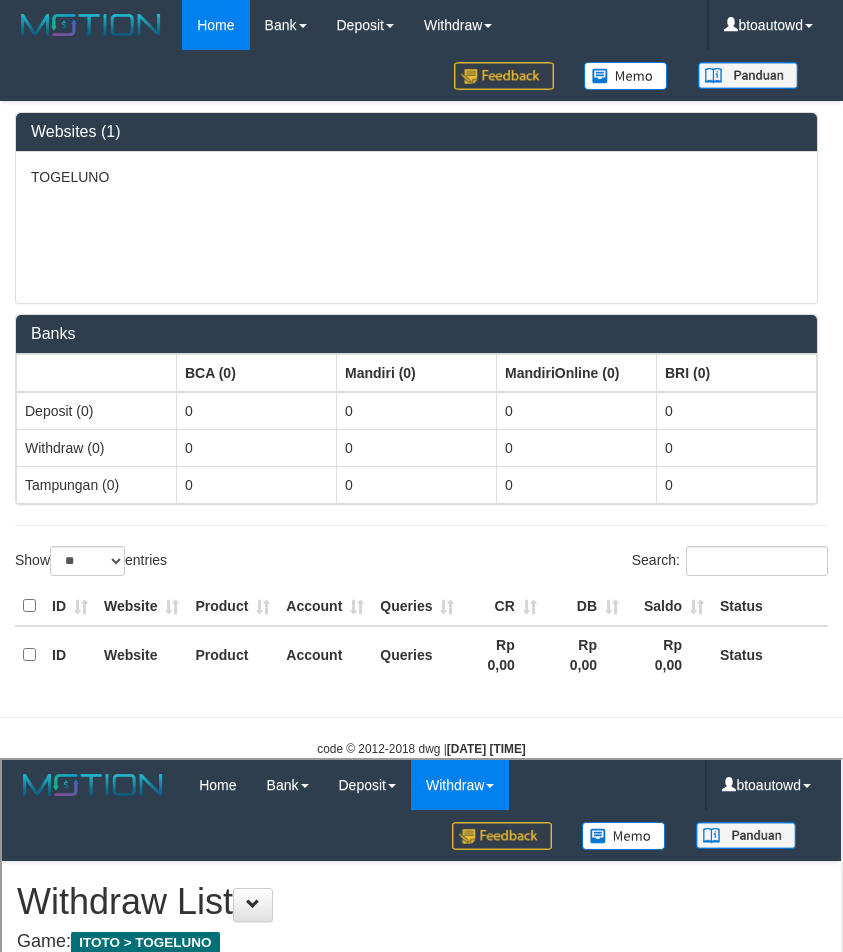 scroll, scrollTop: 0, scrollLeft: 0, axis: both 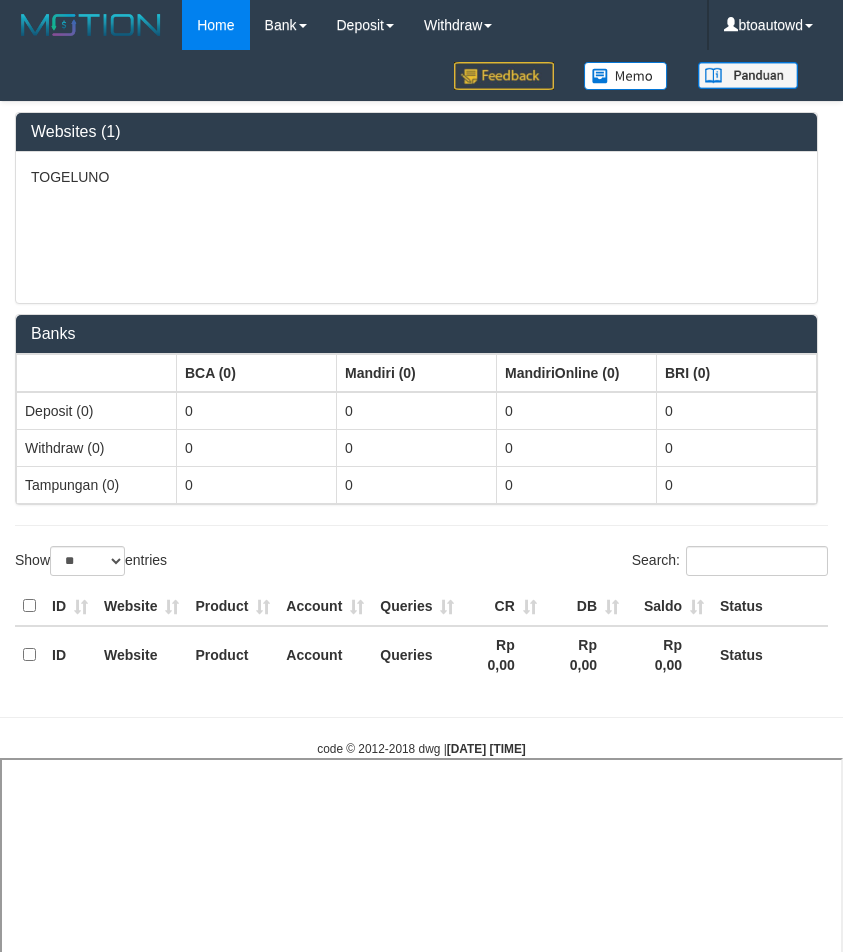 select 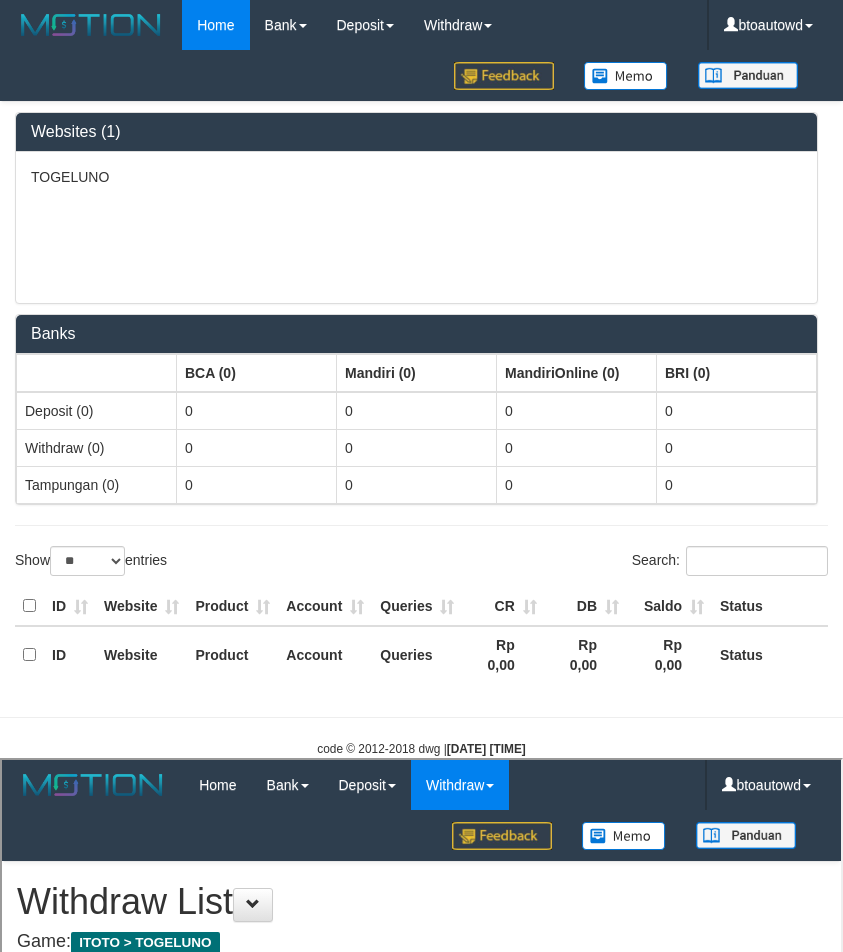 scroll, scrollTop: 0, scrollLeft: 0, axis: both 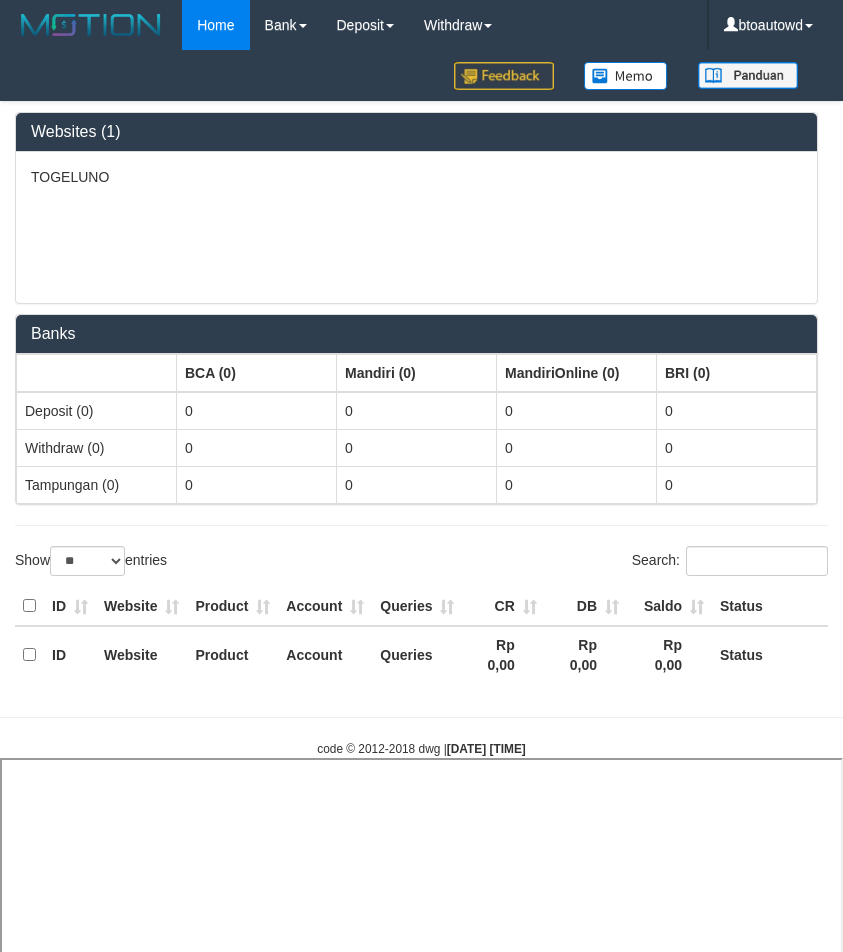 select 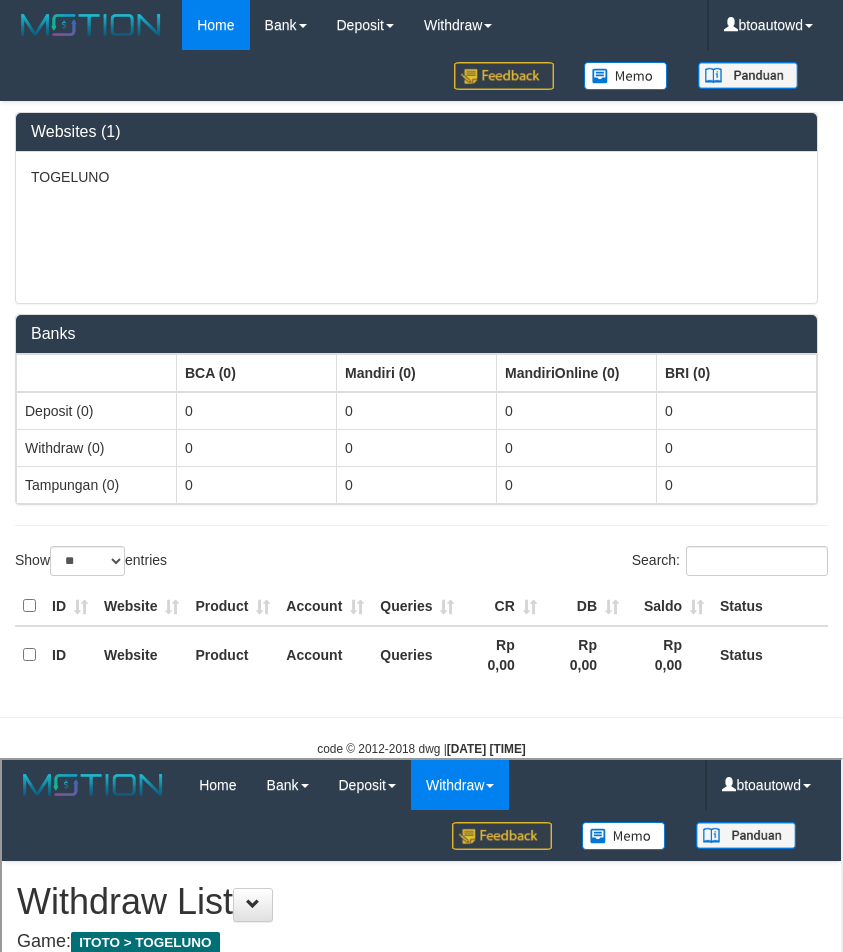 scroll, scrollTop: 0, scrollLeft: 0, axis: both 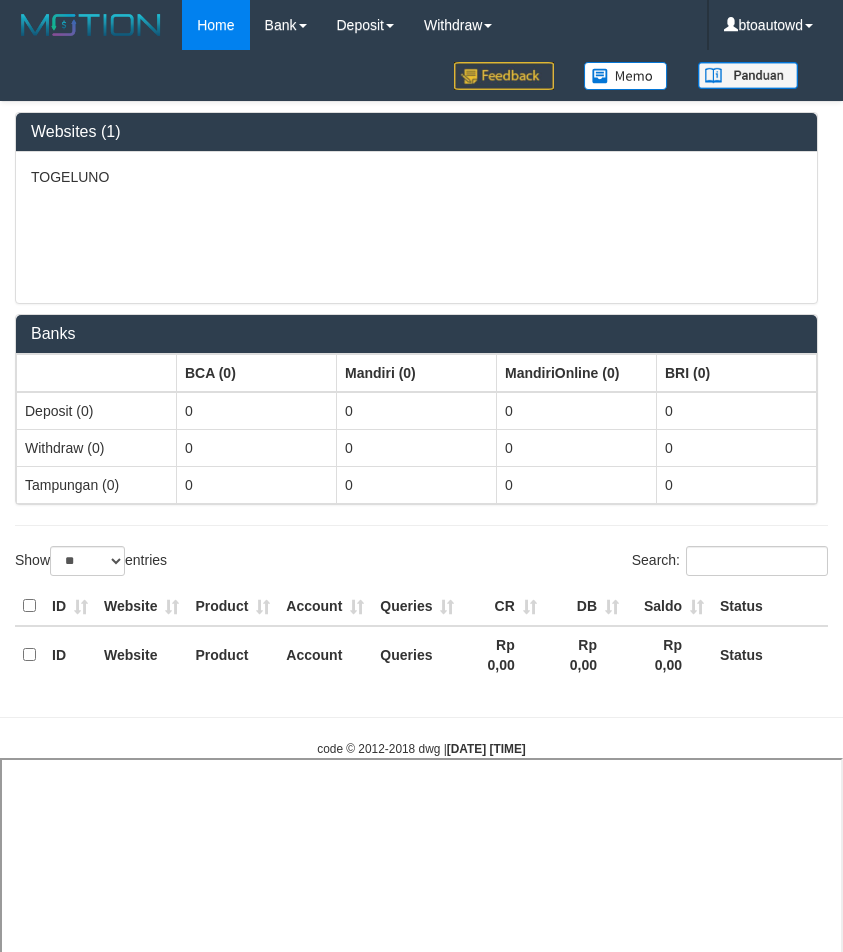 select 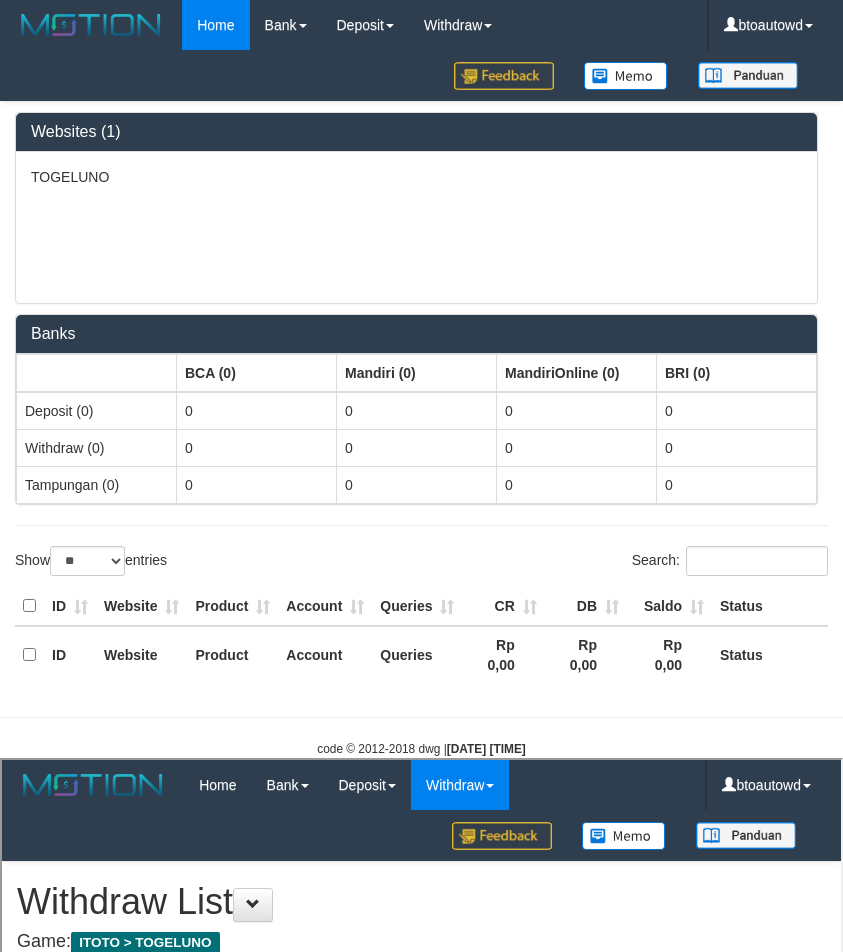 scroll, scrollTop: 0, scrollLeft: 0, axis: both 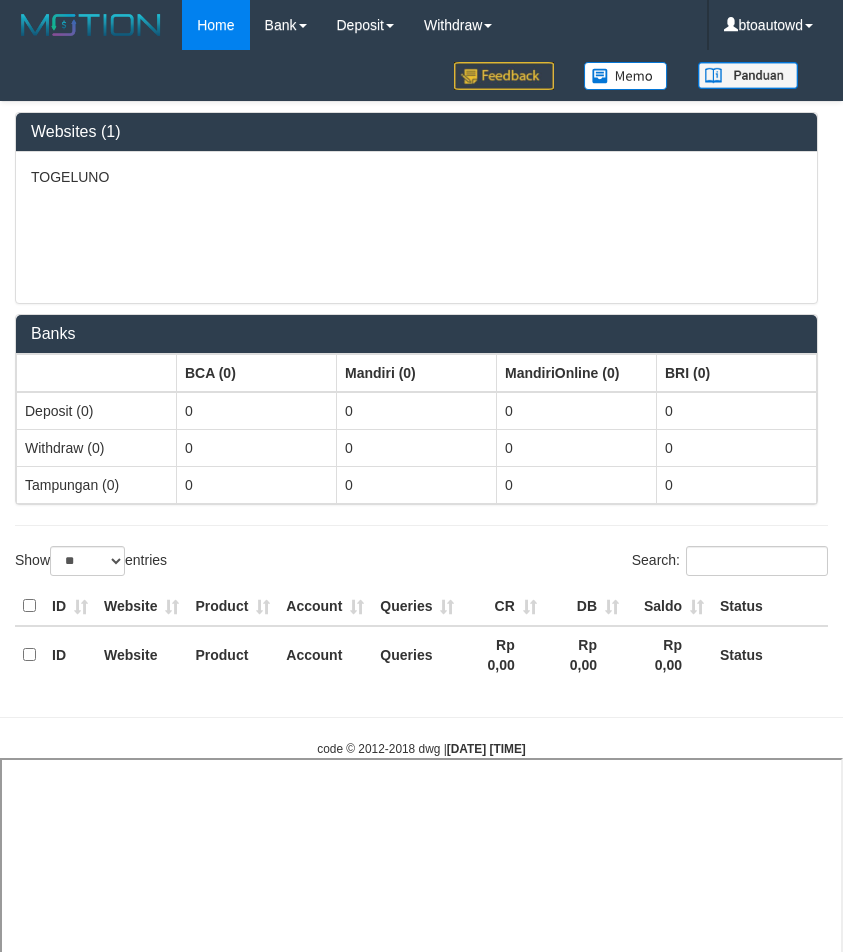 select 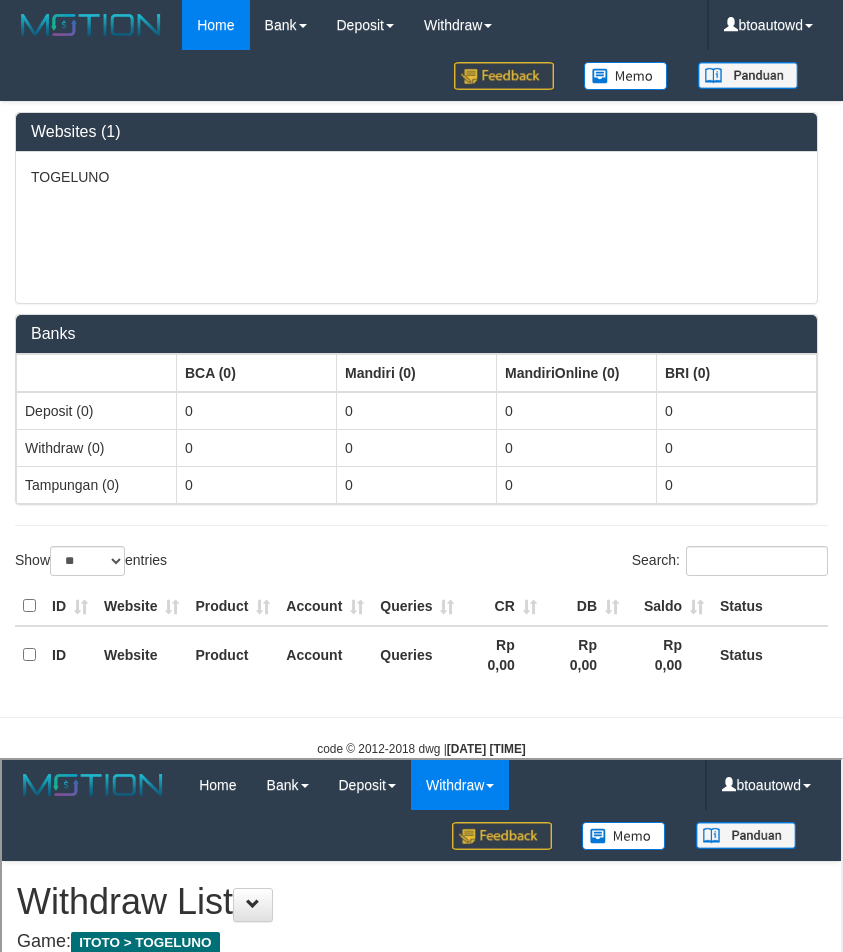 scroll, scrollTop: 0, scrollLeft: 0, axis: both 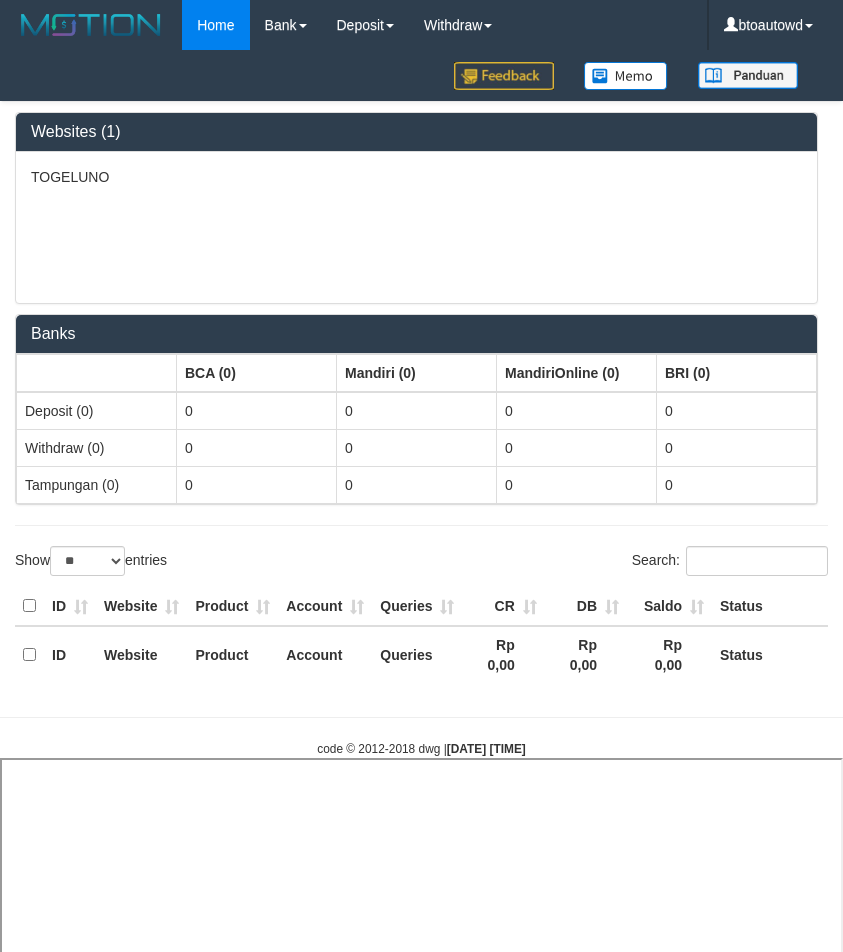 select 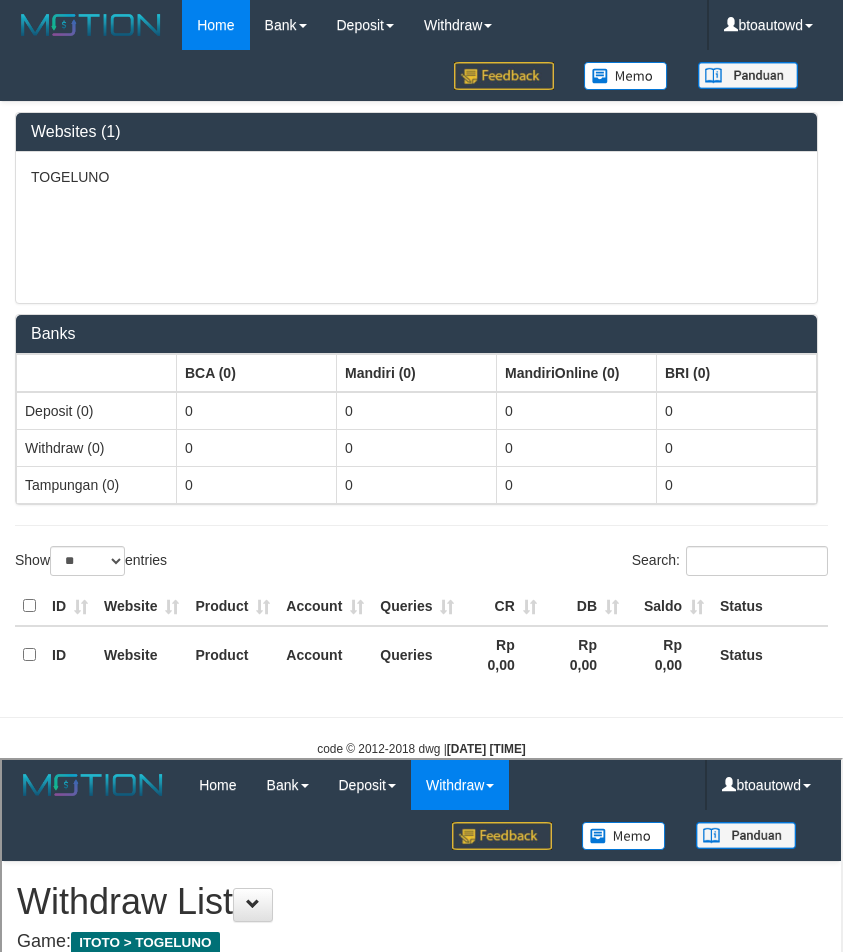 scroll, scrollTop: 0, scrollLeft: 0, axis: both 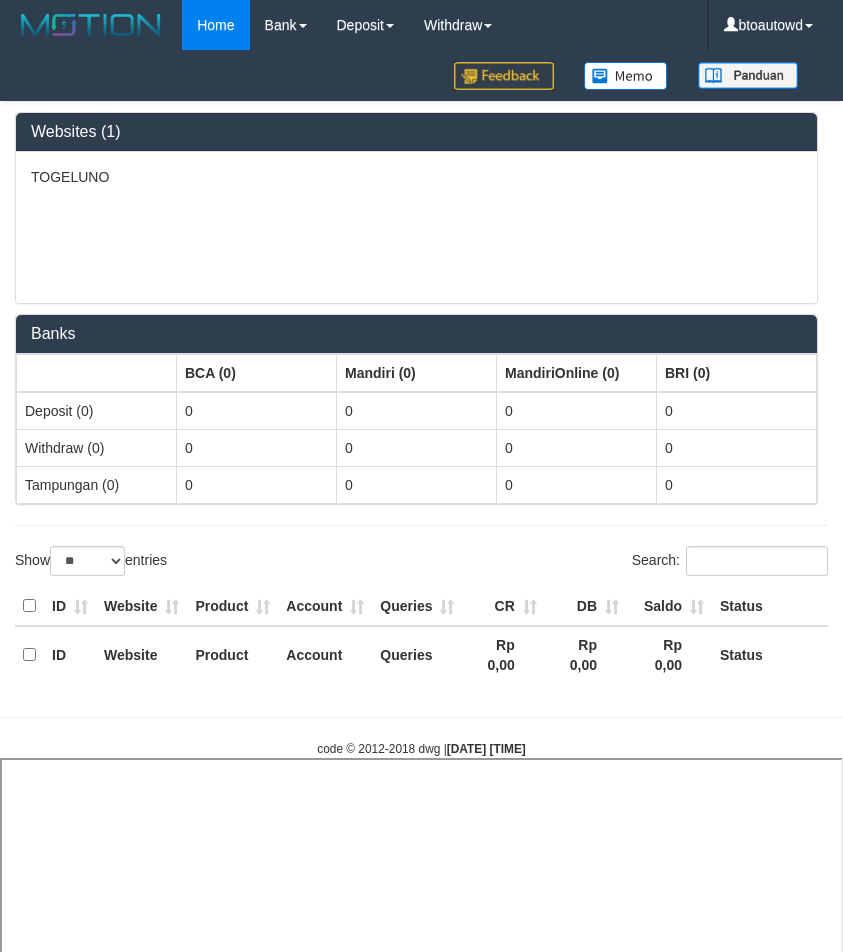 select 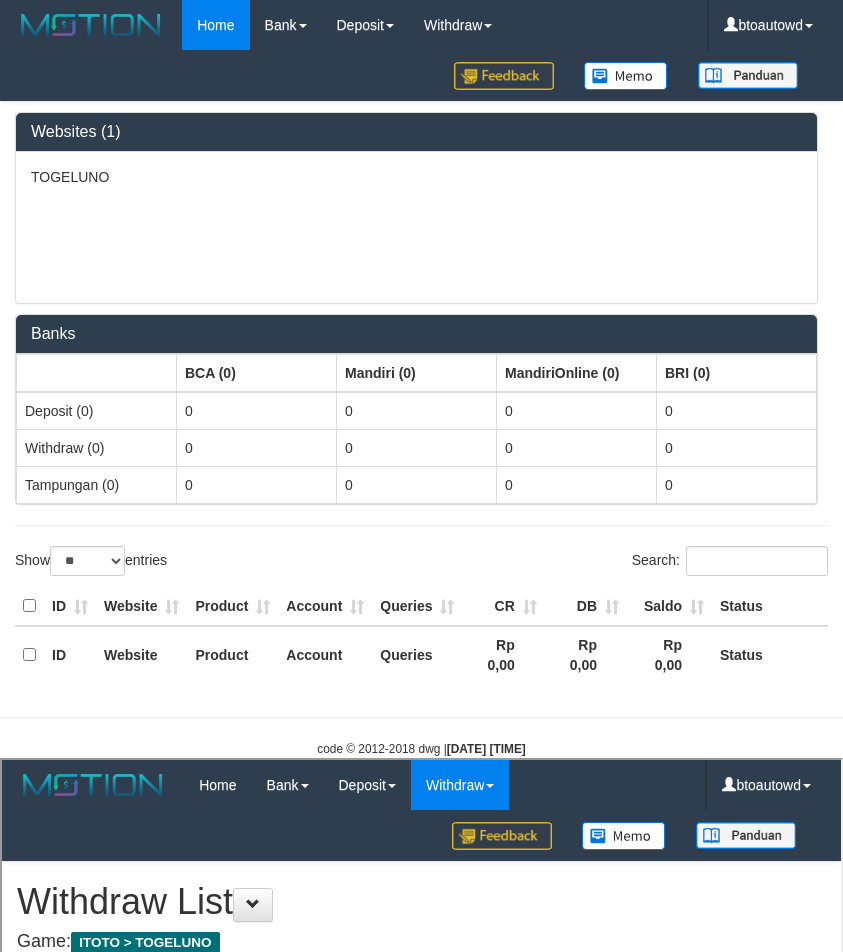 scroll, scrollTop: 0, scrollLeft: 0, axis: both 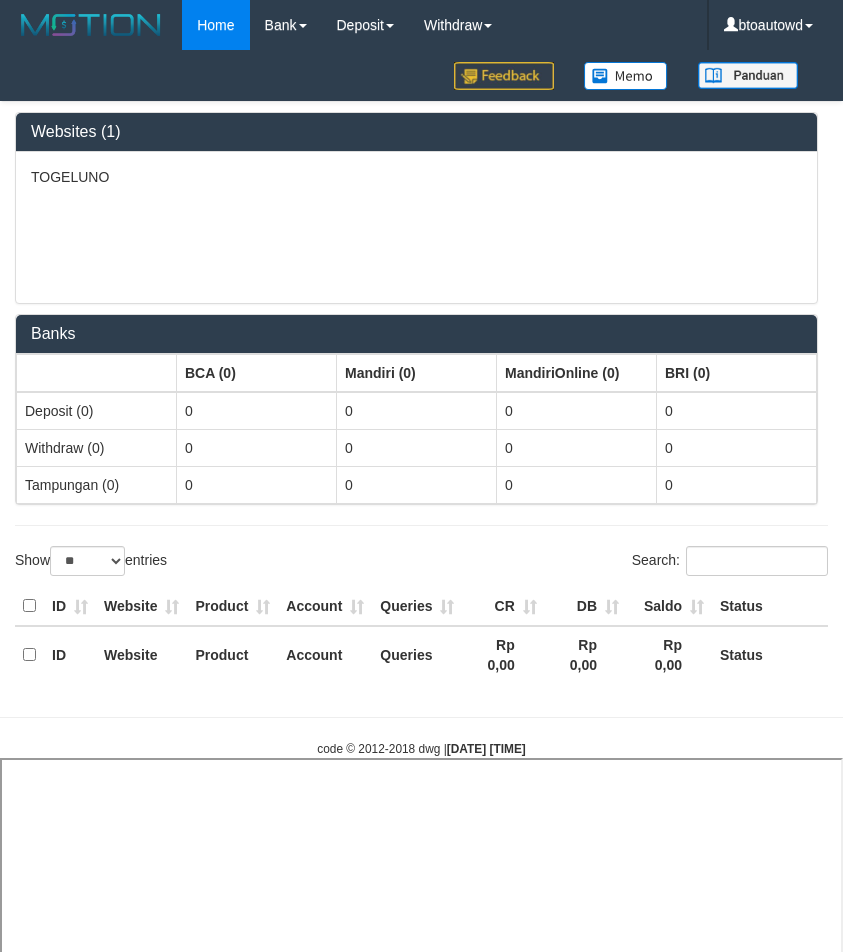 select 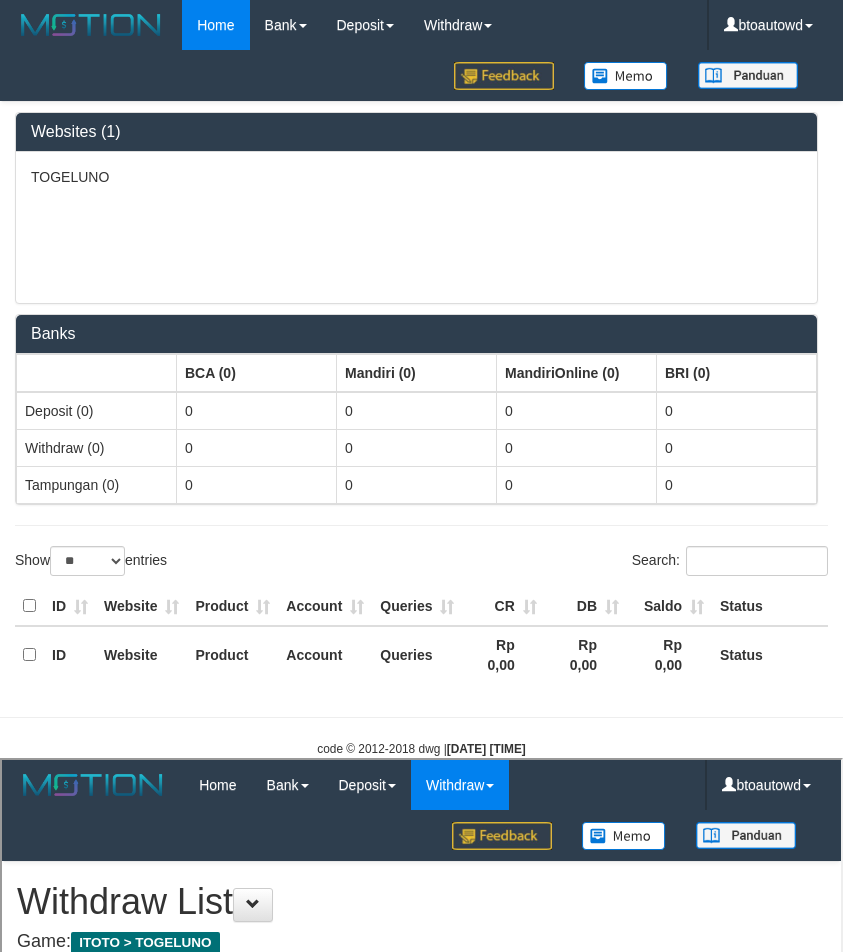scroll, scrollTop: 0, scrollLeft: 0, axis: both 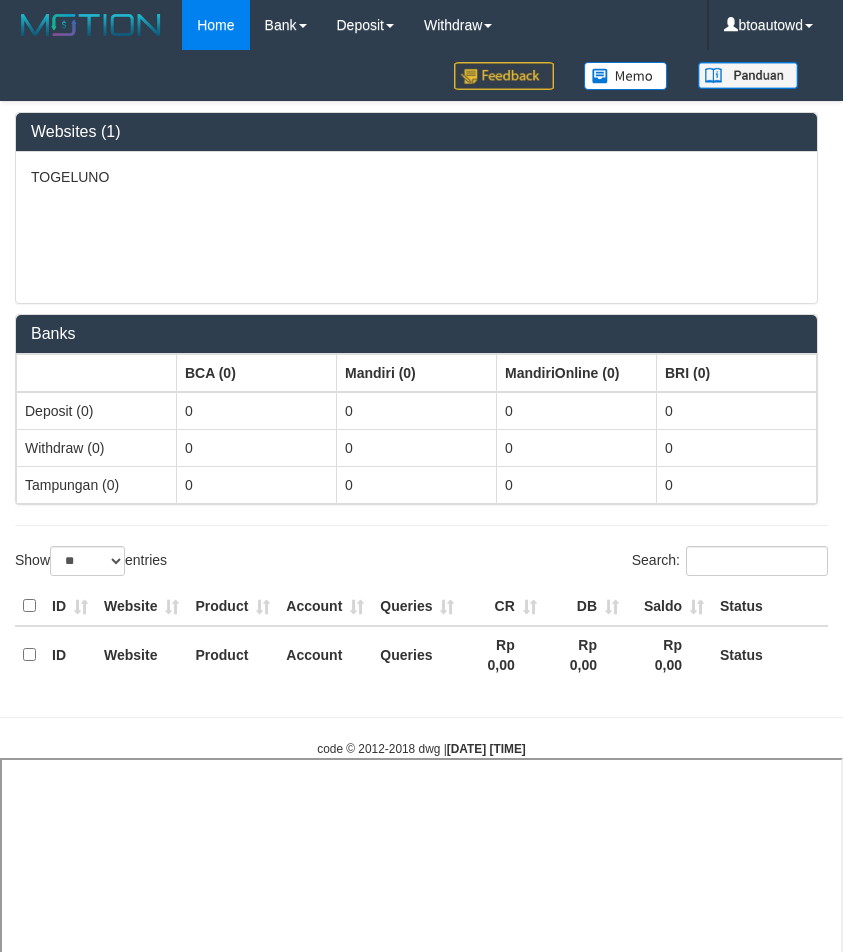 select 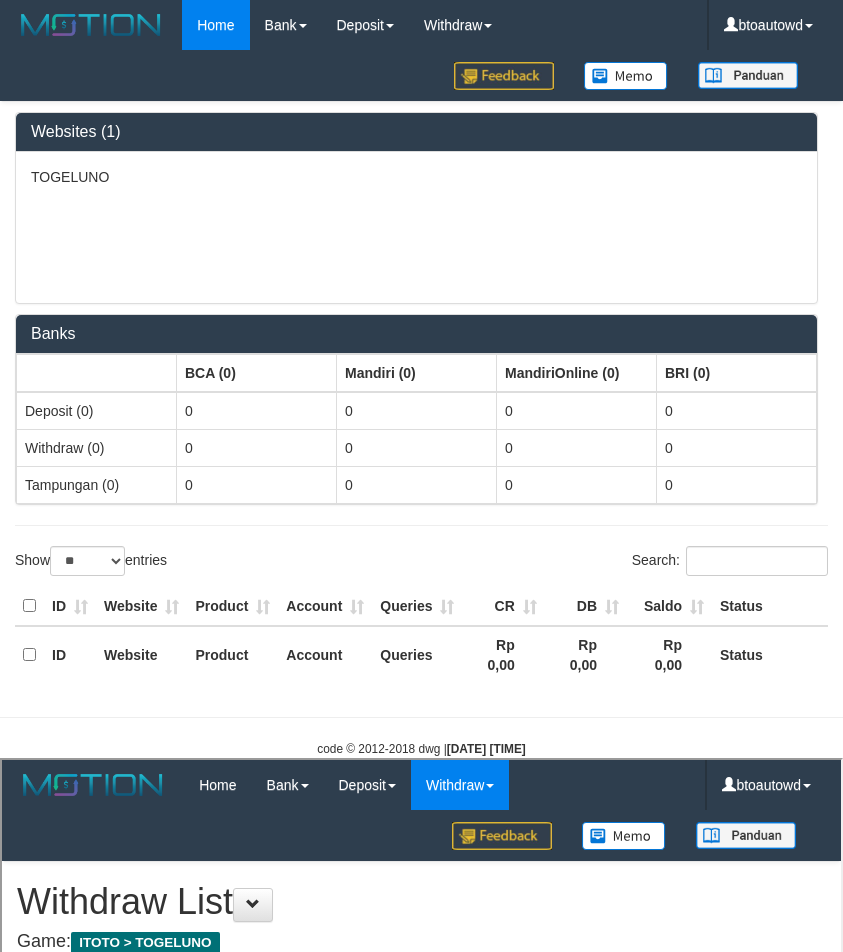 scroll, scrollTop: 0, scrollLeft: 0, axis: both 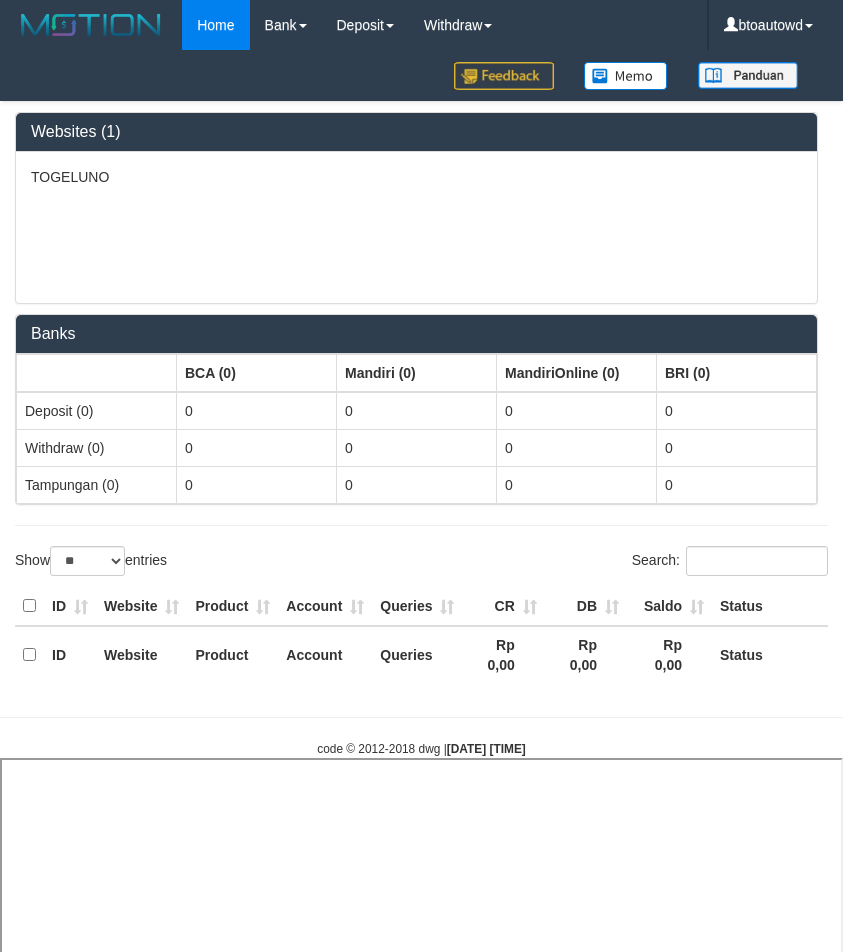 select 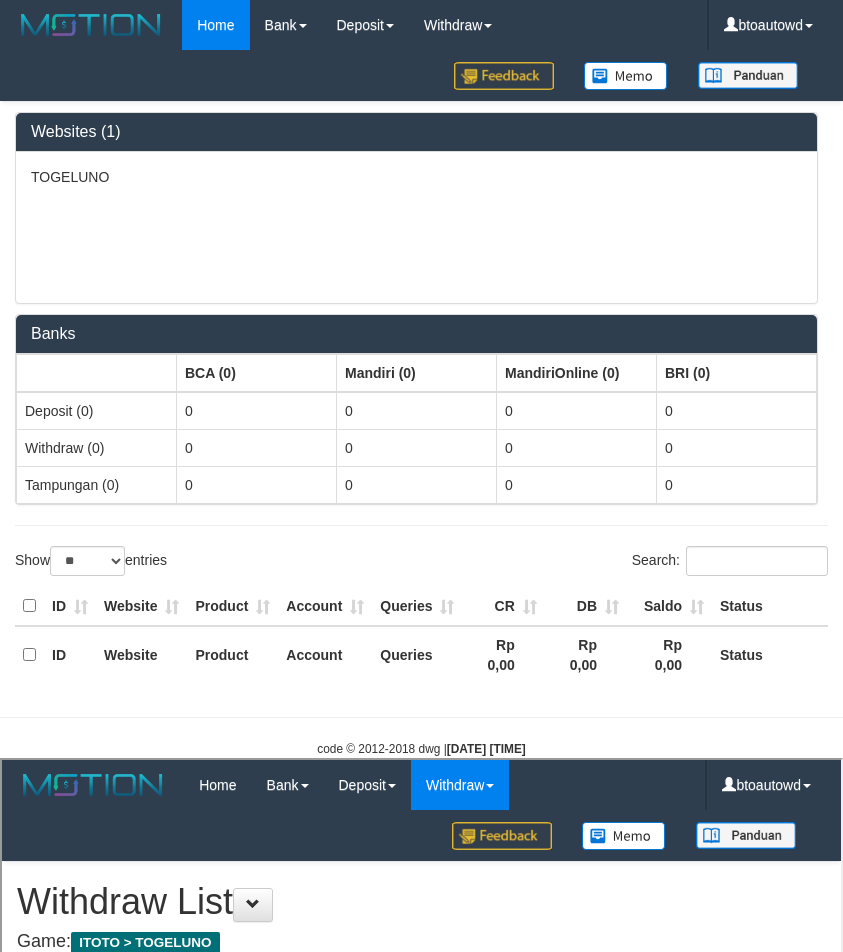 scroll, scrollTop: 0, scrollLeft: 0, axis: both 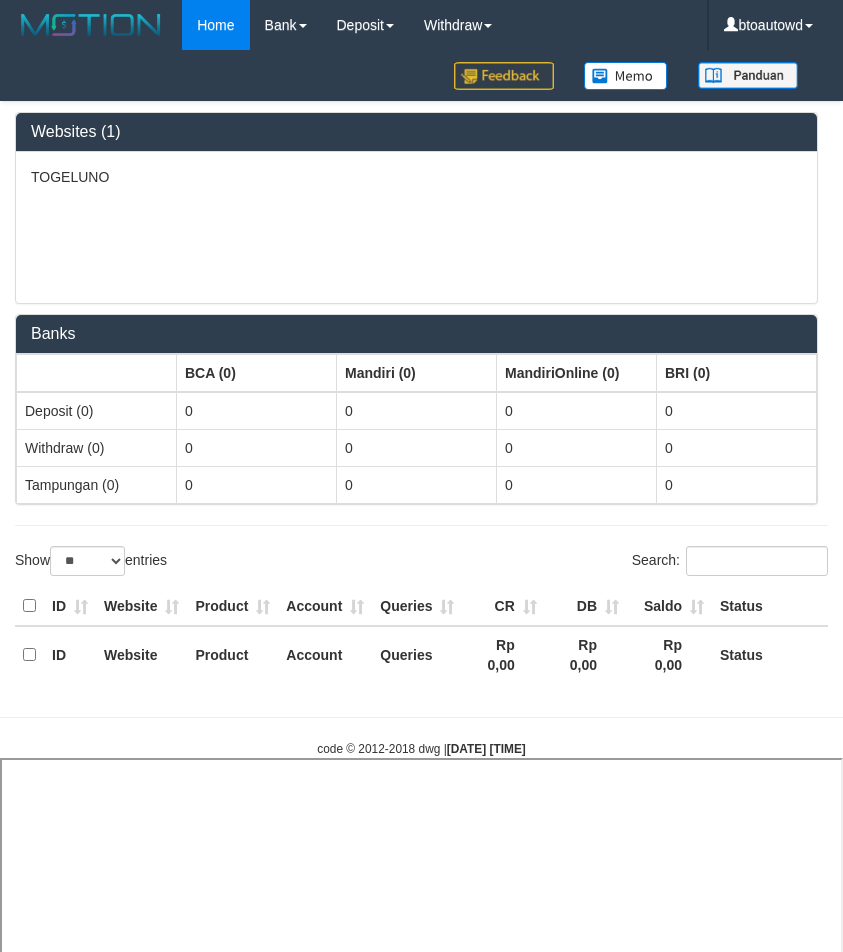 select 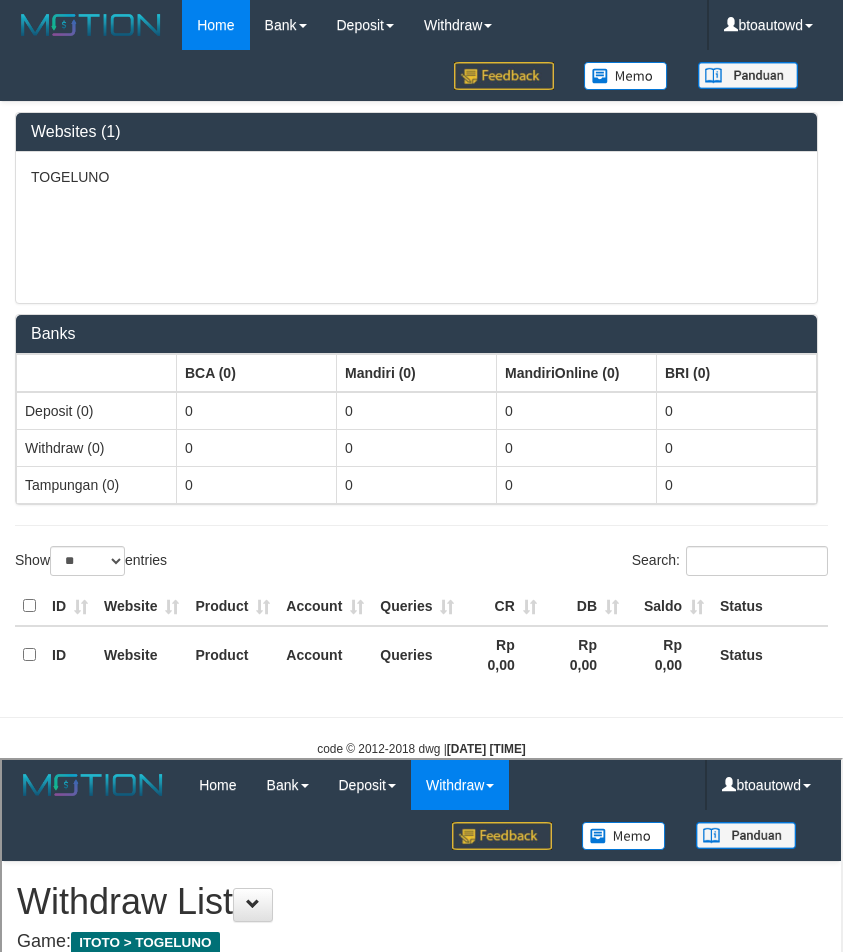 scroll, scrollTop: 0, scrollLeft: 0, axis: both 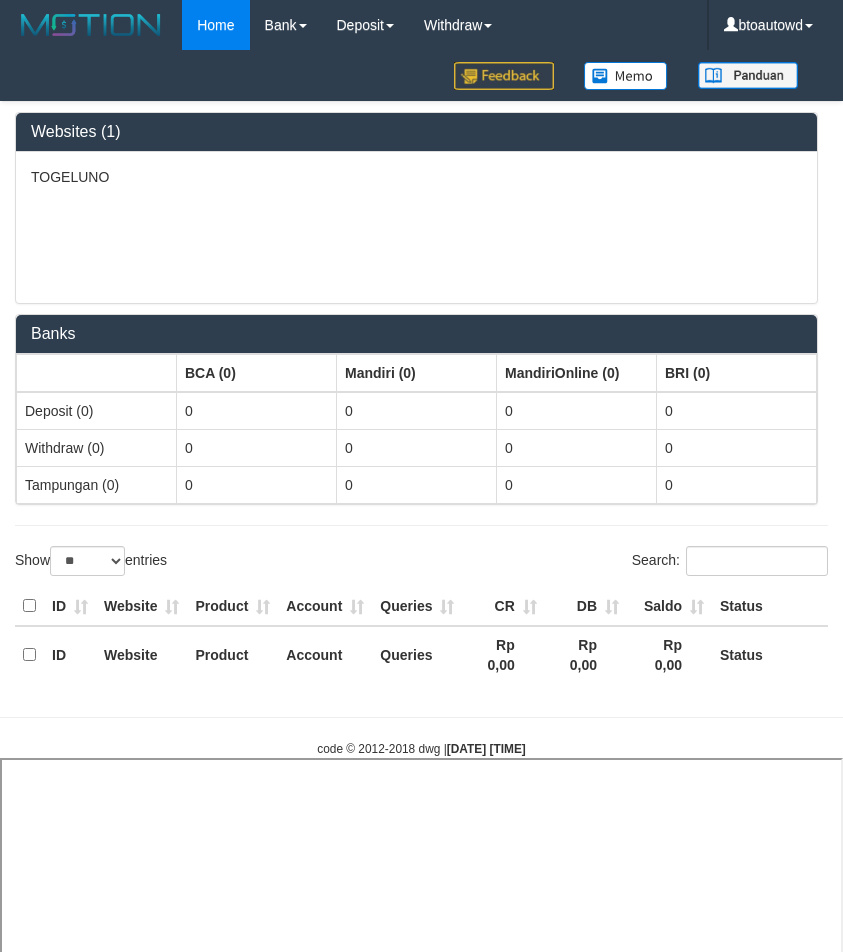 select 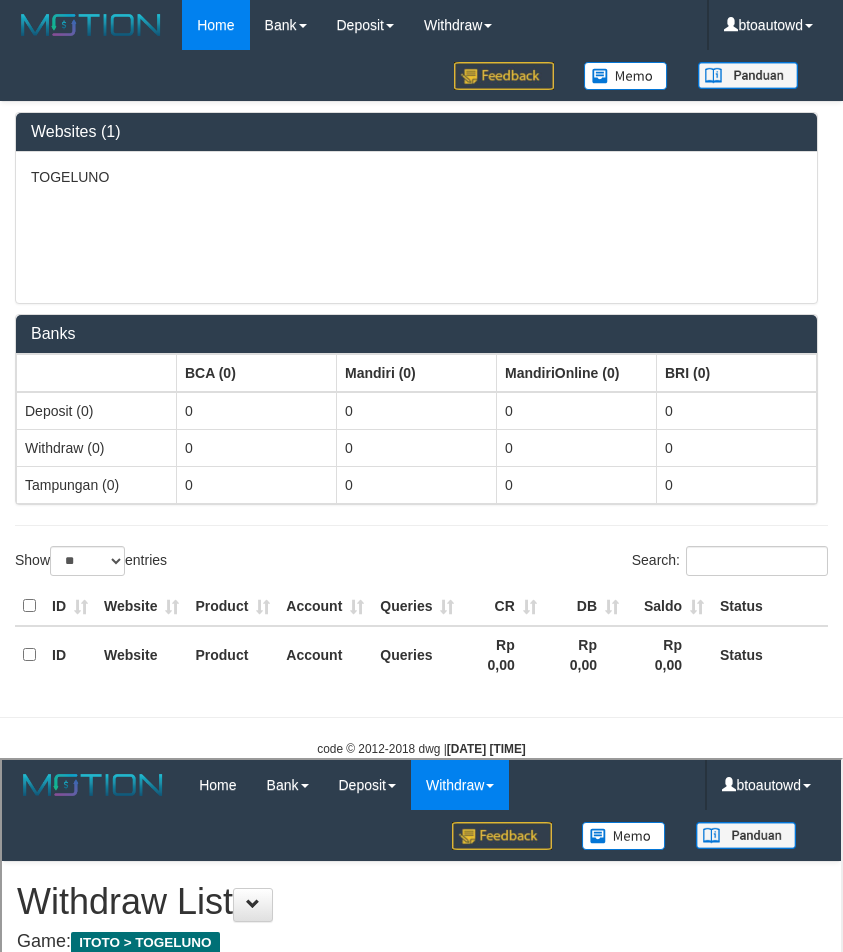 scroll, scrollTop: 0, scrollLeft: 0, axis: both 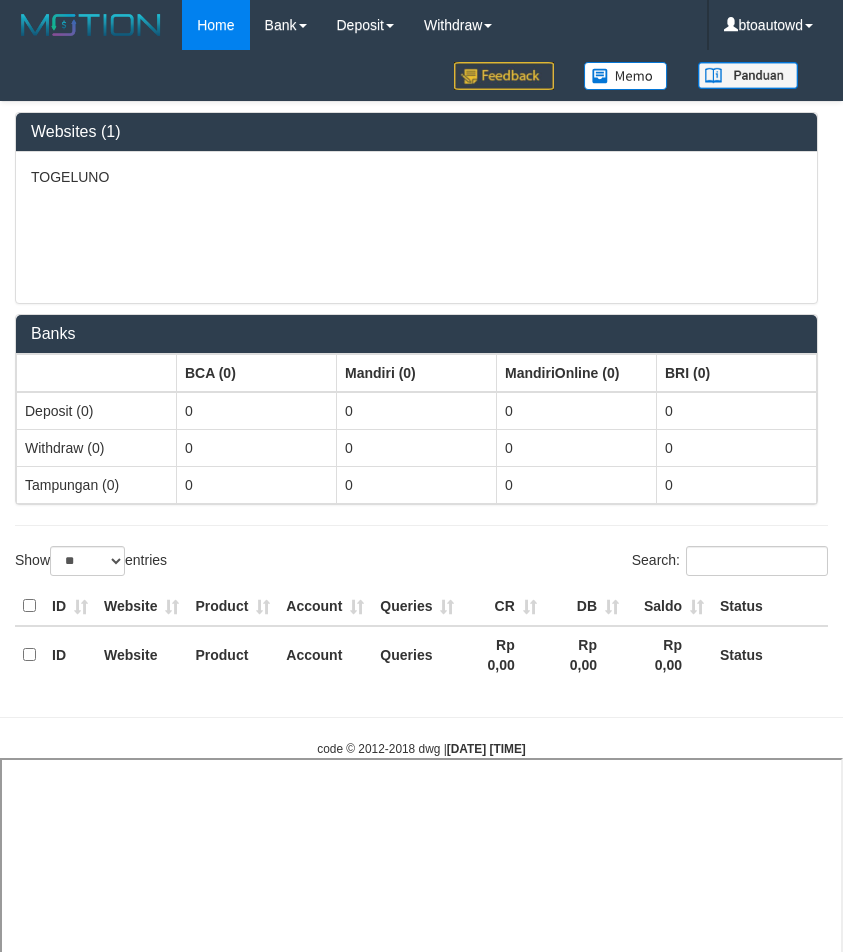 select 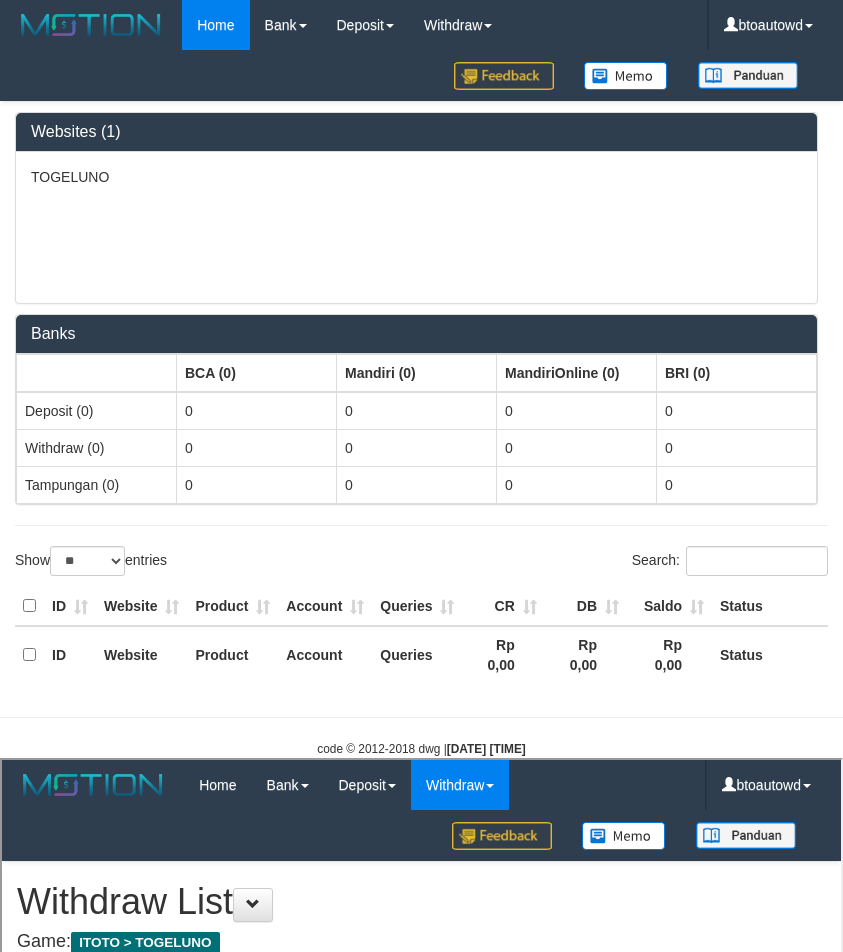 scroll, scrollTop: 0, scrollLeft: 0, axis: both 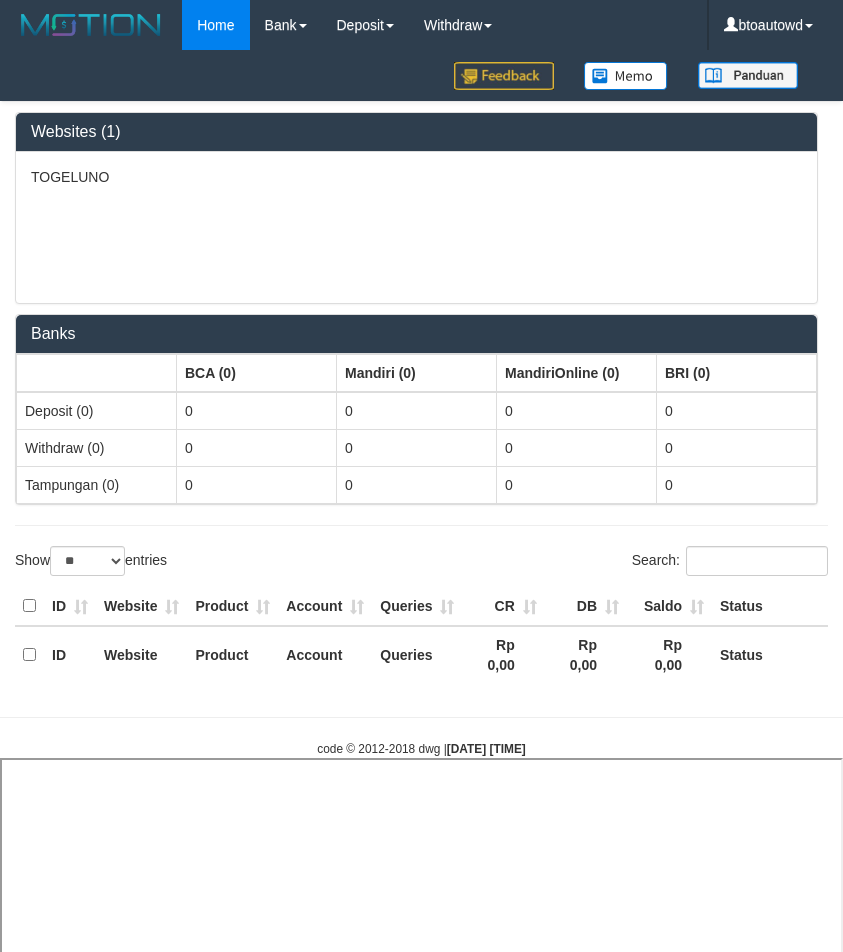 select 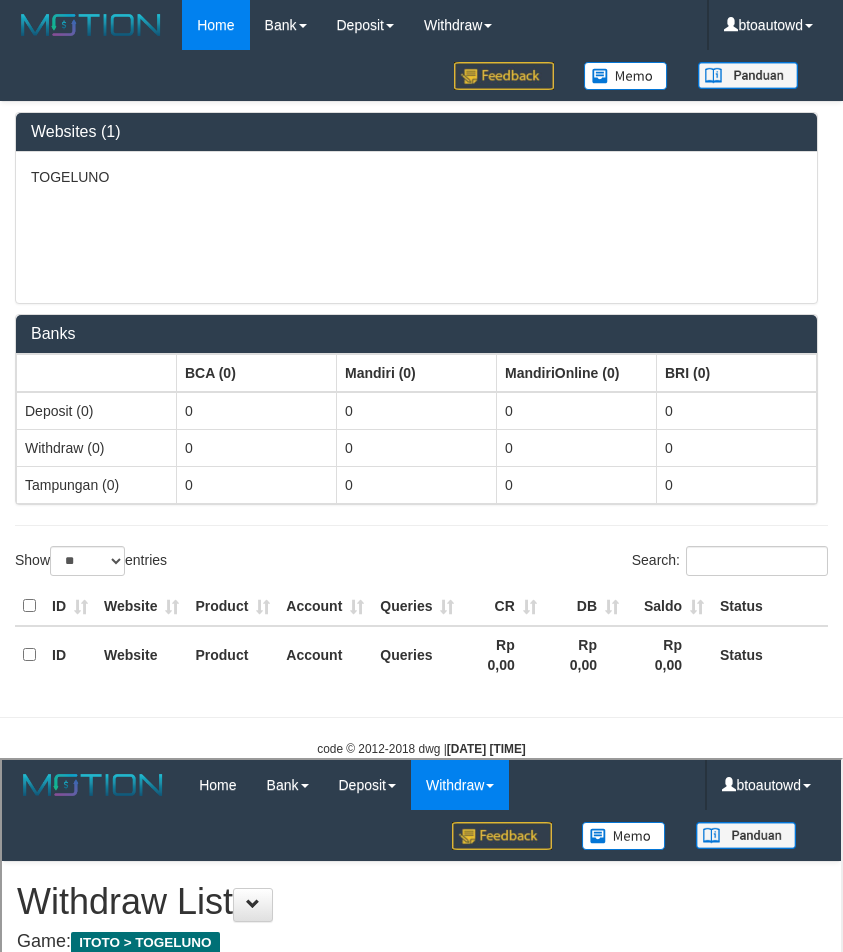 scroll, scrollTop: 0, scrollLeft: 0, axis: both 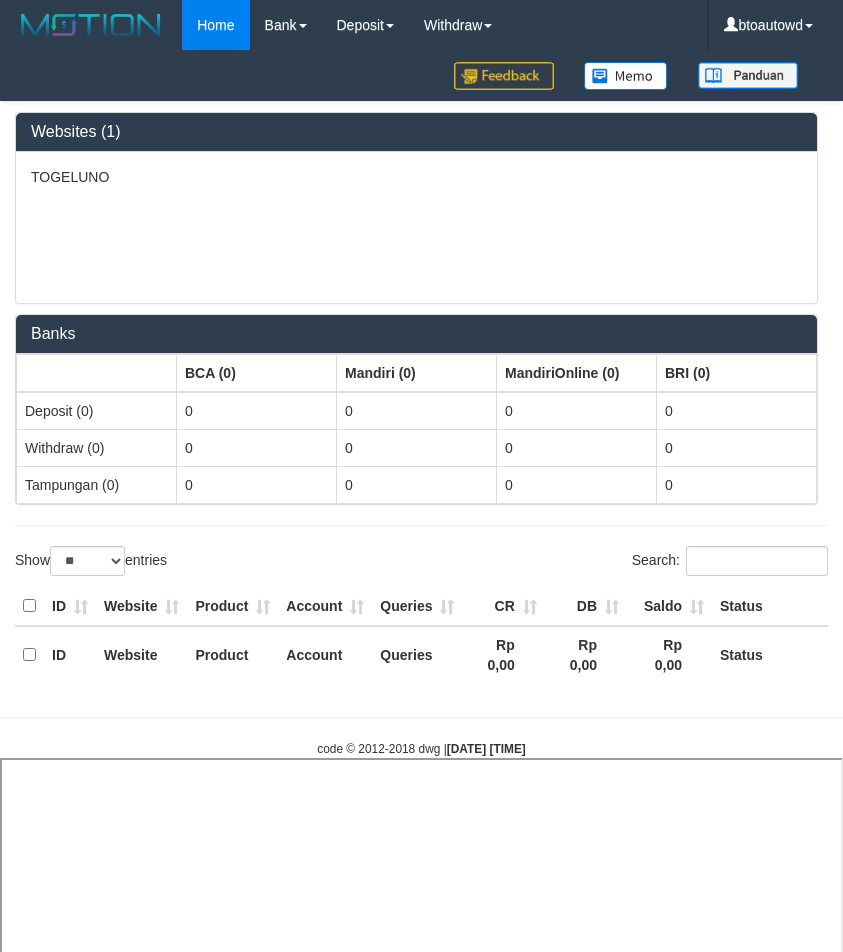 select 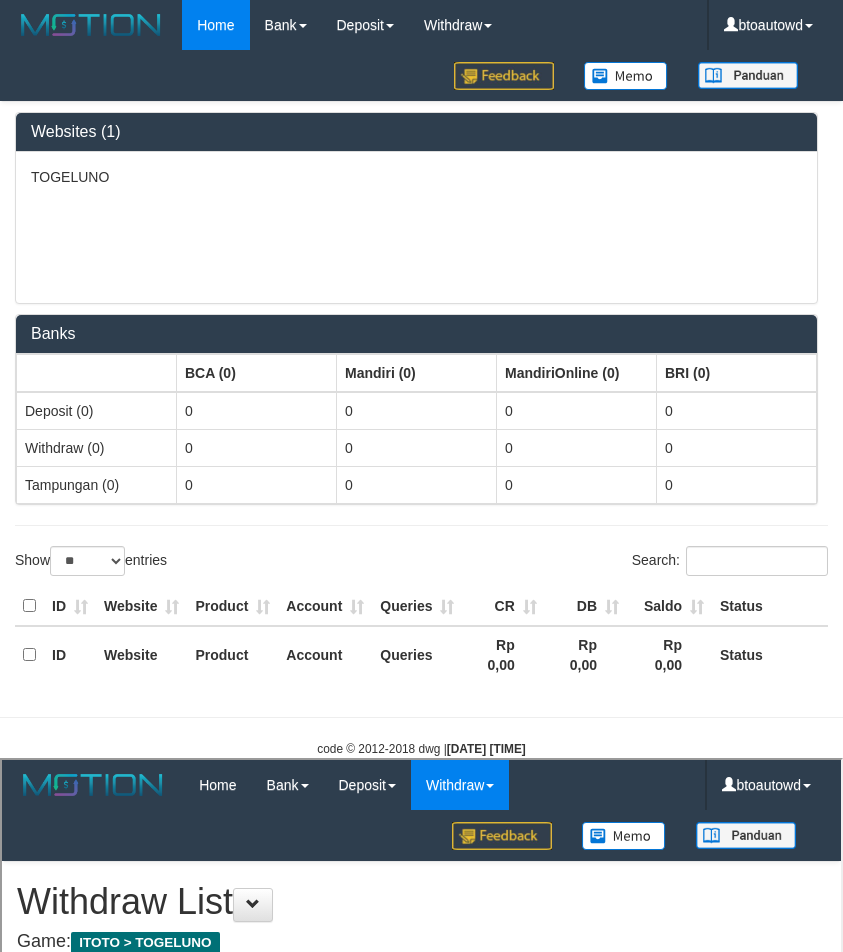 scroll, scrollTop: 0, scrollLeft: 0, axis: both 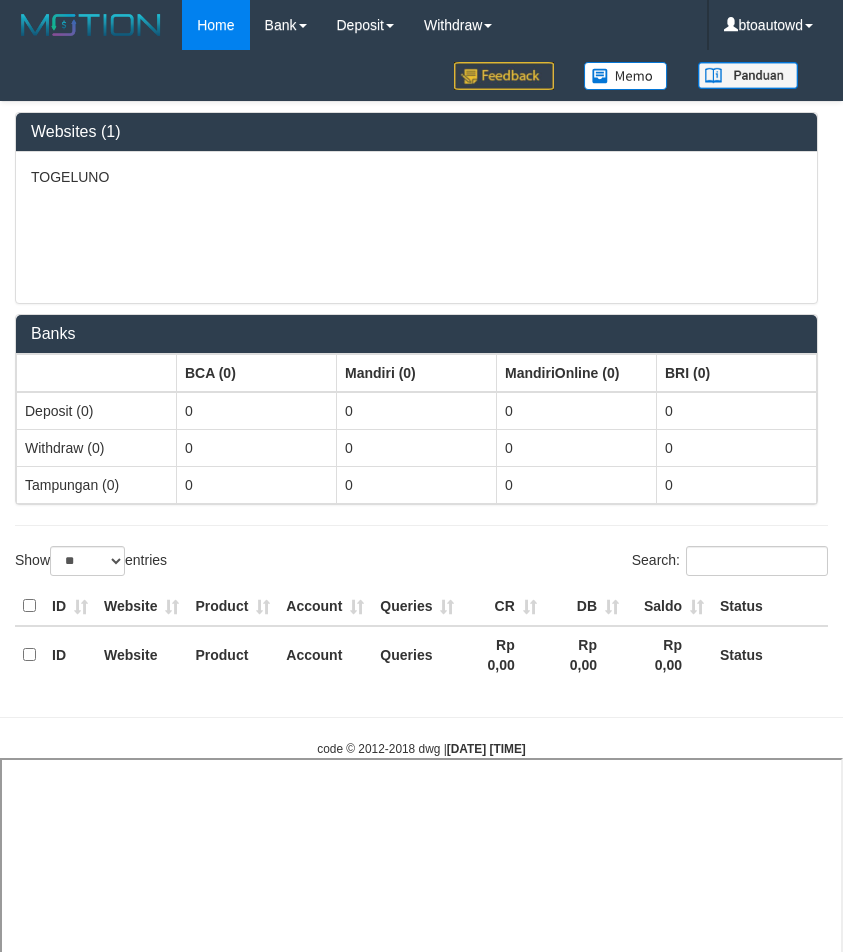 select 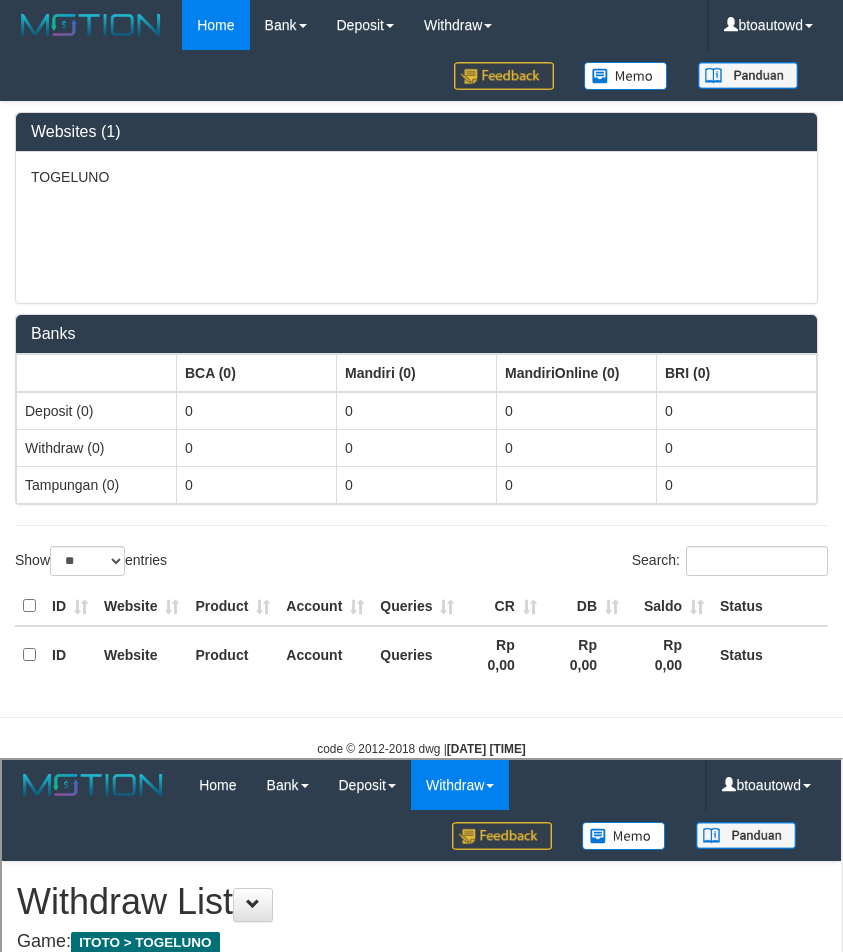 scroll, scrollTop: 0, scrollLeft: 0, axis: both 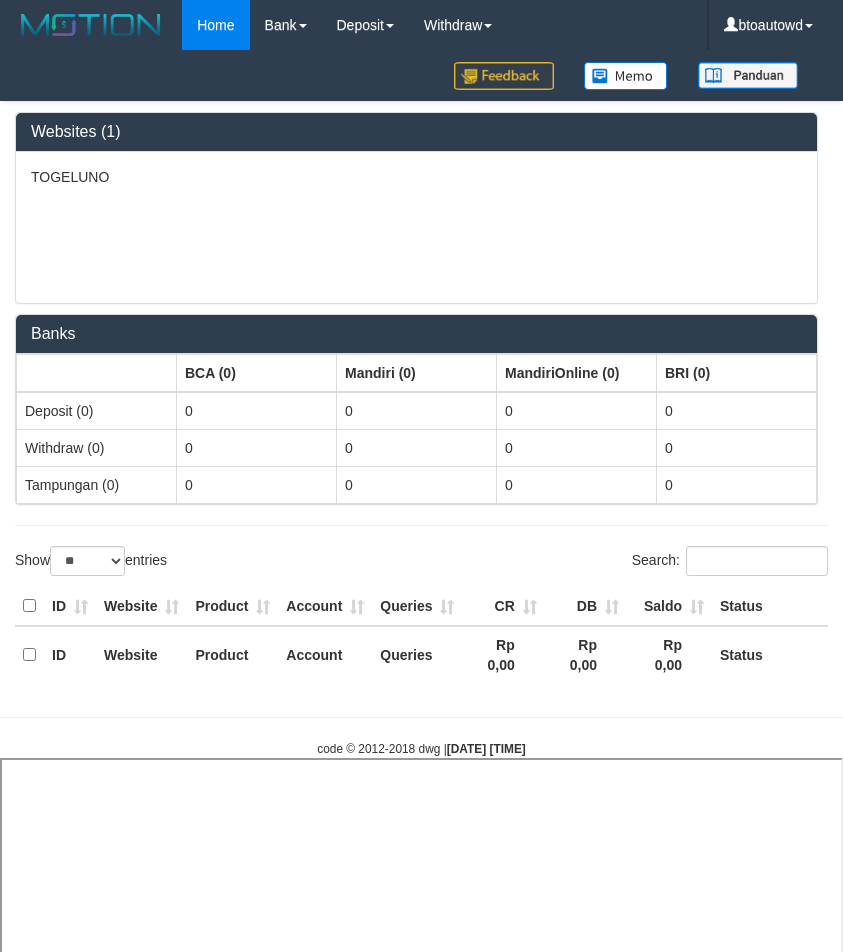 select 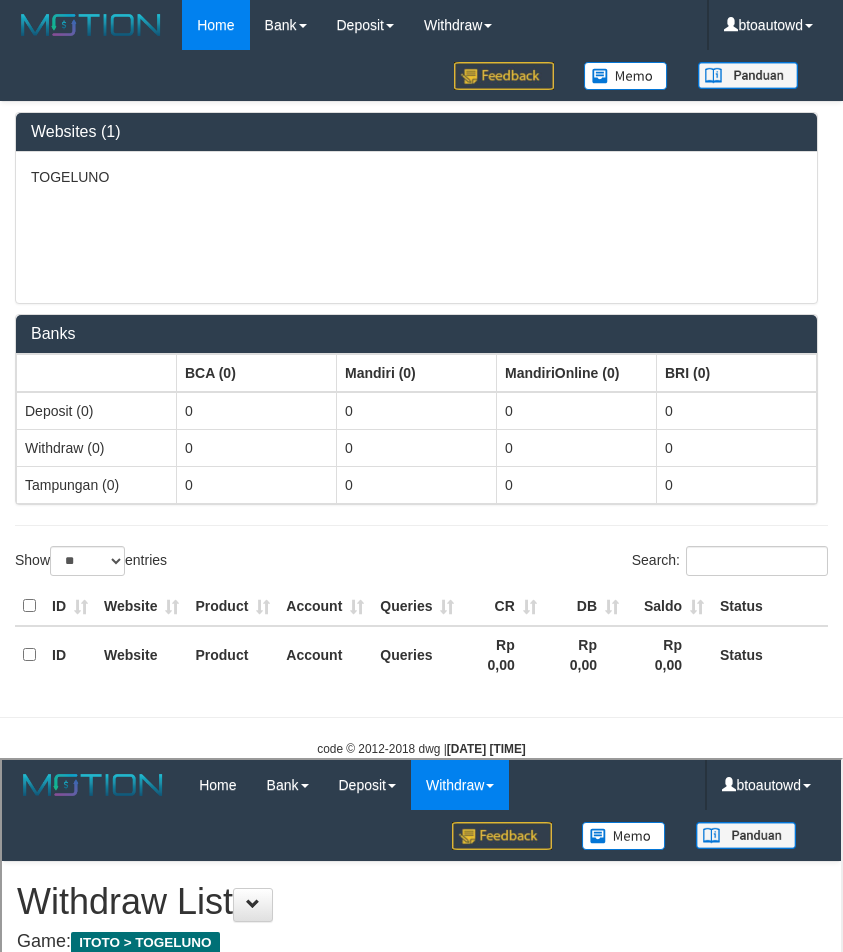 scroll, scrollTop: 0, scrollLeft: 0, axis: both 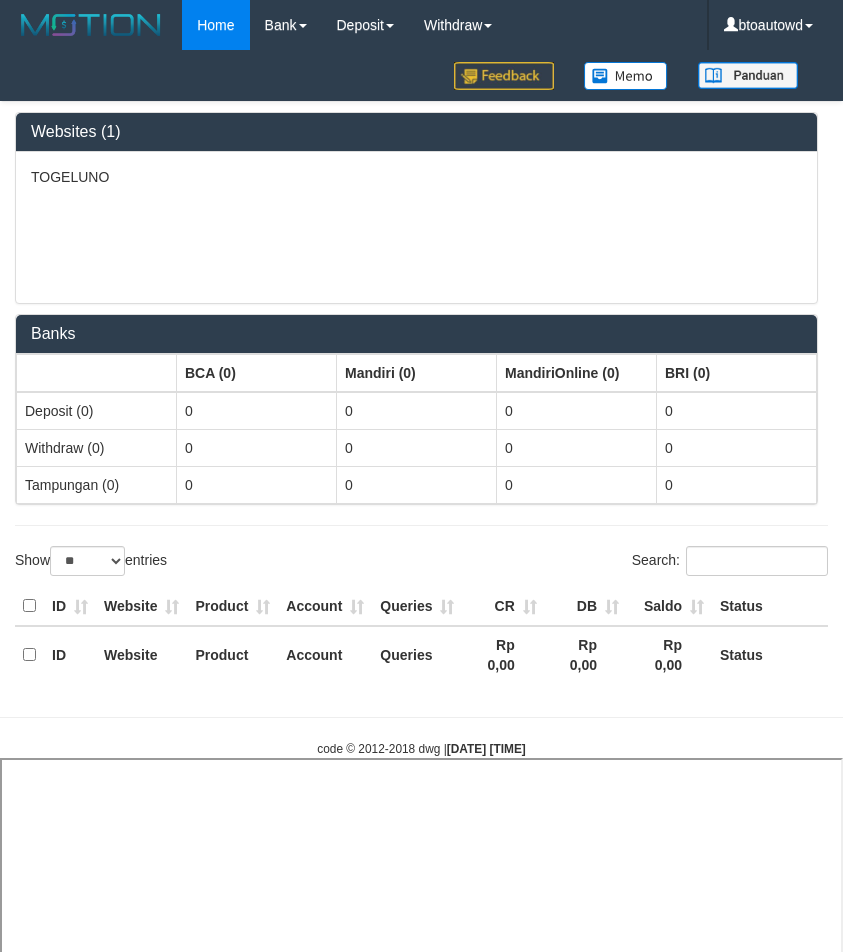 select 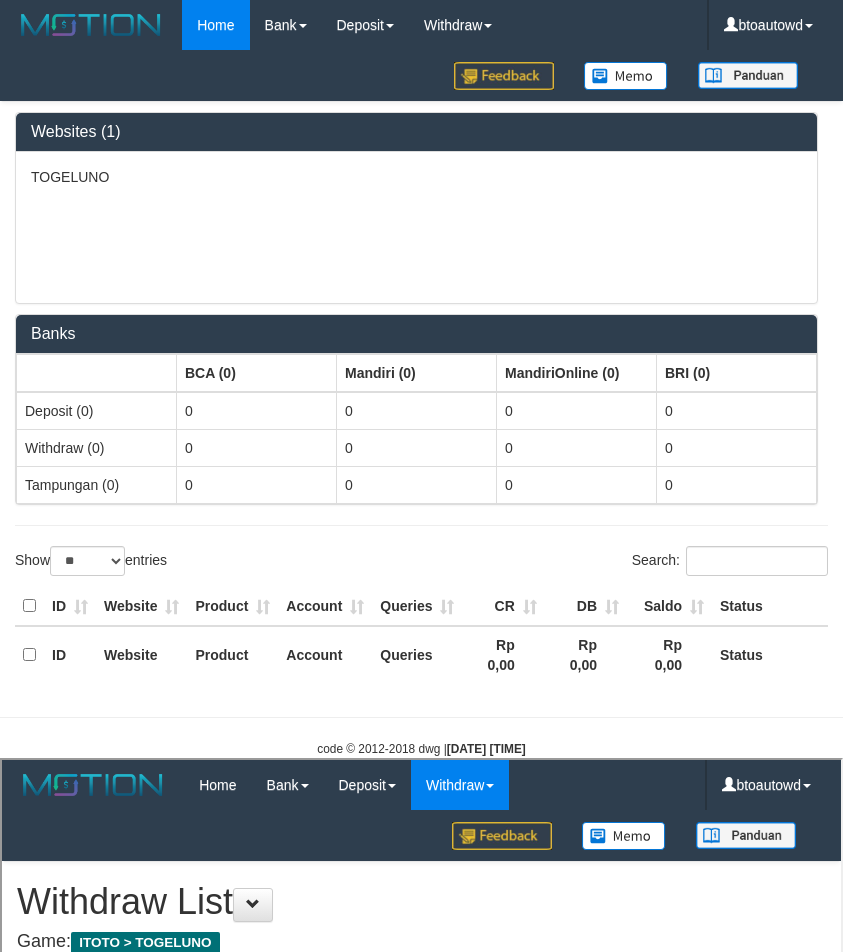 scroll, scrollTop: 0, scrollLeft: 0, axis: both 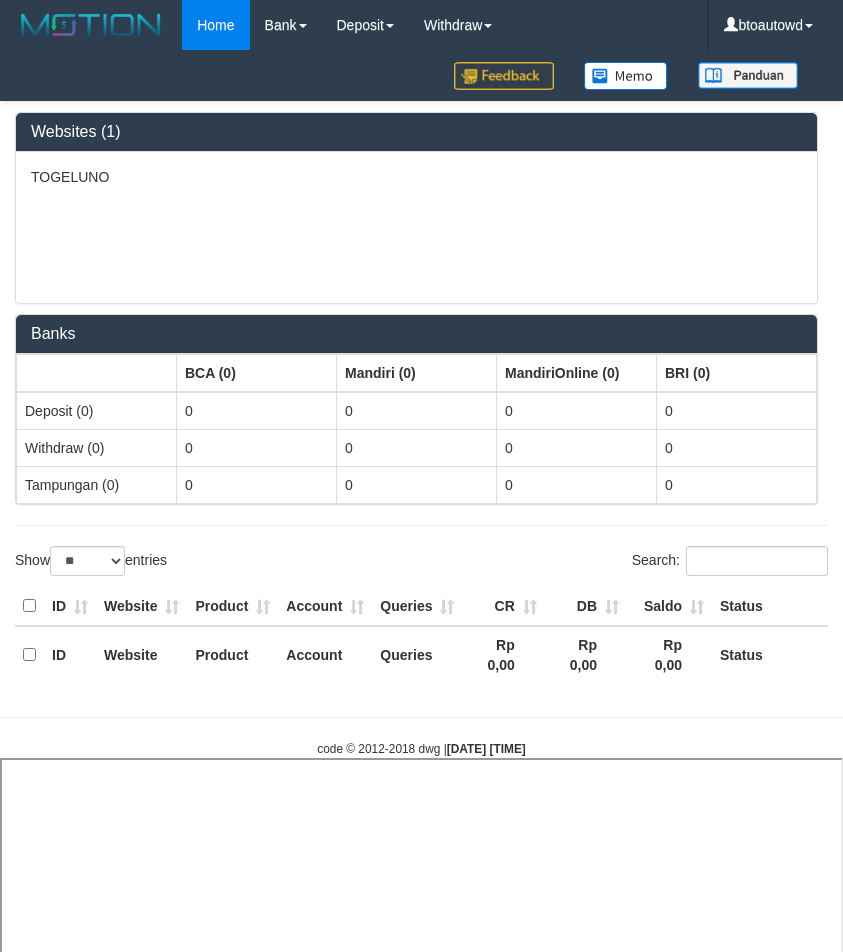 select 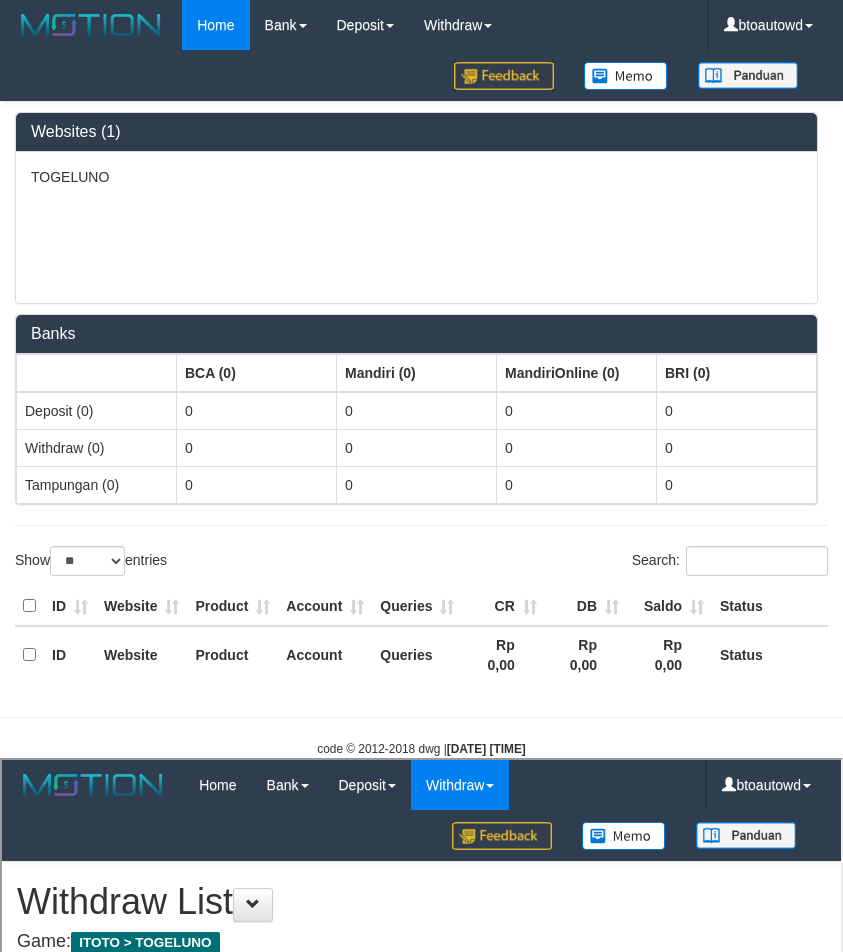 scroll, scrollTop: 0, scrollLeft: 0, axis: both 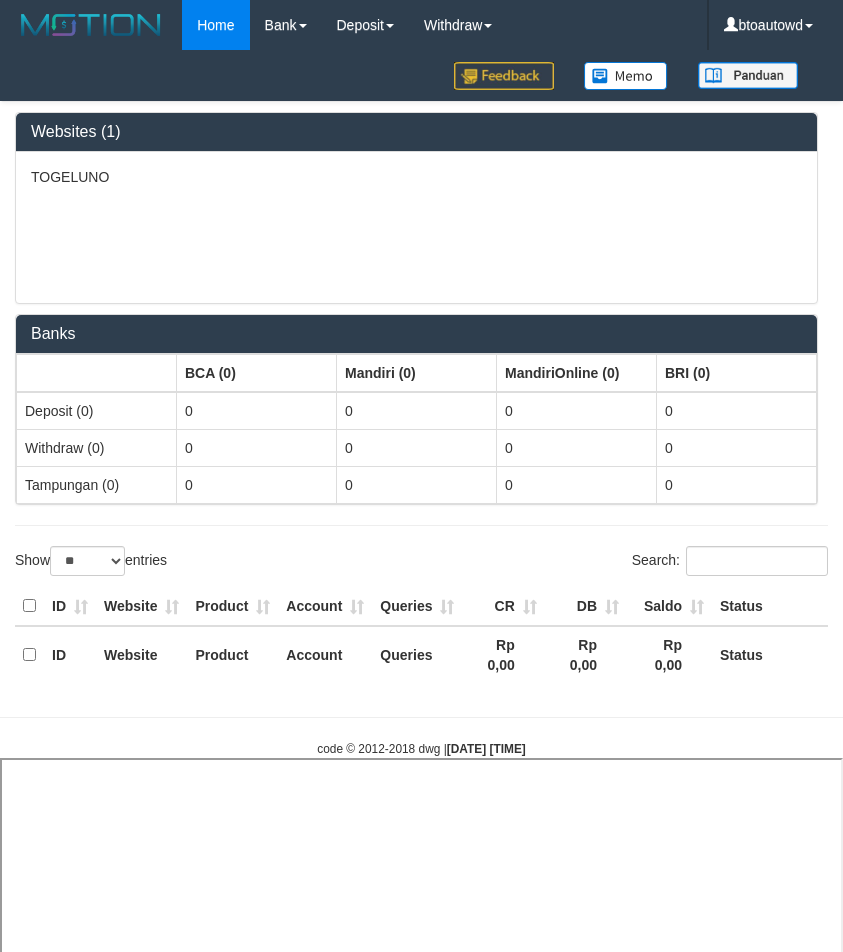 select 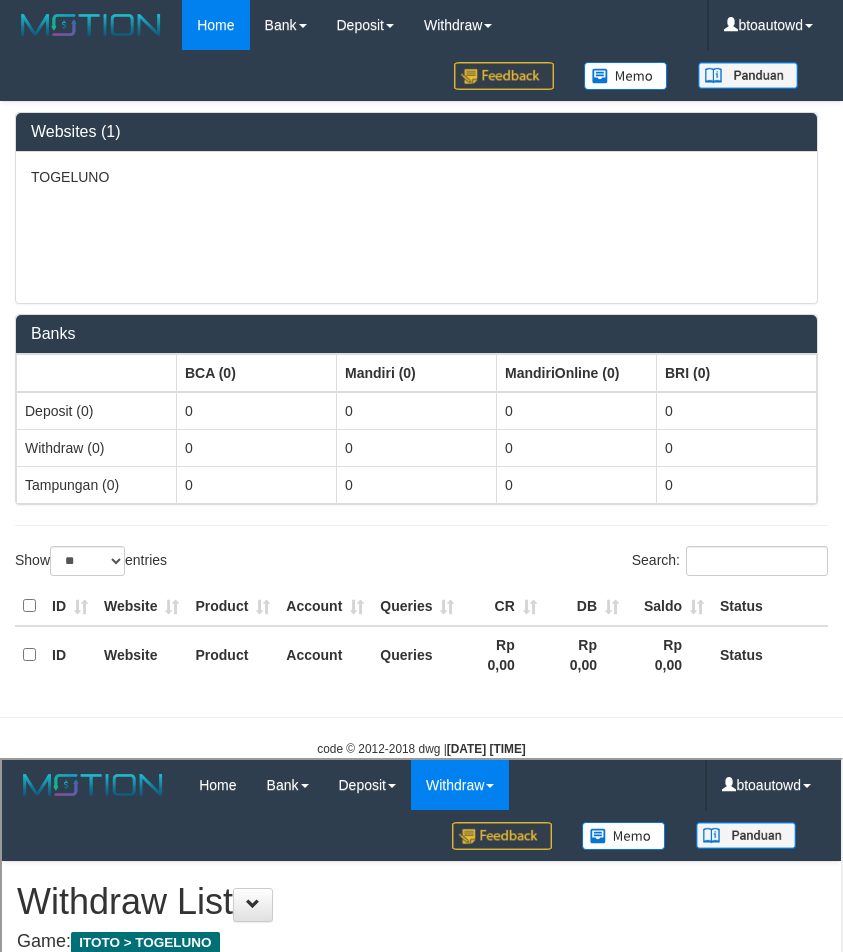scroll, scrollTop: 0, scrollLeft: 0, axis: both 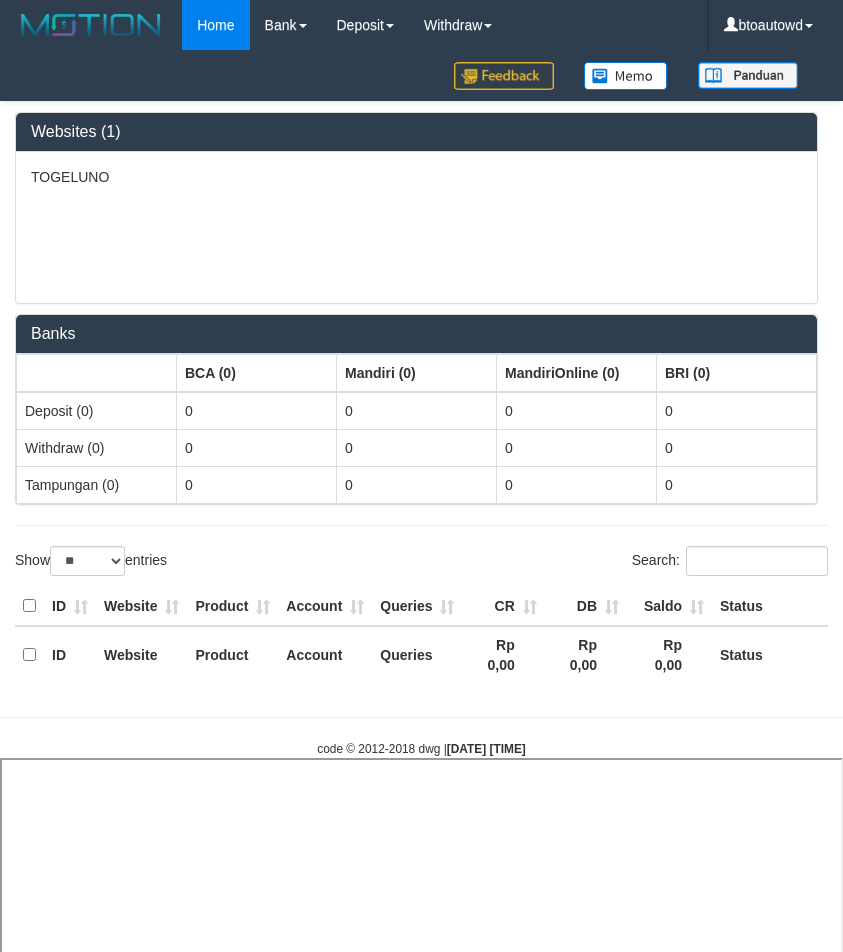 select 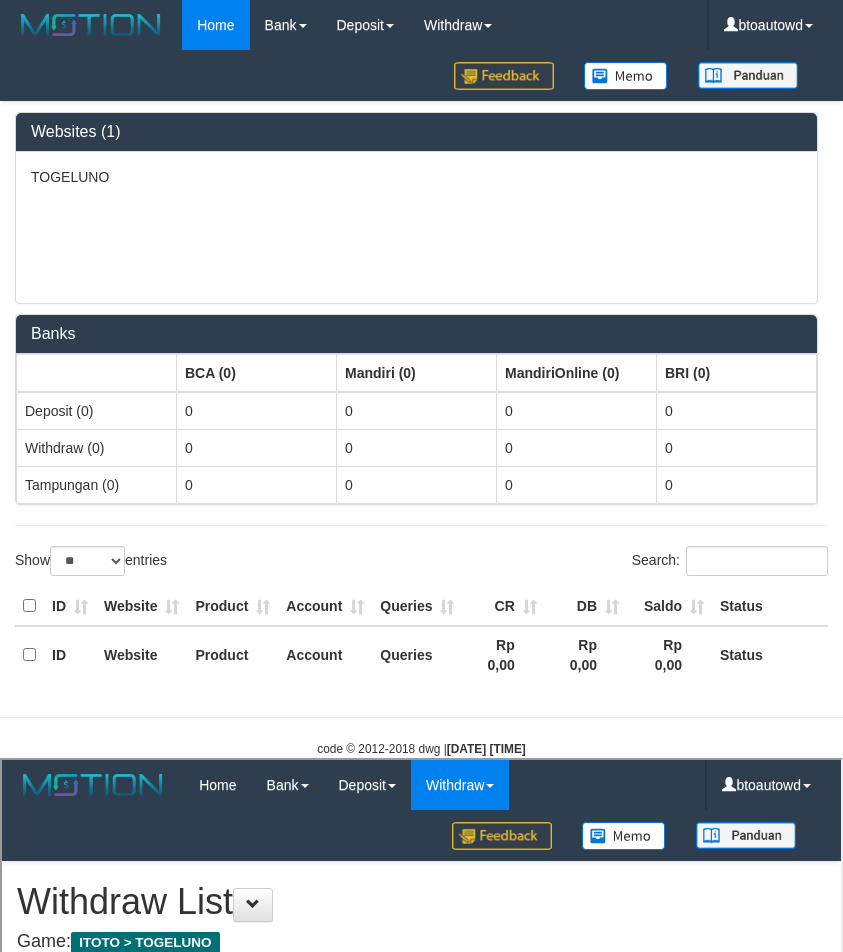 scroll, scrollTop: 0, scrollLeft: 0, axis: both 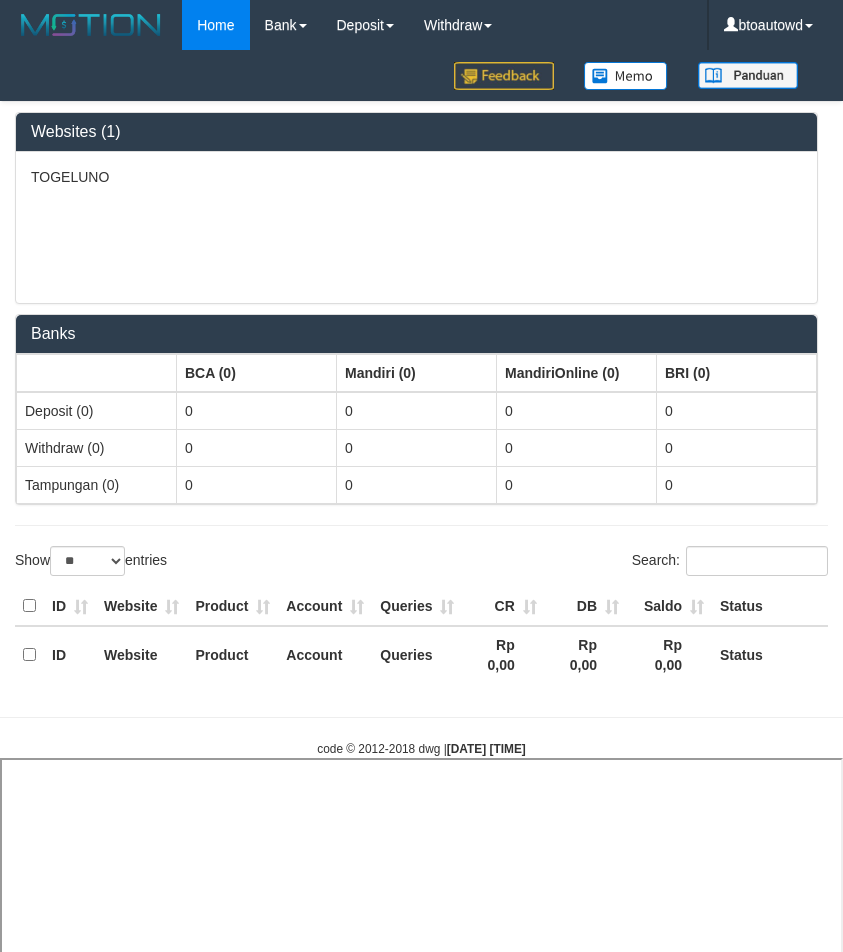 select 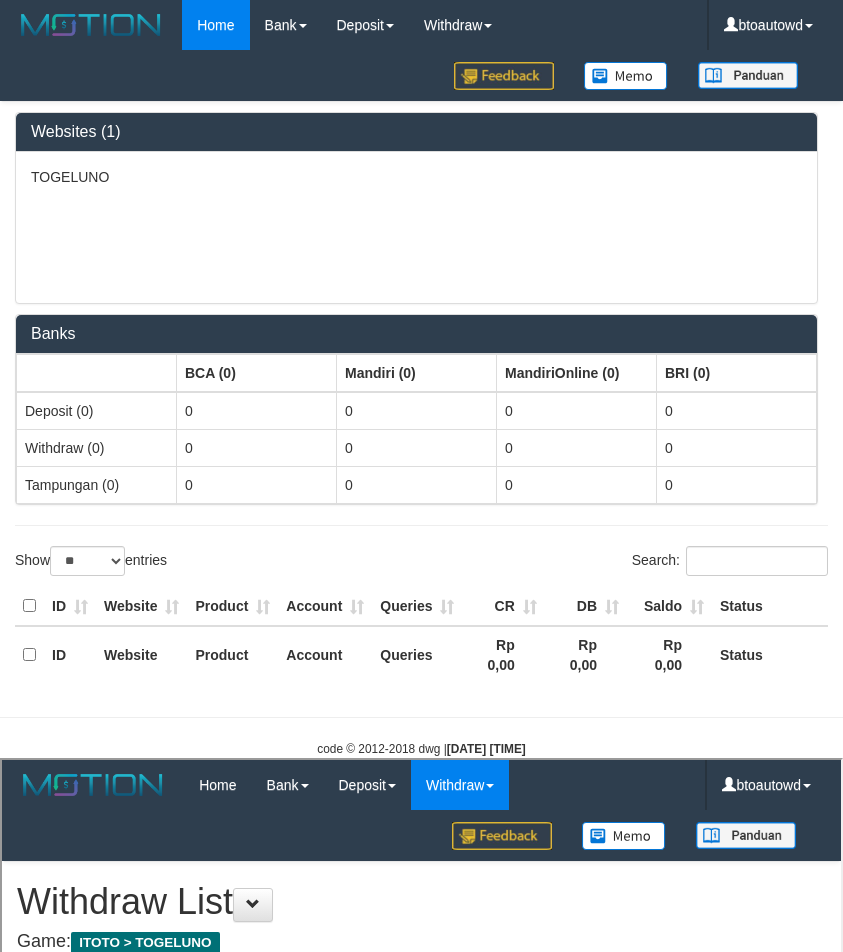 scroll, scrollTop: 0, scrollLeft: 0, axis: both 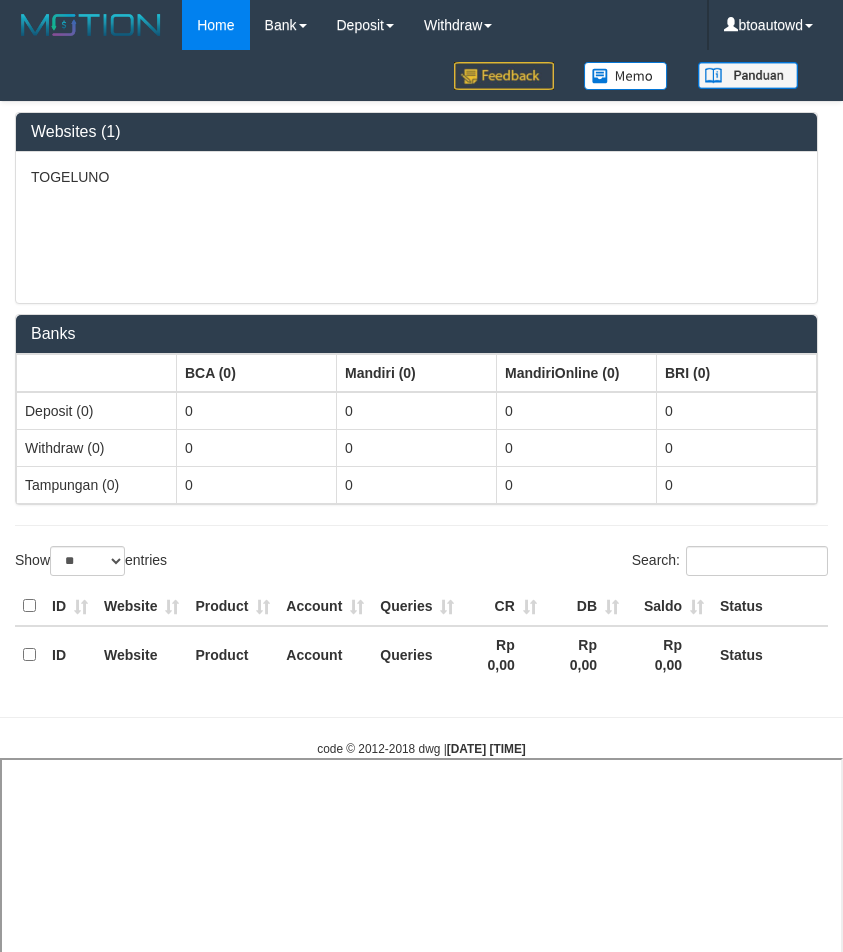 select 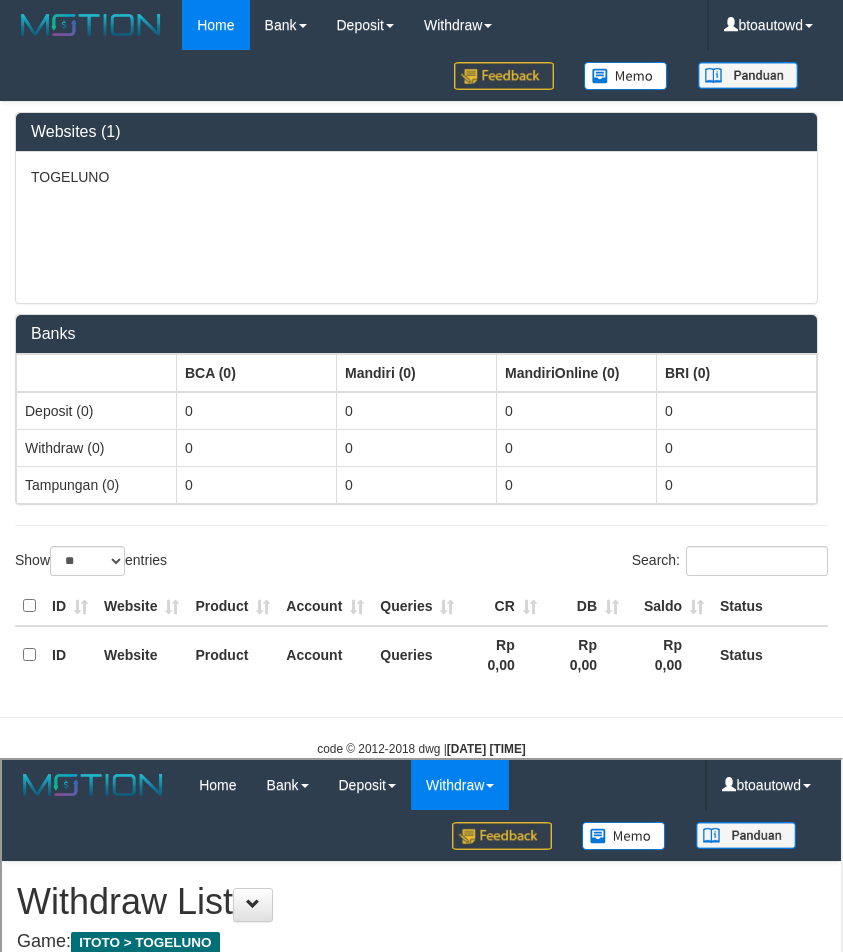 scroll, scrollTop: 0, scrollLeft: 0, axis: both 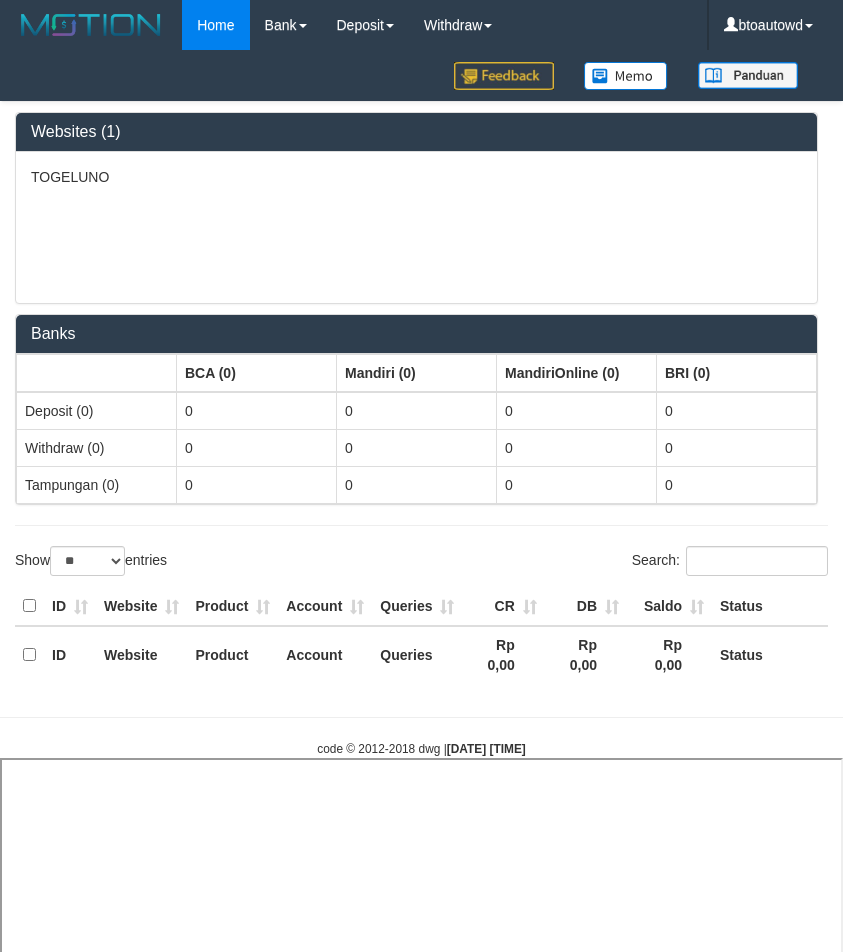 select 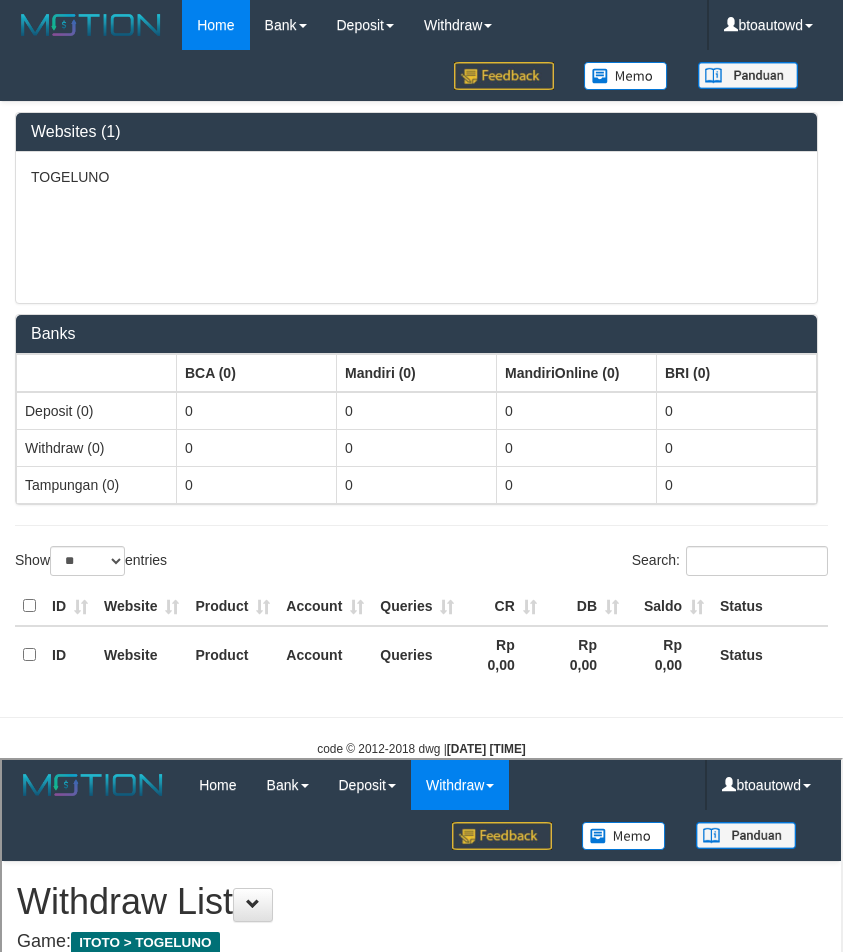 scroll, scrollTop: 0, scrollLeft: 0, axis: both 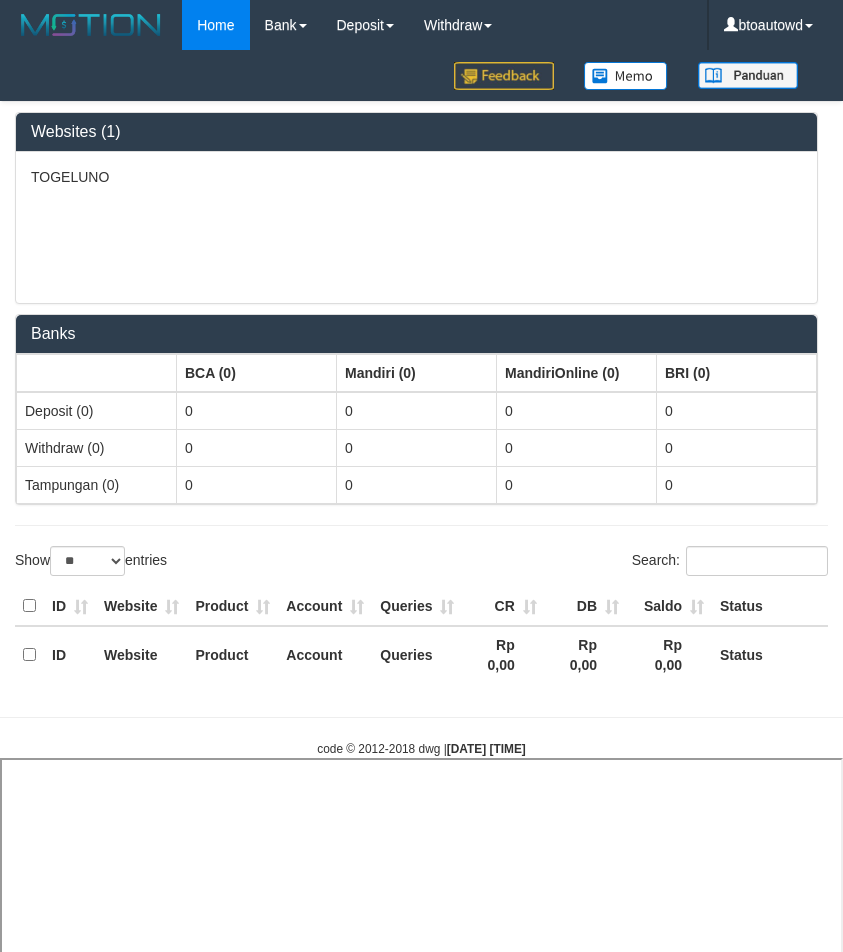select 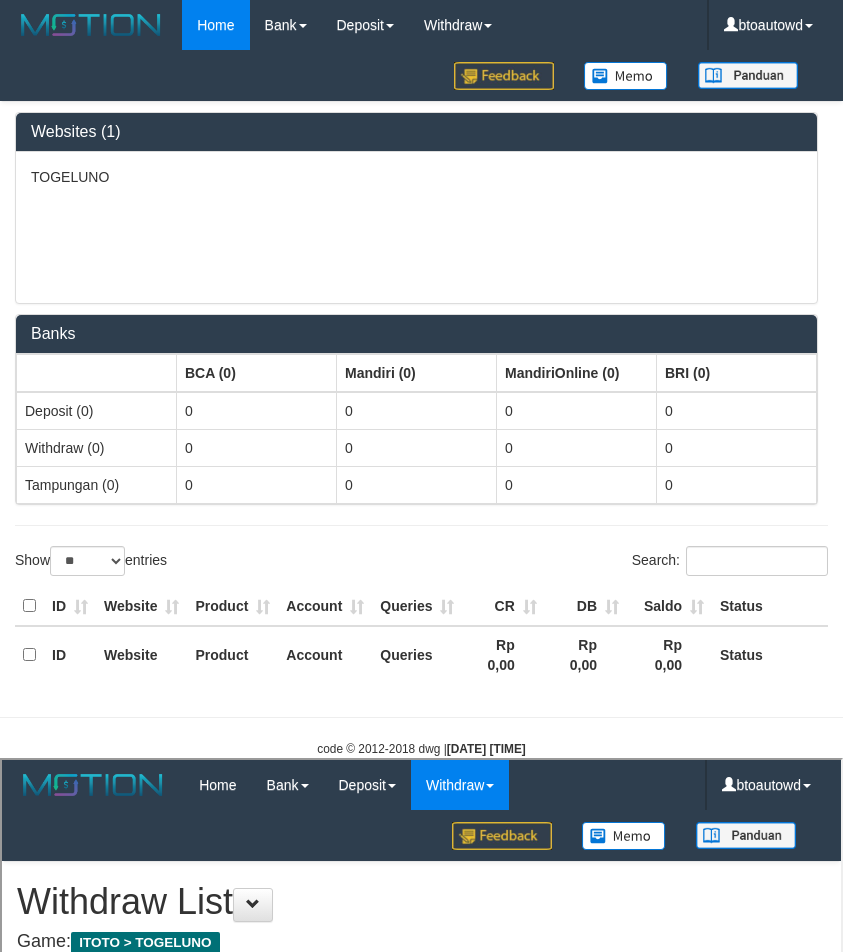 scroll, scrollTop: 0, scrollLeft: 0, axis: both 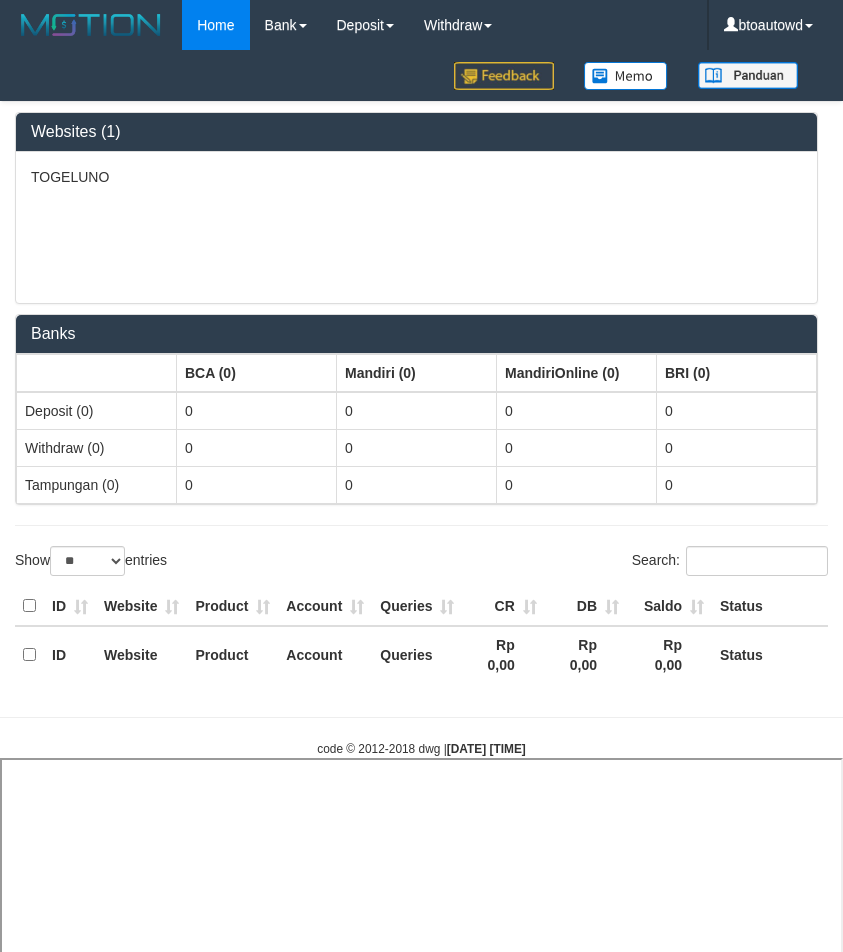 select 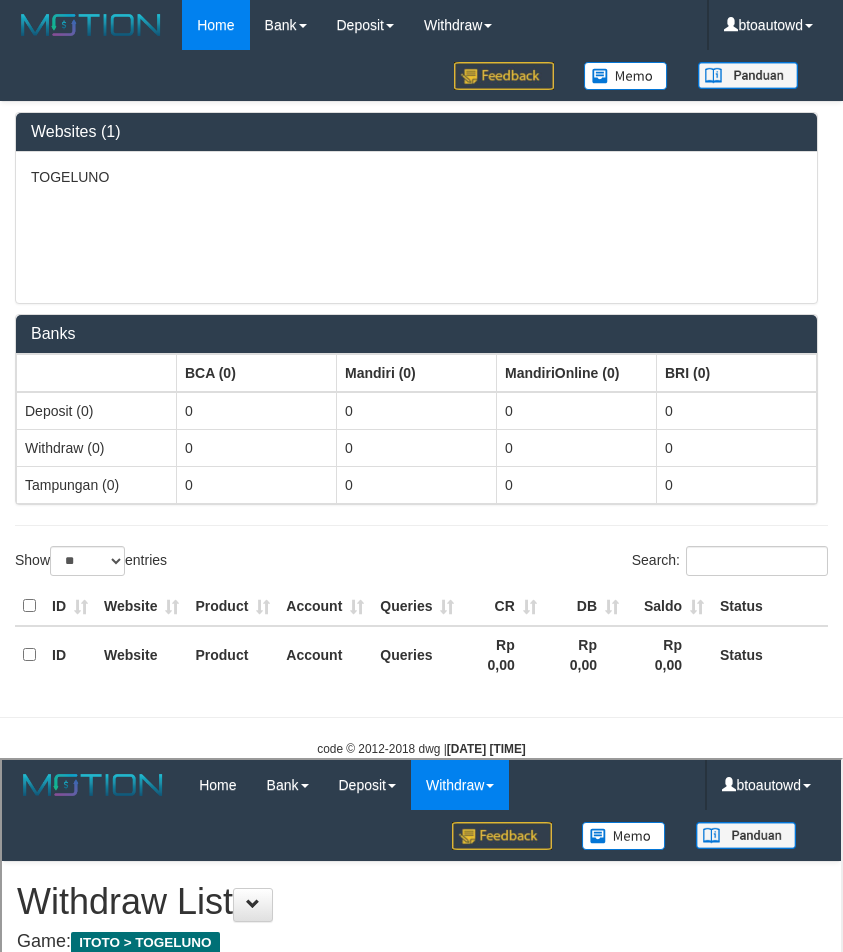 scroll, scrollTop: 0, scrollLeft: 0, axis: both 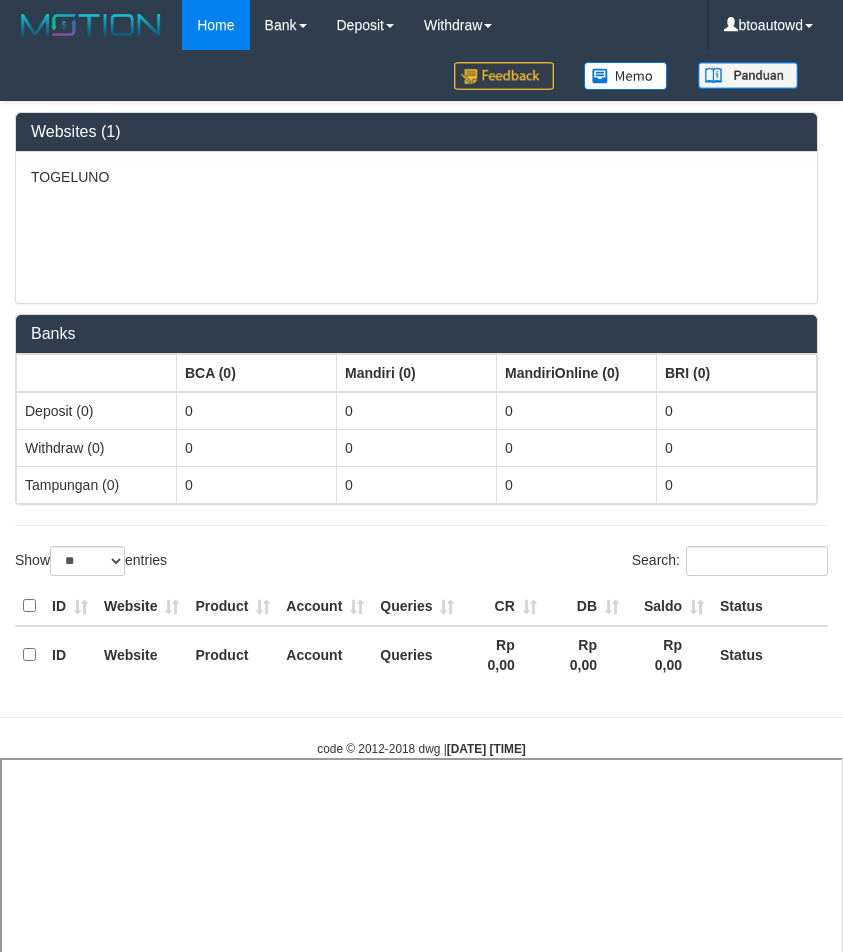 select 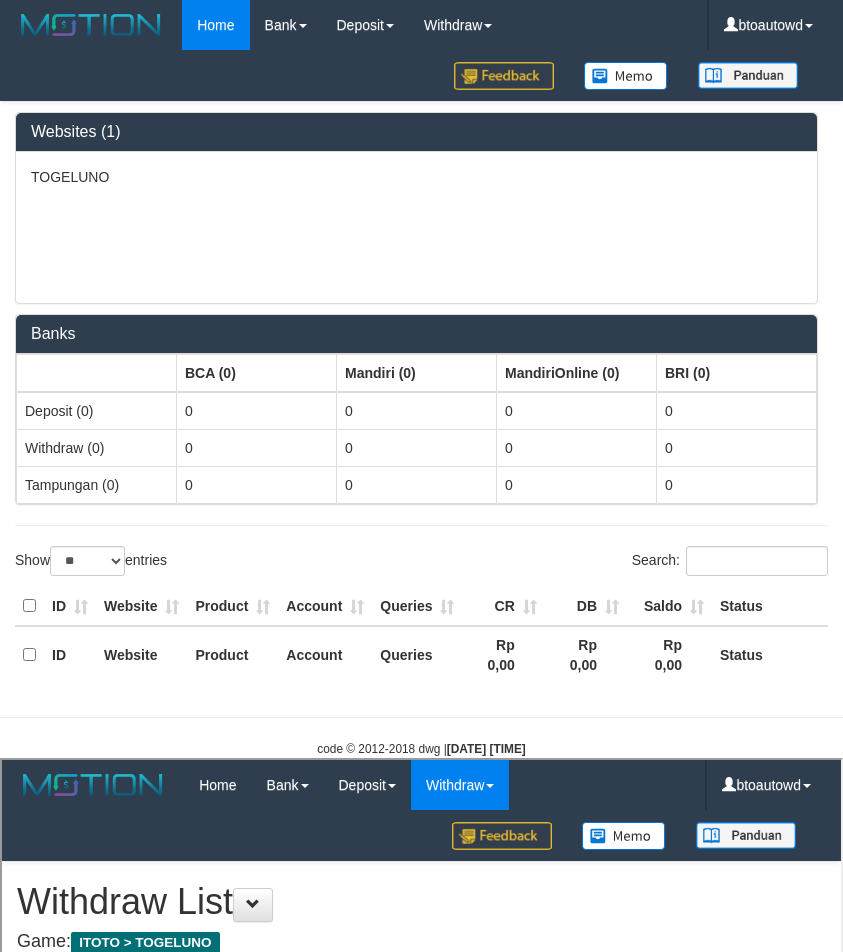 scroll, scrollTop: 0, scrollLeft: 0, axis: both 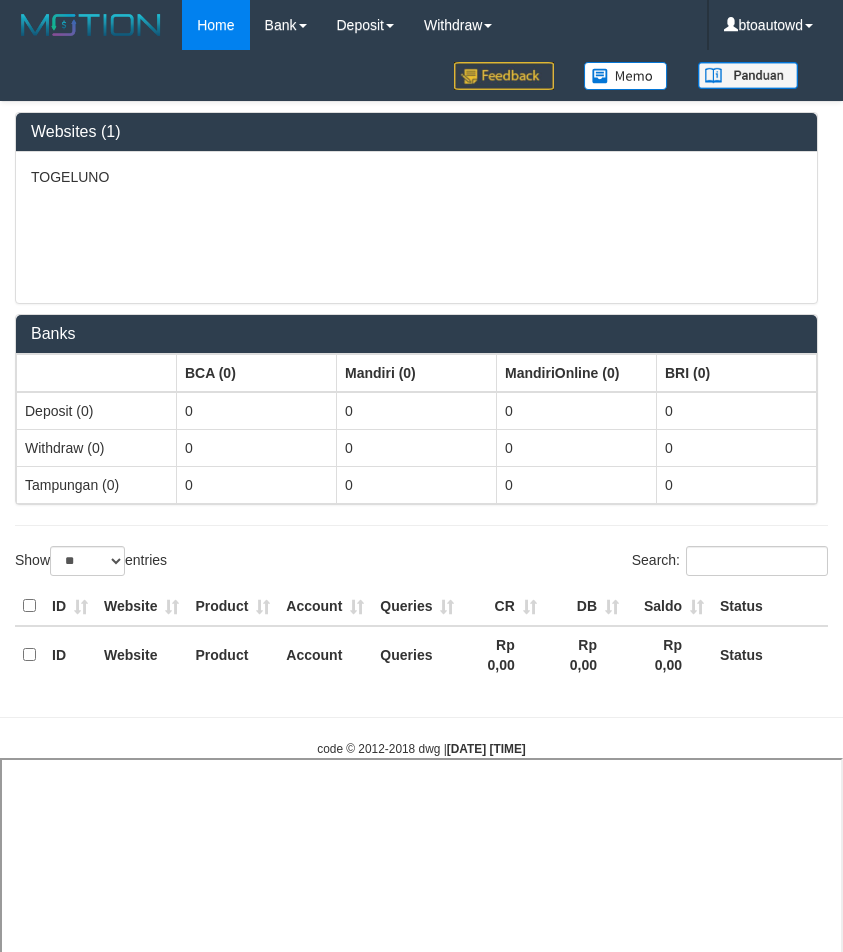 select 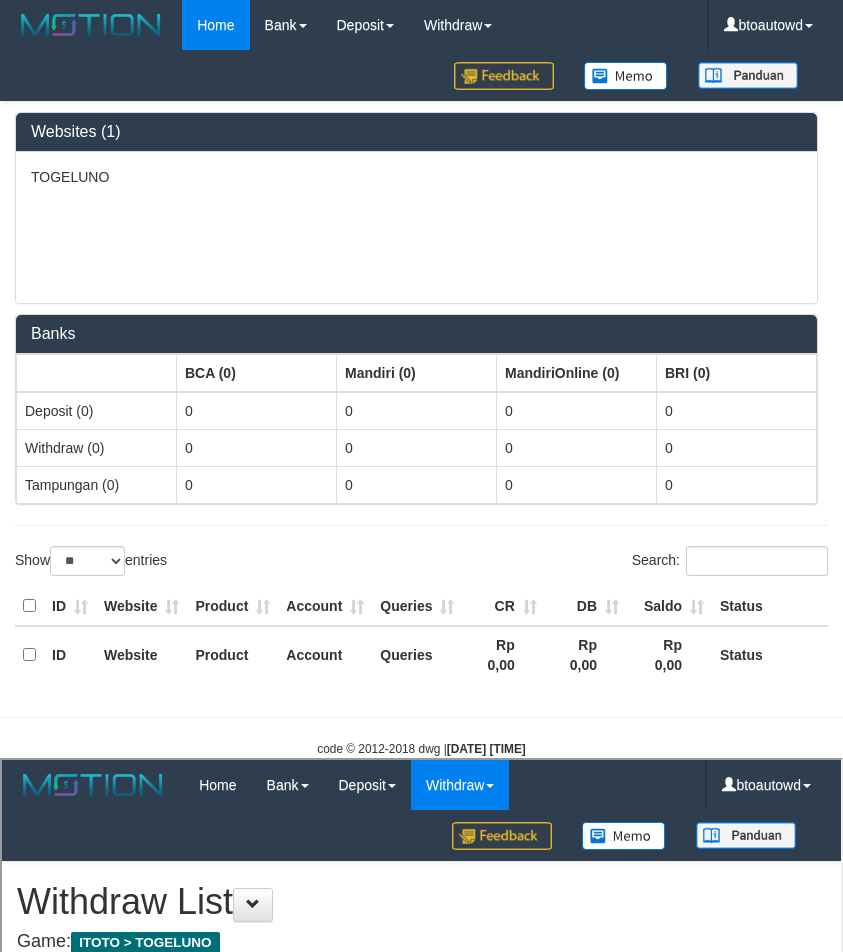 scroll, scrollTop: 0, scrollLeft: 0, axis: both 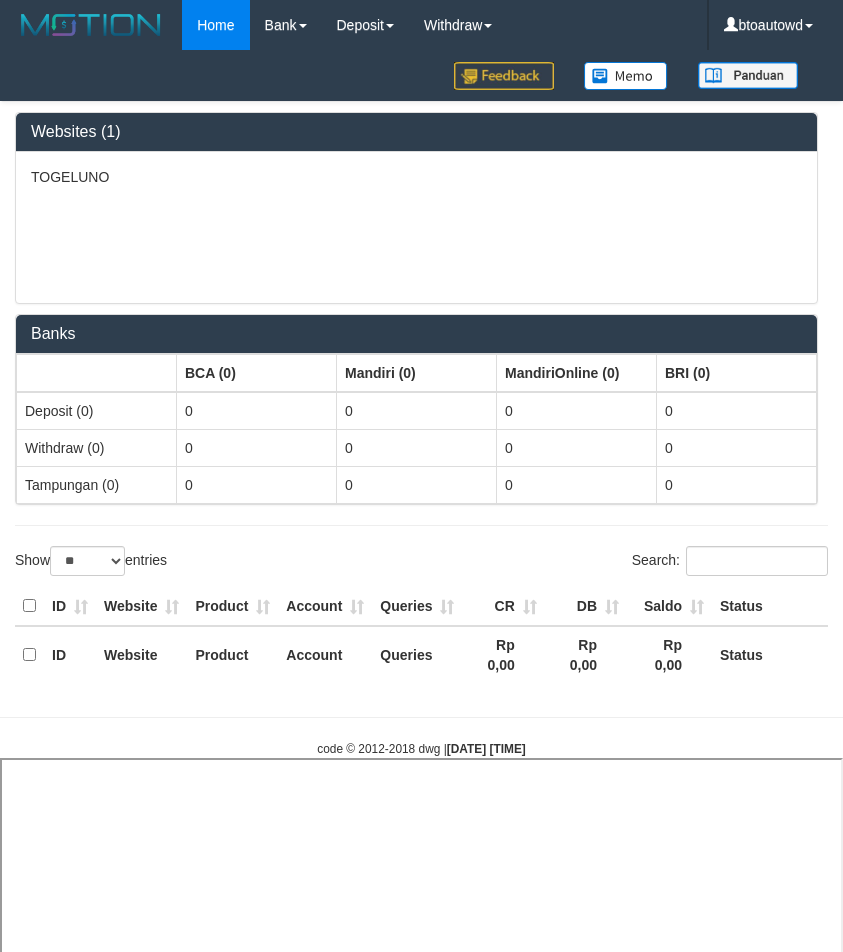 select 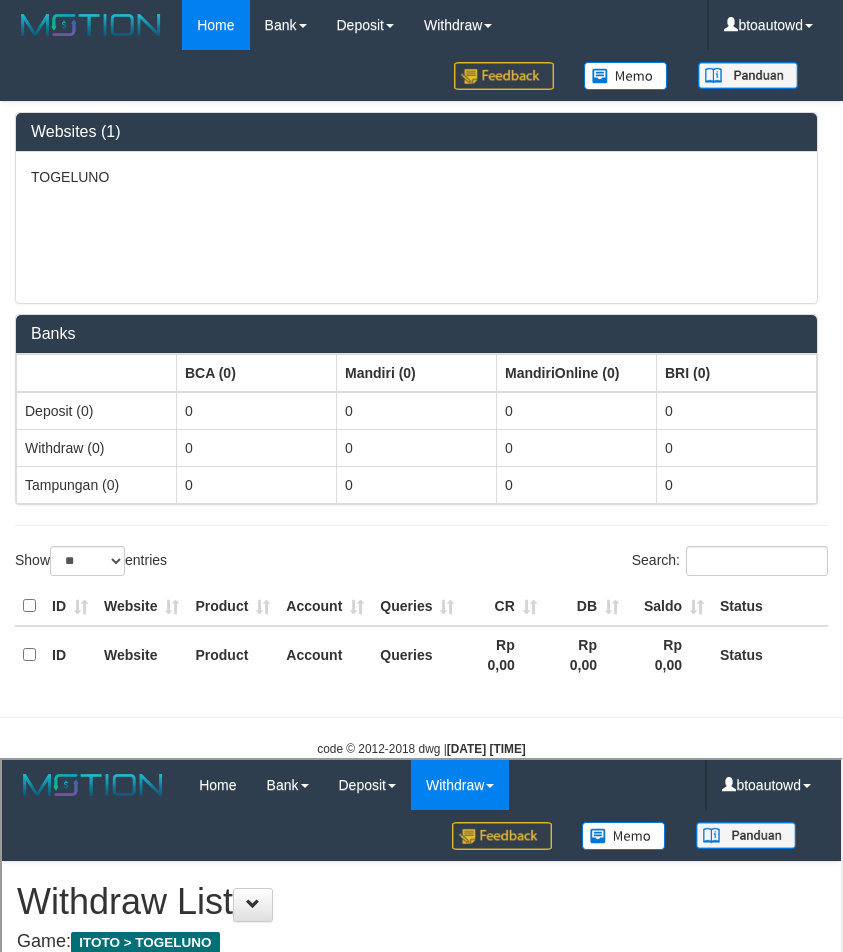 scroll, scrollTop: 0, scrollLeft: 0, axis: both 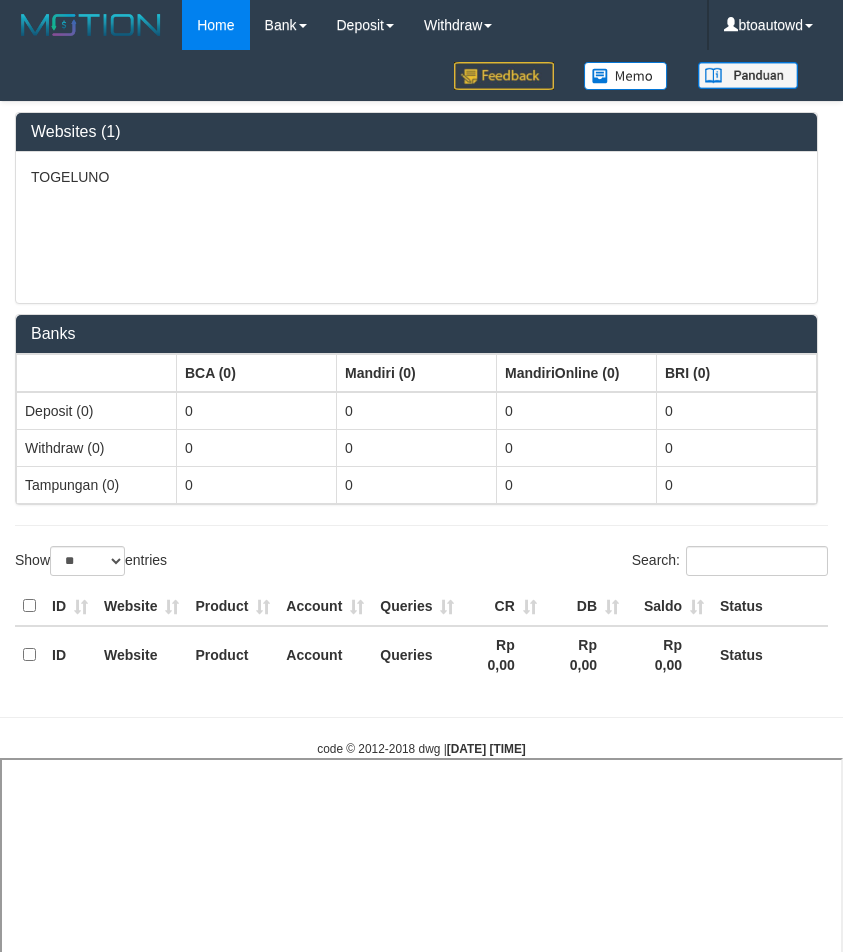 select 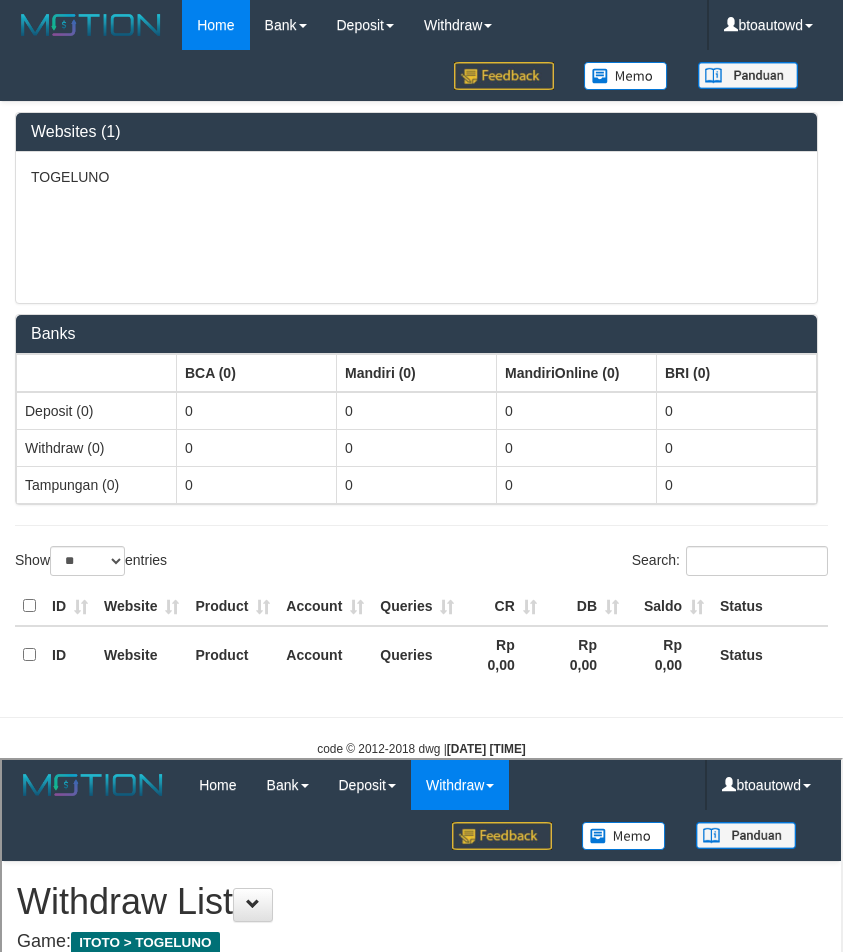 scroll, scrollTop: 0, scrollLeft: 0, axis: both 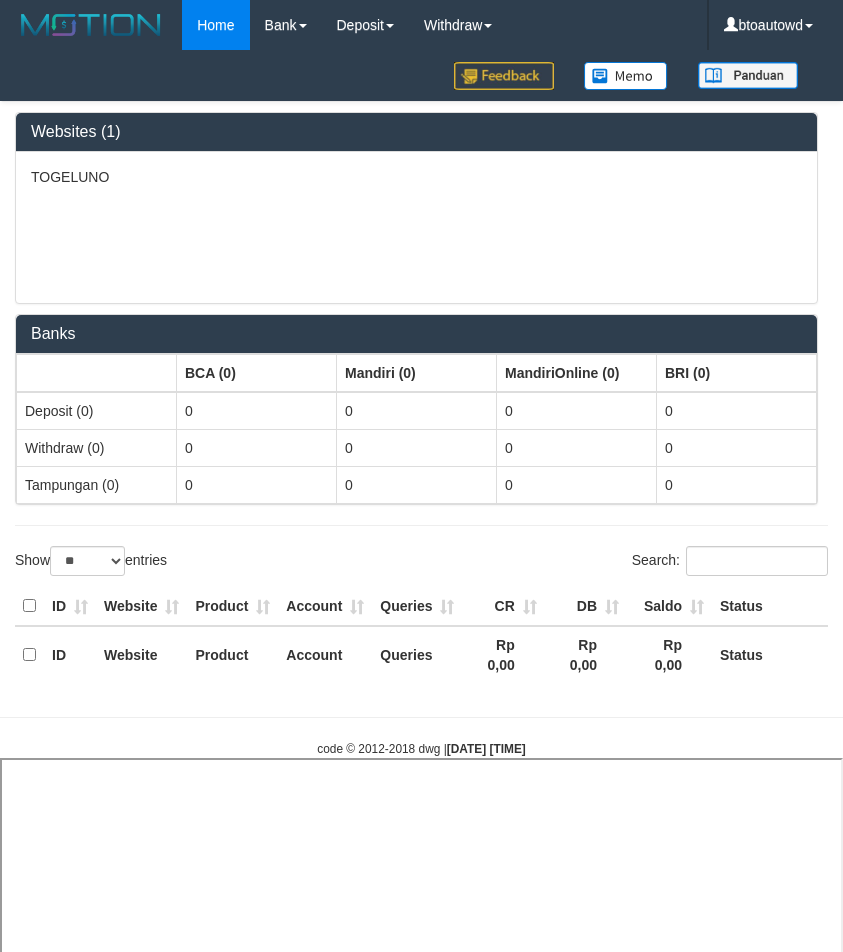 select 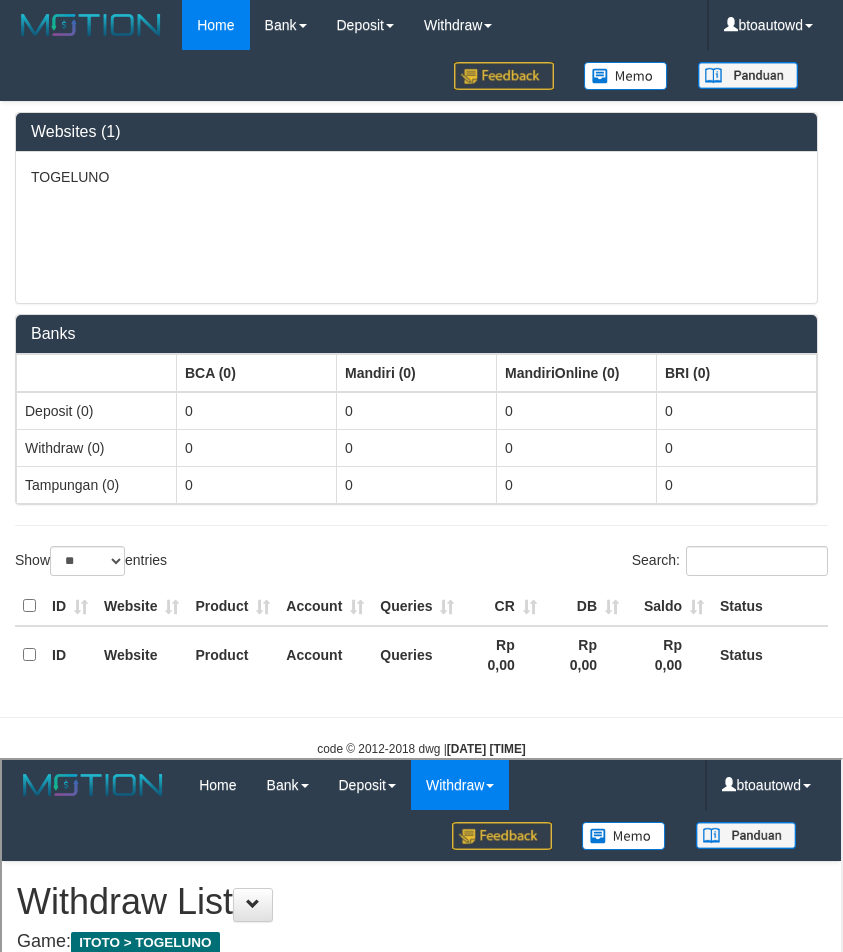 scroll, scrollTop: 0, scrollLeft: 0, axis: both 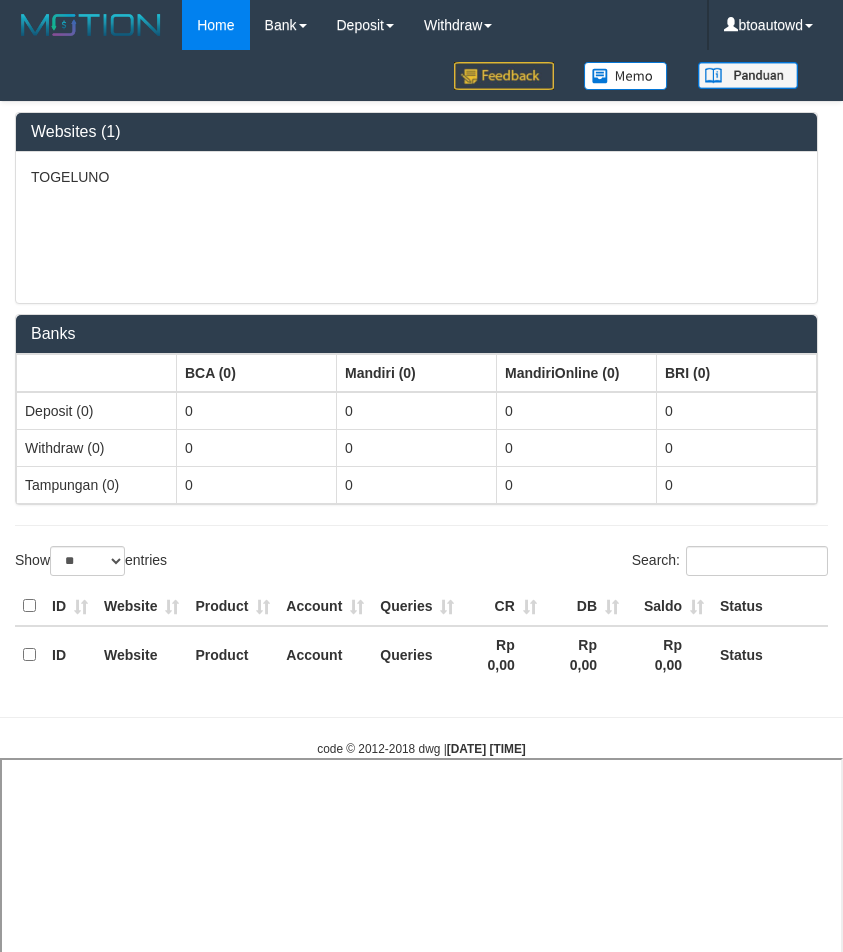 select 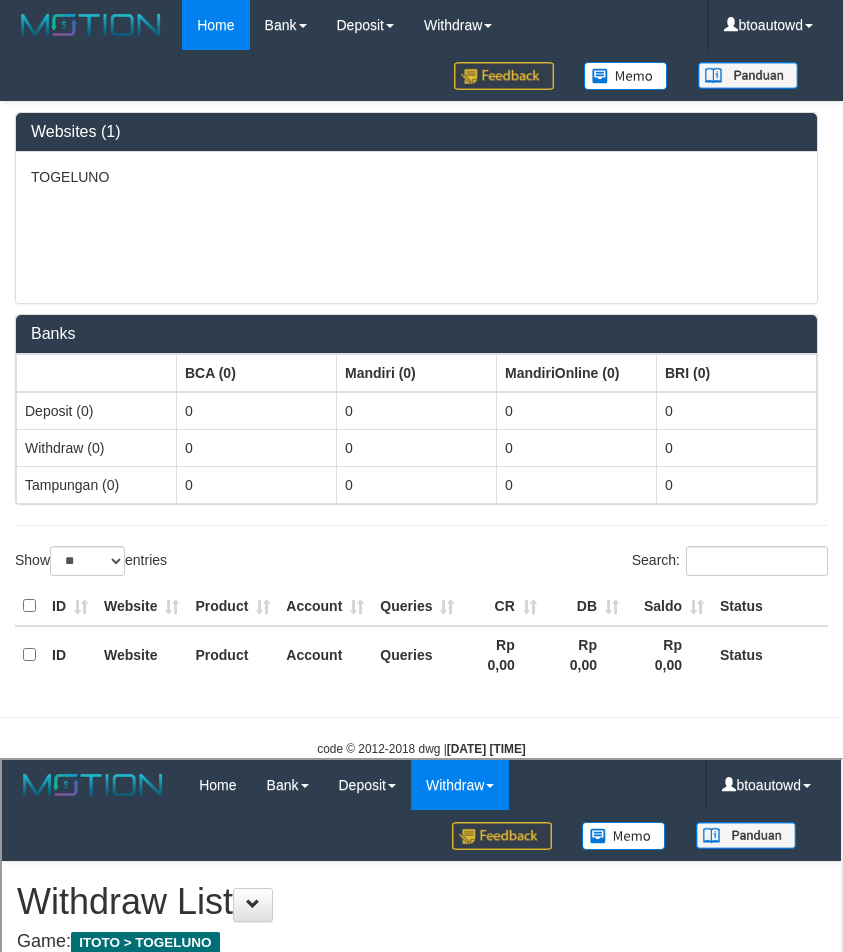 scroll, scrollTop: 0, scrollLeft: 0, axis: both 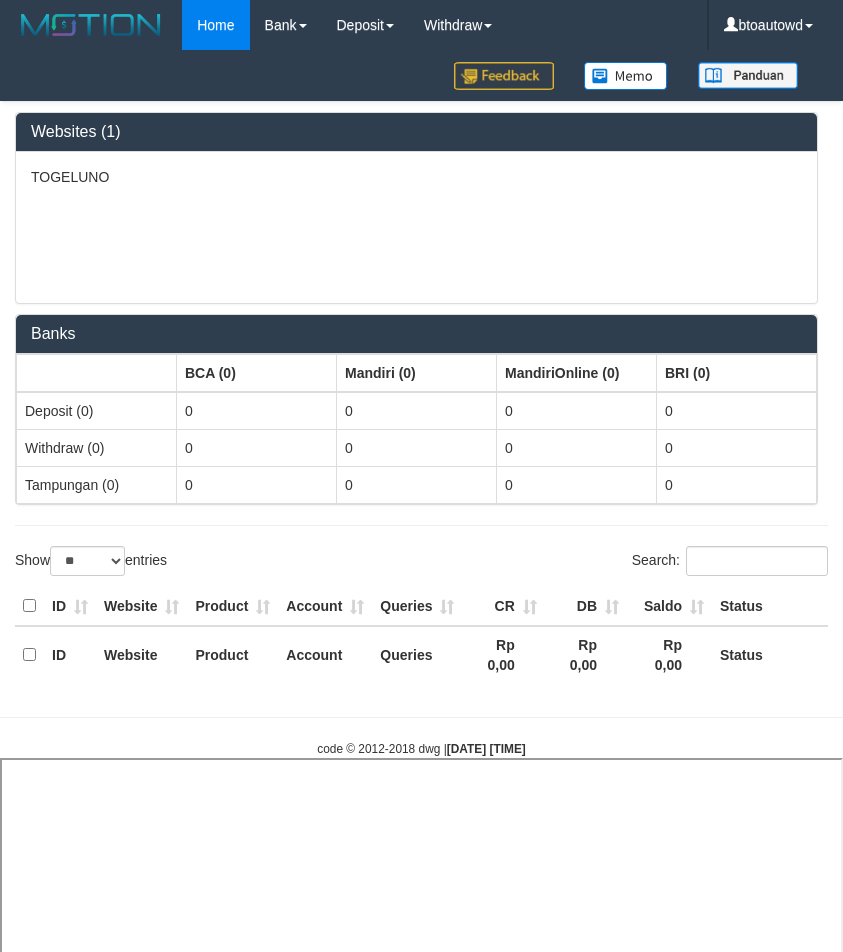 select 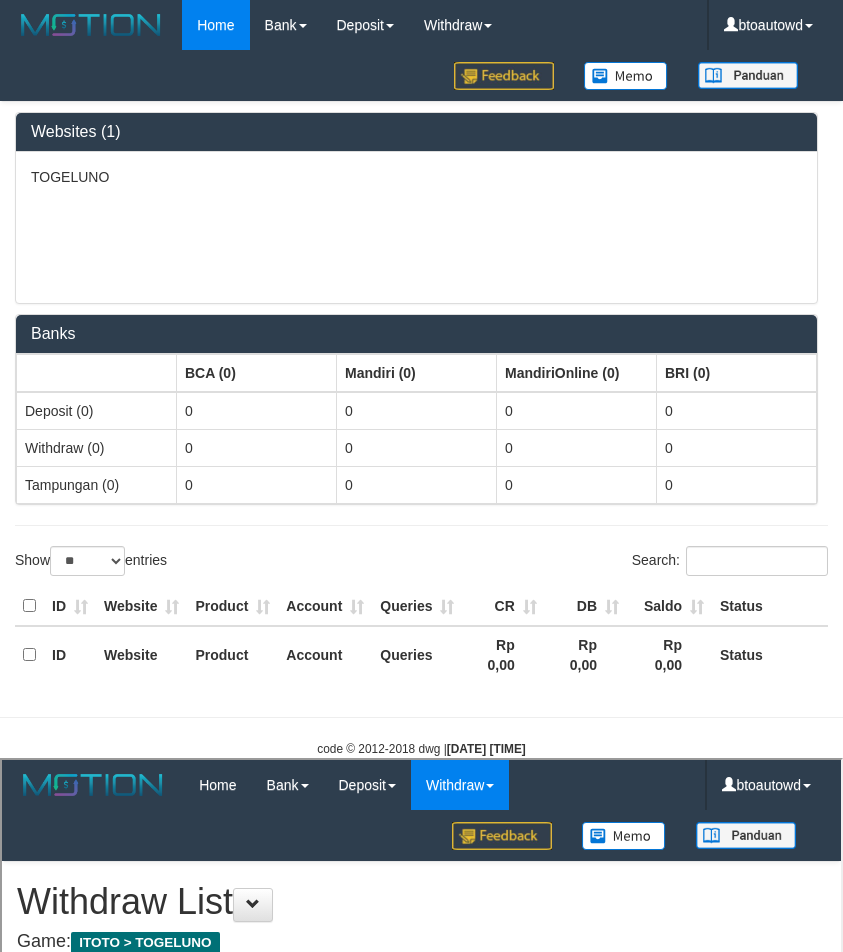 scroll, scrollTop: 0, scrollLeft: 0, axis: both 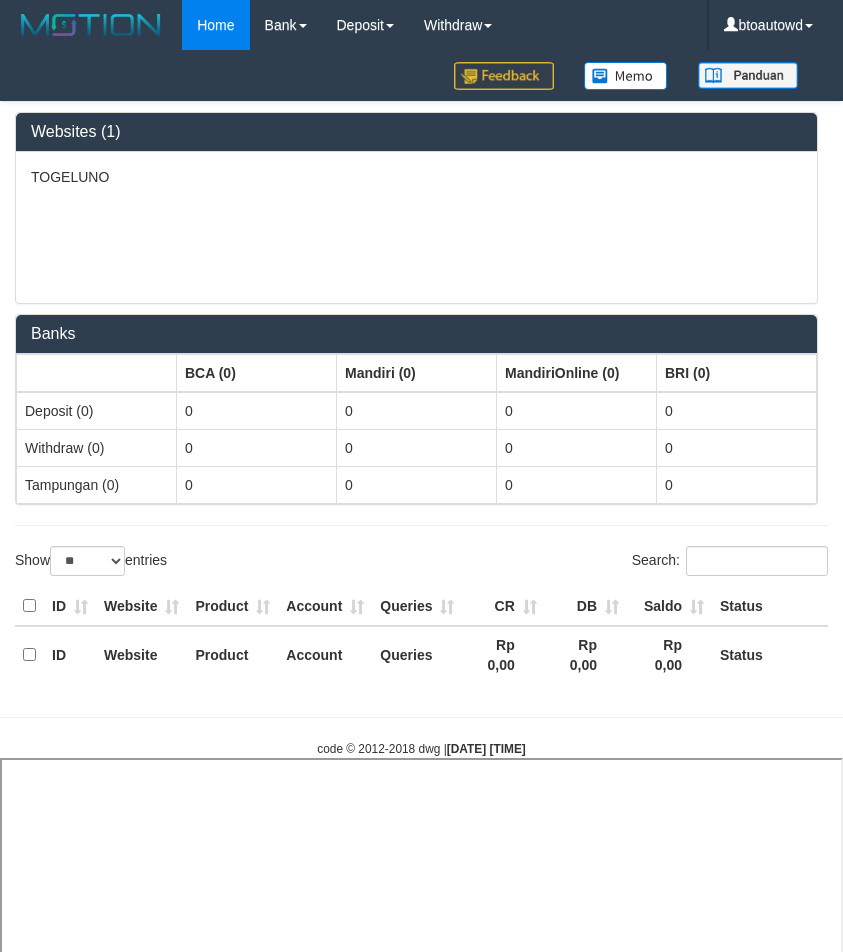 select 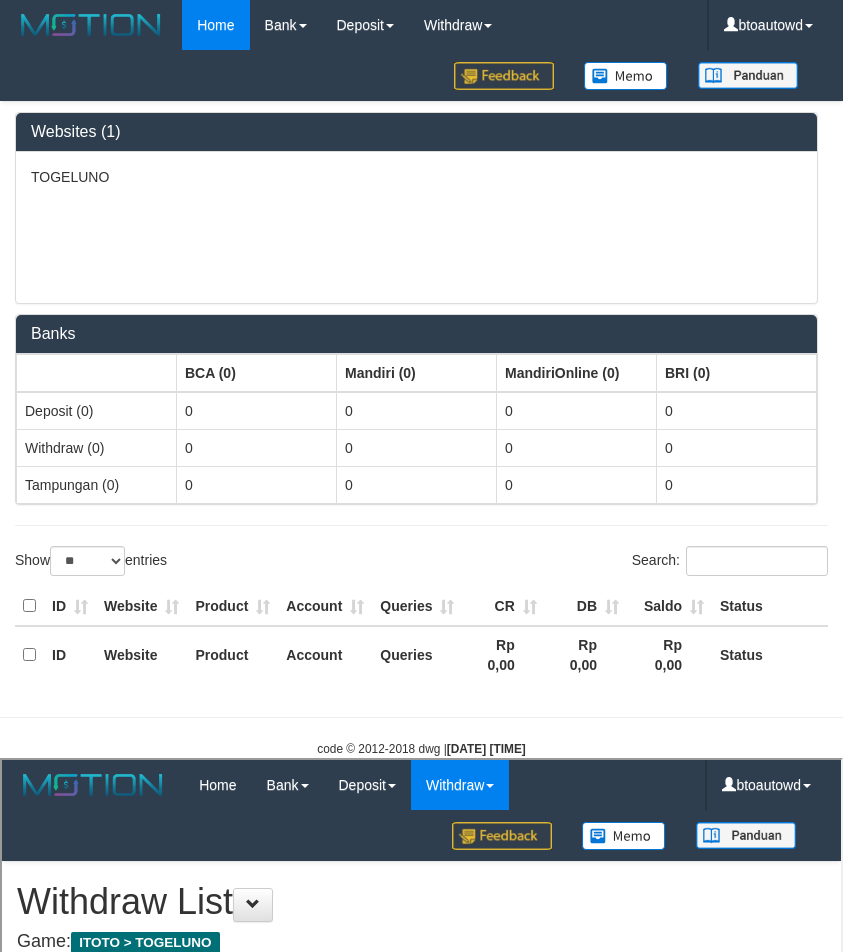 scroll, scrollTop: 0, scrollLeft: 0, axis: both 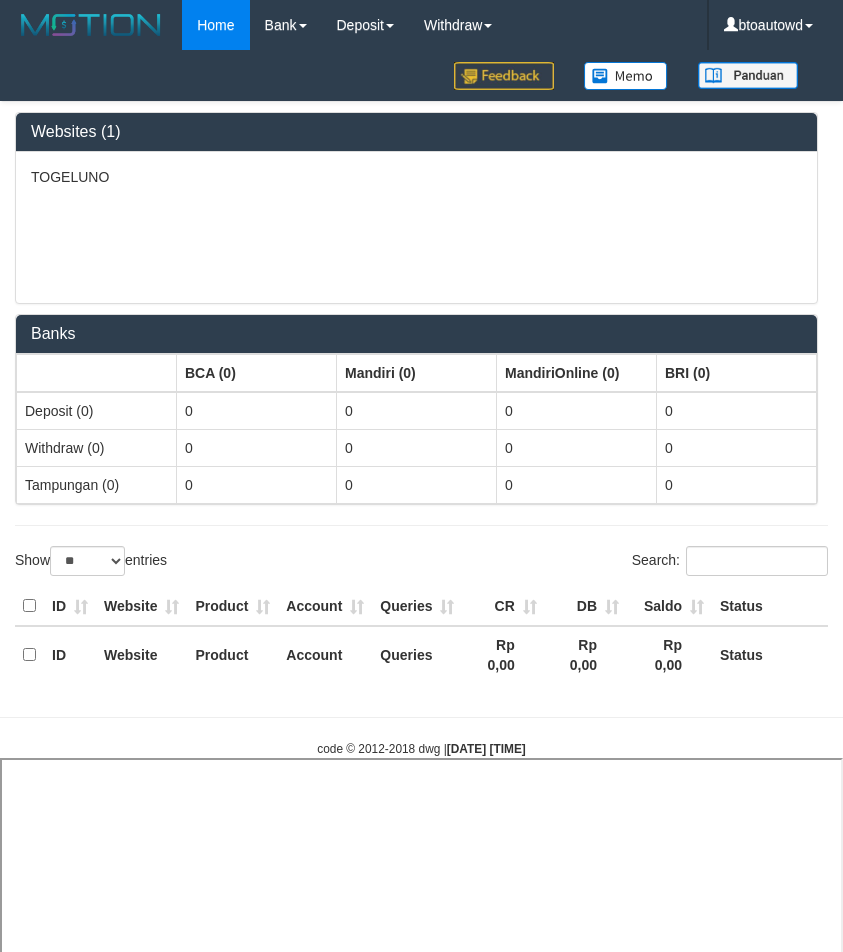 select 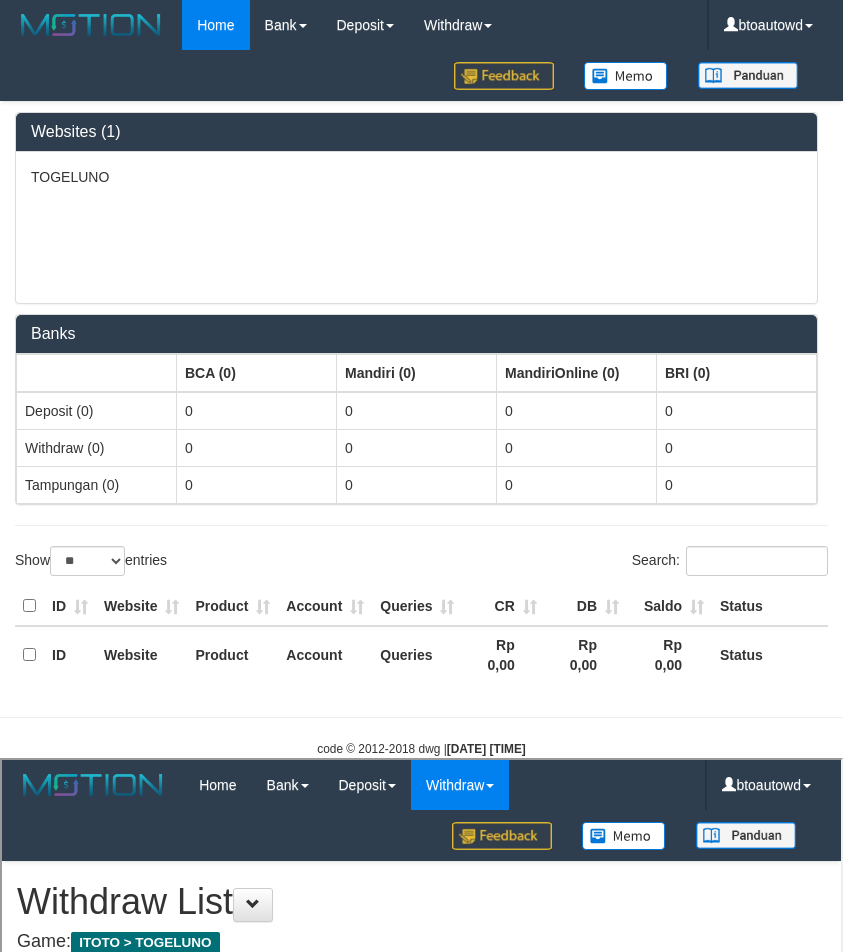 scroll, scrollTop: 0, scrollLeft: 0, axis: both 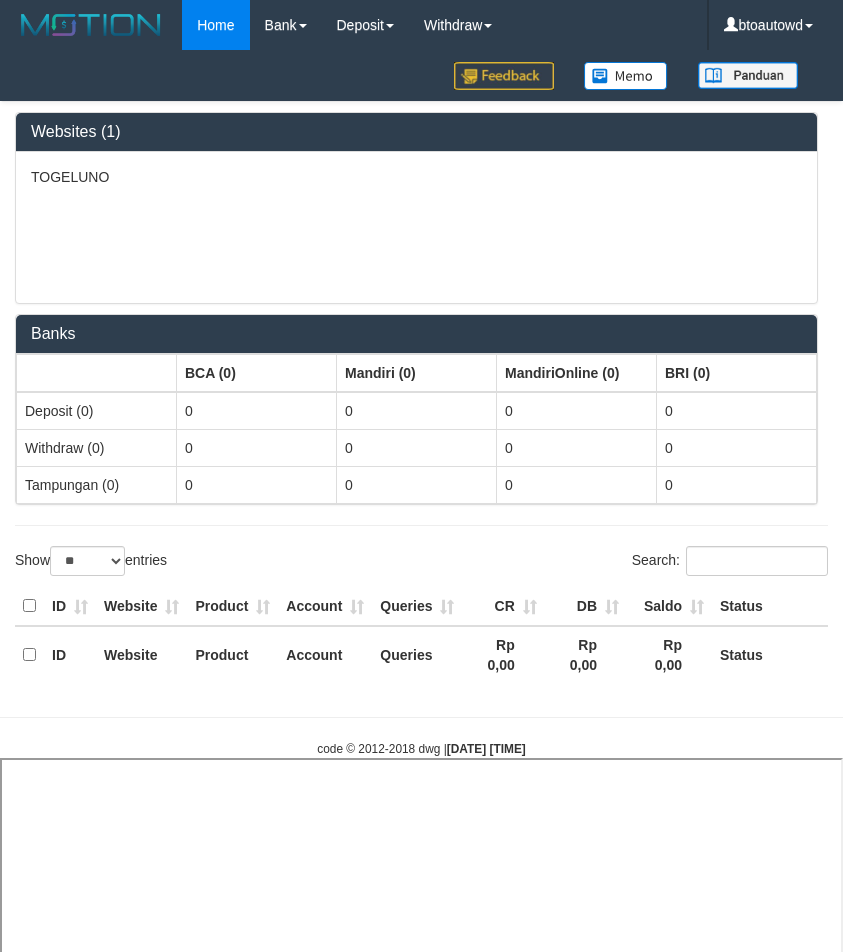 select 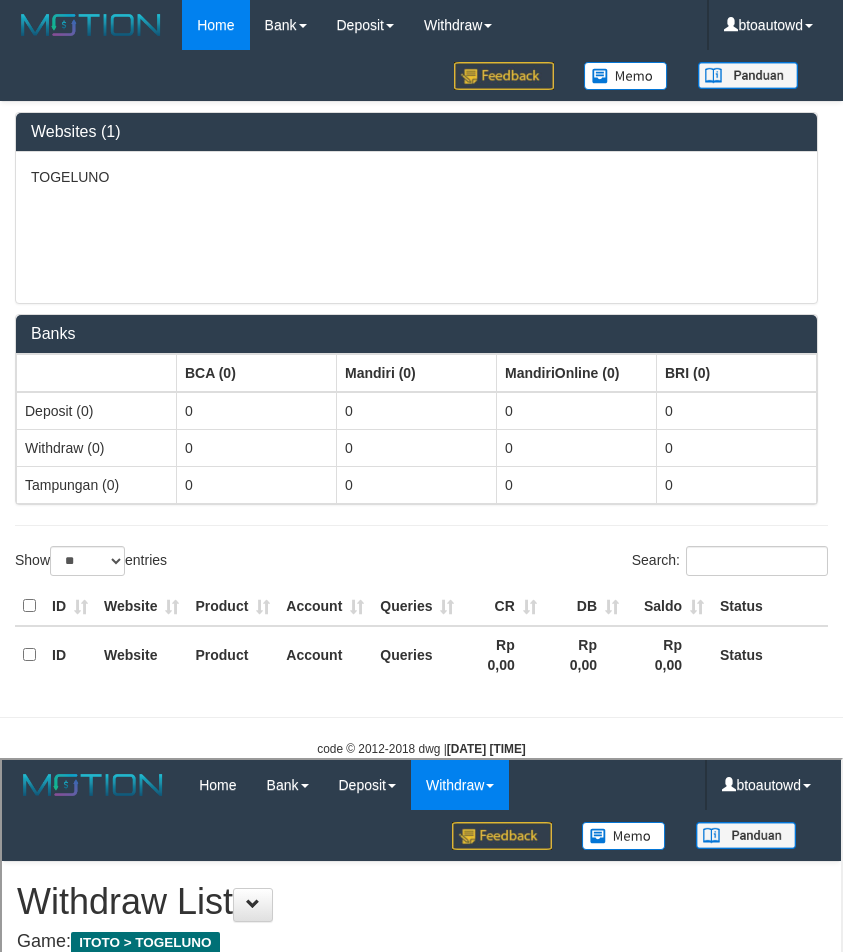 scroll, scrollTop: 0, scrollLeft: 0, axis: both 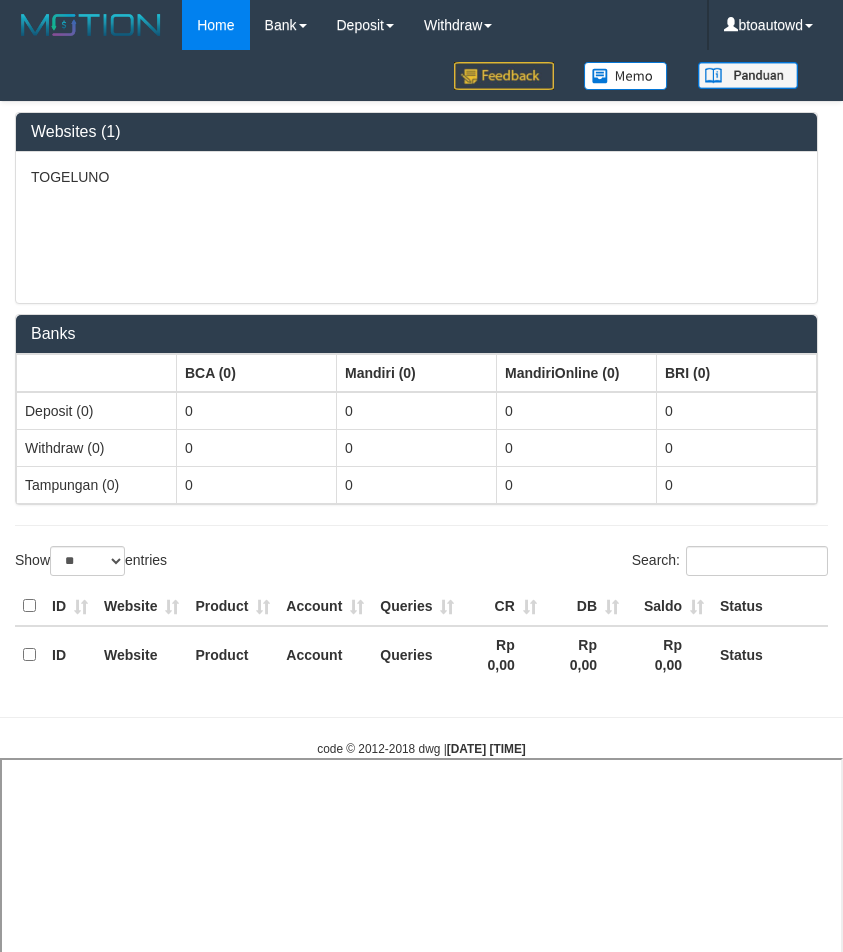 select 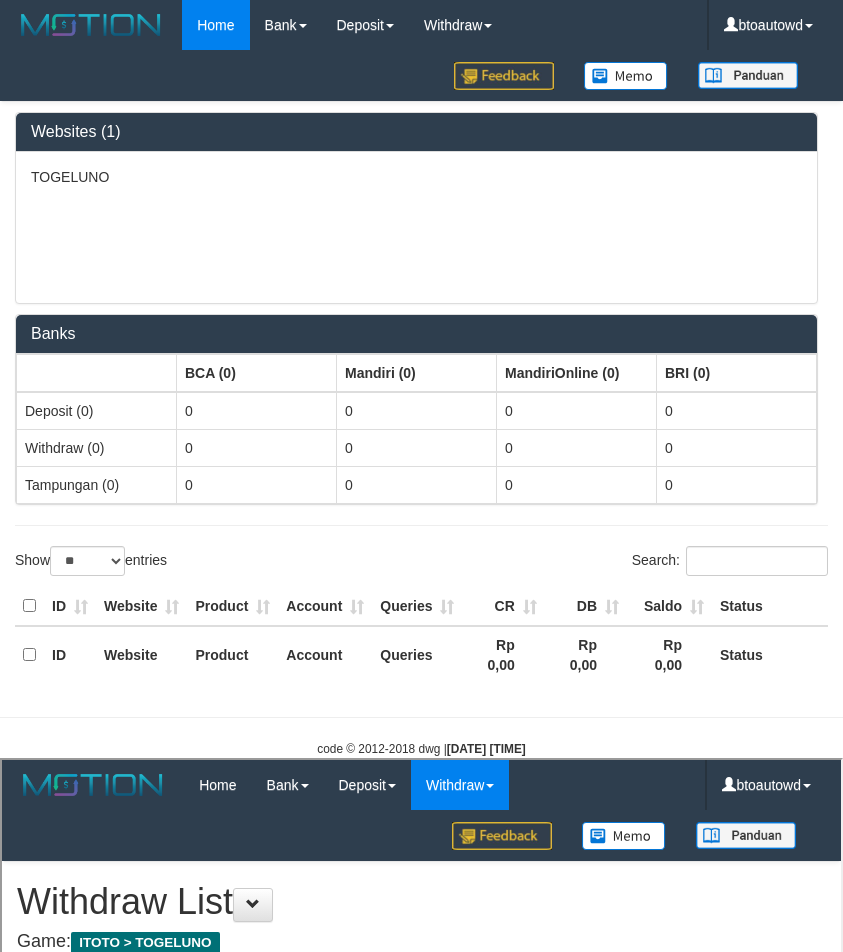 scroll, scrollTop: 0, scrollLeft: 0, axis: both 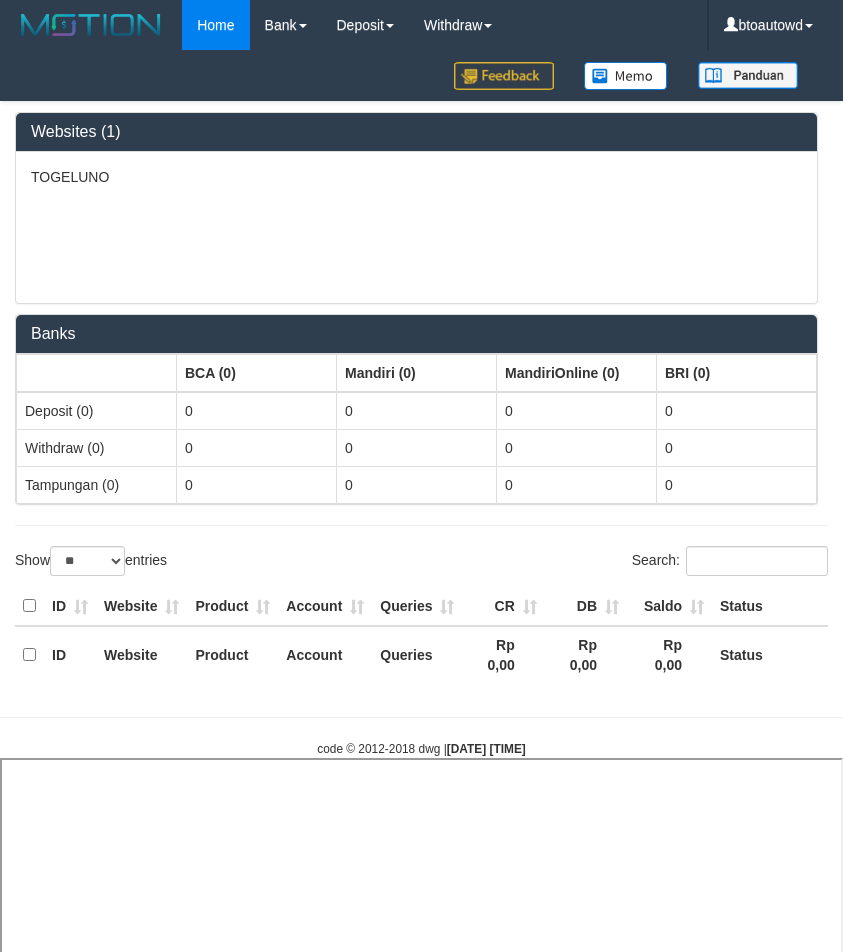 select 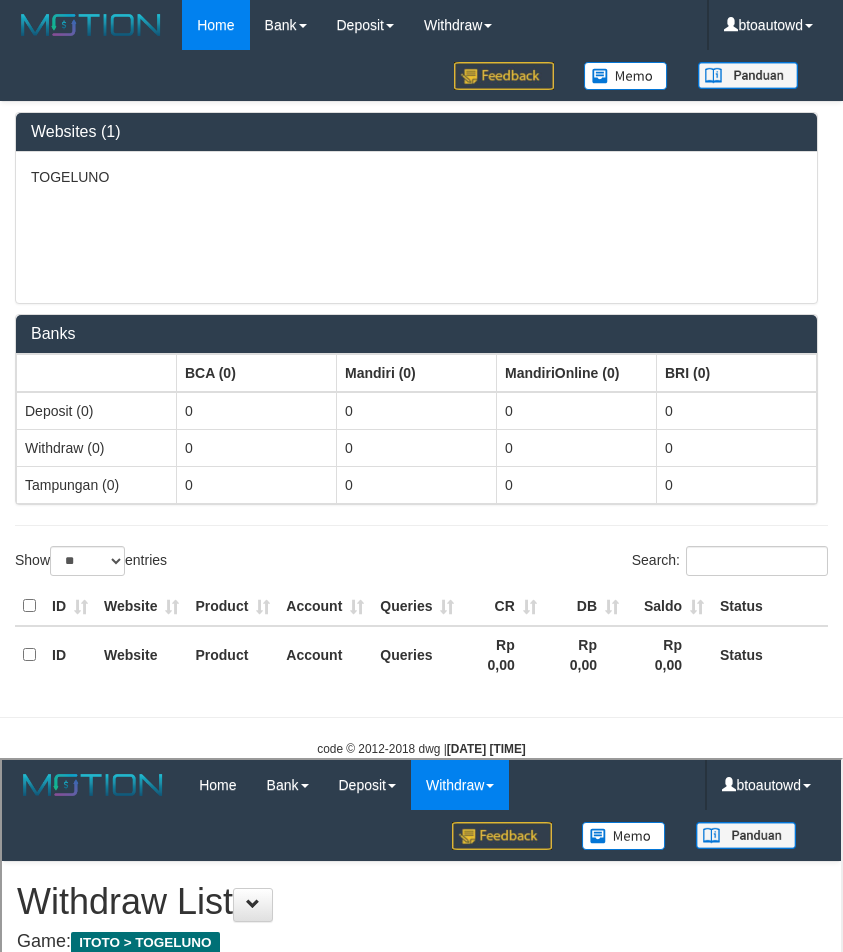 scroll, scrollTop: 0, scrollLeft: 0, axis: both 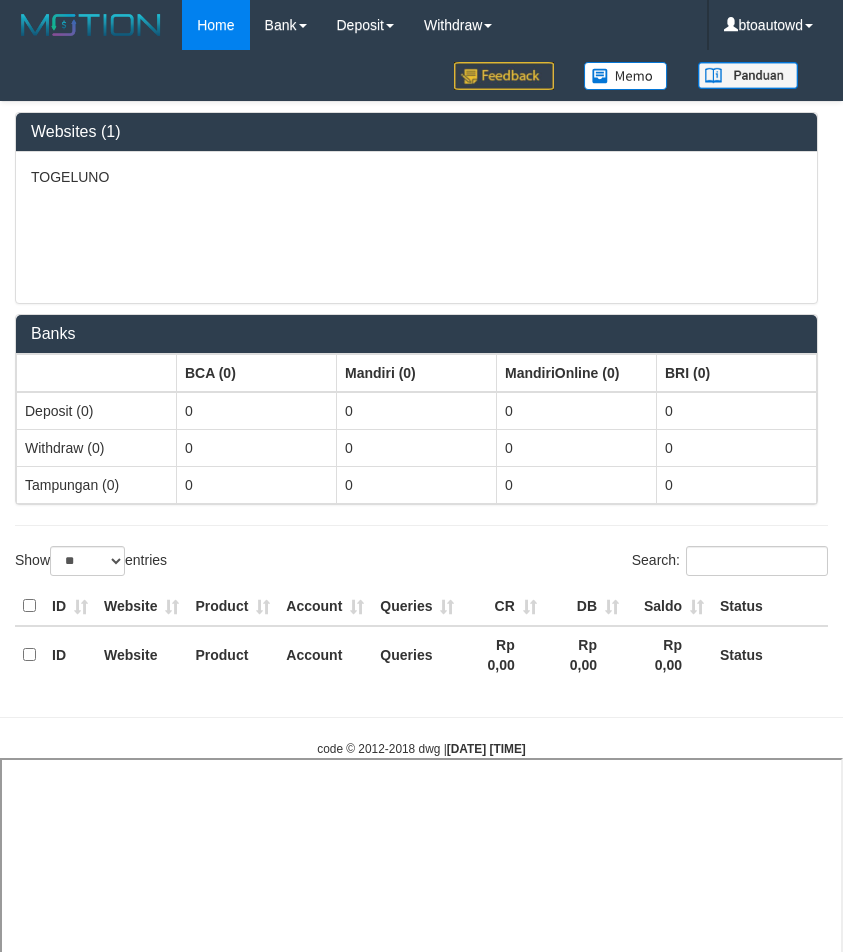 select 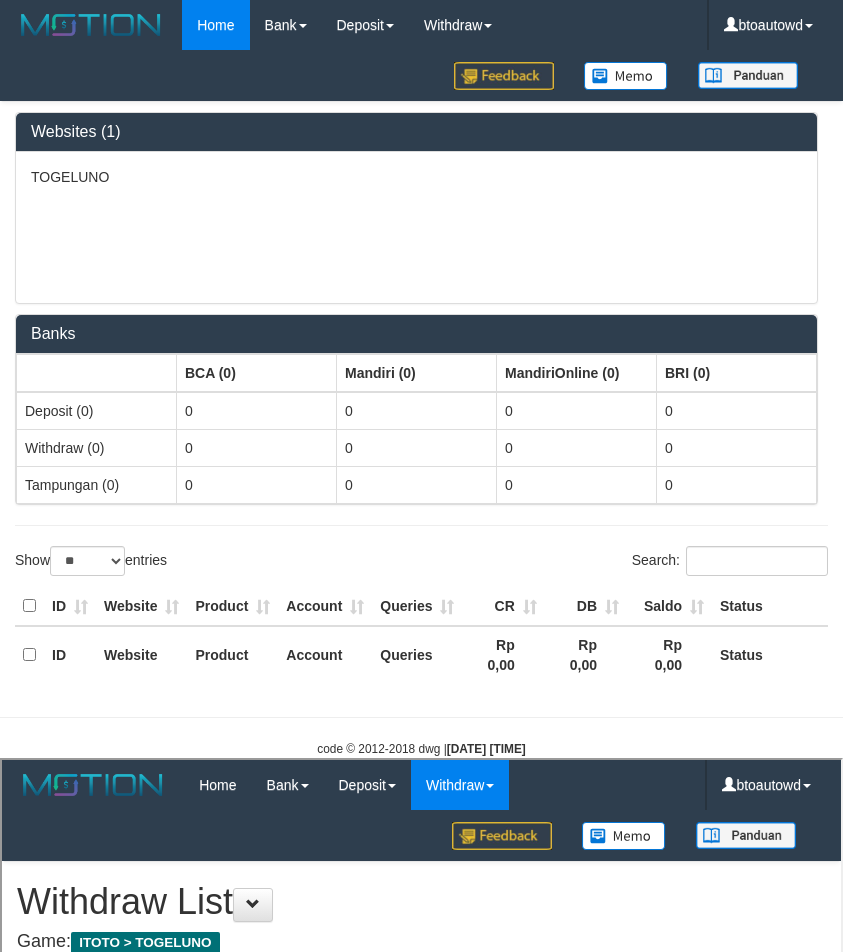 scroll, scrollTop: 0, scrollLeft: 0, axis: both 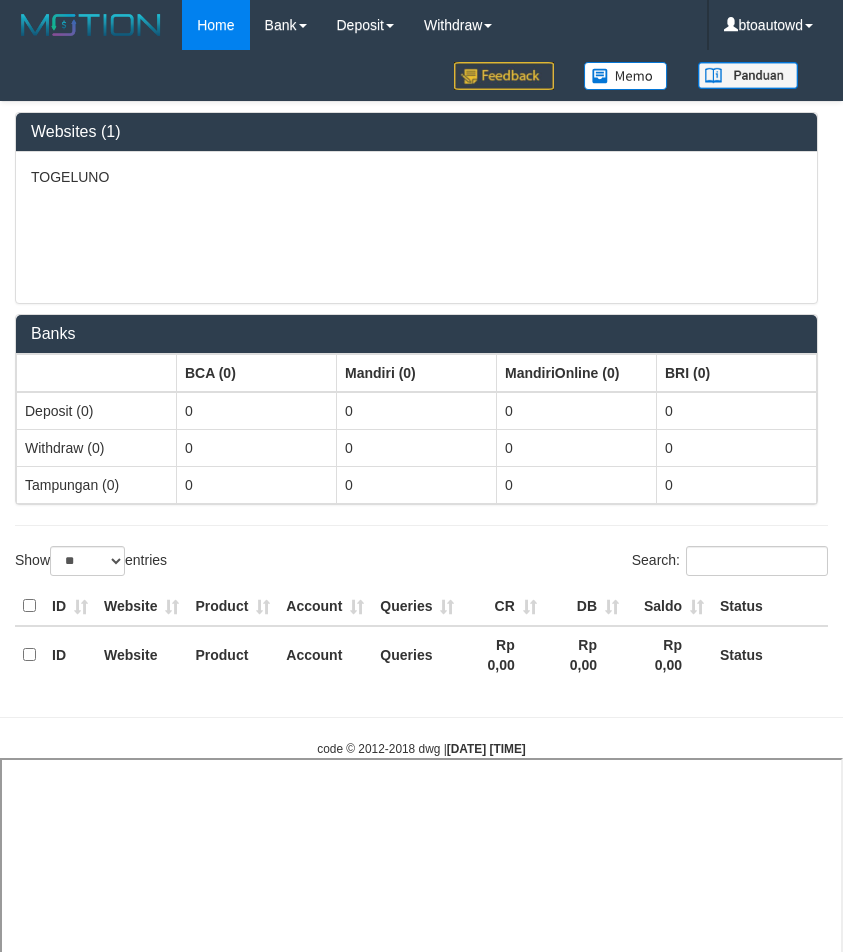 select 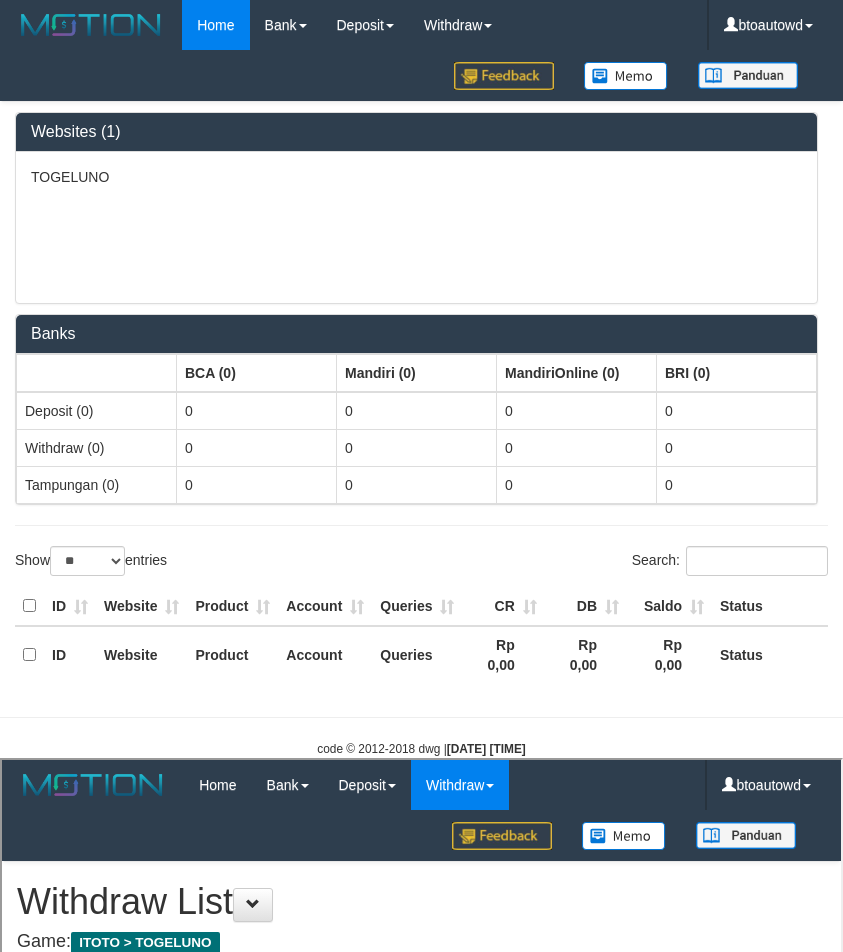 scroll, scrollTop: 0, scrollLeft: 0, axis: both 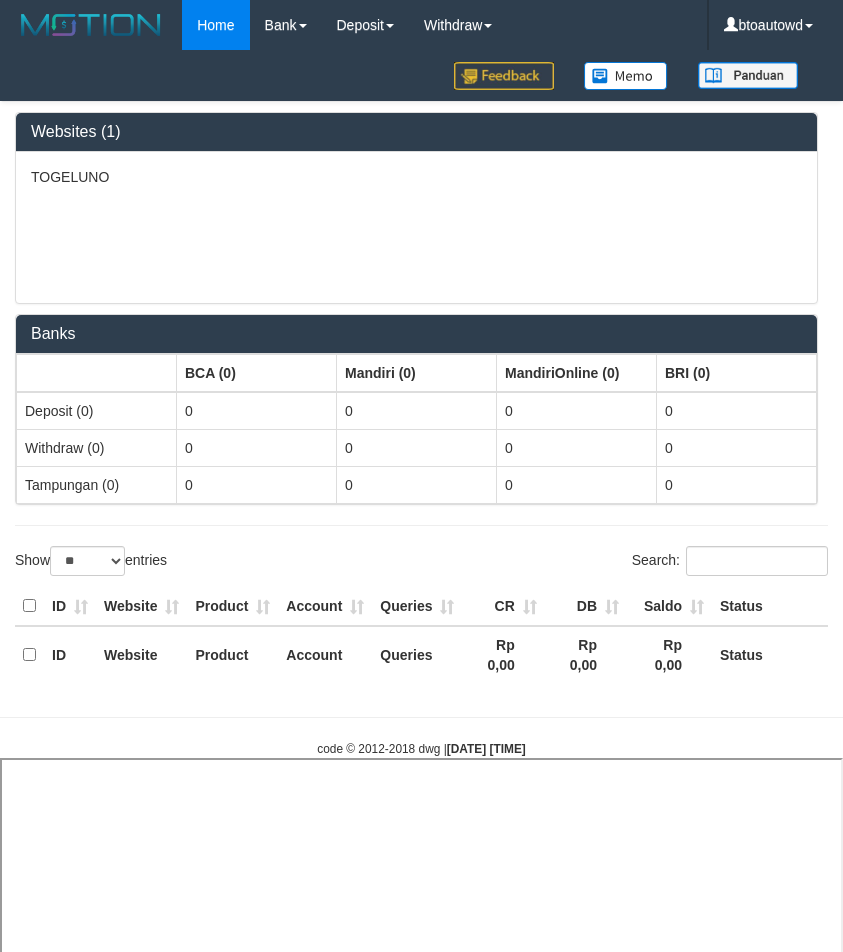 select 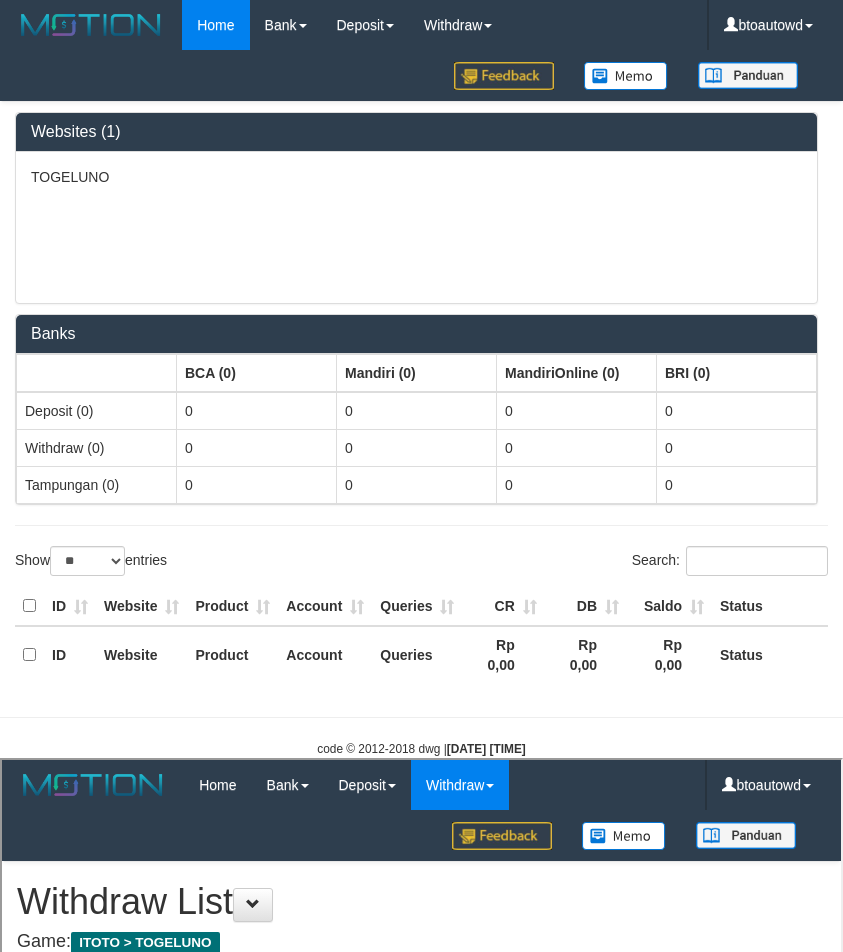scroll, scrollTop: 0, scrollLeft: 0, axis: both 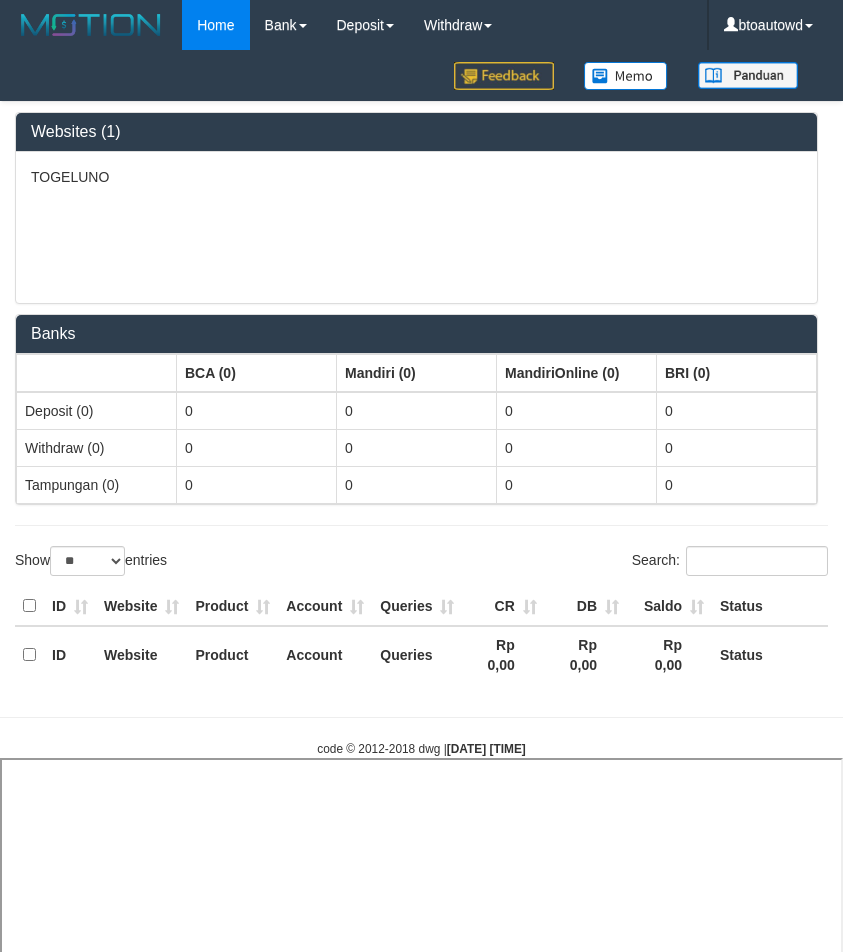 type 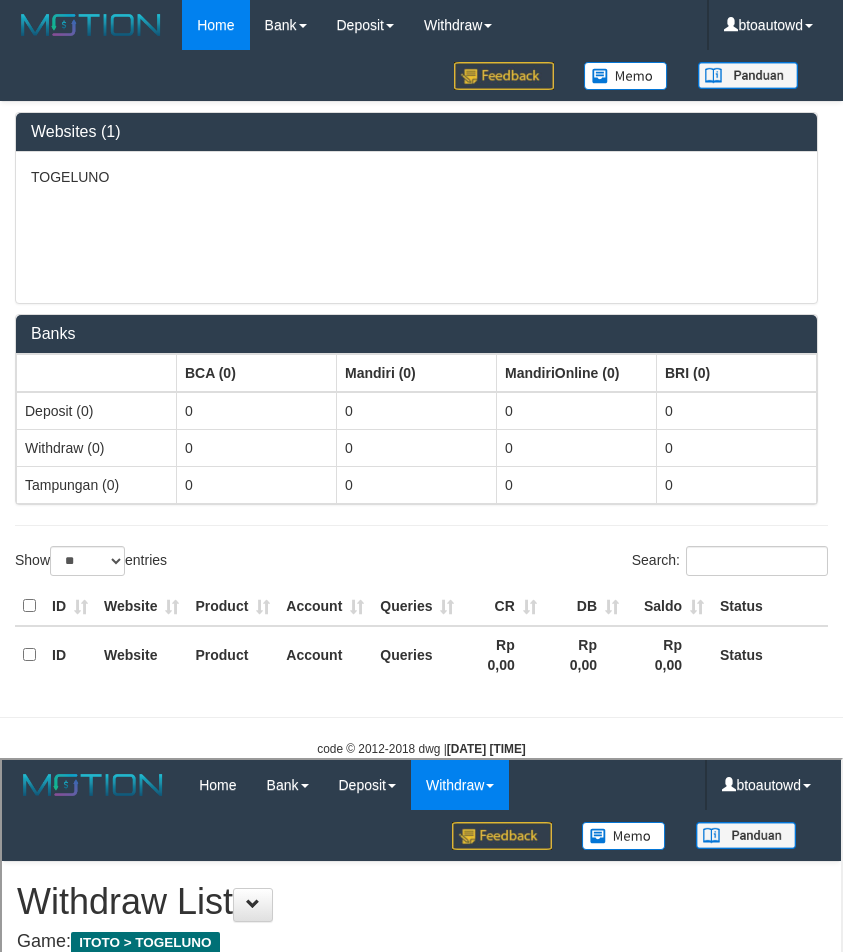 scroll, scrollTop: 0, scrollLeft: 0, axis: both 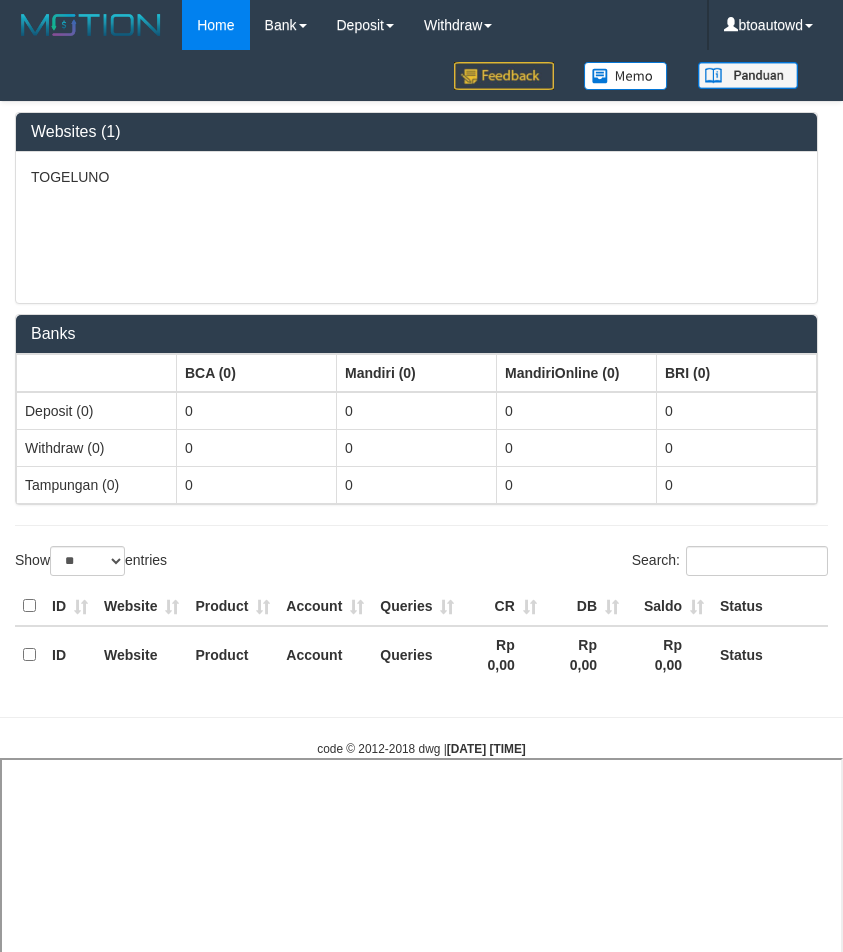 select on "**" 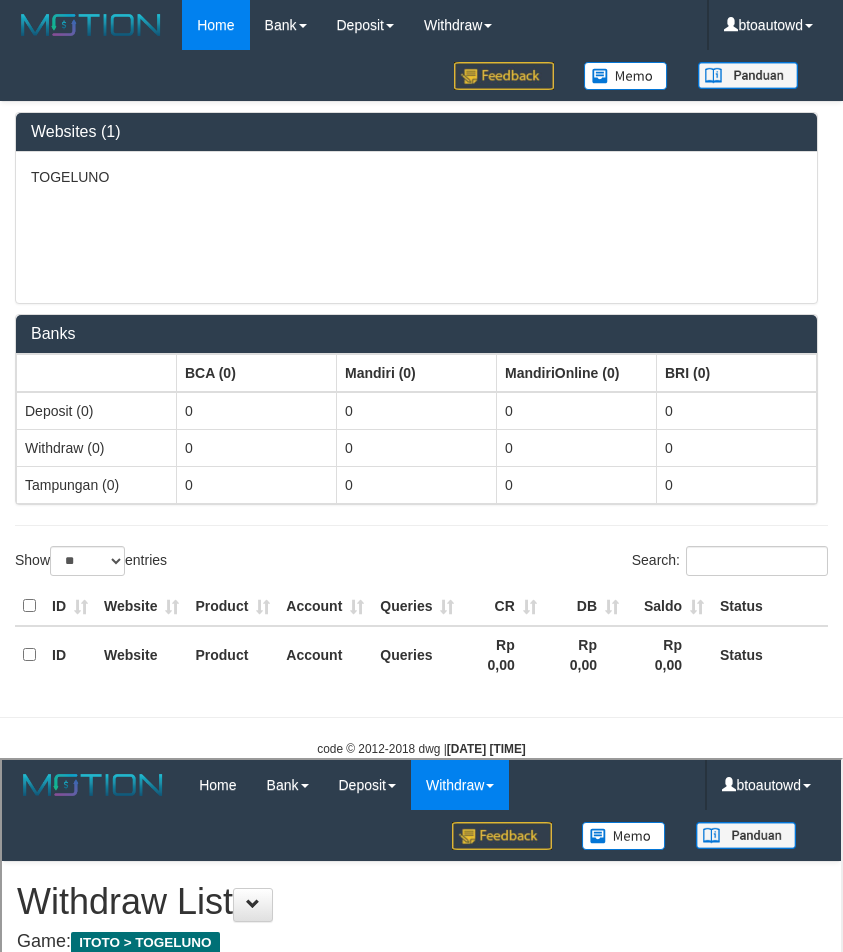 scroll, scrollTop: 0, scrollLeft: 0, axis: both 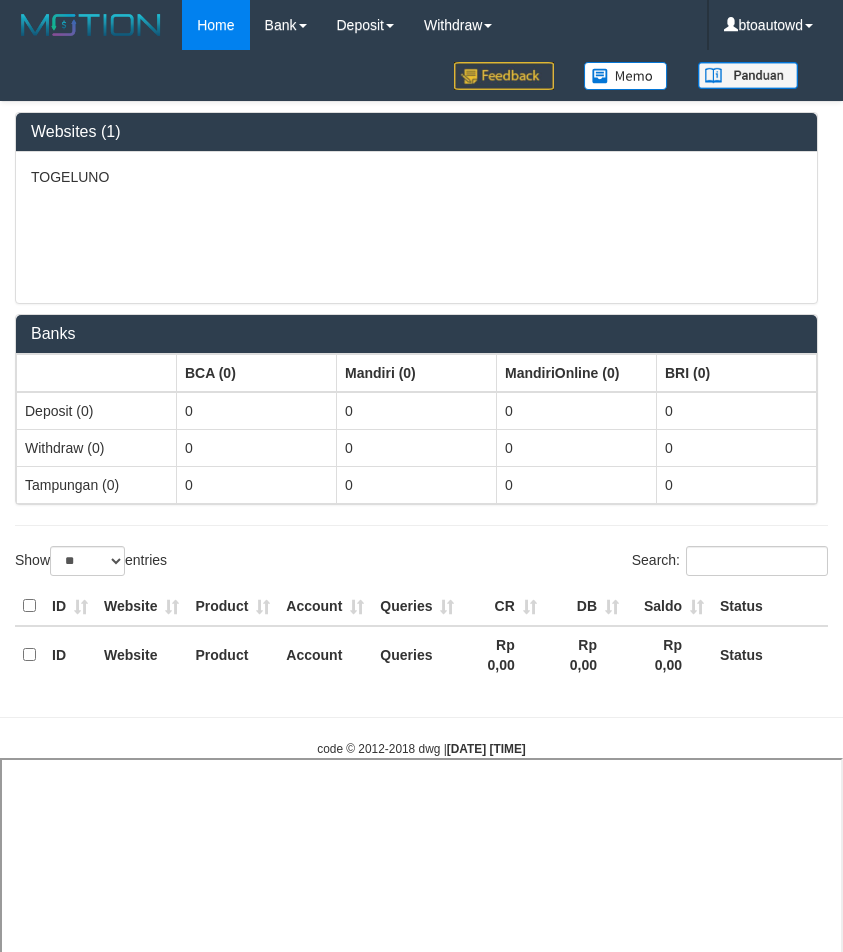 select 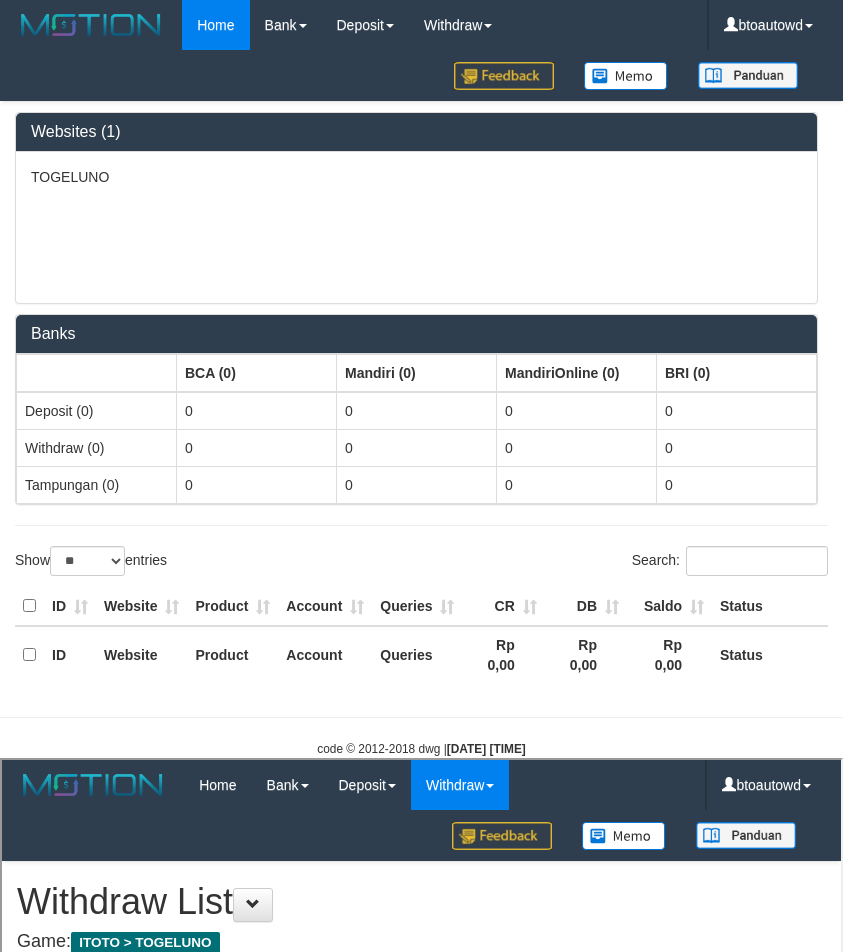 scroll, scrollTop: 0, scrollLeft: 0, axis: both 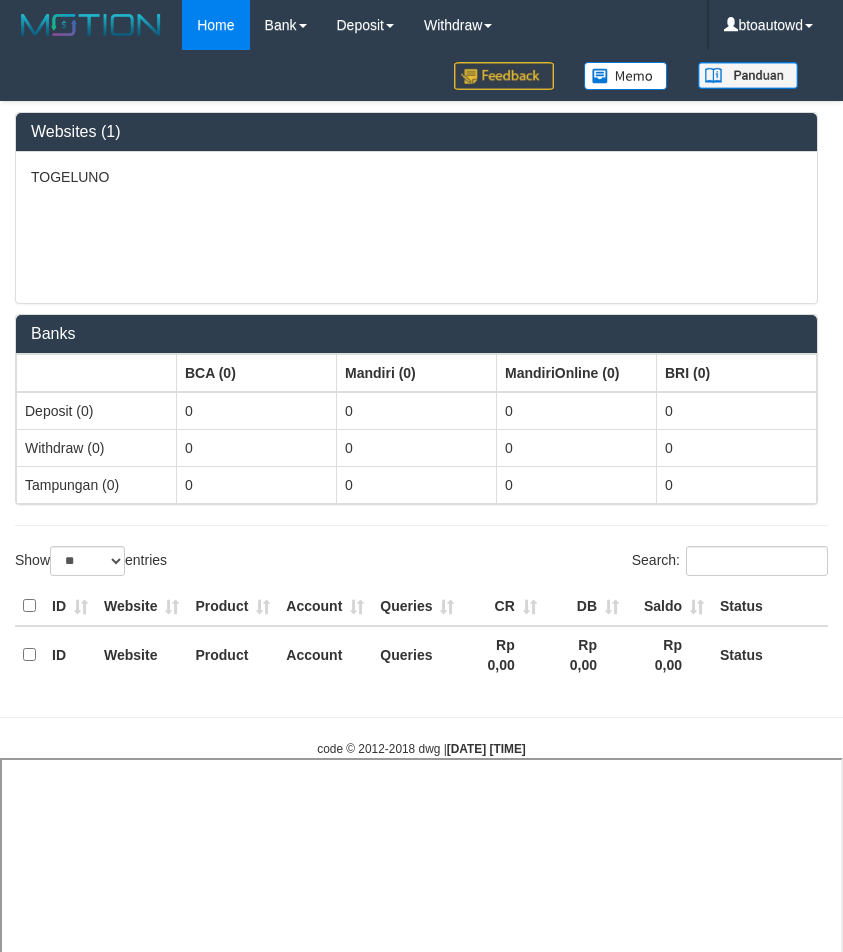 select 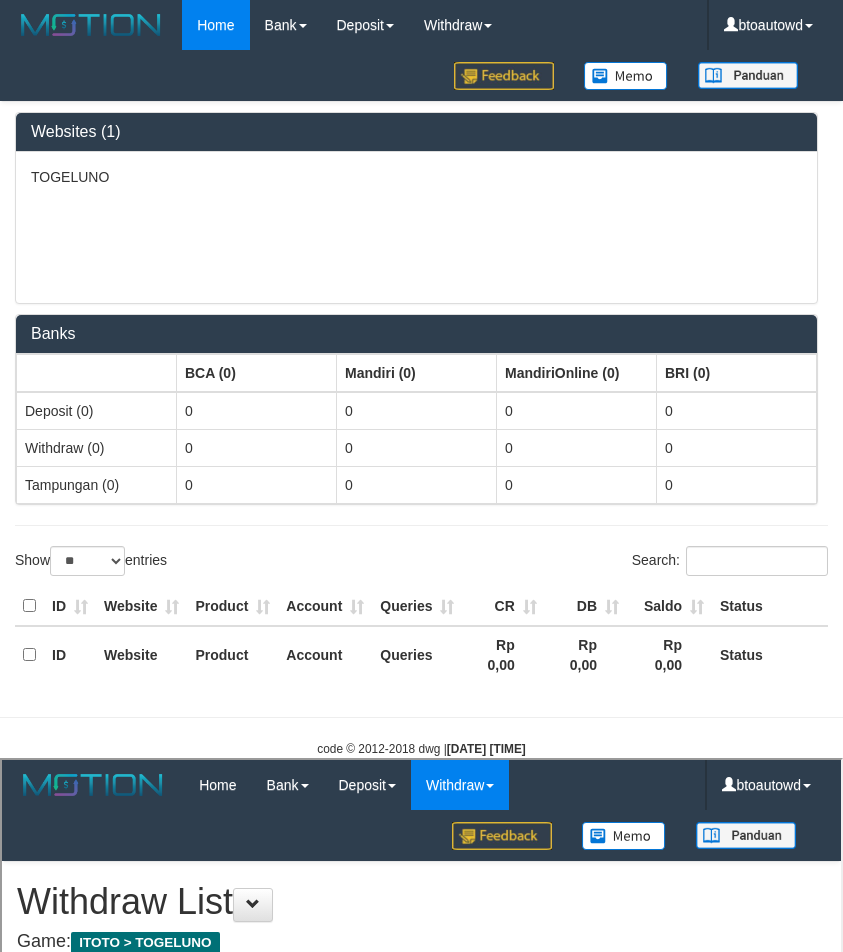 scroll, scrollTop: 0, scrollLeft: 0, axis: both 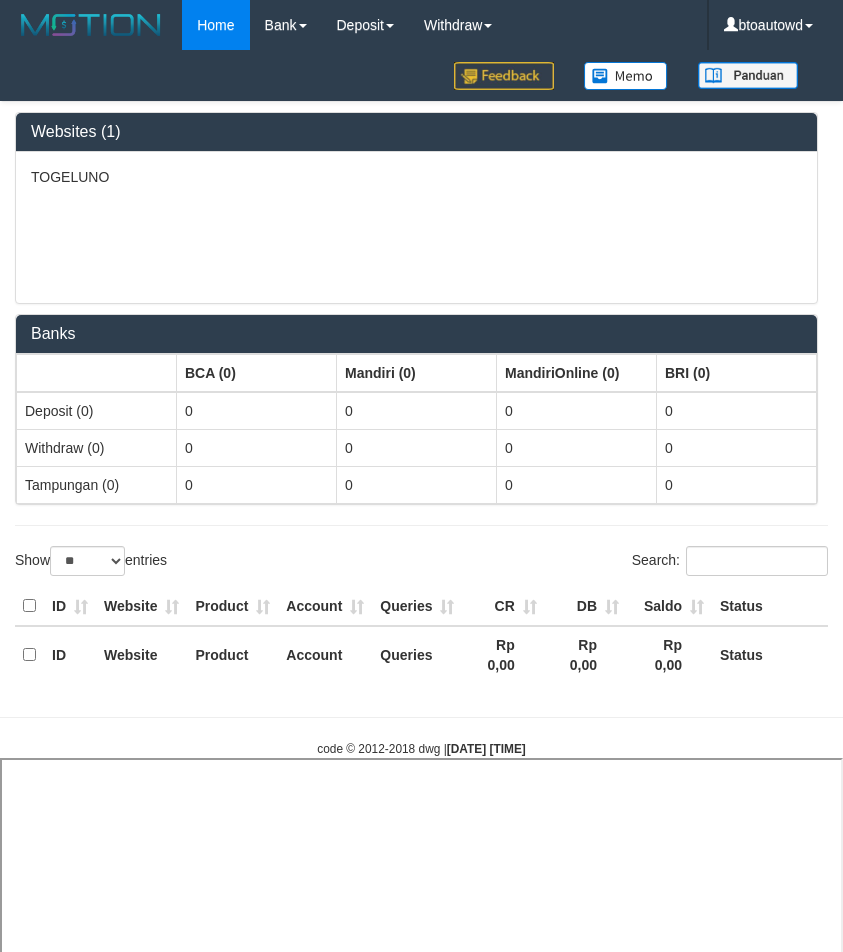 select 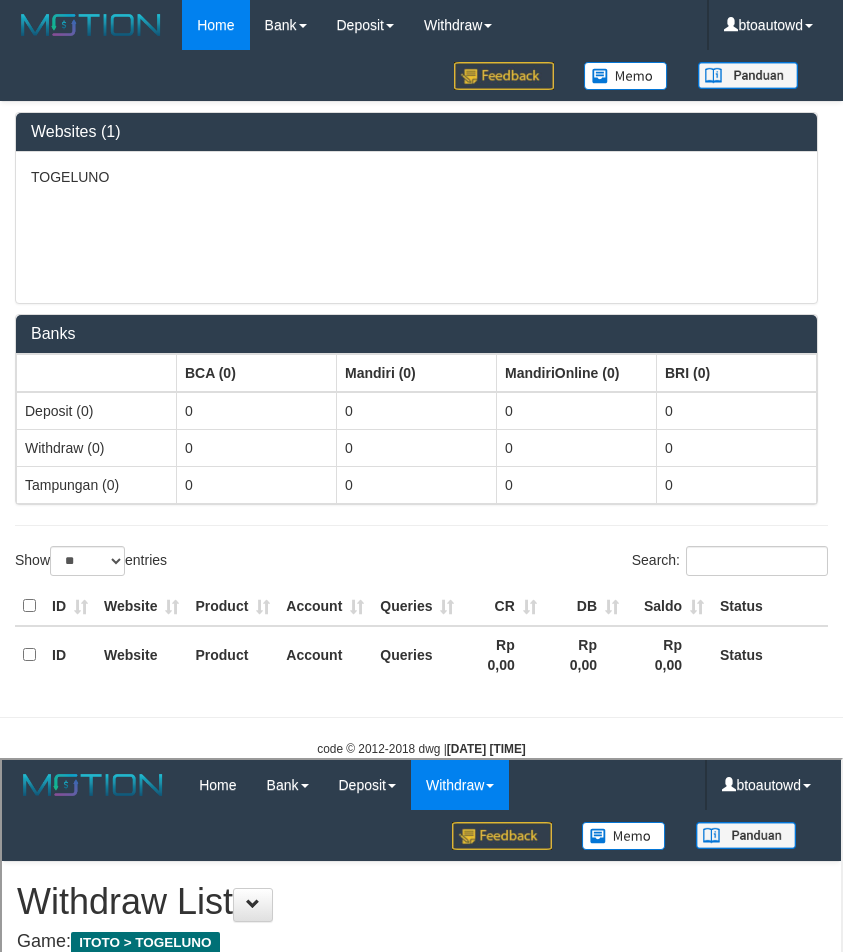 scroll, scrollTop: 0, scrollLeft: 0, axis: both 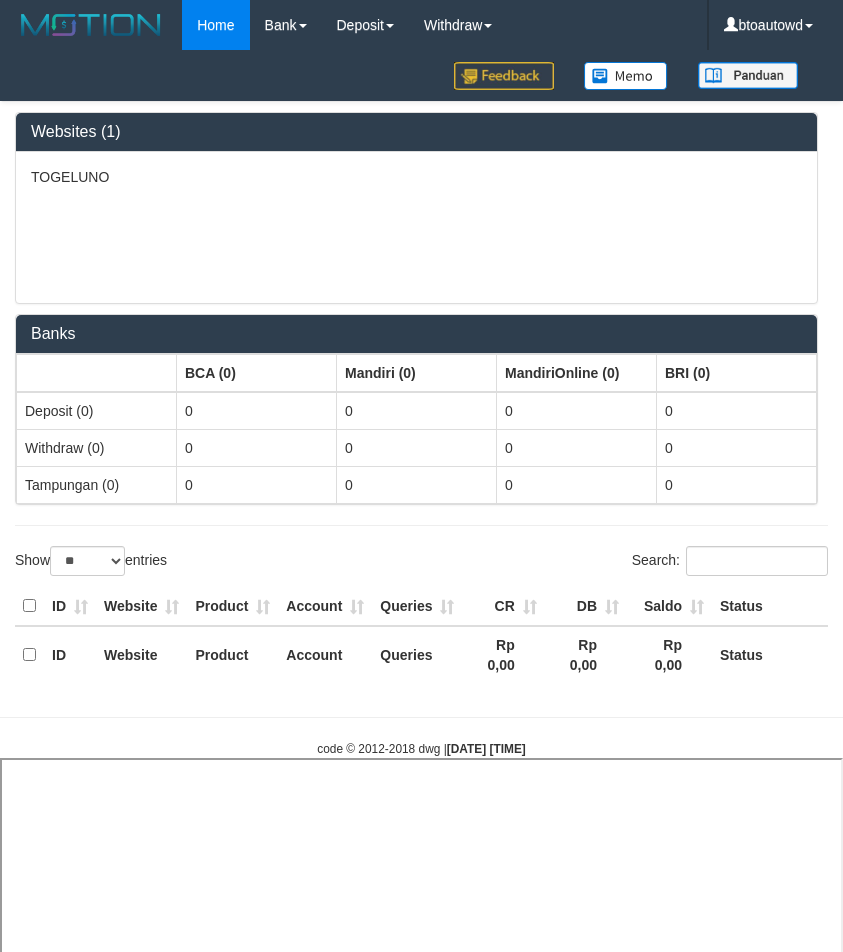 select 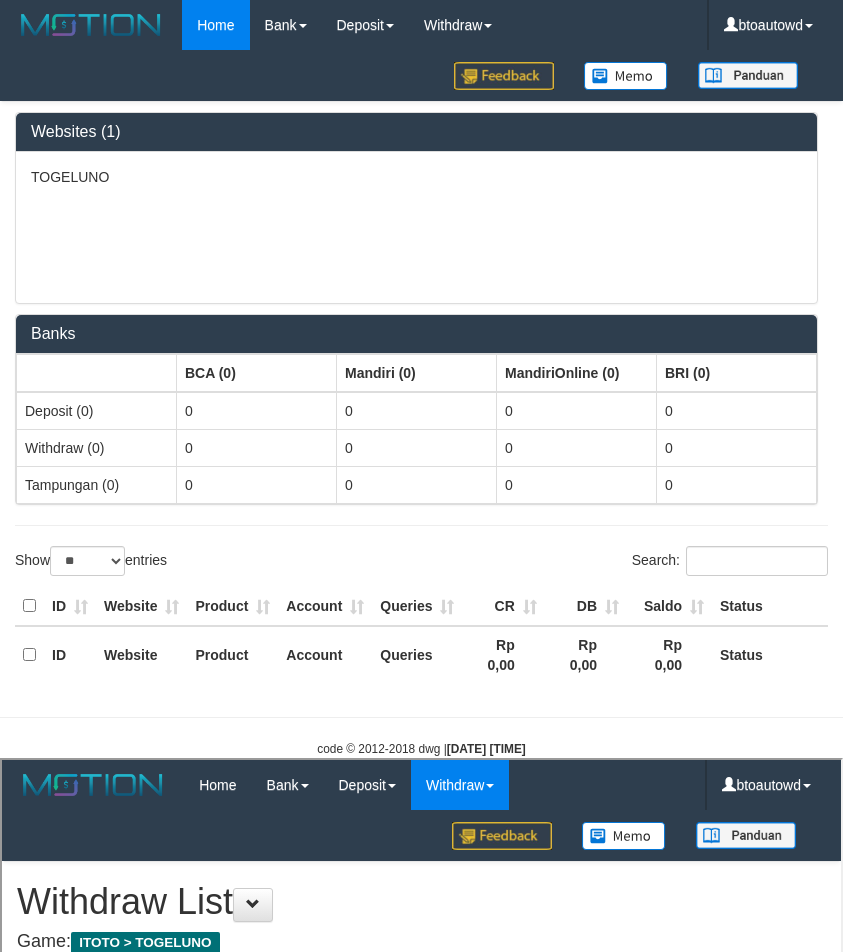 scroll, scrollTop: 0, scrollLeft: 0, axis: both 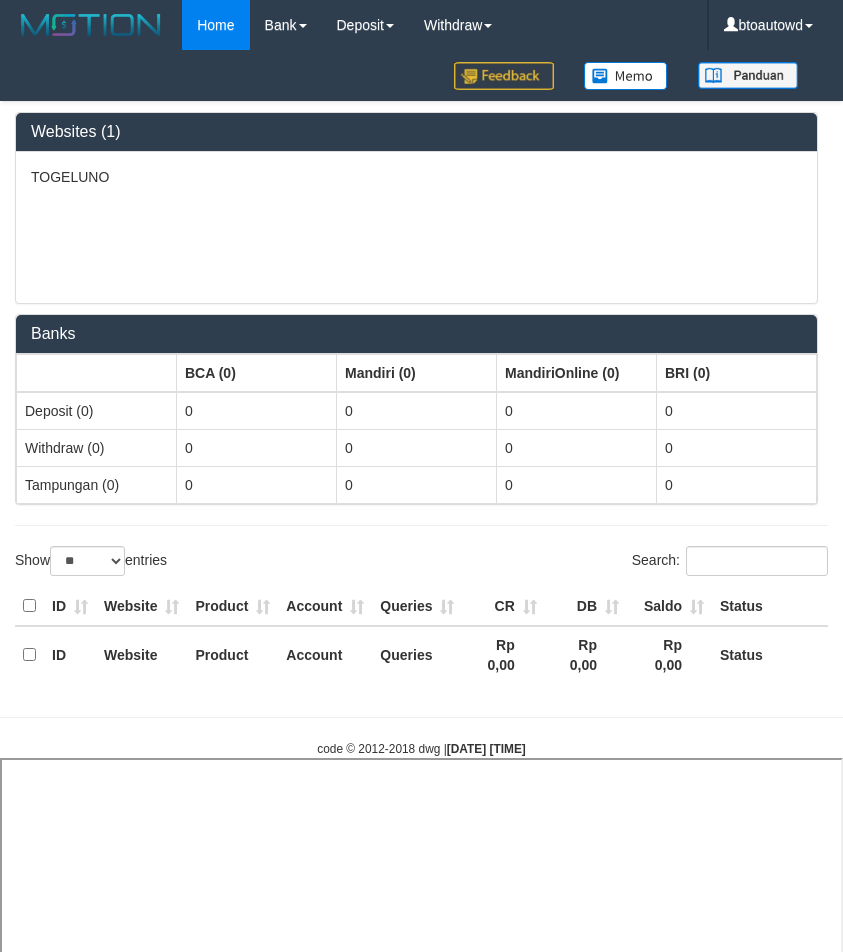 select 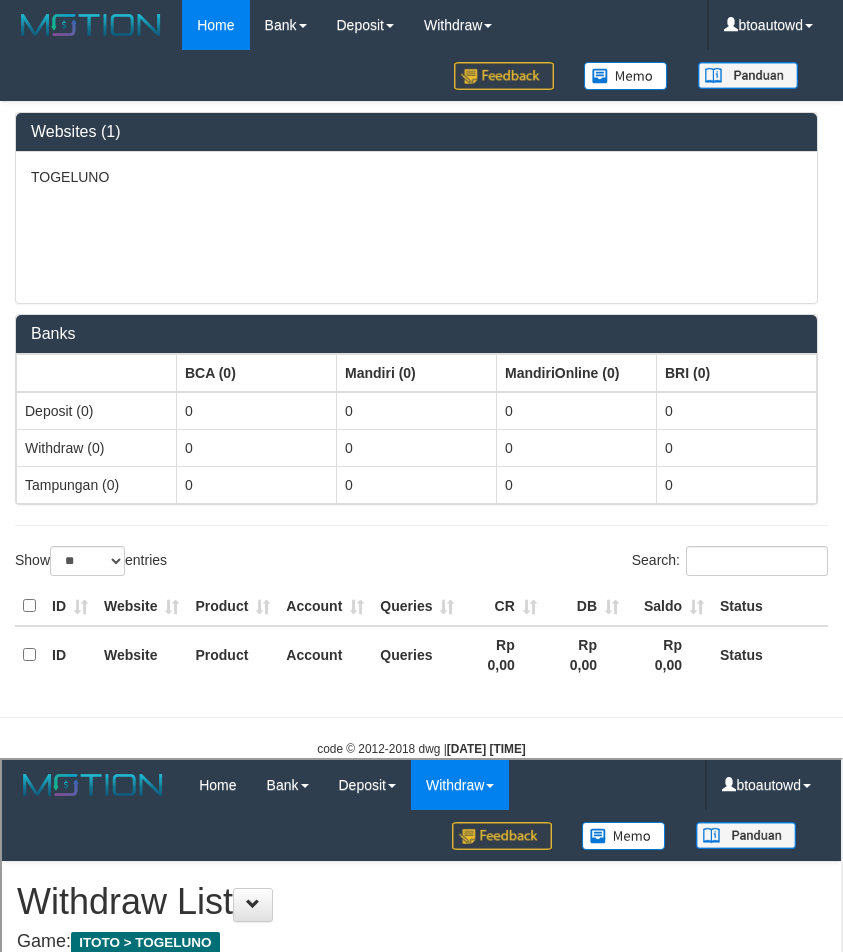 scroll, scrollTop: 0, scrollLeft: 0, axis: both 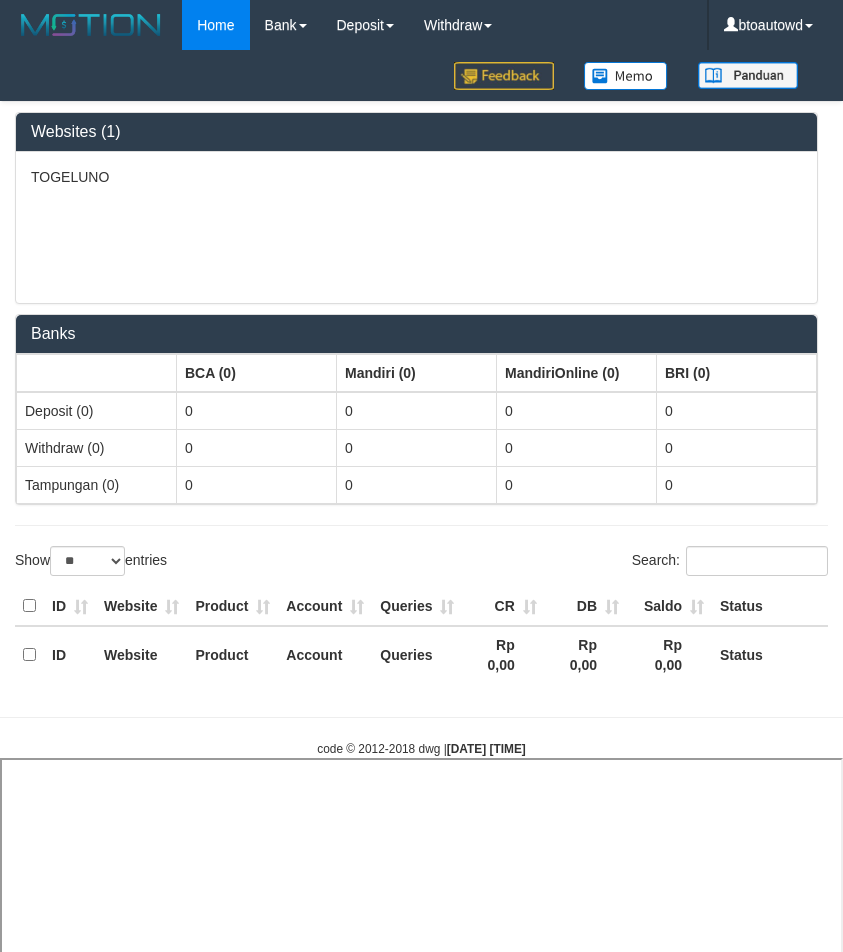 select 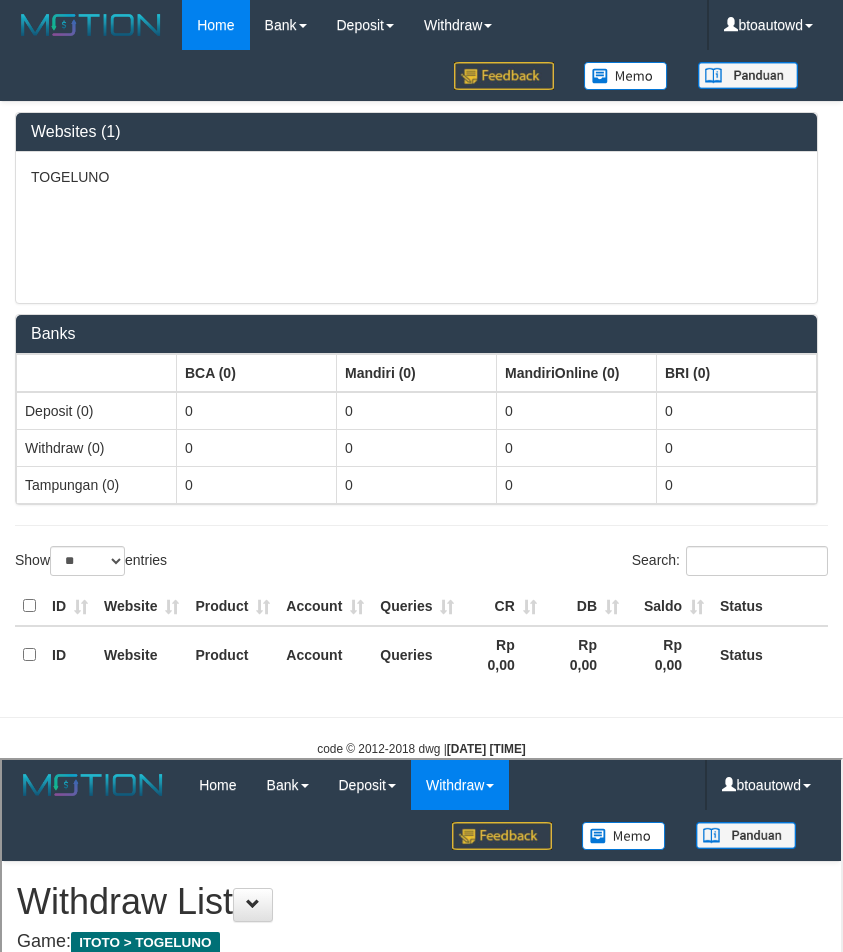 scroll, scrollTop: 0, scrollLeft: 0, axis: both 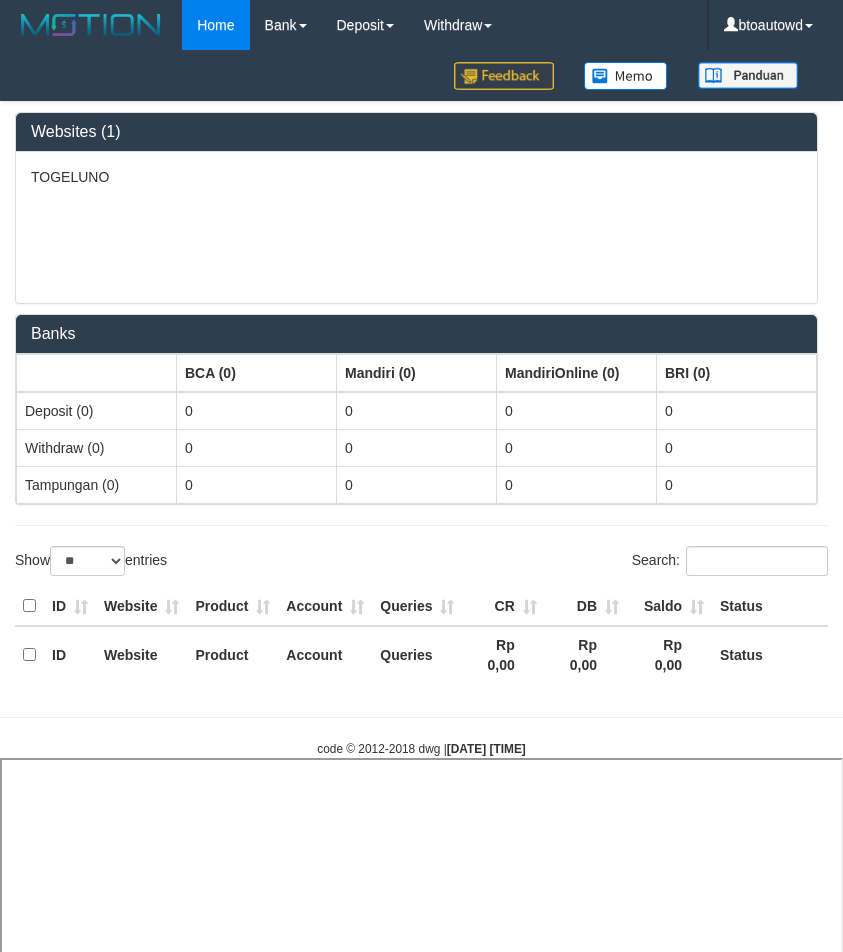 select 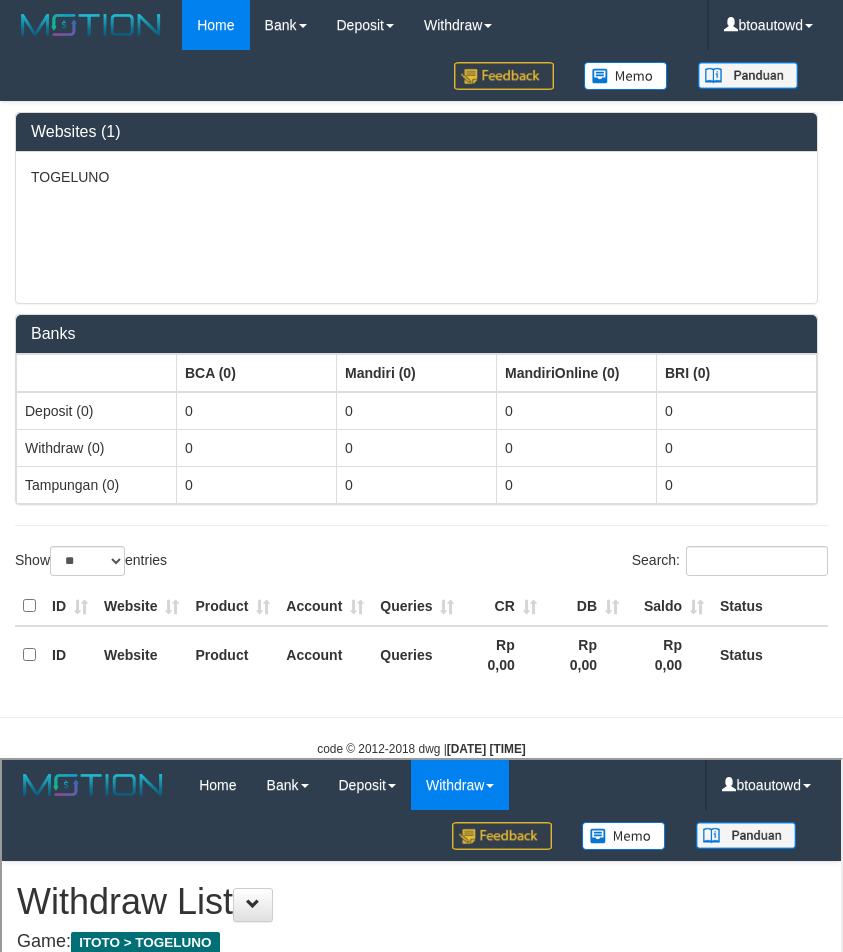 scroll, scrollTop: 0, scrollLeft: 0, axis: both 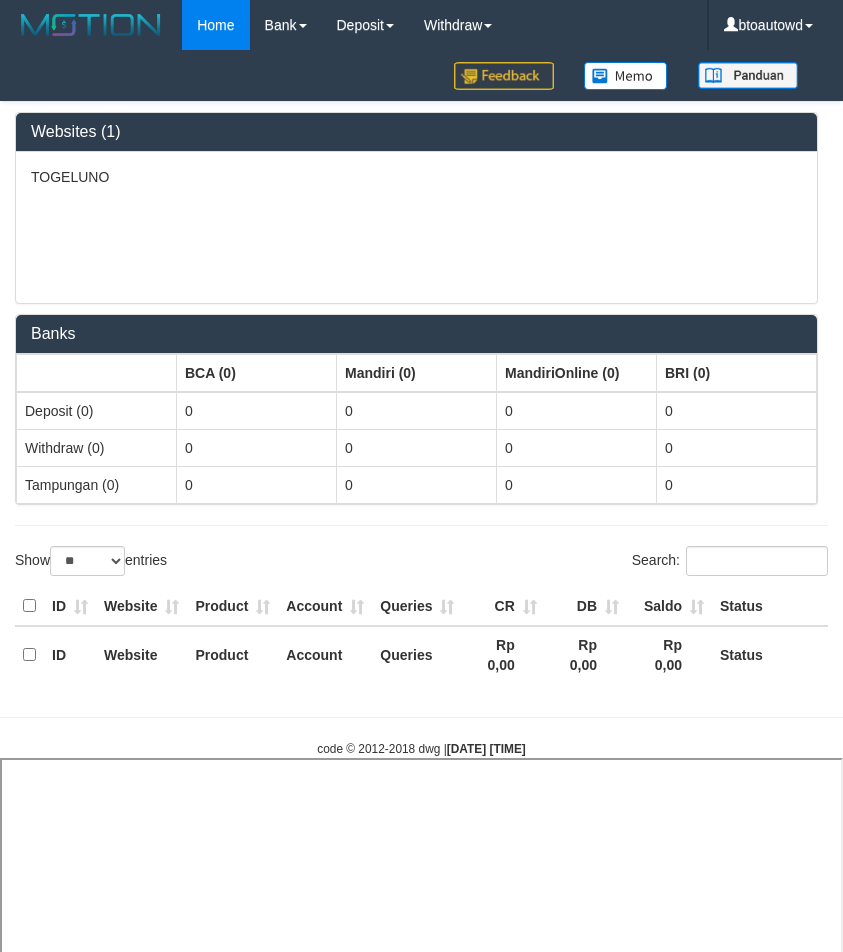 select 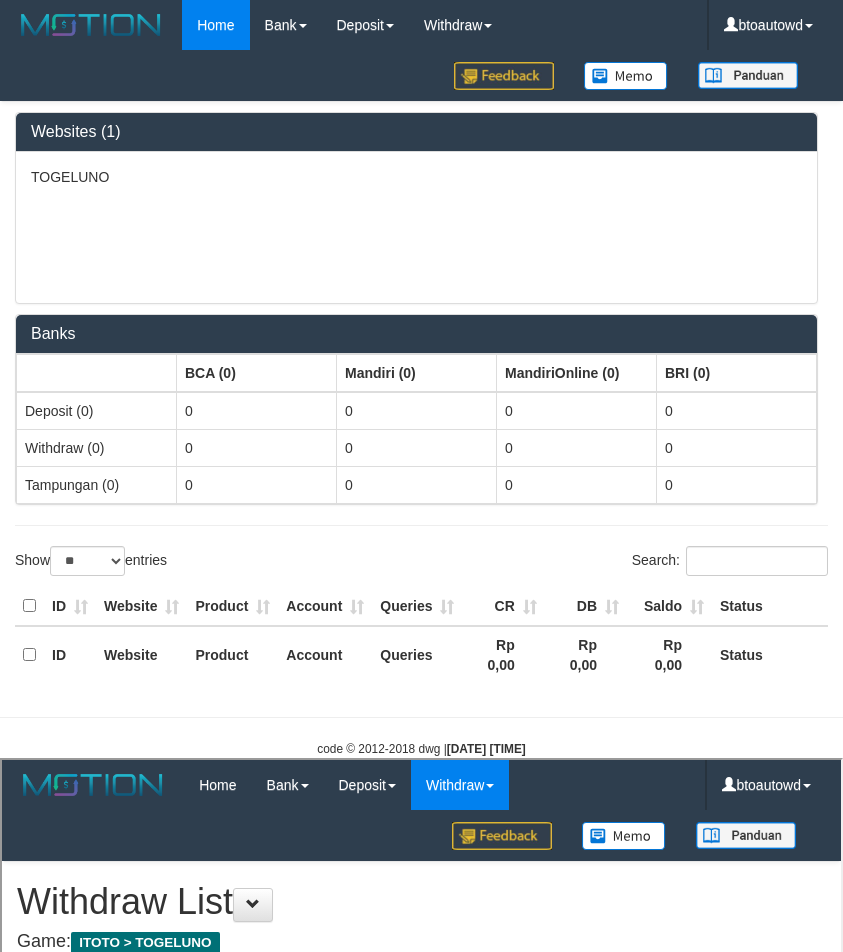 scroll, scrollTop: 0, scrollLeft: 0, axis: both 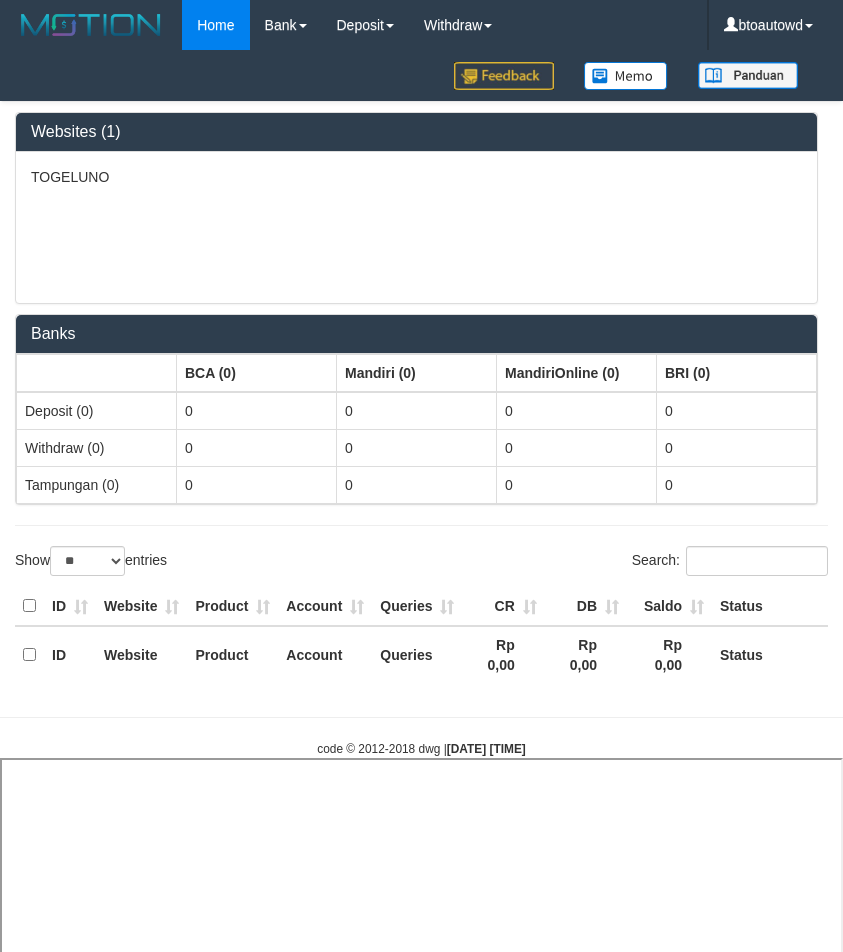 select 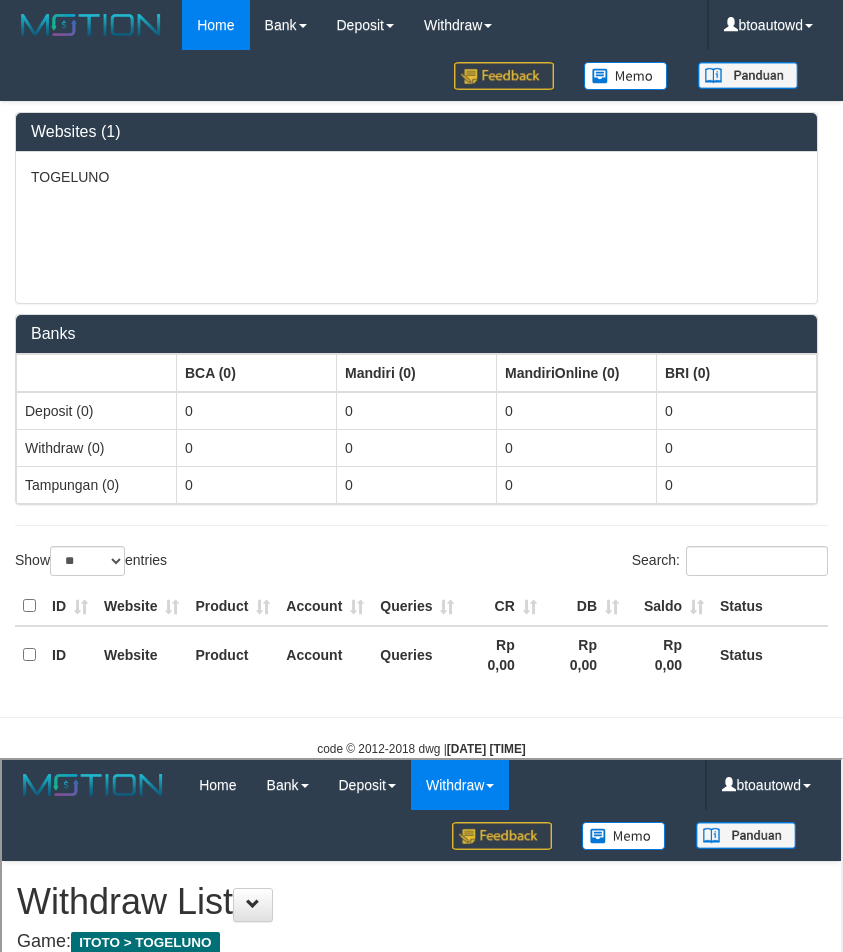scroll, scrollTop: 0, scrollLeft: 0, axis: both 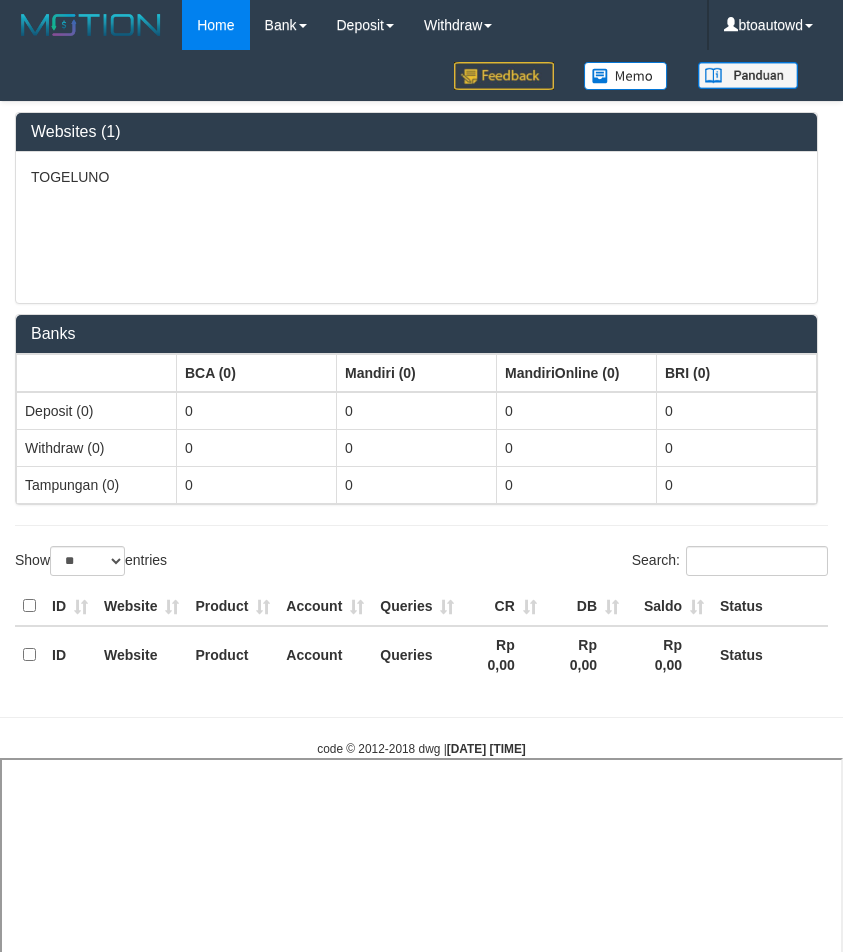 select 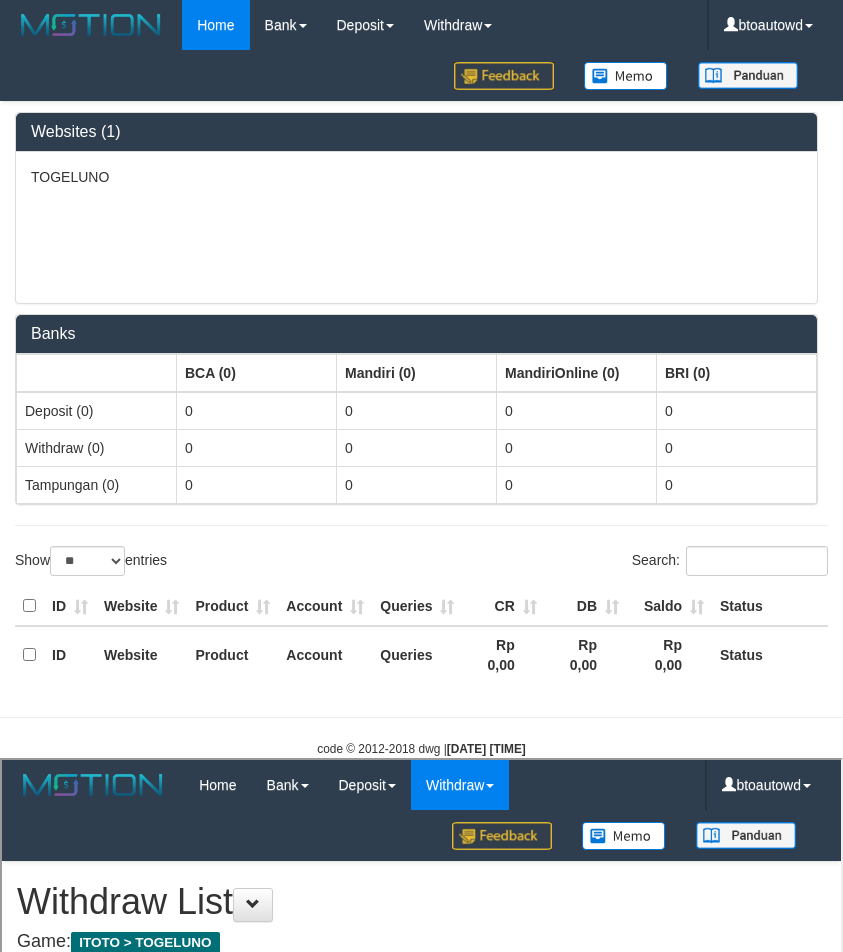 scroll, scrollTop: 0, scrollLeft: 0, axis: both 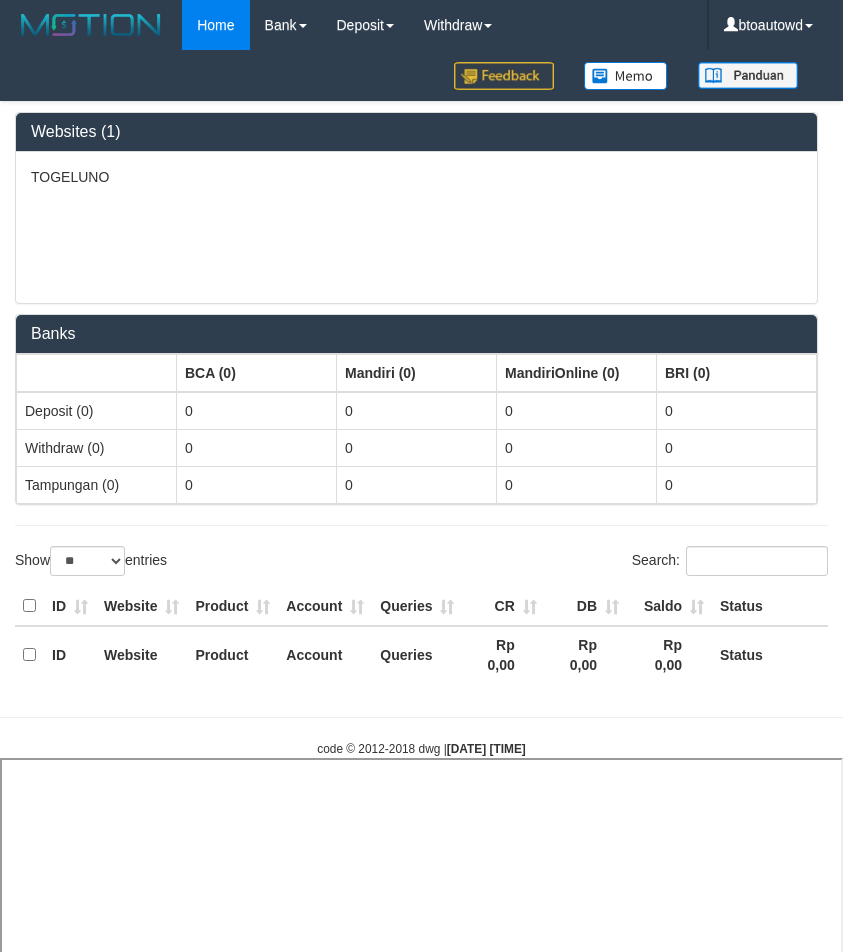 select 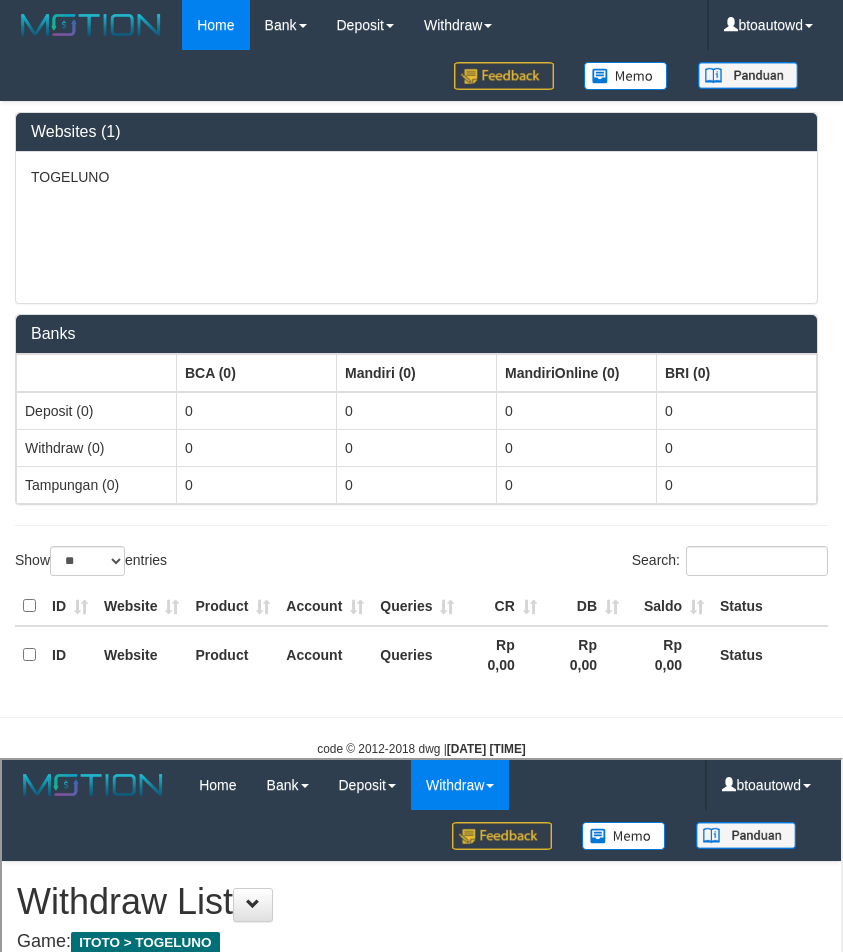 scroll, scrollTop: 0, scrollLeft: 0, axis: both 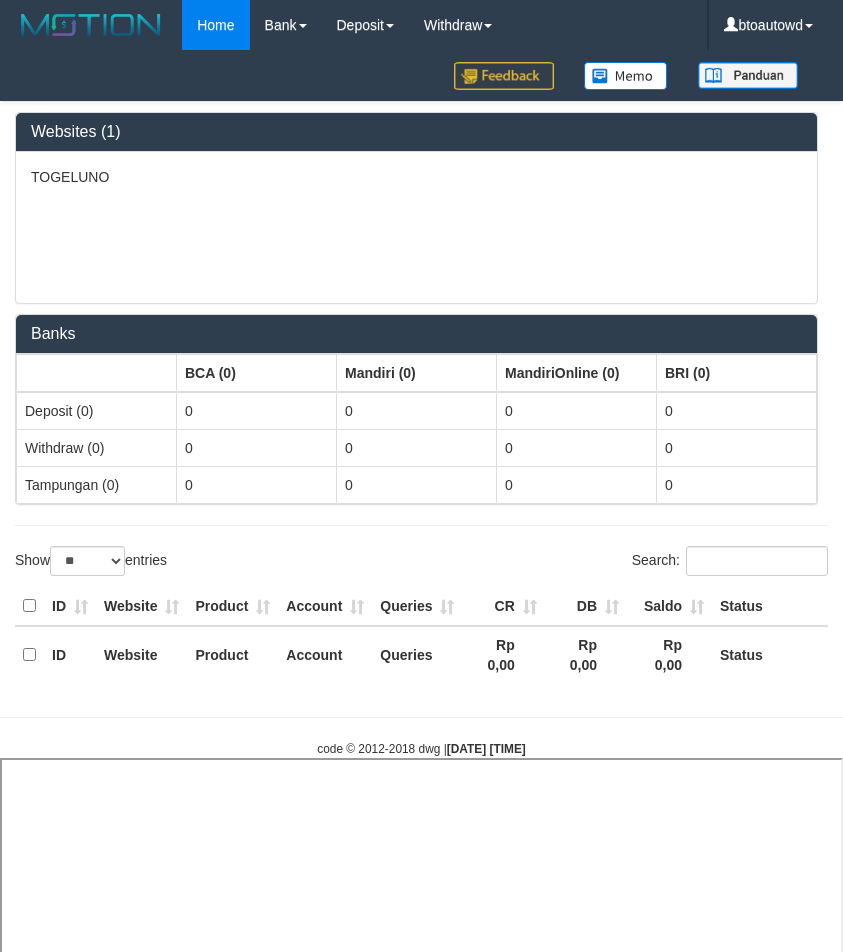 select 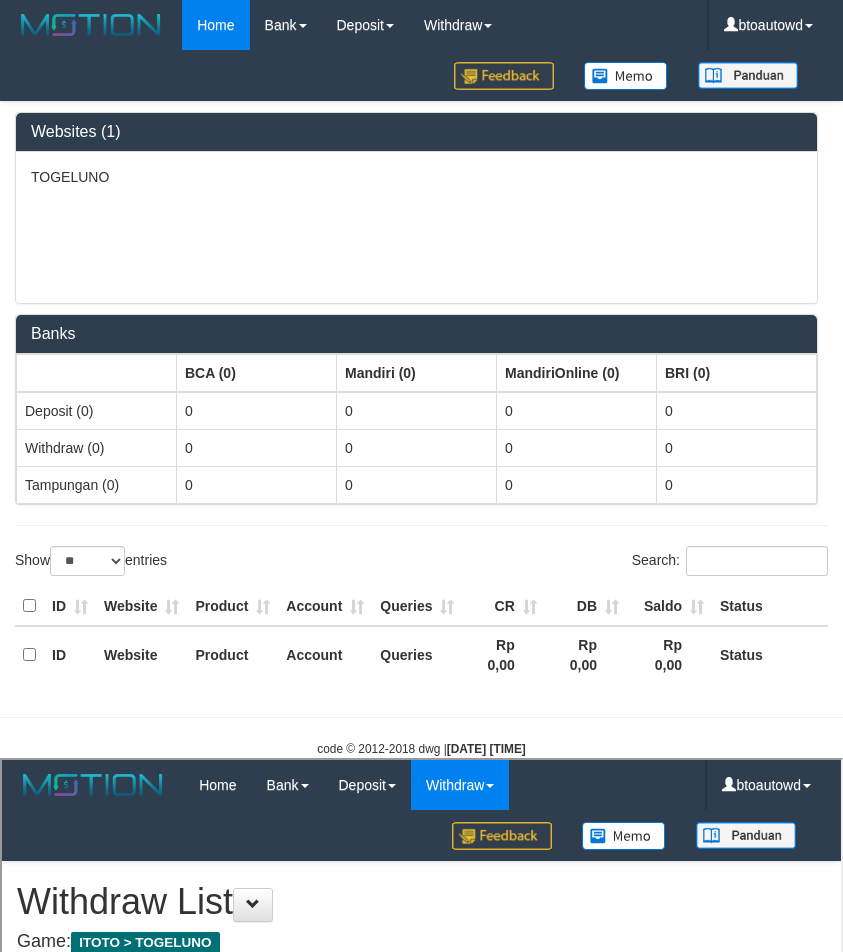 scroll, scrollTop: 0, scrollLeft: 0, axis: both 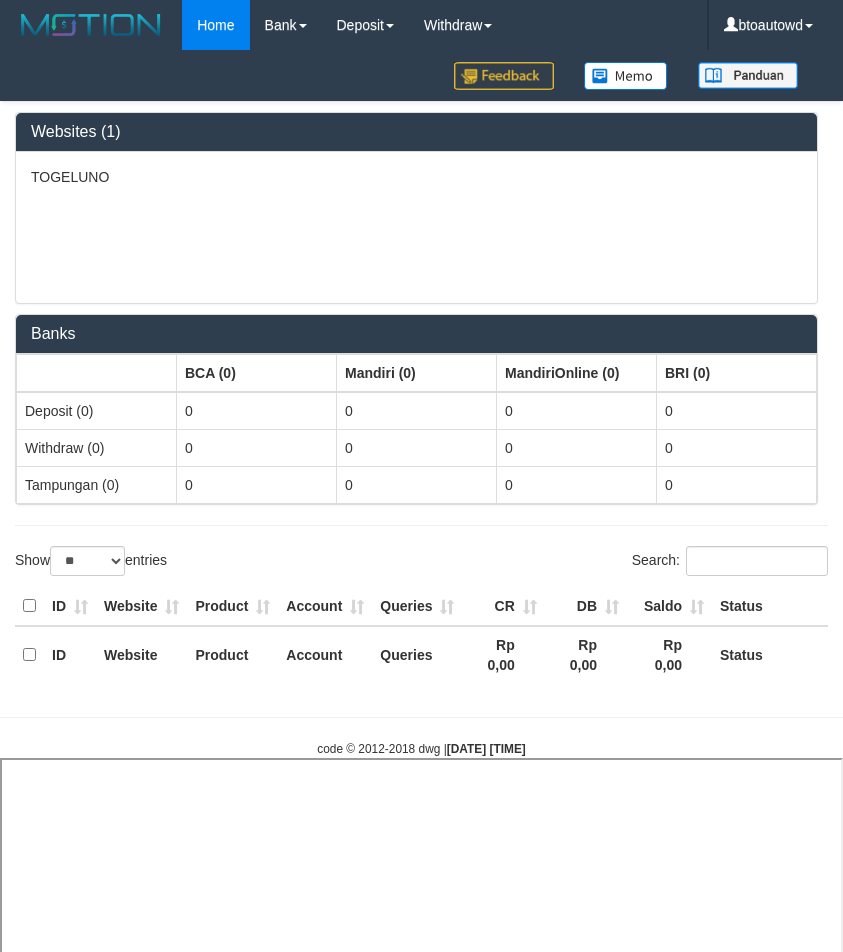 select 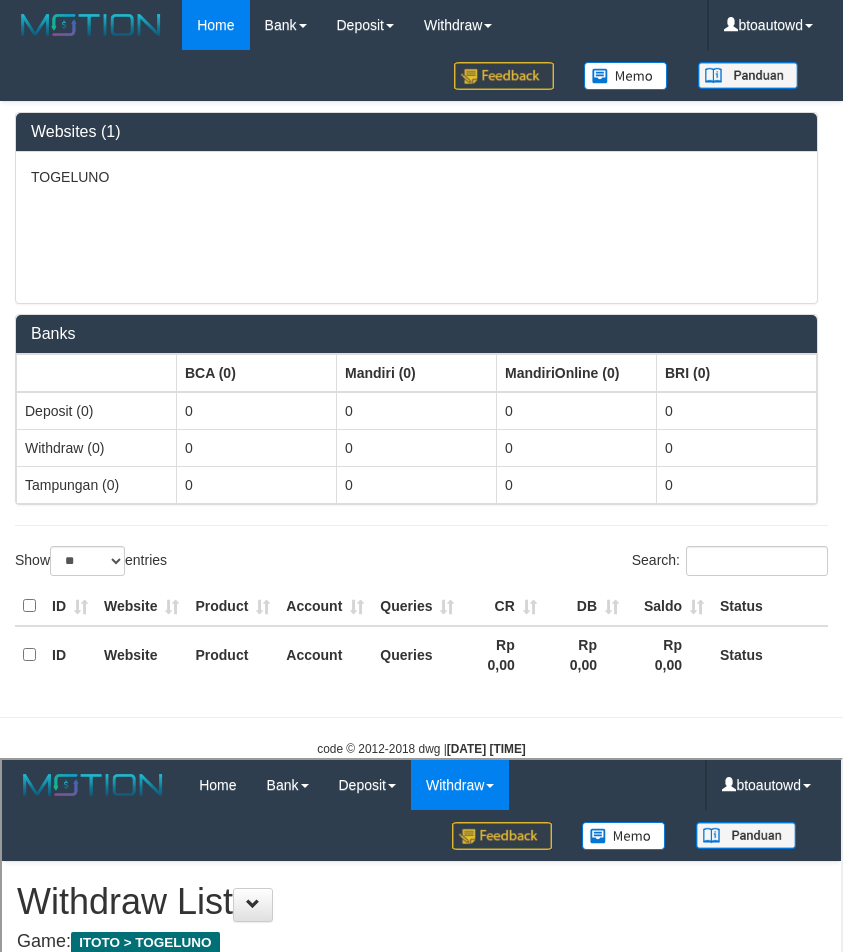 scroll, scrollTop: 0, scrollLeft: 0, axis: both 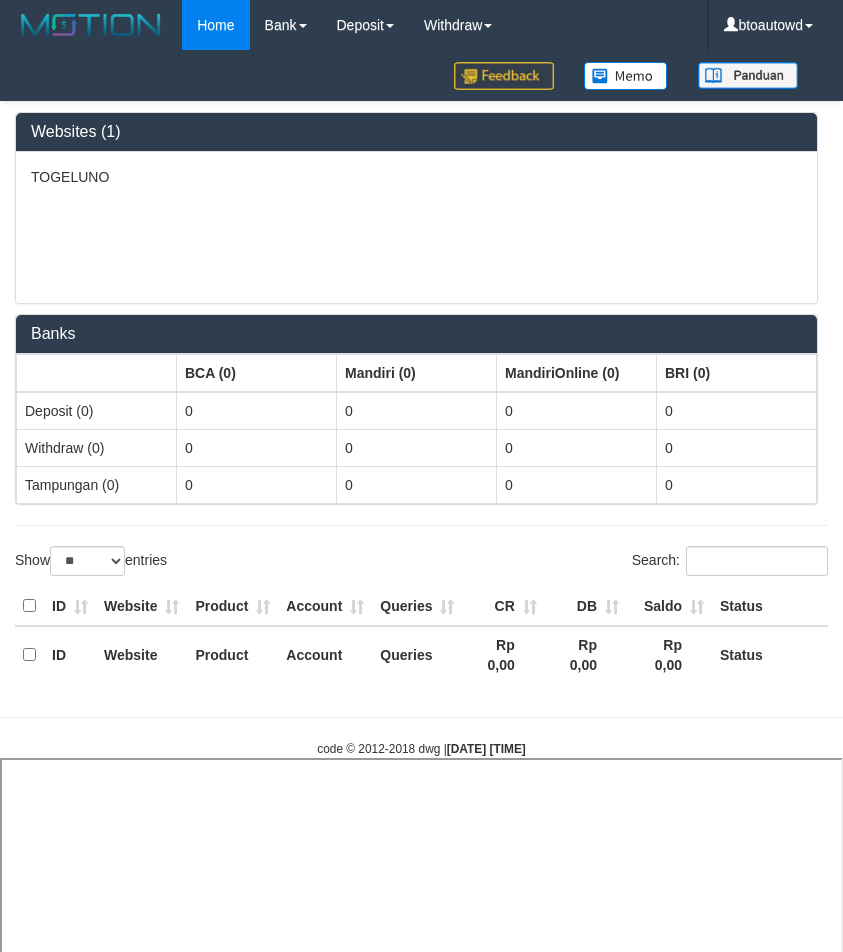select 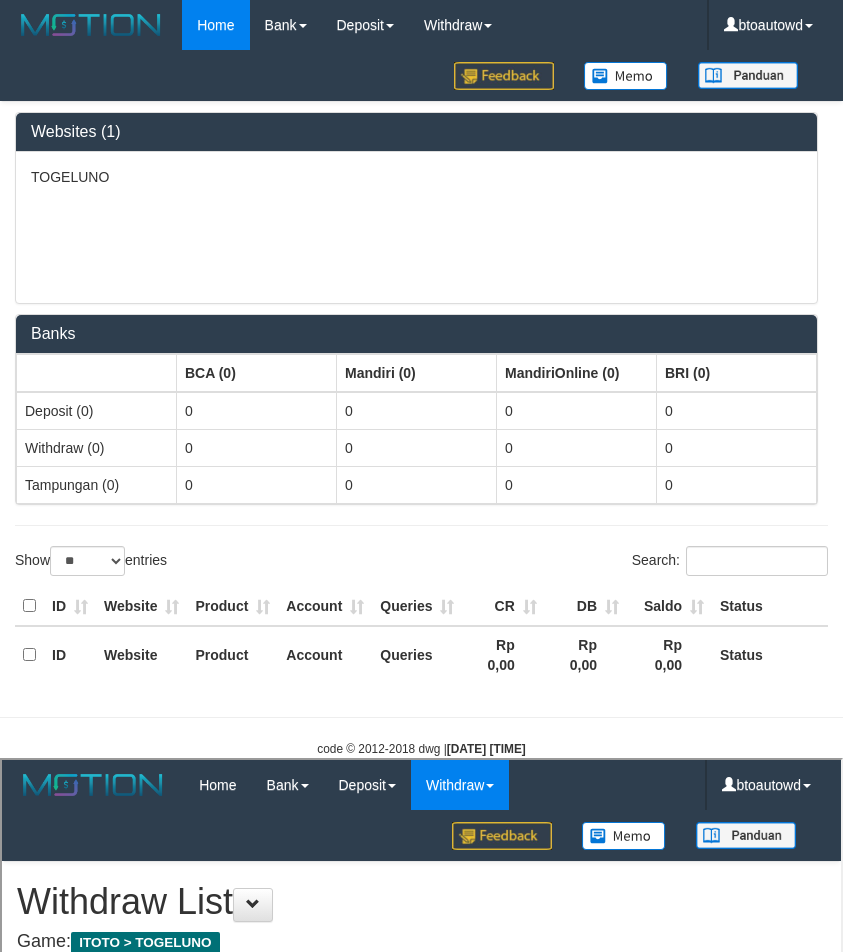scroll, scrollTop: 0, scrollLeft: 0, axis: both 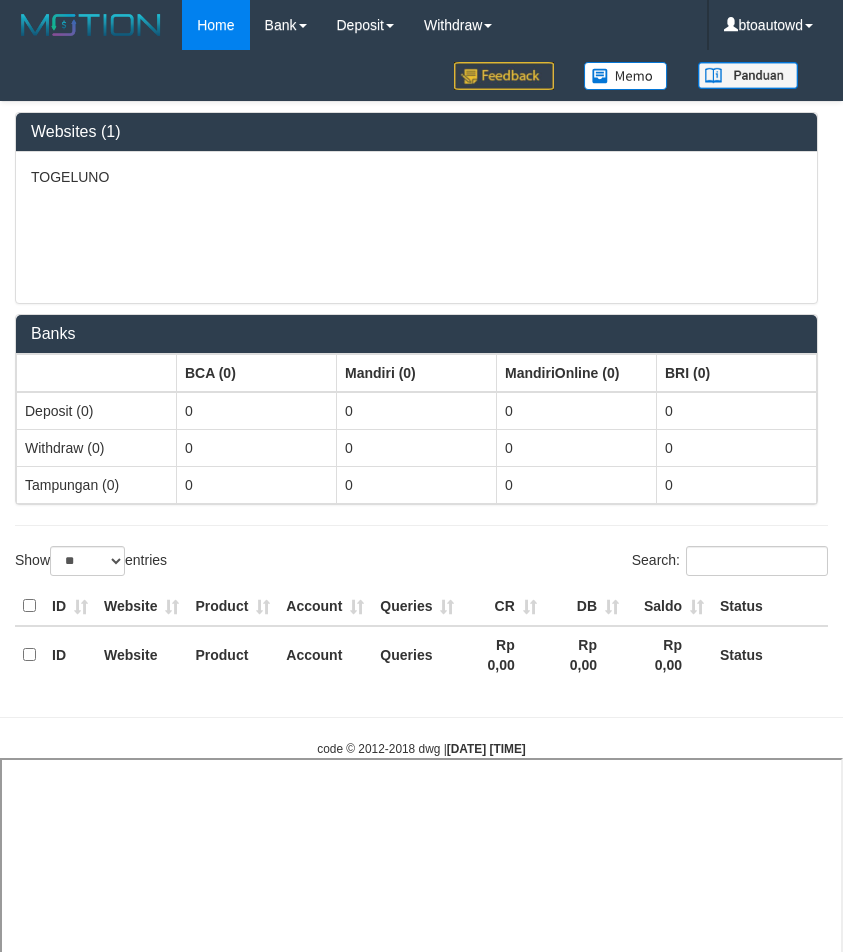 select 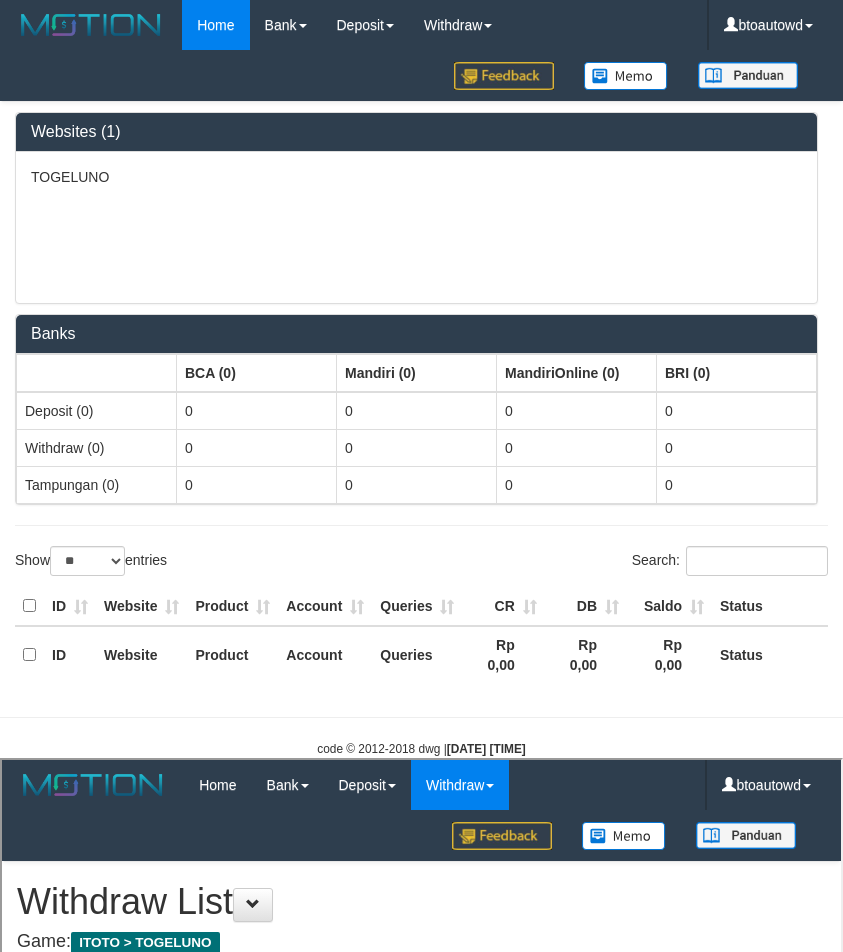 scroll, scrollTop: 0, scrollLeft: 0, axis: both 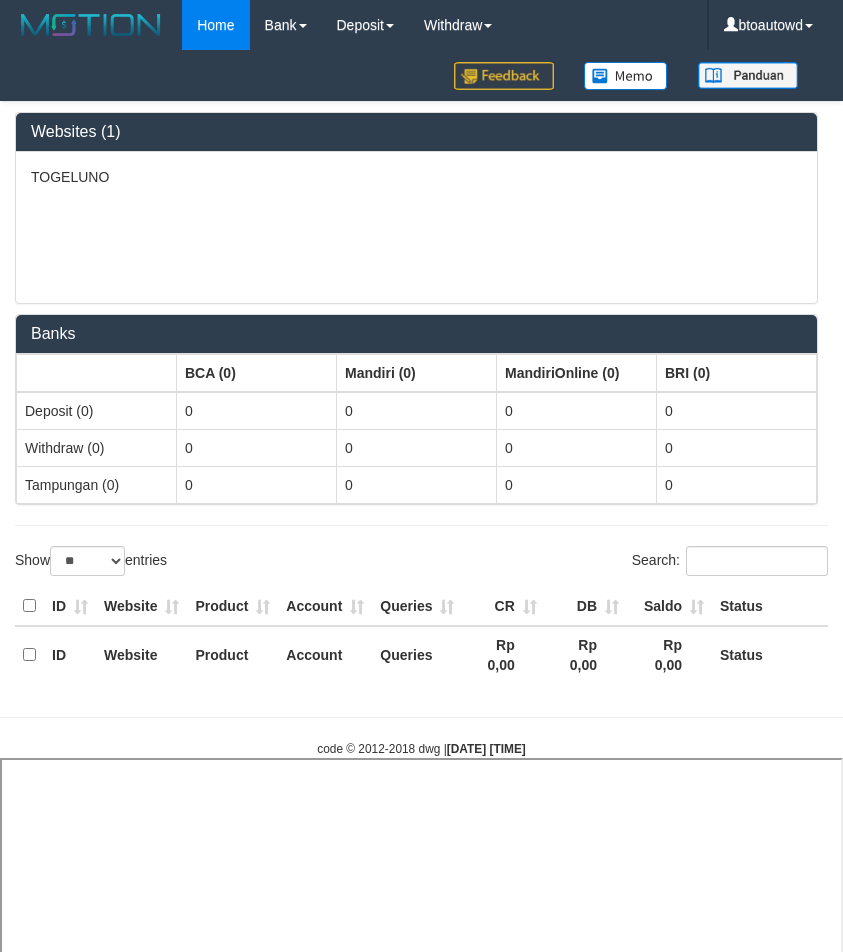 select 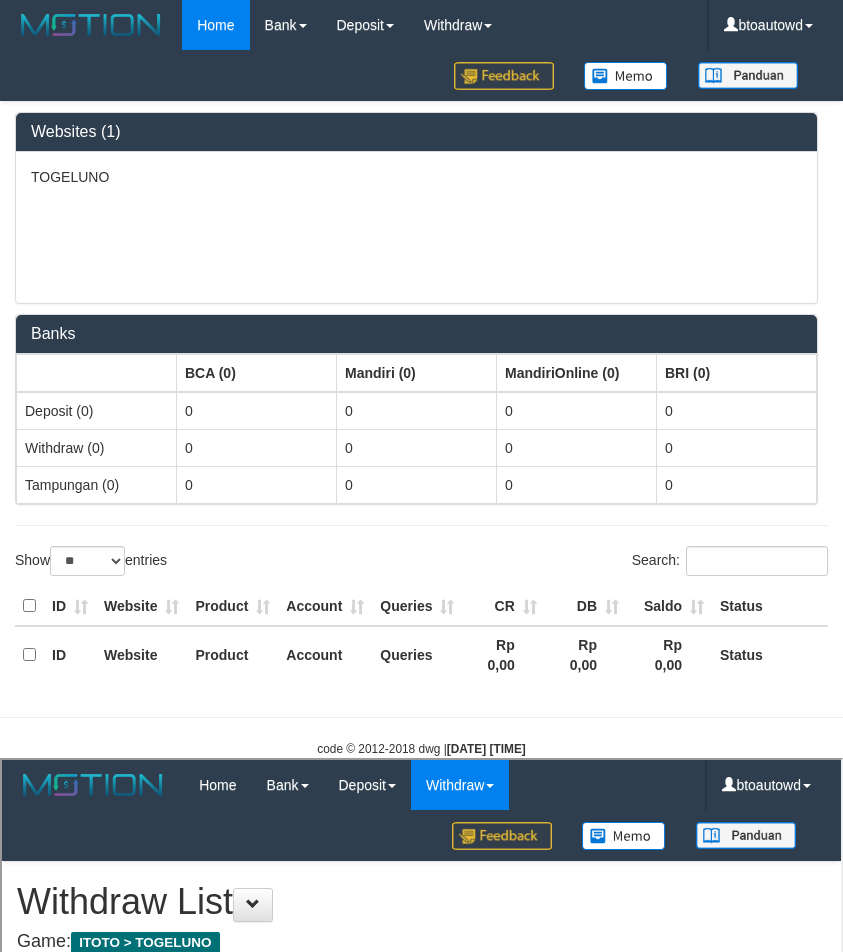 scroll, scrollTop: 0, scrollLeft: 0, axis: both 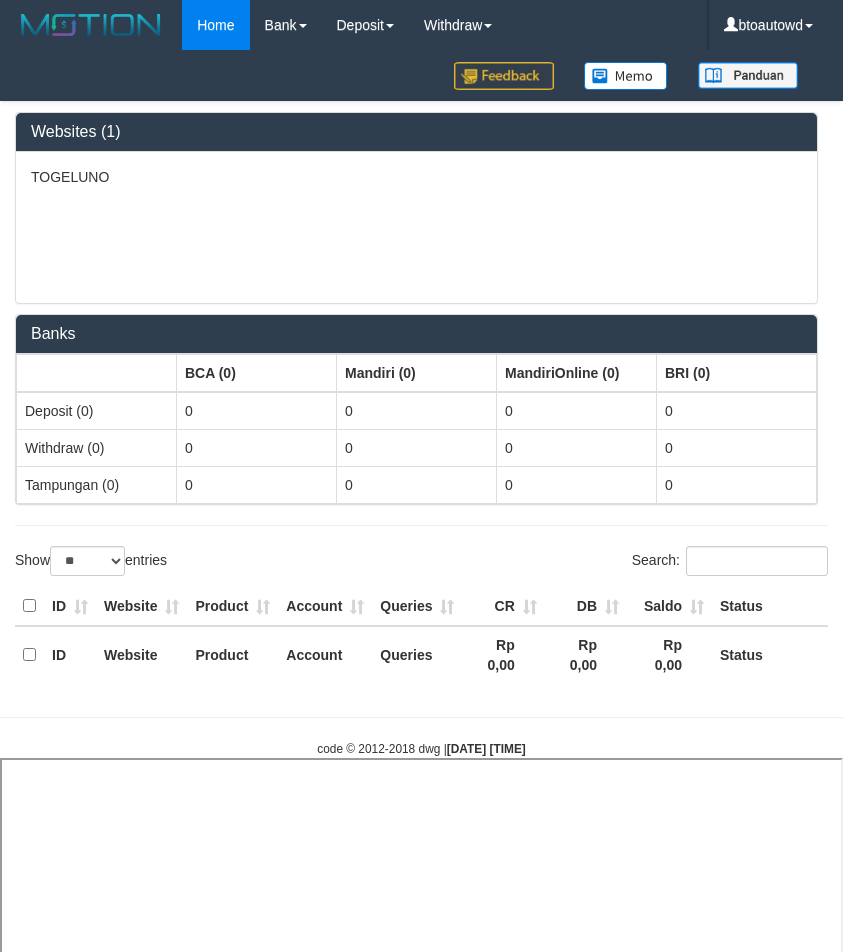 select 